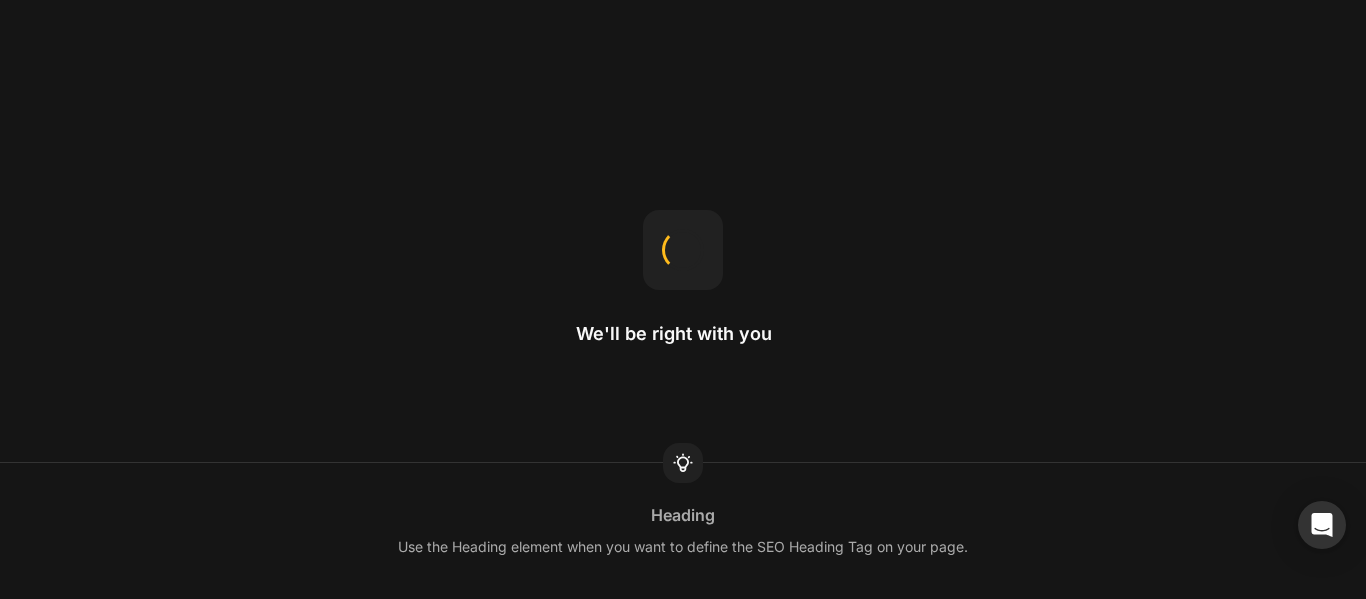 scroll, scrollTop: 0, scrollLeft: 0, axis: both 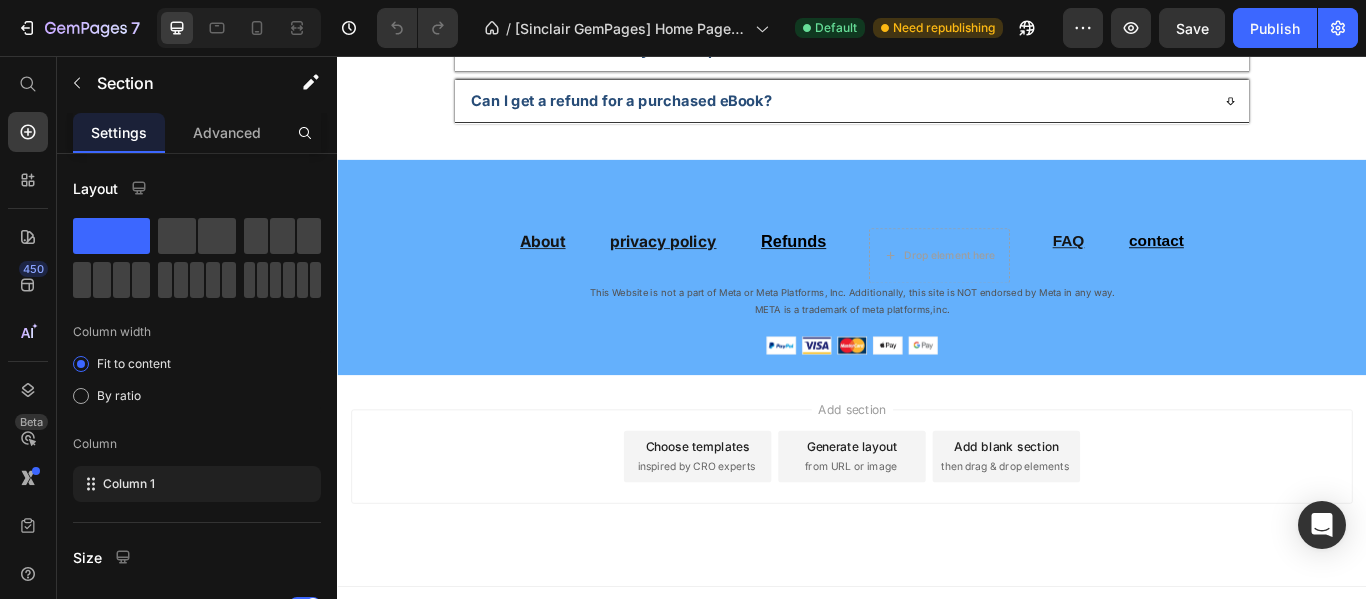 click on "Image Free Shipping Text Block At vero eos et accusamus et iusto odio dignissimos ducimus qui blanditiis Text Block Row Image Satisfaction Guaranteed Text Block At vero eos et accusamus et iusto odio dignissimos ducimus qui blanditiis Text Block Row Image Lorem ipsum dolor Text Block At vero eos et accusamus et iusto odio dignissimos ducimus qui blanditiis Text Block Row Image Free Shipping Text Block At vero eos et accusamus et iusto odio dignissimos ducimus qui blanditiis Text Block Row Row Section 9" at bounding box center [937, -501] 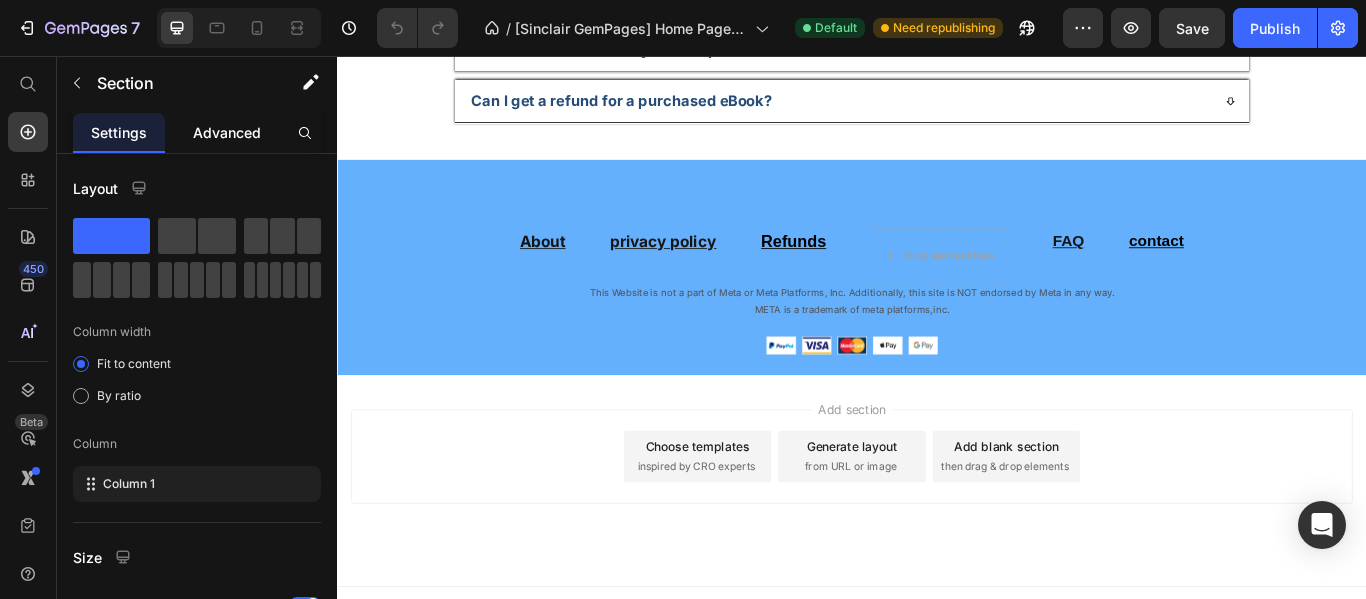 click on "Advanced" at bounding box center (227, 132) 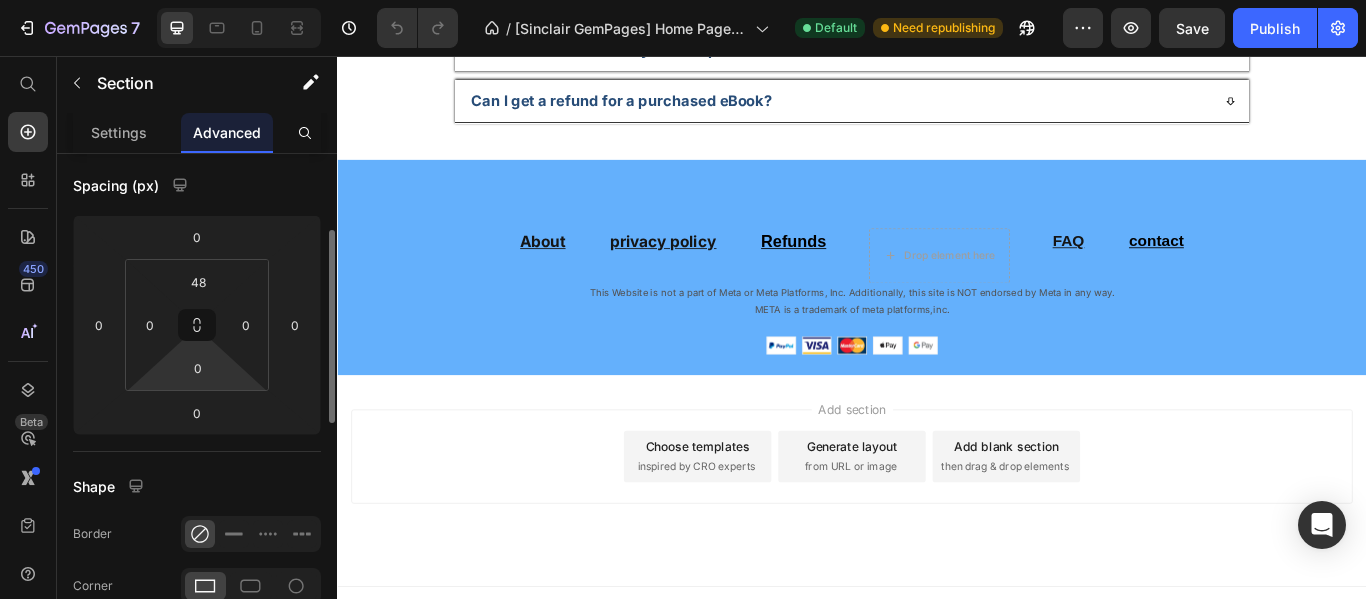scroll, scrollTop: 100, scrollLeft: 0, axis: vertical 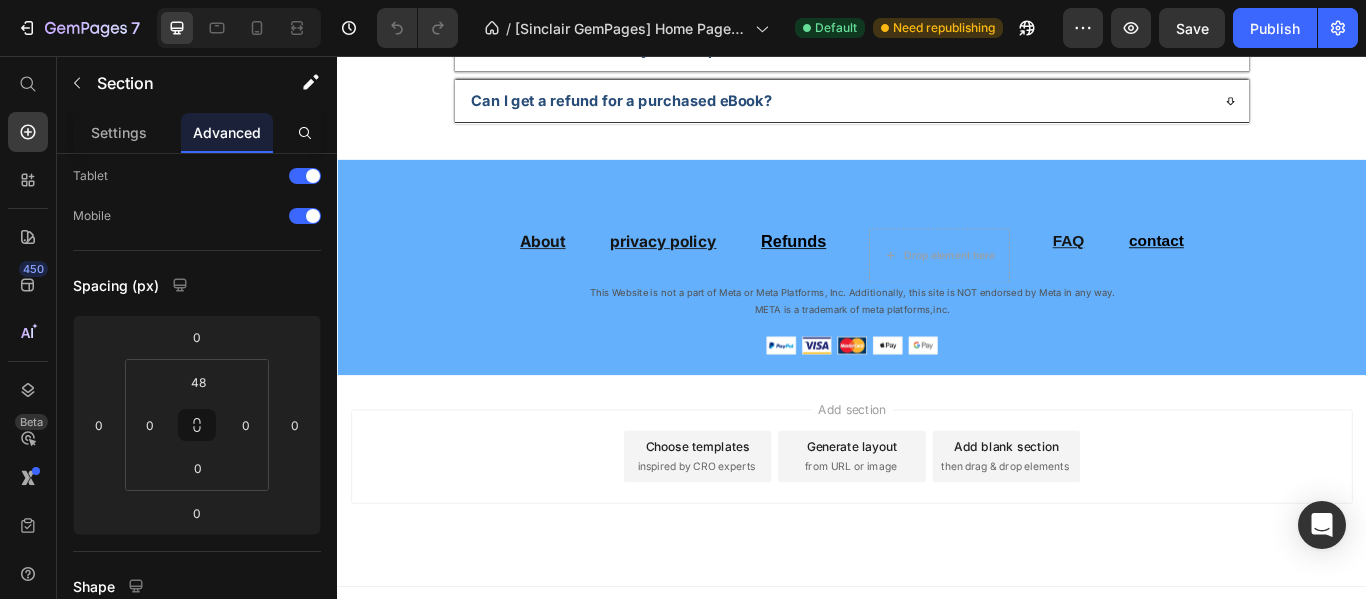 click on "Image
Drop element here Row download it now Button Image pratical Text block A practical, concise, and results-oriented ebook. Text block Image Focus & Time Text block Simple yet effective techniques to improve concentration and make the most of your time—even during the busiest periods. Text block Row Image SMART for Med School Text block An adaptation of the SMART method tailored to the specific needs of medical students, helping you set clear, measurable, and achievable goals. Text block Image Study & Life Text block Perfect for those who want to excel in their studies without sacrificing their personal life, thanks to smarter organization. Text block Row Row Section 8   You can create reusable sections Create Theme Section AI Content Write with GemAI What would you like to describe here? Tone and Voice Persuasive Product Show more Generate" at bounding box center (937, -1009) 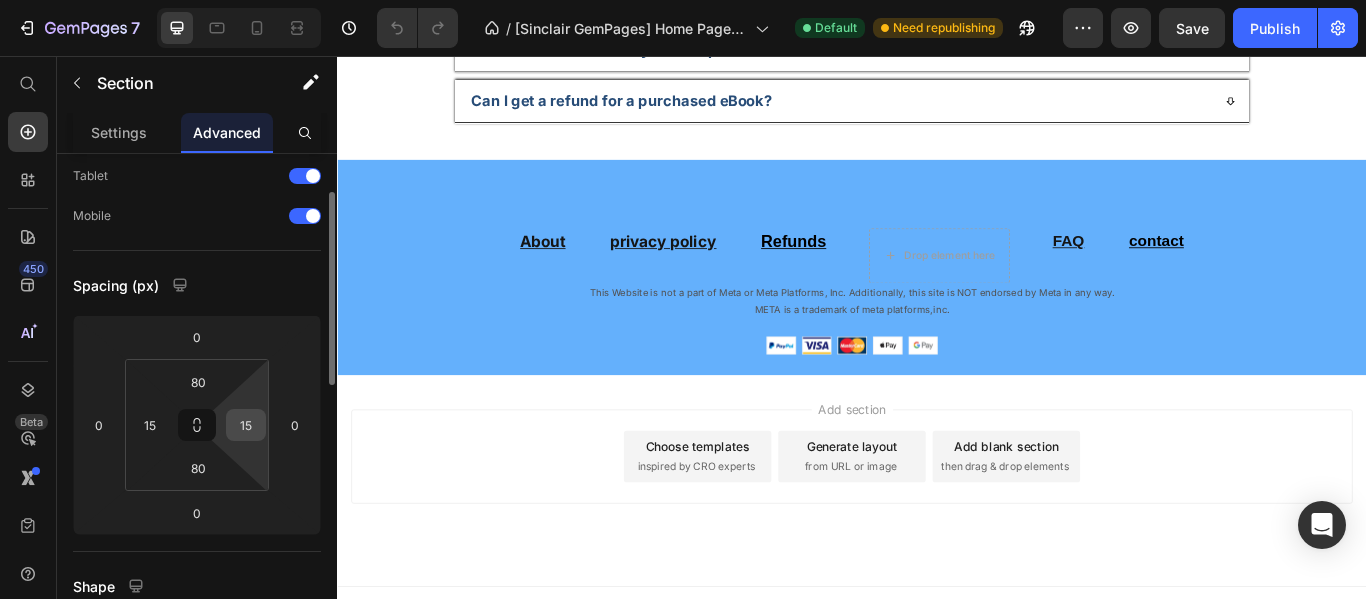 click on "15" at bounding box center [246, 425] 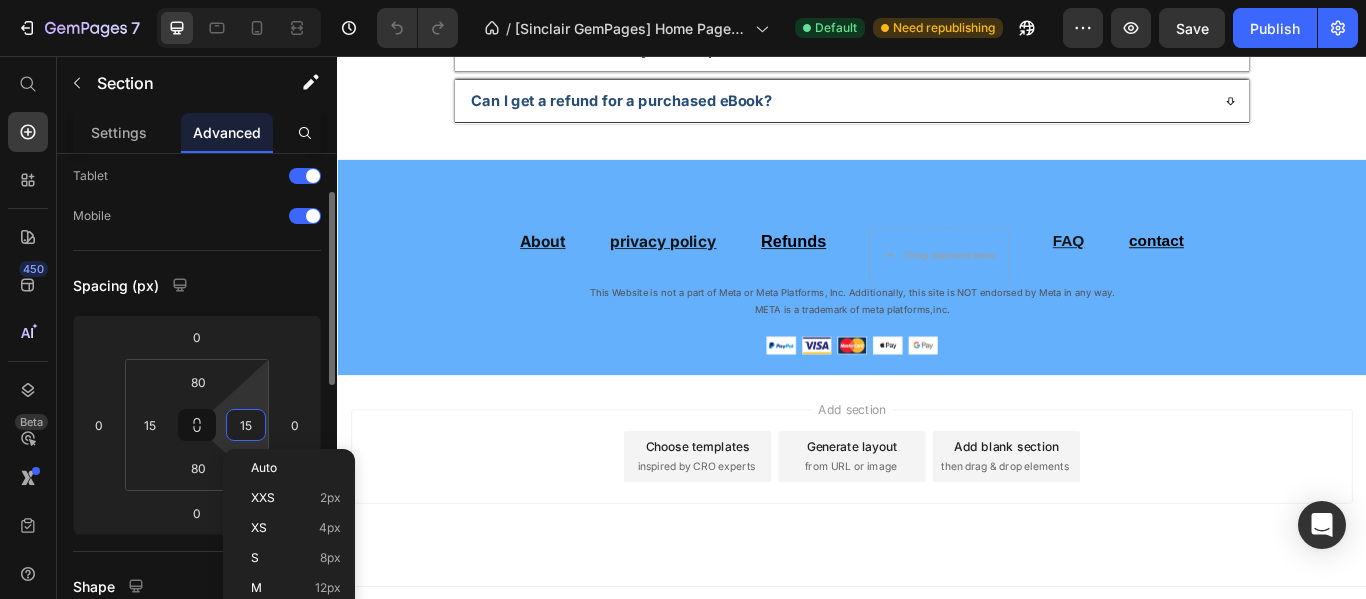 click on "15" at bounding box center [246, 425] 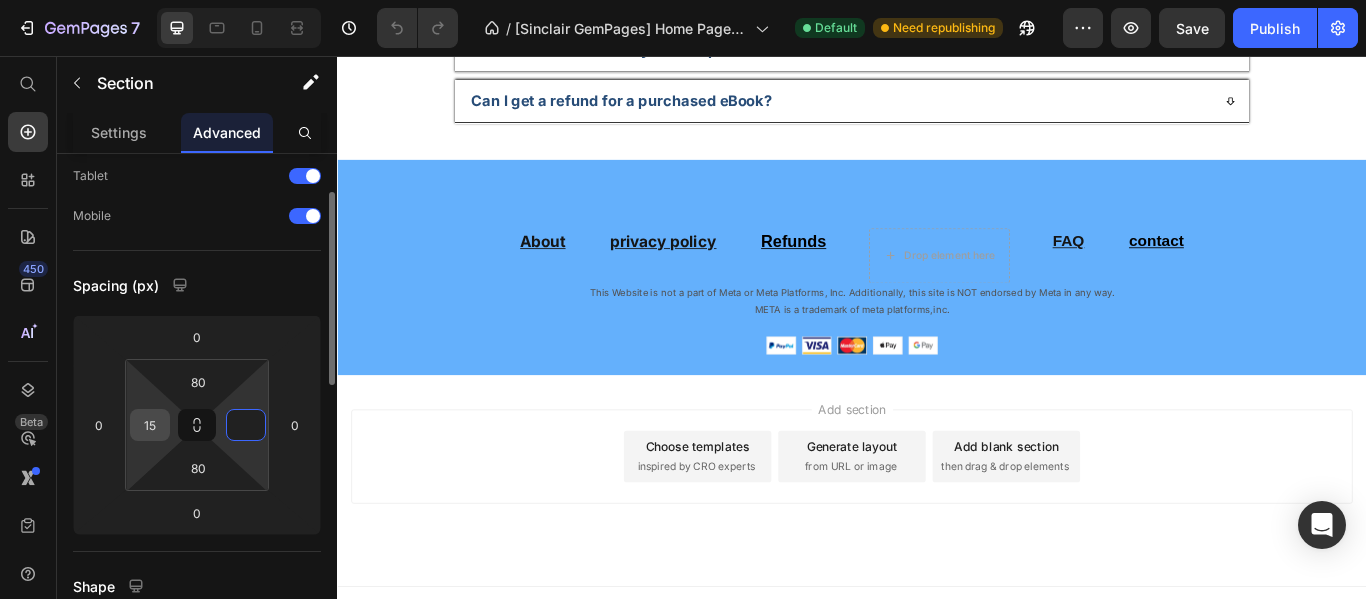 type on "0" 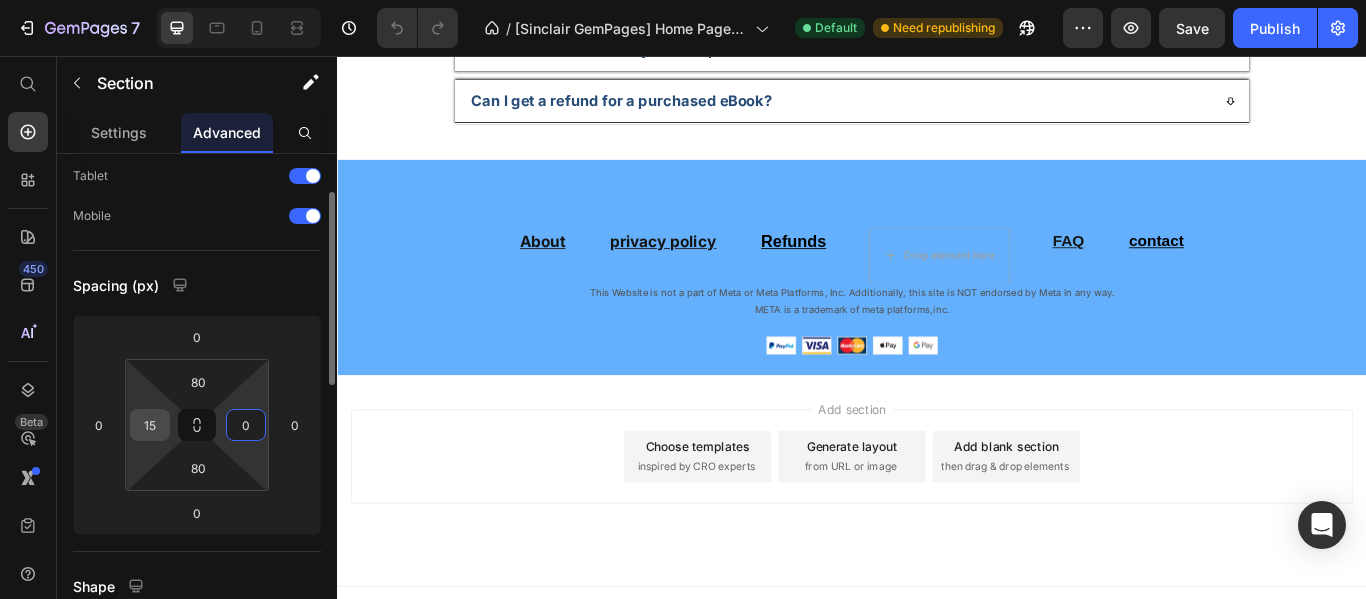 click on "15" at bounding box center [150, 425] 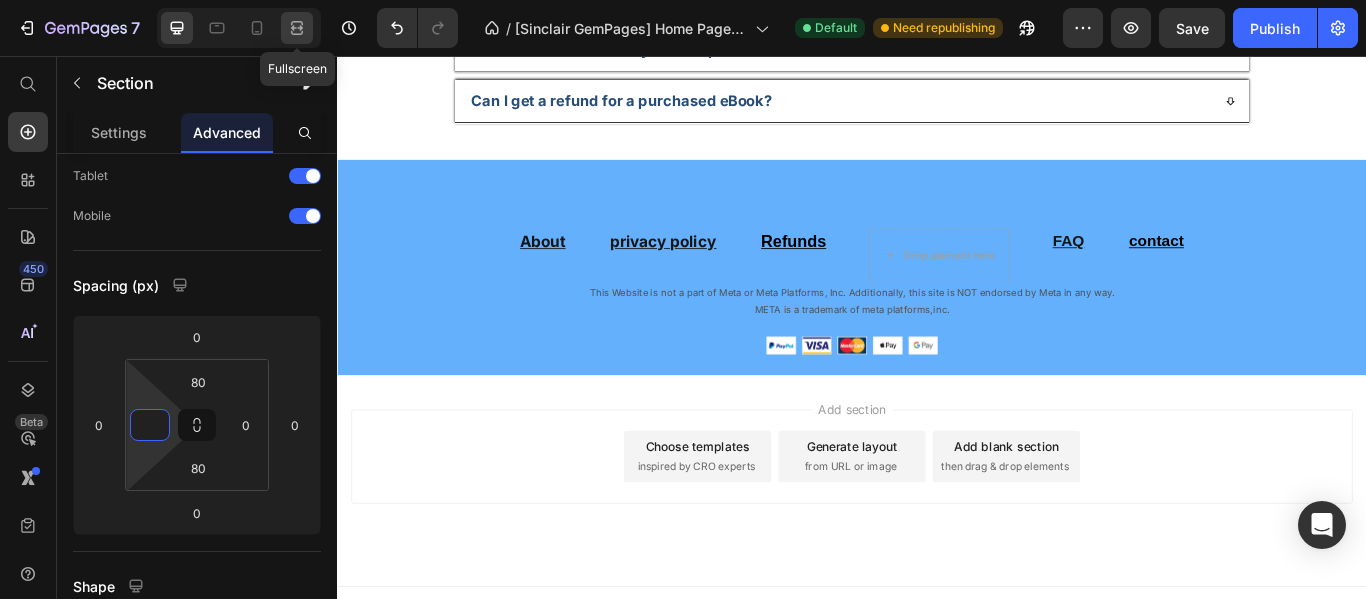 type on "0" 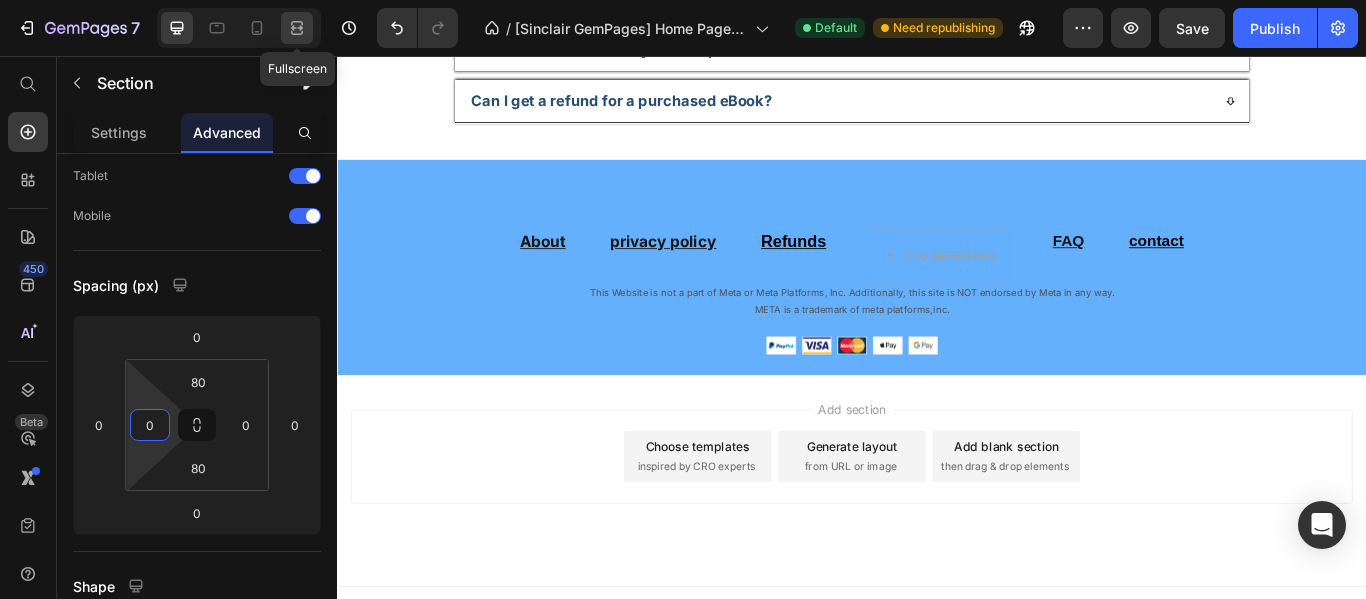 click 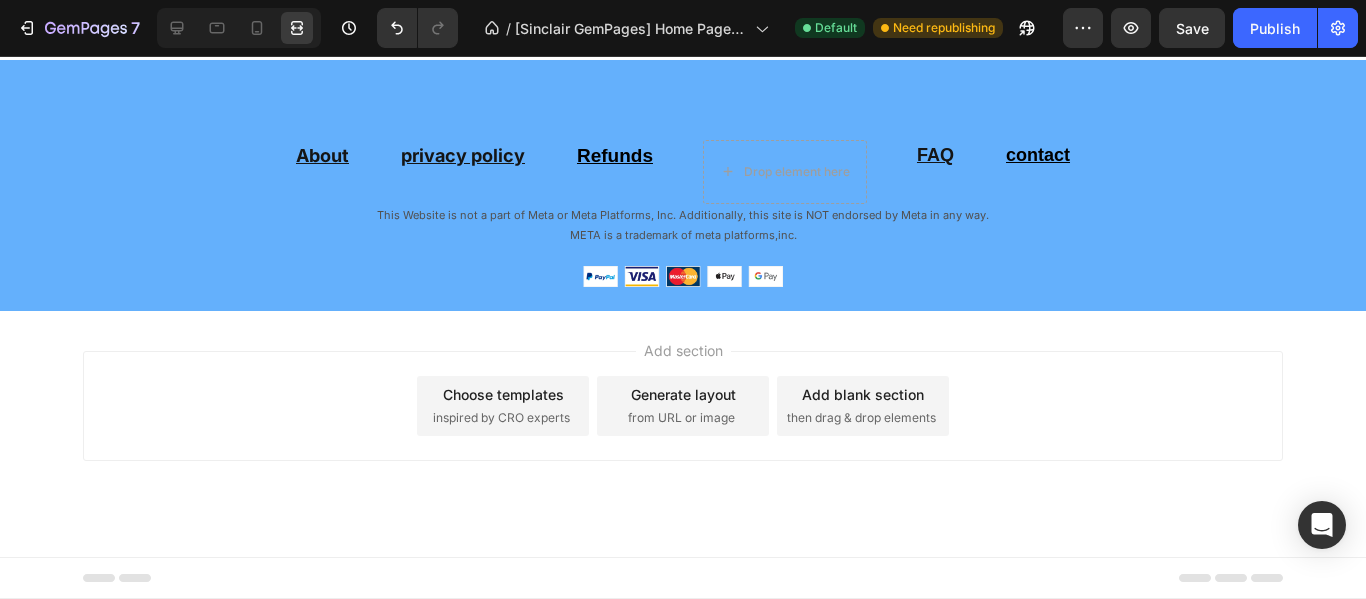 scroll, scrollTop: 7620, scrollLeft: 0, axis: vertical 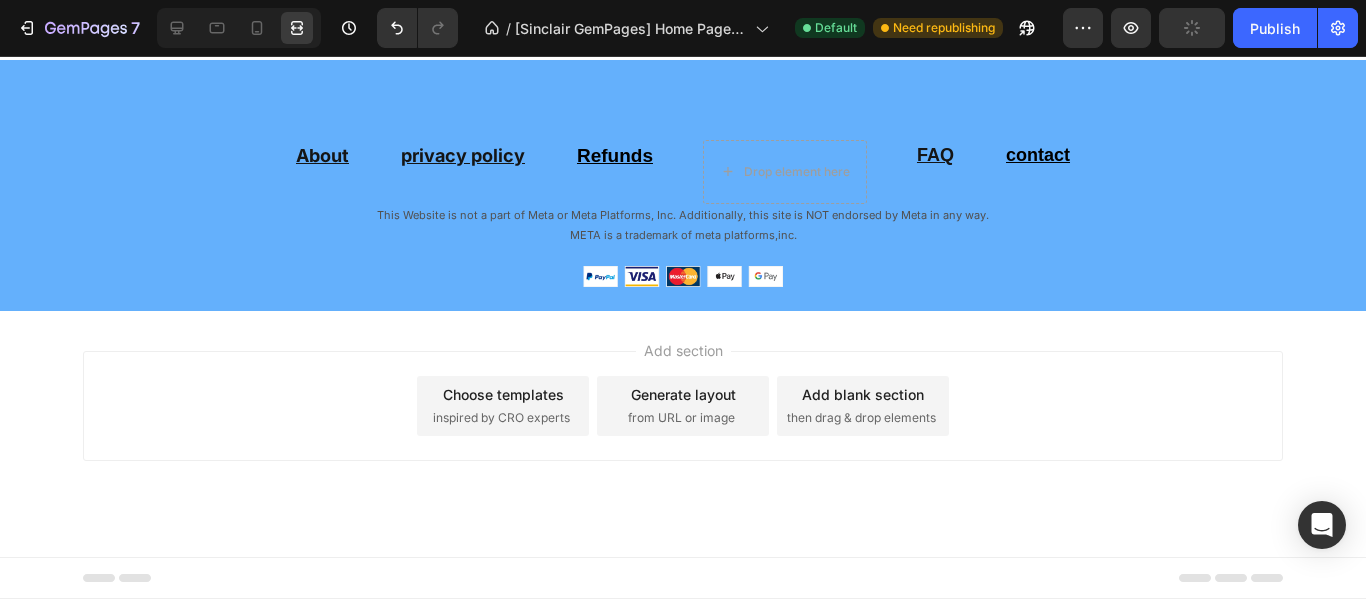 click on "Image Free Shipping Text Block At vero eos et accusamus et iusto odio dignissimos ducimus qui blanditiis Text Block Row" at bounding box center [1226, -602] 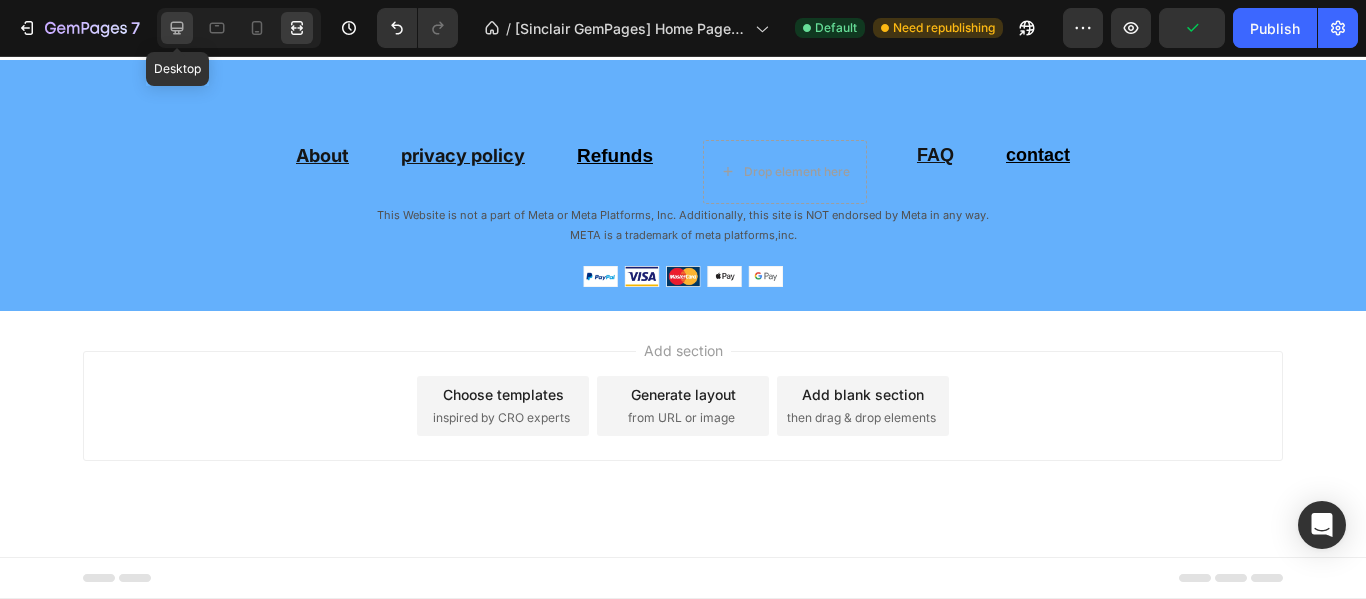 click 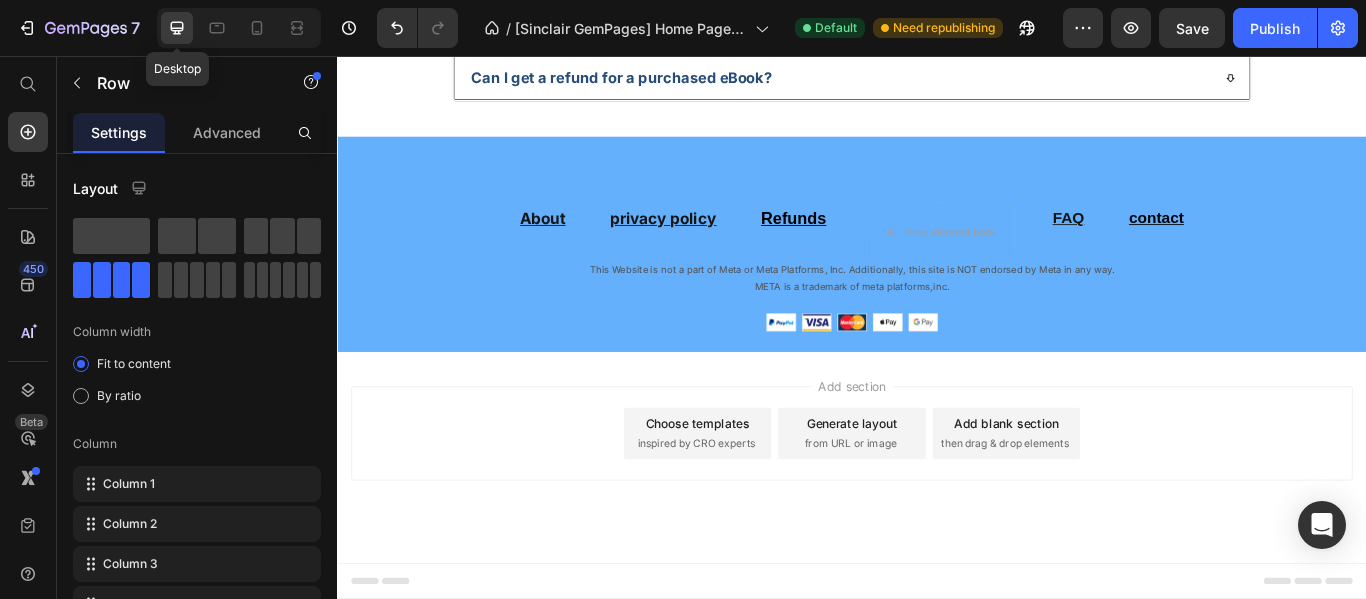 scroll, scrollTop: 7501, scrollLeft: 0, axis: vertical 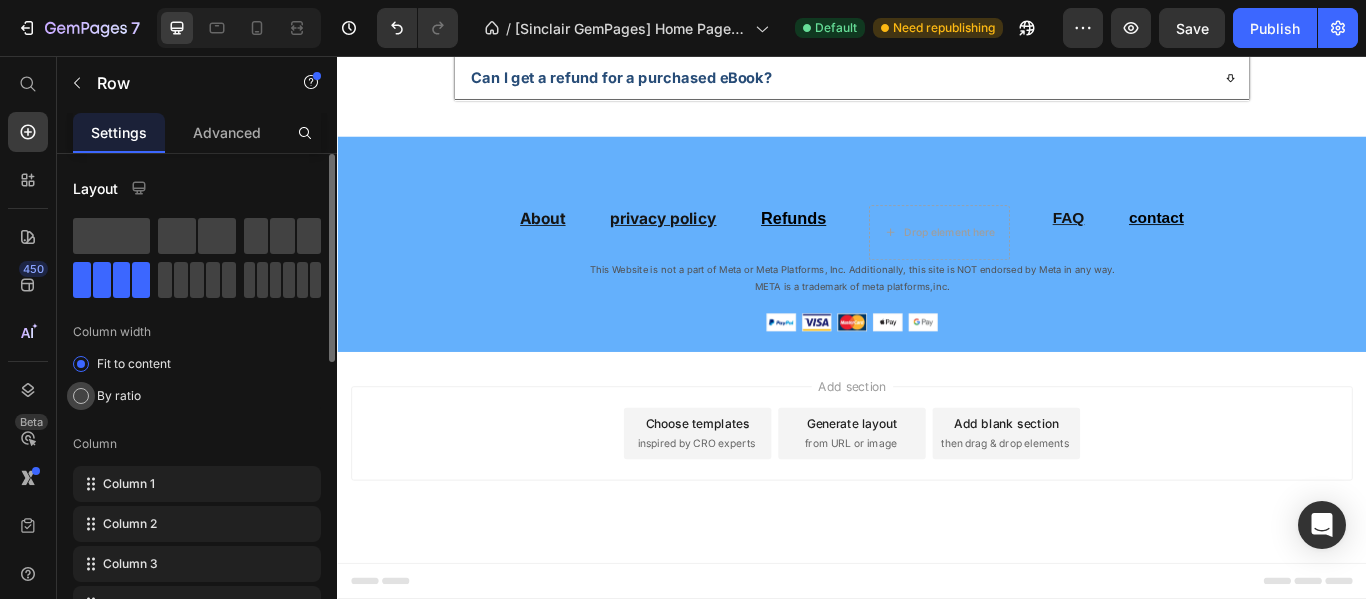 click at bounding box center (81, 396) 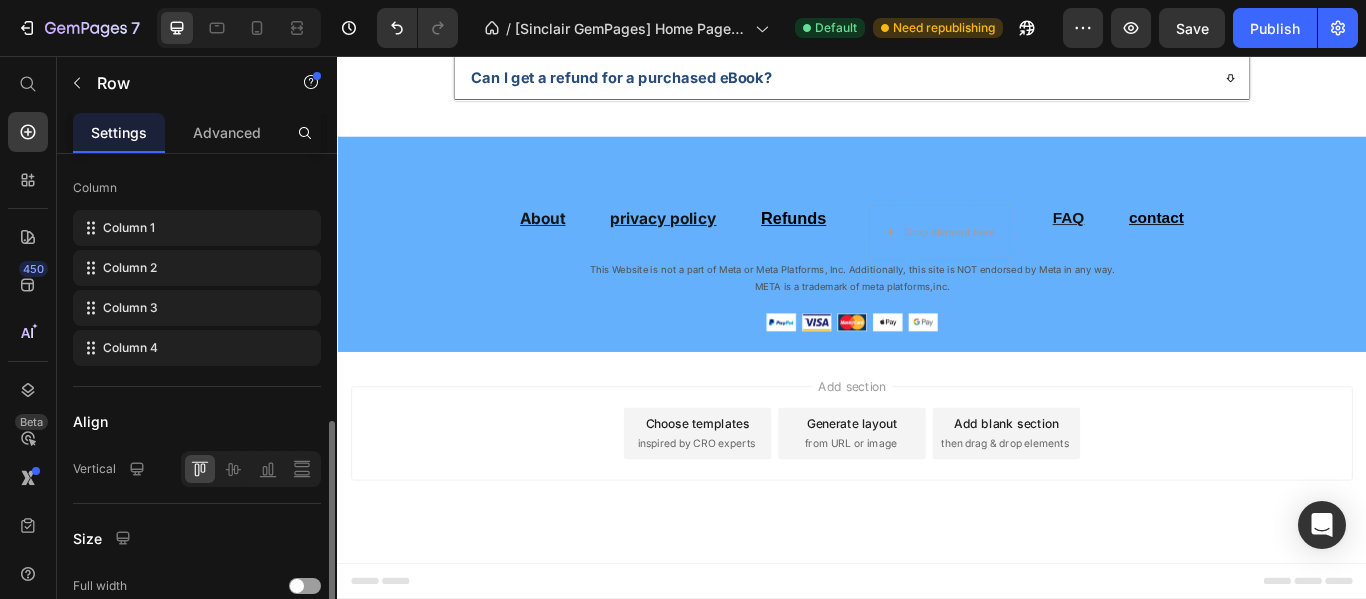 scroll, scrollTop: 400, scrollLeft: 0, axis: vertical 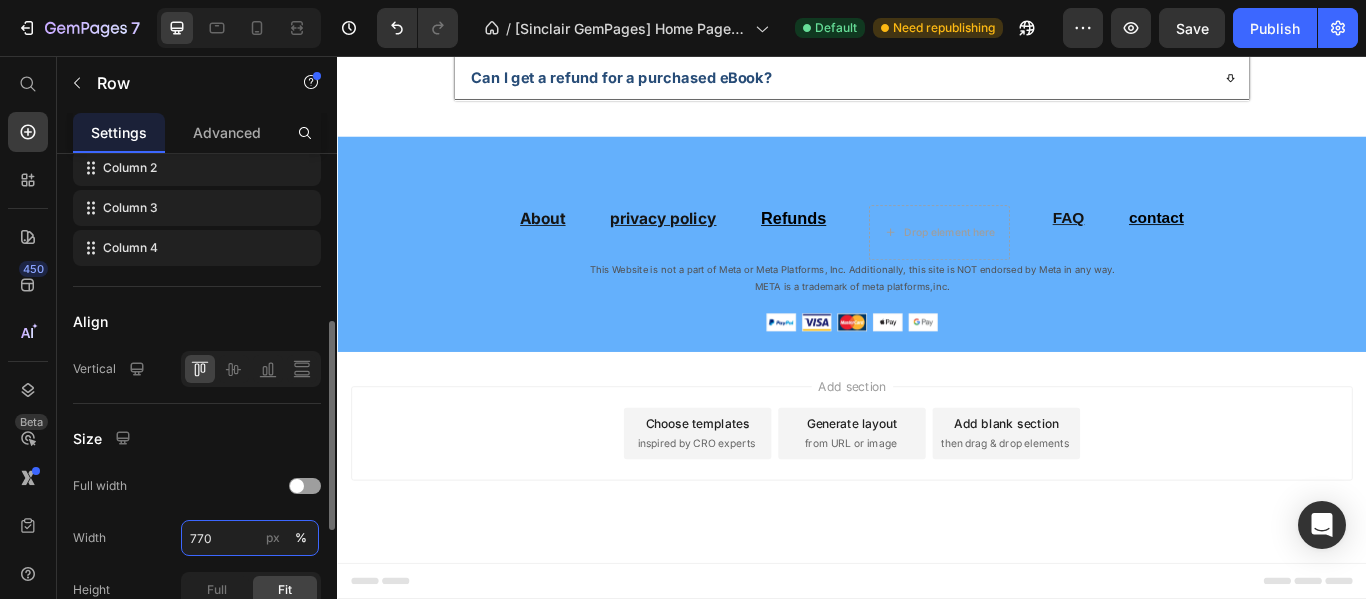 click on "770" at bounding box center (250, 538) 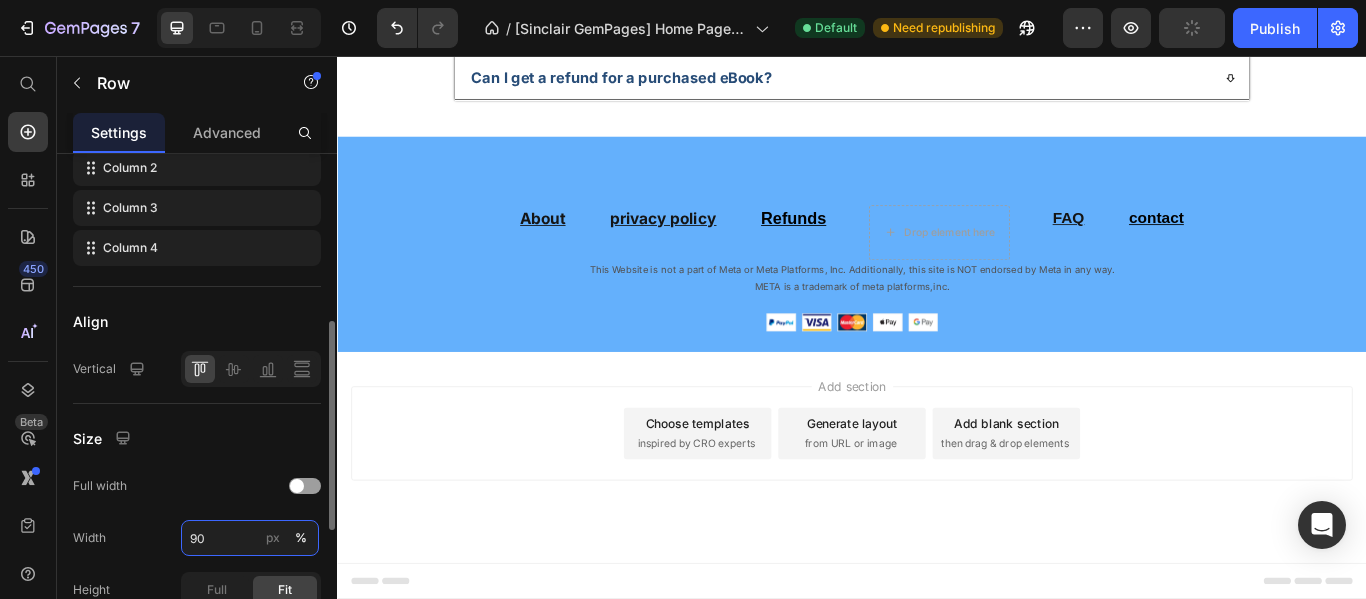 type on "770" 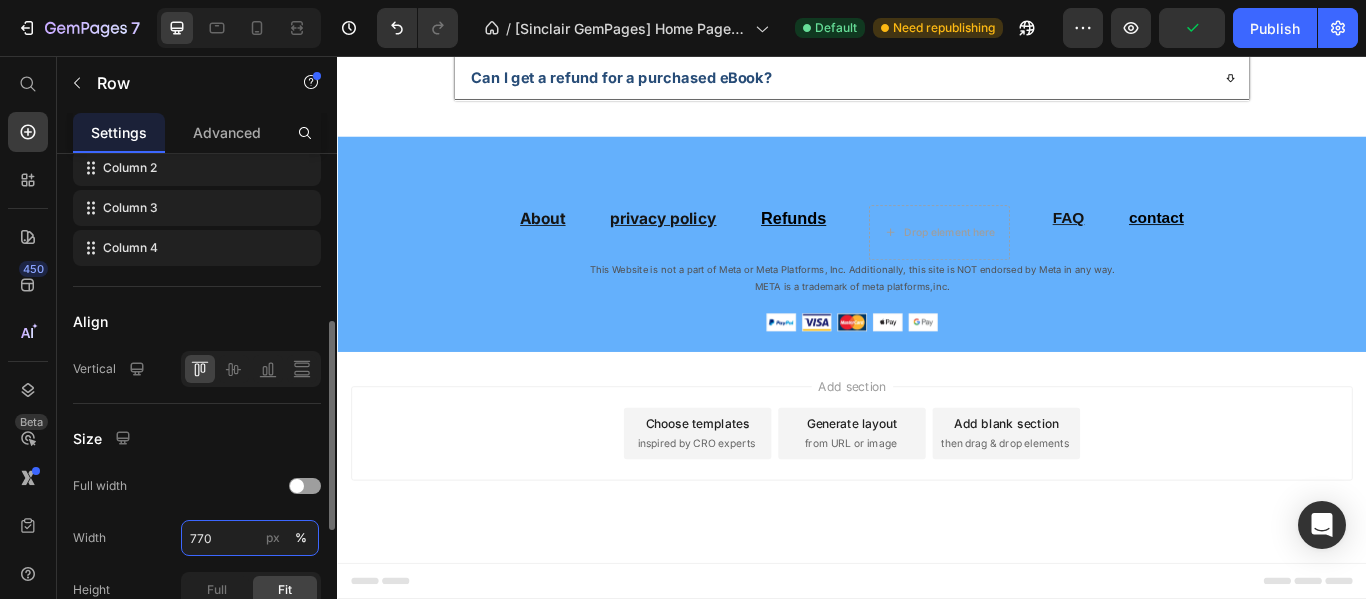 scroll, scrollTop: 500, scrollLeft: 0, axis: vertical 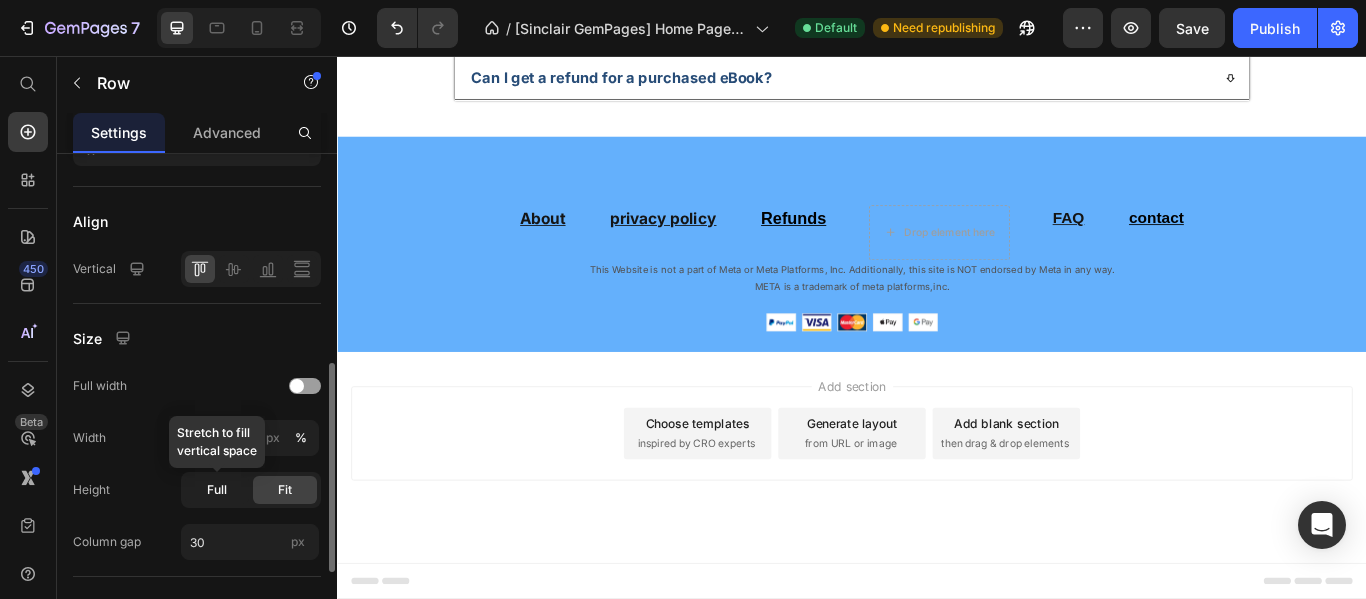 click on "Full" 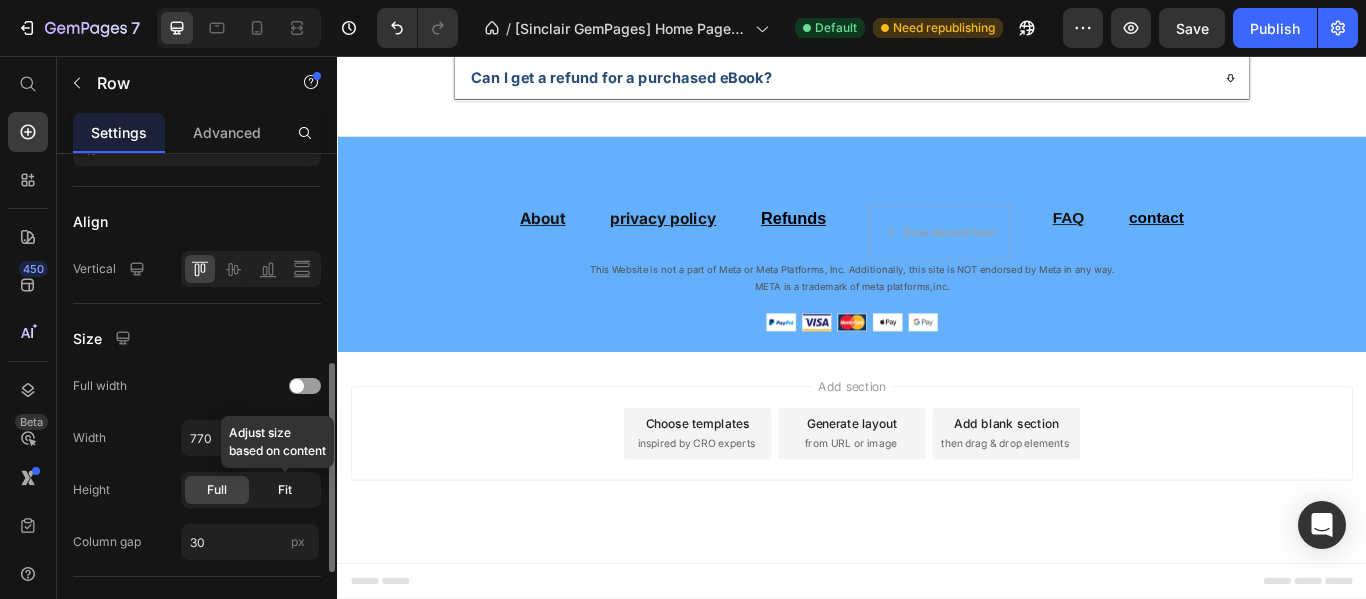 click on "Fit" 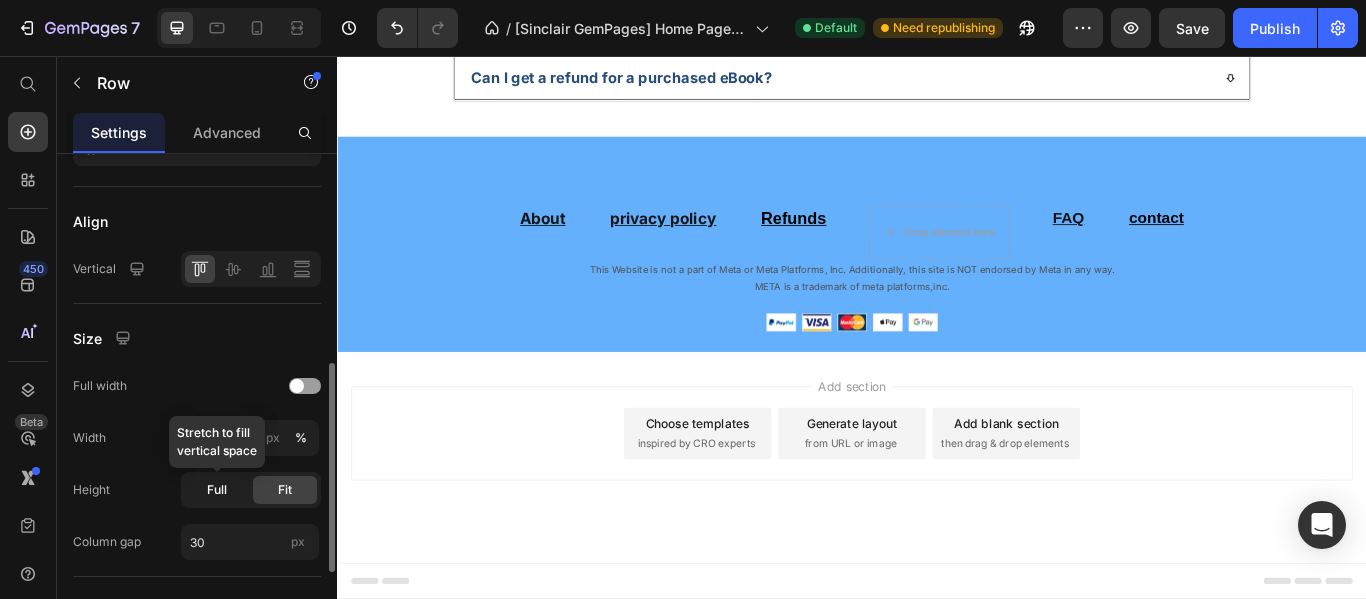 click on "Full" 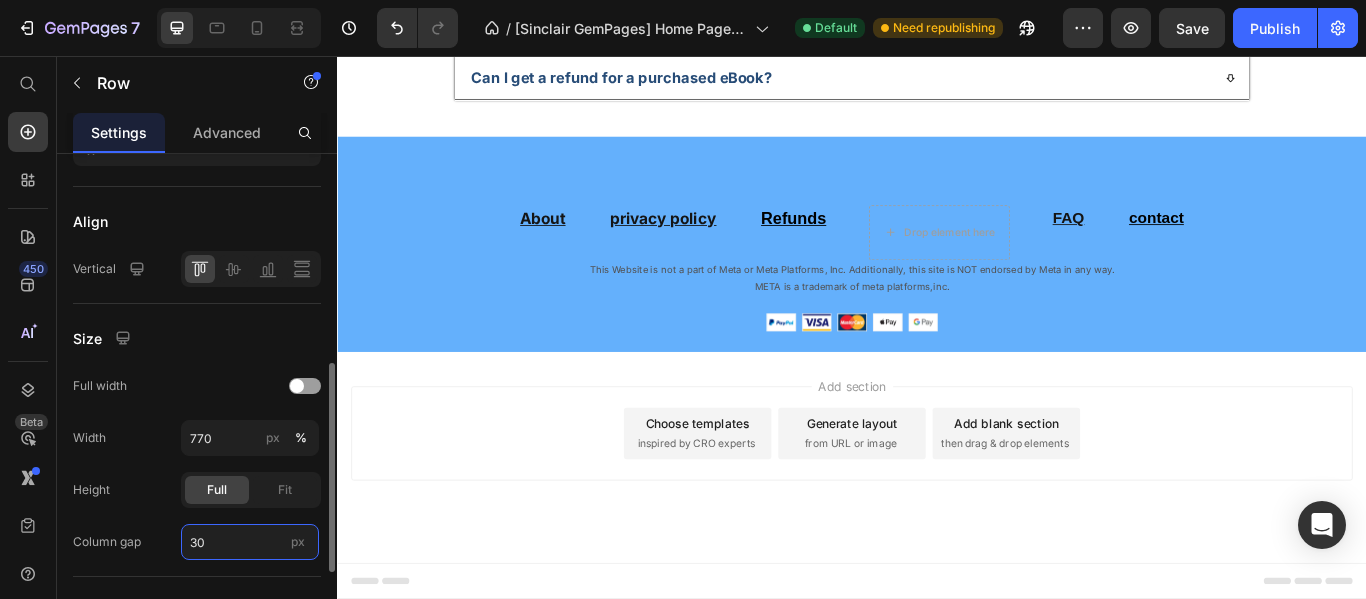 click on "30" at bounding box center [250, 542] 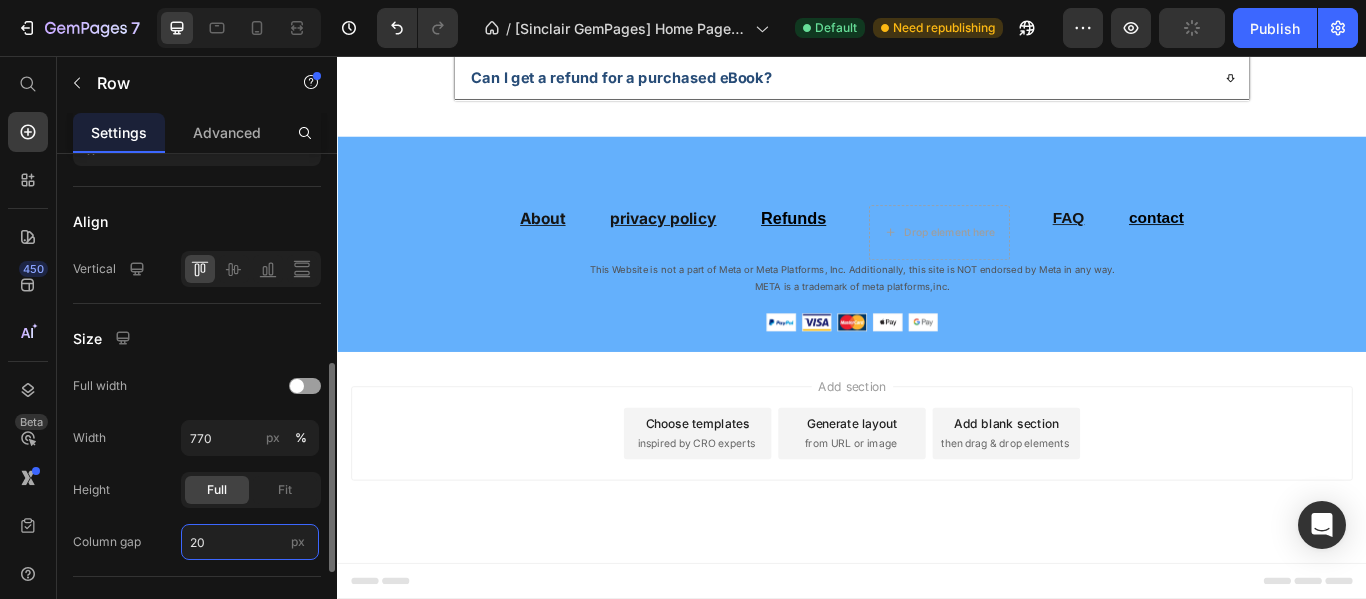 type on "30" 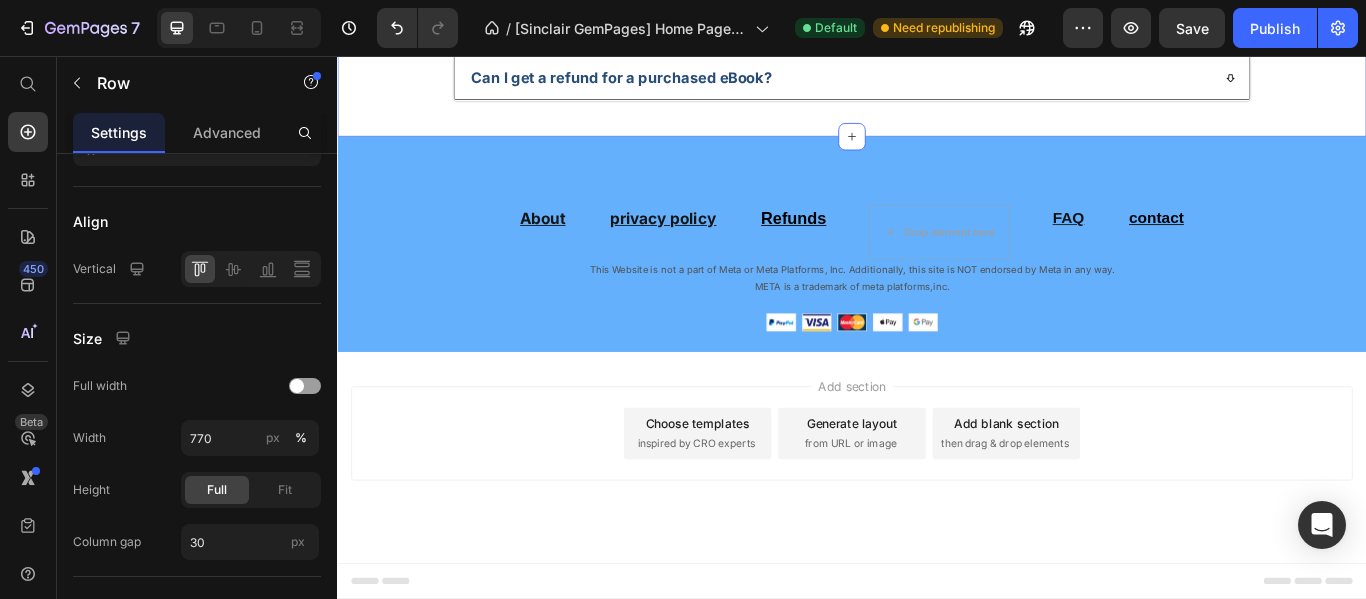 click on "Frequently Asked Questions Heading
In what format is the eBook available?
On which devices can I read my eBook?
Can I print my eBook?
I'm having trouble downloading my eBook. What should I do?
Does the eBook have any DRM or protections?
Can I get a refund for a purchased eBook? Accordion Row Section 10" at bounding box center (937, -123) 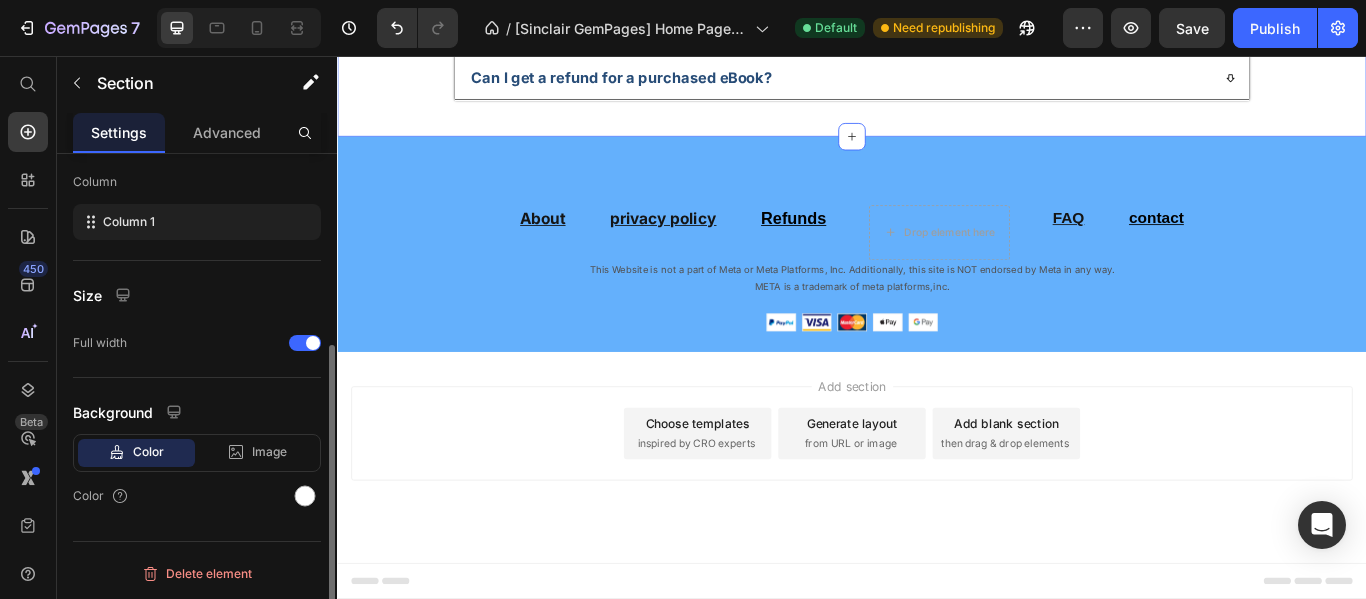 scroll, scrollTop: 0, scrollLeft: 0, axis: both 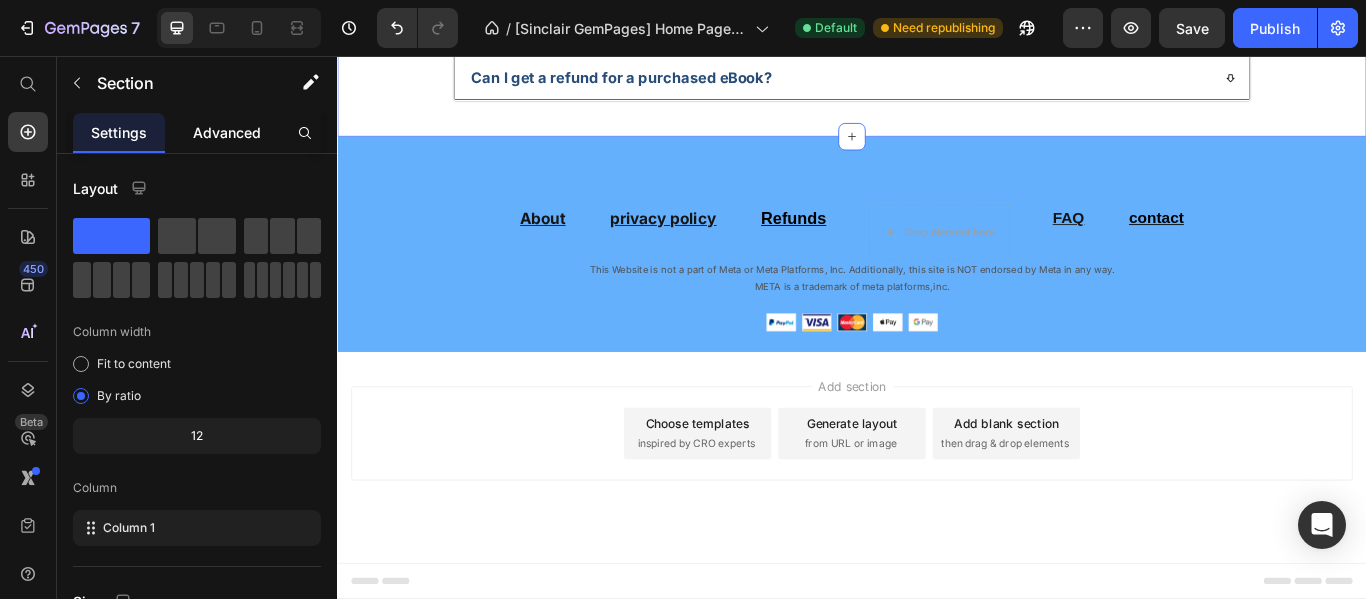 click on "Advanced" at bounding box center [227, 132] 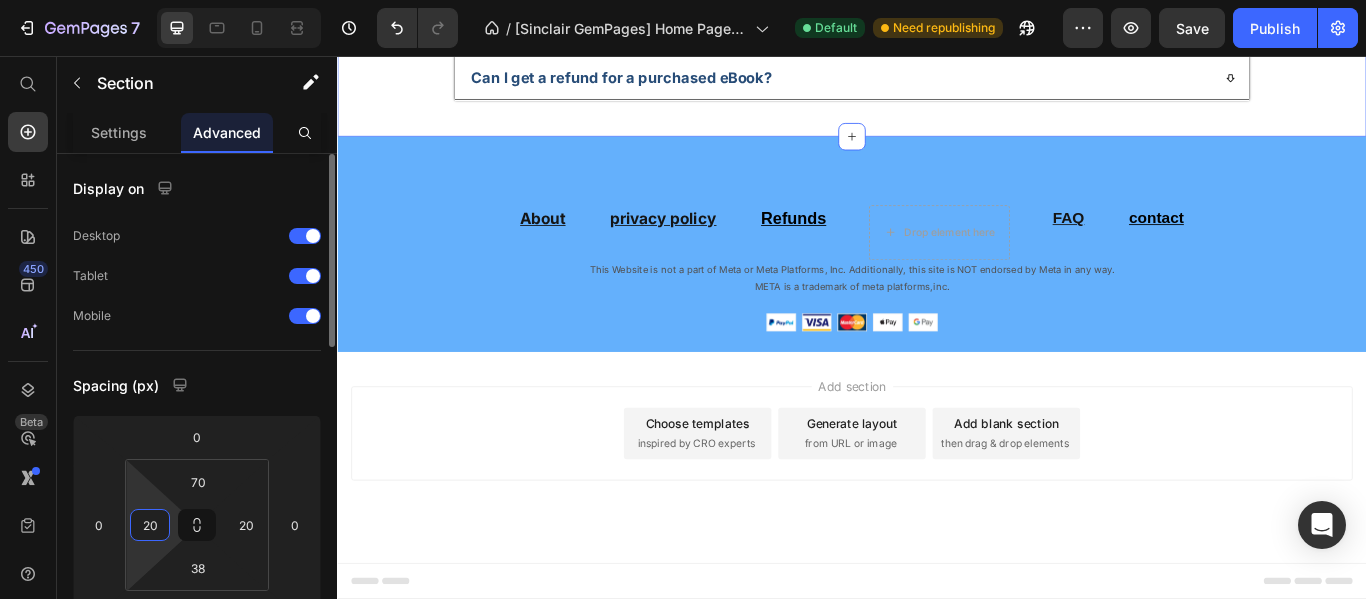 click on "20" at bounding box center [150, 525] 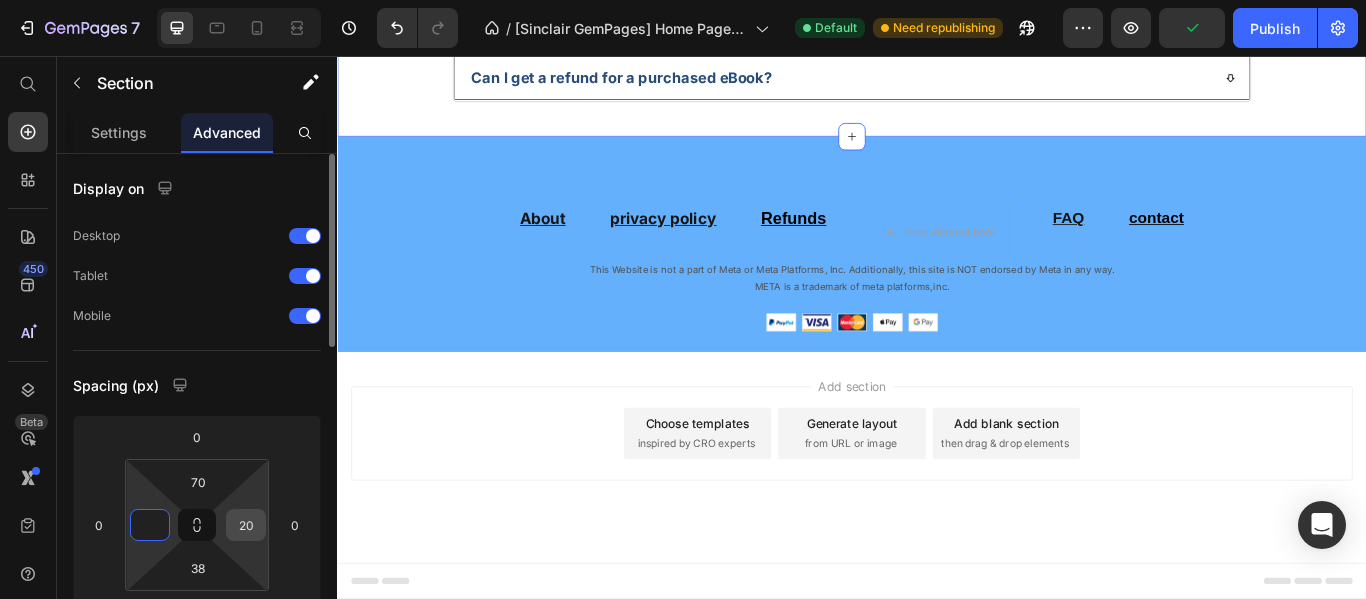 type on "0" 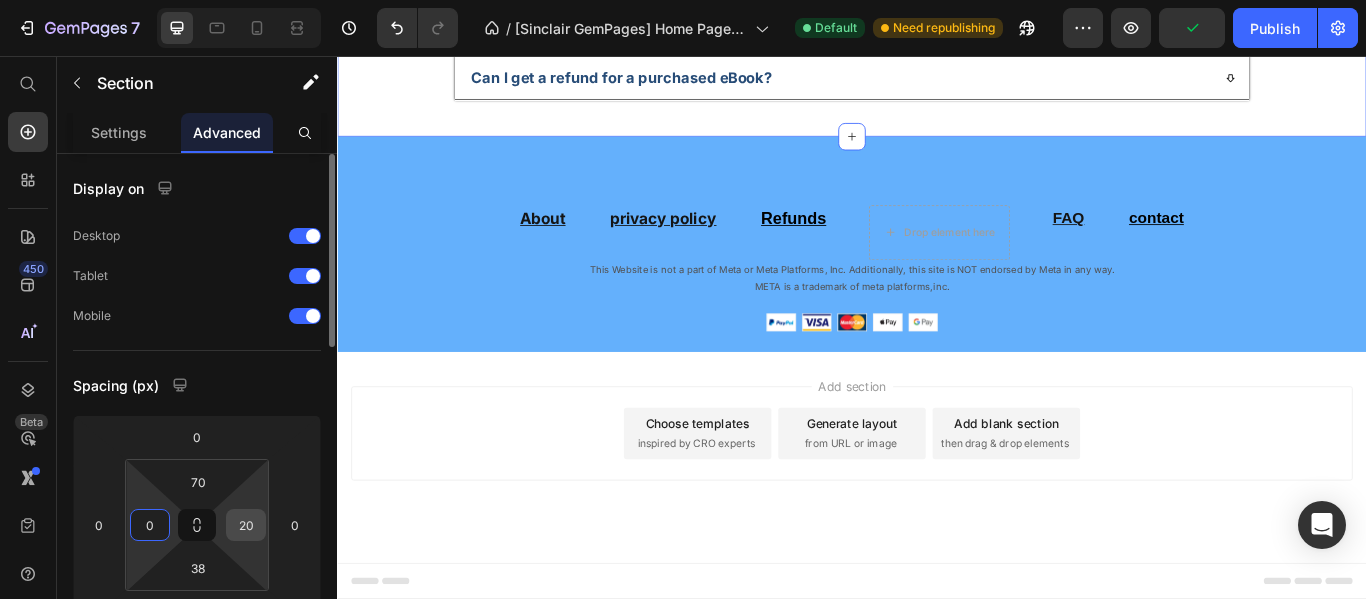 click on "20" at bounding box center [246, 525] 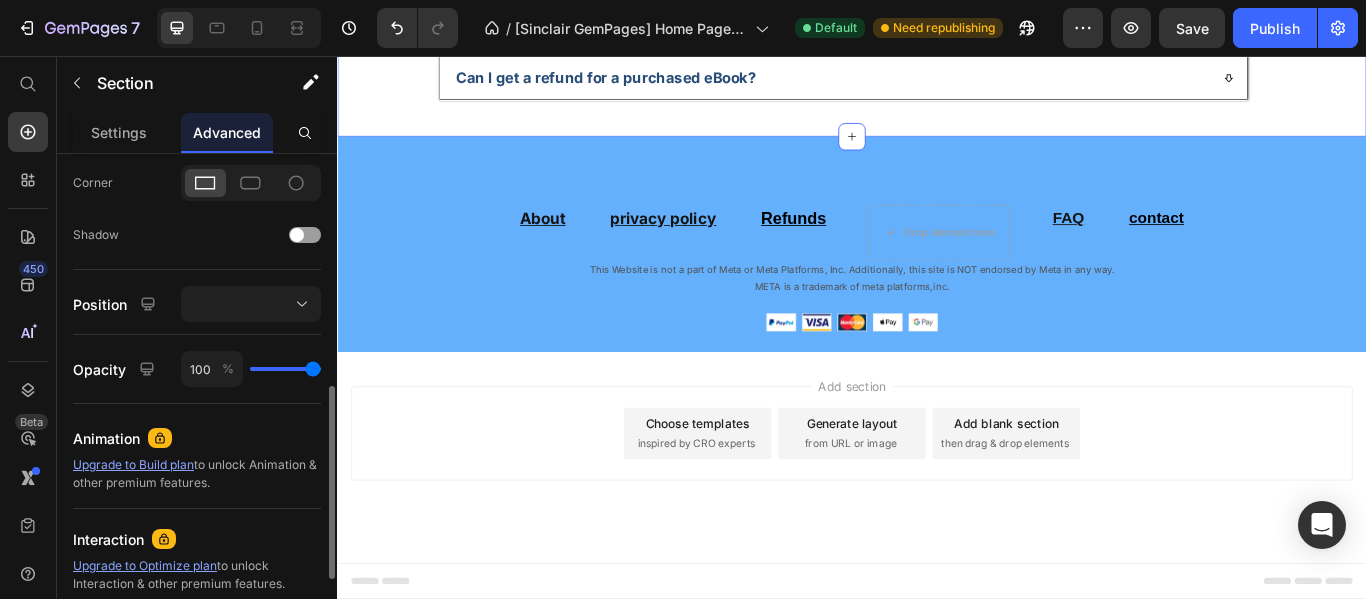 scroll, scrollTop: 403, scrollLeft: 0, axis: vertical 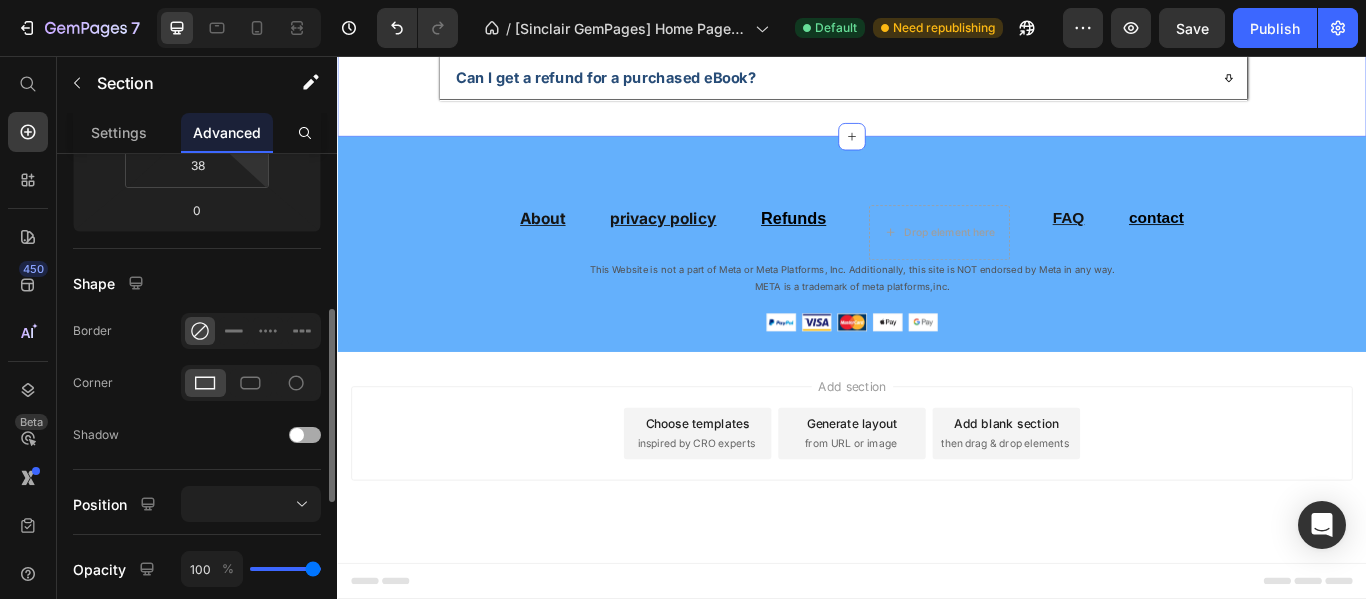 type on "0" 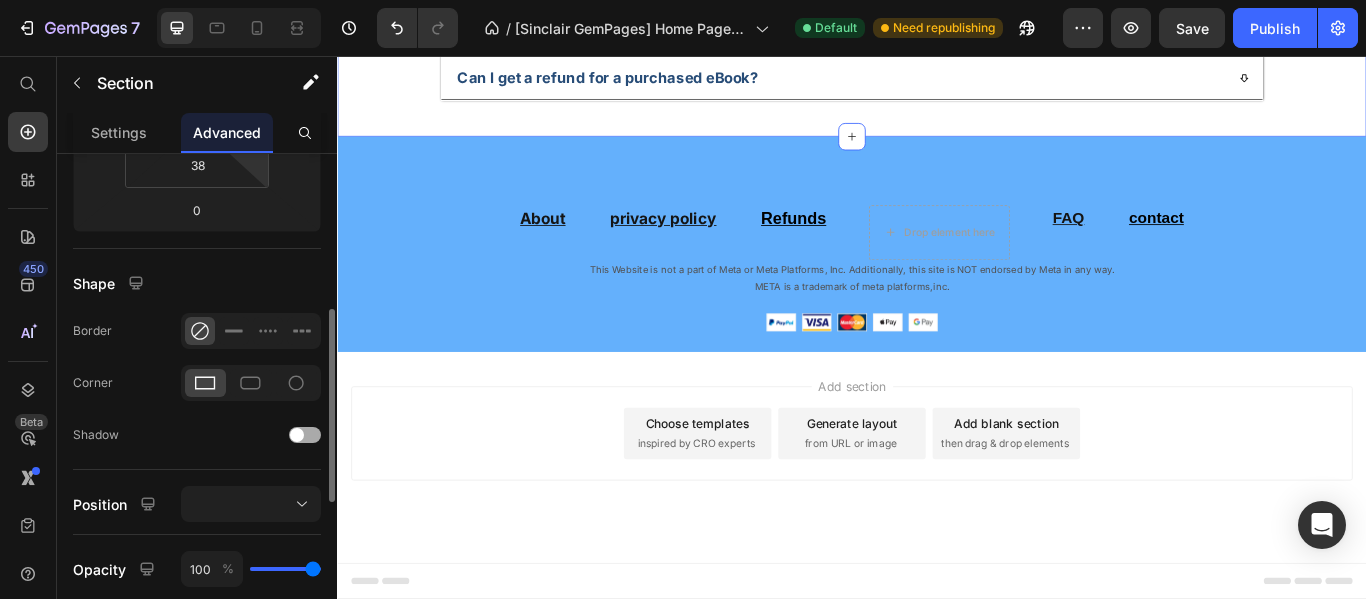 click at bounding box center [305, 435] 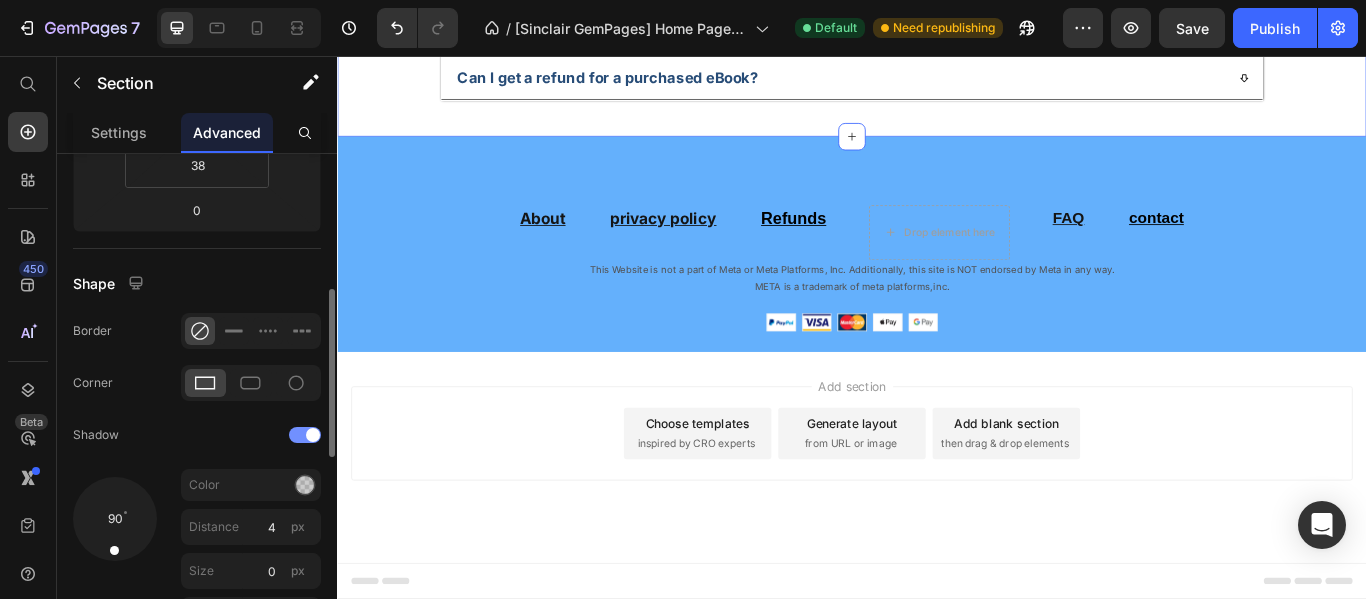 click at bounding box center [313, 435] 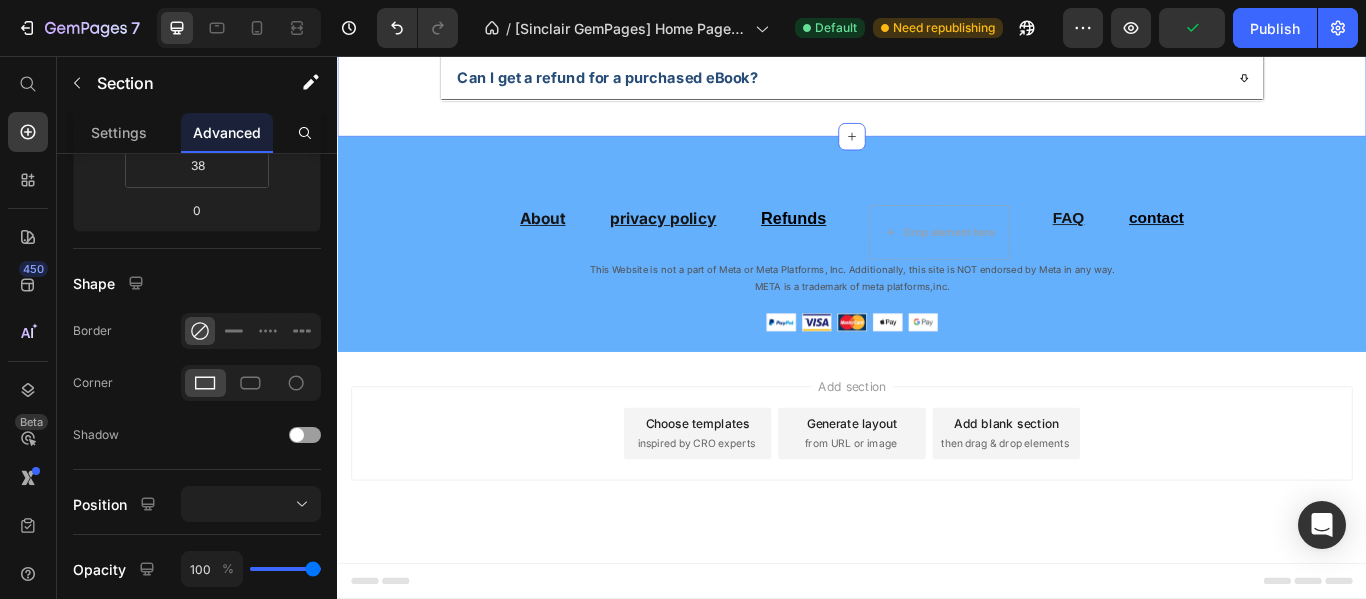 scroll, scrollTop: 7301, scrollLeft: 0, axis: vertical 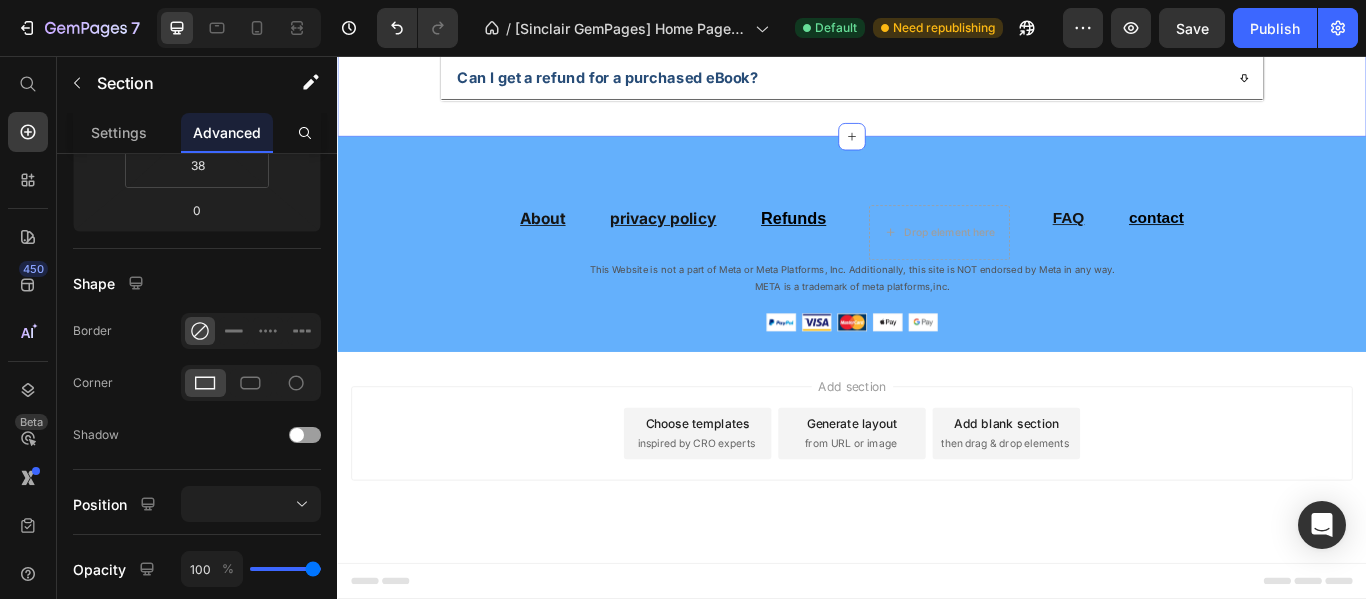 click on "Section 10 You can create reusable sections Create Theme Section AI Content Write with GemAI What would you like to describe here? Tone and Voice Persuasive Product MedPharm MASTERY! Show more Generate" at bounding box center [1327, -415] 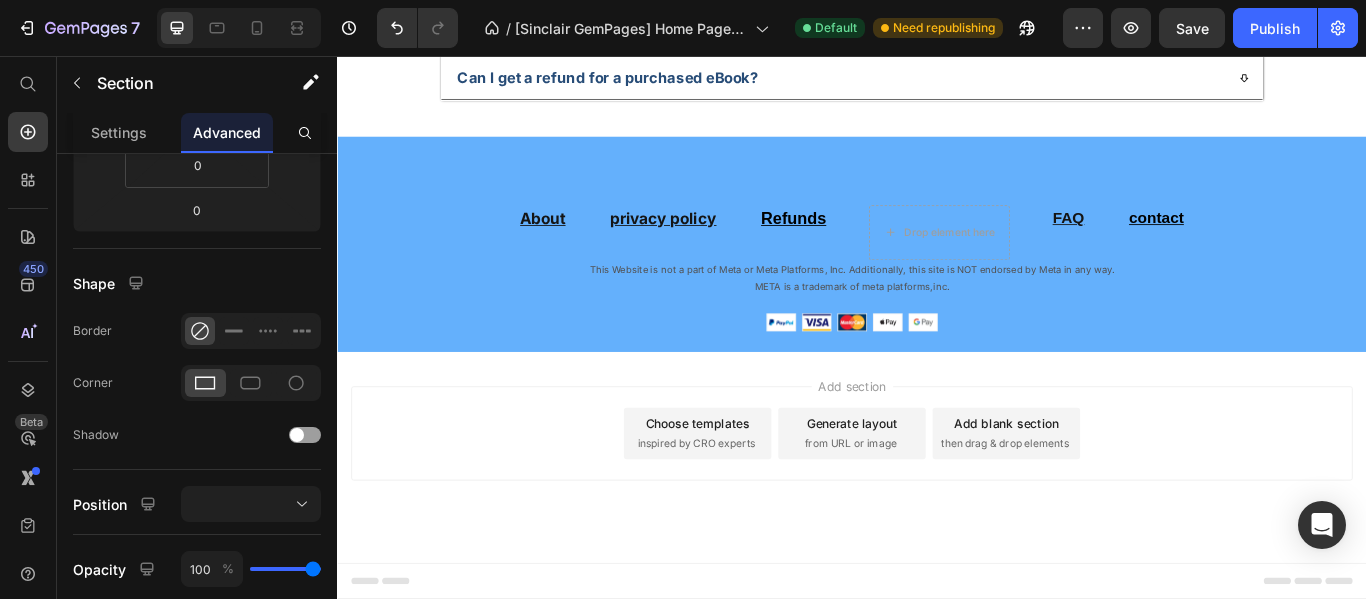 click on "Section 9" at bounding box center (1178, -677) 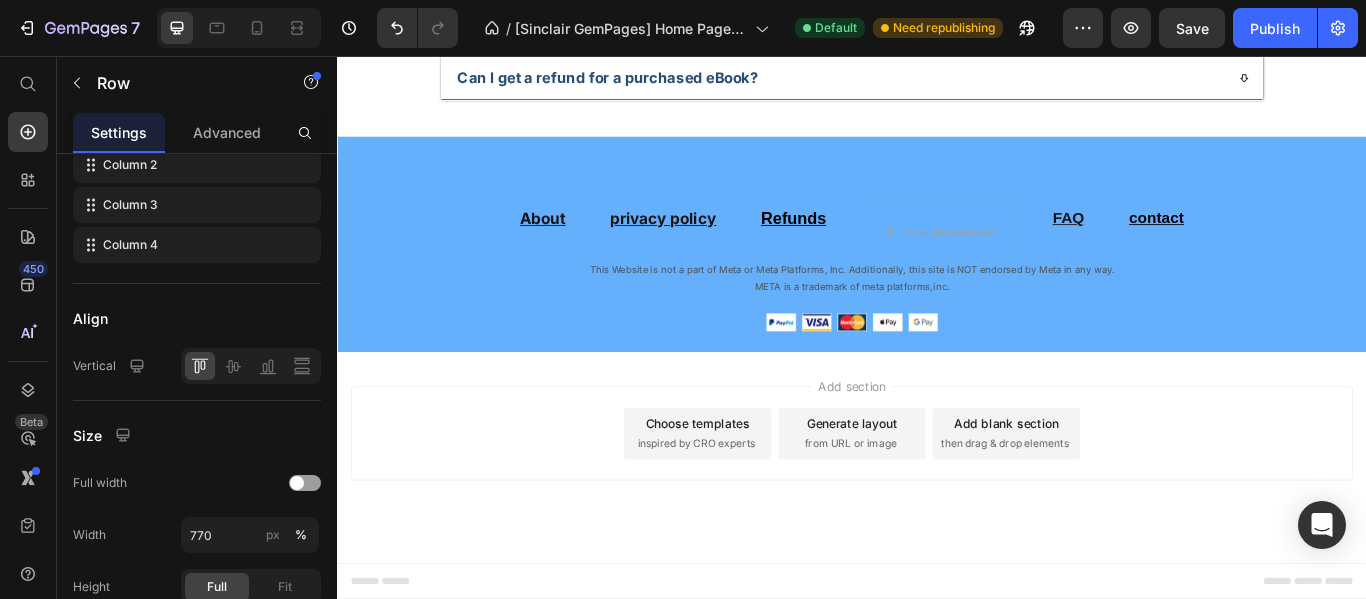 click on "Image Free Shipping Text Block At vero eos et accusamus et iusto odio dignissimos ducimus qui blanditiis Text Block Row Image Satisfaction Guaranteed Text Block At vero eos et accusamus et iusto odio dignissimos ducimus qui blanditiis Text Block Row Image Lorem ipsum dolor Text Block At vero eos et accusamus et iusto odio dignissimos ducimus qui blanditiis Text Block Row Image Free Shipping Text Block At vero eos et accusamus et iusto odio dignissimos ducimus qui blanditiis Text Block Row Row 0" at bounding box center (957, -512) 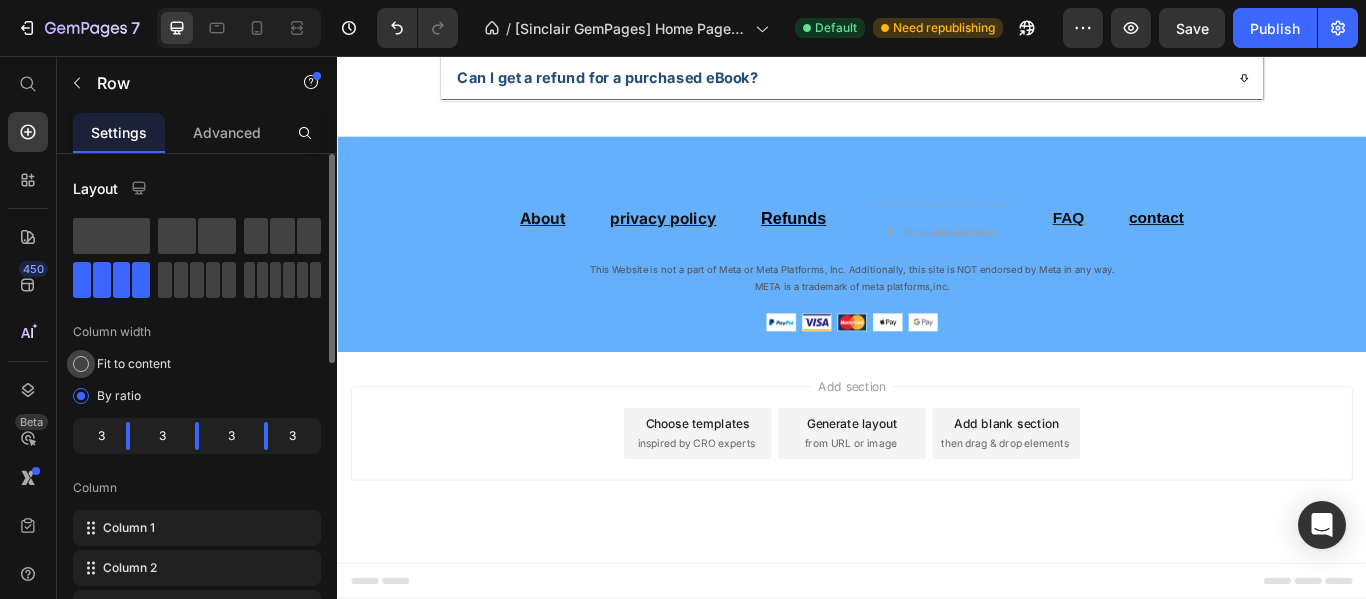 click at bounding box center (81, 364) 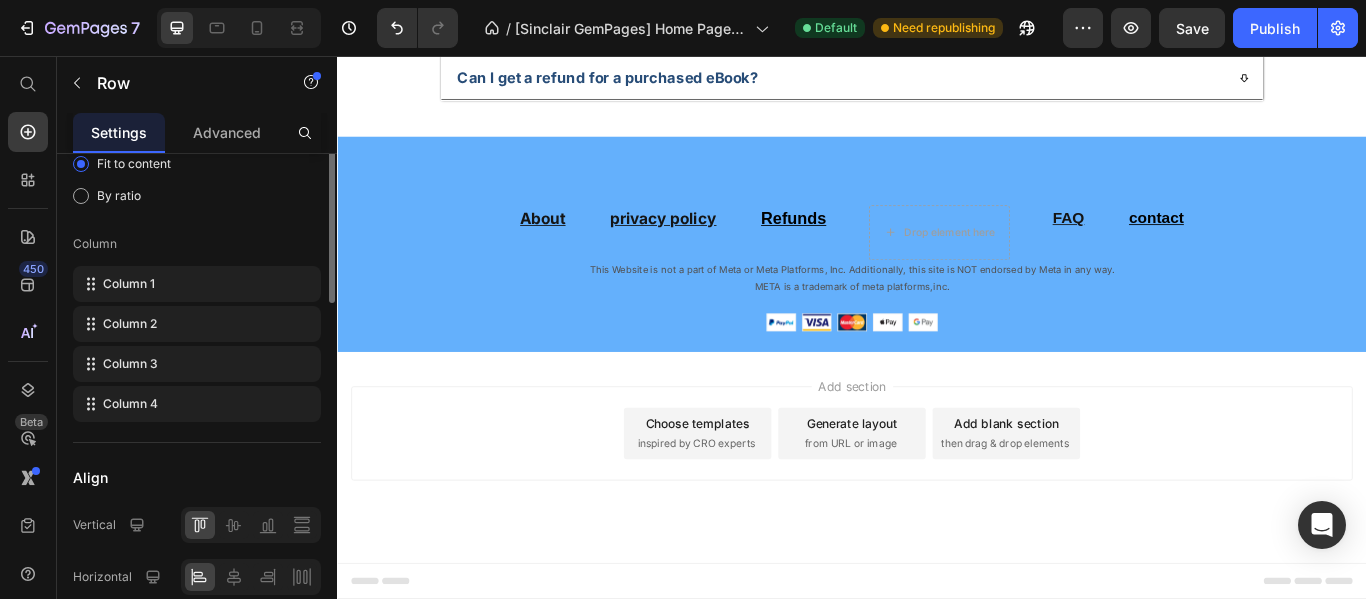 scroll, scrollTop: 300, scrollLeft: 0, axis: vertical 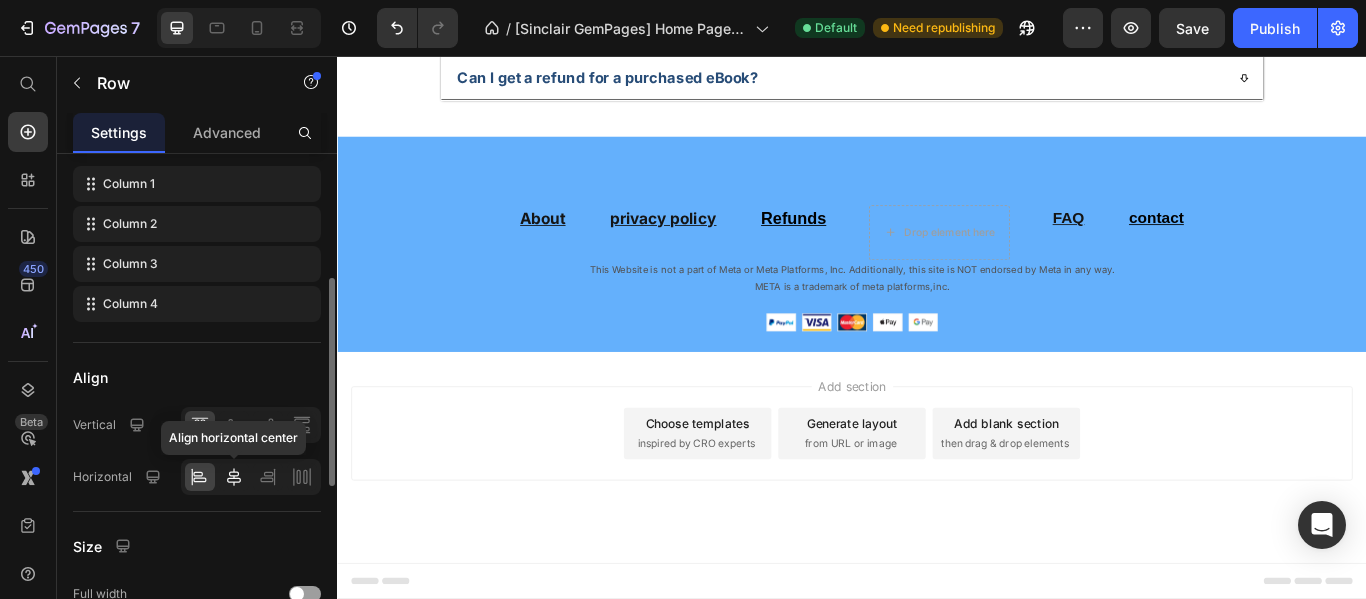 click 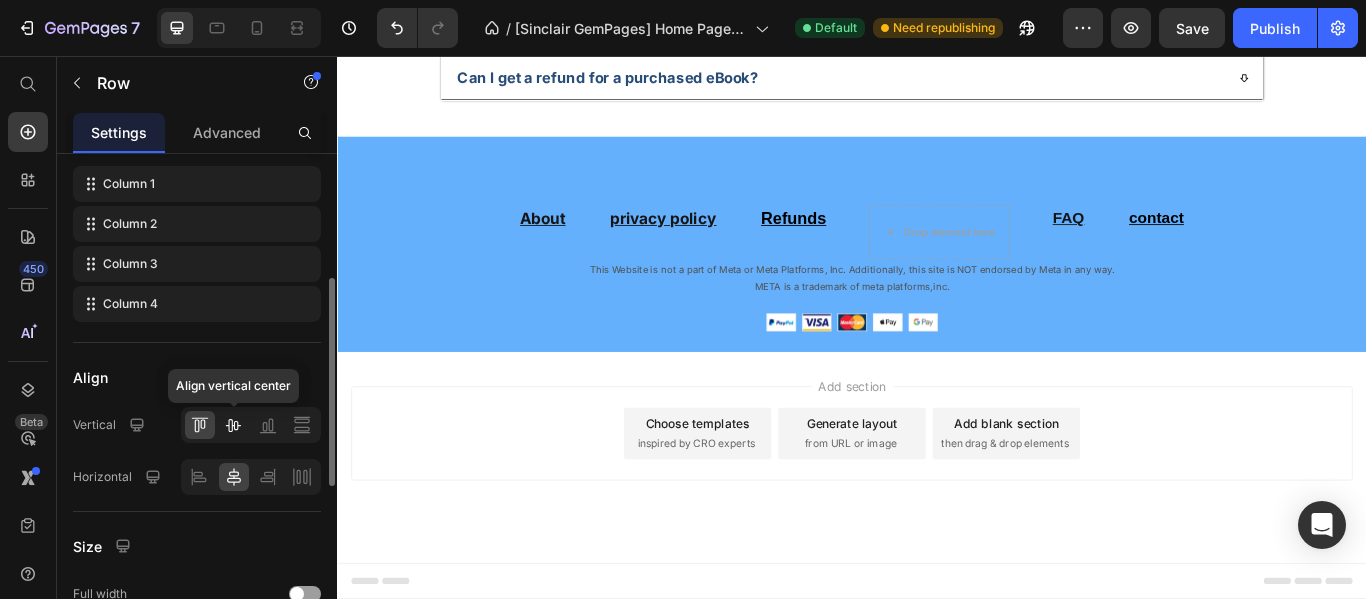 click 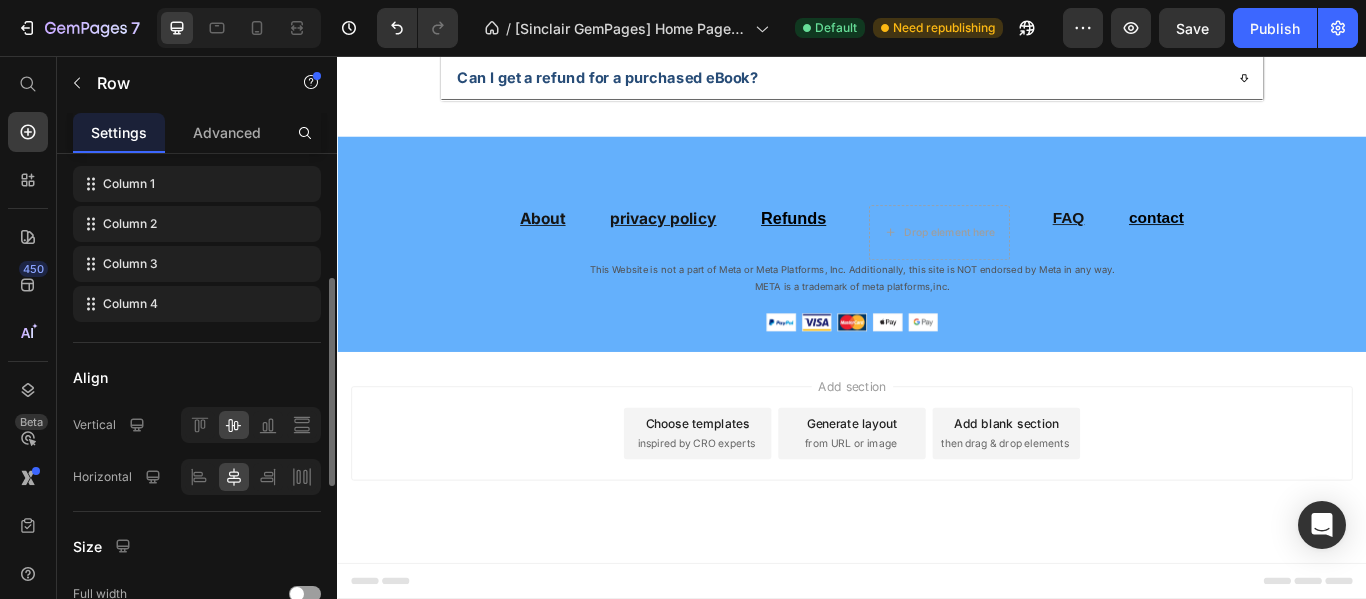 scroll, scrollTop: 500, scrollLeft: 0, axis: vertical 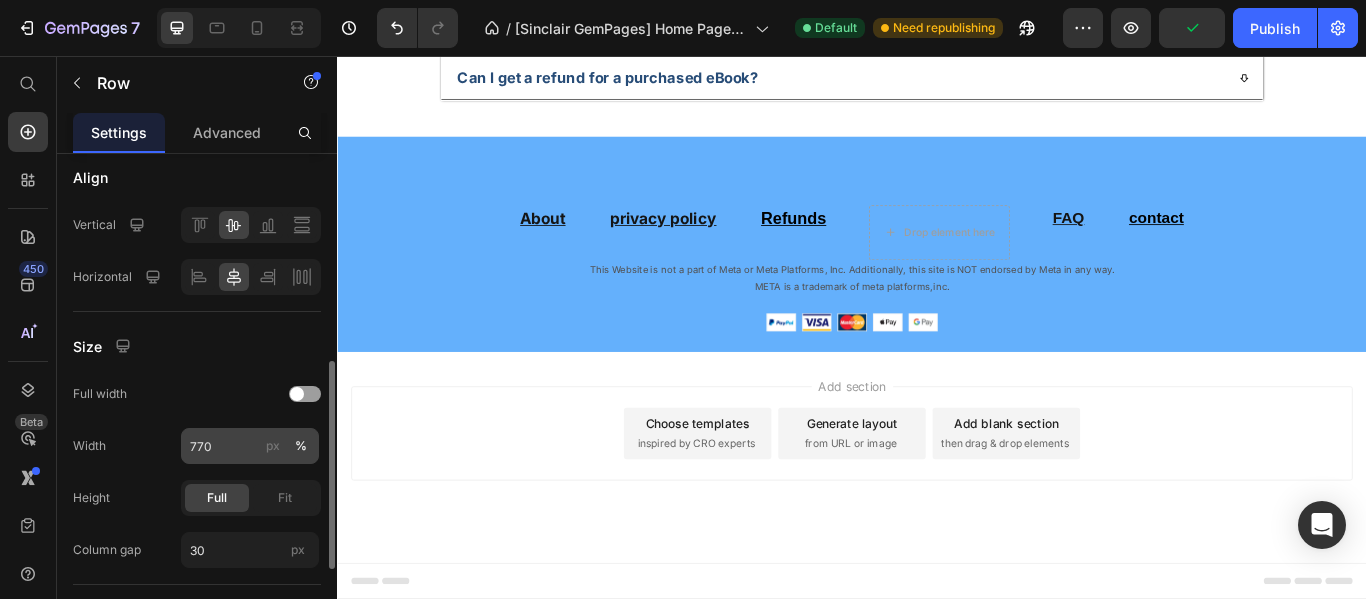 click on "px" at bounding box center (273, 446) 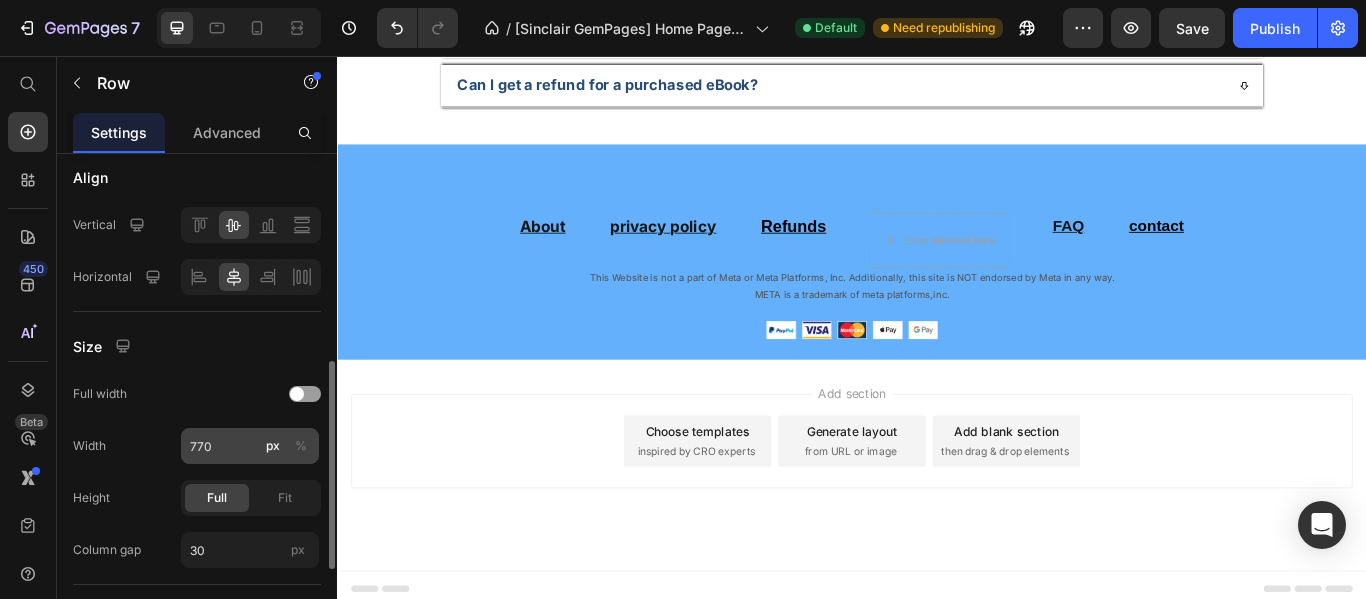 click on "%" at bounding box center [301, 446] 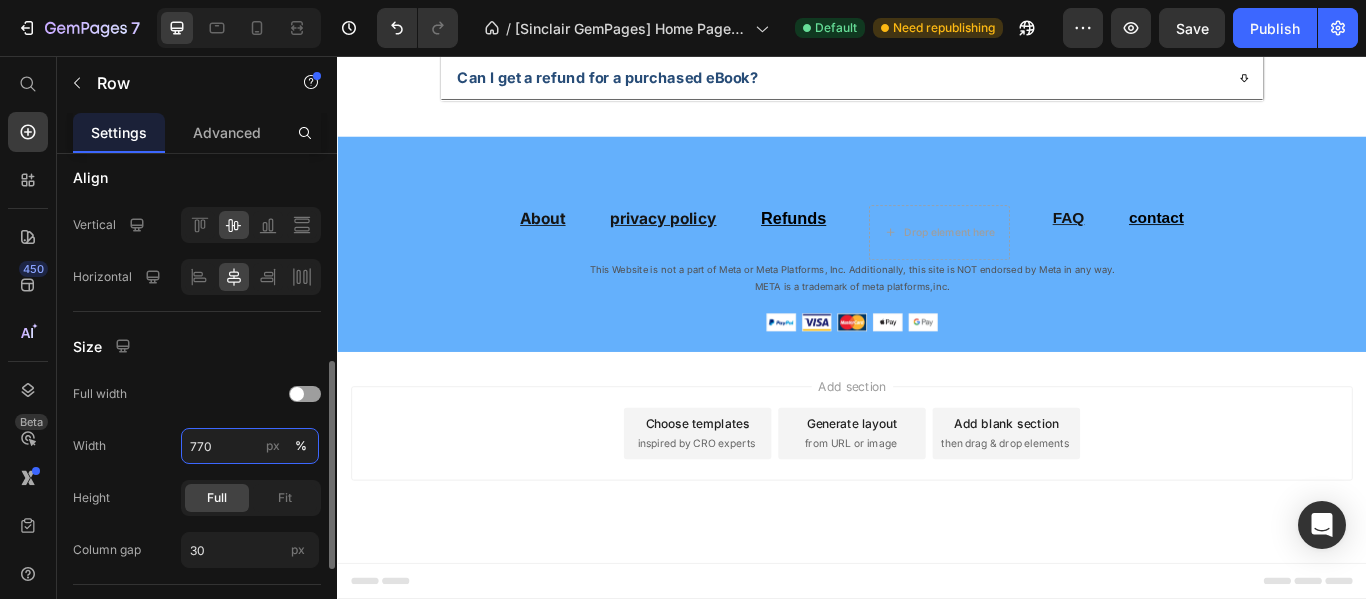 click on "770" at bounding box center [250, 446] 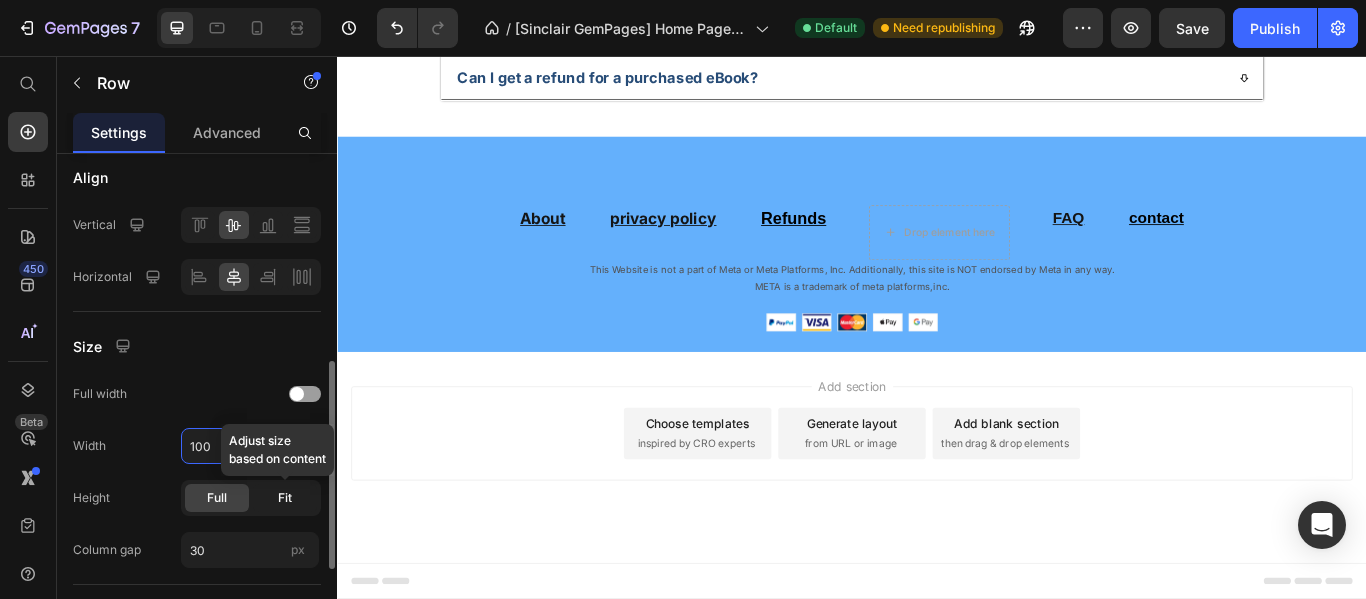 type on "100" 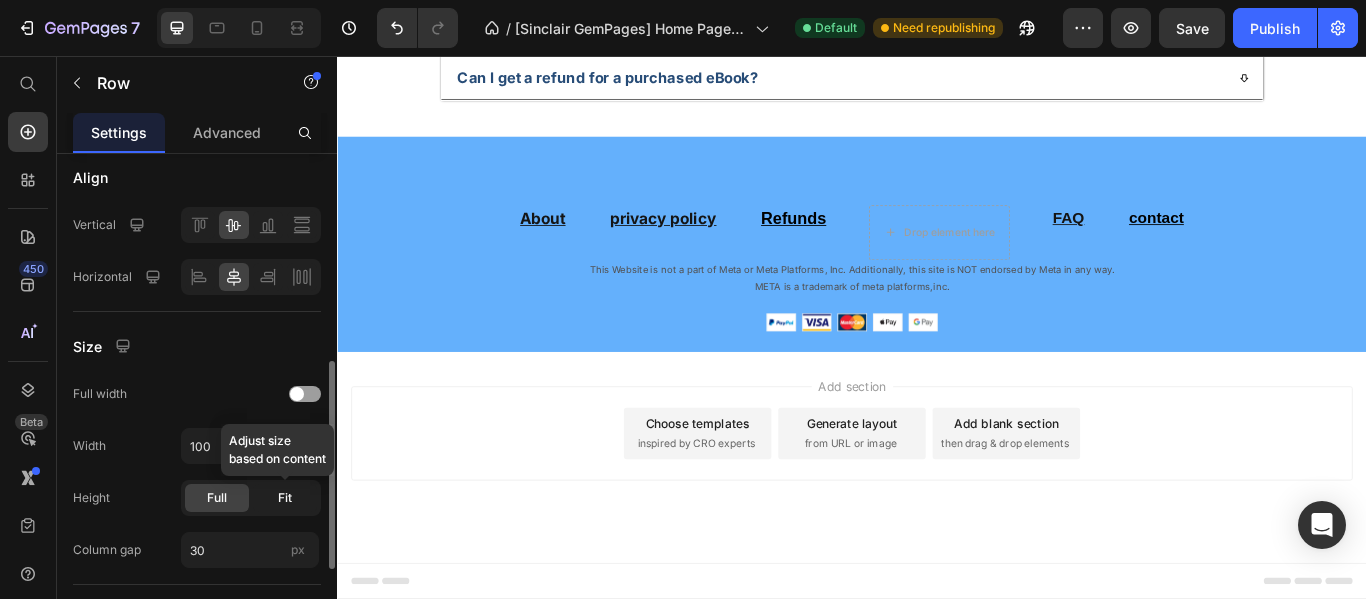 click on "Fit" 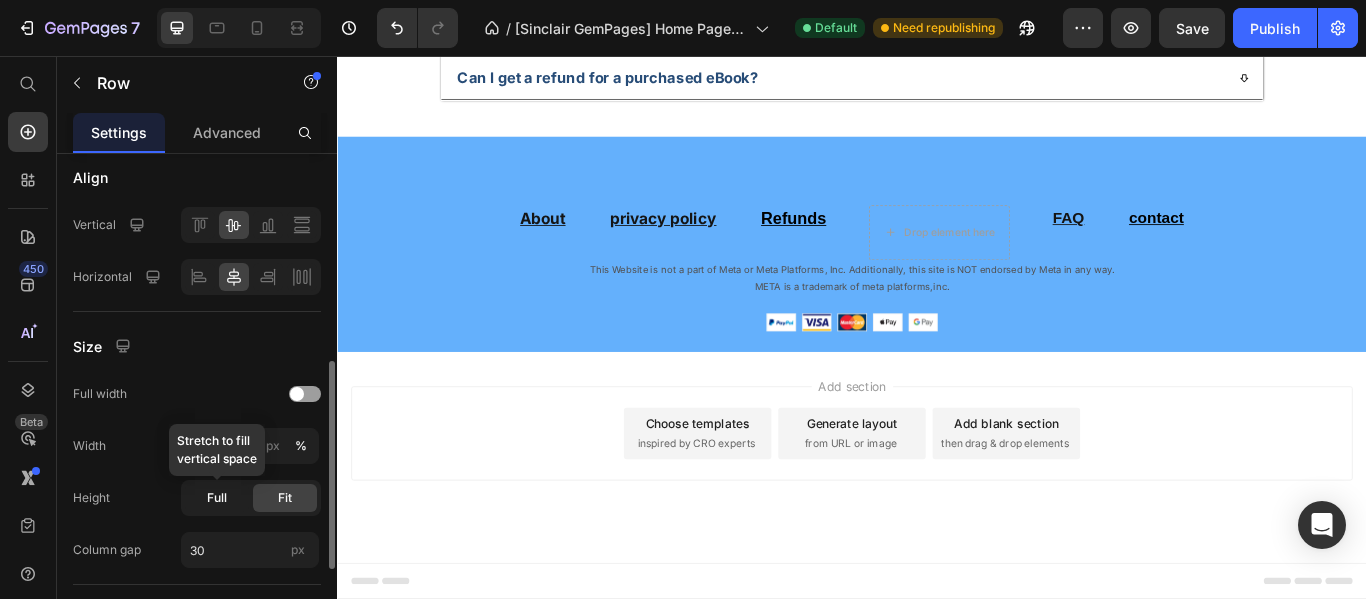 click on "Full" 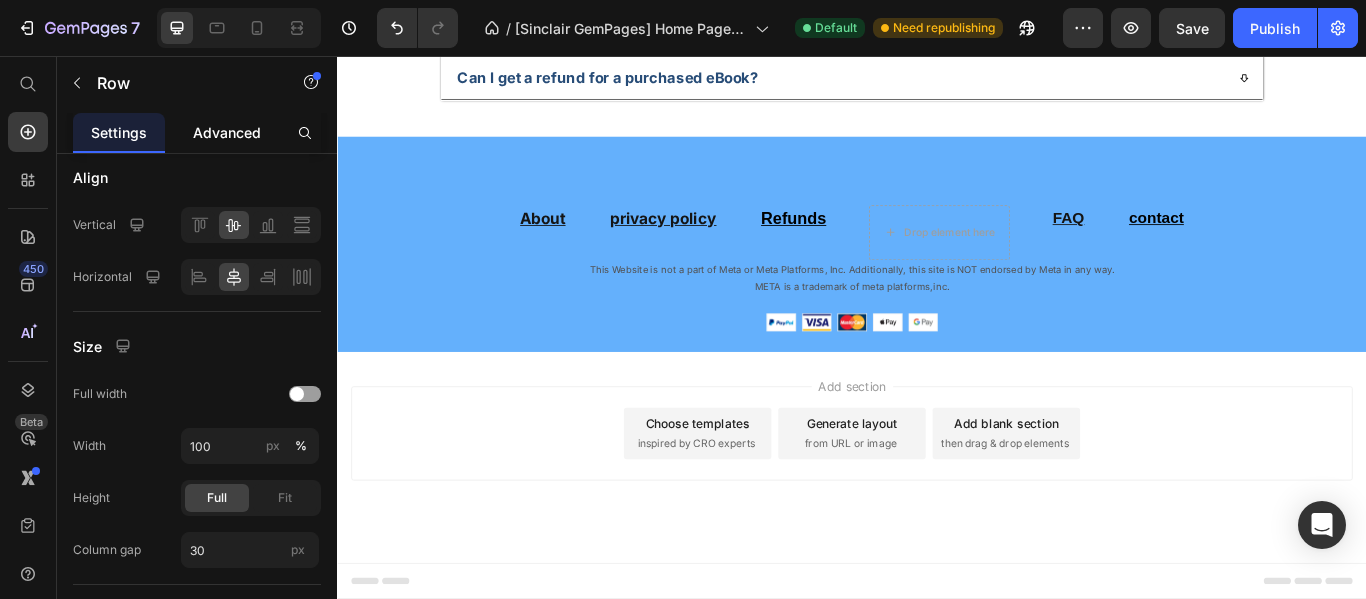click on "Advanced" at bounding box center (227, 132) 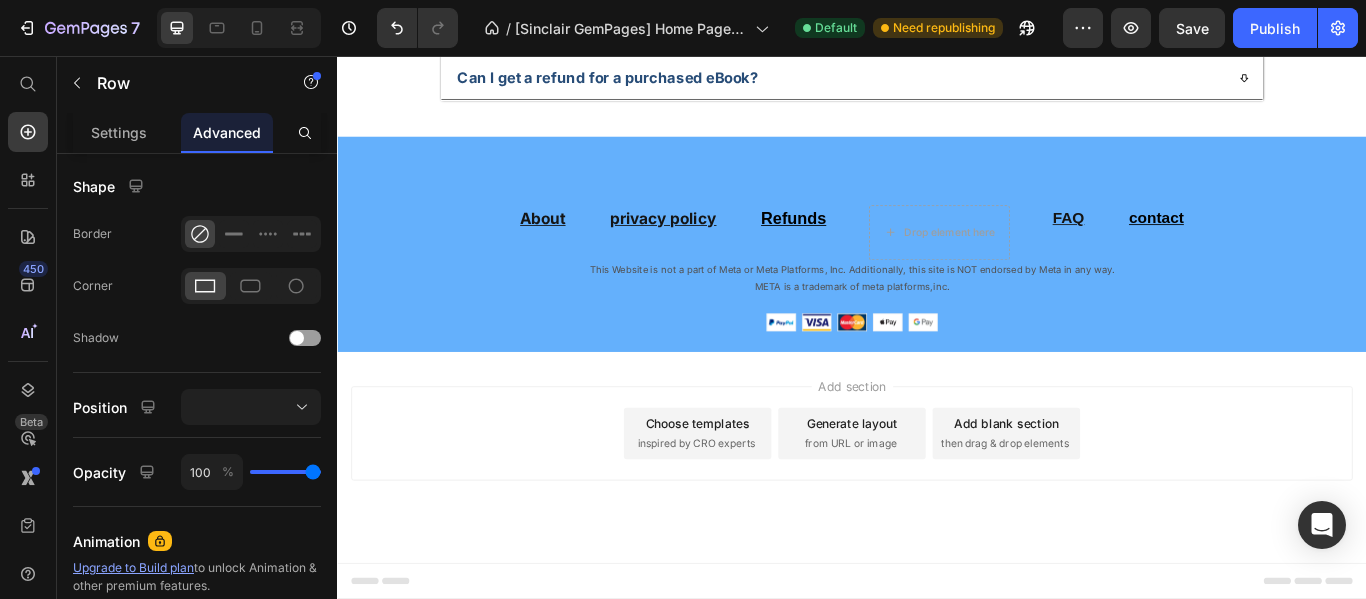 scroll, scrollTop: 0, scrollLeft: 0, axis: both 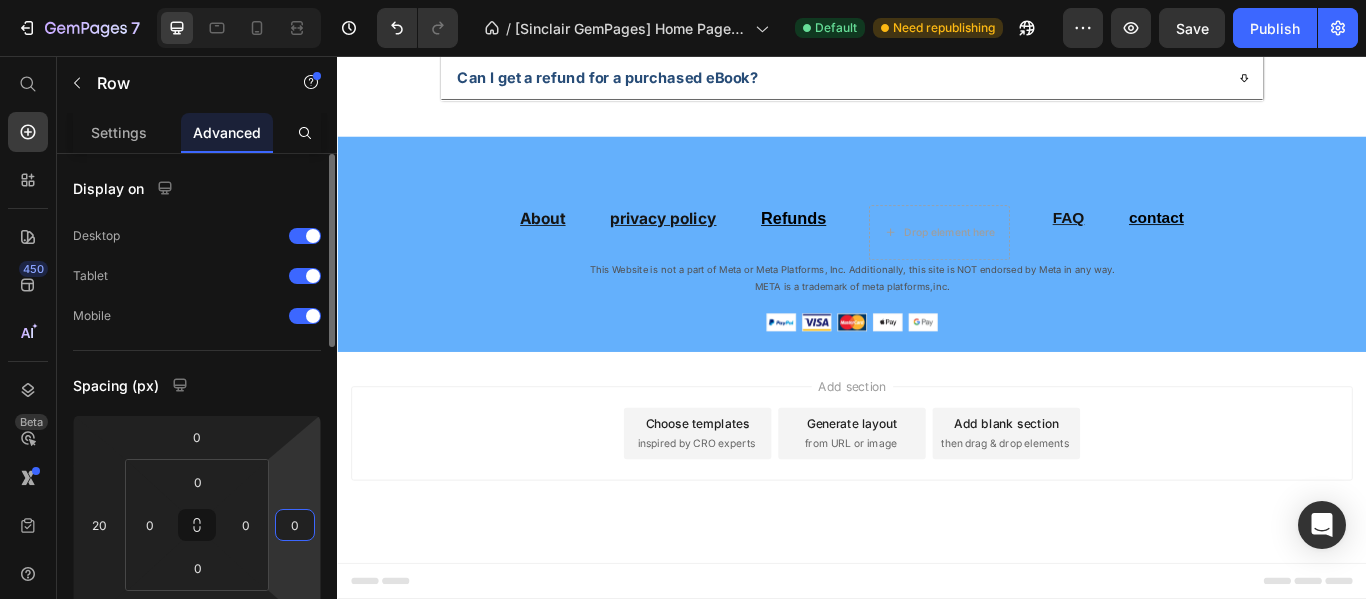 click on "0" at bounding box center [295, 525] 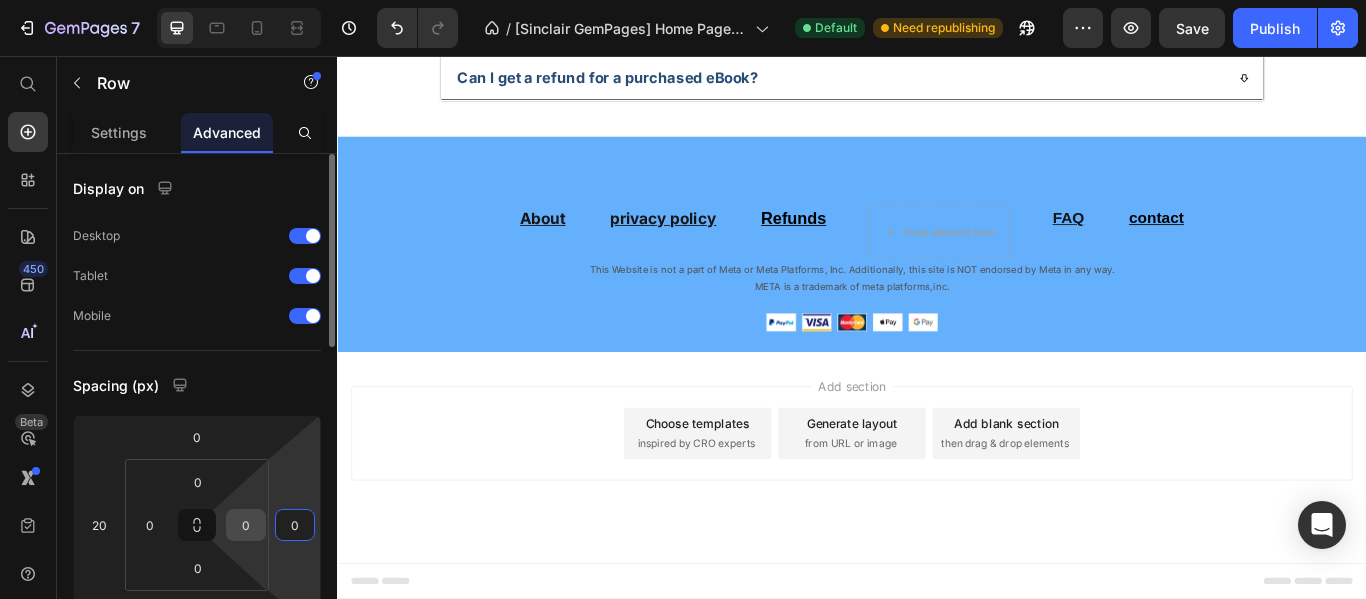 click on "0" at bounding box center [246, 525] 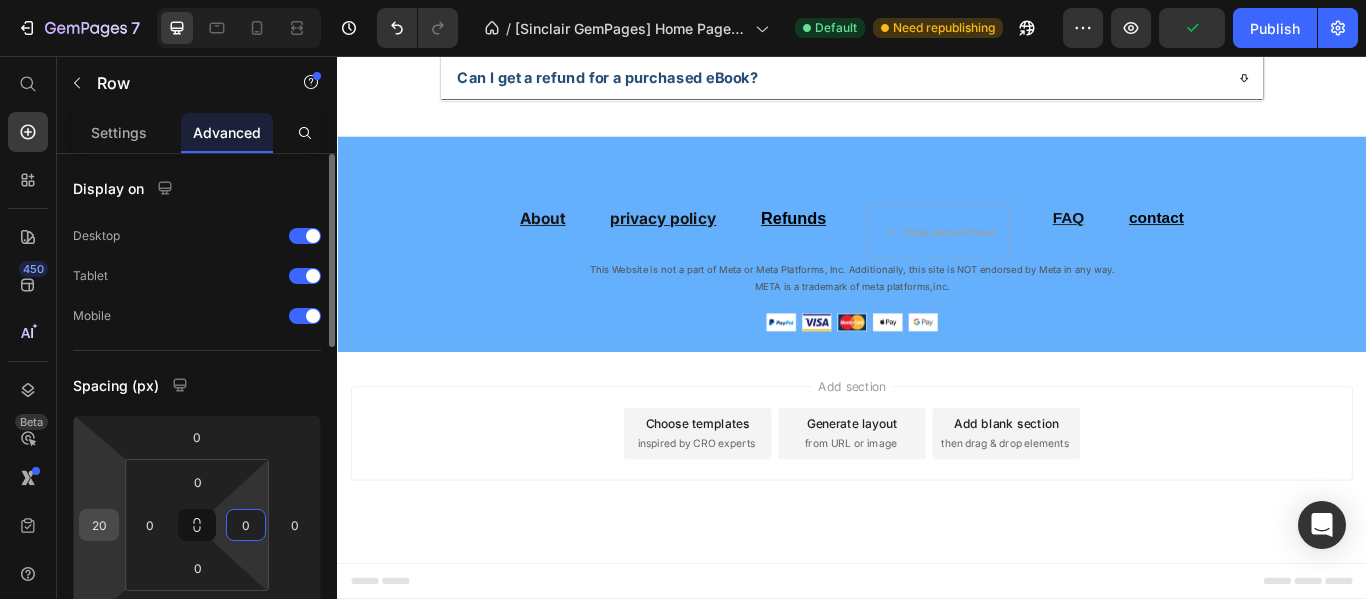 click on "20" at bounding box center [99, 525] 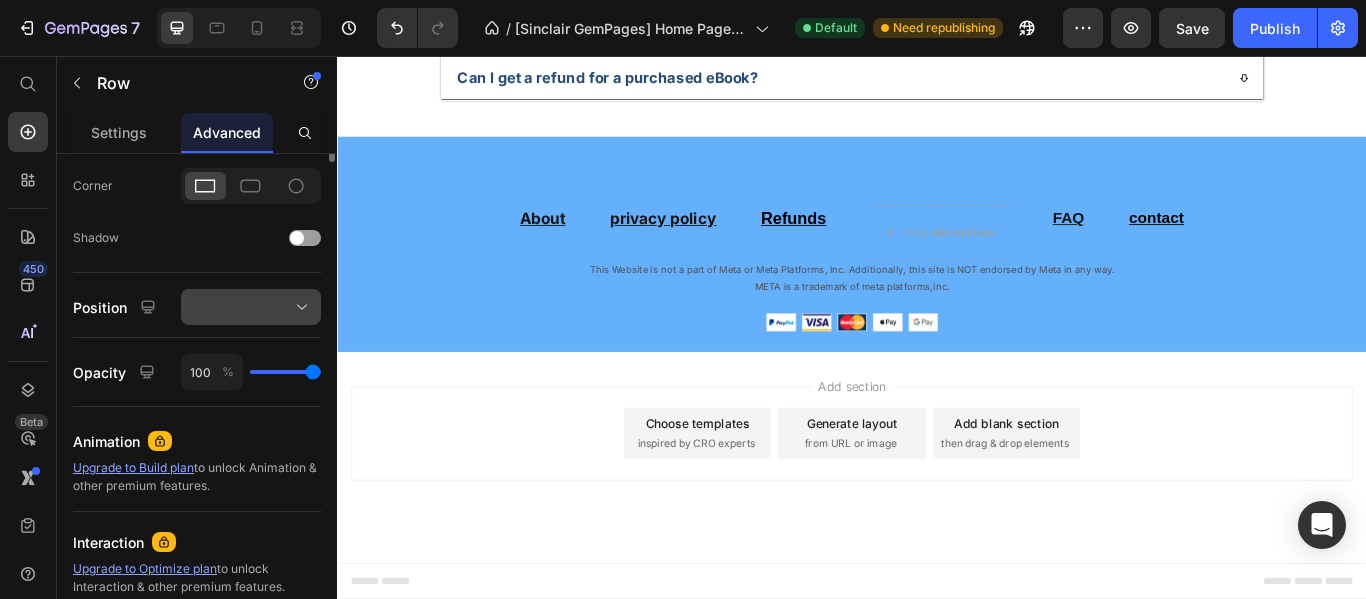 scroll, scrollTop: 300, scrollLeft: 0, axis: vertical 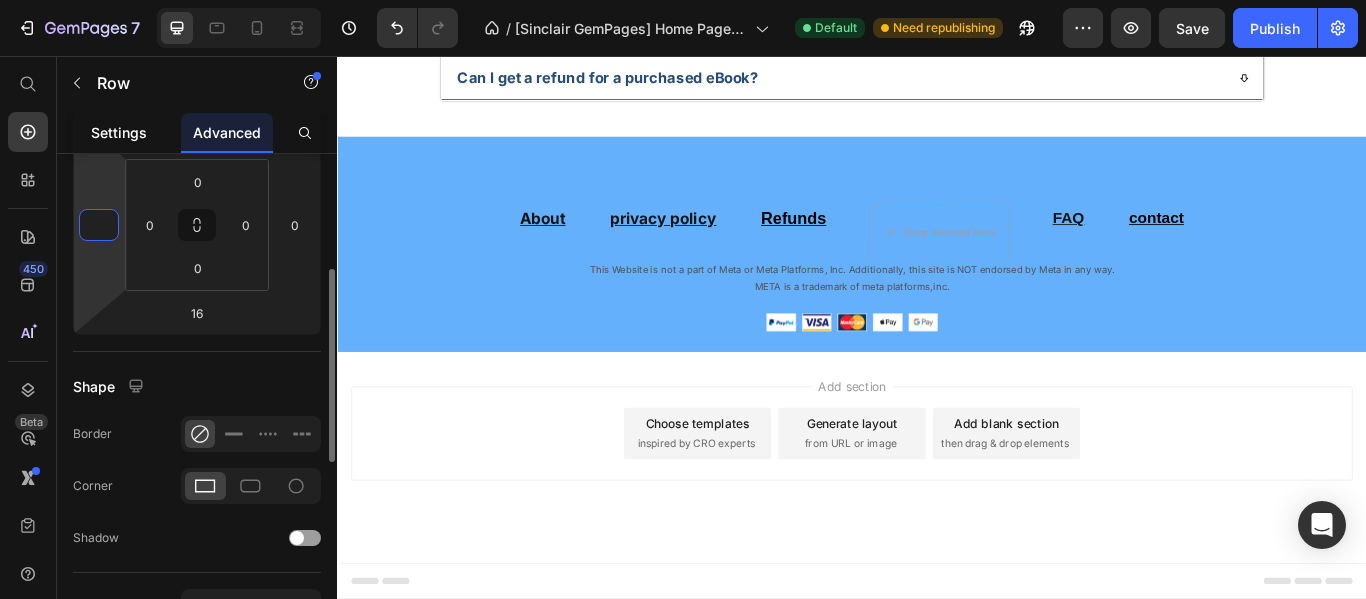 type on "0" 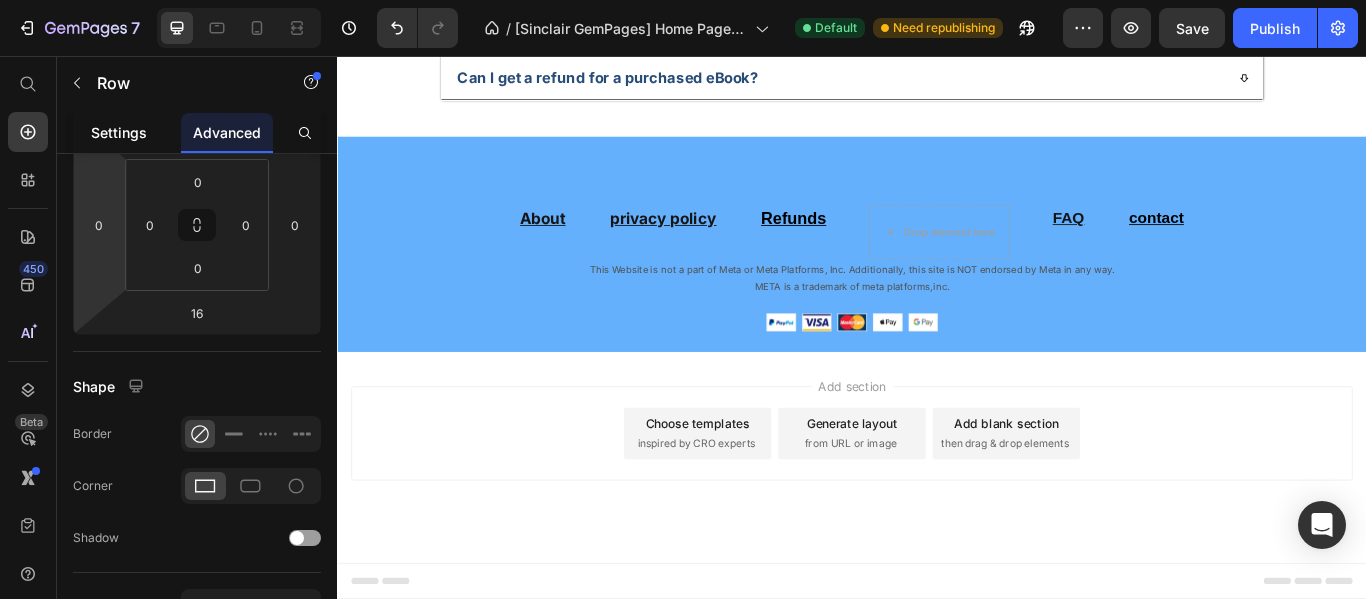 click on "Settings" at bounding box center [119, 132] 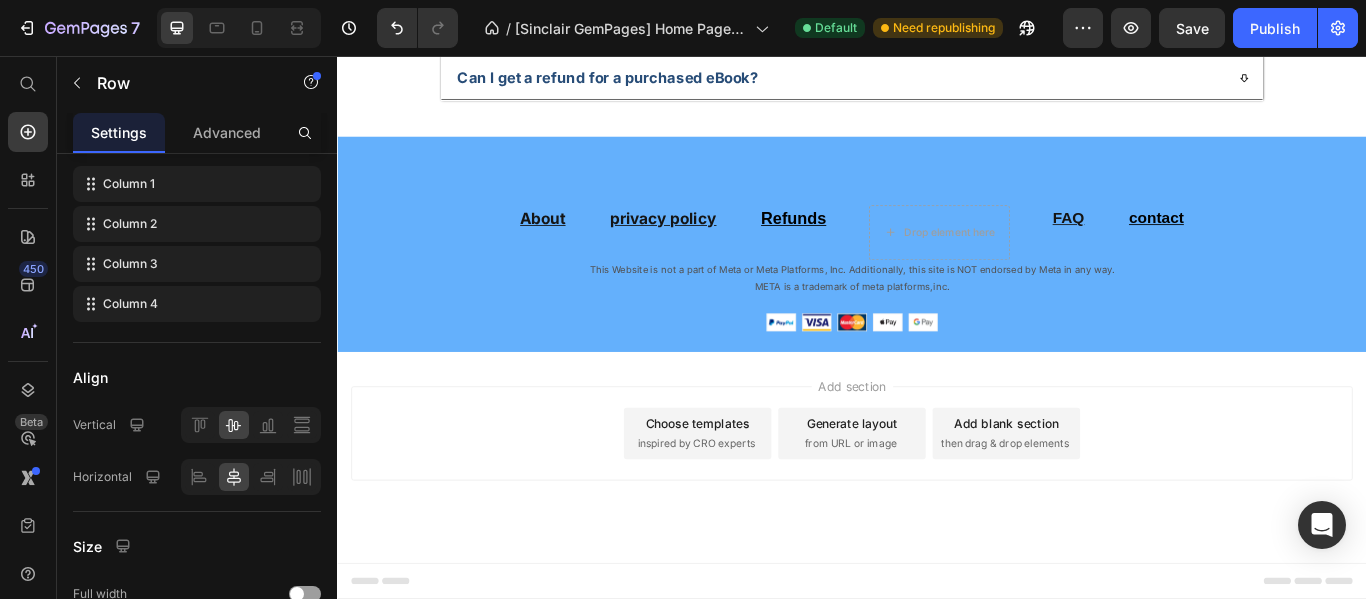 scroll, scrollTop: 0, scrollLeft: 0, axis: both 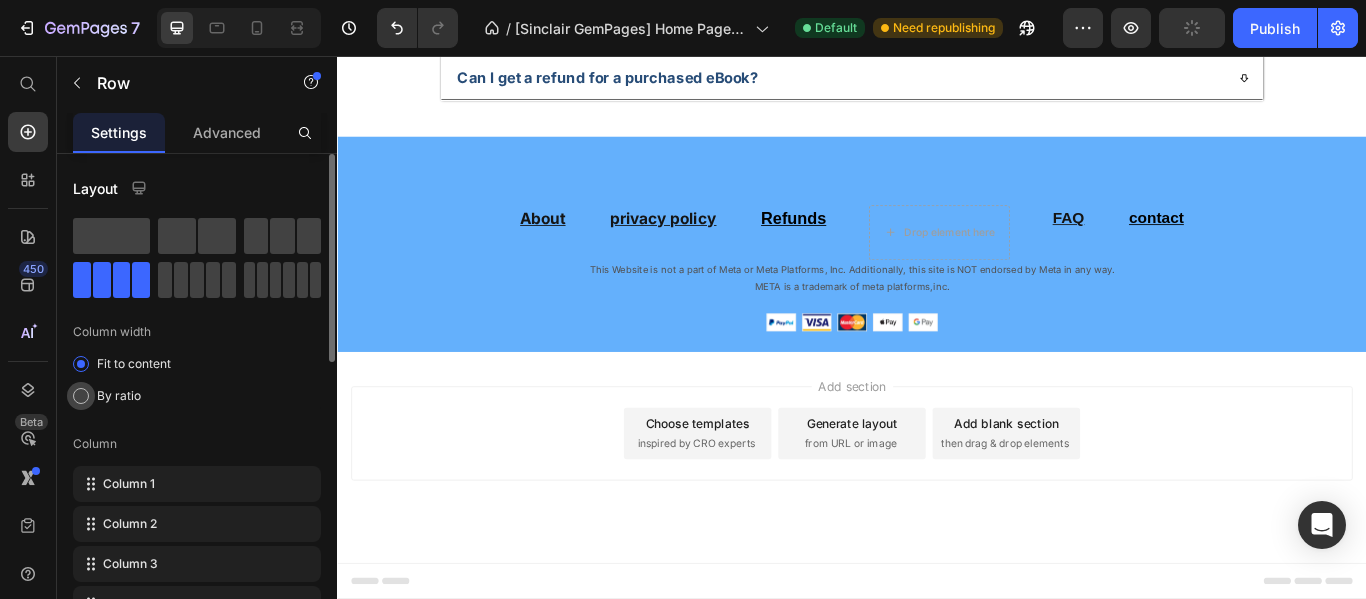click at bounding box center (81, 396) 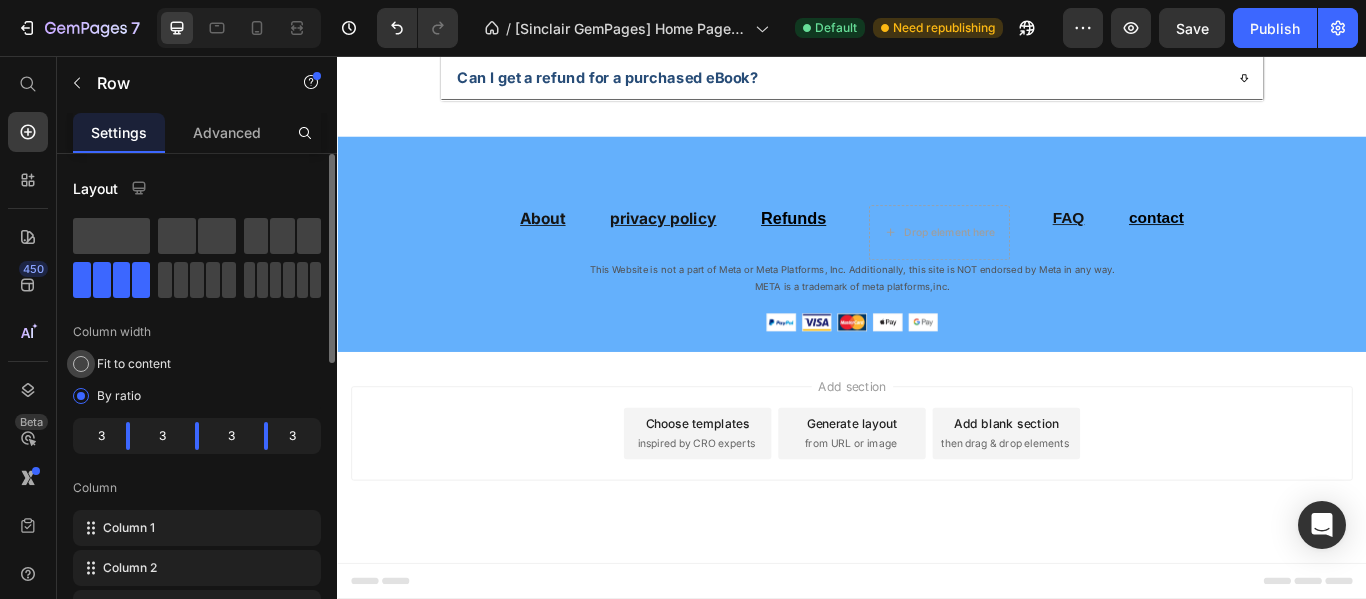 click at bounding box center (81, 364) 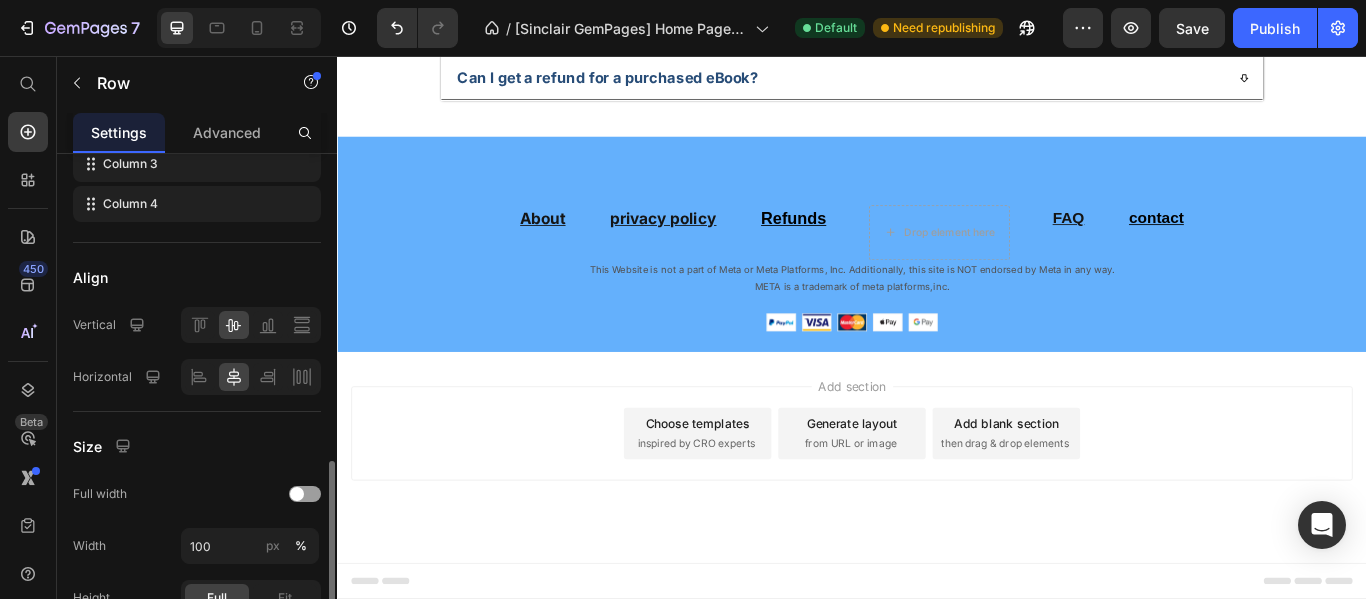 scroll, scrollTop: 500, scrollLeft: 0, axis: vertical 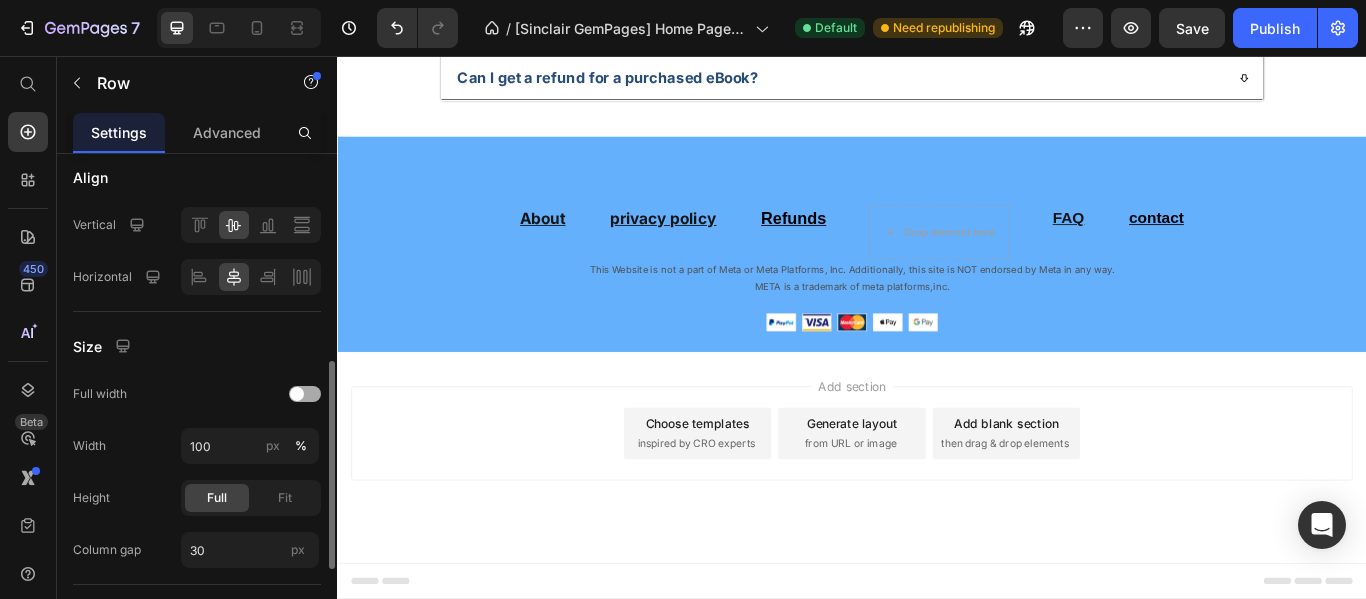 click at bounding box center [297, 394] 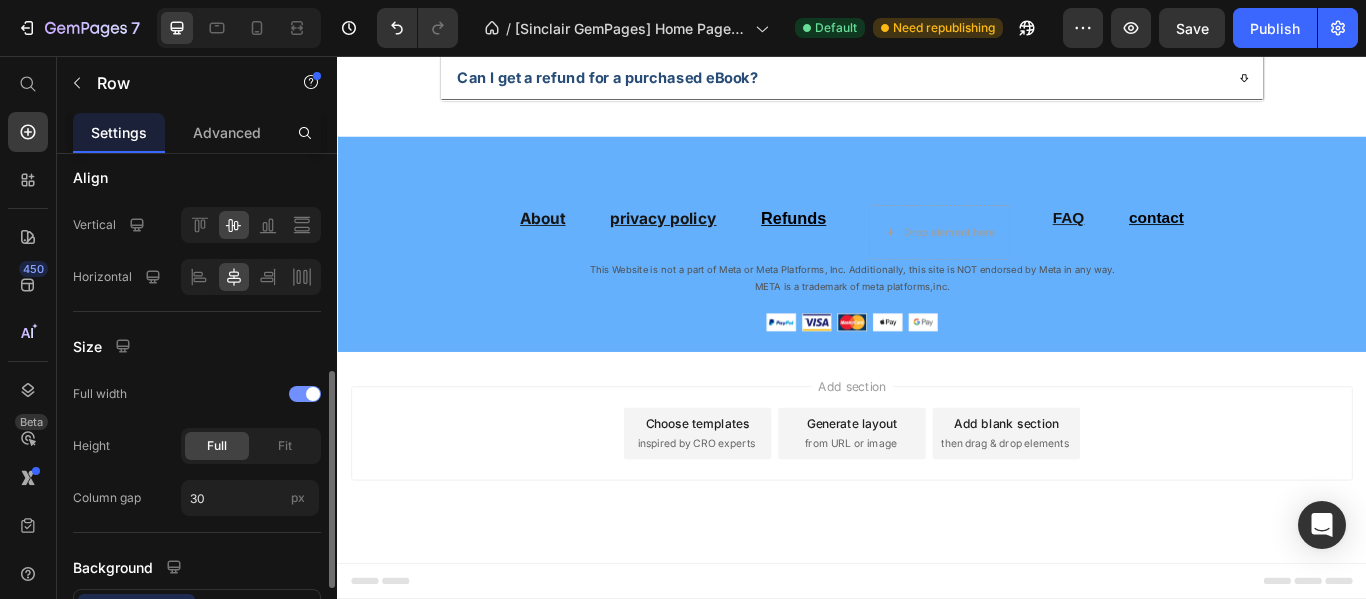 click at bounding box center (305, 394) 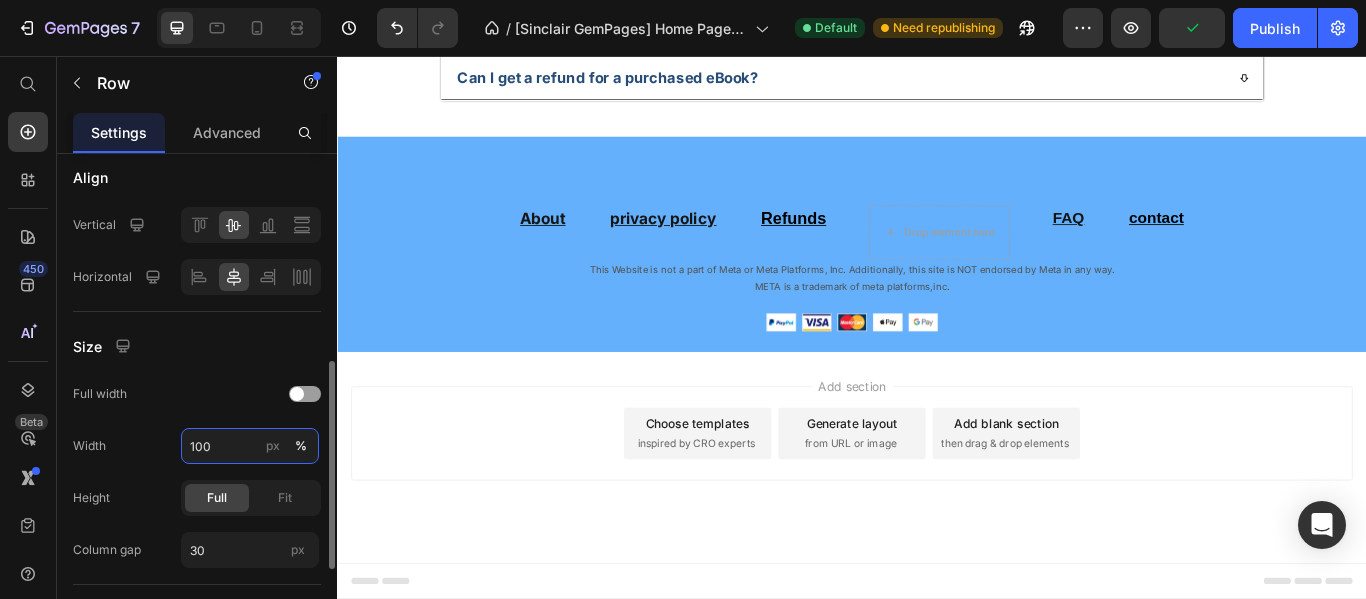 click on "100" at bounding box center (250, 446) 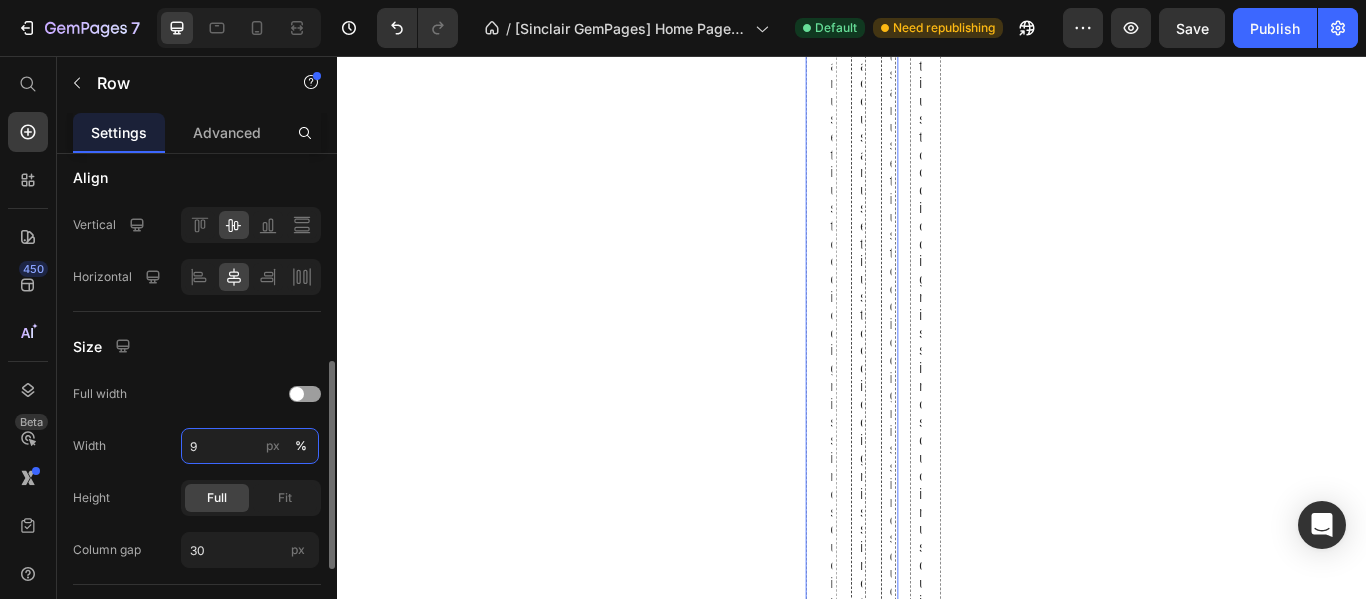 type on "90" 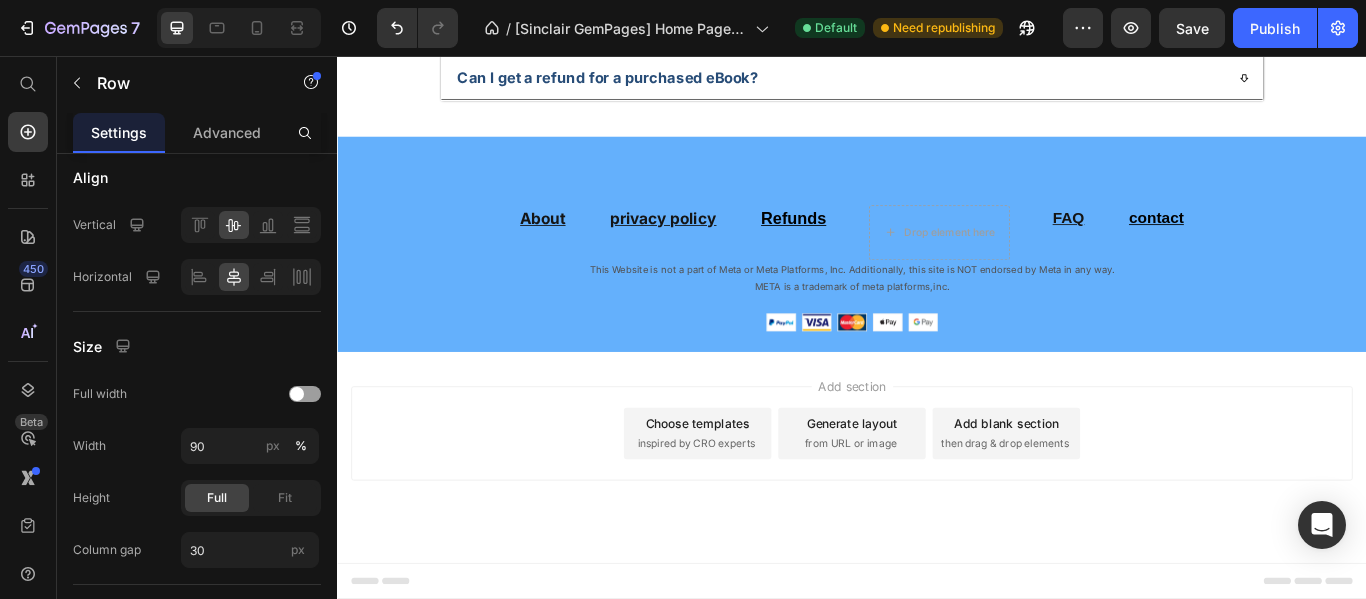 click on "Image
Drop element here Row download it now Button Image pratical Text block A practical, concise, and results-oriented ebook. Text block Image Focus & Time Text block Simple yet effective techniques to improve concentration and make the most of your time—even during the busiest periods. Text block Row Image SMART for Med School Text block An adaptation of the SMART method tailored to the specific needs of medical students, helping you set clear, measurable, and achievable goals. Text block Image Study & Life Text block Perfect for those who want to excel in their studies without sacrificing their personal life, thanks to smarter organization. Text block Row Row Section 8" at bounding box center (937, -1036) 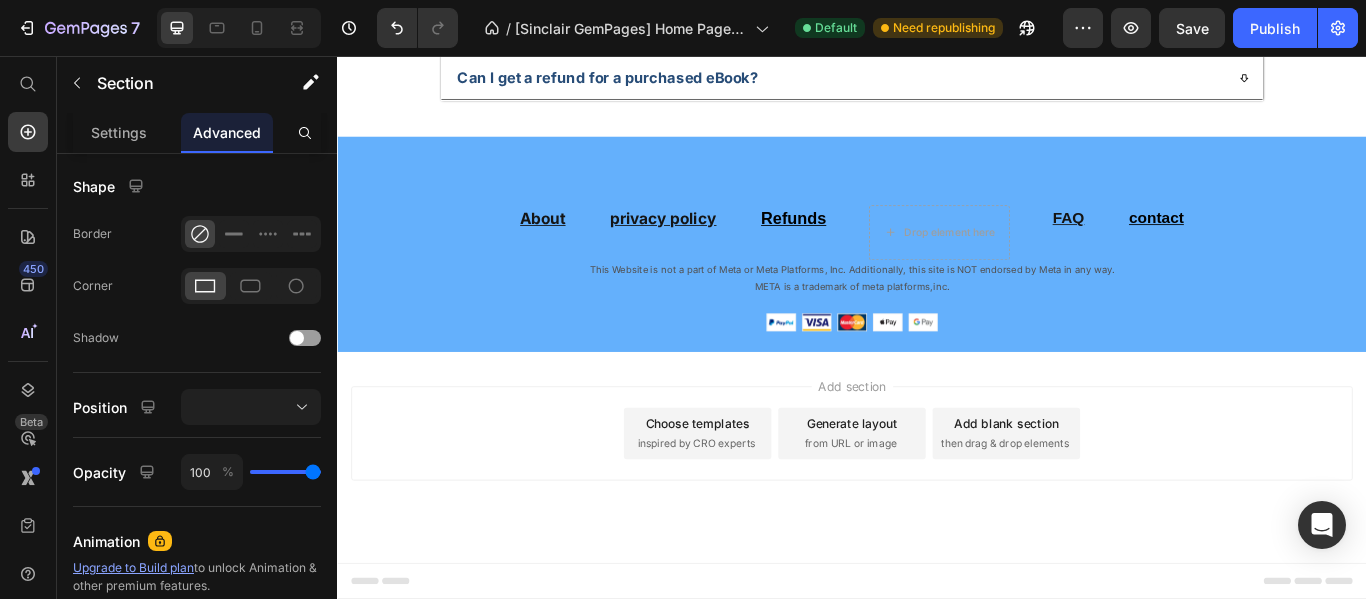 scroll, scrollTop: 0, scrollLeft: 0, axis: both 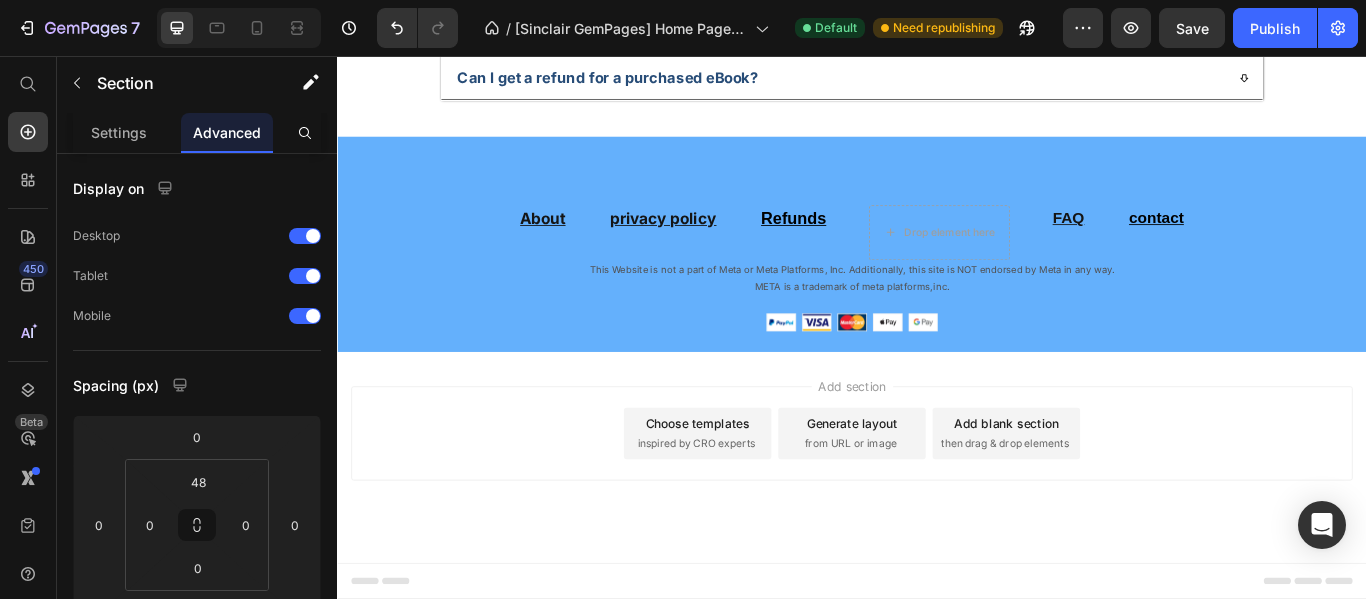 click on "Image Free Shipping Text Block At vero eos et accusamus et iusto odio dignissimos ducimus qui blanditiis Text Block Row Image Satisfaction Guaranteed Text Block At vero eos et accusamus et iusto odio dignissimos ducimus qui blanditiis Text Block Row Image Lorem ipsum dolor Text Block At vero eos et accusamus et iusto odio dignissimos ducimus qui blanditiis Text Block Row Image Free Shipping Text Block At vero eos et accusamus et iusto odio dignissimos ducimus qui blanditiis Text Block Row Row Section 9" at bounding box center [937, -528] 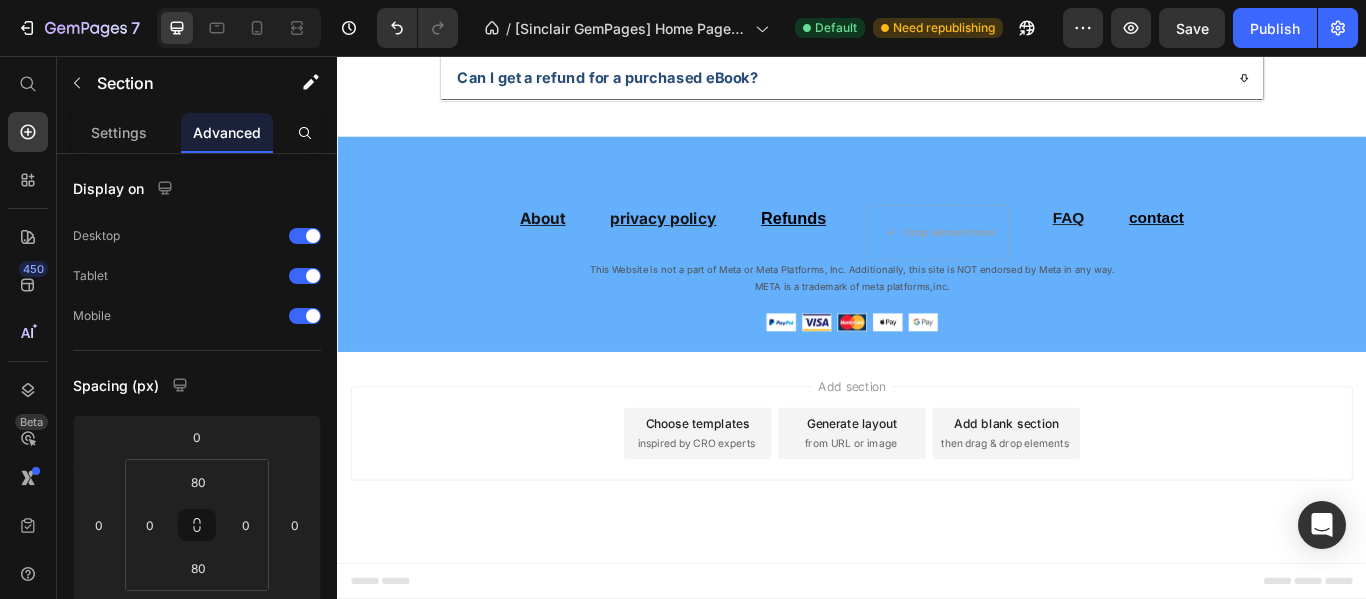 click on "Image
Drop element here Row download it now Button Image pratical Text block A practical, concise, and results-oriented ebook. Text block Image Focus & Time Text block Simple yet effective techniques to improve concentration and make the most of your time—even during the busiest periods. Text block Row Image SMART for Med School Text block An adaptation of the SMART method tailored to the specific needs of medical students, helping you set clear, measurable, and achievable goals. Text block Image Study & Life Text block Perfect for those who want to excel in their studies without sacrificing their personal life, thanks to smarter organization. Text block Row Row Section 8" at bounding box center (937, -1036) 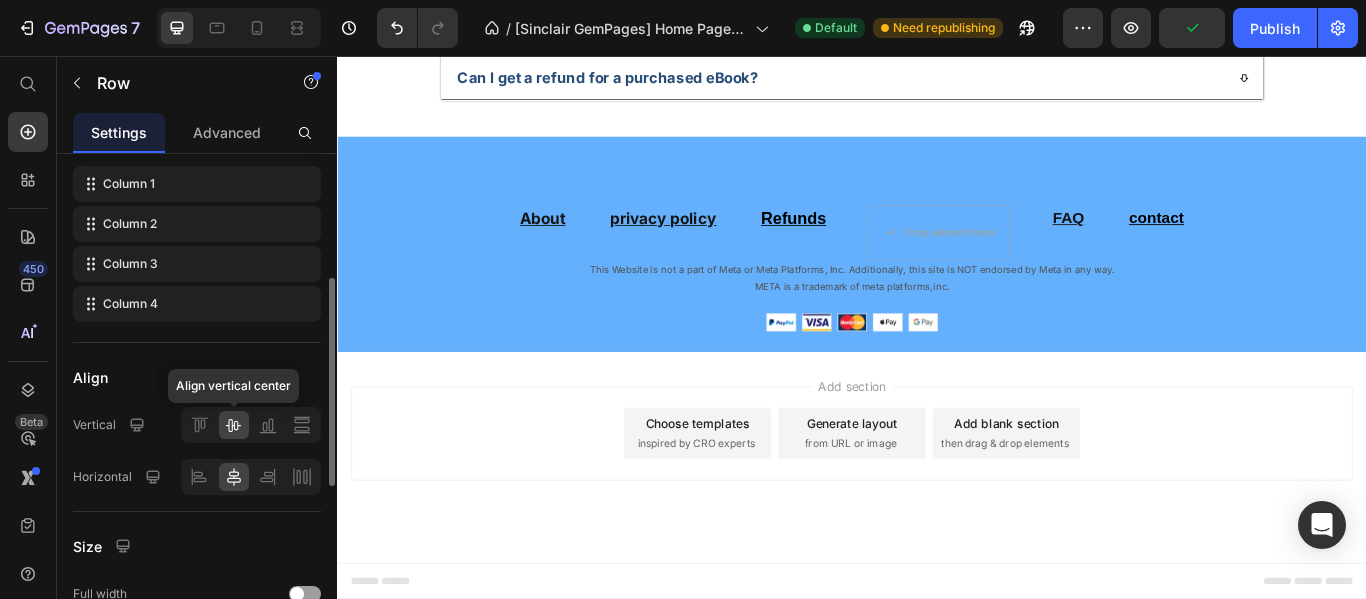 scroll, scrollTop: 400, scrollLeft: 0, axis: vertical 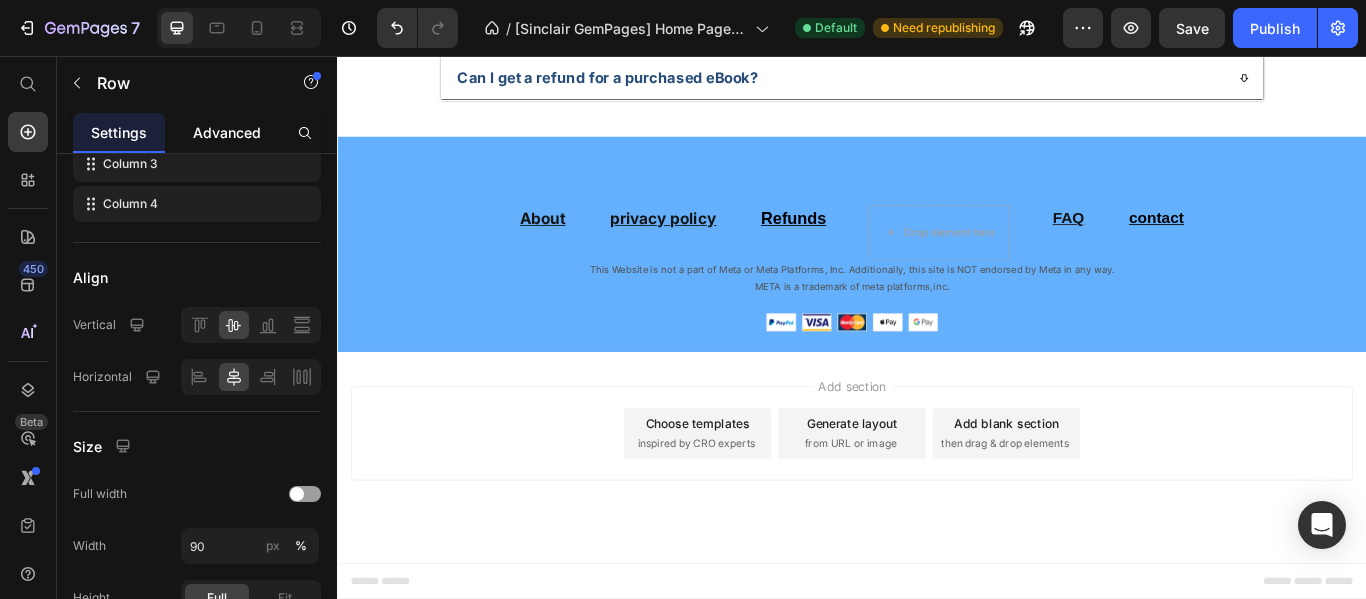 click on "Advanced" at bounding box center (227, 132) 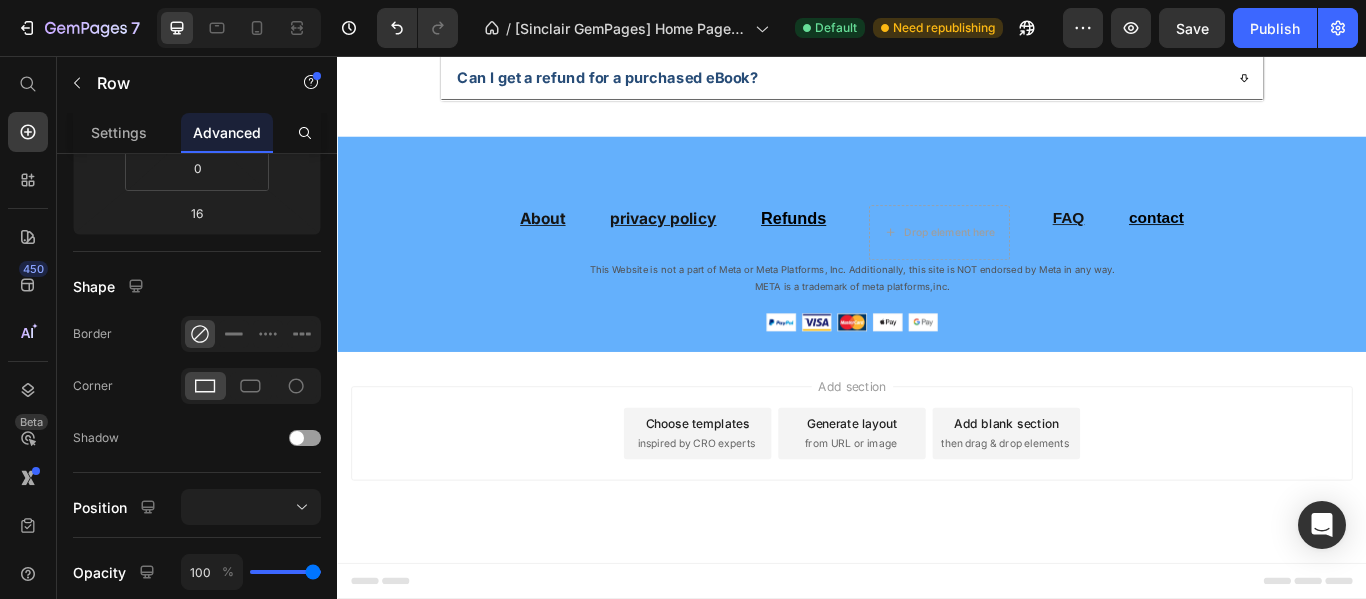 scroll, scrollTop: 0, scrollLeft: 0, axis: both 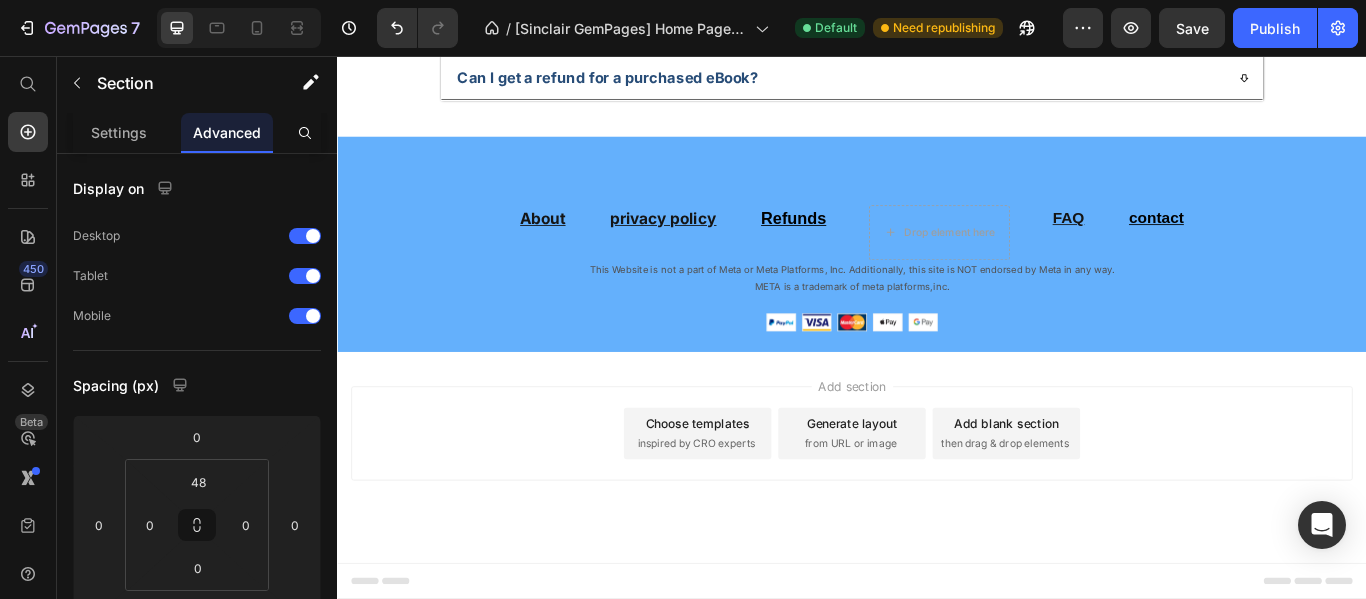 click on "Image Free Shipping Text Block At vero eos et accusamus et iusto odio dignissimos ducimus qui blanditiis Text Block Row Image Satisfaction Guaranteed Text Block At vero eos et accusamus et iusto odio dignissimos ducimus qui blanditiis Text Block Row Image Lorem ipsum dolor  Text Block At vero eos et accusamus et iusto odio dignissimos ducimus qui blanditiis Text Block Row Image Free Shipping Text Block At vero eos et accusamus et iusto odio dignissimos ducimus qui blanditiis Text Block Row Row Section 9   You can create reusable sections Create Theme Section AI Content Write with GemAI What would you like to describe here? Tone and Voice Persuasive Product MedPharm MASTERY! Show more Generate" at bounding box center [937, -528] 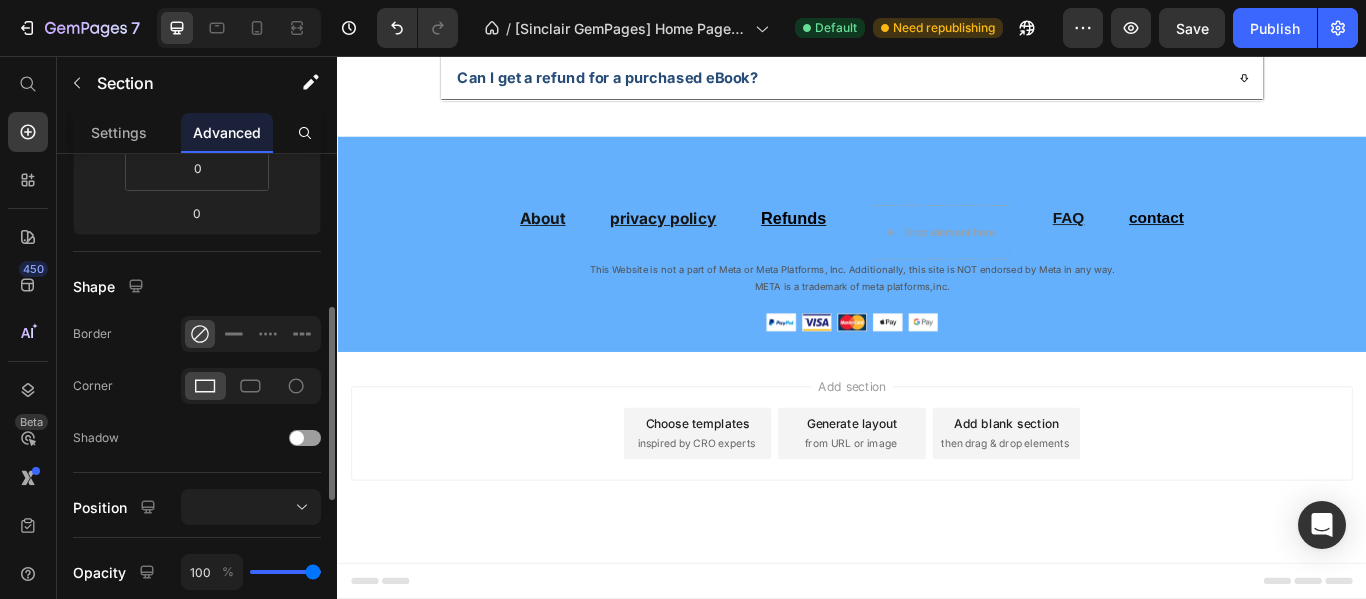 scroll, scrollTop: 600, scrollLeft: 0, axis: vertical 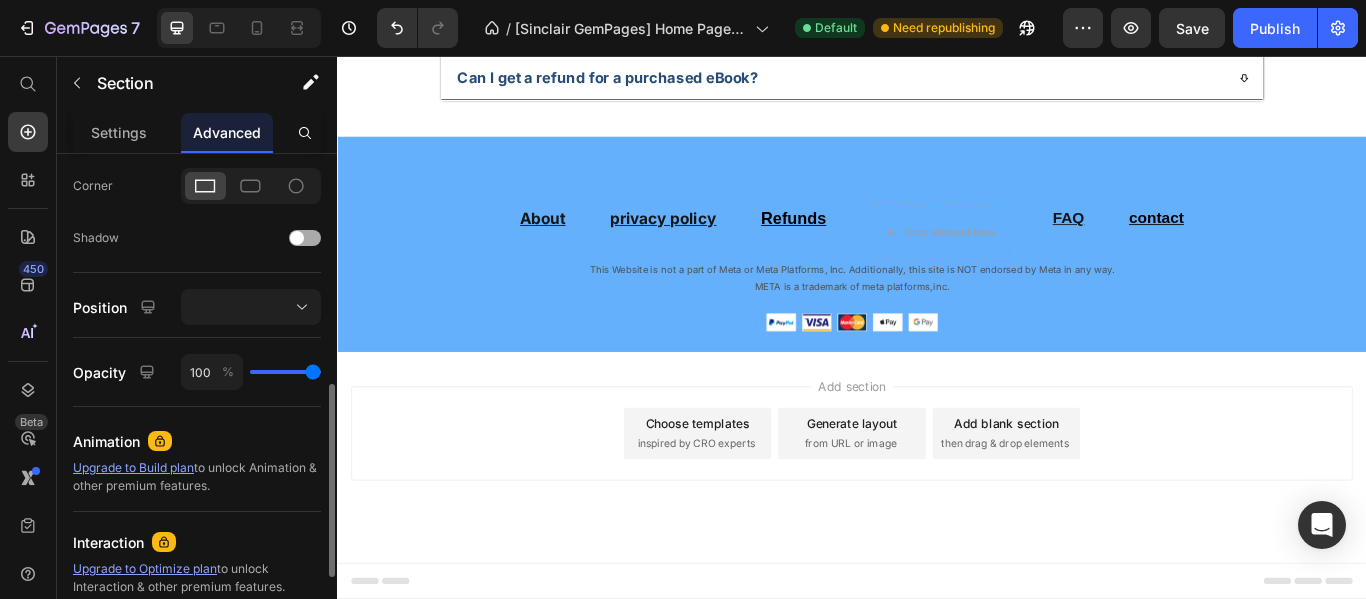 click at bounding box center (305, 238) 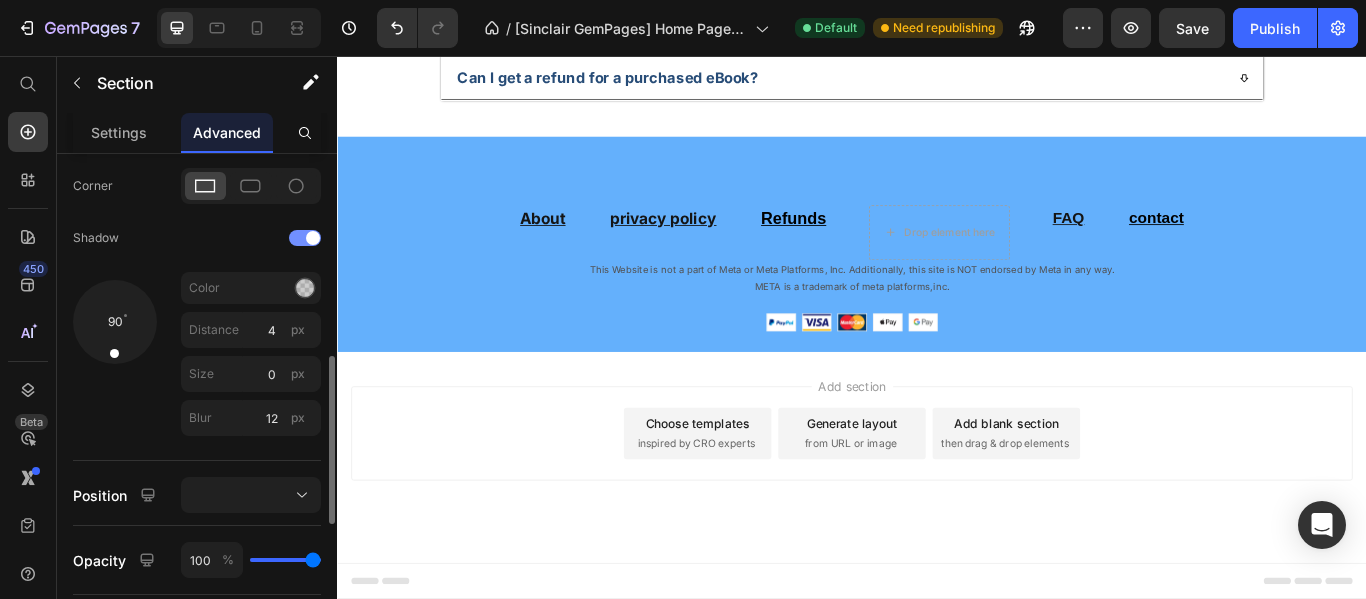 click at bounding box center [305, 238] 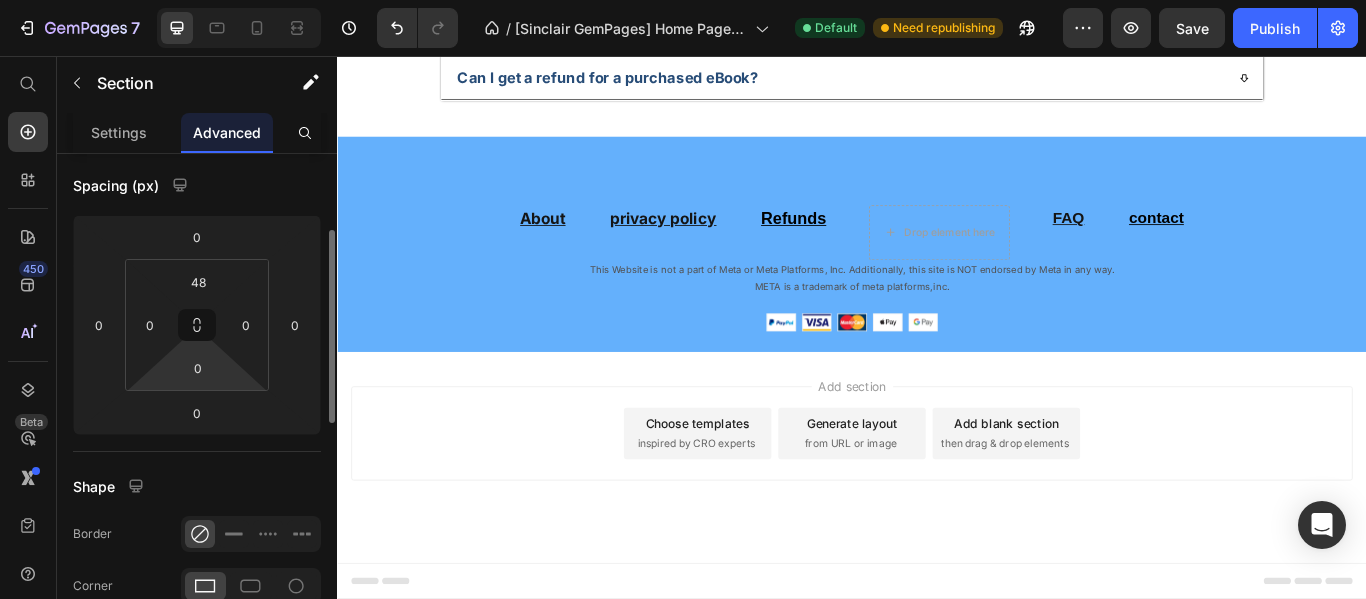 scroll, scrollTop: 100, scrollLeft: 0, axis: vertical 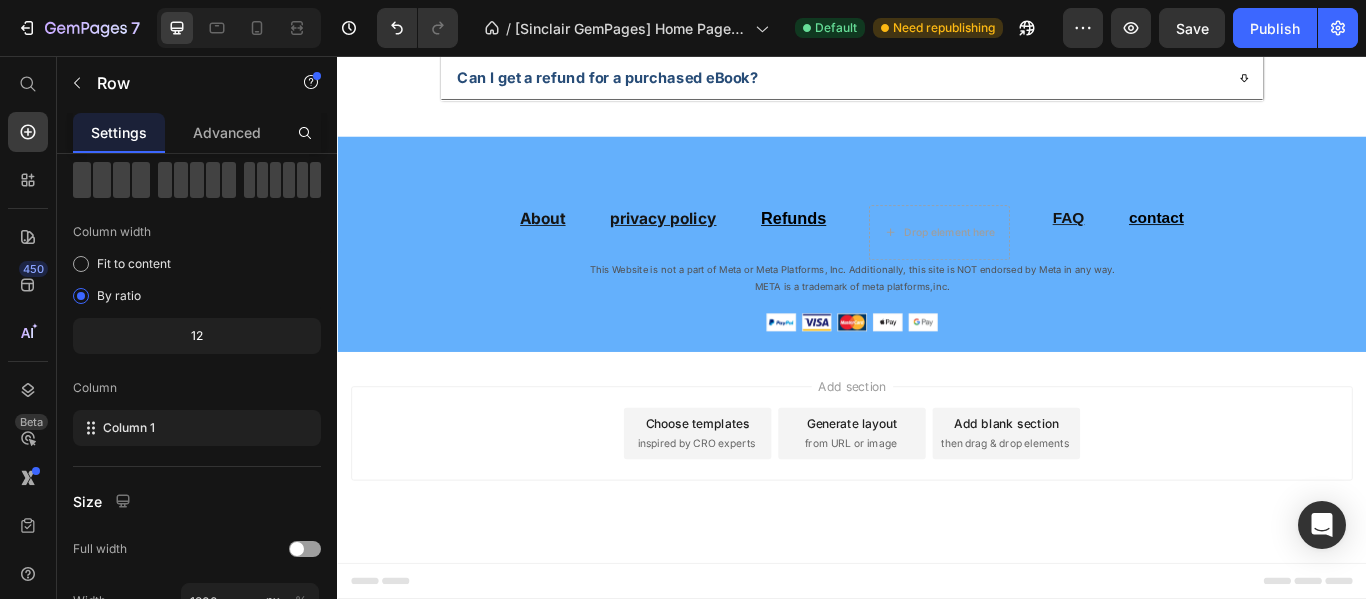 click on "Row" at bounding box center [439, -628] 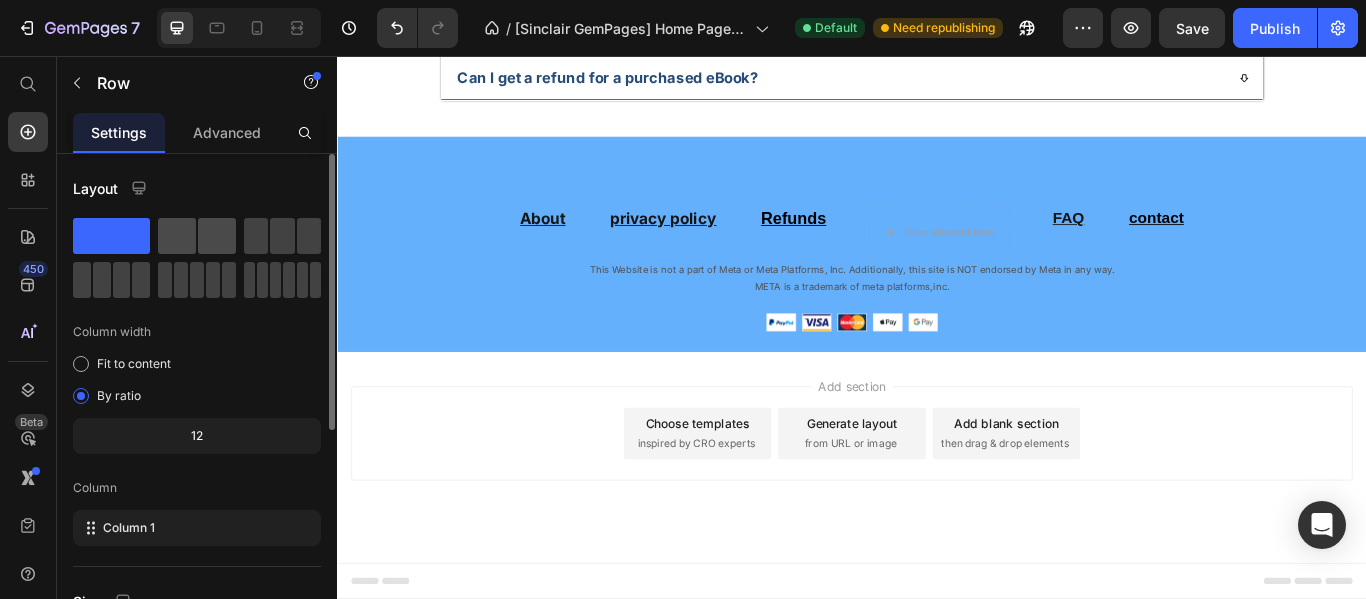 click 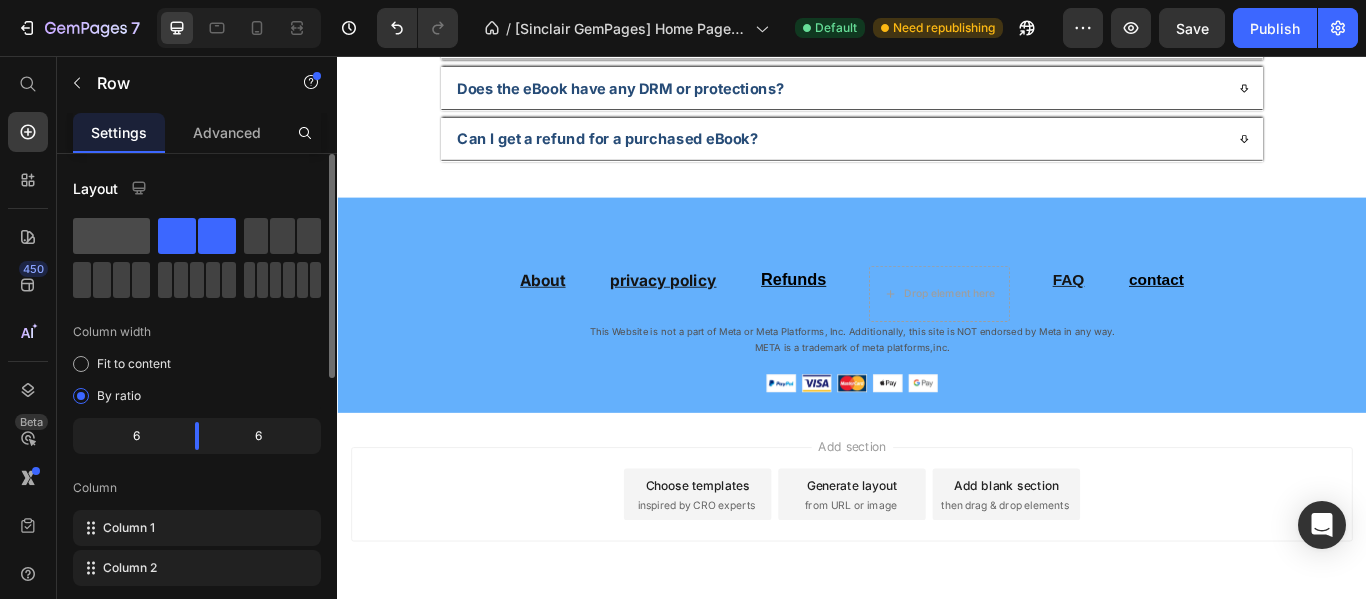 click 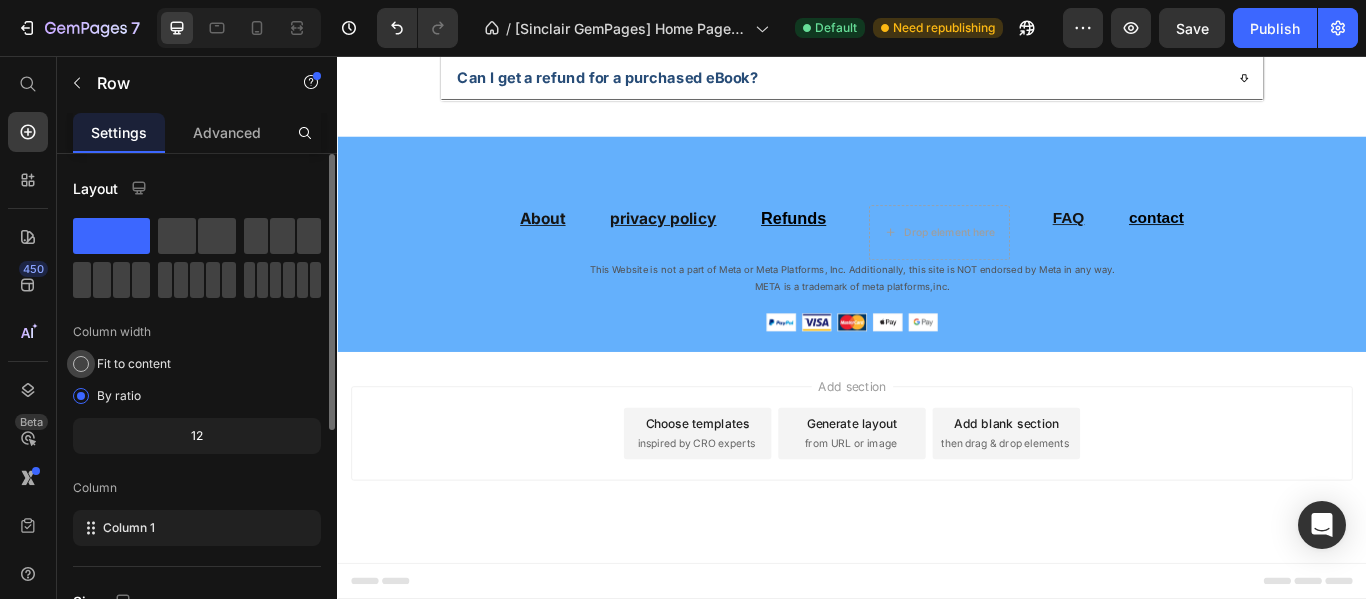 click at bounding box center [81, 364] 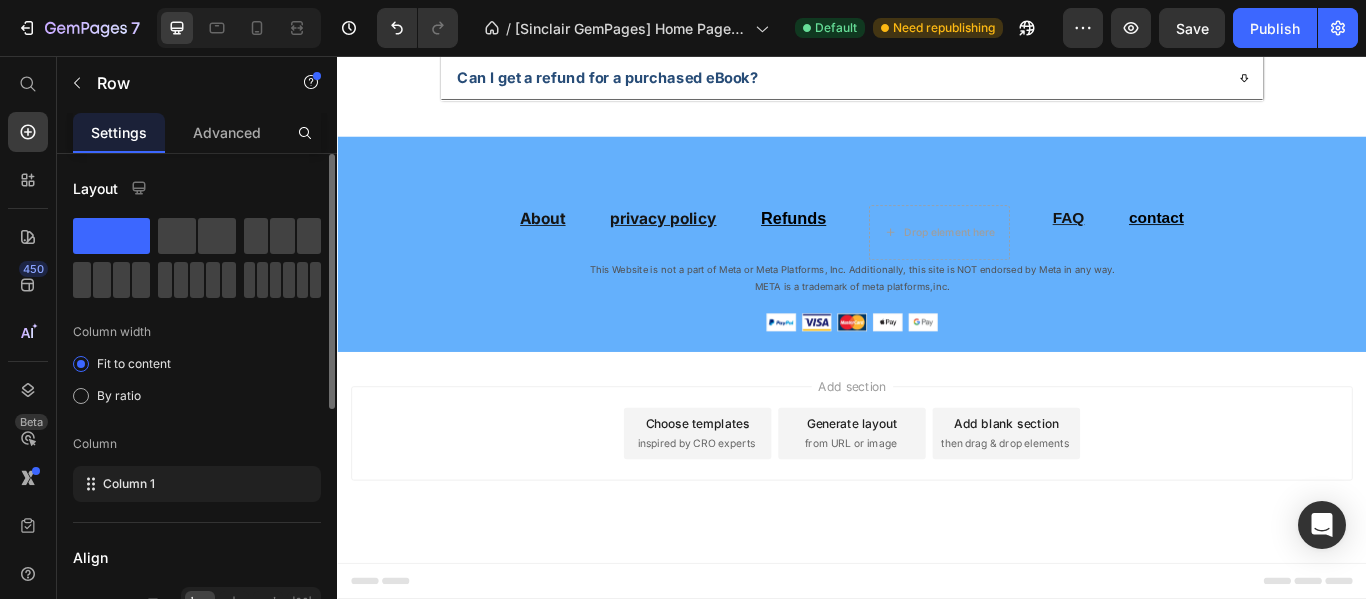 scroll, scrollTop: 200, scrollLeft: 0, axis: vertical 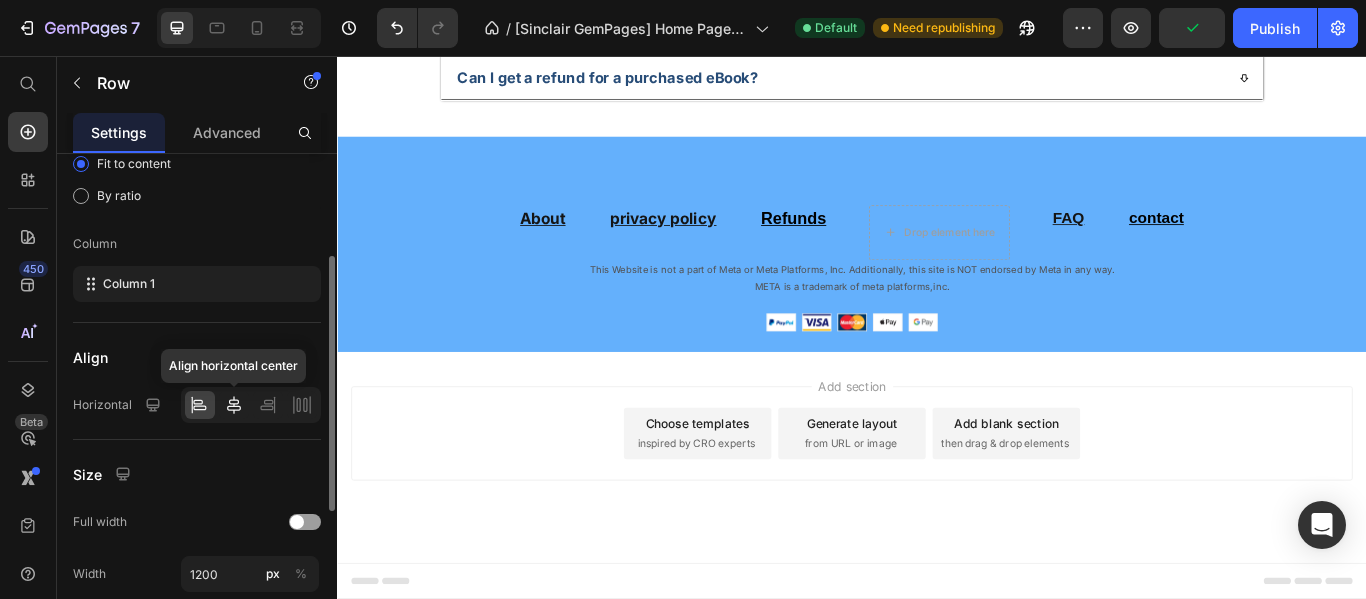 click 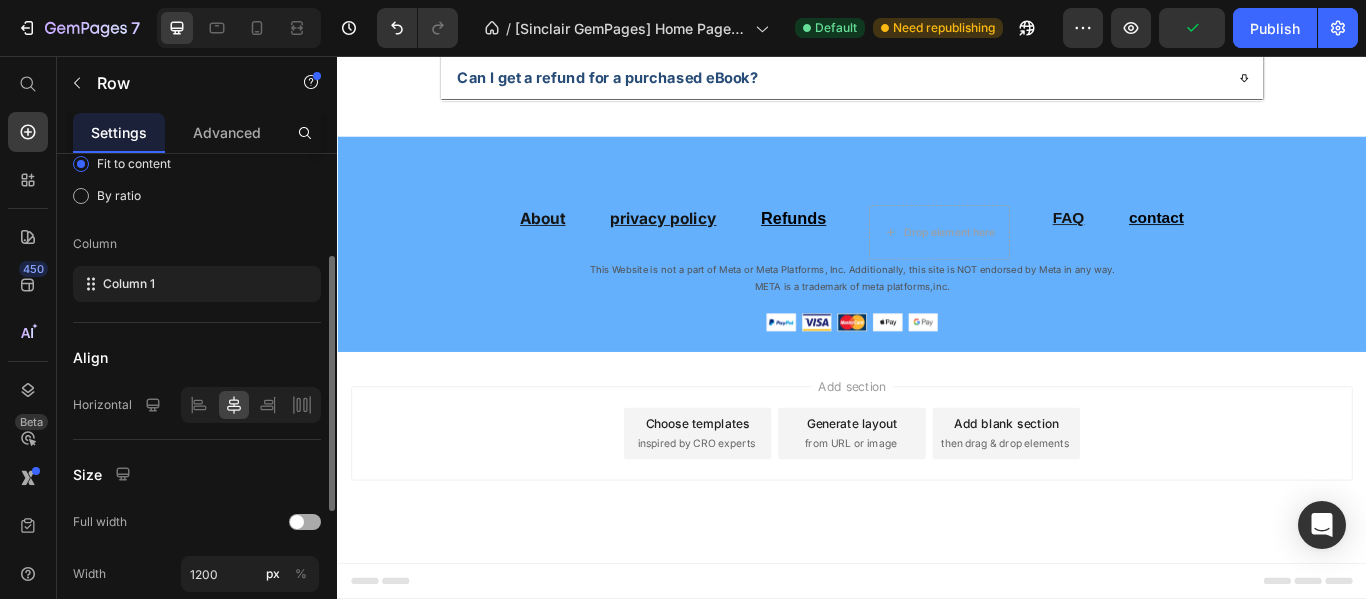scroll, scrollTop: 300, scrollLeft: 0, axis: vertical 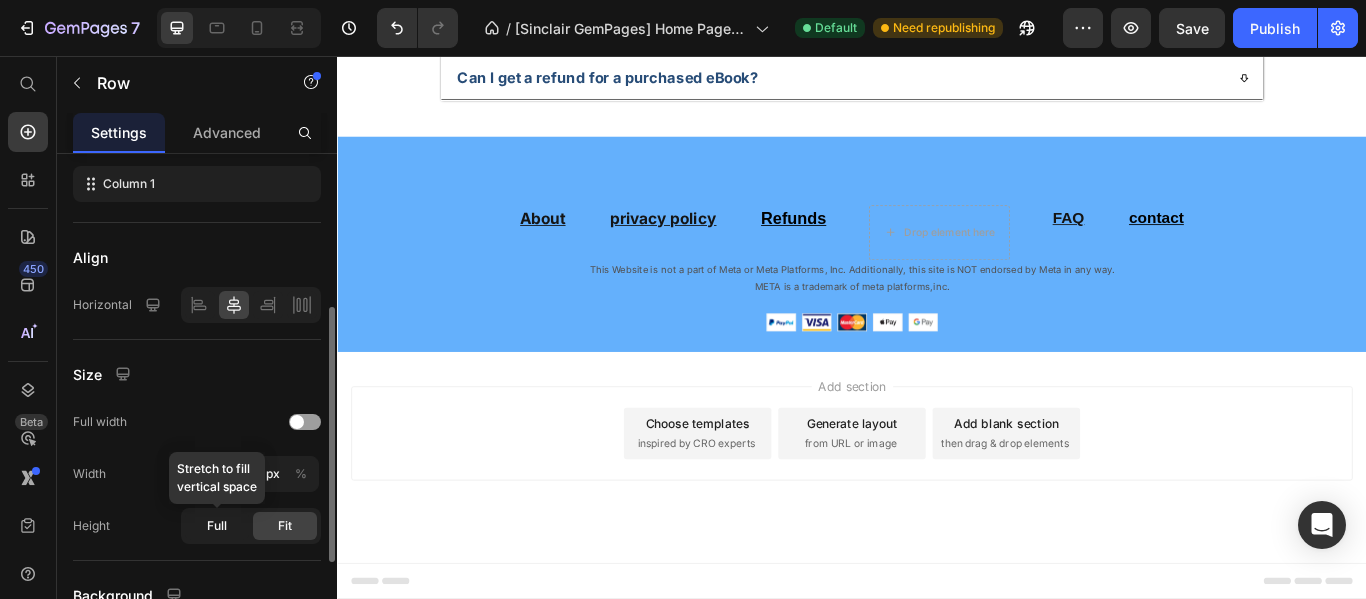 click on "Full" 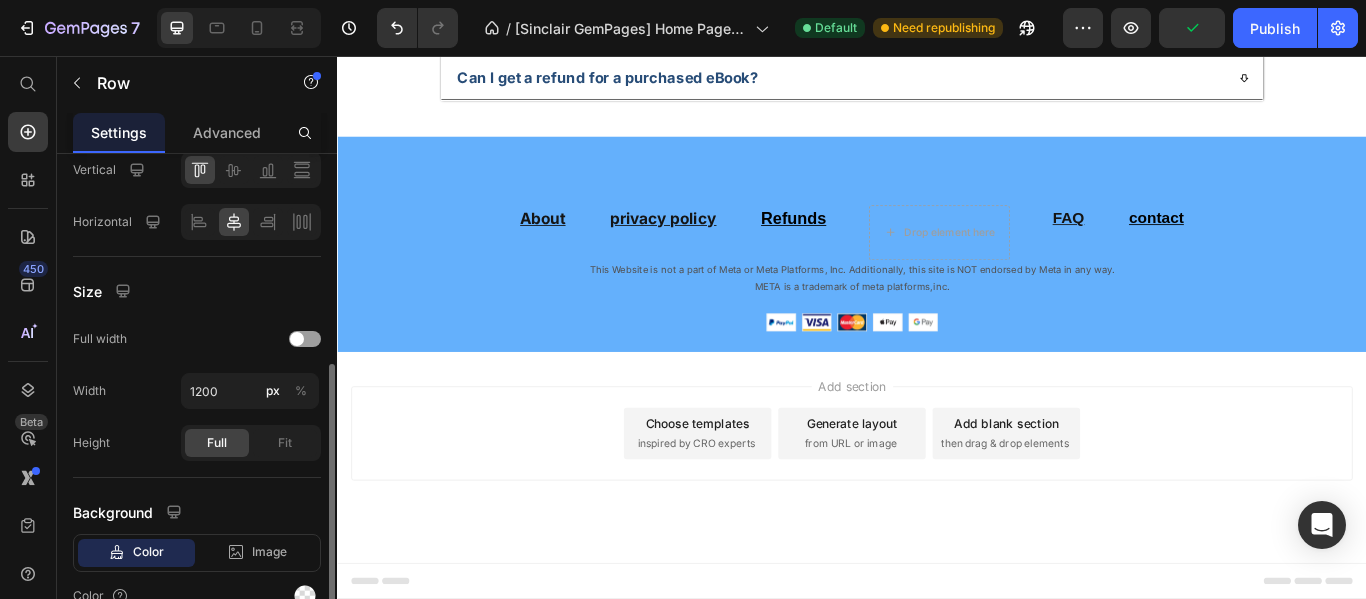 scroll, scrollTop: 535, scrollLeft: 0, axis: vertical 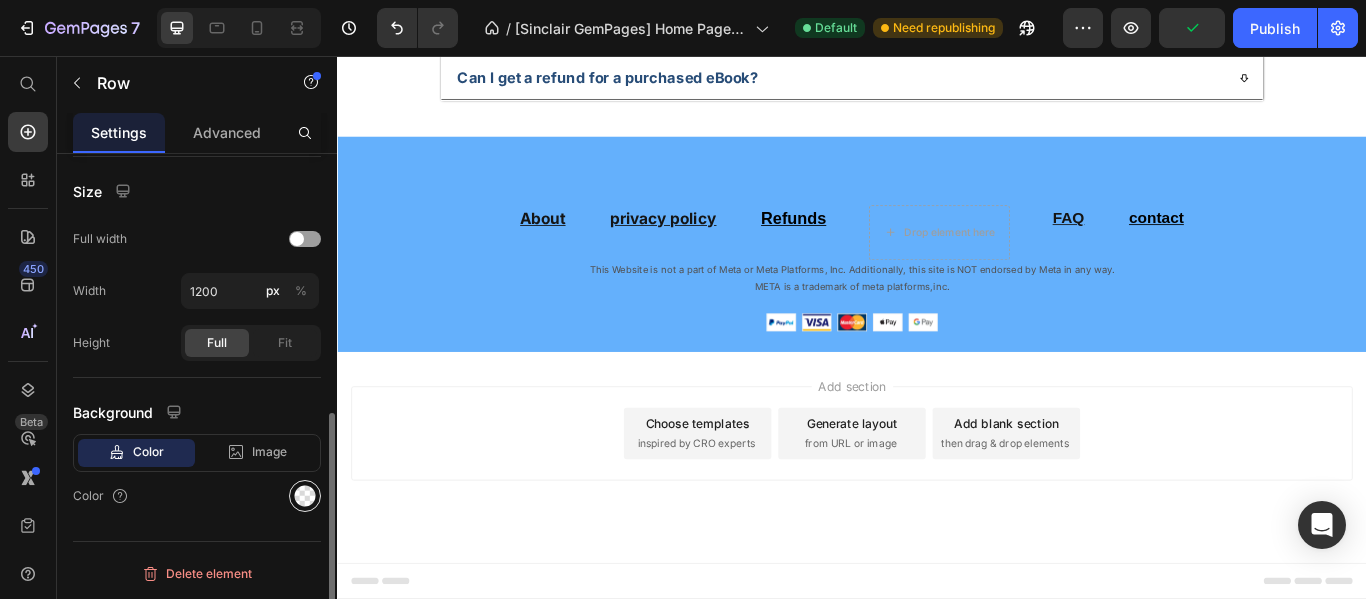 click at bounding box center (305, 496) 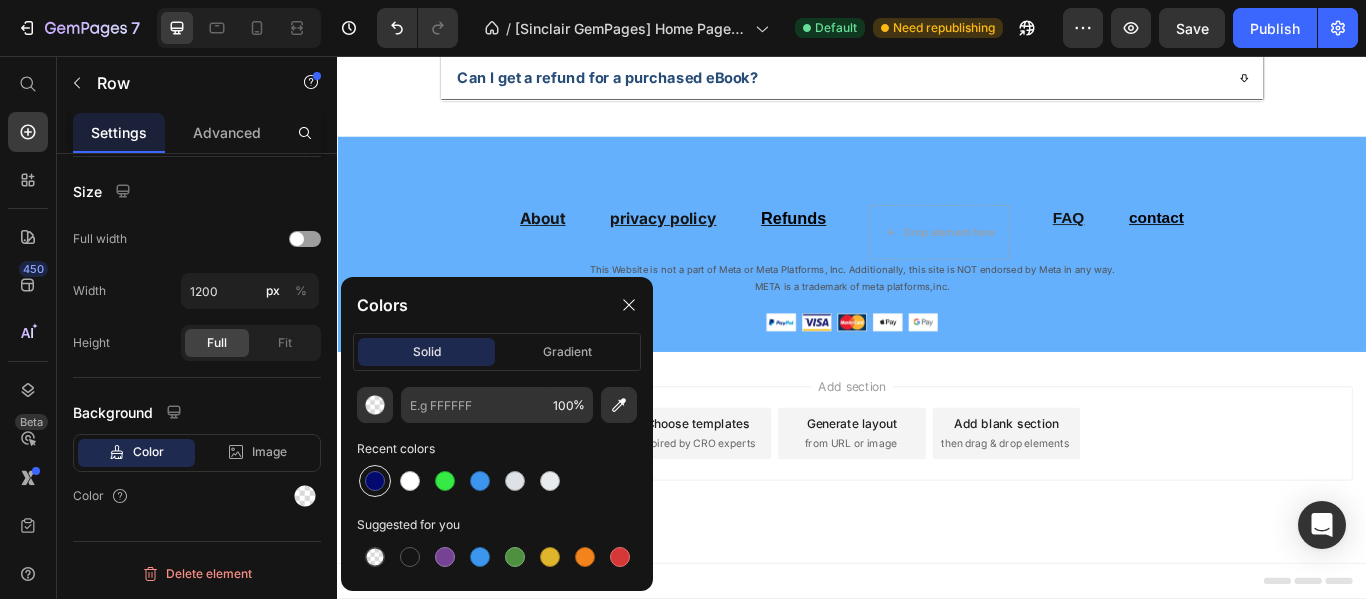 click at bounding box center (375, 481) 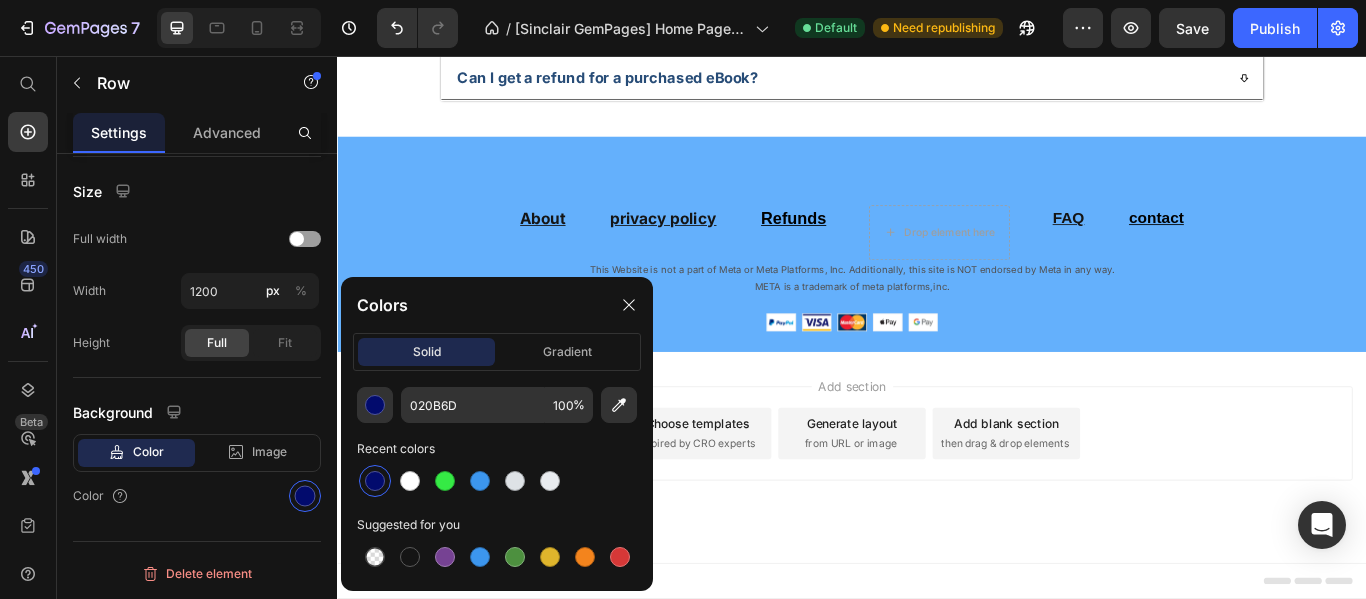 click at bounding box center [375, 481] 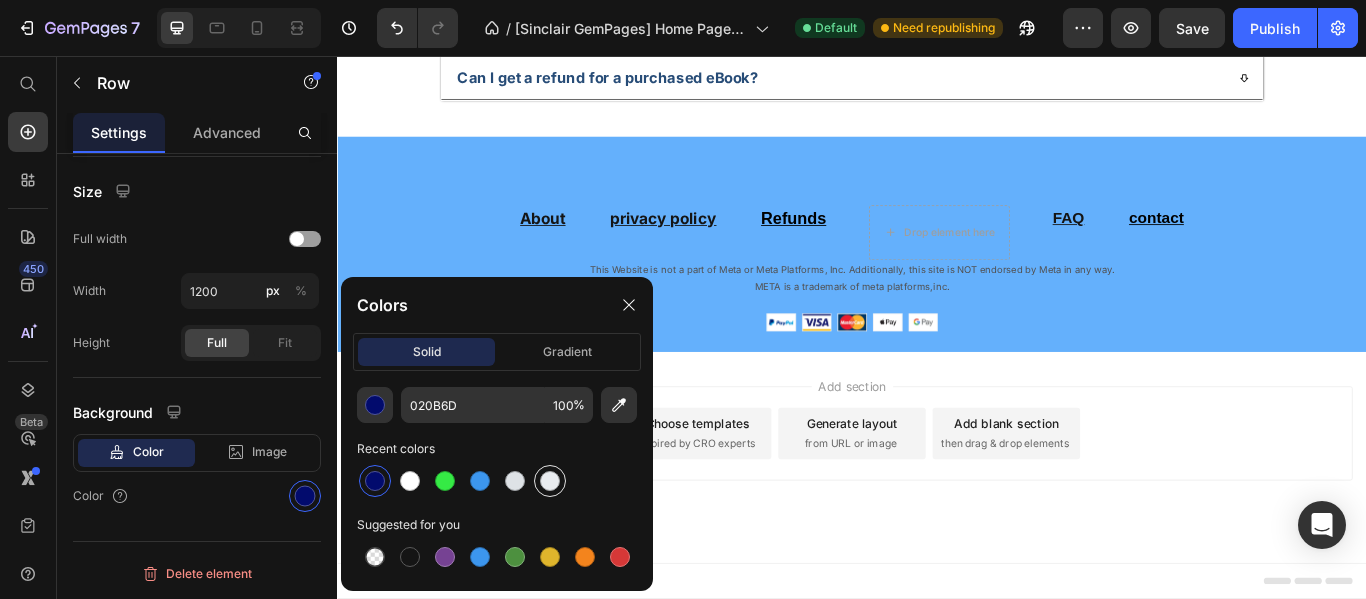 click at bounding box center (550, 481) 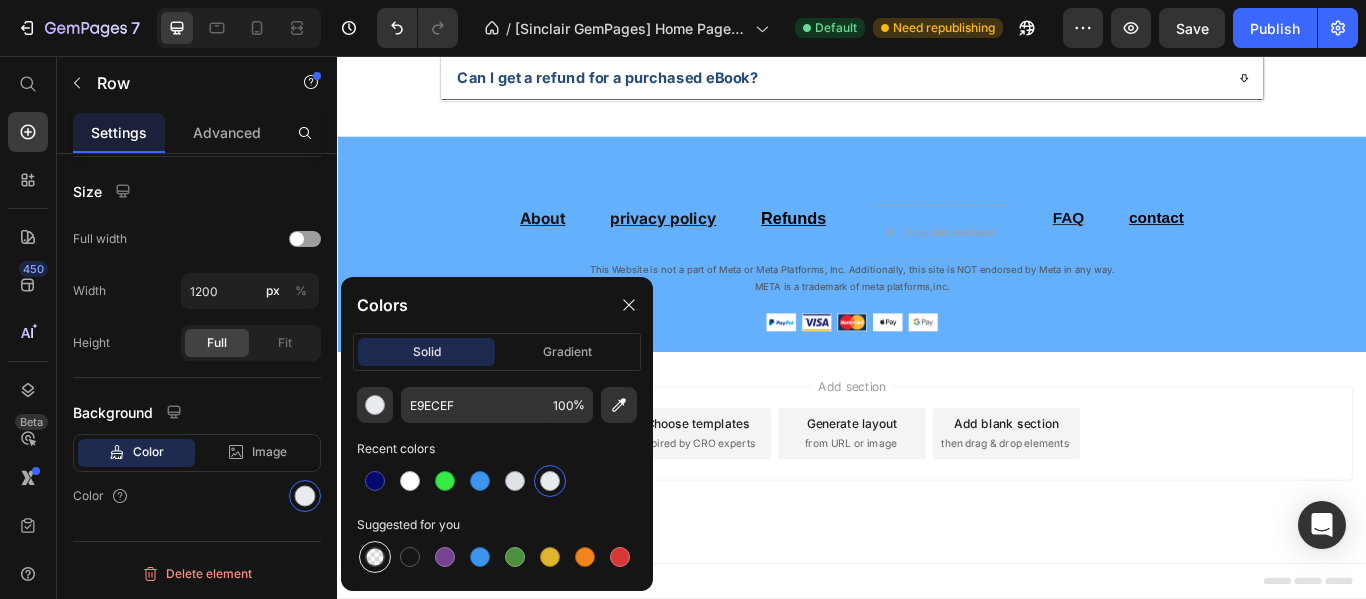 click at bounding box center [375, 557] 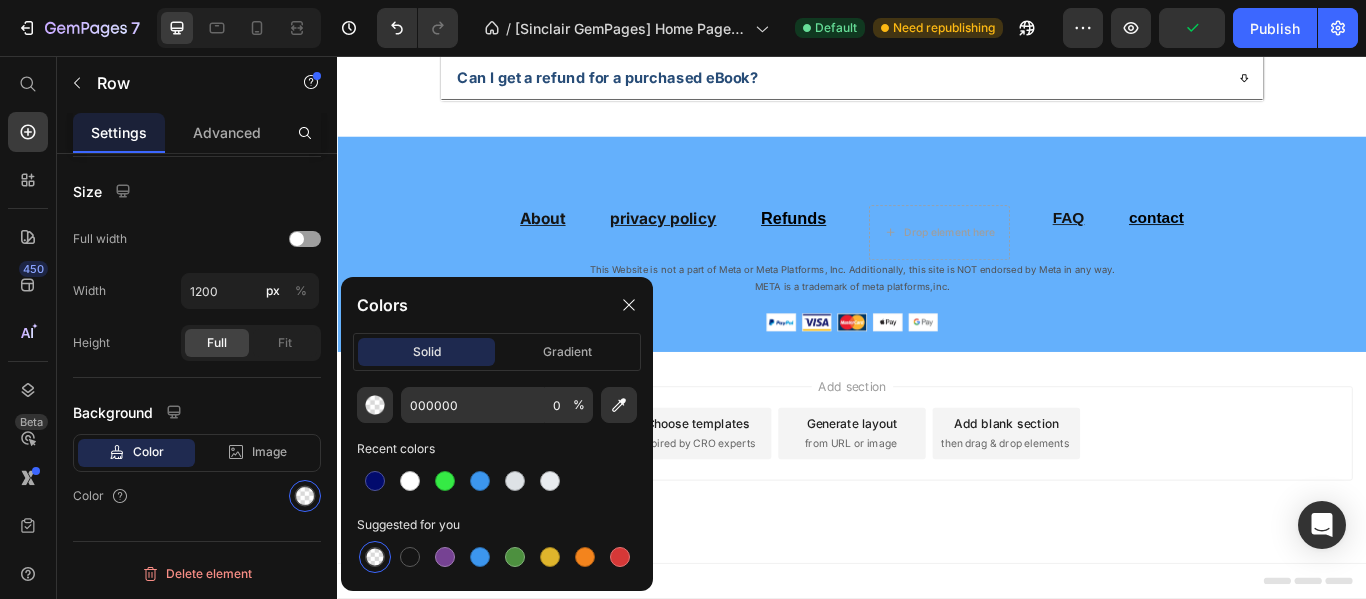 click on "Section" at bounding box center (432, -699) 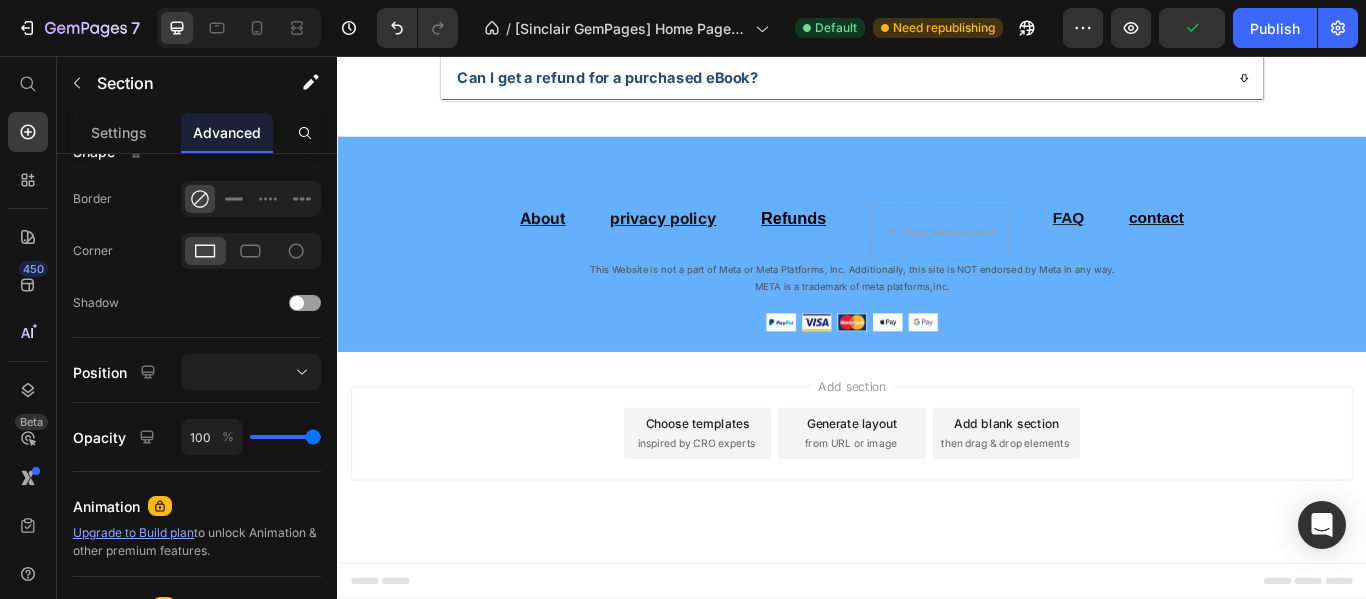 scroll, scrollTop: 0, scrollLeft: 0, axis: both 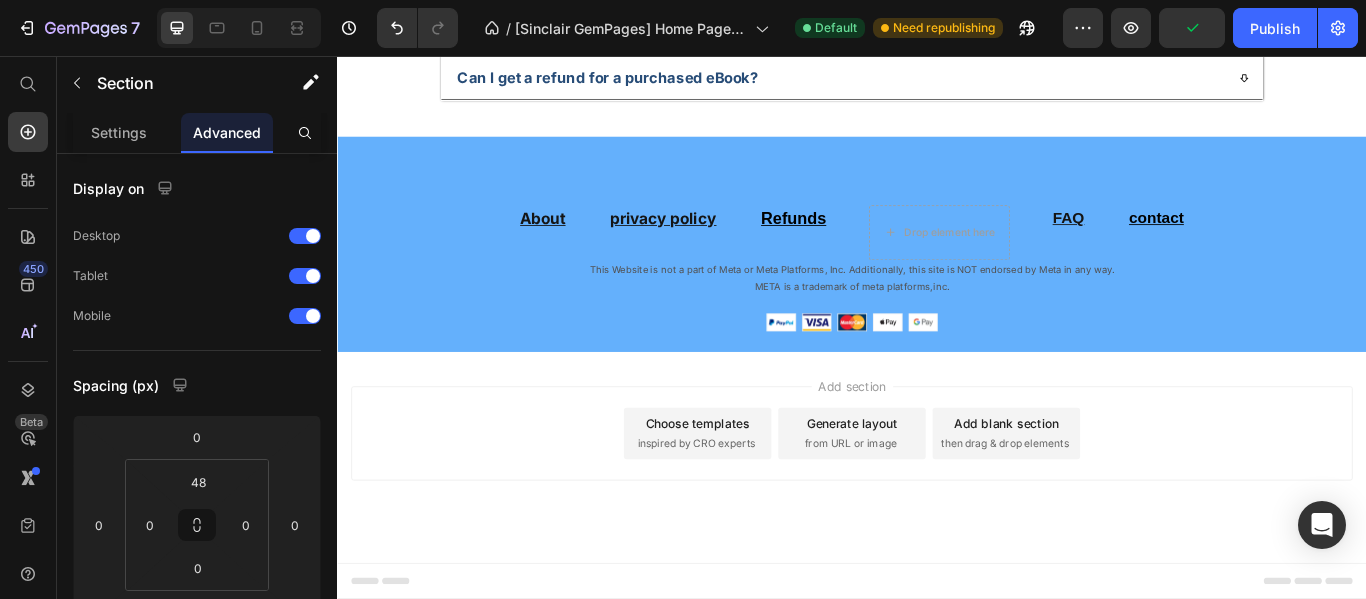 click on "Image Free Shipping Text Block At vero eos et accusamus et iusto odio dignissimos ducimus qui blanditiis Text Block Row Image Satisfaction Guaranteed Text Block At vero eos et accusamus et iusto odio dignissimos ducimus qui blanditiis Text Block Row Image Lorem ipsum dolor  Text Block At vero eos et accusamus et iusto odio dignissimos ducimus qui blanditiis Text Block Row Image Free Shipping Text Block At vero eos et accusamus et iusto odio dignissimos ducimus qui blanditiis Text Block Row Row Section 9   You can create reusable sections Create Theme Section AI Content Write with GemAI What would you like to describe here? Tone and Voice Persuasive Product MedPharm MASTERY! Show more Generate" at bounding box center [937, -528] 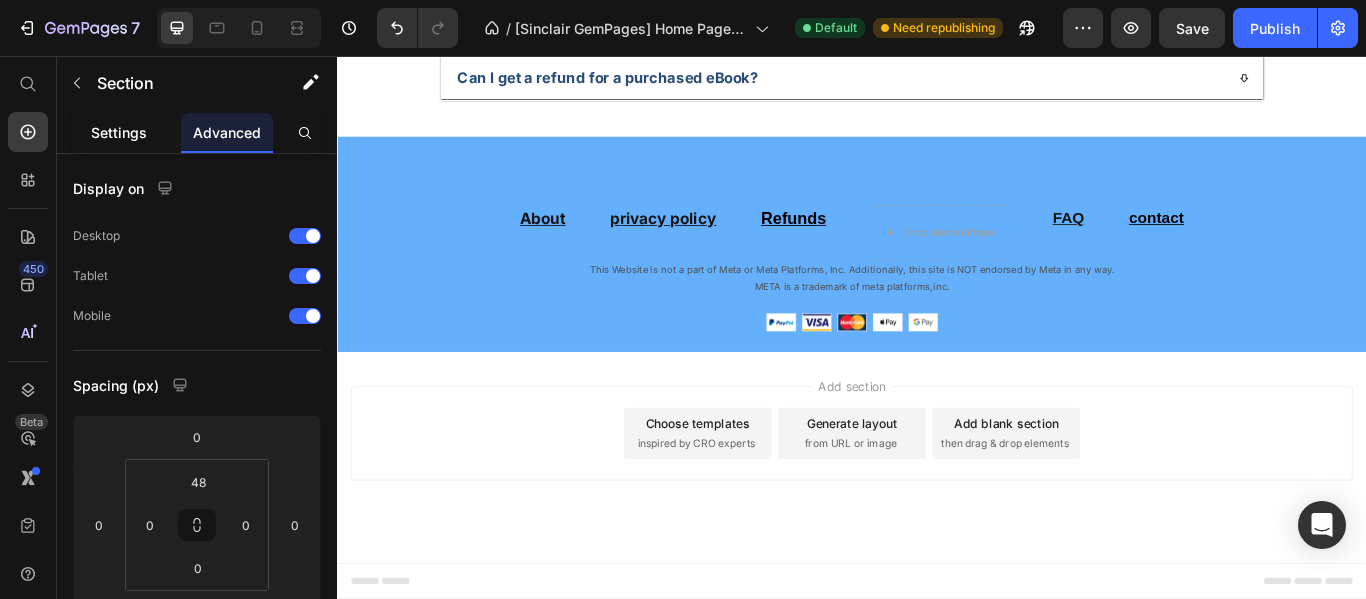 click on "Settings" at bounding box center [119, 132] 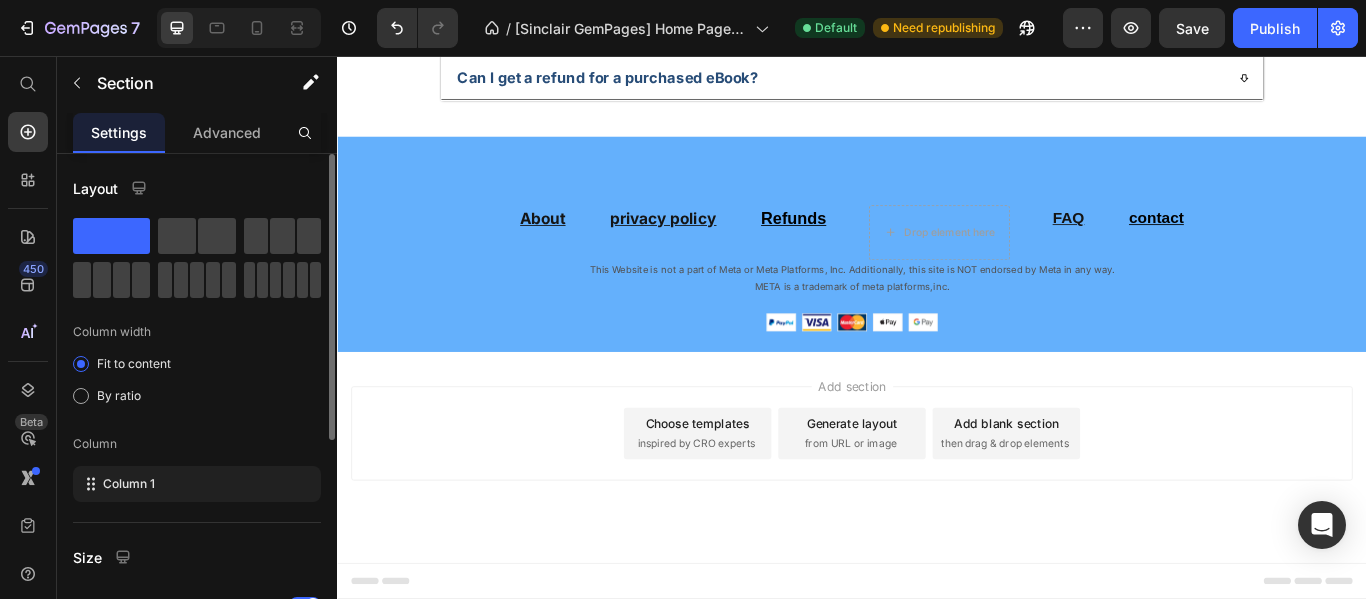 scroll, scrollTop: 200, scrollLeft: 0, axis: vertical 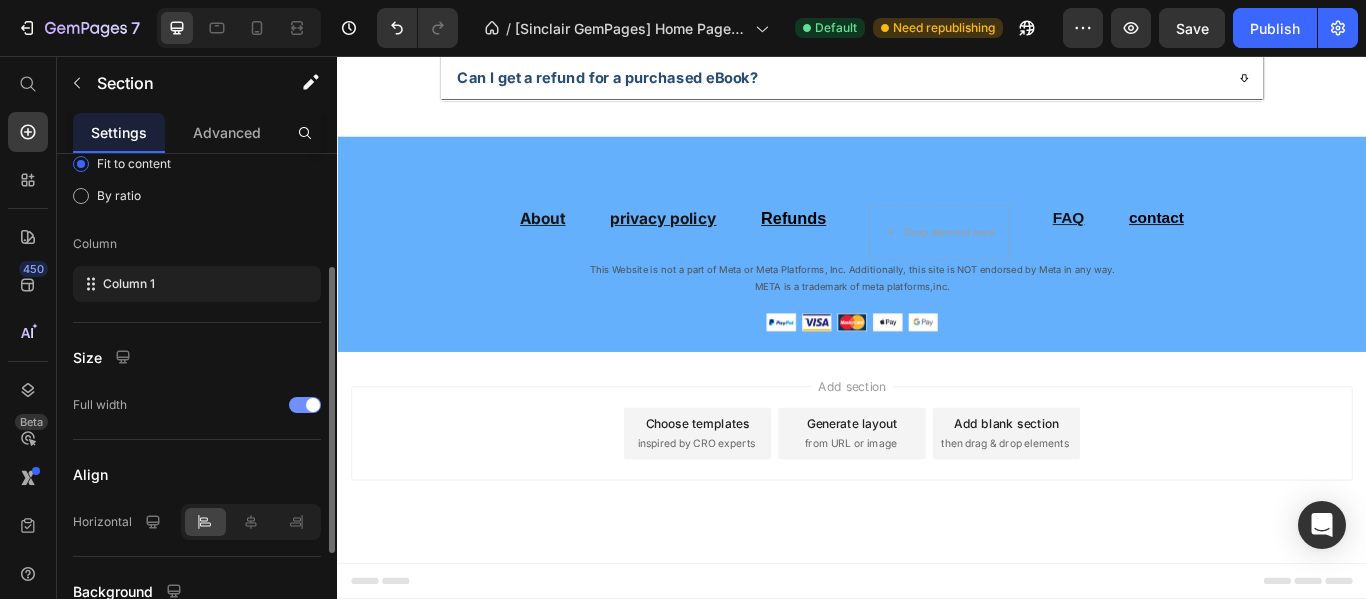 click at bounding box center (313, 405) 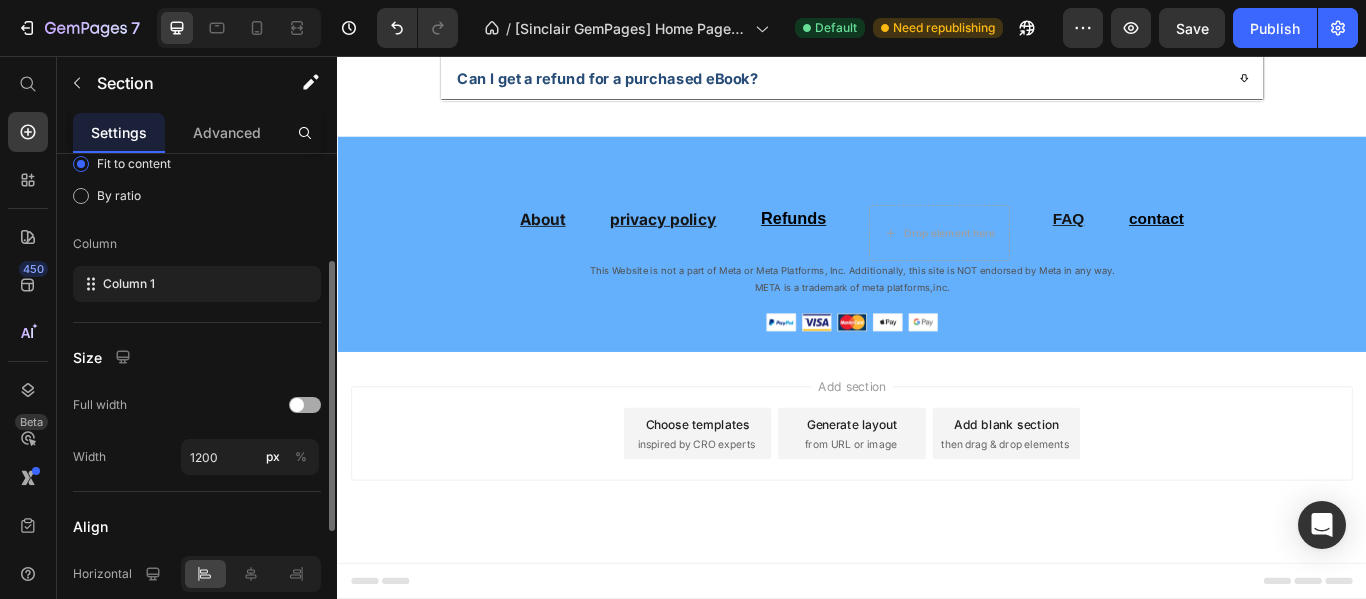 click at bounding box center [305, 405] 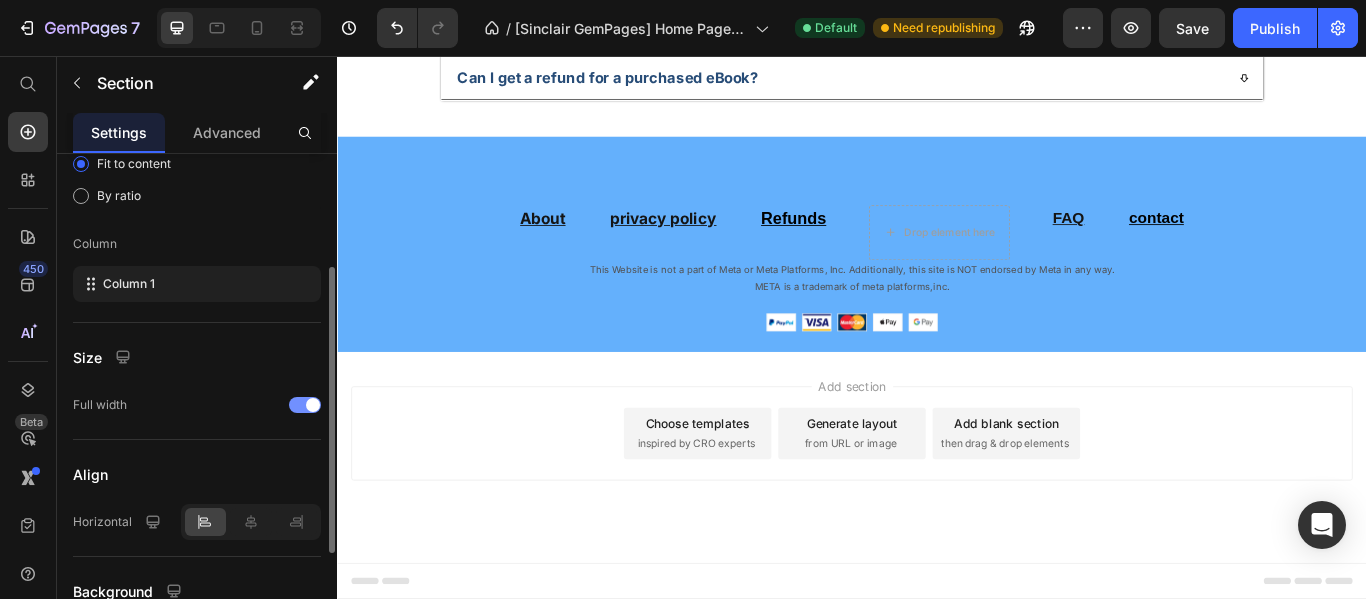 click at bounding box center (313, 405) 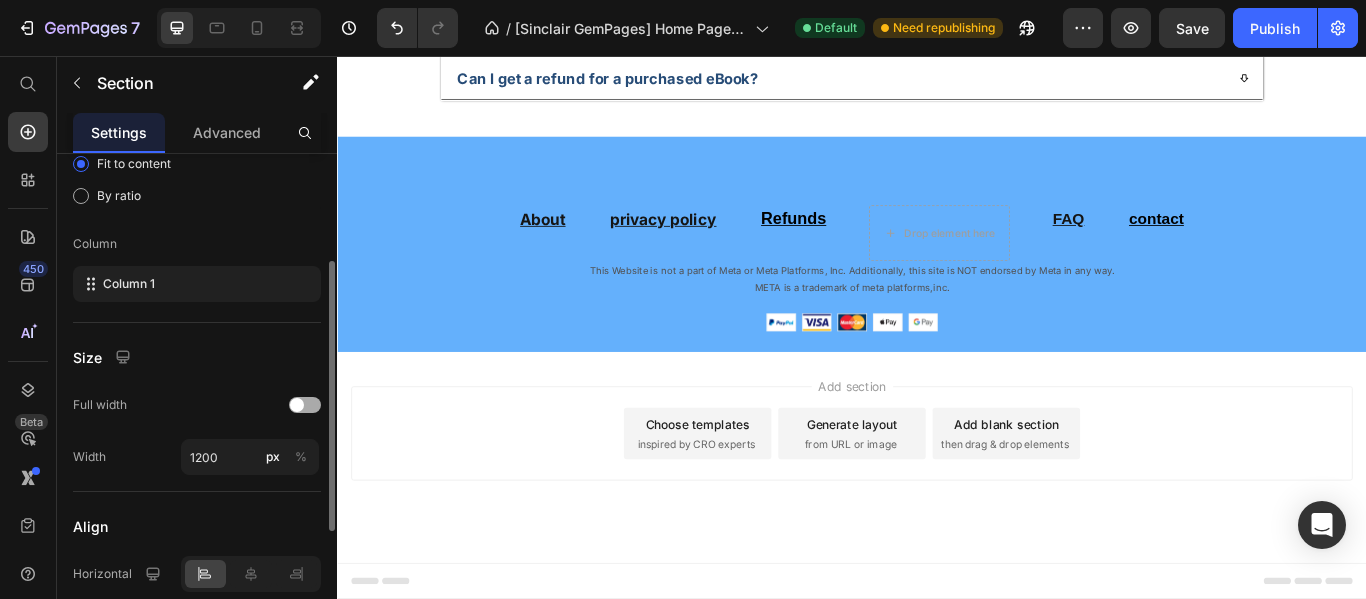 click at bounding box center [305, 405] 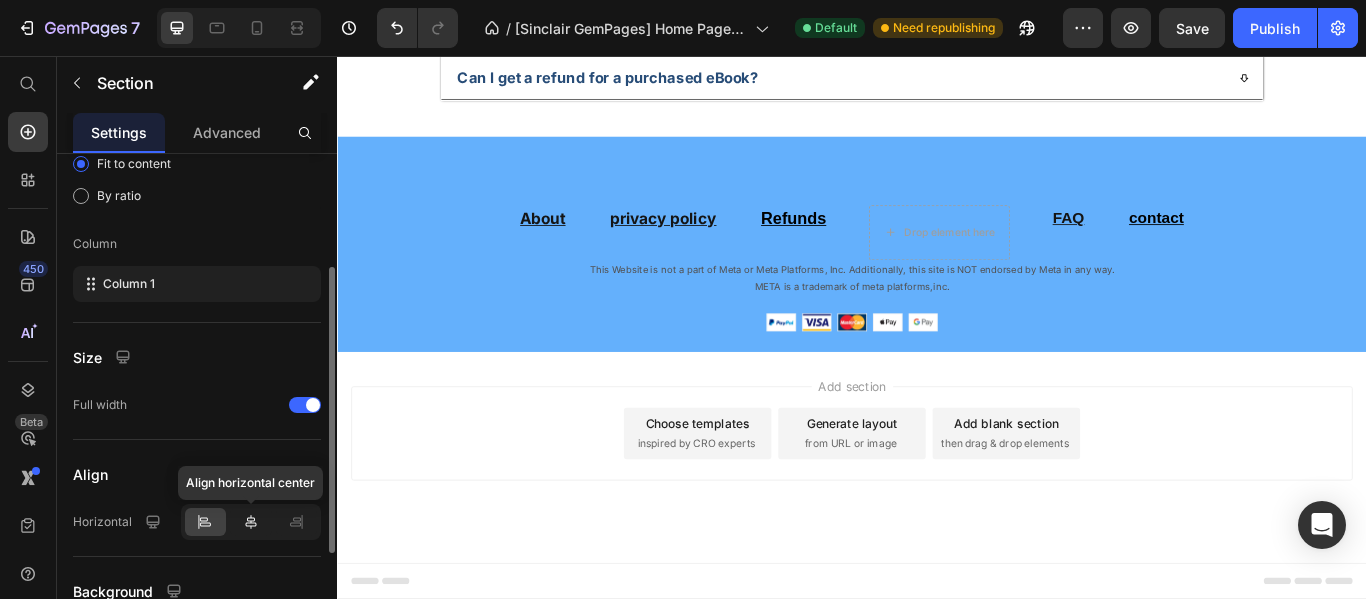 click 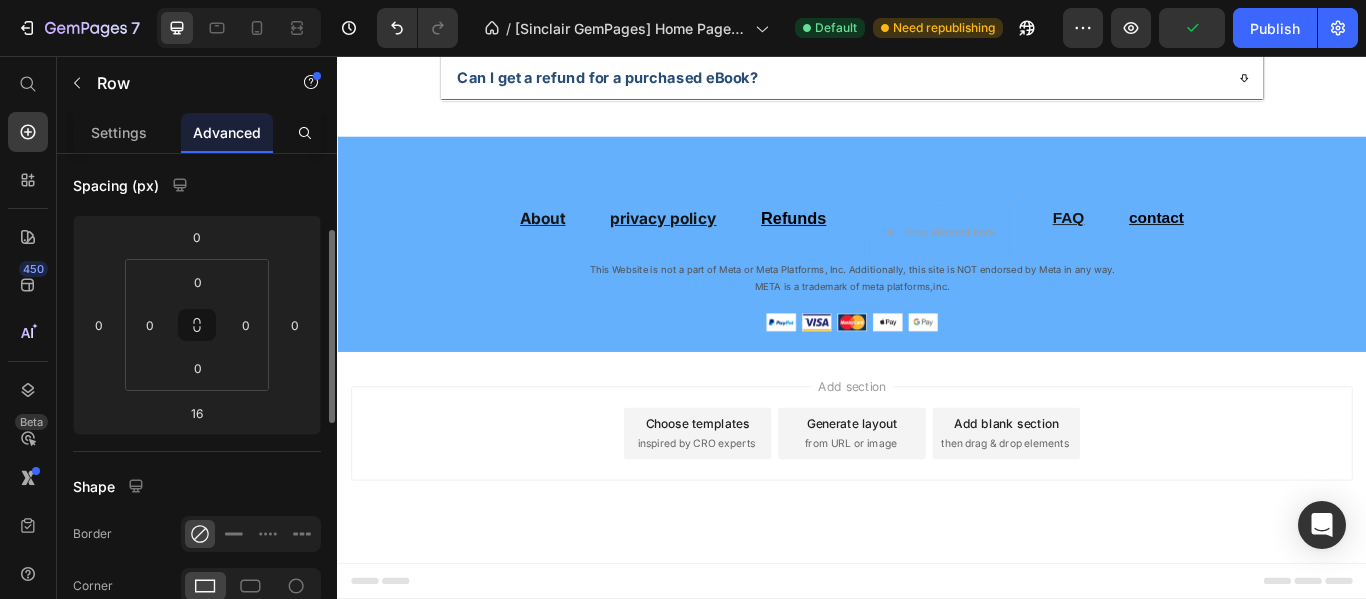 click on "Image Free Shipping Text Block At vero eos et accusamus et iusto odio dignissimos ducimus qui blanditiis Text Block Row Image Satisfaction Guaranteed Text Block At vero eos et accusamus et iusto odio dignissimos ducimus qui blanditiis Text Block Row Image Lorem ipsum dolor Text Block At vero eos et accusamus et iusto odio dignissimos ducimus qui blanditiis Text Block Row Image Free Shipping Text Block At vero eos et accusamus et iusto odio dignissimos ducimus qui blanditiis Text Block Row Row 16" at bounding box center [937, -512] 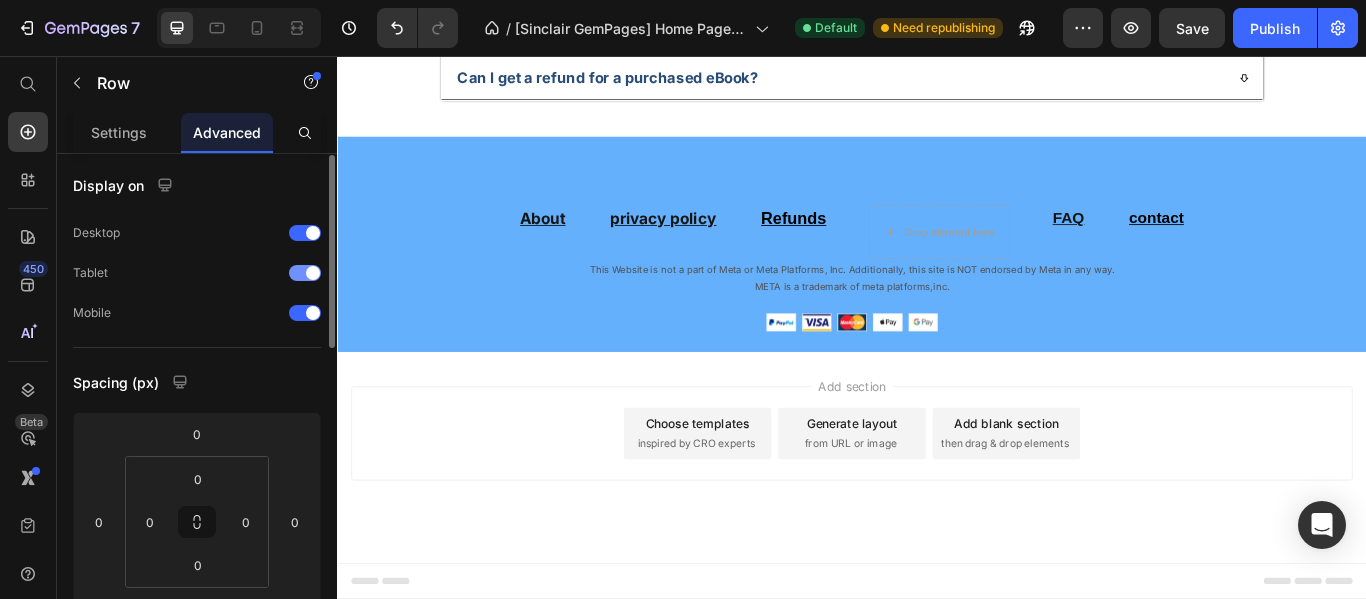 scroll, scrollTop: 0, scrollLeft: 0, axis: both 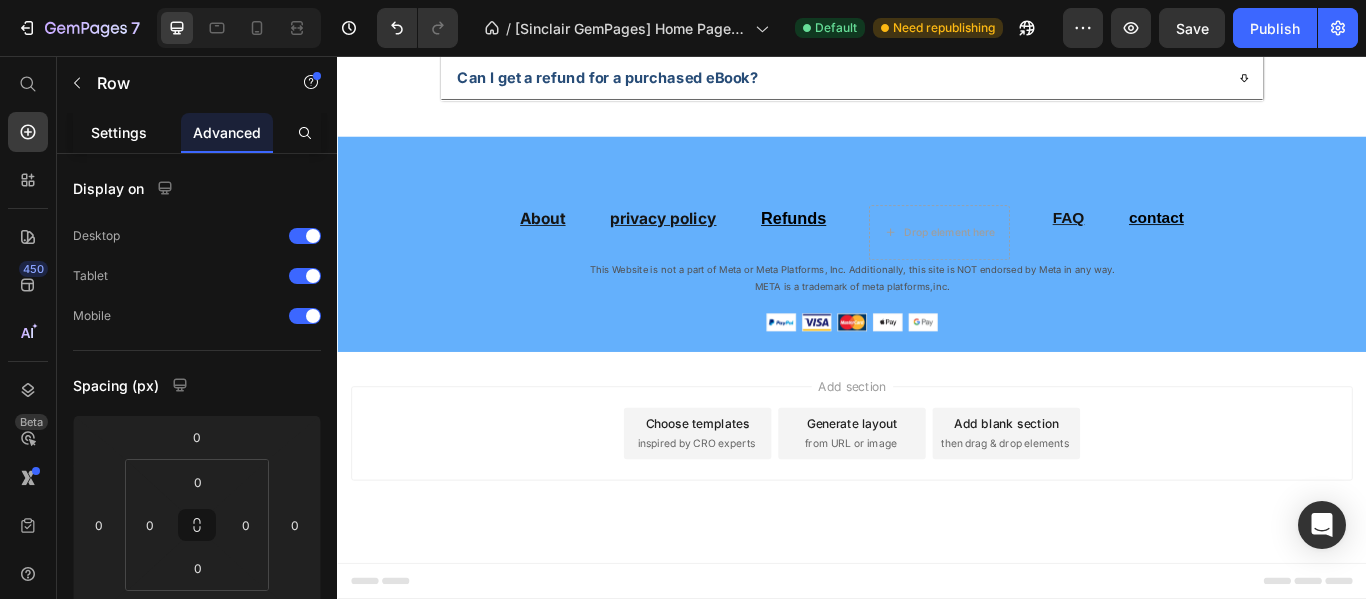click on "Settings" at bounding box center (119, 132) 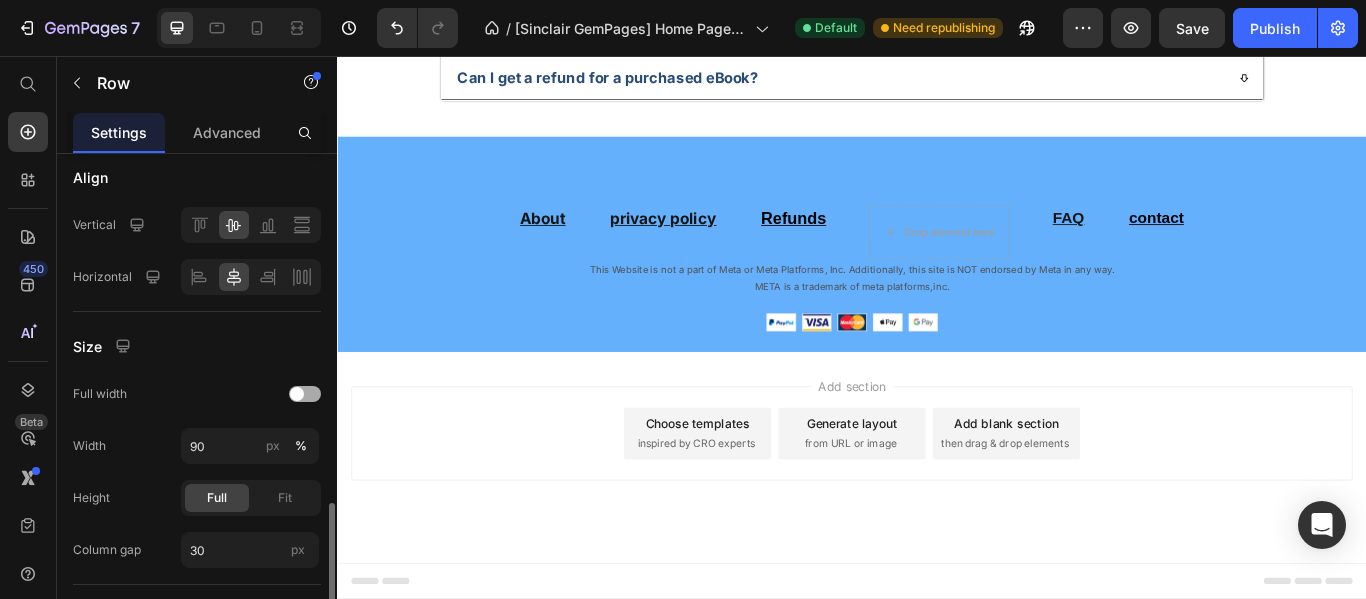 scroll, scrollTop: 600, scrollLeft: 0, axis: vertical 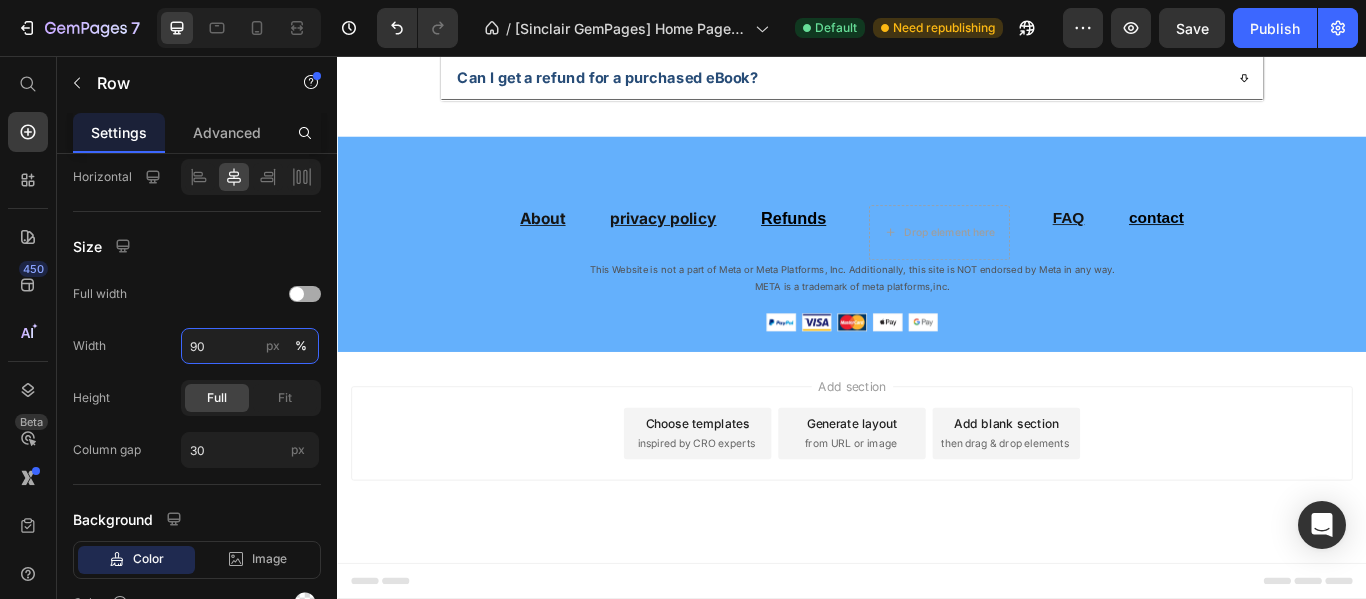 click on "90" at bounding box center [250, 346] 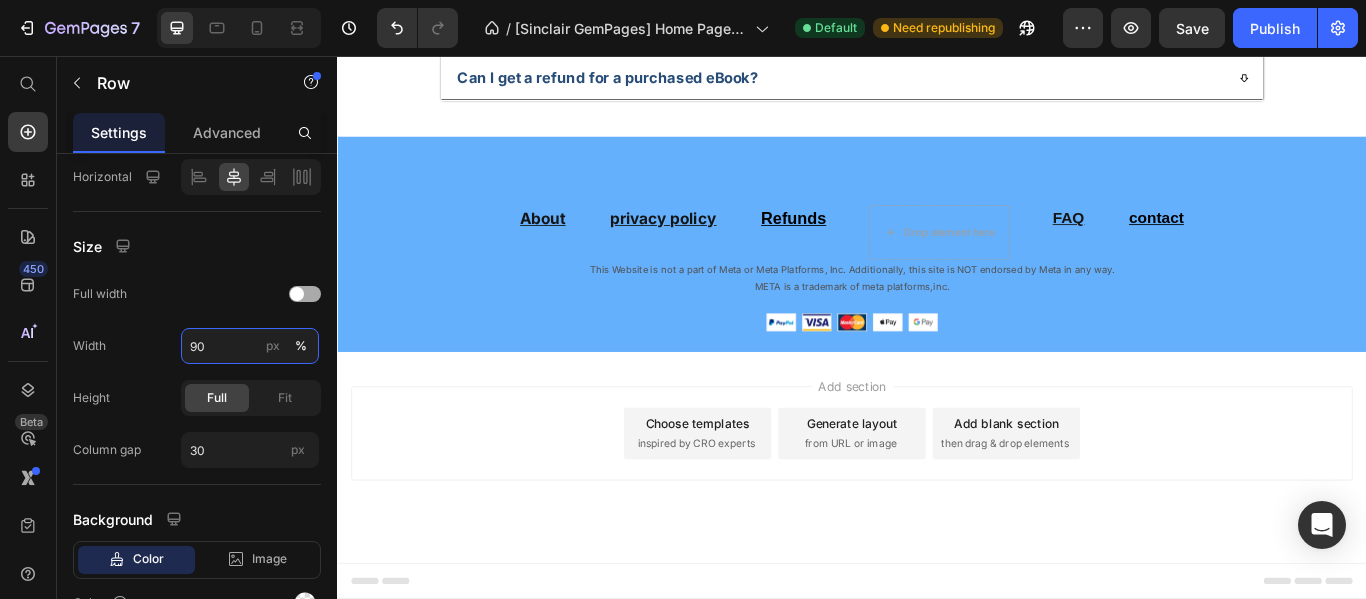 type 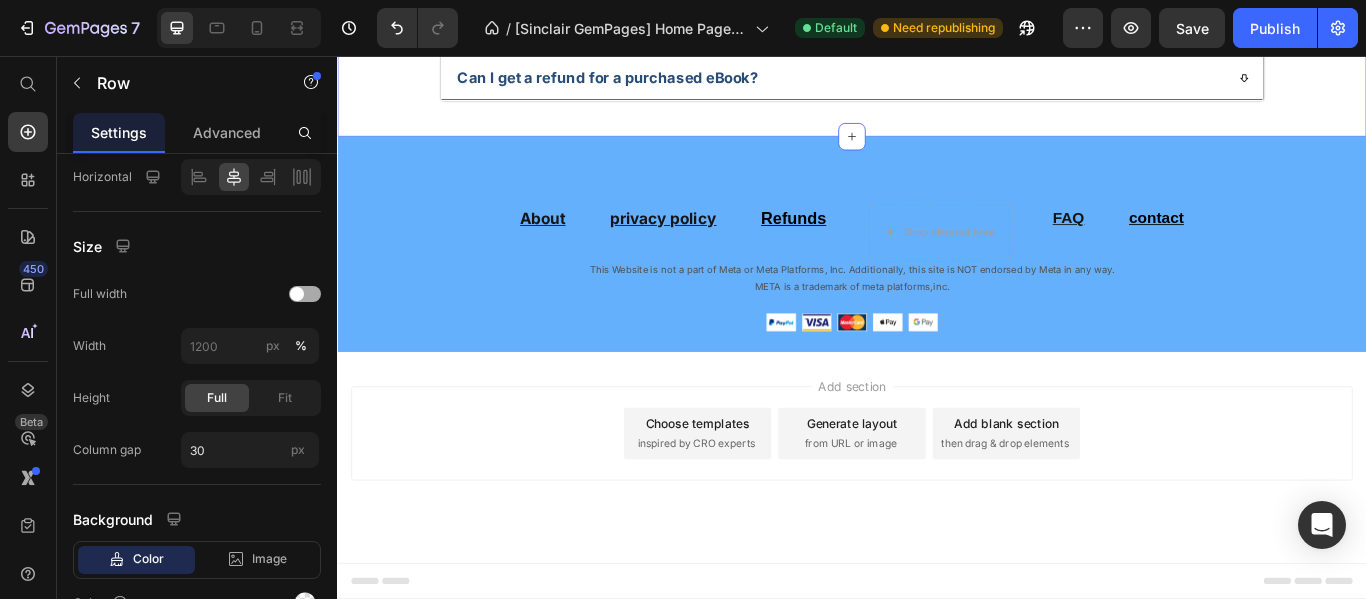 click on "Frequently Asked Questions Heading
In what format is the eBook available?
On which devices can I read my eBook?
Can I print my eBook?
I'm having trouble downloading my eBook. What should I do?
Does the eBook have any DRM or protections?
Can I get a refund for a purchased eBook? Accordion Row Section 10" at bounding box center [937, -123] 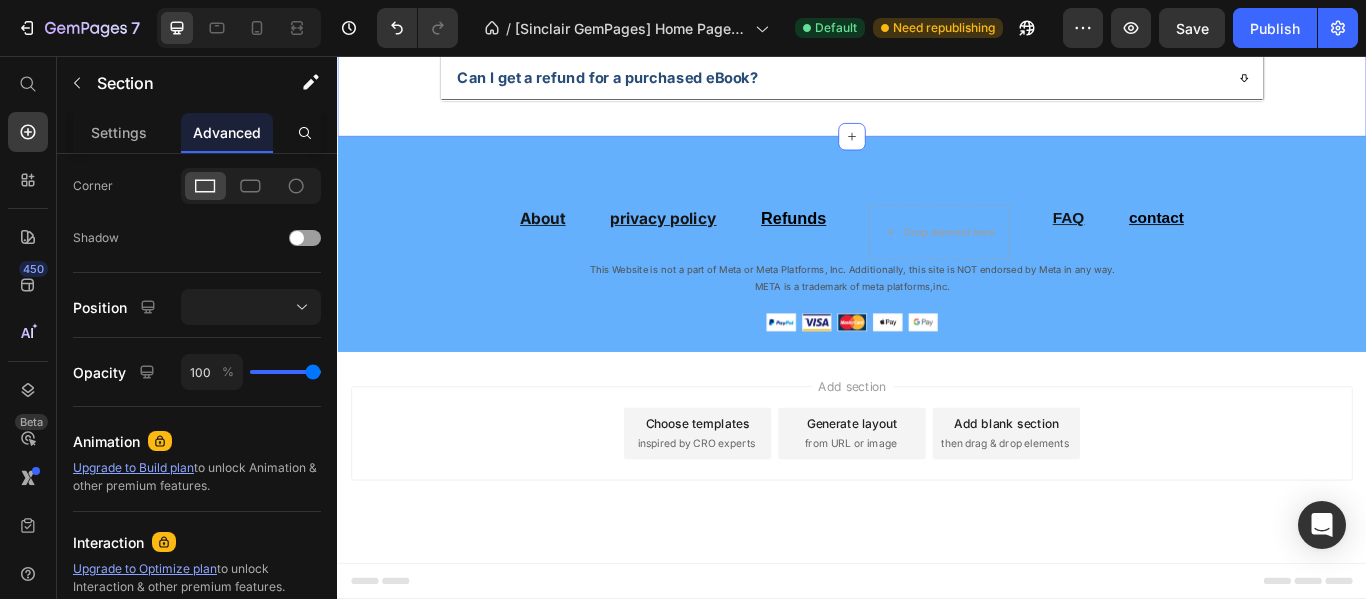scroll, scrollTop: 0, scrollLeft: 0, axis: both 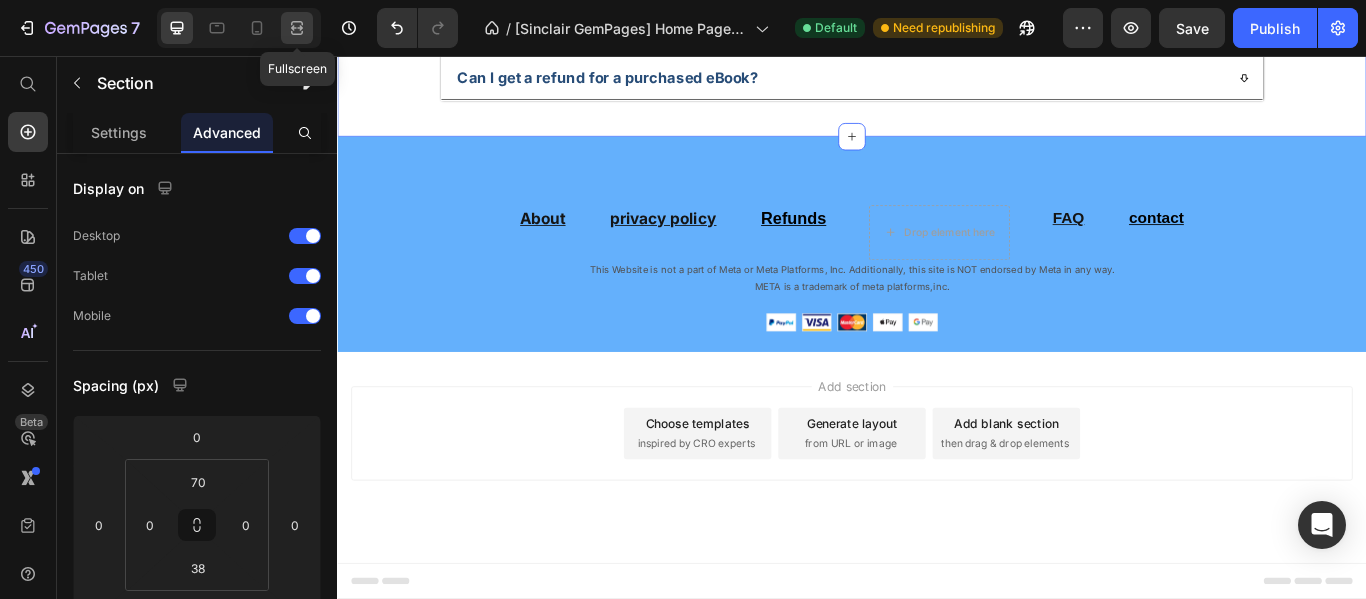 click 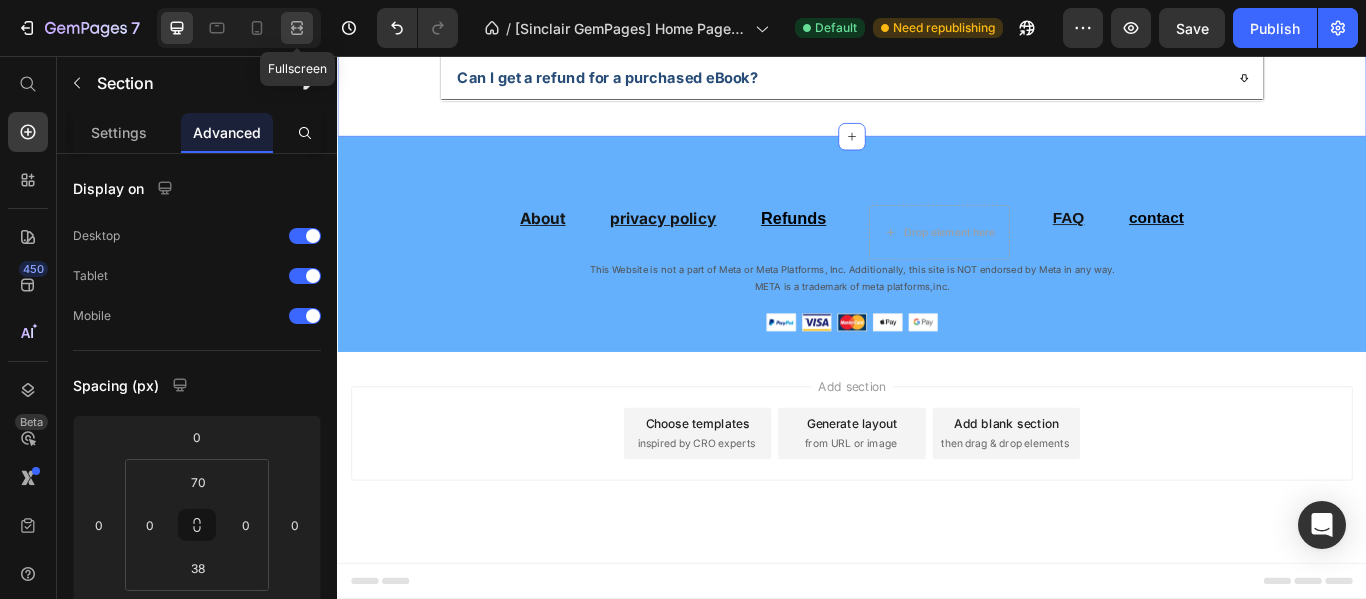scroll, scrollTop: 7421, scrollLeft: 0, axis: vertical 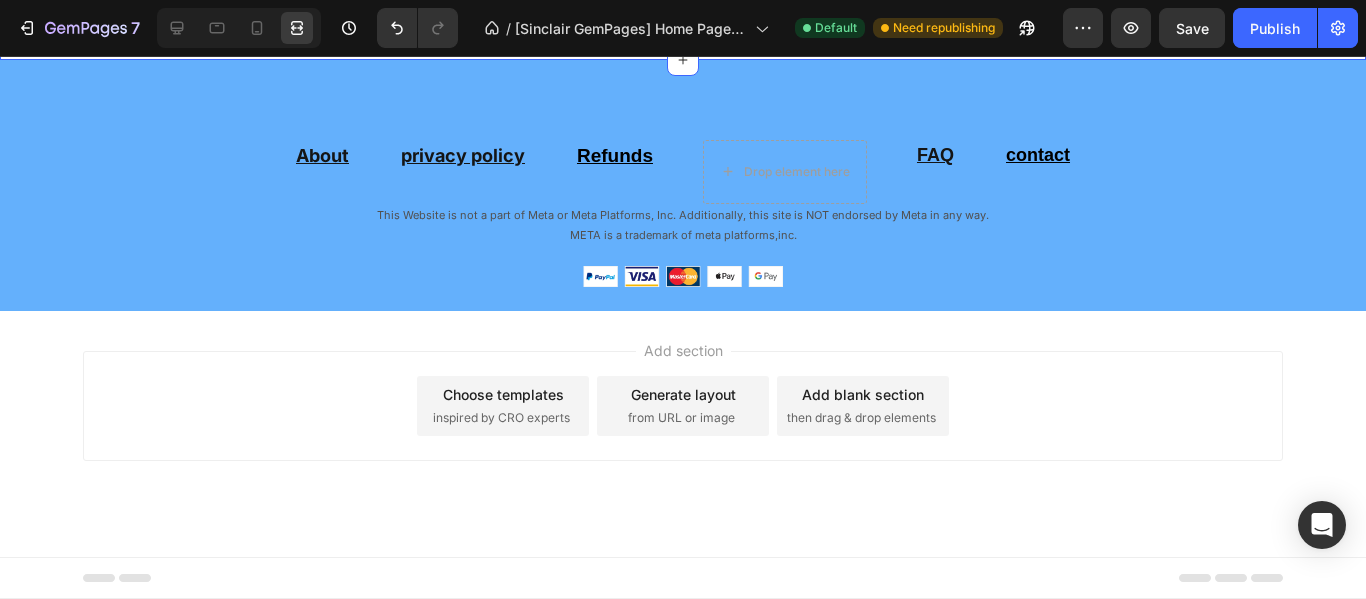 click on "Image Free Shipping Text Block At vero eos et accusamus et iusto odio dignissimos ducimus qui blanditiis Text Block Row Image Satisfaction Guaranteed Text Block At vero eos et accusamus et iusto odio dignissimos ducimus qui blanditiis Text Block Row Image Lorem ipsum dolor Text Block At vero eos et accusamus et iusto odio dignissimos ducimus qui blanditiis Text Block Row Image Free Shipping Text Block At vero eos et accusamus et iusto odio dignissimos ducimus qui blanditiis Text Block Row Row Section 9" at bounding box center [683, -618] 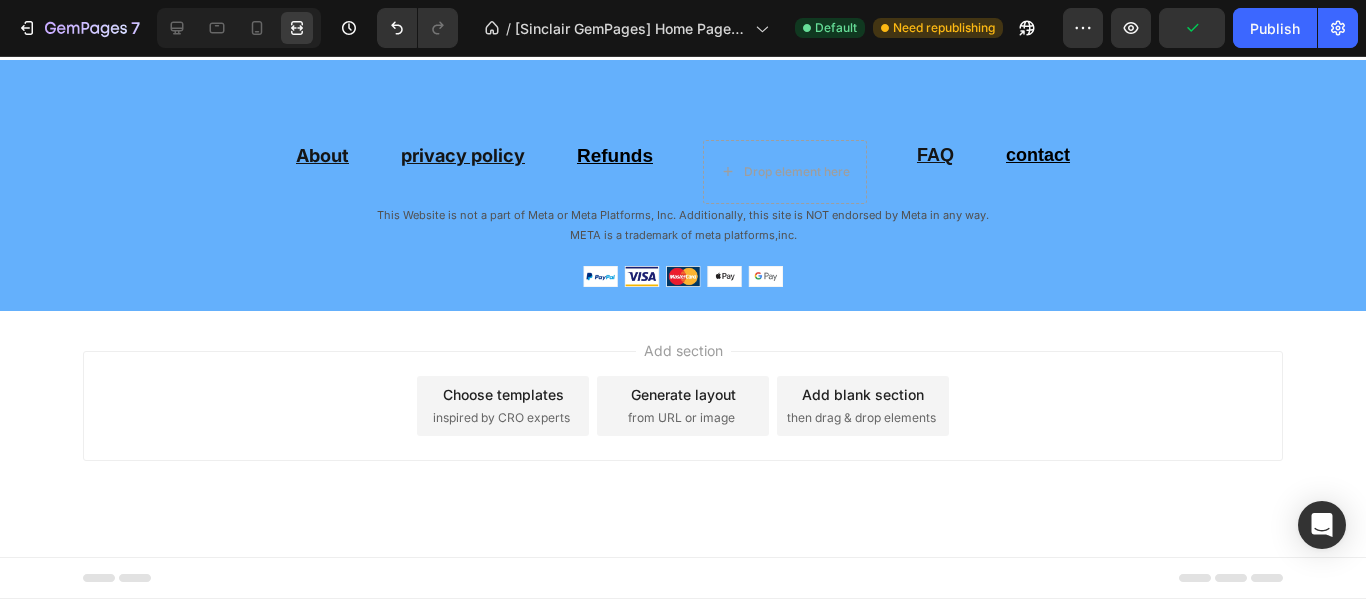 click on "Image Free Shipping Text Block At vero eos et accusamus et iusto odio dignissimos ducimus qui blanditiis Text Block Row Image Satisfaction Guaranteed Text Block At vero eos et accusamus et iusto odio dignissimos ducimus qui blanditiis Text Block Row Image Lorem ipsum dolor Text Block At vero eos et accusamus et iusto odio dignissimos ducimus qui blanditiis Text Block Row Image Free Shipping Text Block At vero eos et accusamus et iusto odio dignissimos ducimus qui blanditiis Text Block Row Row 16" at bounding box center [683, -602] 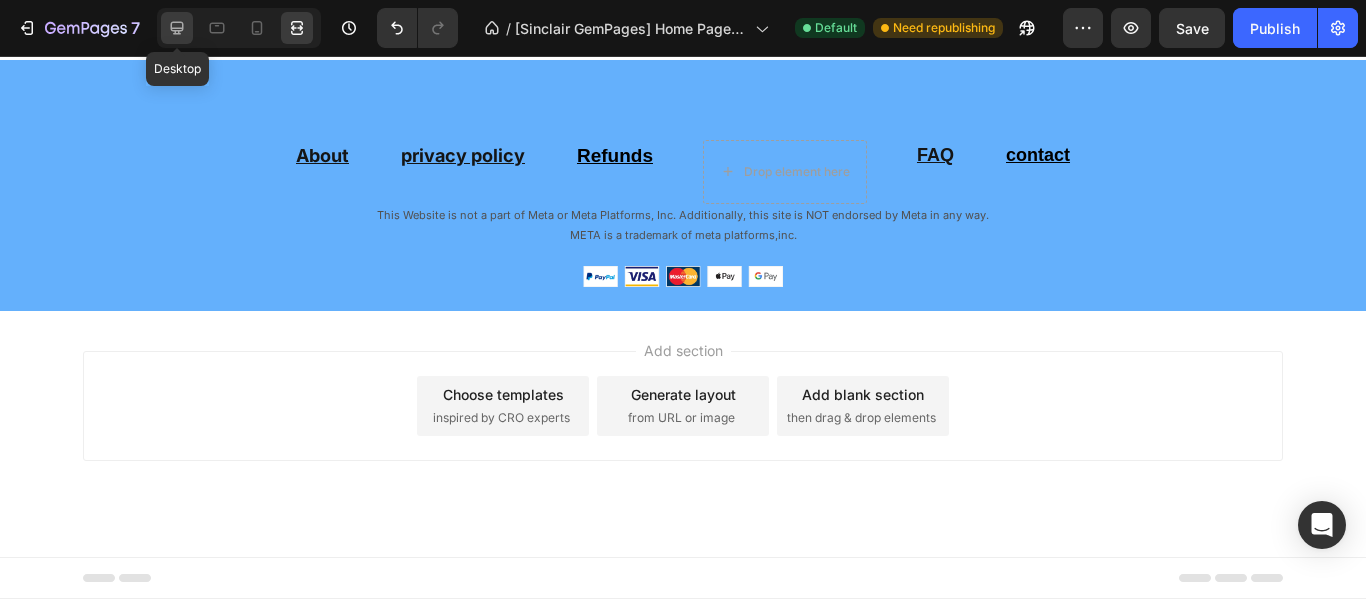 click 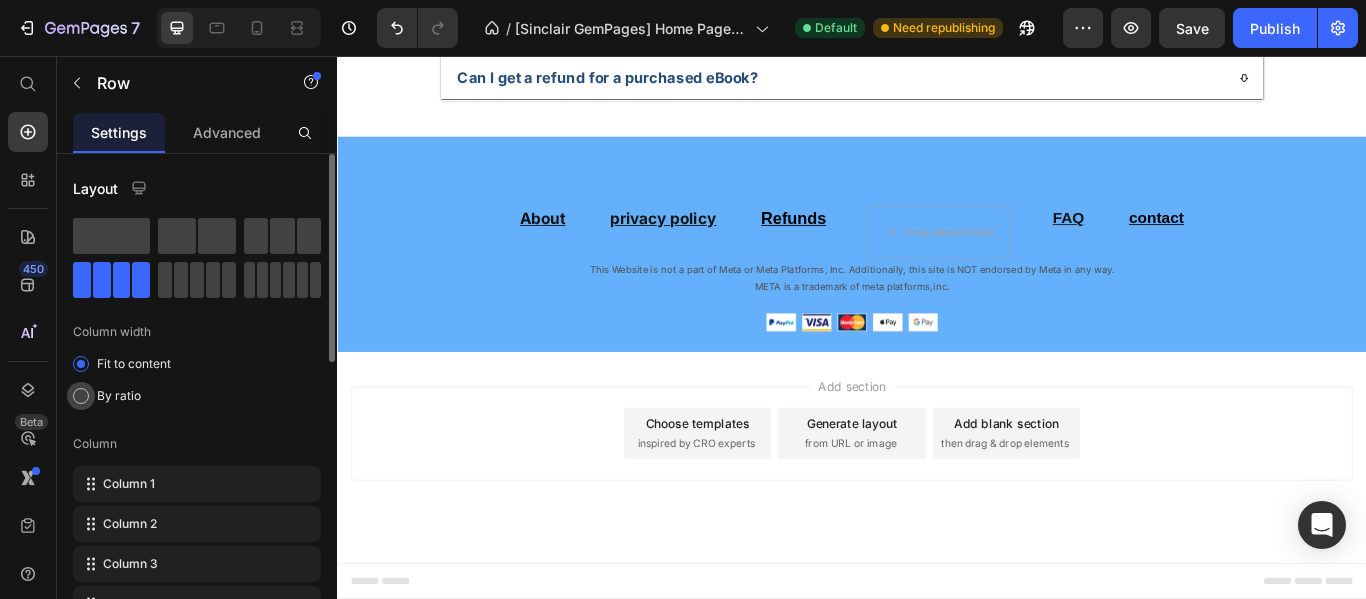 click at bounding box center [81, 396] 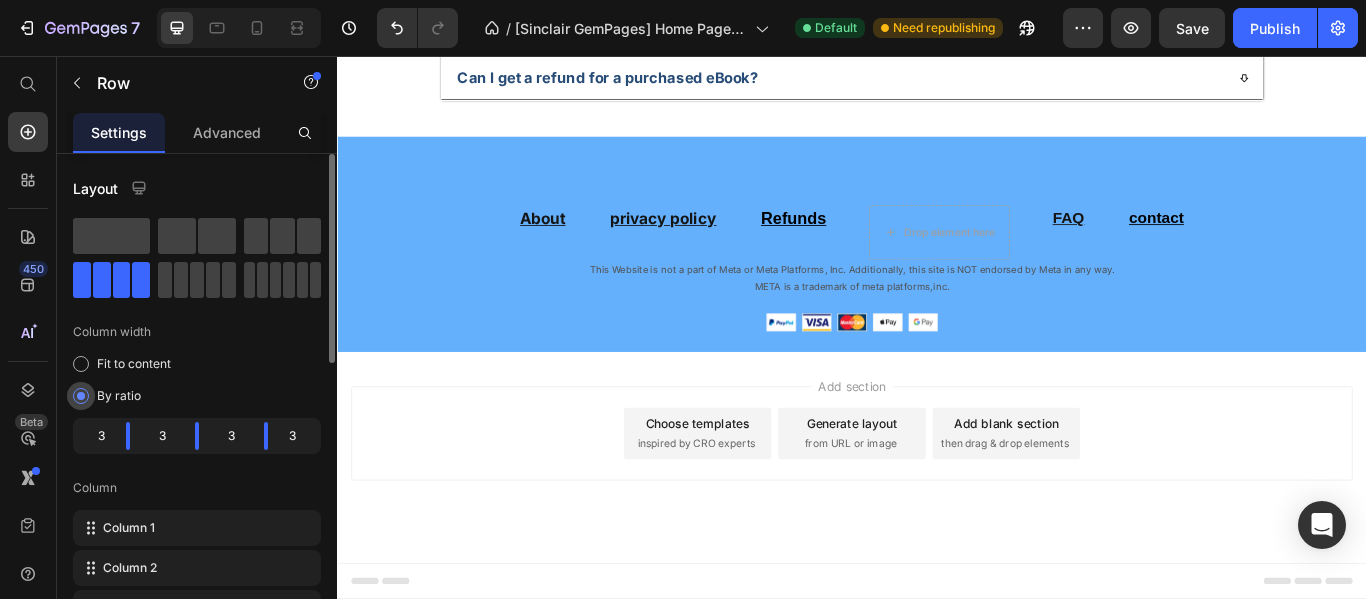 click on "By ratio" 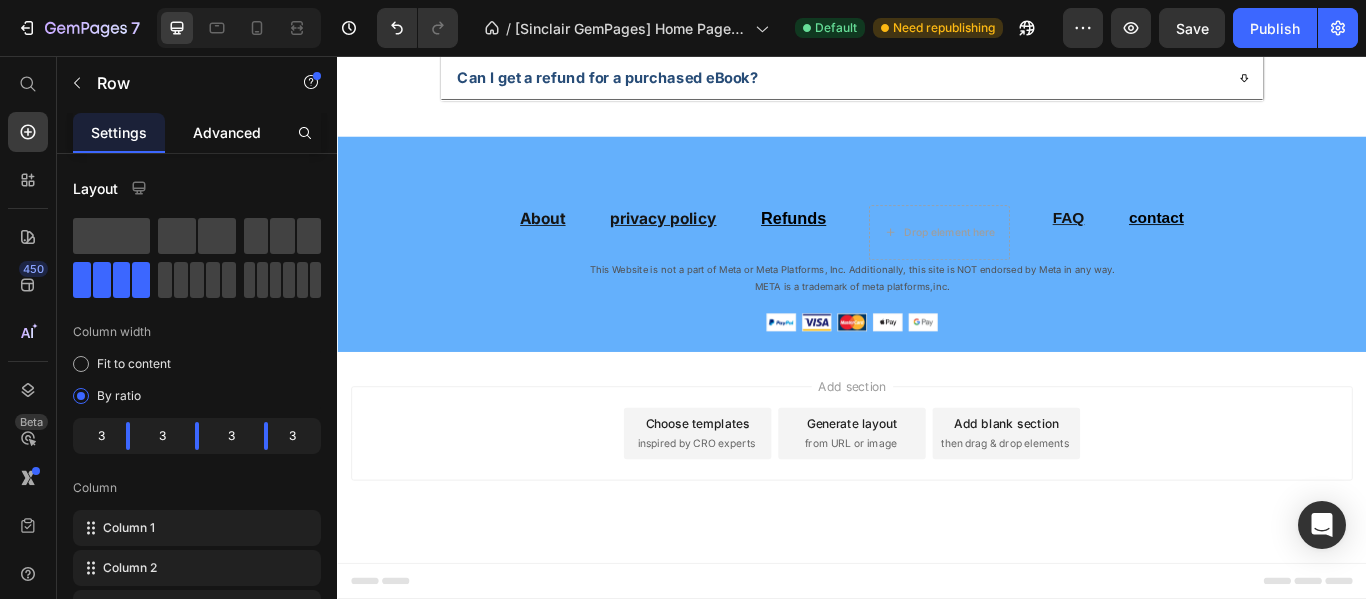 click on "Advanced" at bounding box center [227, 132] 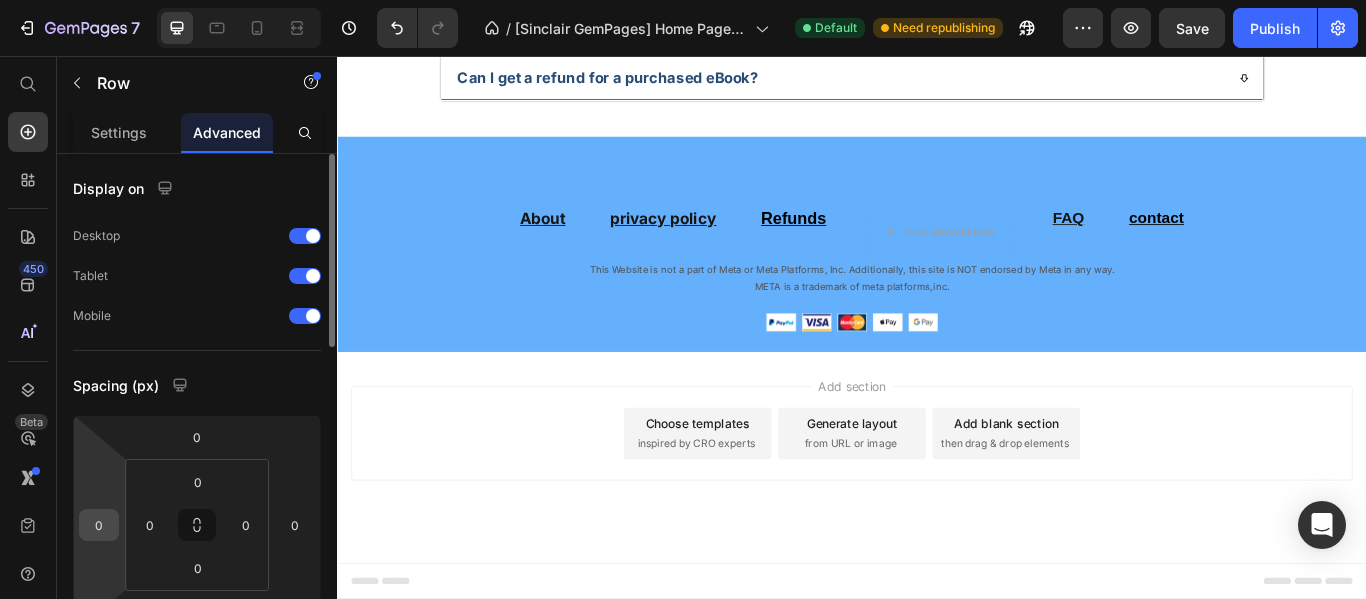 click on "0" at bounding box center [99, 525] 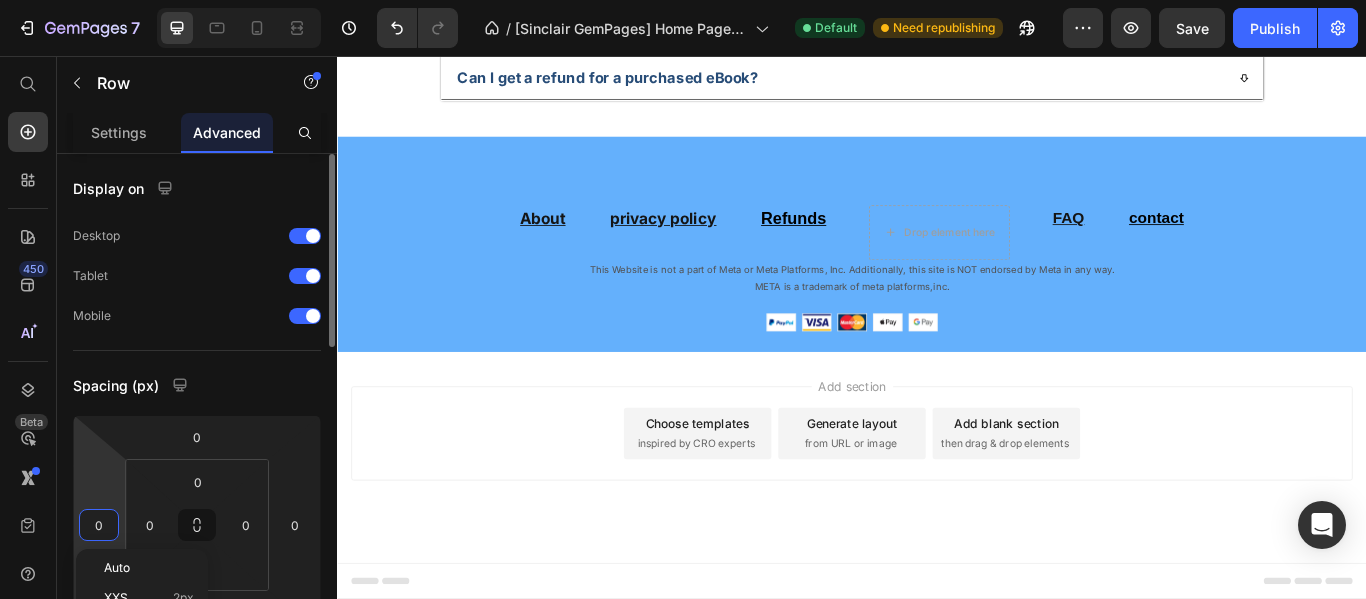 type on "5" 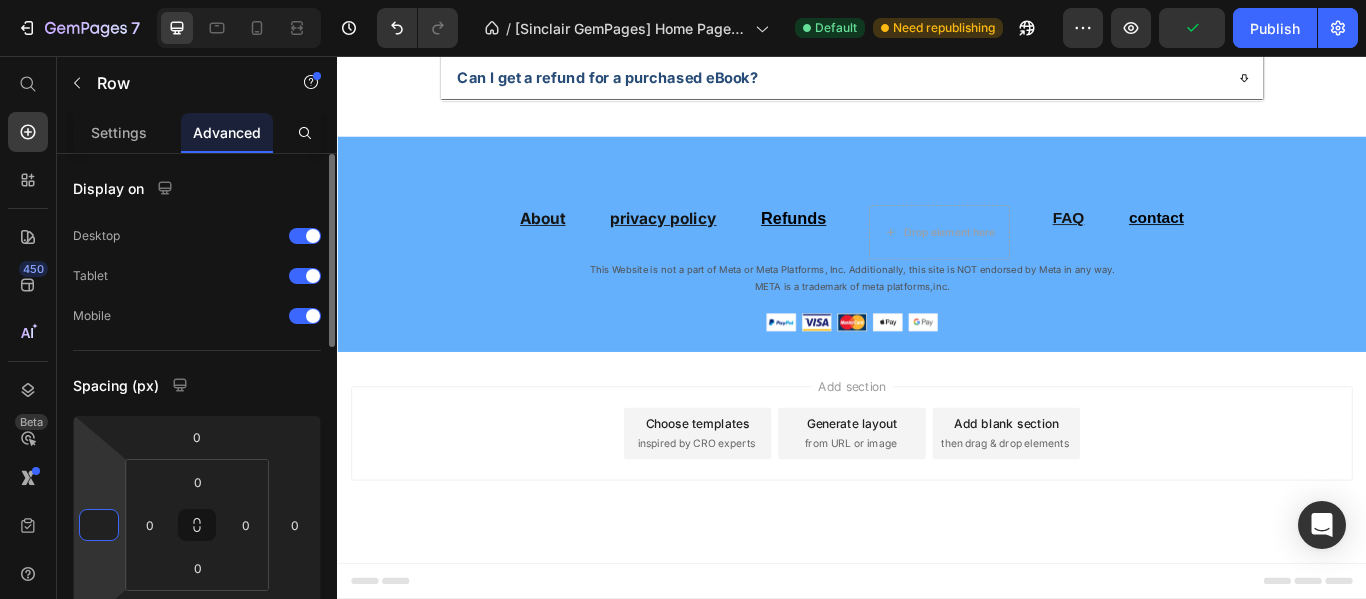 type on "2" 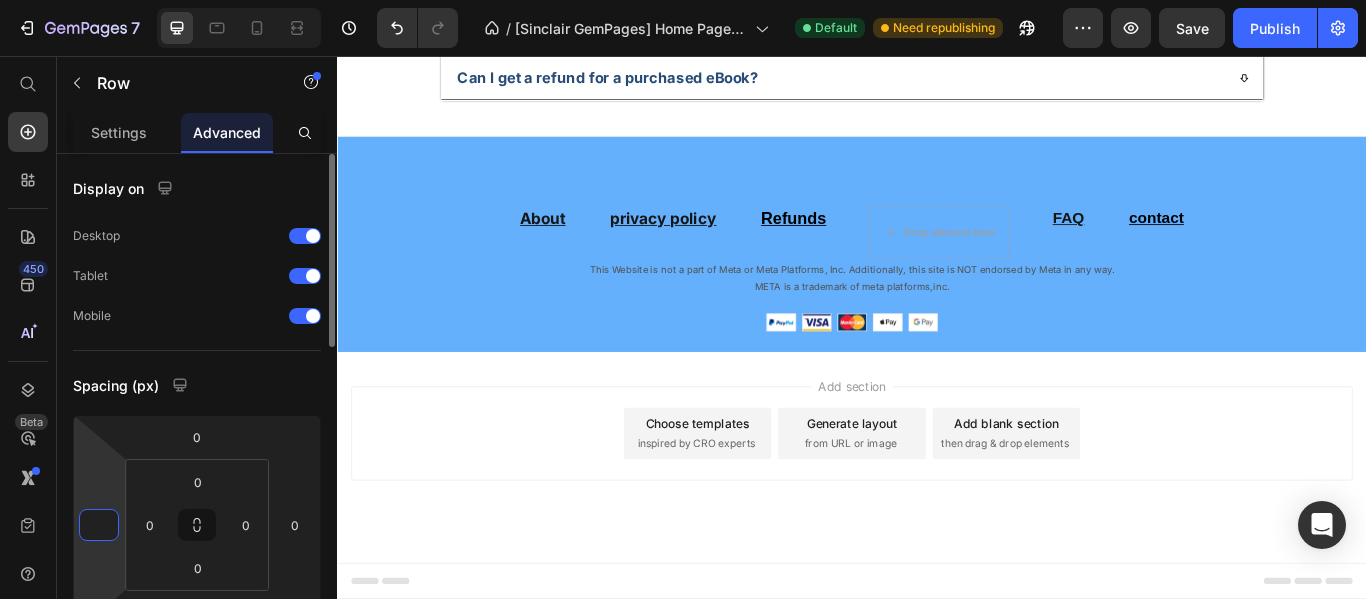 type on "1" 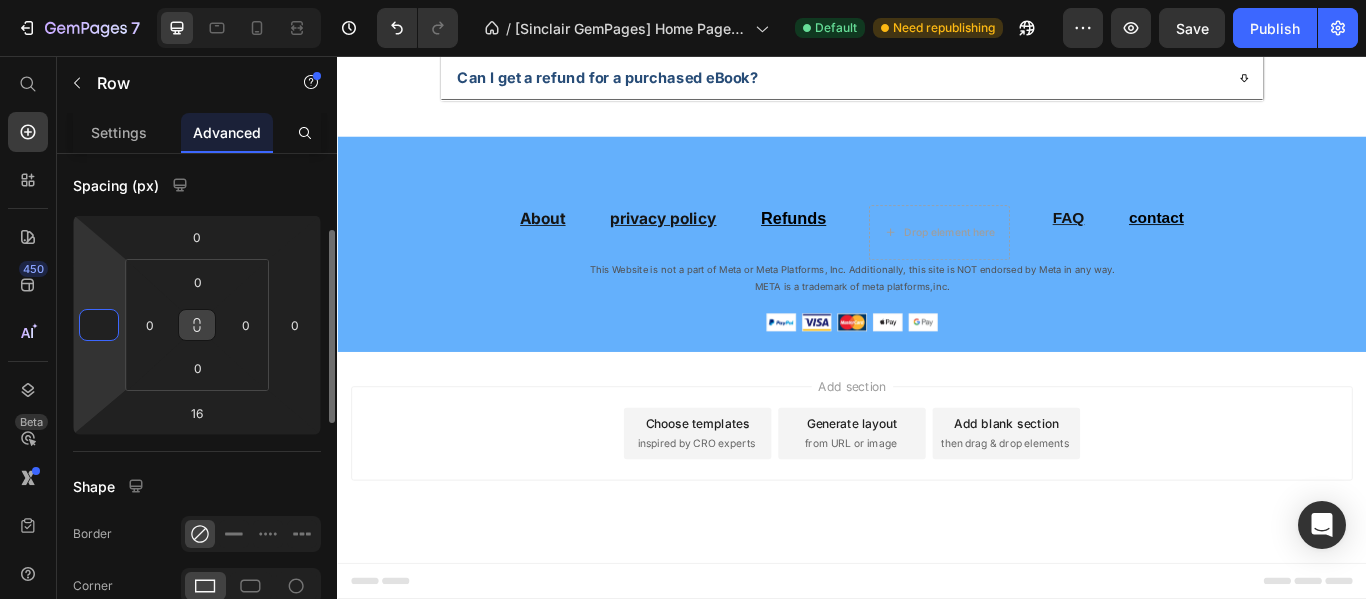 scroll, scrollTop: 100, scrollLeft: 0, axis: vertical 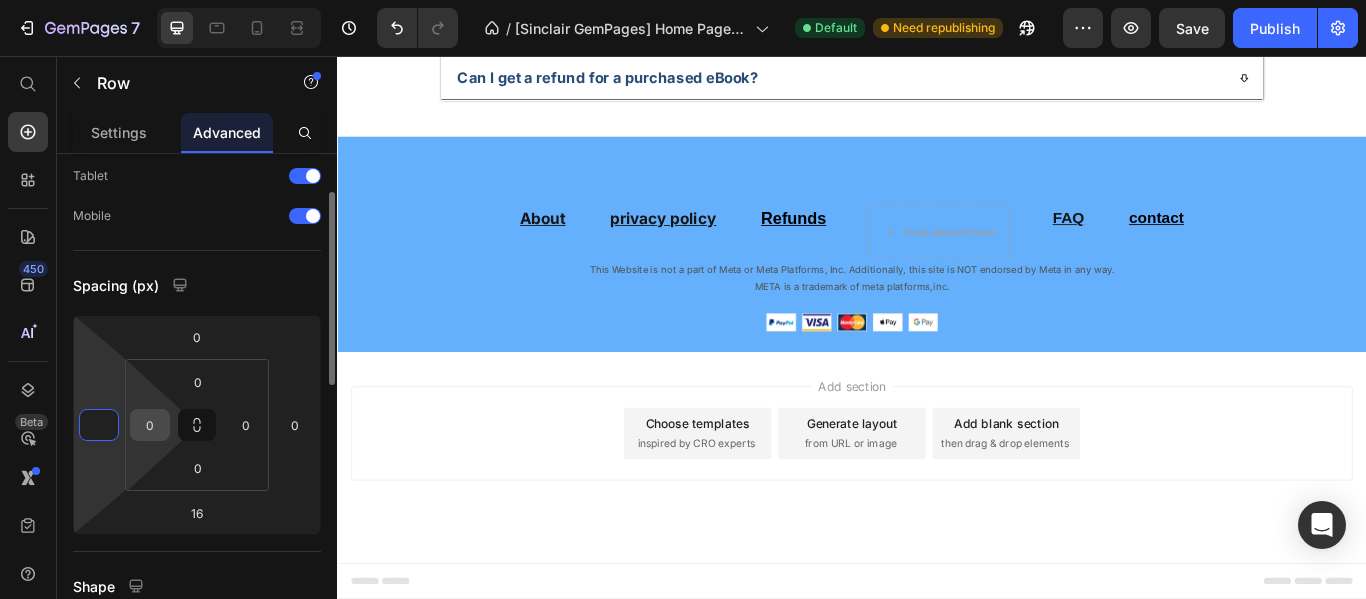 type on "0" 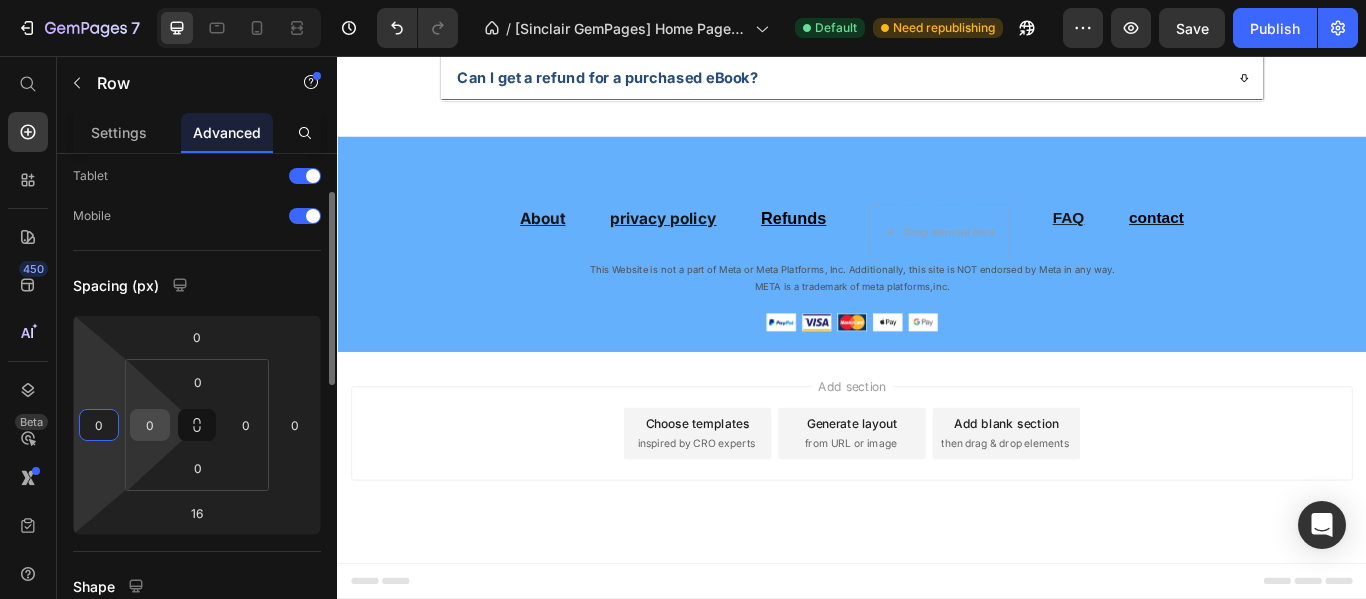click on "0" at bounding box center (150, 425) 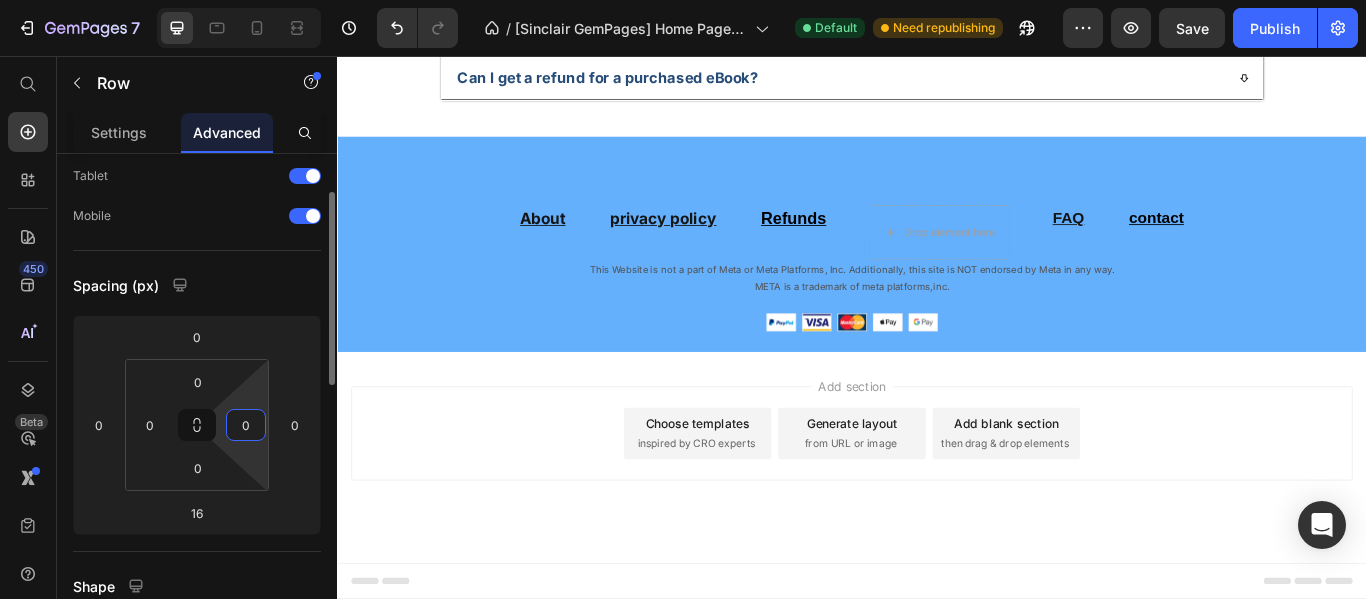 click on "0" at bounding box center [246, 425] 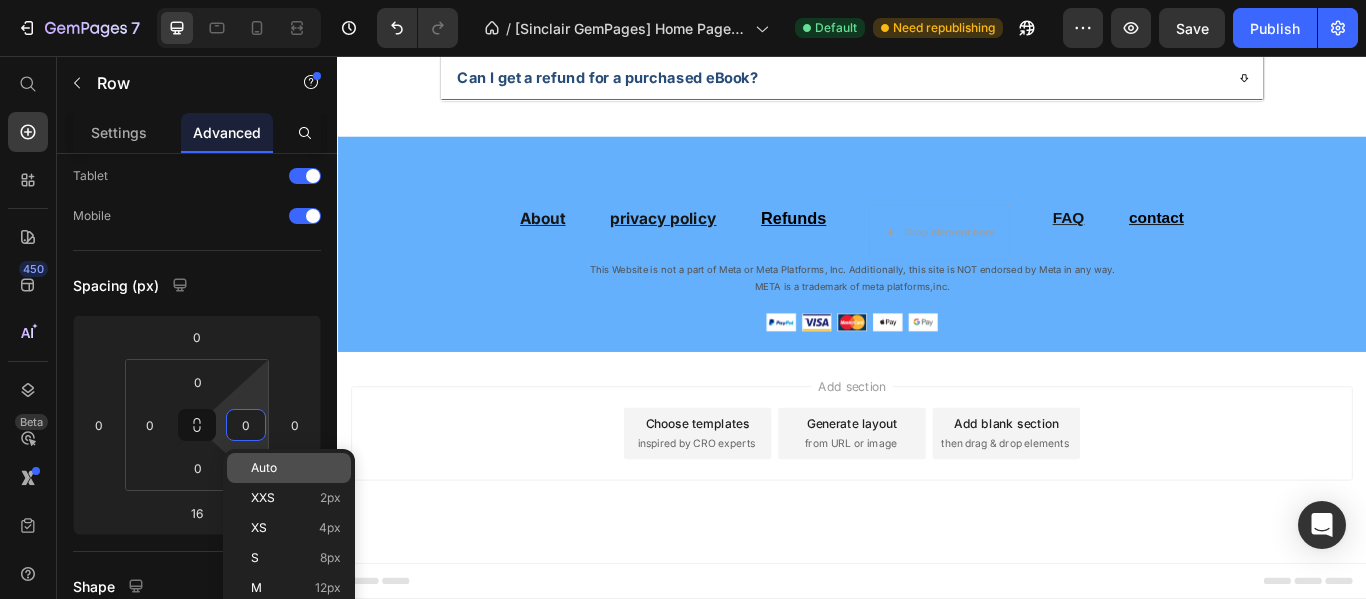 click on "Auto" at bounding box center [296, 468] 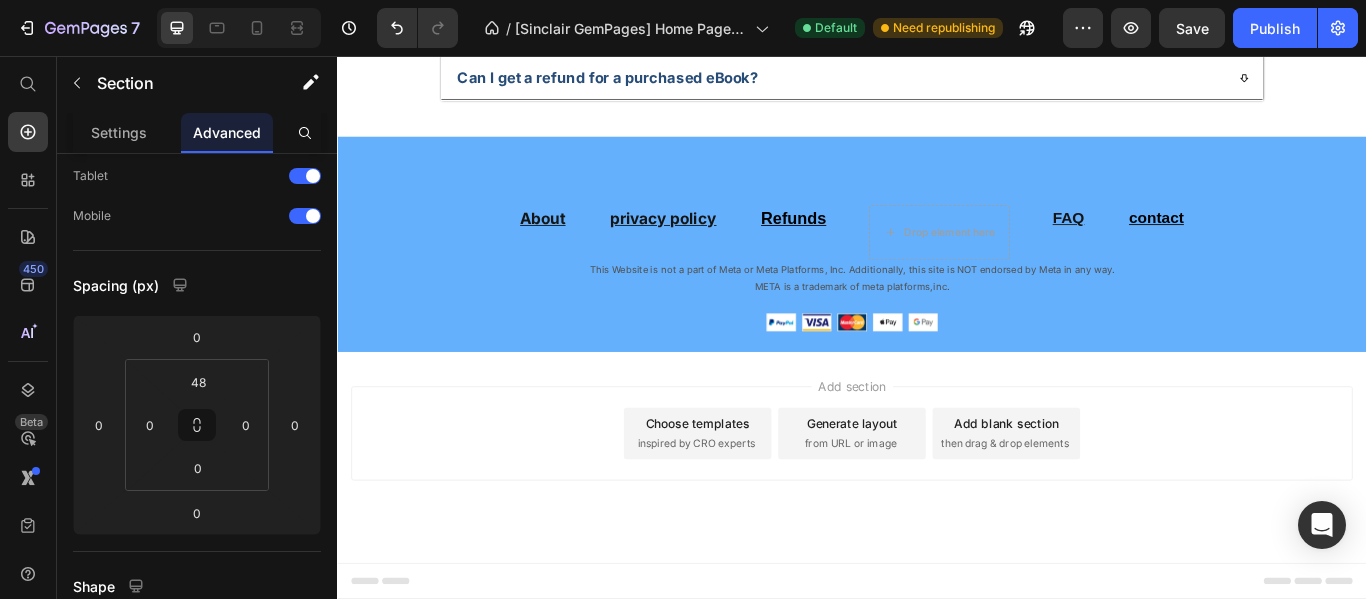 click on "Image Free Shipping Text Block At vero eos et accusamus et iusto odio dignissimos ducimus qui blanditiis Text Block Row Image Satisfaction Guaranteed Text Block At vero eos et accusamus et iusto odio dignissimos ducimus qui blanditiis Text Block Row Image Lorem ipsum dolor  Text Block At vero eos et accusamus et iusto odio dignissimos ducimus qui blanditiis Text Block Row Image Free Shipping Text Block At vero eos et accusamus et iusto odio dignissimos ducimus qui blanditiis Text Block Row Row Section 9   You can create reusable sections Create Theme Section AI Content Write with GemAI What would you like to describe here? Tone and Voice Persuasive Product Show more Generate" at bounding box center [937, -528] 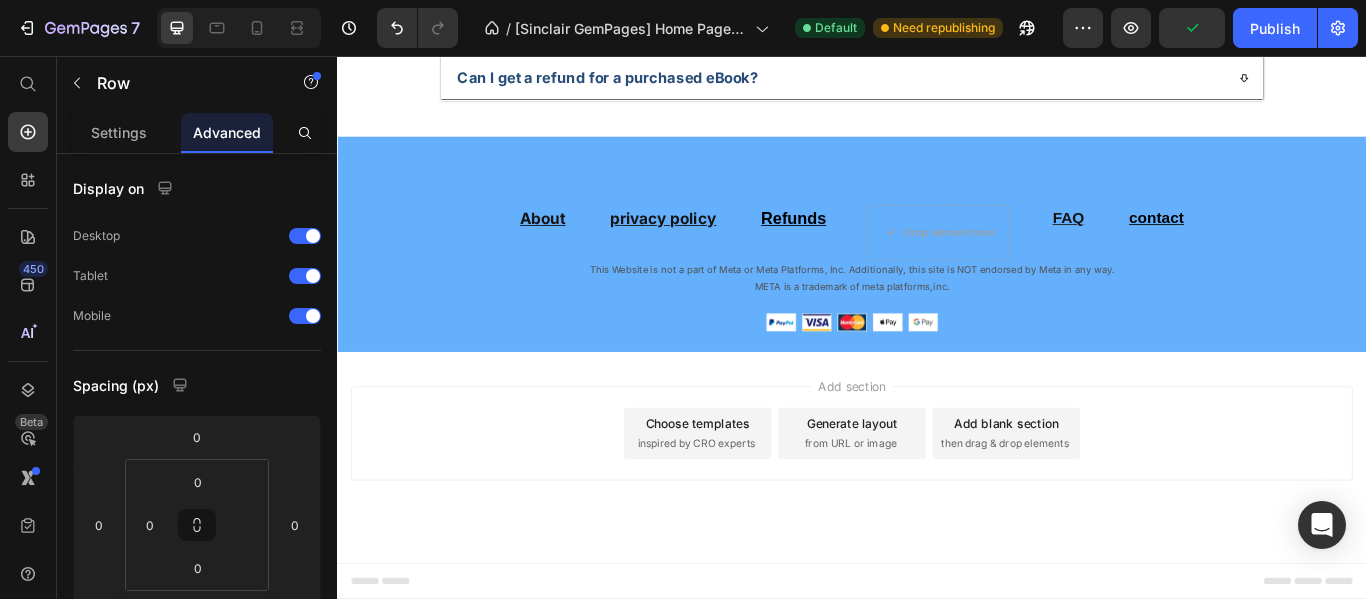 click on "Image Free Shipping Text Block At vero eos et accusamus et iusto odio dignissimos ducimus qui blanditiis Text Block Row Image Satisfaction Guaranteed Text Block At vero eos et accusamus et iusto odio dignissimos ducimus qui blanditiis Text Block Row Image Lorem ipsum dolor Text Block At vero eos et accusamus et iusto odio dignissimos ducimus qui blanditiis Text Block Row Image Free Shipping Text Block At vero eos et accusamus et iusto odio dignissimos ducimus qui blanditiis Text Block Row Row 0" at bounding box center (937, -512) 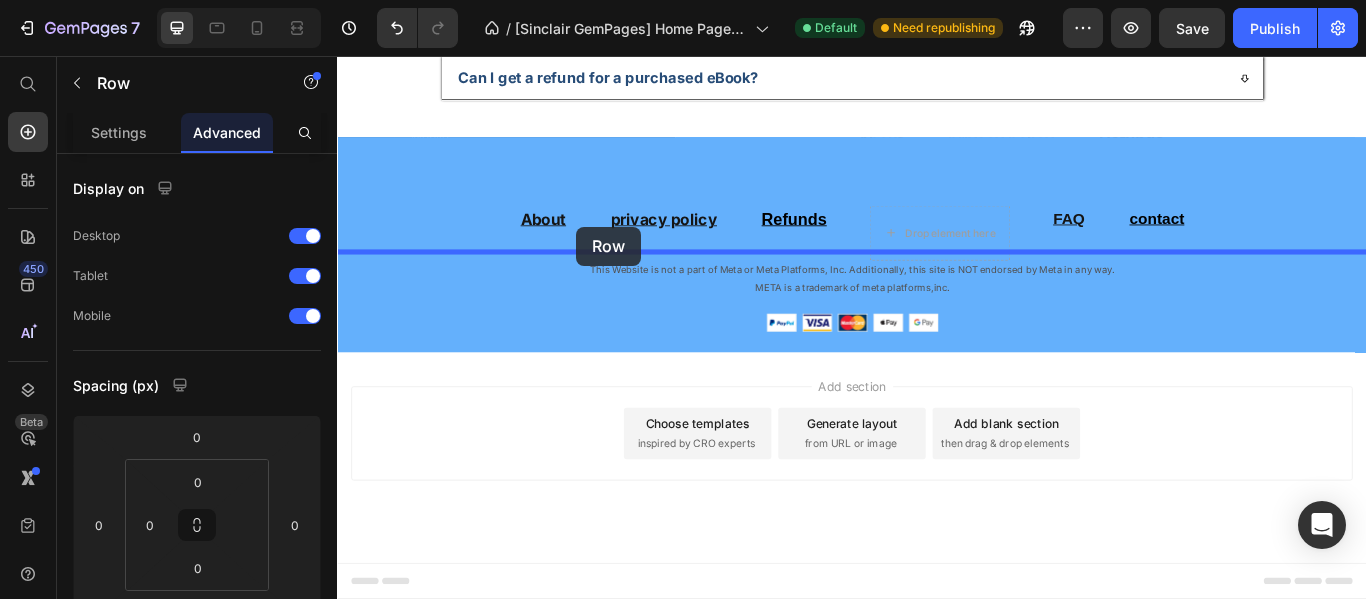 drag, startPoint x: 632, startPoint y: 347, endPoint x: 616, endPoint y: 255, distance: 93.38094 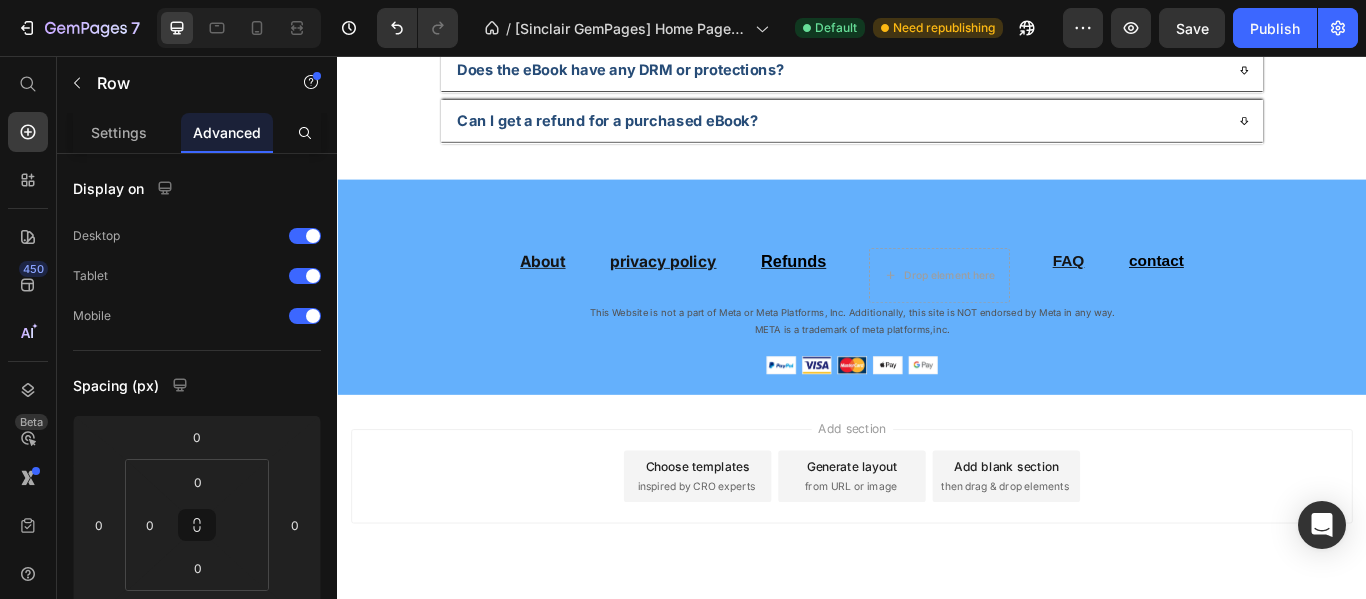 click on "Drop element here Section 10" at bounding box center (937, -400) 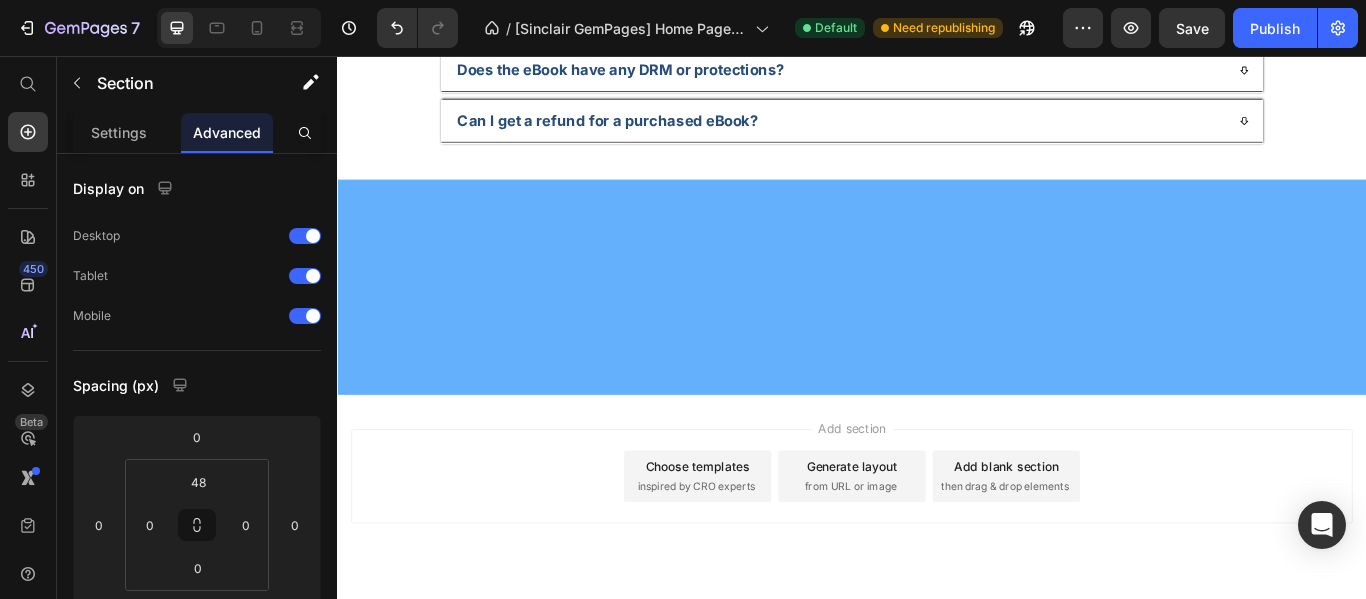 scroll, scrollTop: 7501, scrollLeft: 0, axis: vertical 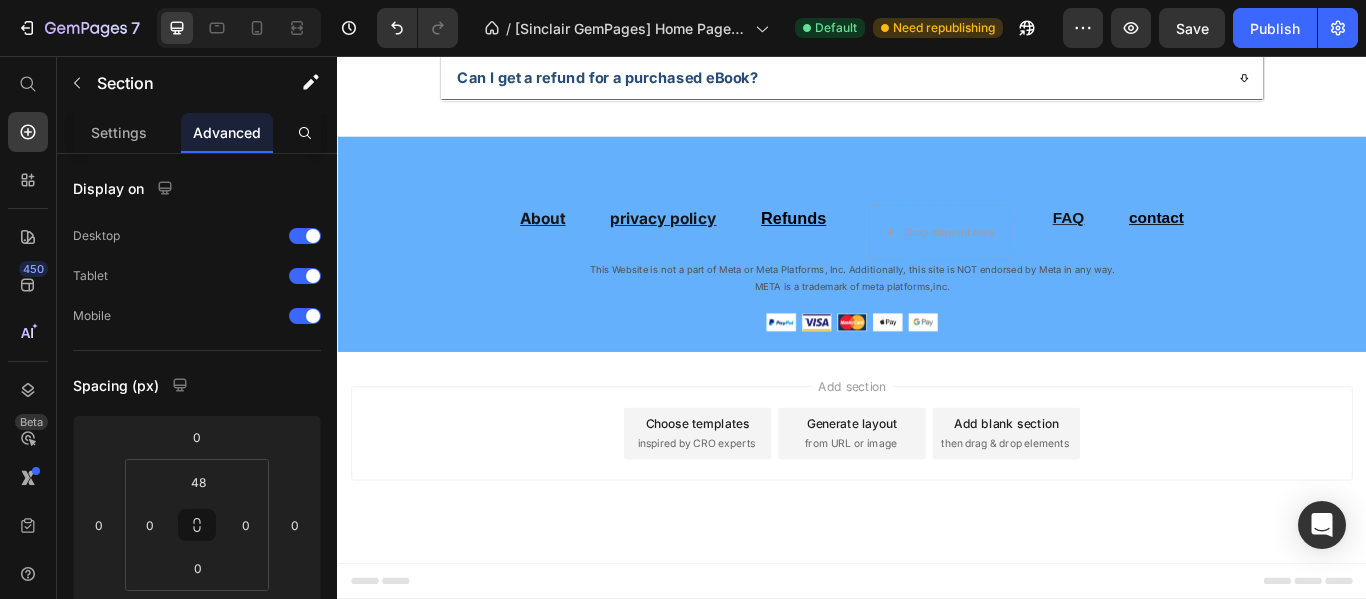 click 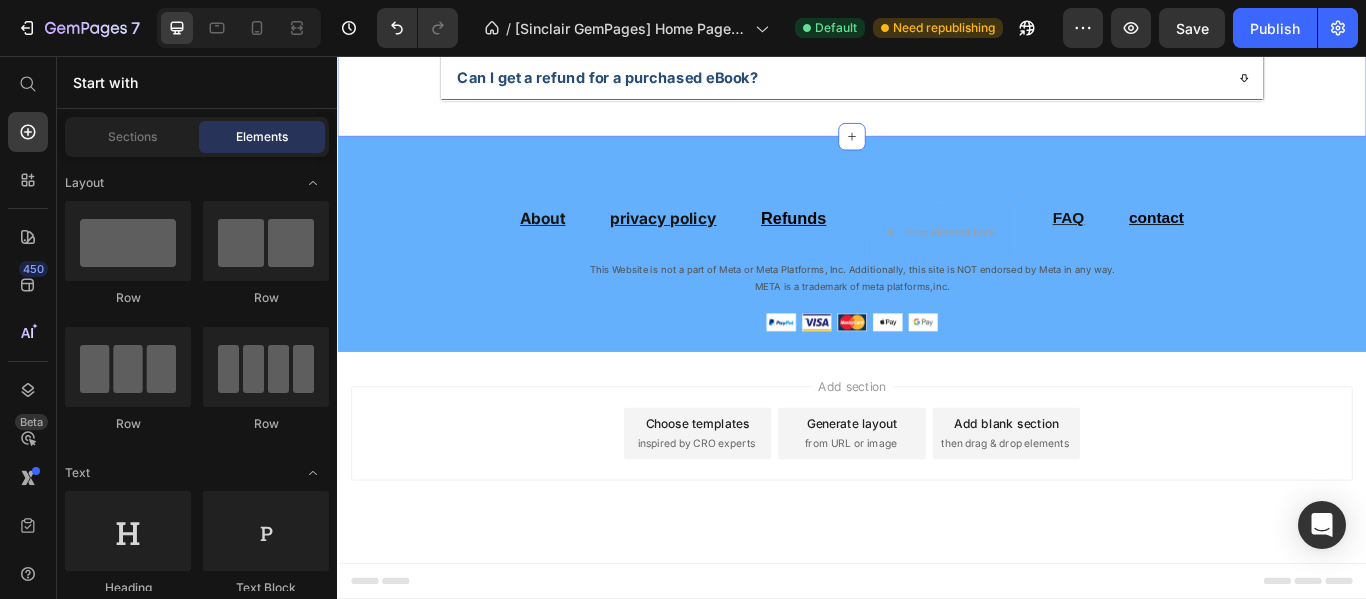 scroll, scrollTop: 7301, scrollLeft: 0, axis: vertical 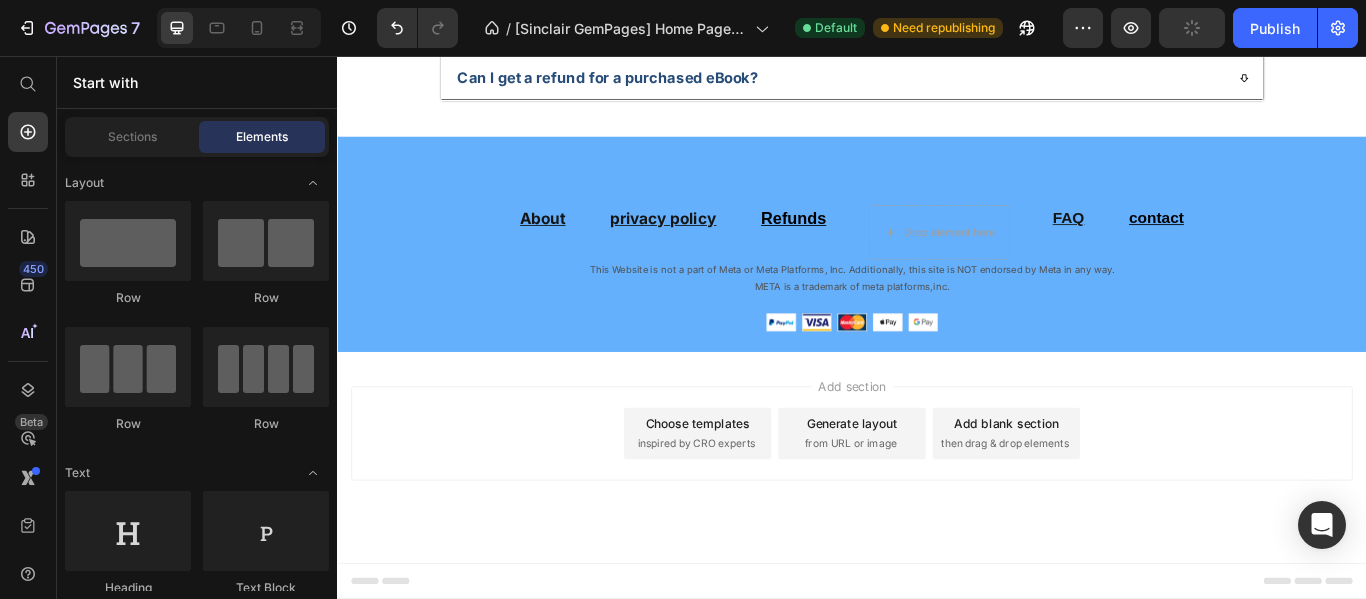 click on "Image Free Shipping Text Block At vero eos et accusamus et iusto odio dignissimos ducimus qui blanditiis Text Block Row Image Satisfaction Guaranteed Text Block At vero eos et accusamus et iusto odio dignissimos ducimus qui blanditiis Text Block Row Image Lorem ipsum dolor Text Block At vero eos et accusamus et iusto odio dignissimos ducimus qui blanditiis Text Block Row Image Free Shipping Text Block At vero eos et accusamus et iusto odio dignissimos ducimus qui blanditiis Text Block Row Row Section 9" at bounding box center [937, -536] 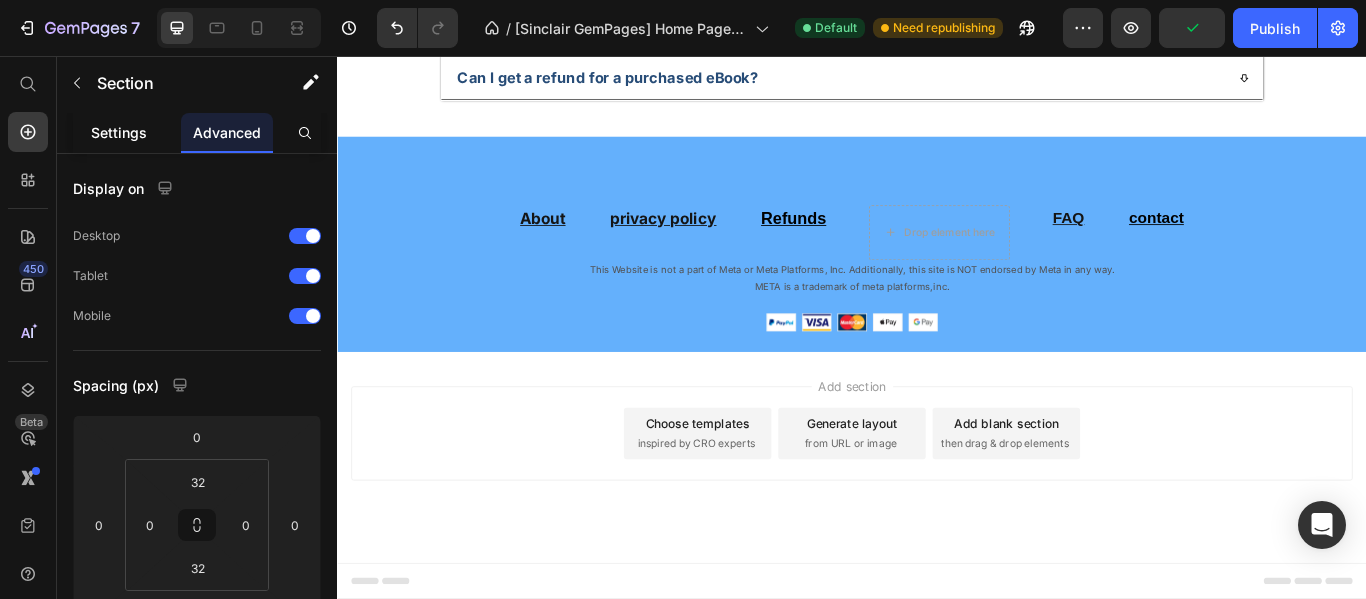 click on "Settings" at bounding box center [119, 132] 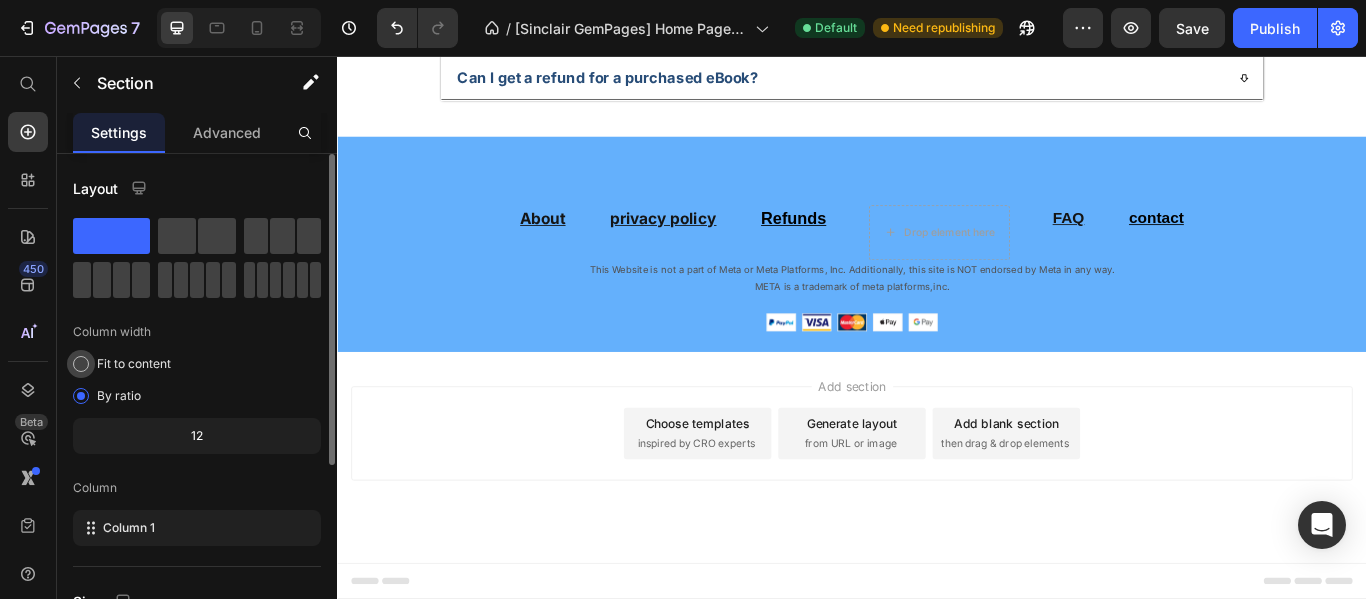 click at bounding box center [81, 364] 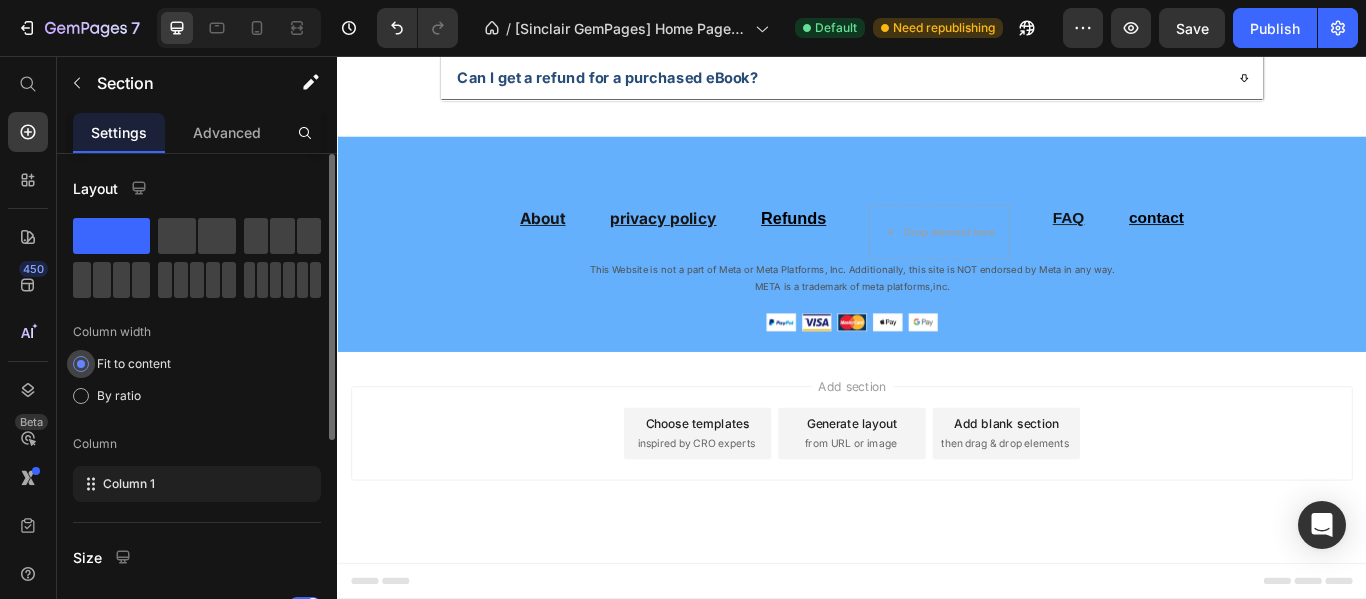 click at bounding box center (81, 364) 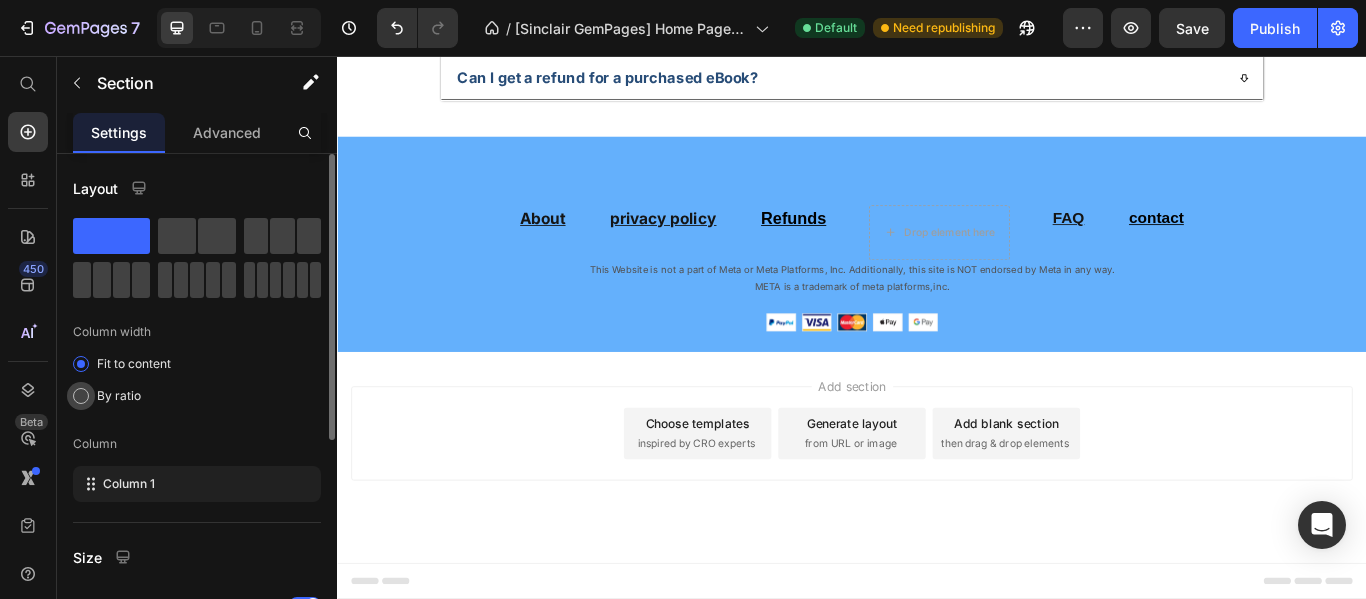 click at bounding box center (81, 396) 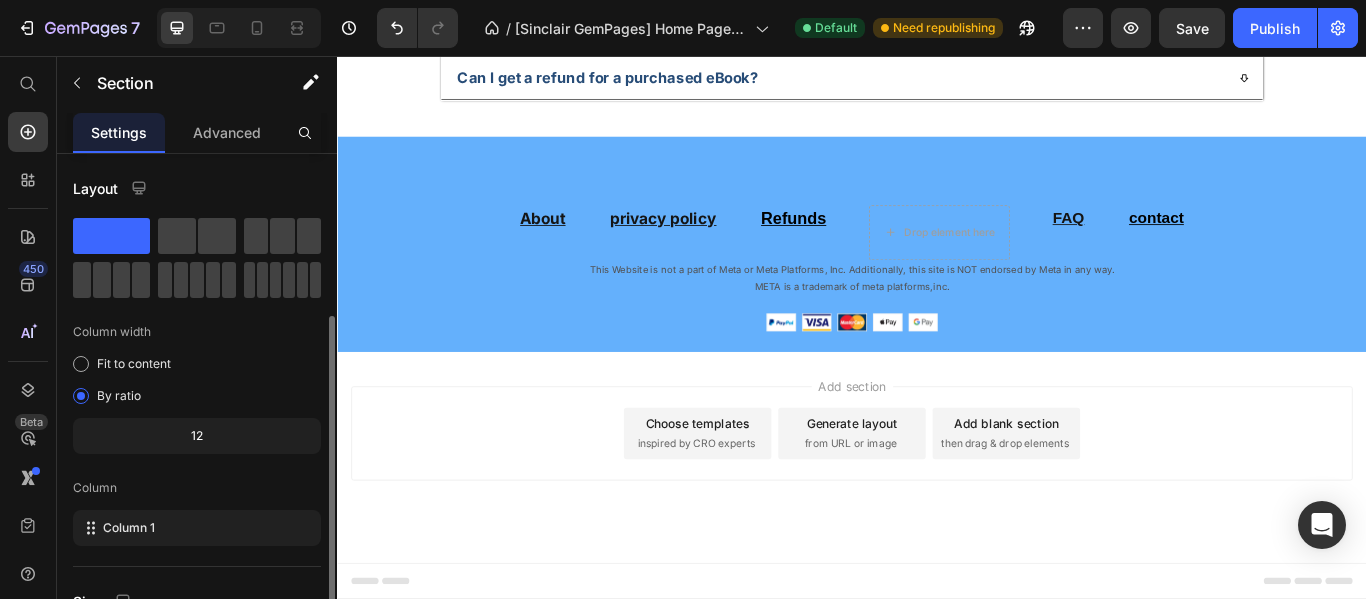 scroll, scrollTop: 200, scrollLeft: 0, axis: vertical 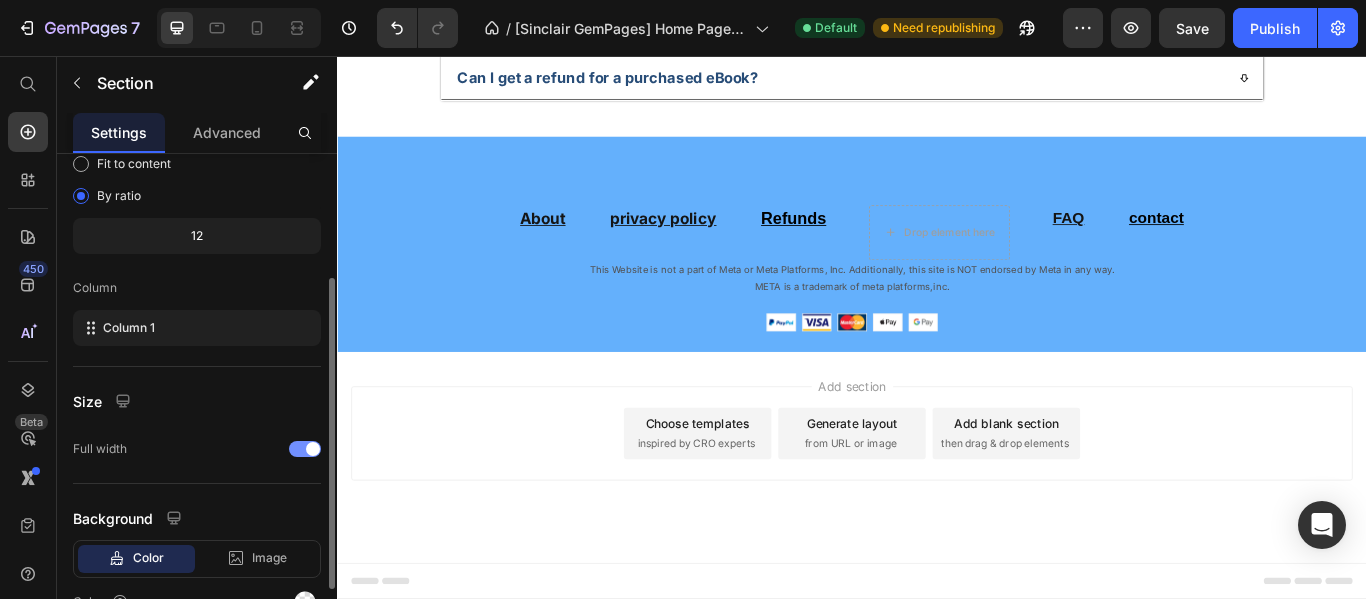 click at bounding box center (313, 449) 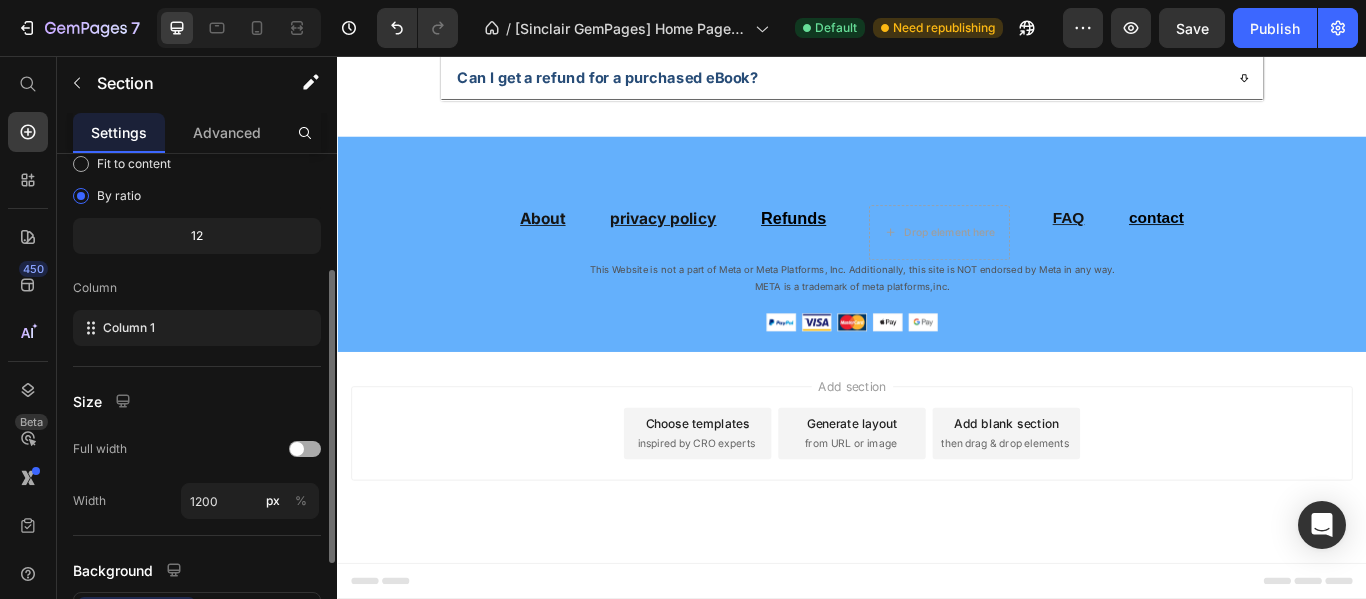 click at bounding box center (297, 449) 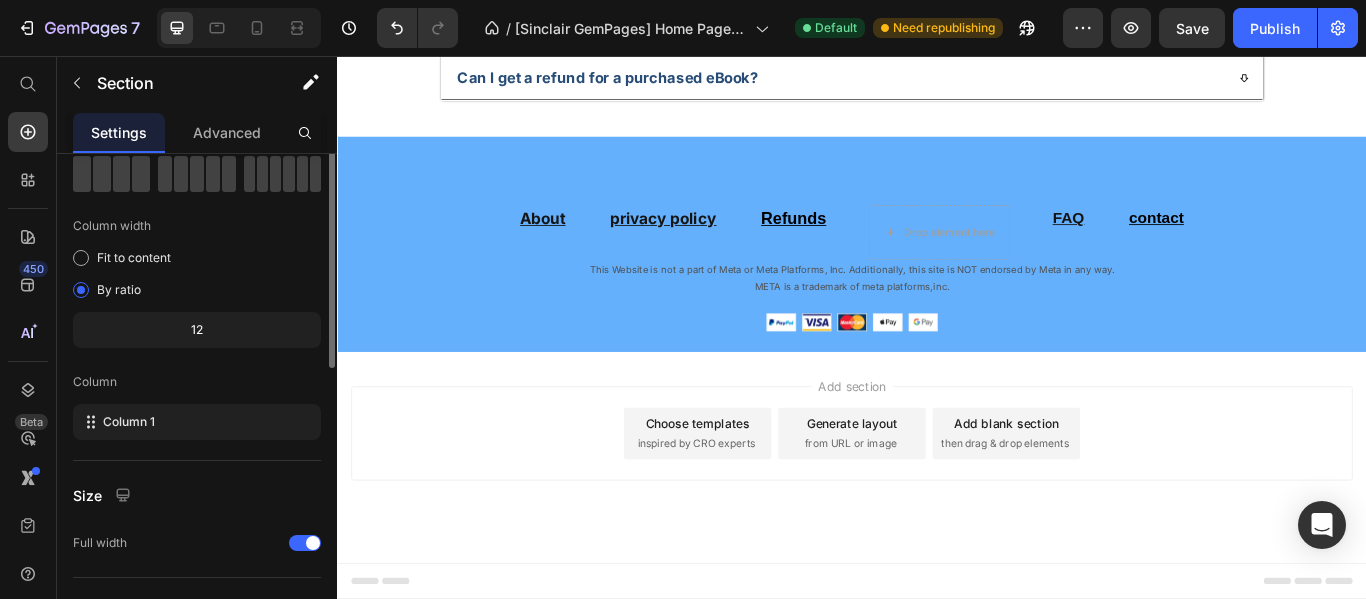 scroll, scrollTop: 6, scrollLeft: 0, axis: vertical 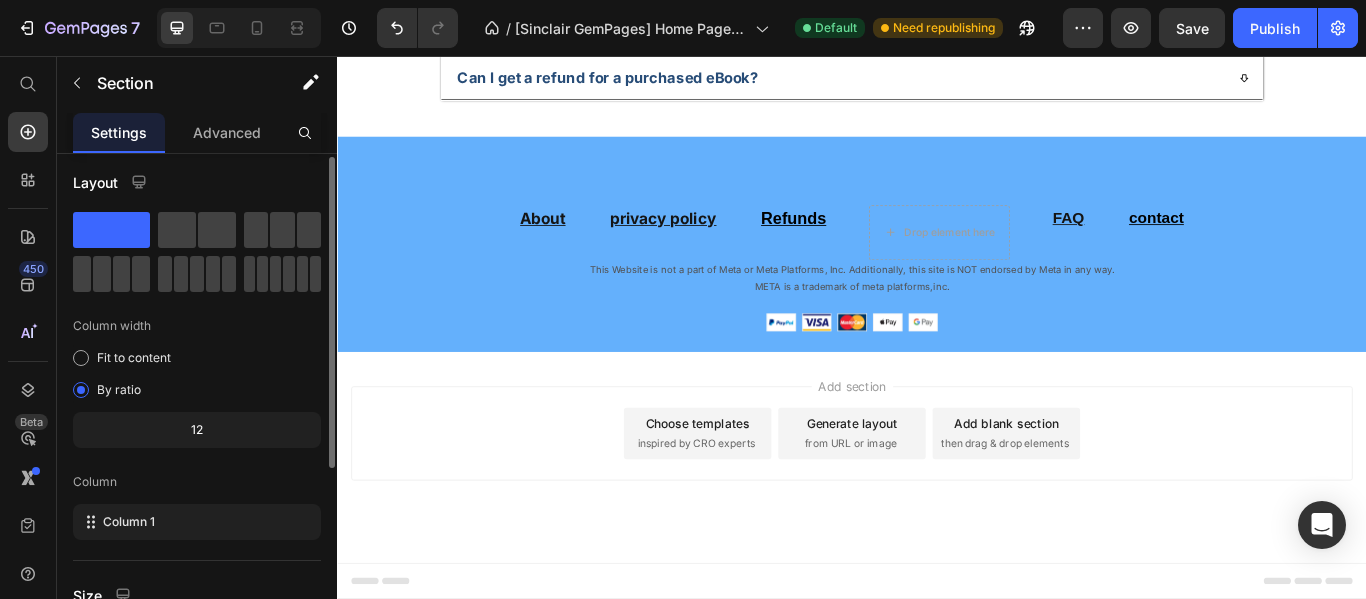click on "12" 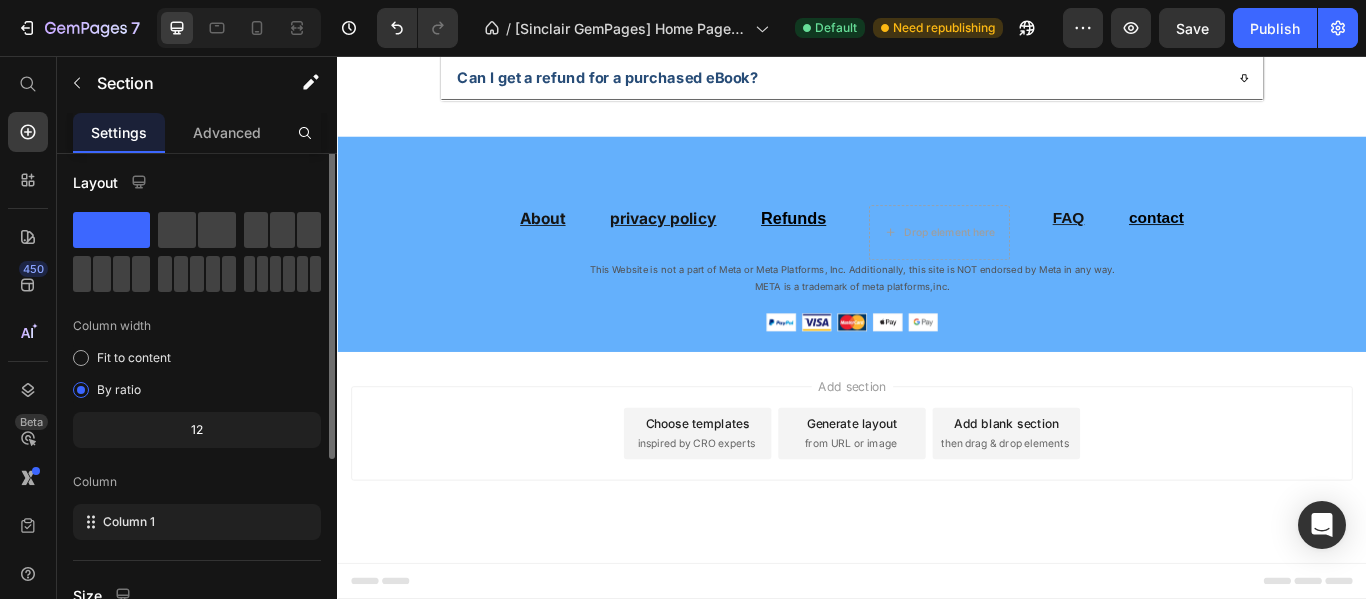 scroll, scrollTop: 0, scrollLeft: 0, axis: both 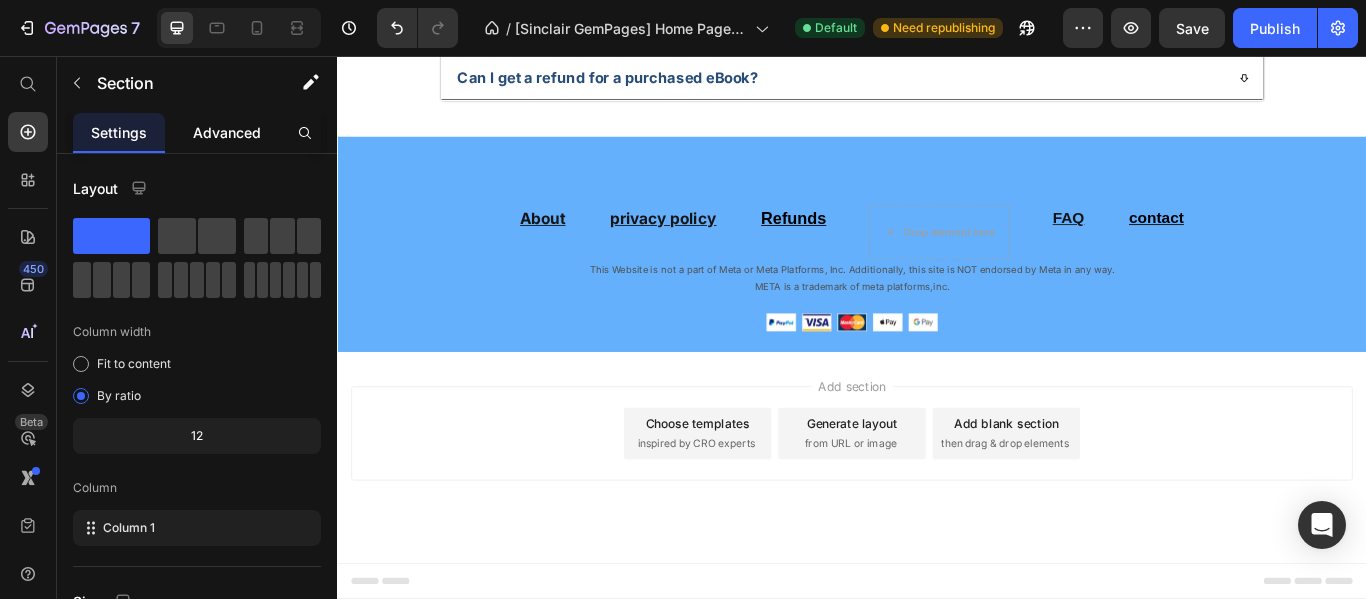 click on "Advanced" at bounding box center (227, 132) 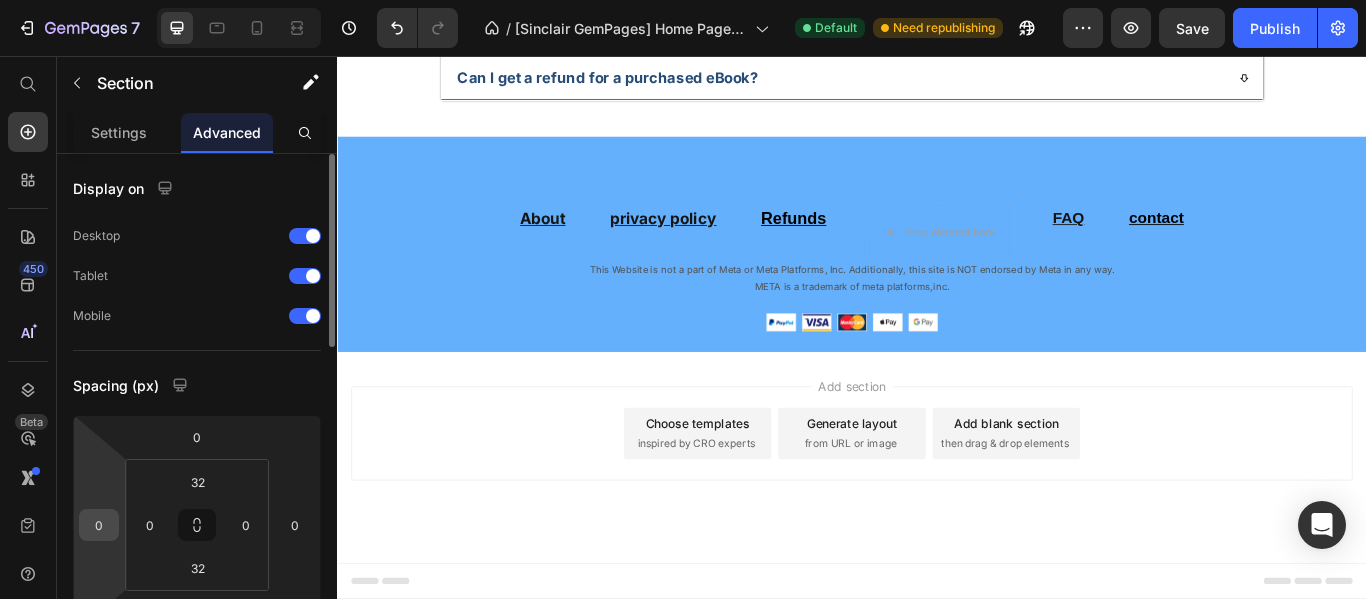 click on "0" at bounding box center [99, 525] 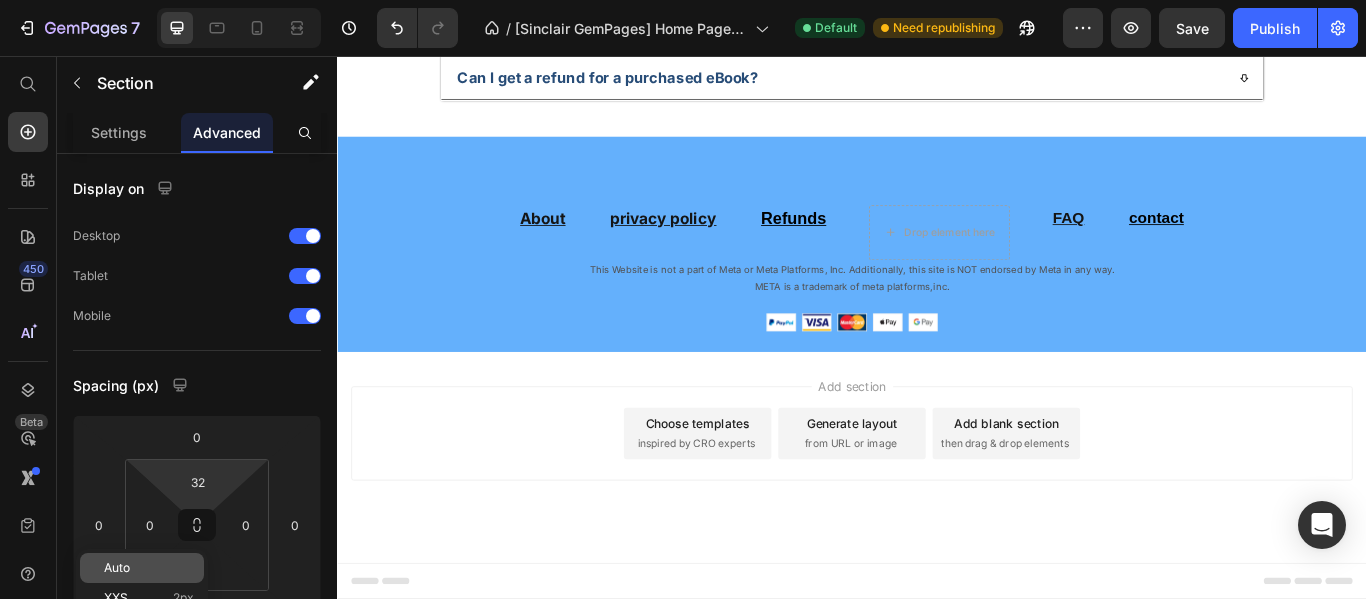 scroll, scrollTop: 100, scrollLeft: 0, axis: vertical 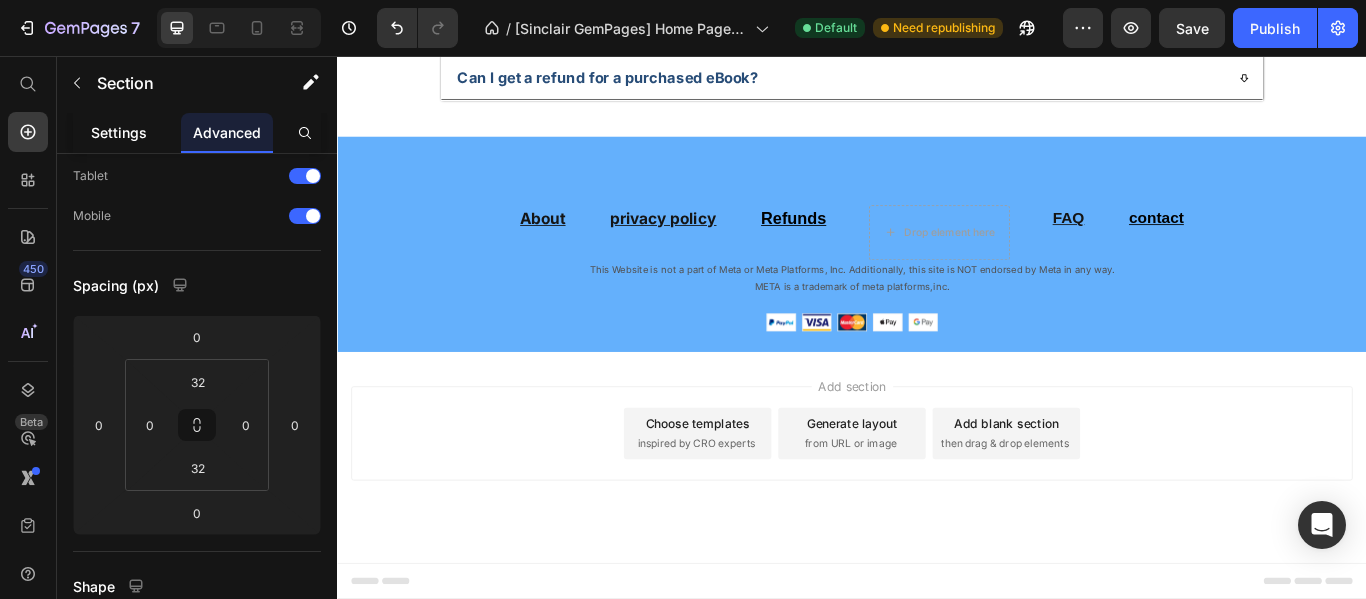 click on "Settings" at bounding box center (119, 132) 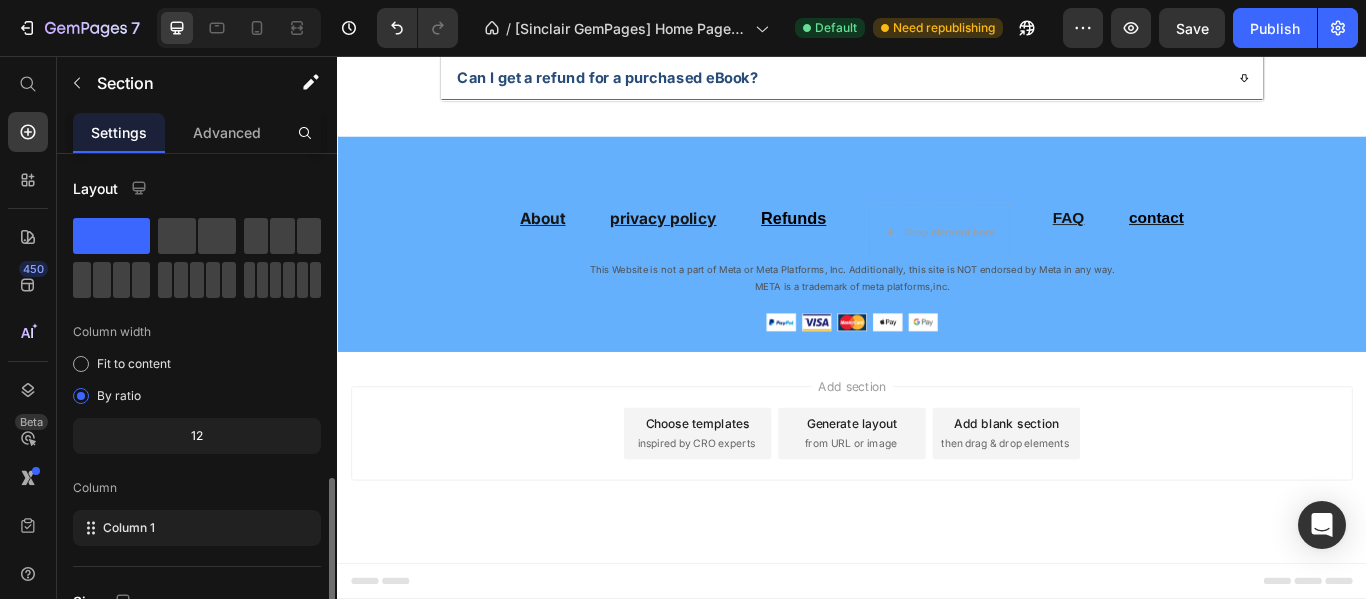 scroll, scrollTop: 306, scrollLeft: 0, axis: vertical 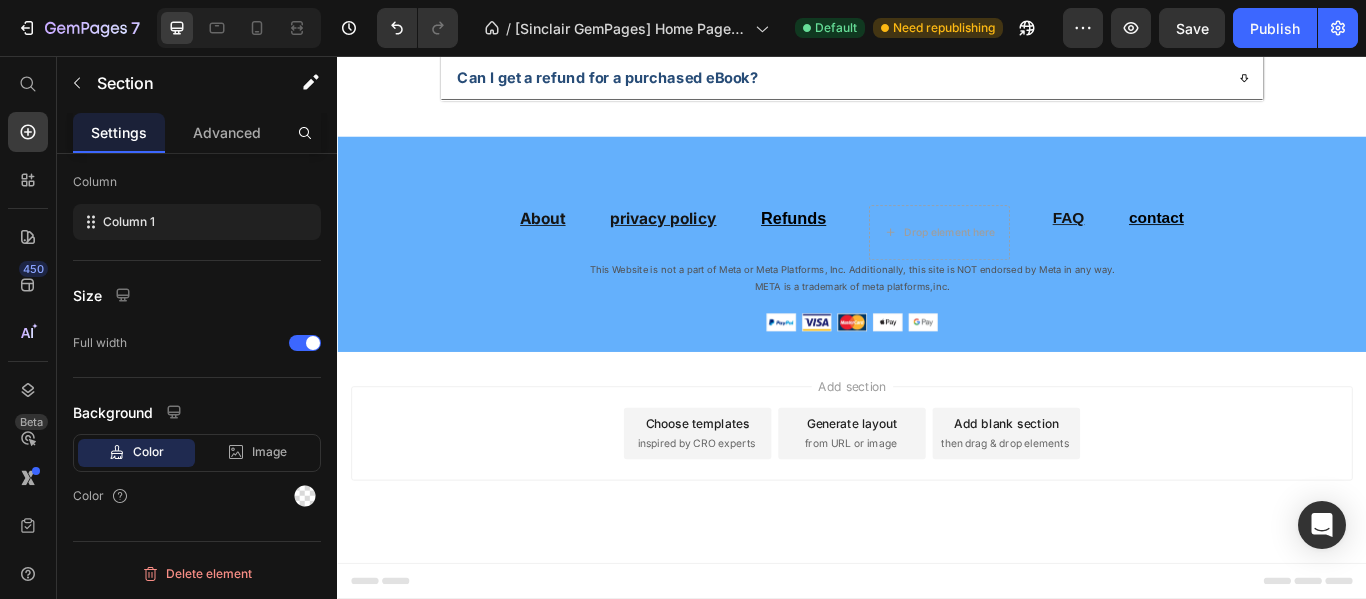 click on "Image Free Shipping Text Block At vero eos et accusamus et iusto odio dignissimos ducimus qui blanditiis Text Block Row" at bounding box center (476, -544) 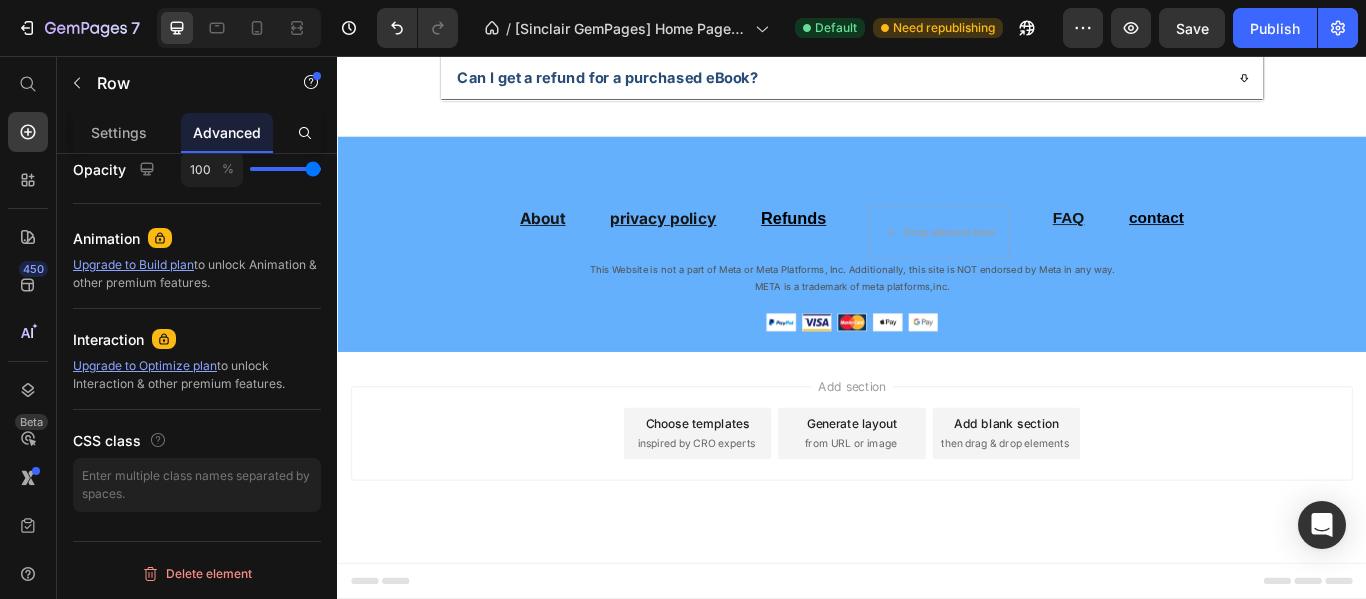 scroll, scrollTop: 303, scrollLeft: 0, axis: vertical 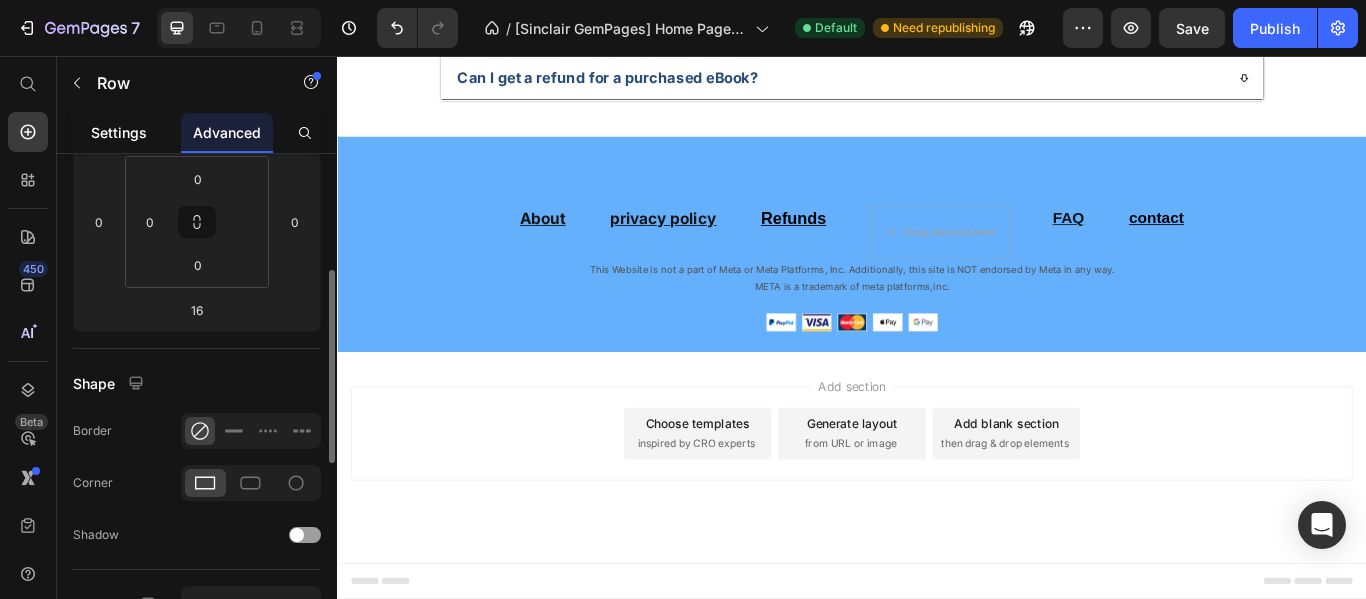 click on "Settings" 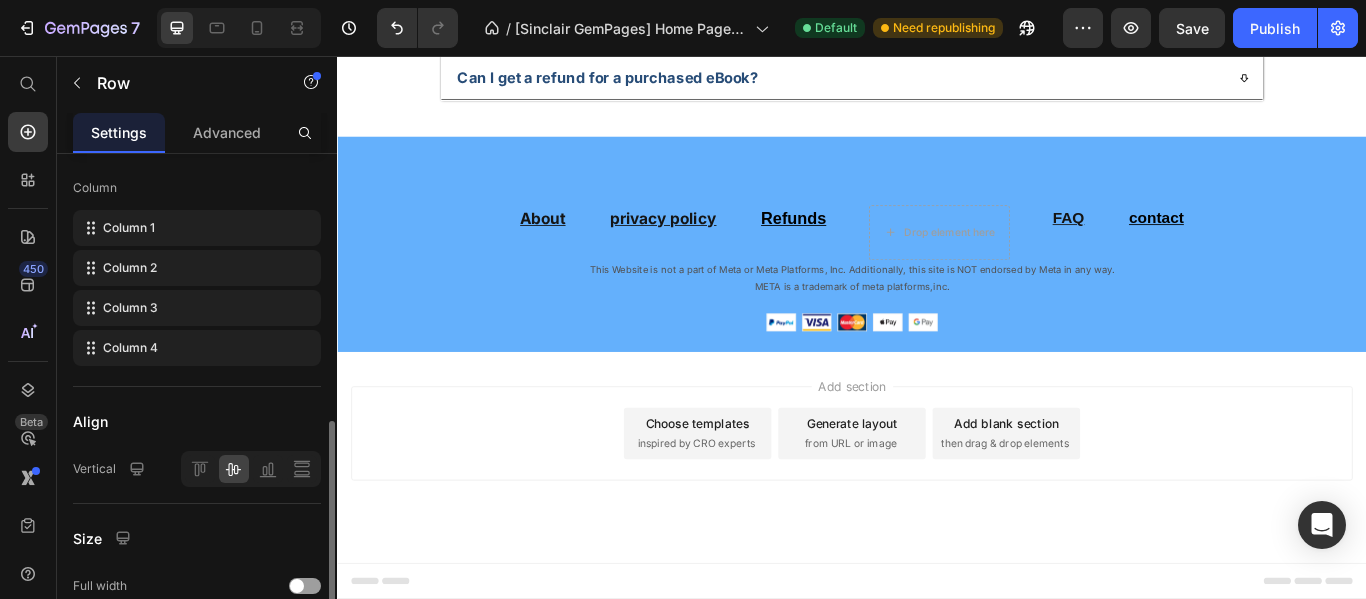 scroll, scrollTop: 400, scrollLeft: 0, axis: vertical 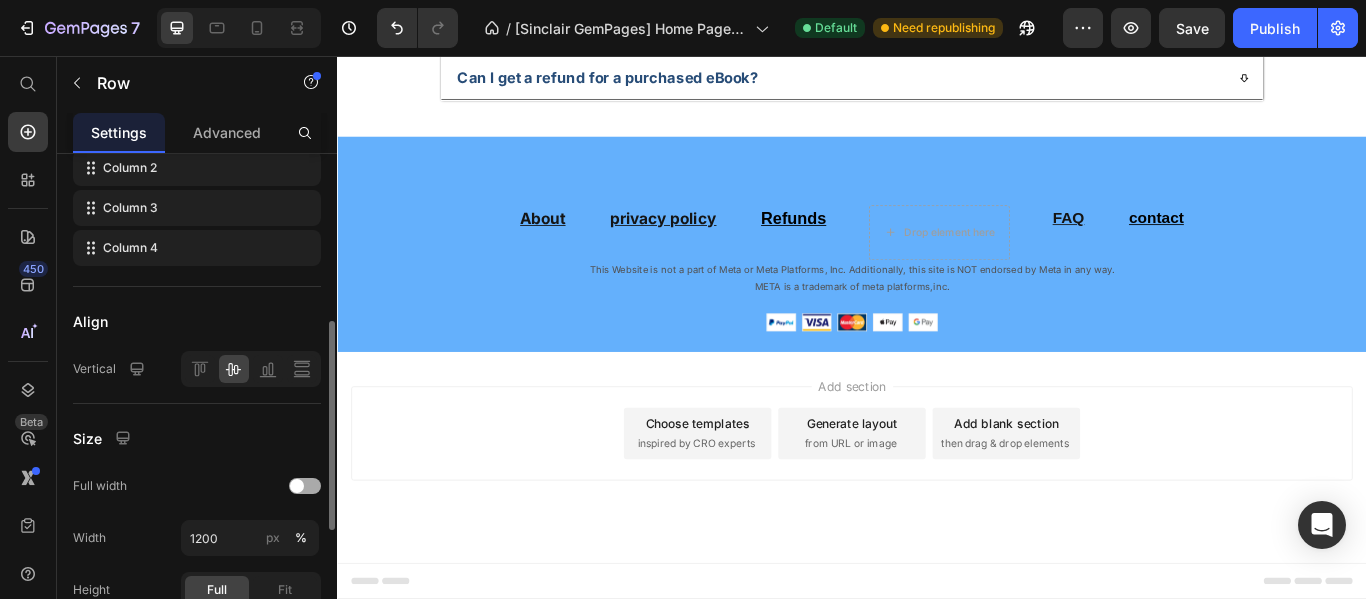 click at bounding box center (297, 486) 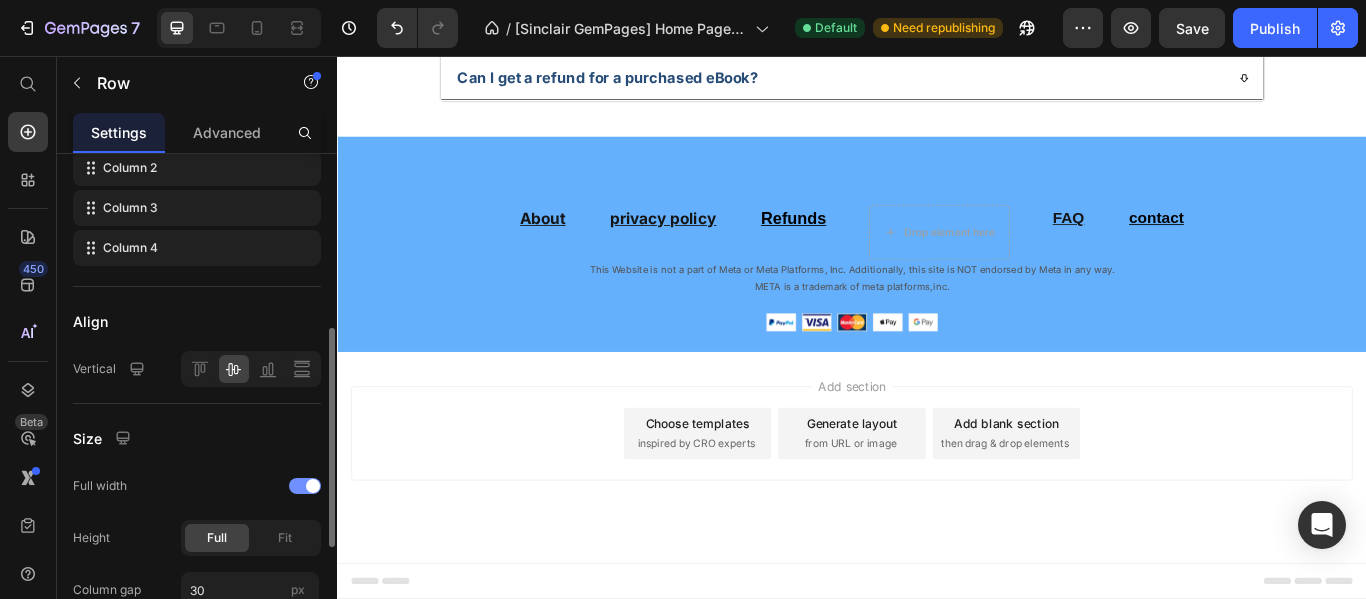 click at bounding box center [305, 486] 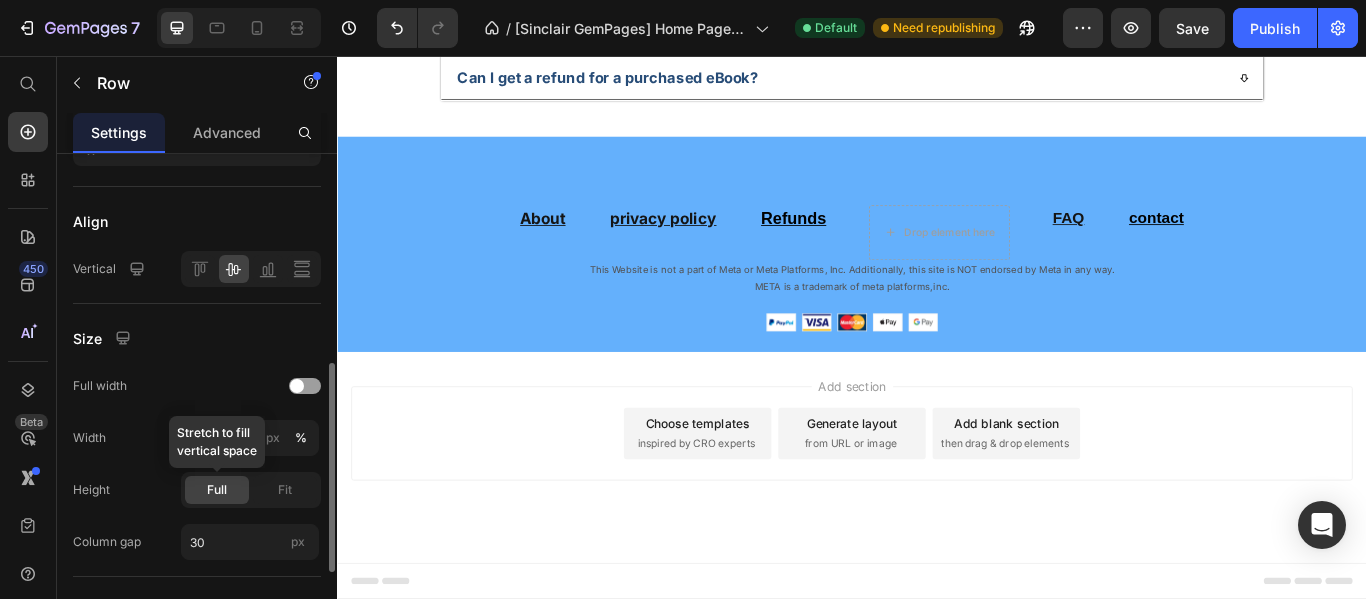 scroll, scrollTop: 600, scrollLeft: 0, axis: vertical 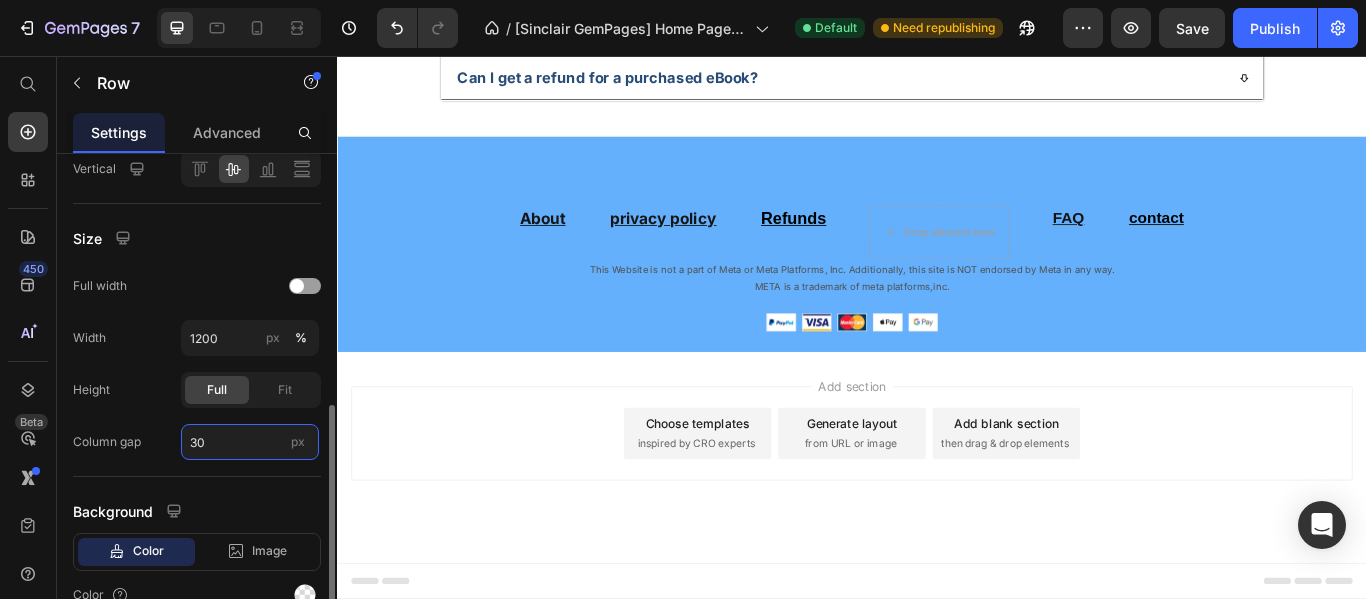 click on "30" at bounding box center [250, 442] 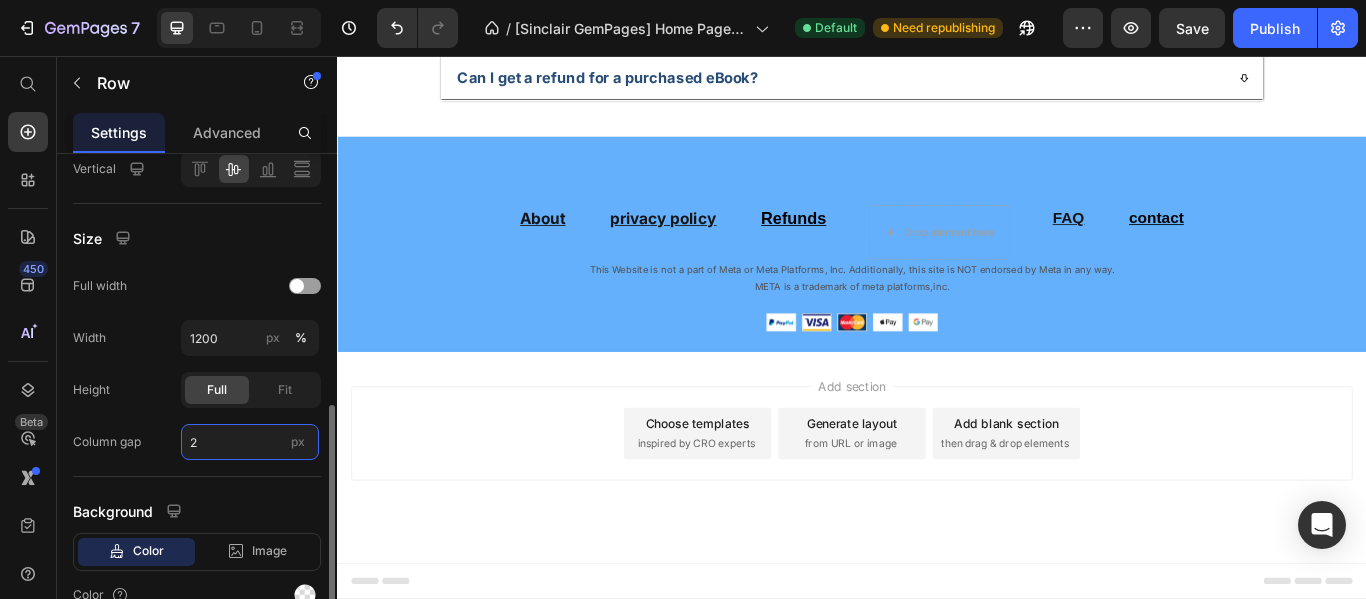 type on "25" 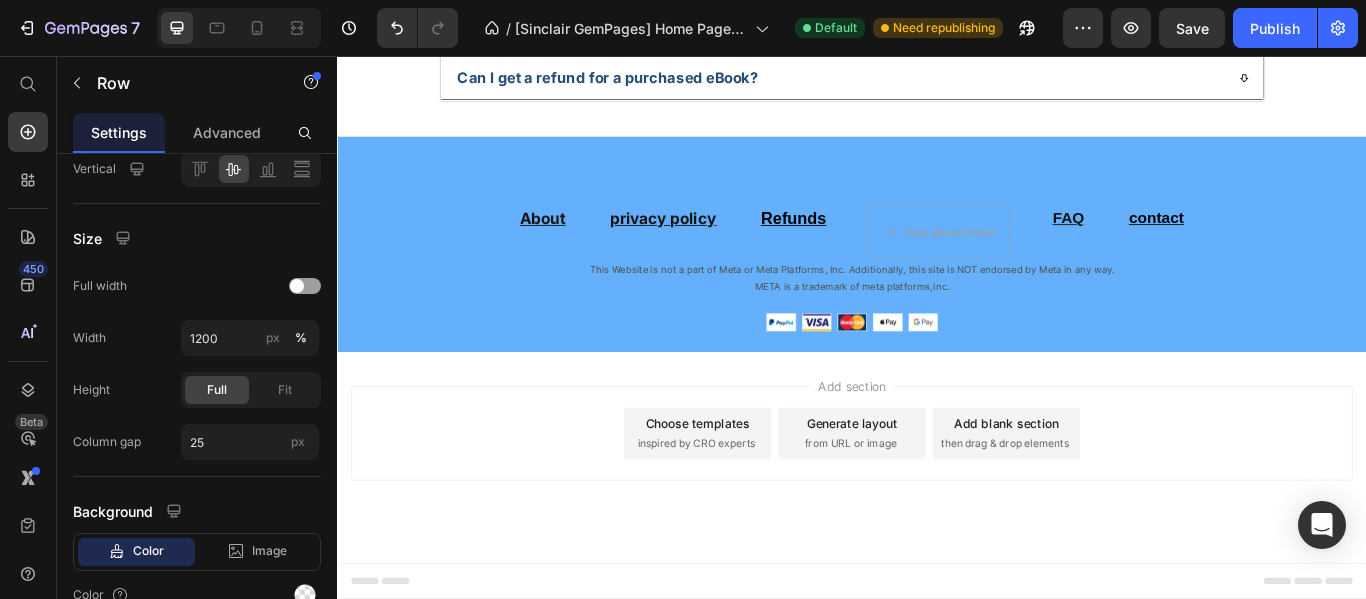 click on "Image Free Shipping Text Block At vero eos et accusamus et iusto odio dignissimos ducimus qui blanditiis Text Block Row Image Satisfaction Guaranteed Text Block At vero eos et accusamus et iusto odio dignissimos ducimus qui blanditiis Text Block Row Image Lorem ipsum dolor  Text Block At vero eos et accusamus et iusto odio dignissimos ducimus qui blanditiis Text Block Row Image Free Shipping Text Block At vero eos et accusamus et iusto odio dignissimos ducimus qui blanditiis Text Block Row Row Section 9   You can create reusable sections Create Theme Section AI Content Write with GemAI What would you like to describe here? Tone and Voice Persuasive Product MedPharm MASTERY! Show more Generate" at bounding box center (937, -536) 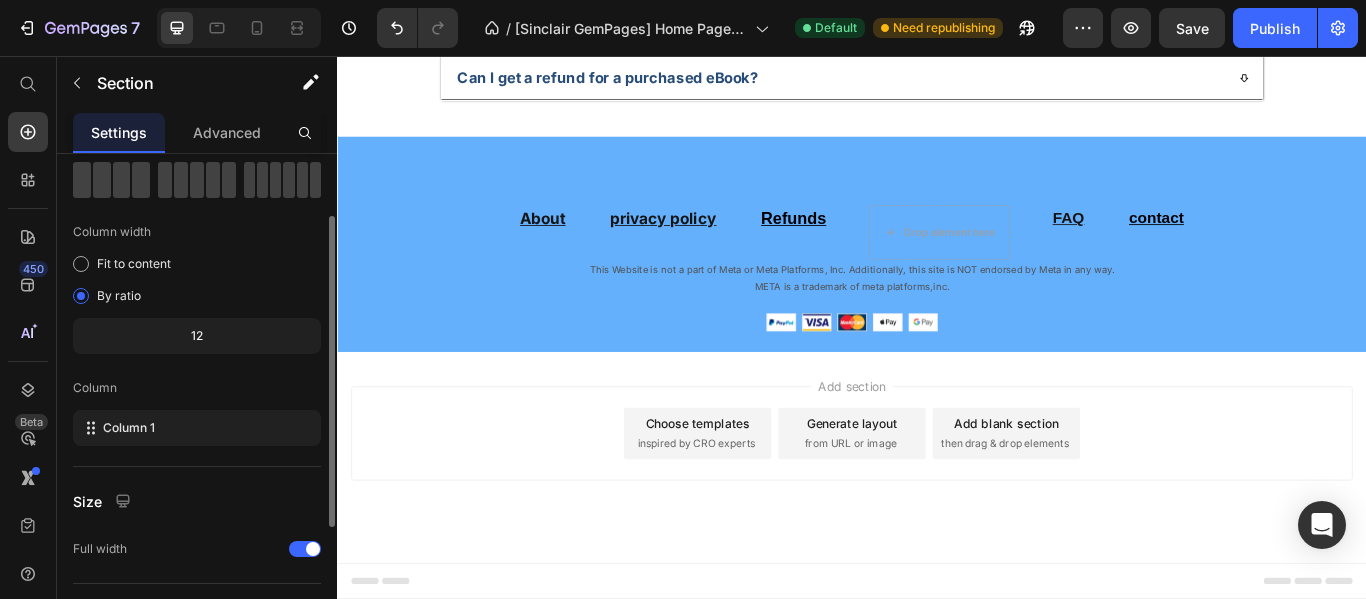 scroll, scrollTop: 200, scrollLeft: 0, axis: vertical 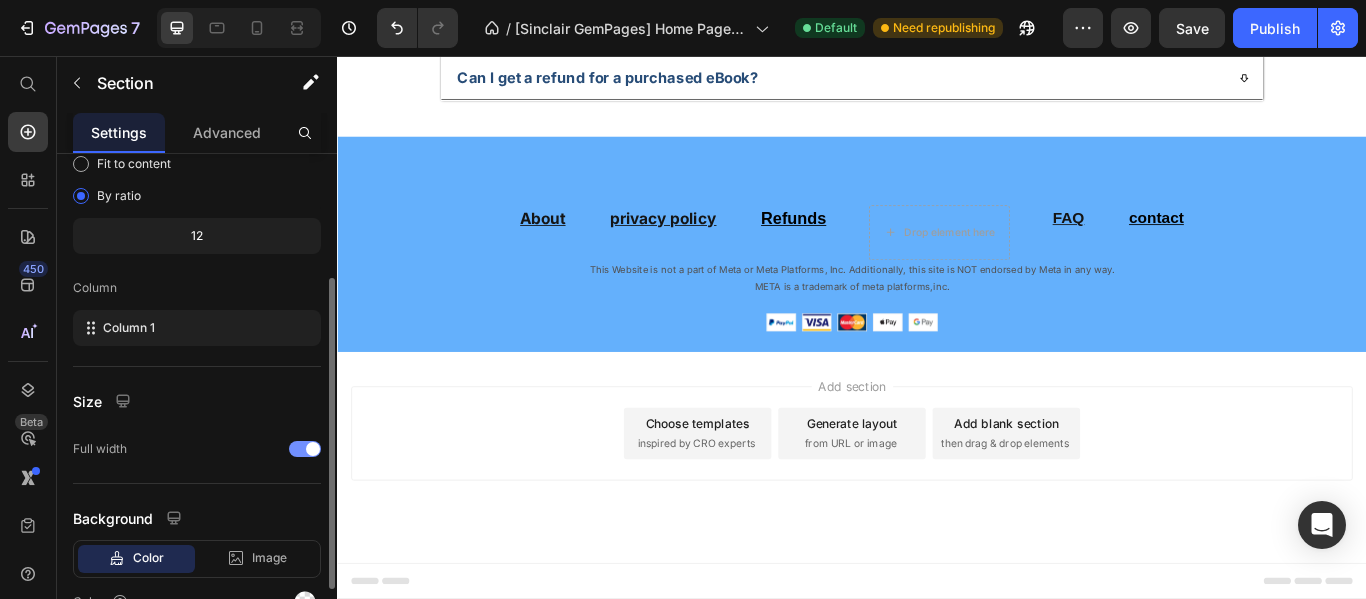 click at bounding box center (305, 449) 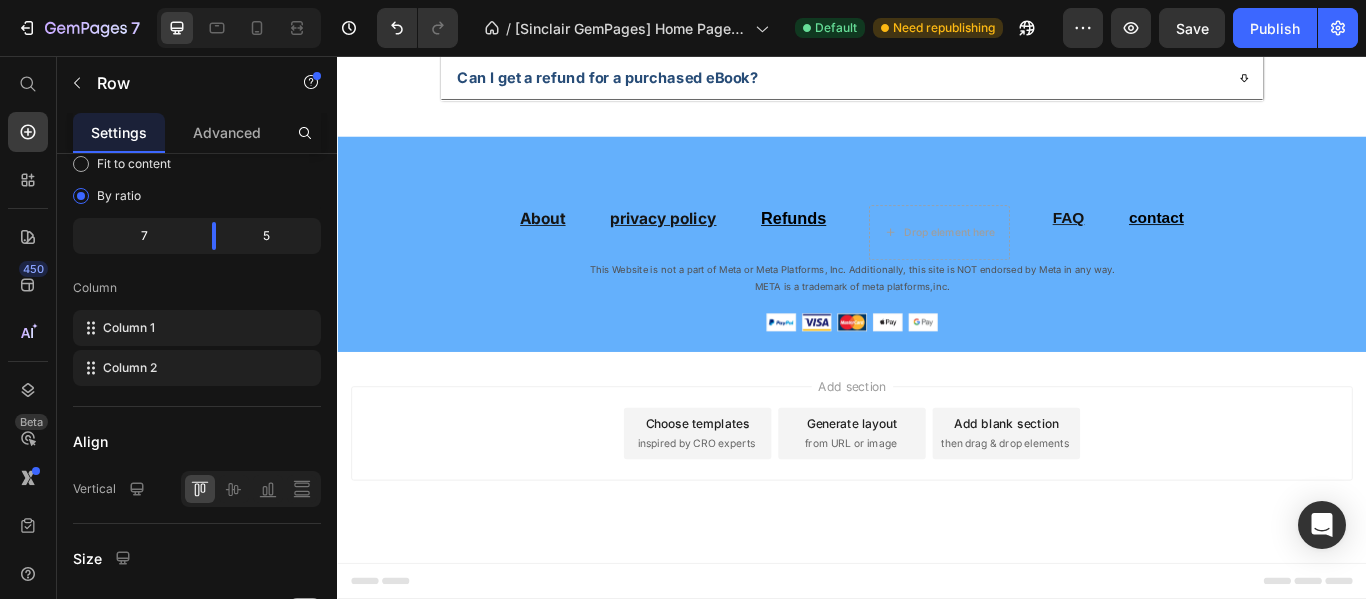 click on "Drop element here Row download it now Button" at bounding box center (649, -1044) 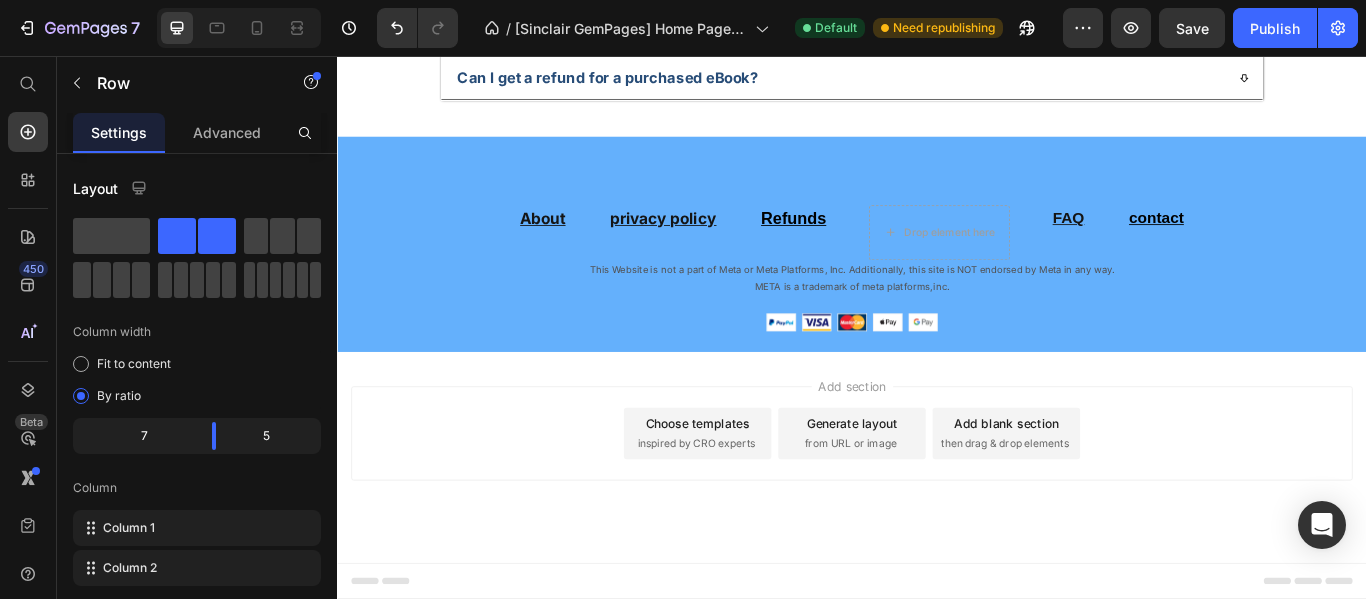 click at bounding box center (489, -617) 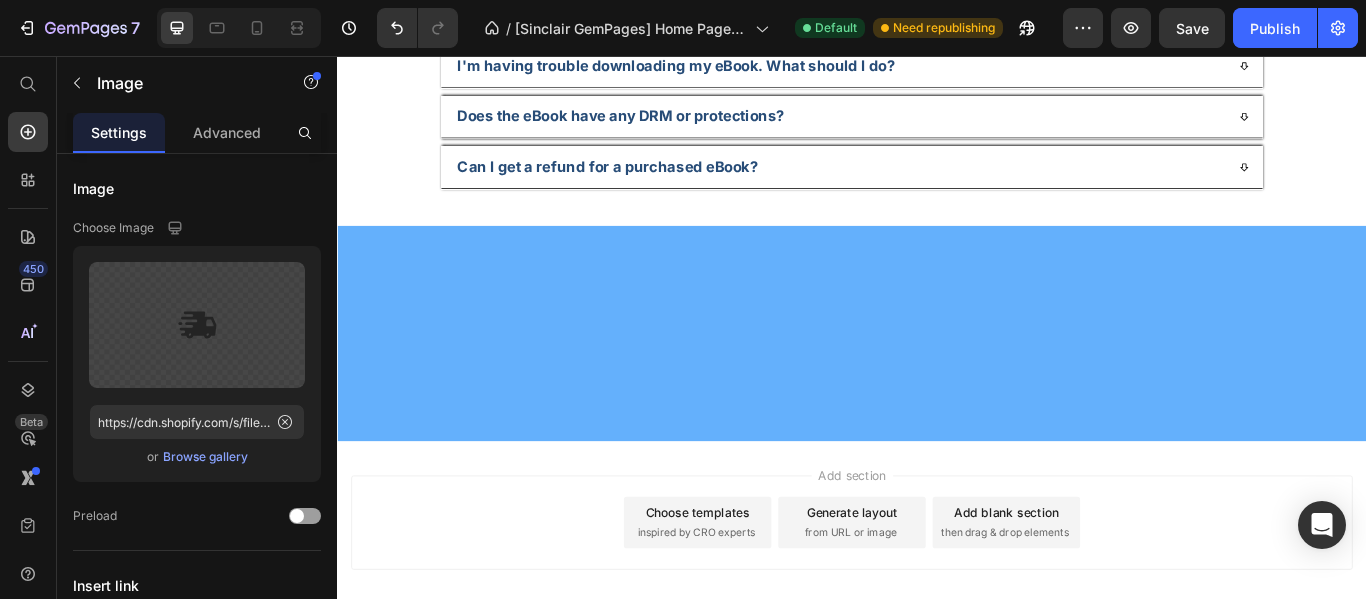 scroll, scrollTop: 7264, scrollLeft: 0, axis: vertical 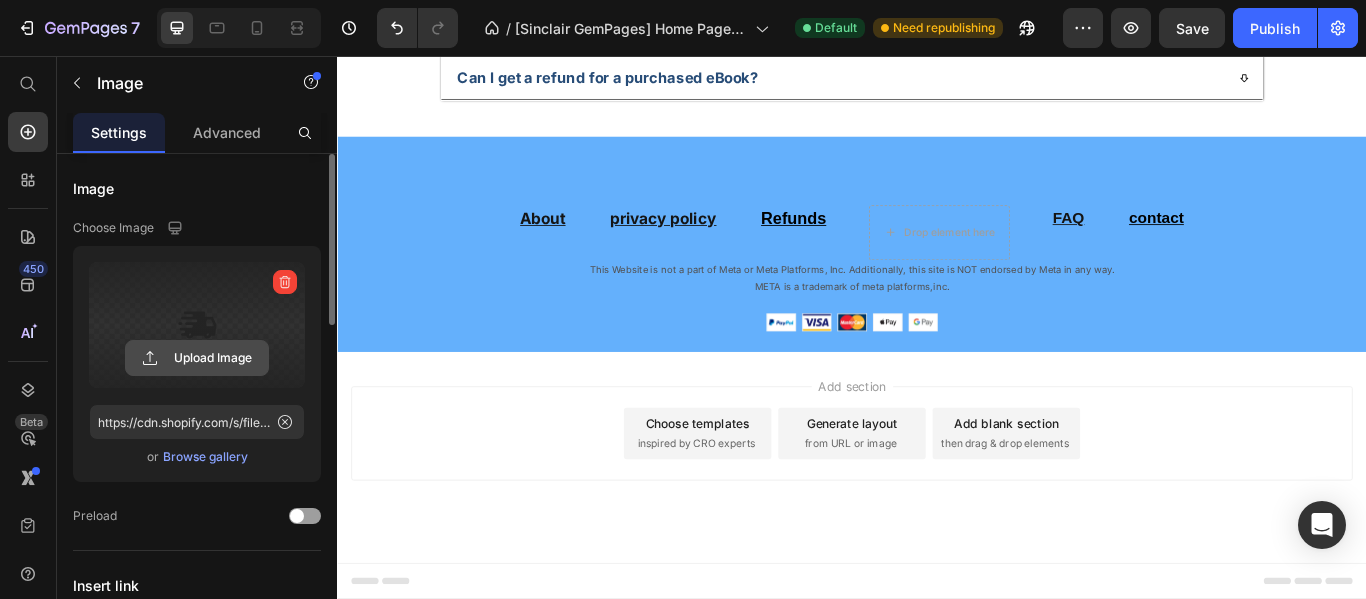 click 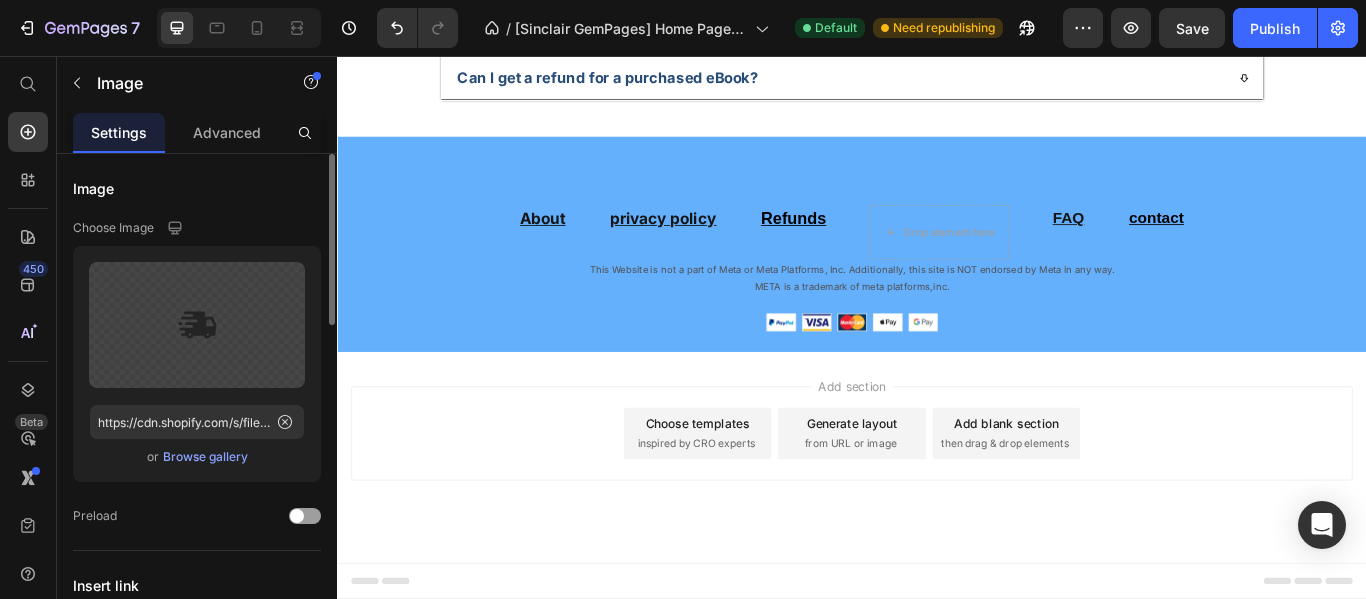 click on "Browse gallery" at bounding box center [205, 457] 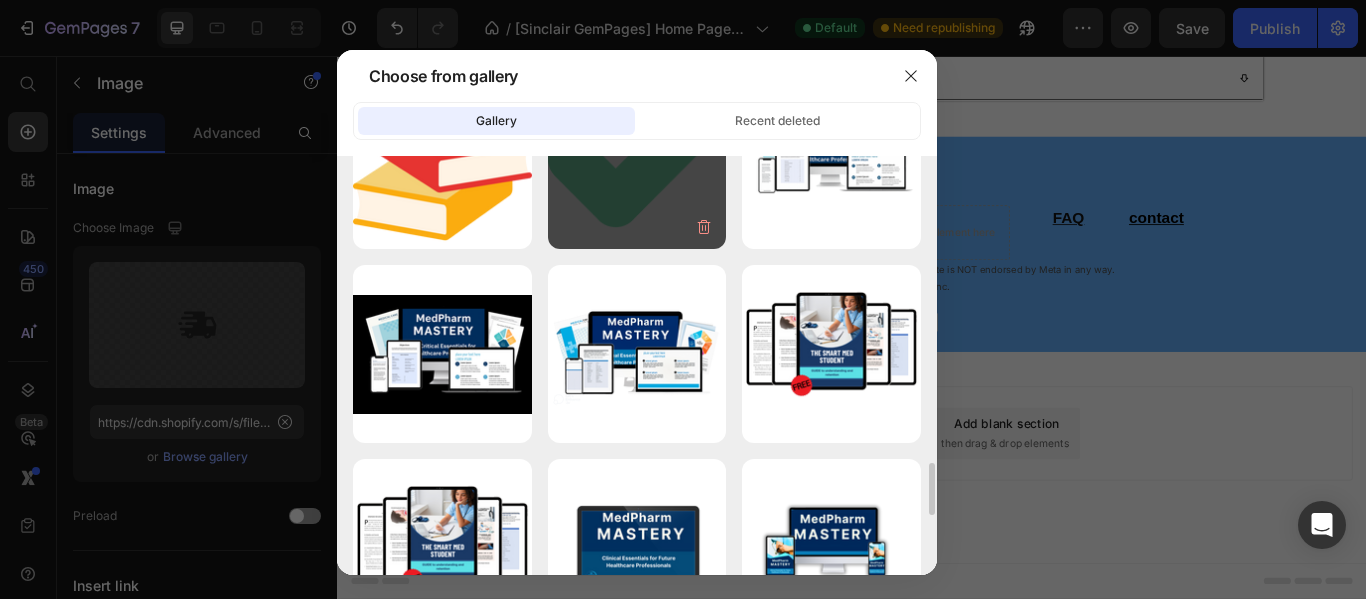 scroll, scrollTop: 2238, scrollLeft: 0, axis: vertical 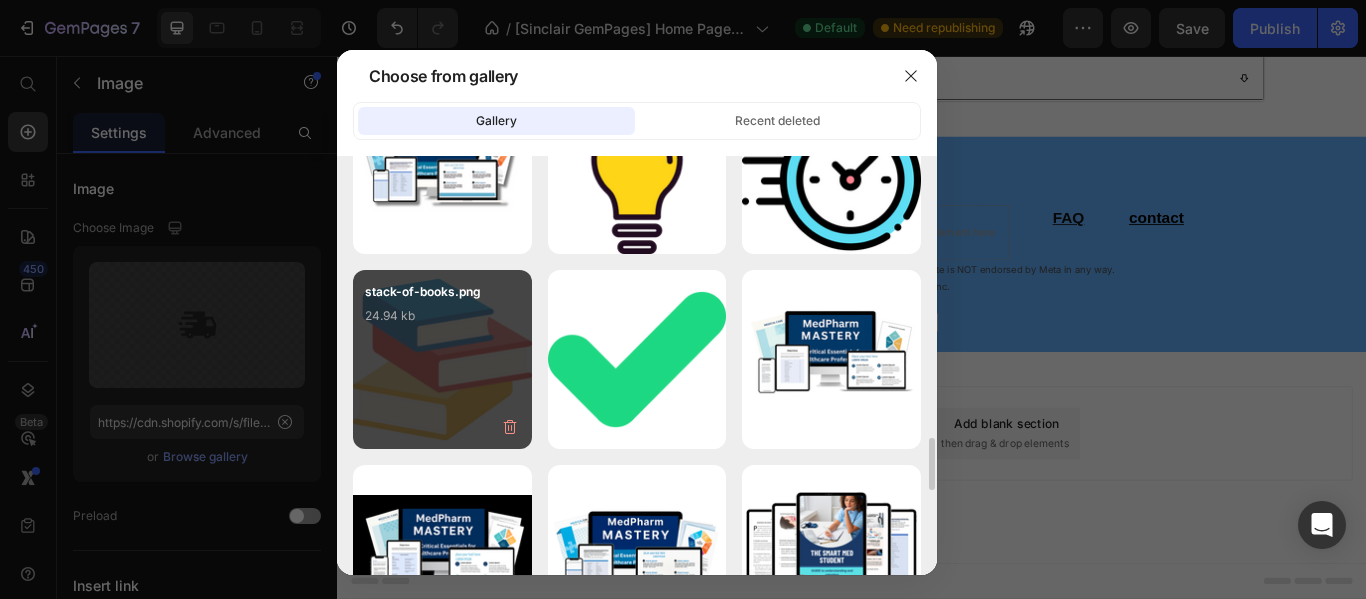 click on "stack-of-books.png 24.94 kb" at bounding box center [442, 359] 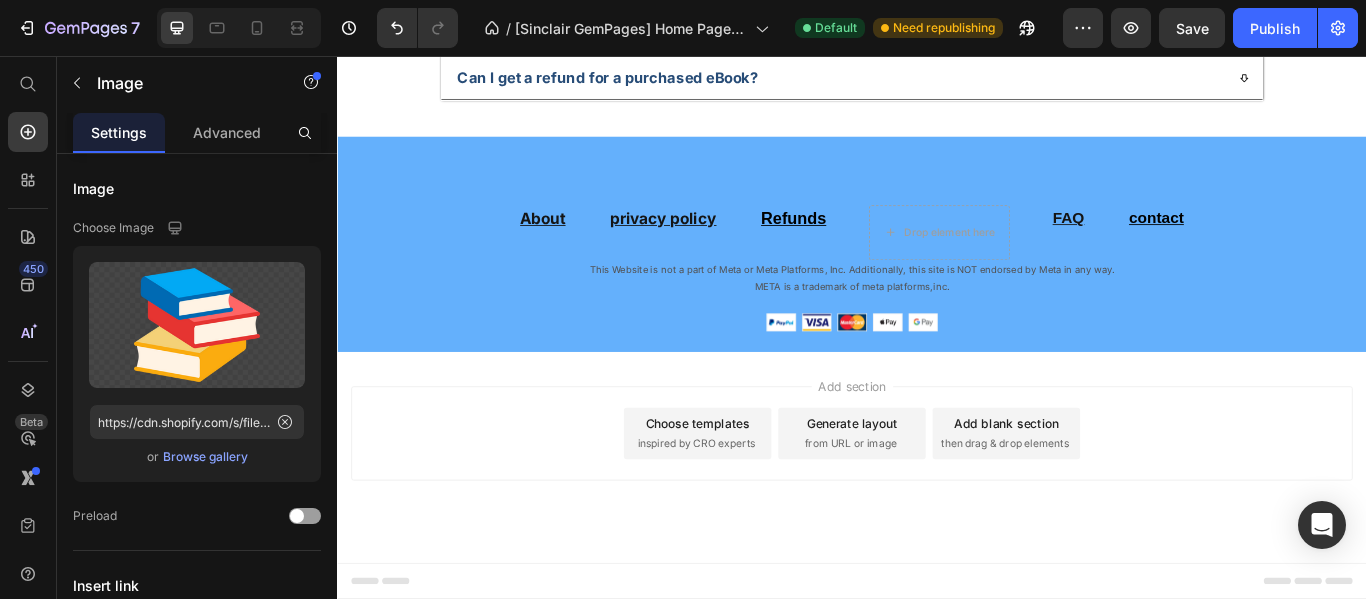 click at bounding box center (787, -617) 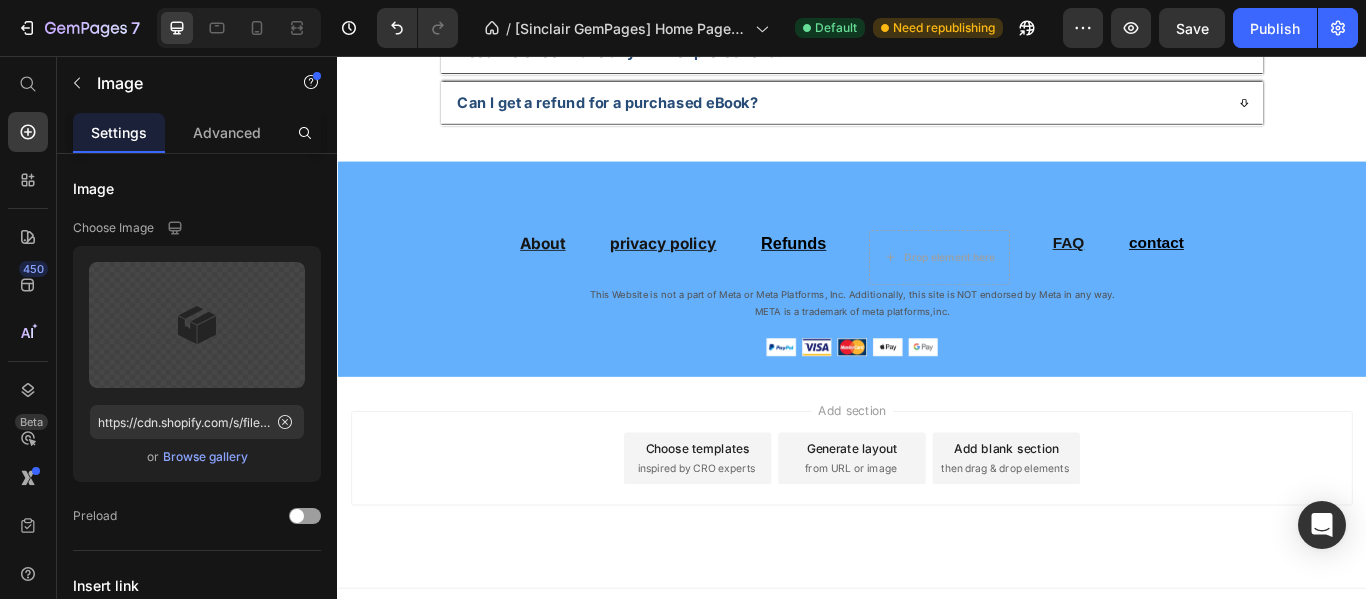 scroll, scrollTop: 7264, scrollLeft: 0, axis: vertical 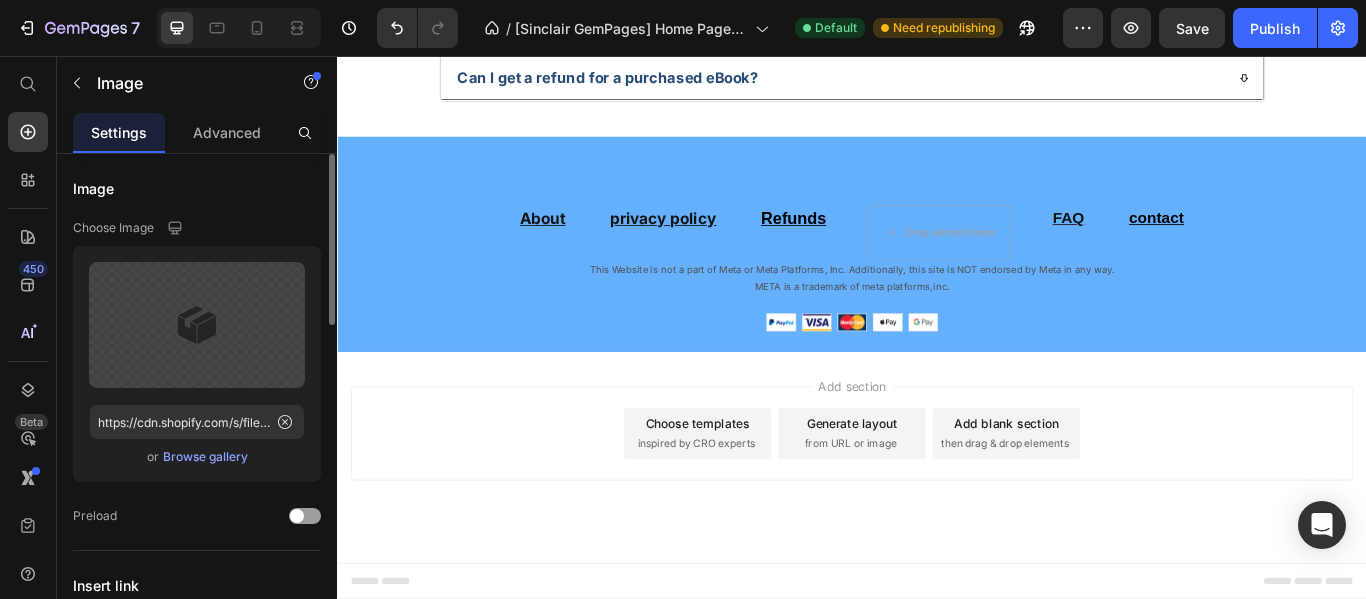 click on "Browse gallery" at bounding box center (205, 457) 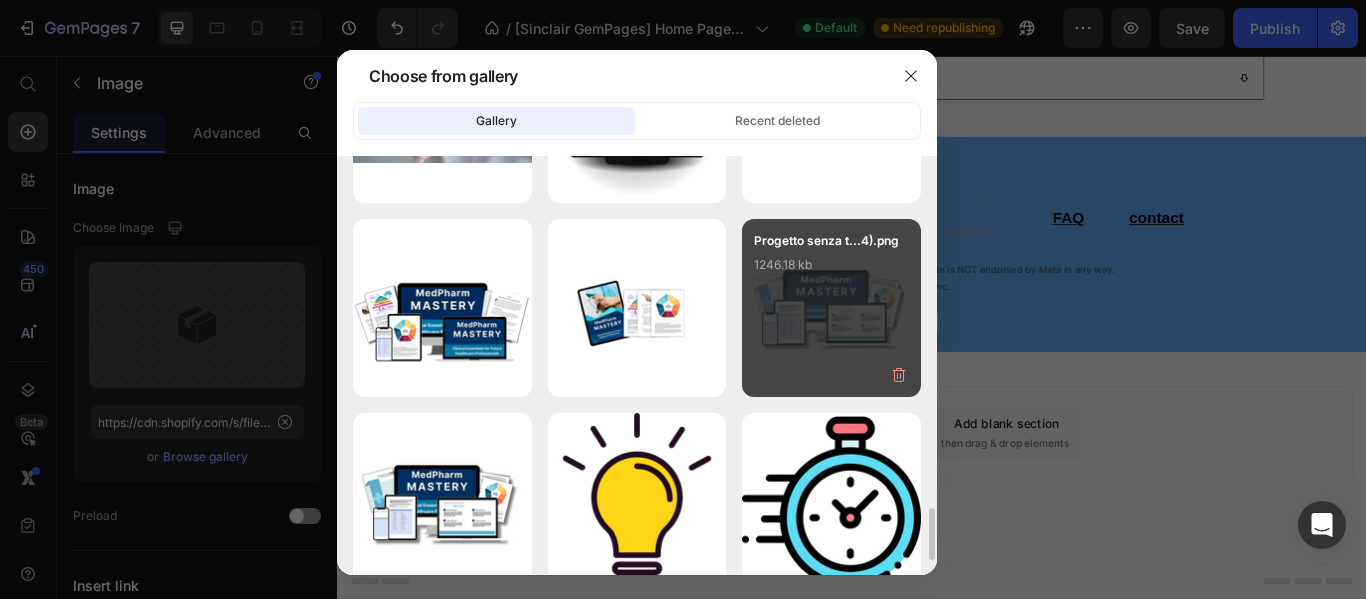 scroll, scrollTop: 2100, scrollLeft: 0, axis: vertical 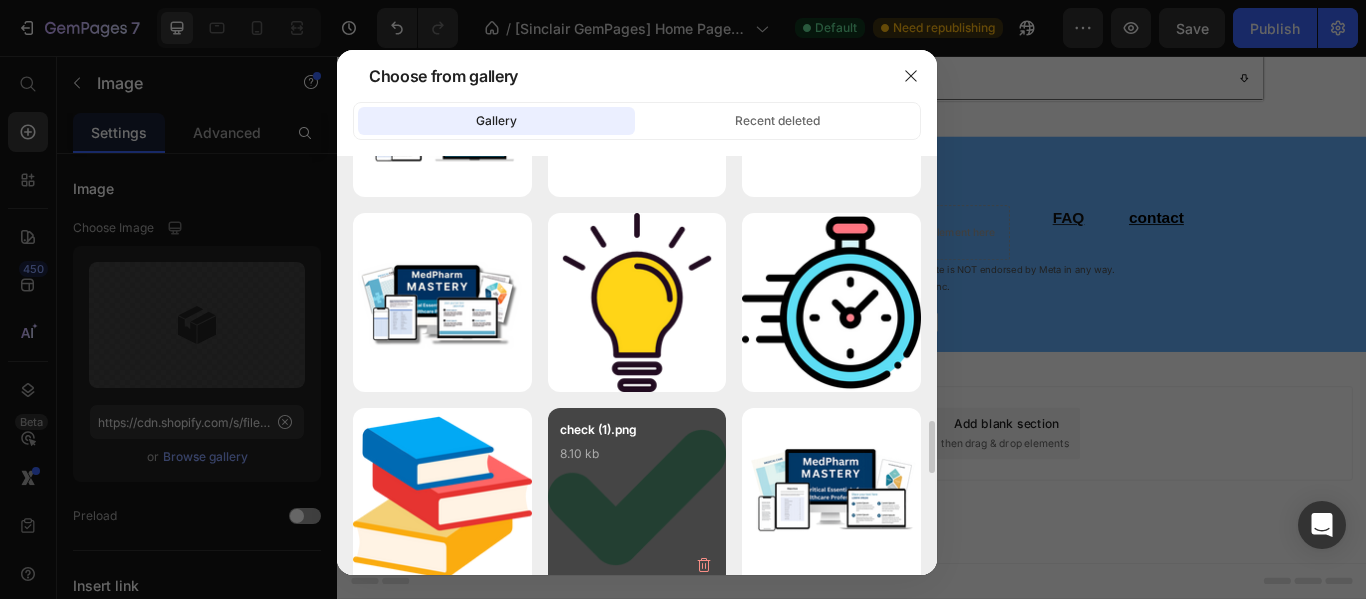 click on "check (1).png 8.10 kb" at bounding box center (637, 460) 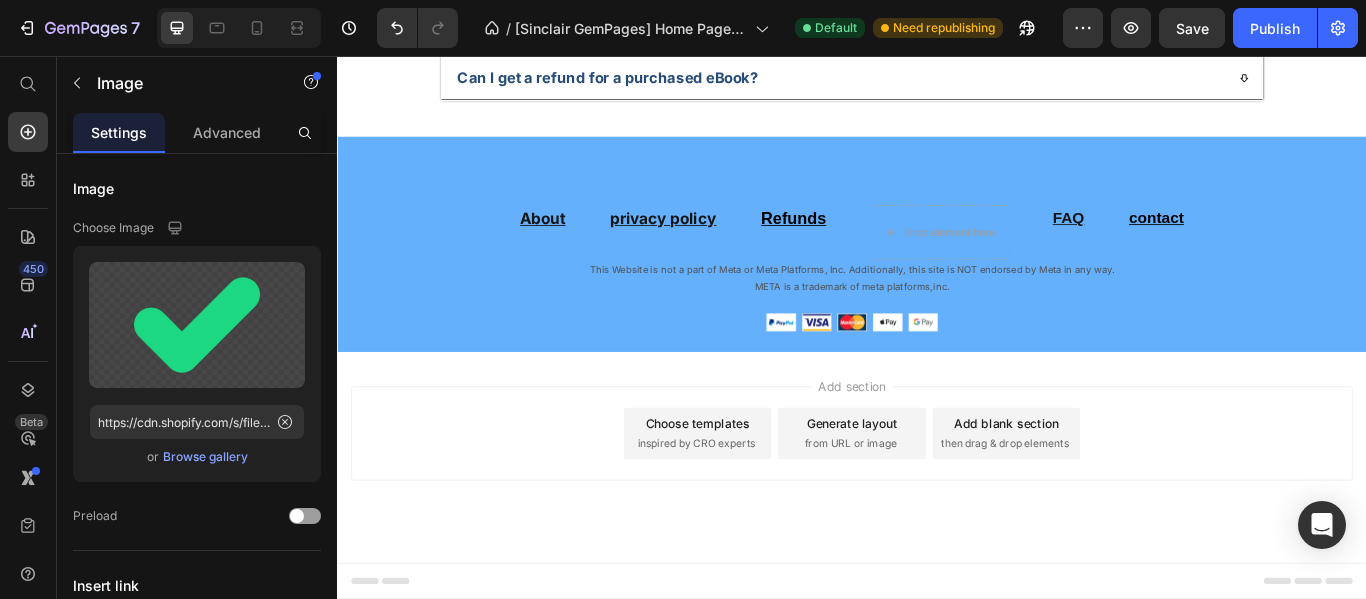click at bounding box center (1086, -617) 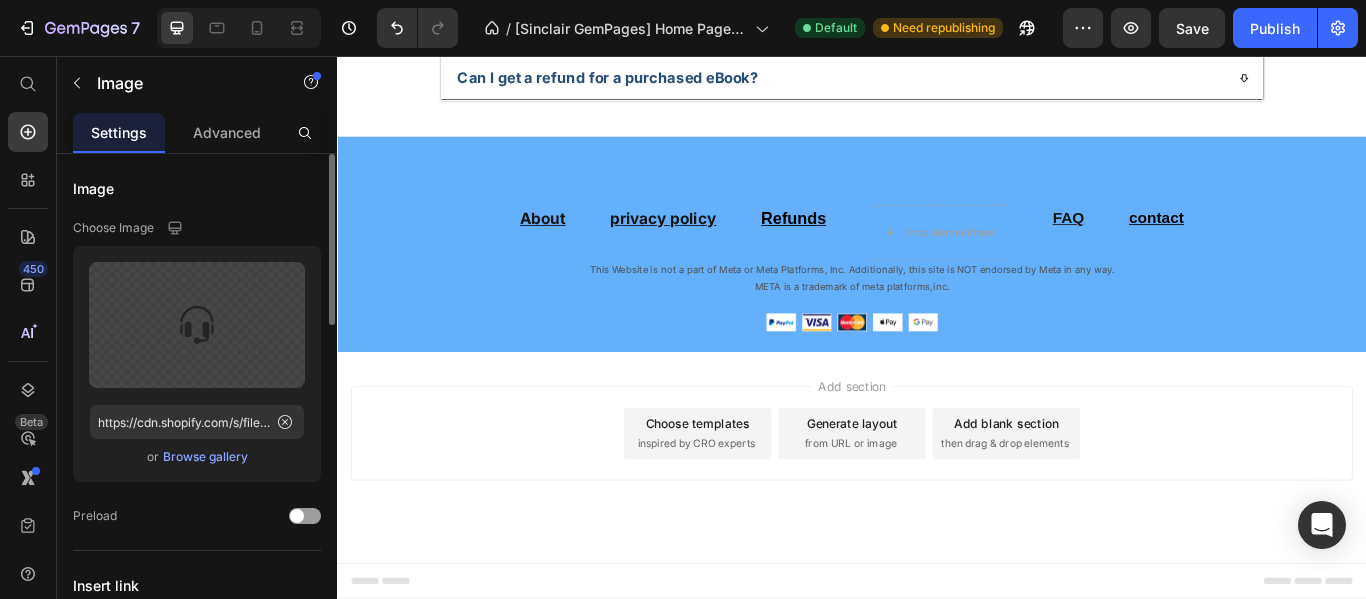 click on "Browse gallery" at bounding box center [205, 457] 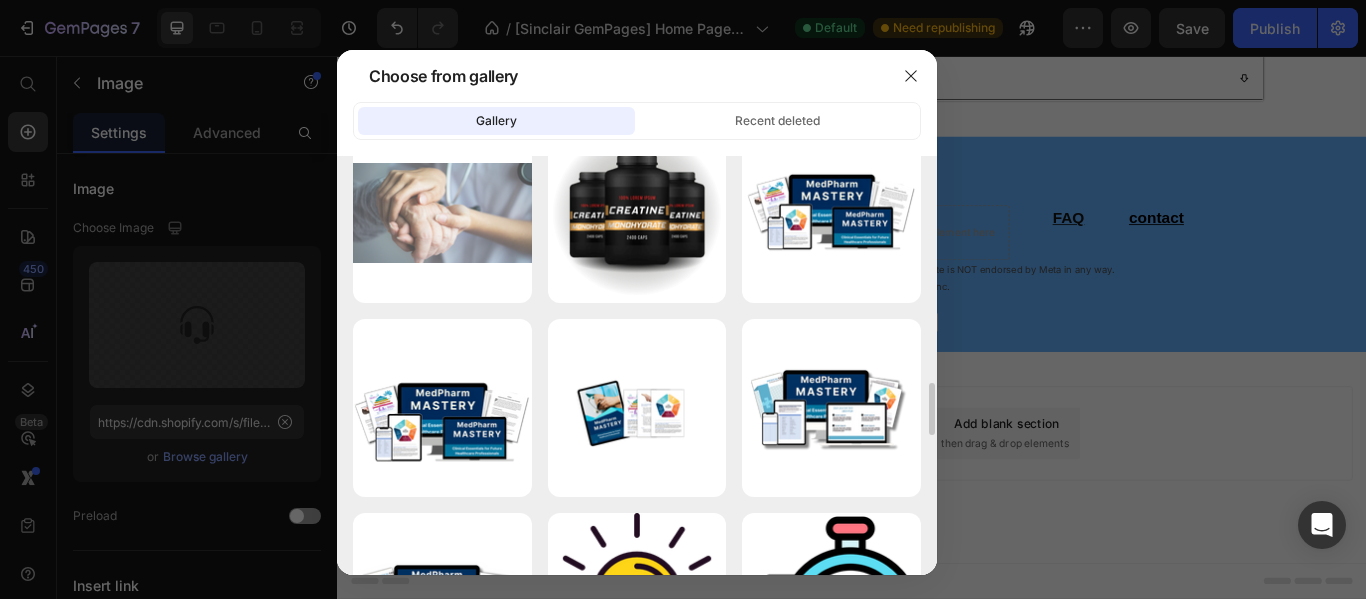 scroll, scrollTop: 2000, scrollLeft: 0, axis: vertical 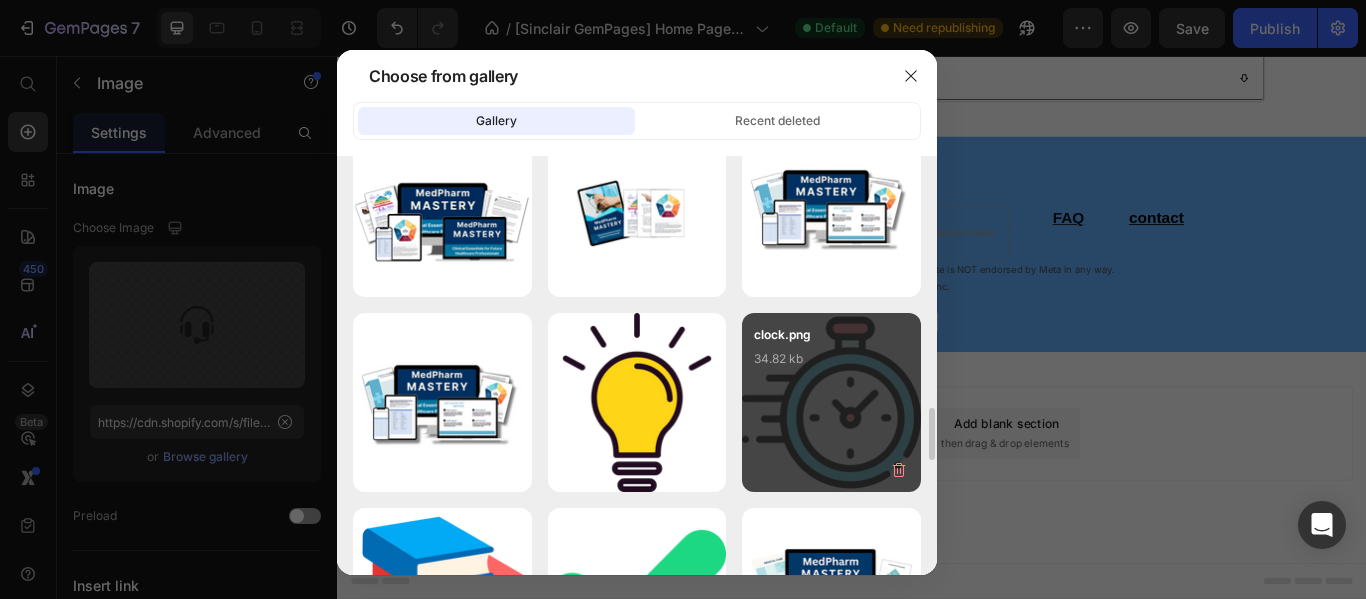 click on "clock.png 34.82 kb" at bounding box center [831, 365] 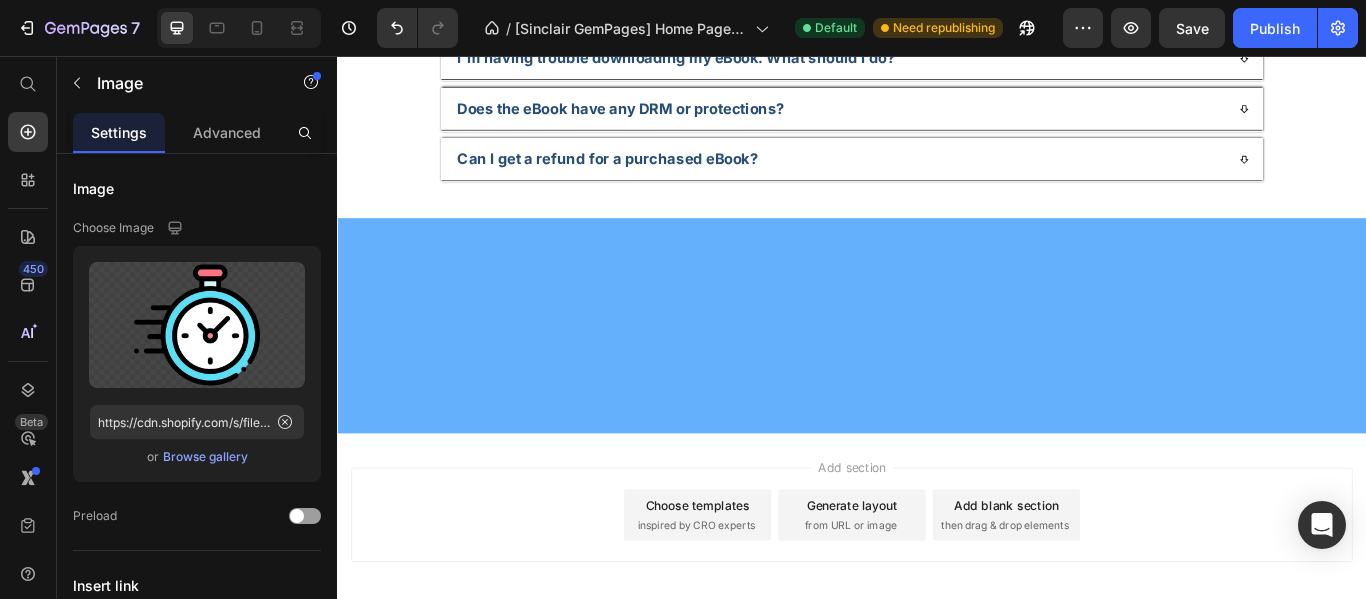 scroll, scrollTop: 7164, scrollLeft: 0, axis: vertical 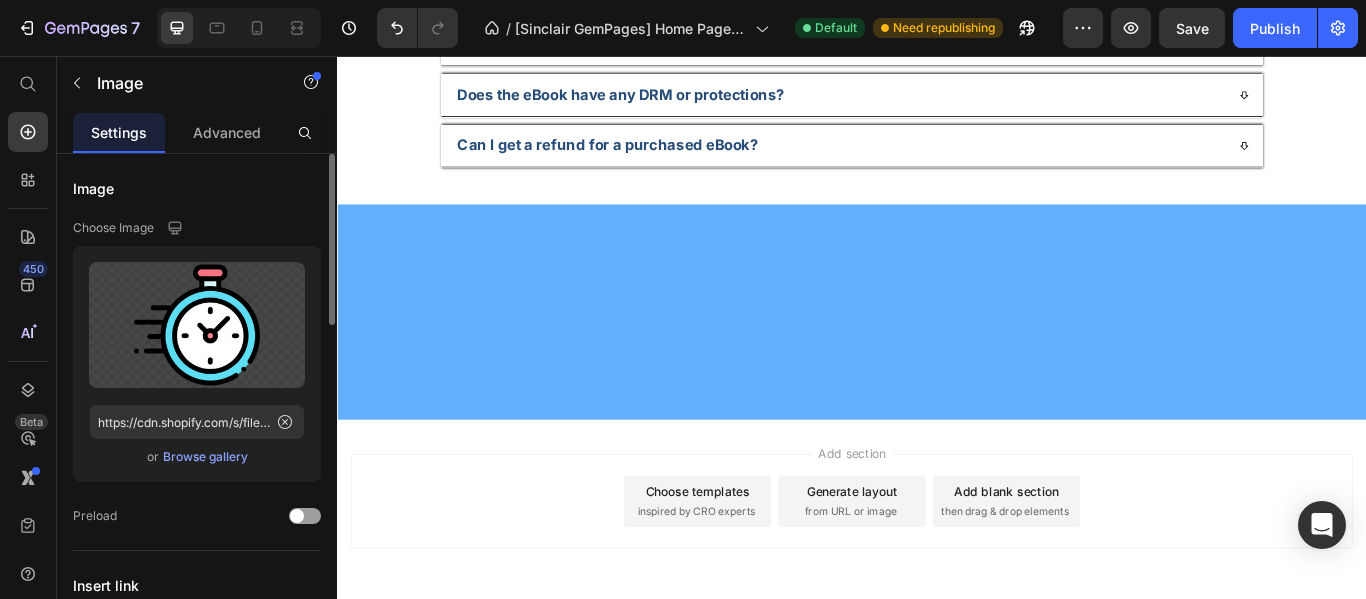 click on "Browse gallery" at bounding box center [205, 457] 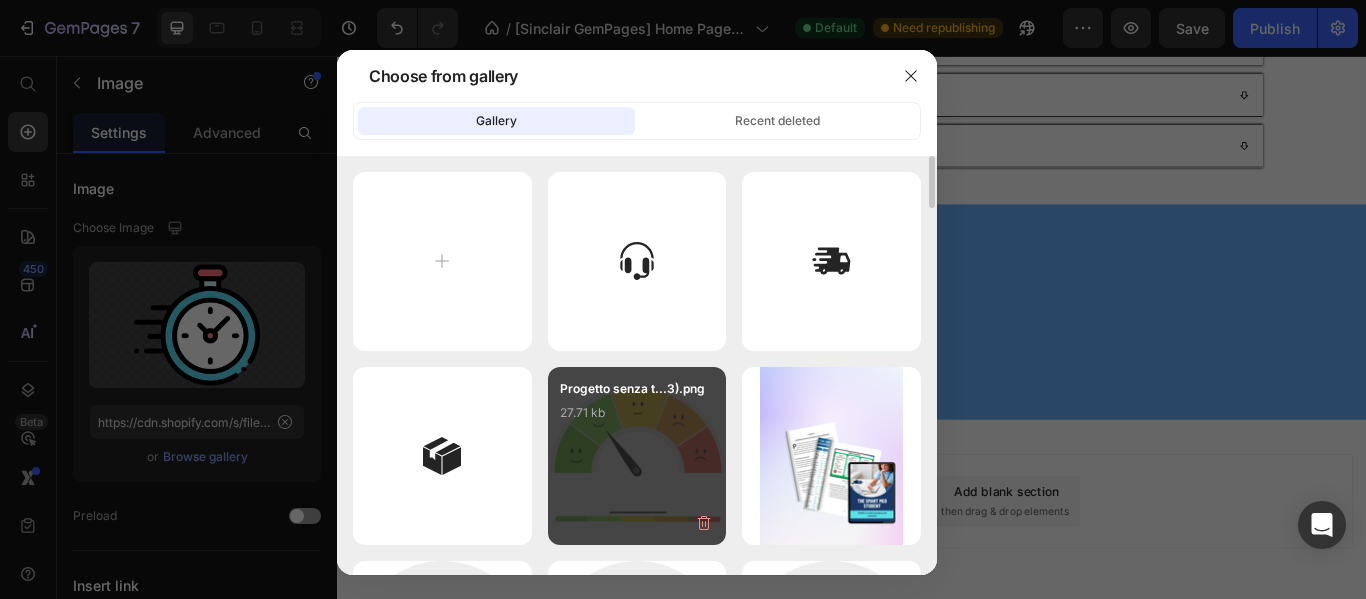 click on "Progetto senza t...3).png 27.71 kb" at bounding box center (637, 419) 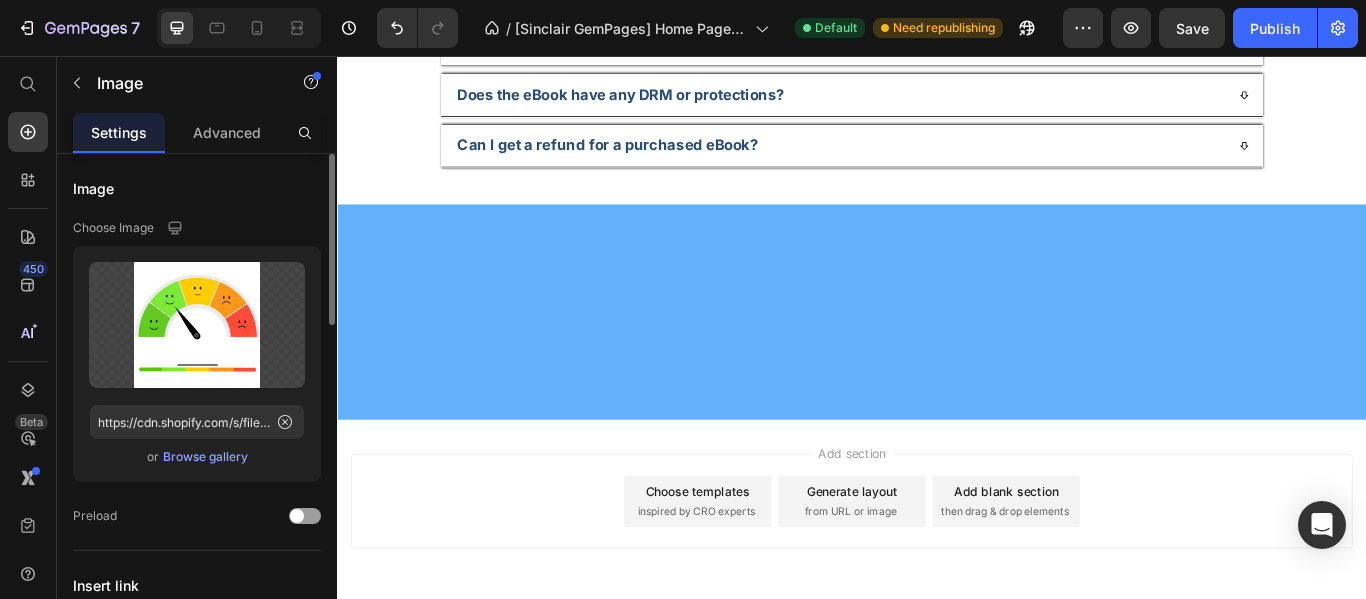click on "Browse gallery" at bounding box center [205, 457] 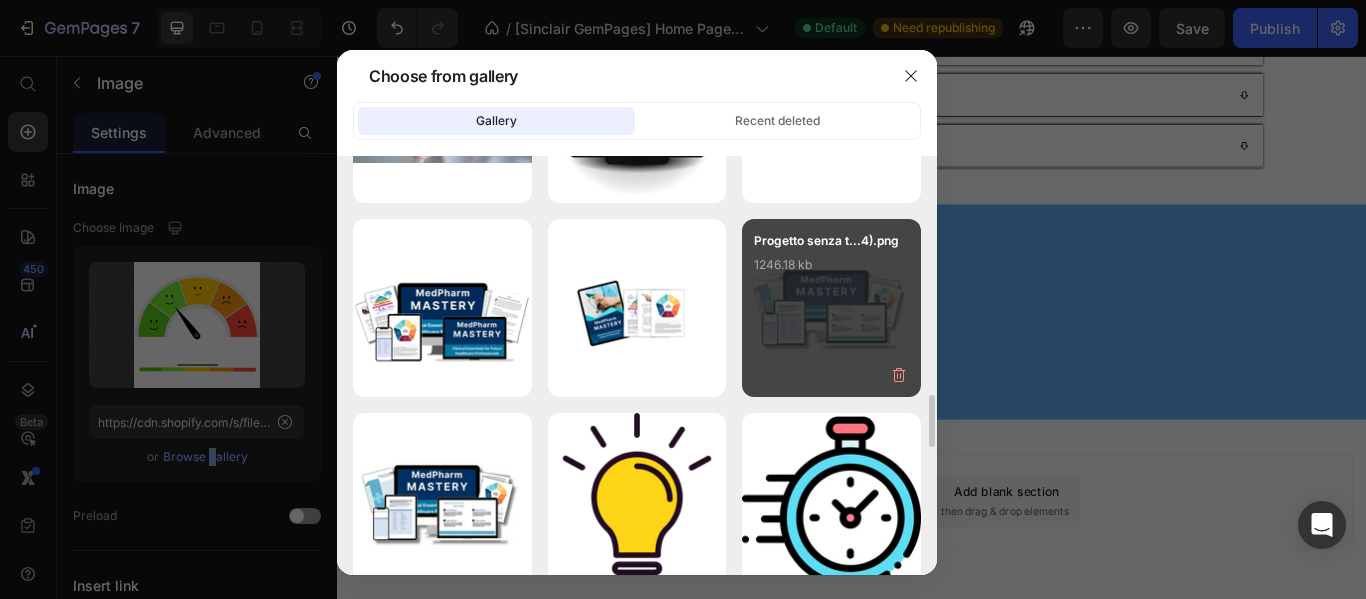 scroll, scrollTop: 2100, scrollLeft: 0, axis: vertical 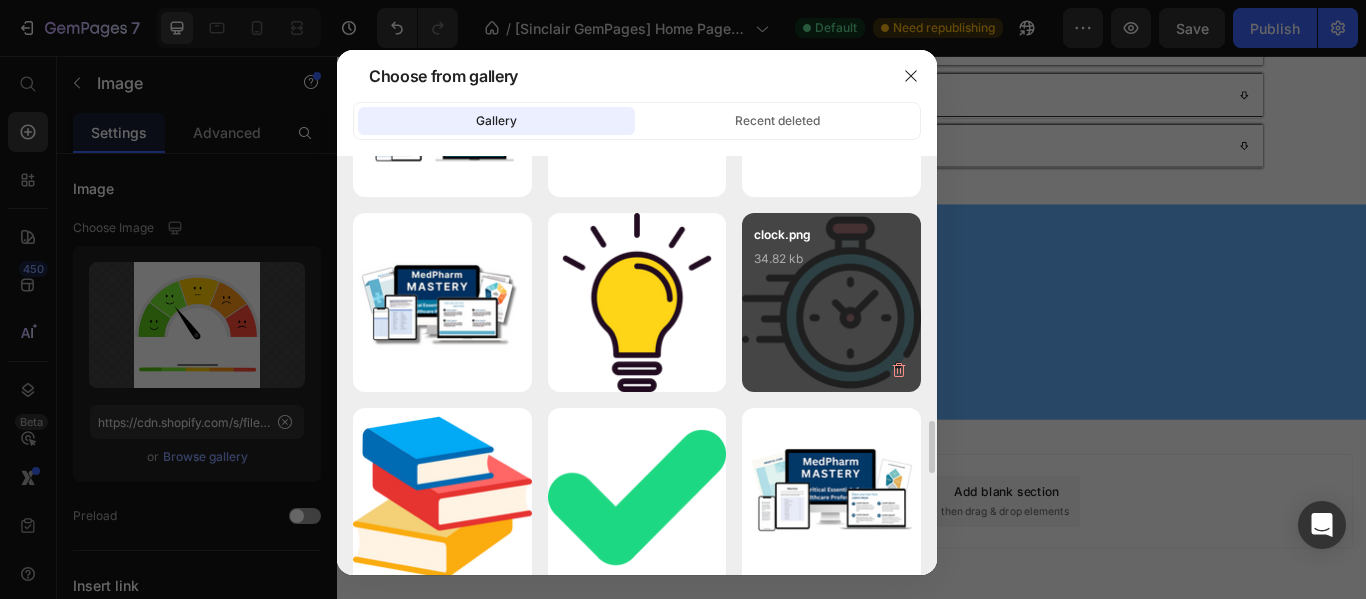 click on "clock.png 34.82 kb" at bounding box center (831, 265) 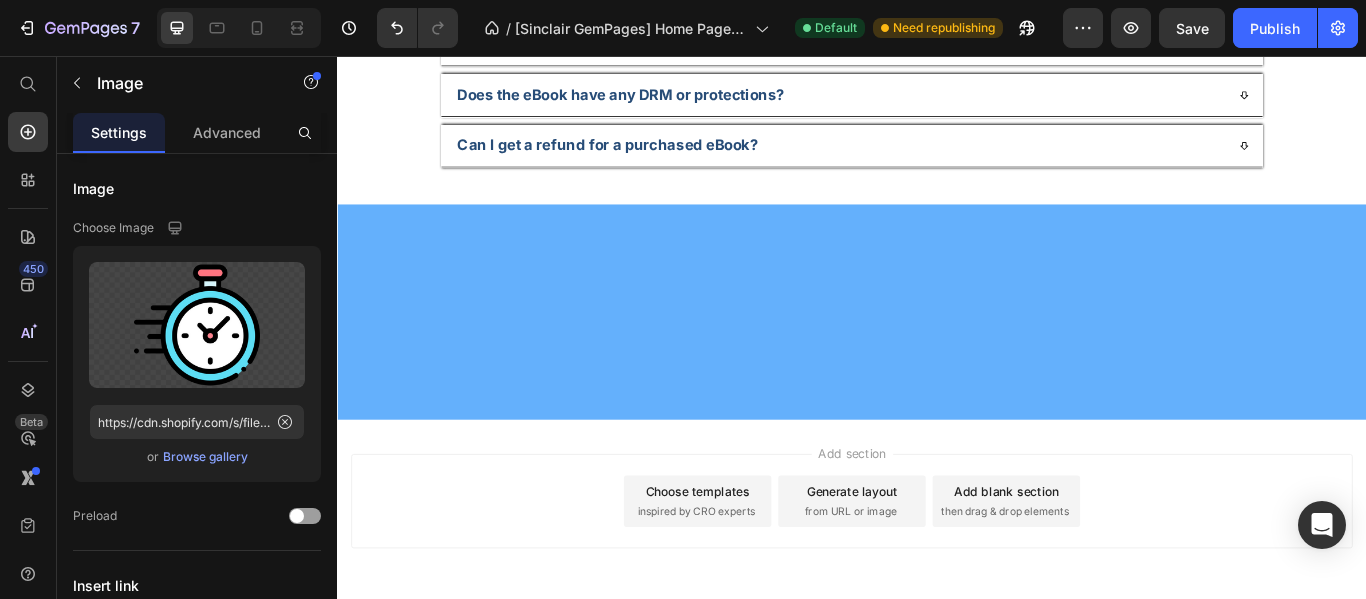 click at bounding box center (1384, -538) 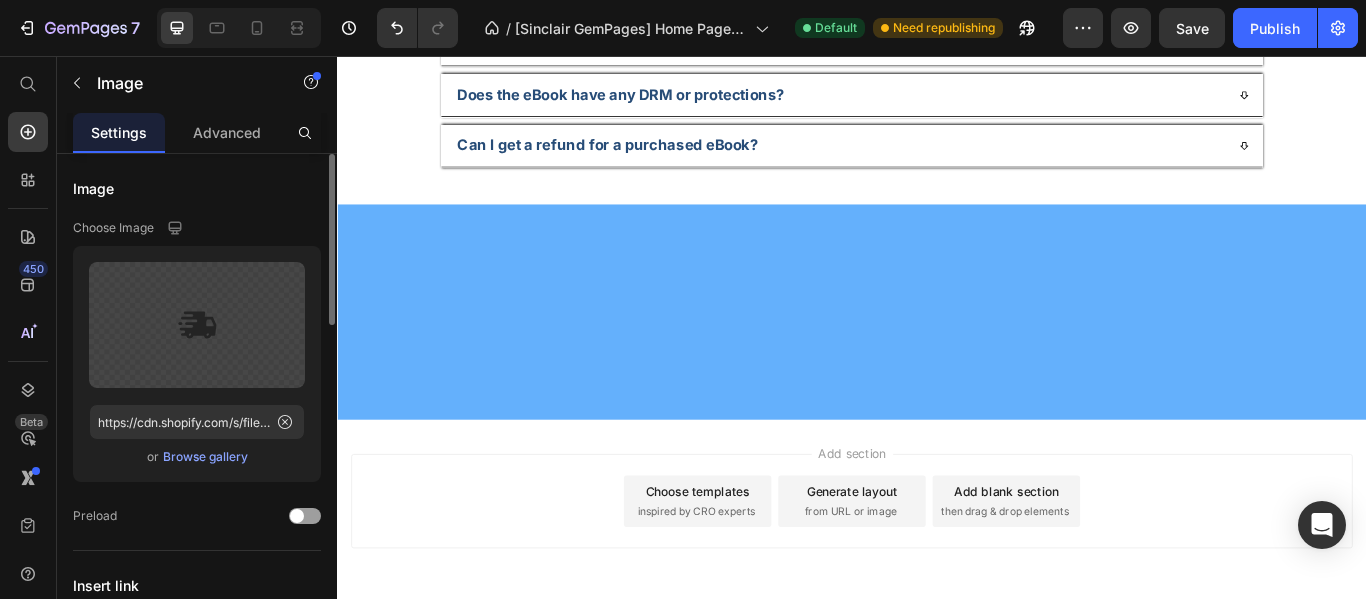 click on "Browse gallery" at bounding box center (205, 457) 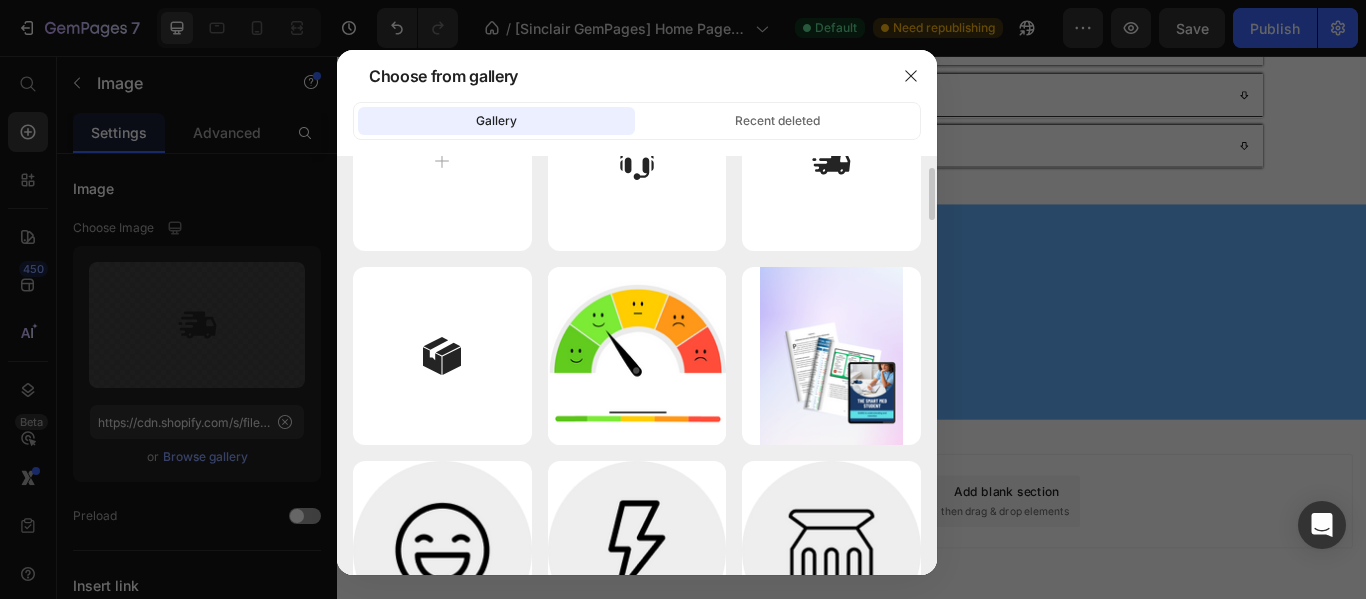 scroll, scrollTop: 0, scrollLeft: 0, axis: both 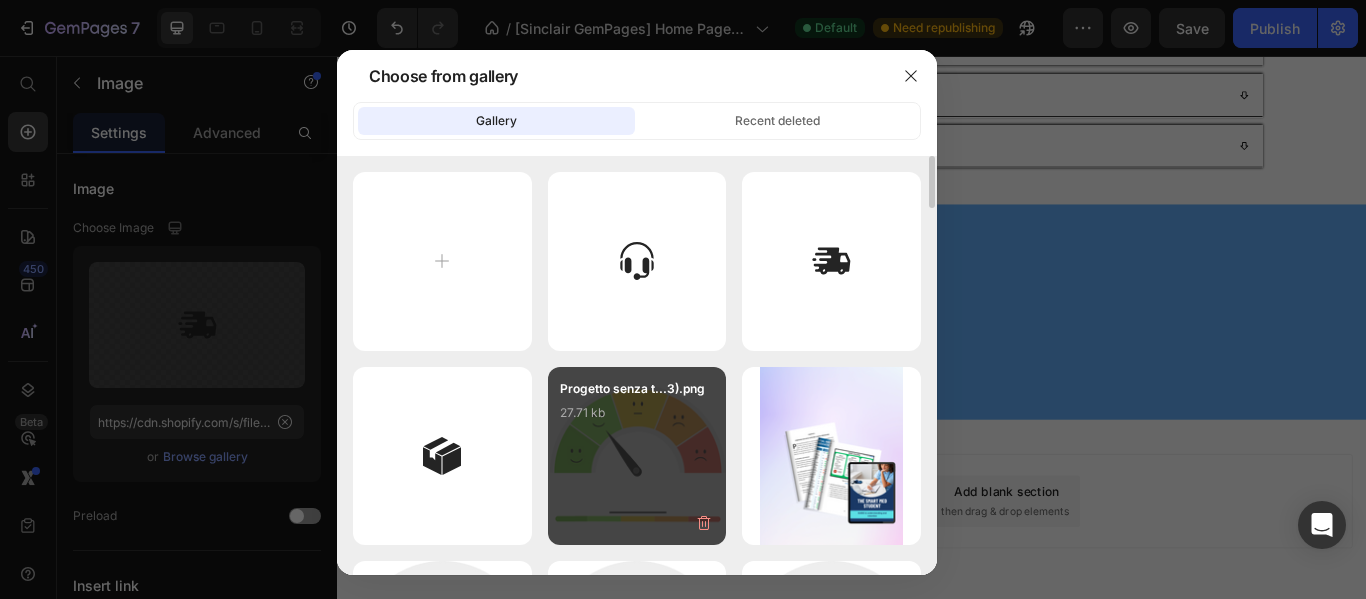 click on "Progetto senza t...3).png 27.71 kb" at bounding box center [637, 419] 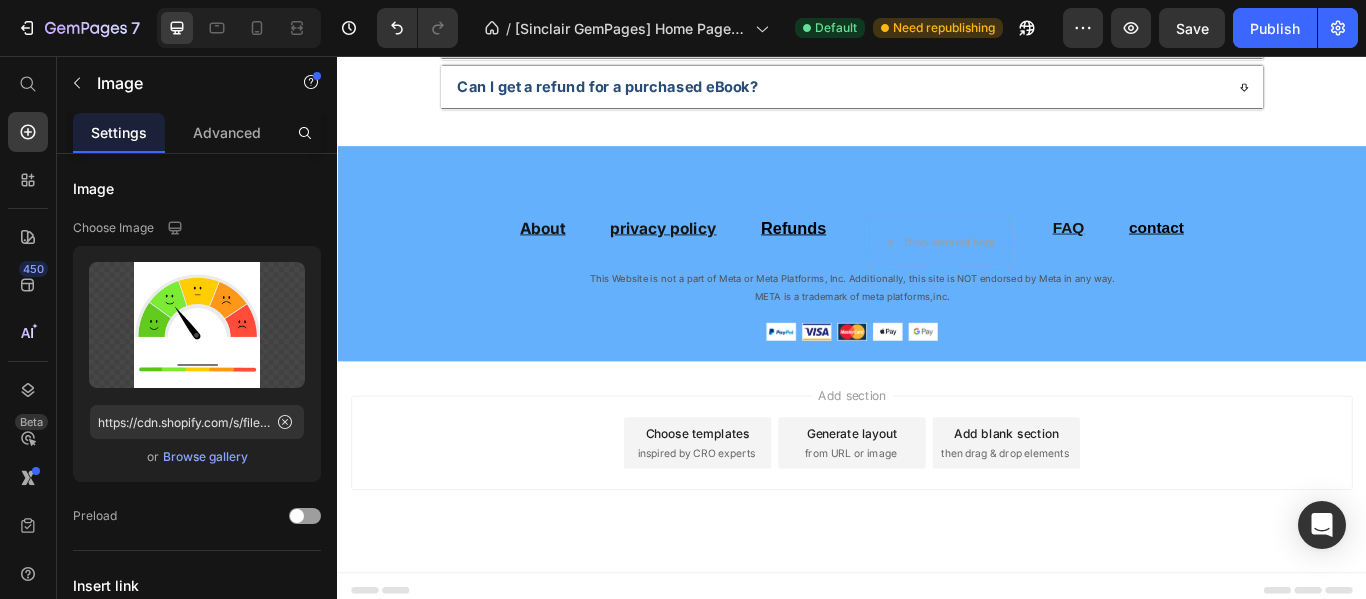 scroll, scrollTop: 7264, scrollLeft: 0, axis: vertical 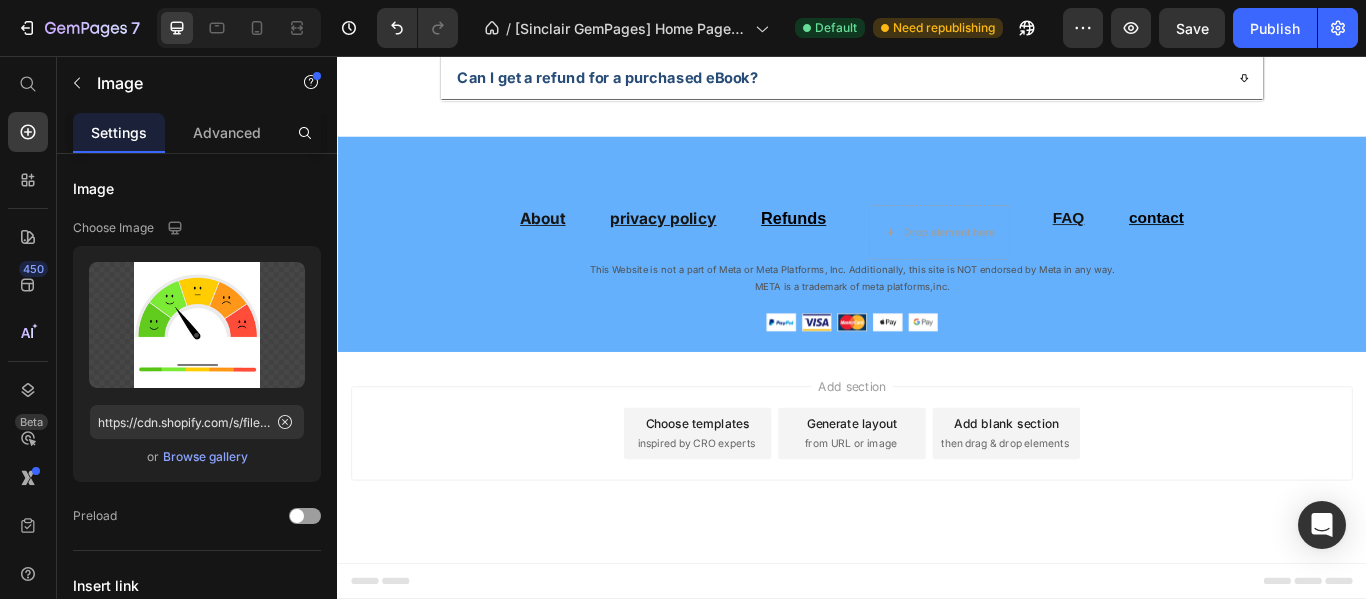 click on "Free Shipping" at bounding box center [489, -593] 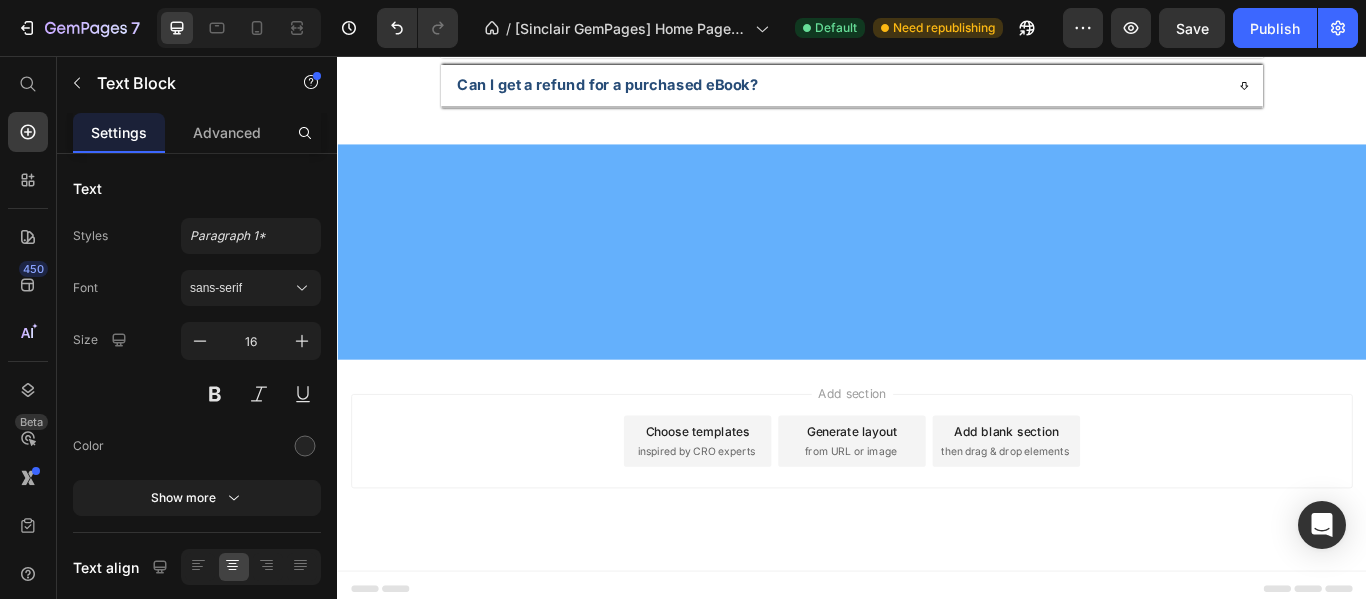 scroll, scrollTop: 7264, scrollLeft: 0, axis: vertical 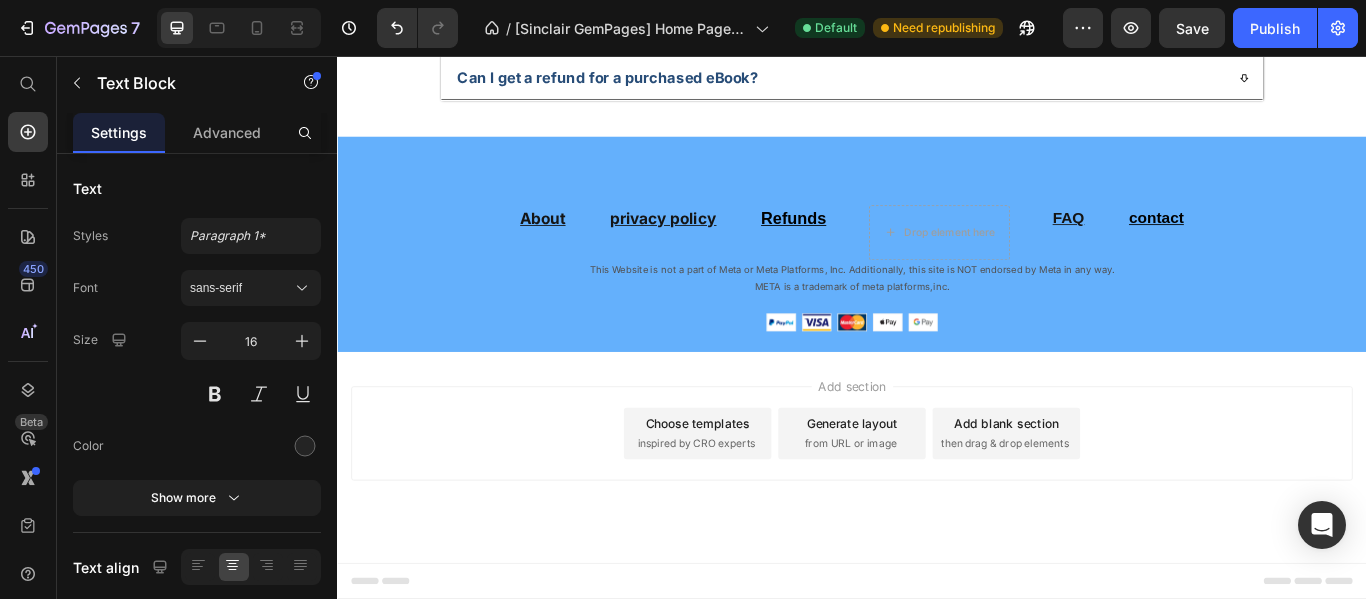 click on "Free Shipping" at bounding box center [489, -593] 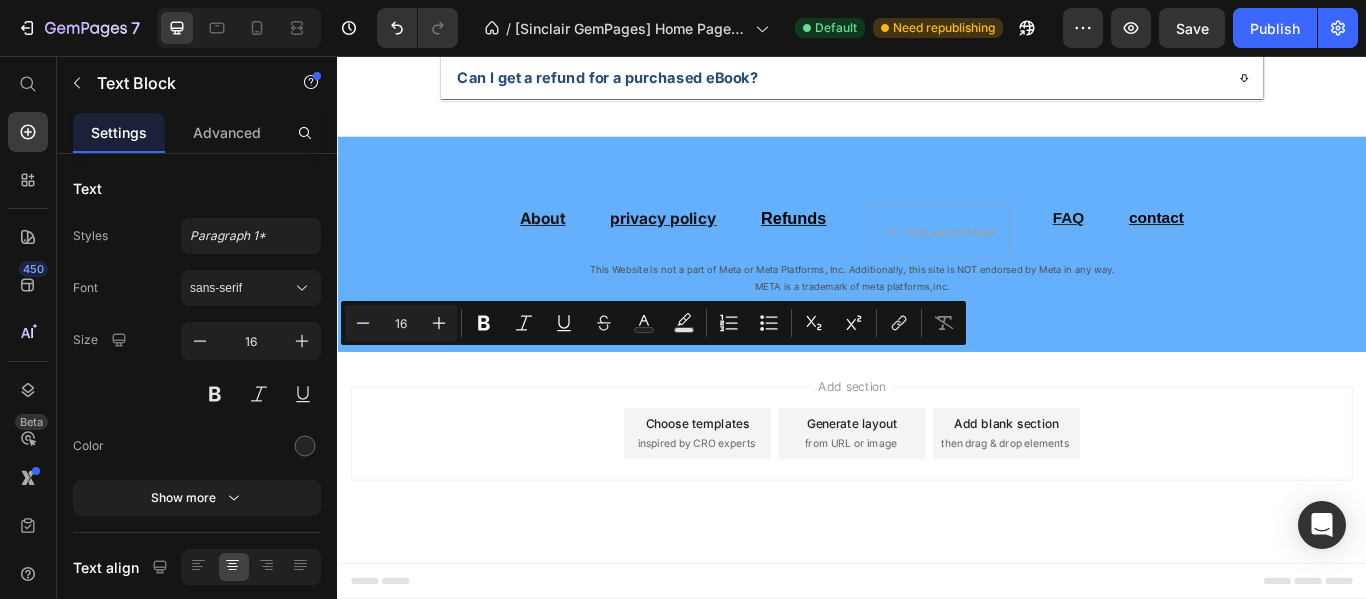 drag, startPoint x: 545, startPoint y: 405, endPoint x: 452, endPoint y: 396, distance: 93.43447 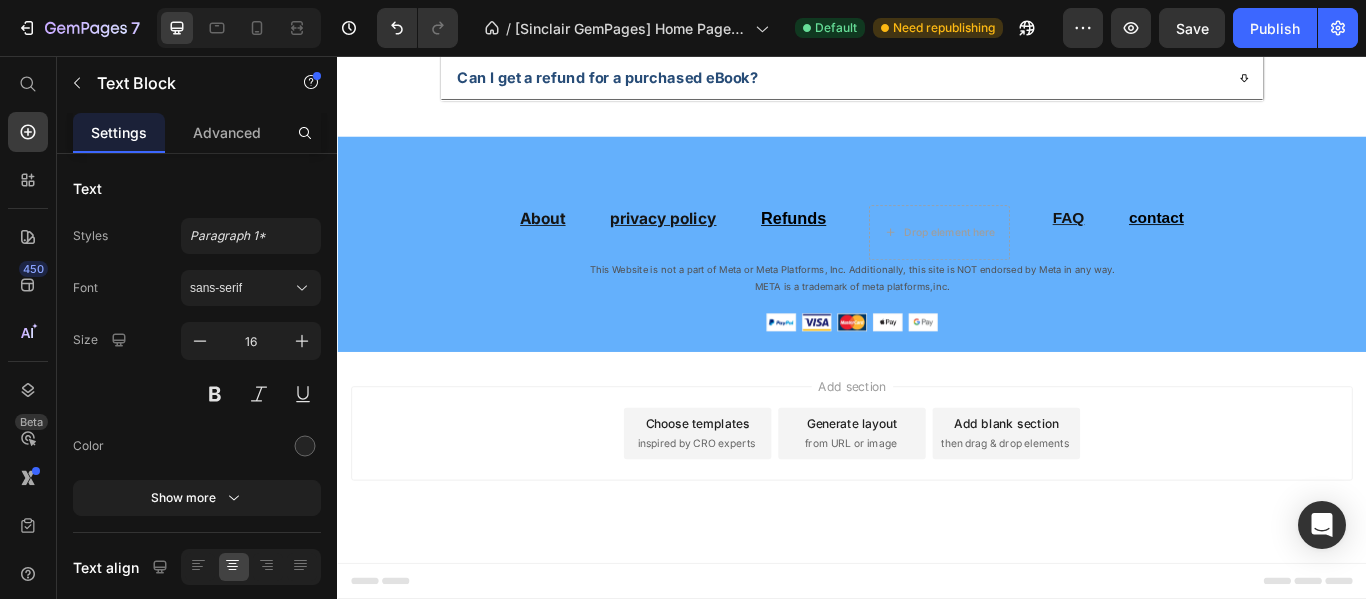 click on "Satisfaction Guaranteed" at bounding box center [787, -593] 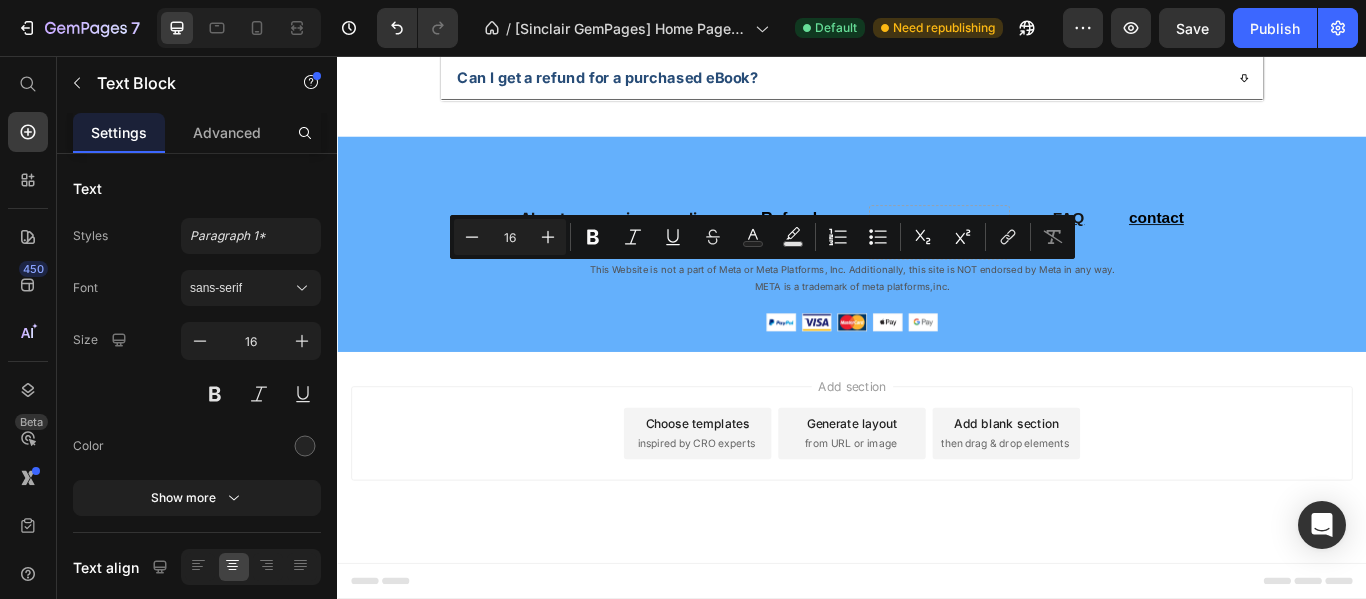 drag, startPoint x: 873, startPoint y: 305, endPoint x: 699, endPoint y: 323, distance: 174.92856 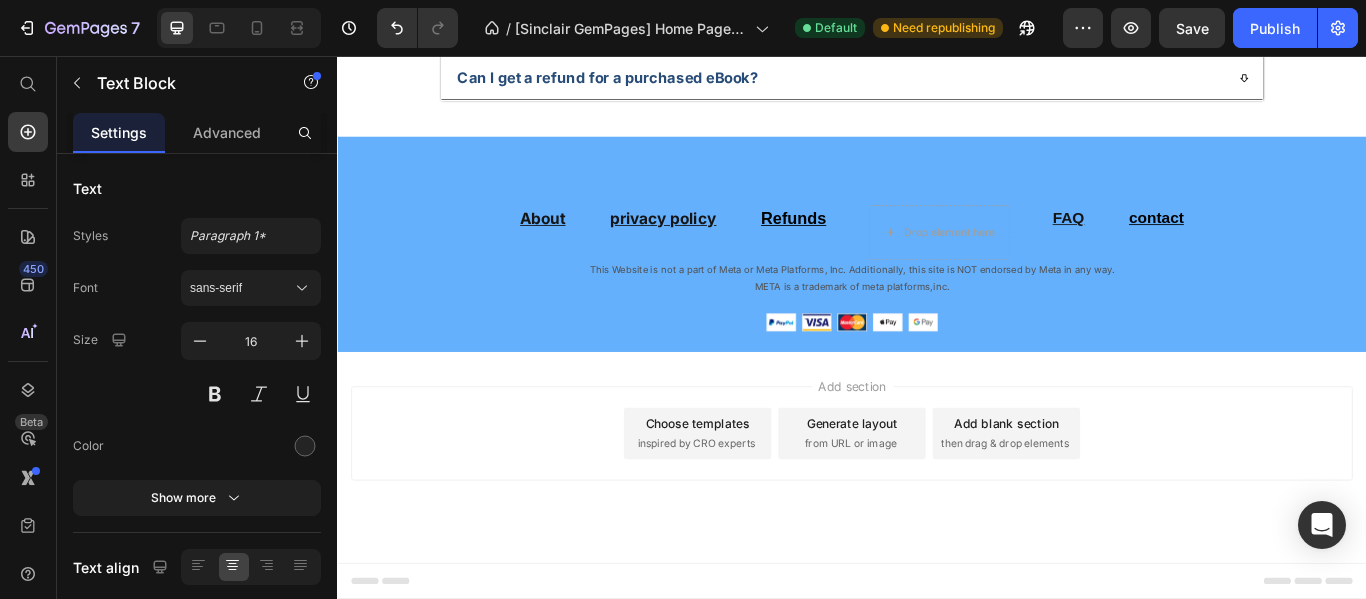 click on "Image
Drop element here Row download it now Button Image pratical Text block A practical, concise, and results-oriented ebook. Text block Image Focus & Time Text block Simple yet effective techniques to improve concentration and make the most of your time—even during the busiest periods. Text block Row Image SMART for Med School Text block An adaptation of the SMART method tailored to the specific needs of medical students, helping you set clear, measurable, and achievable goals. Text block Image Study & Life Text block Perfect for those who want to excel in their studies without sacrificing their personal life, thanks to smarter organization. Text block Row Row Section 8" at bounding box center [937, -1052] 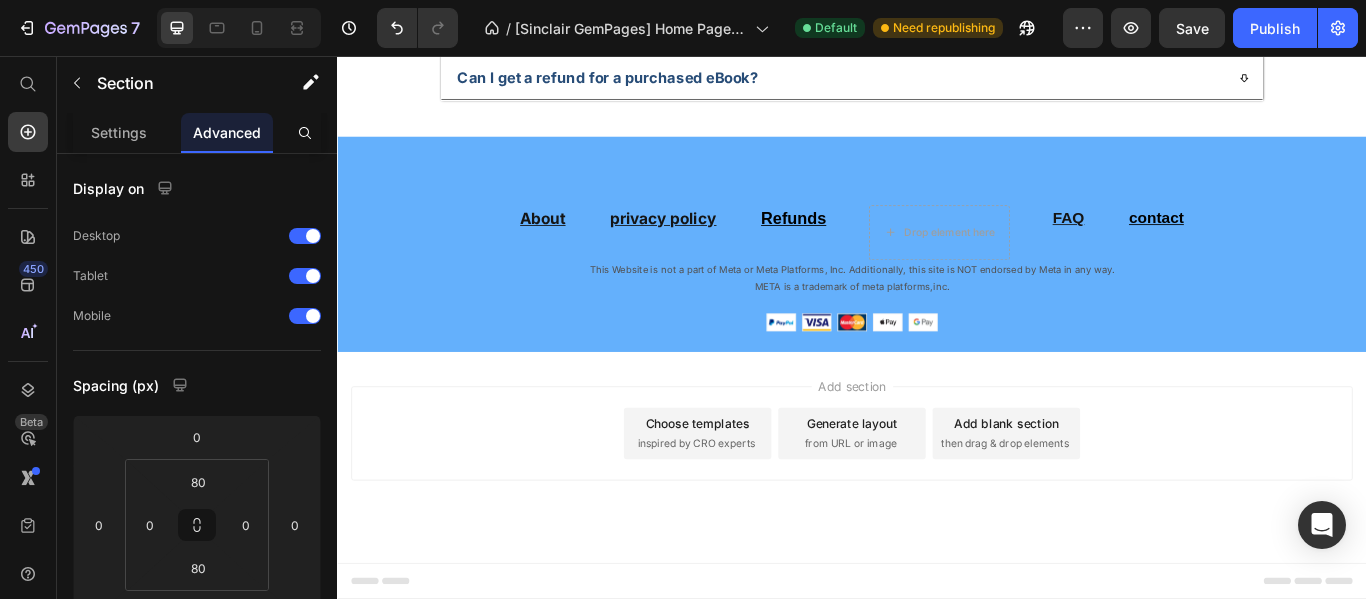 click on "Lorem ipsum dolor" at bounding box center [1086, -593] 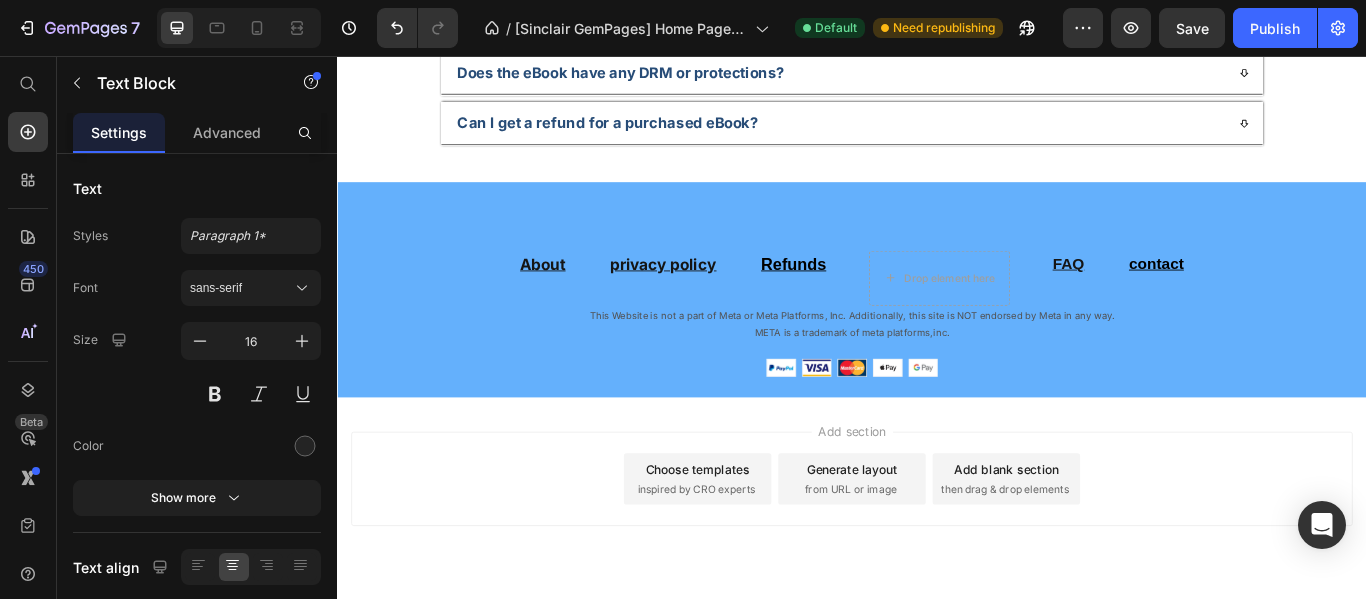 scroll, scrollTop: 7364, scrollLeft: 0, axis: vertical 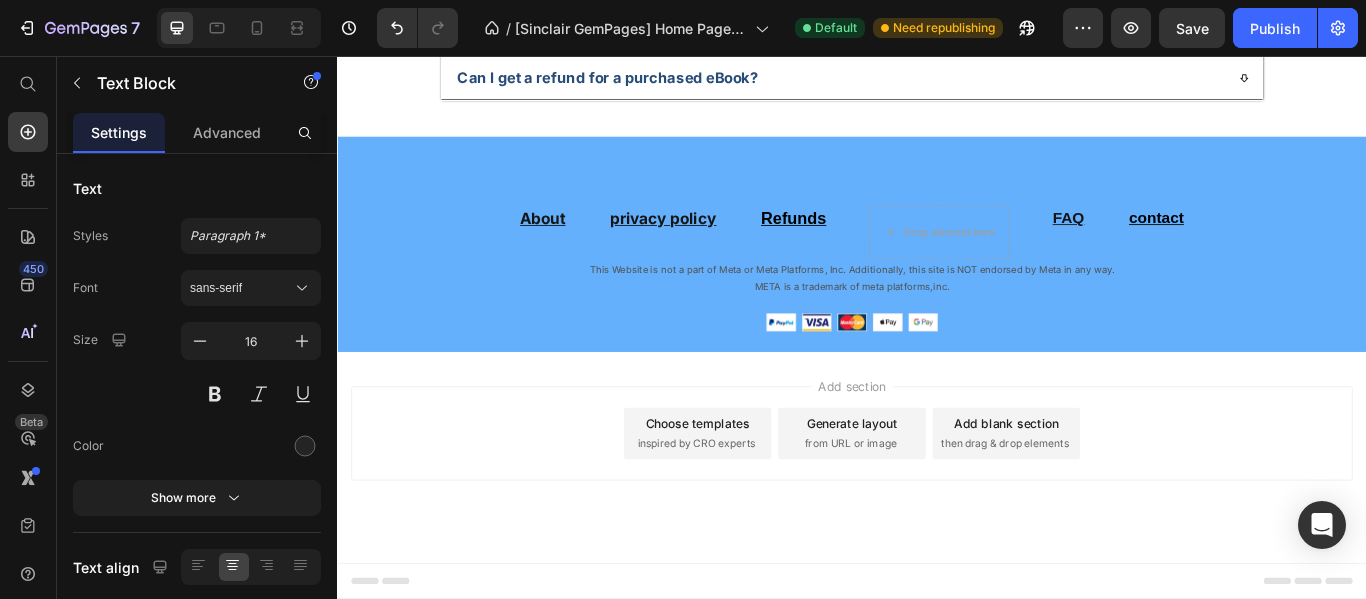 click on "Lorem ipsum dolor" at bounding box center [1086, -593] 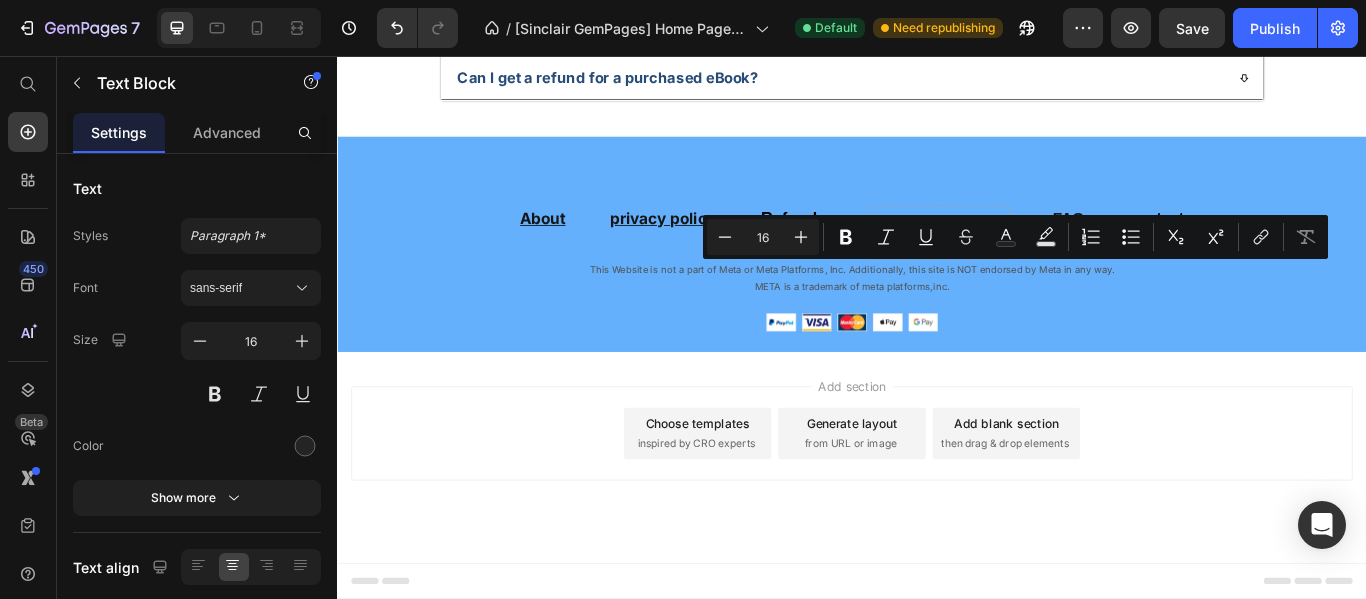 drag, startPoint x: 1145, startPoint y: 306, endPoint x: 1050, endPoint y: 317, distance: 95.63472 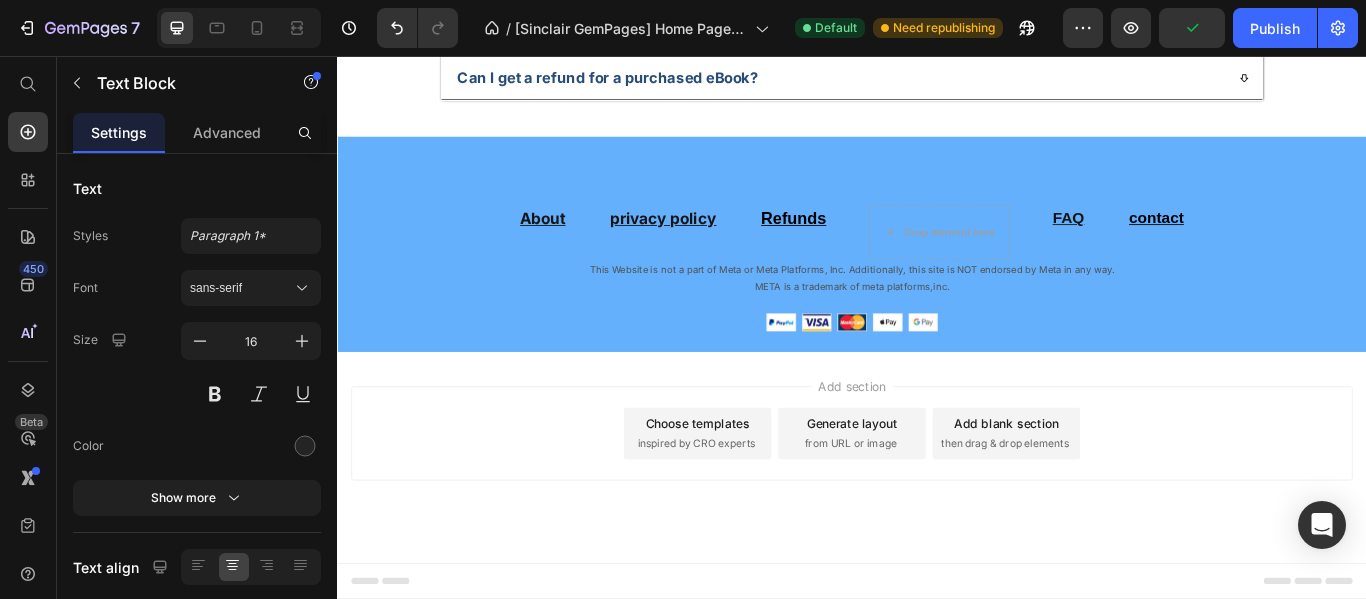 click on "Free Shipping" at bounding box center [1384, -593] 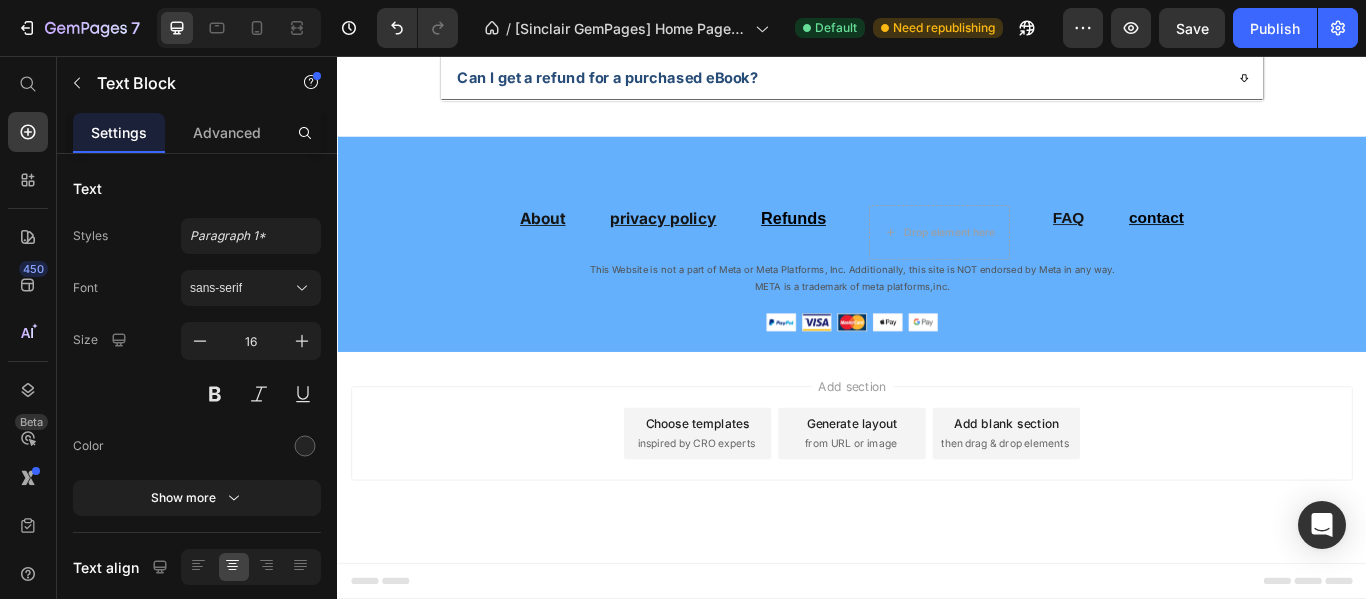 drag, startPoint x: 1433, startPoint y: 302, endPoint x: 1308, endPoint y: 309, distance: 125.19585 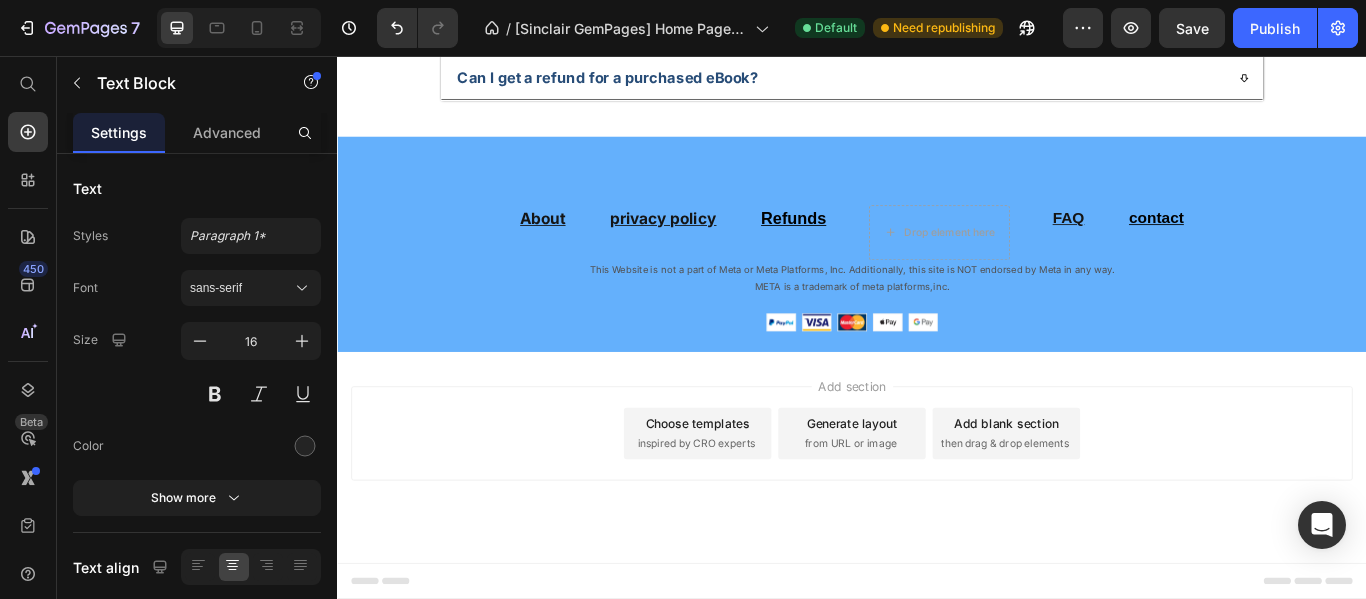 click on "Free Shipping" at bounding box center (1384, -593) 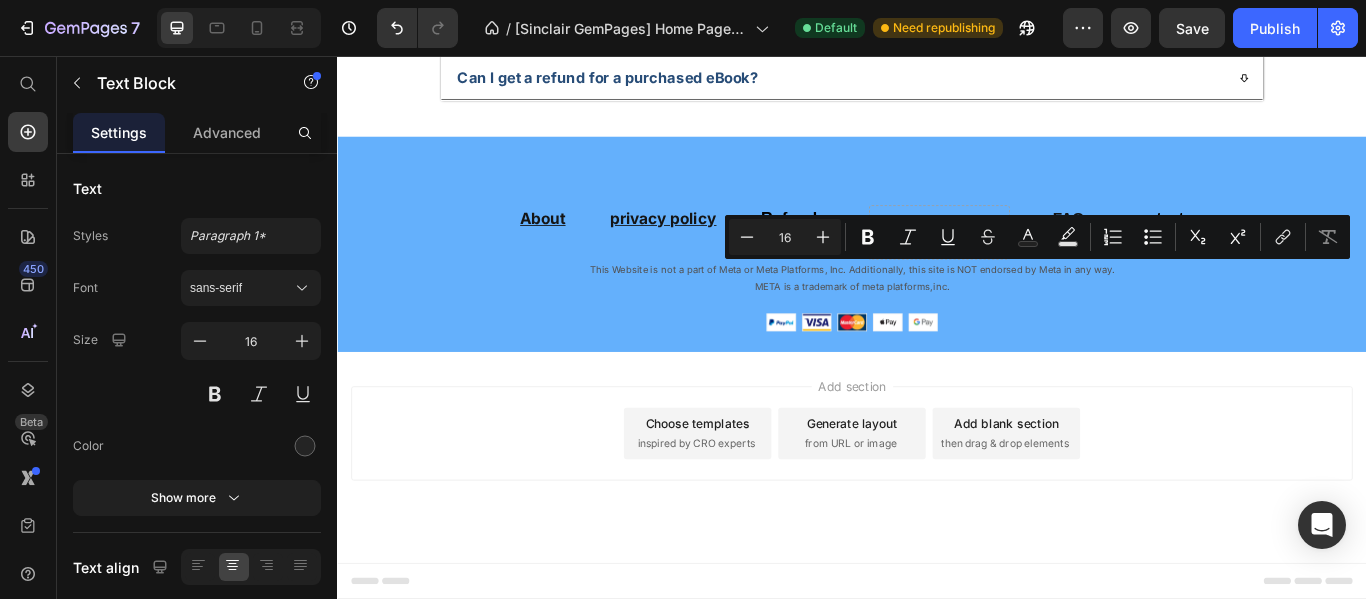 drag, startPoint x: 1437, startPoint y: 305, endPoint x: 1310, endPoint y: 309, distance: 127.06297 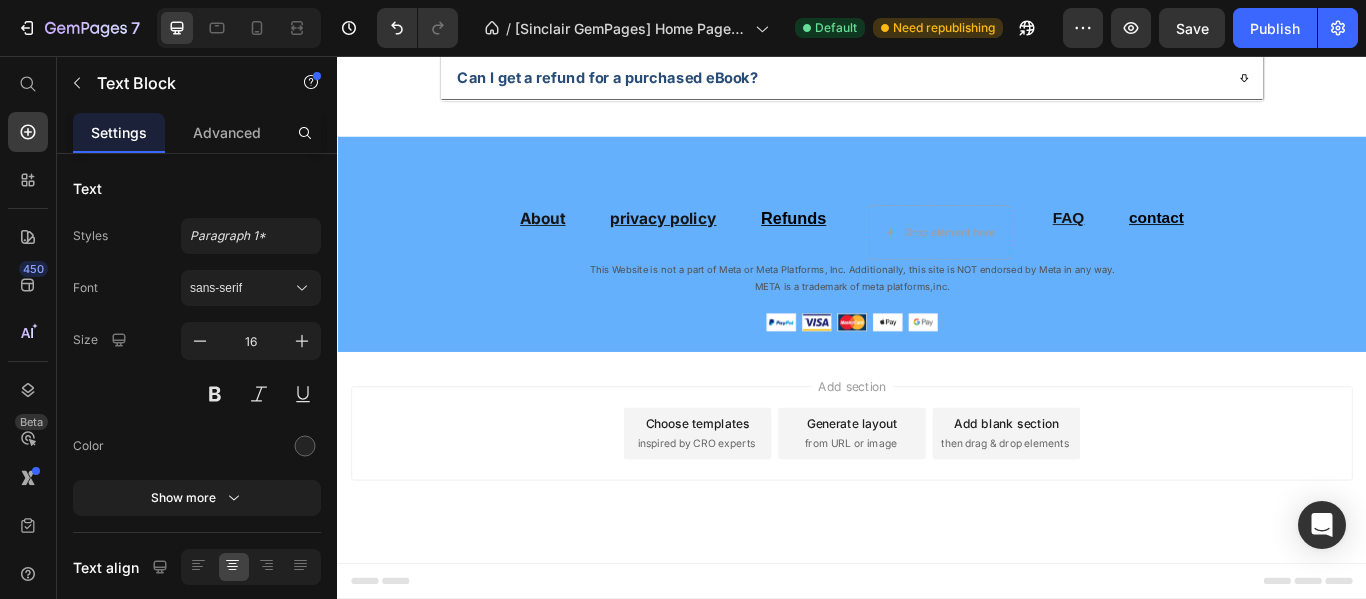 click on "Image
Drop element here Row download it now Button Image pratical Text block A practical, concise, and results-oriented ebook. Text block Image Focus & Time Text block Simple yet effective techniques to improve concentration and make the most of your time—even during the busiest periods. Text block Row Image SMART for Med School Text block An adaptation of the SMART method tailored to the specific needs of medical students, helping you set clear, measurable, and achievable goals. Text block Image Study & Life Text block Perfect for those who want to excel in their studies without sacrificing their personal life, thanks to smarter organization. Text block Row Row Section 8" at bounding box center [937, -1052] 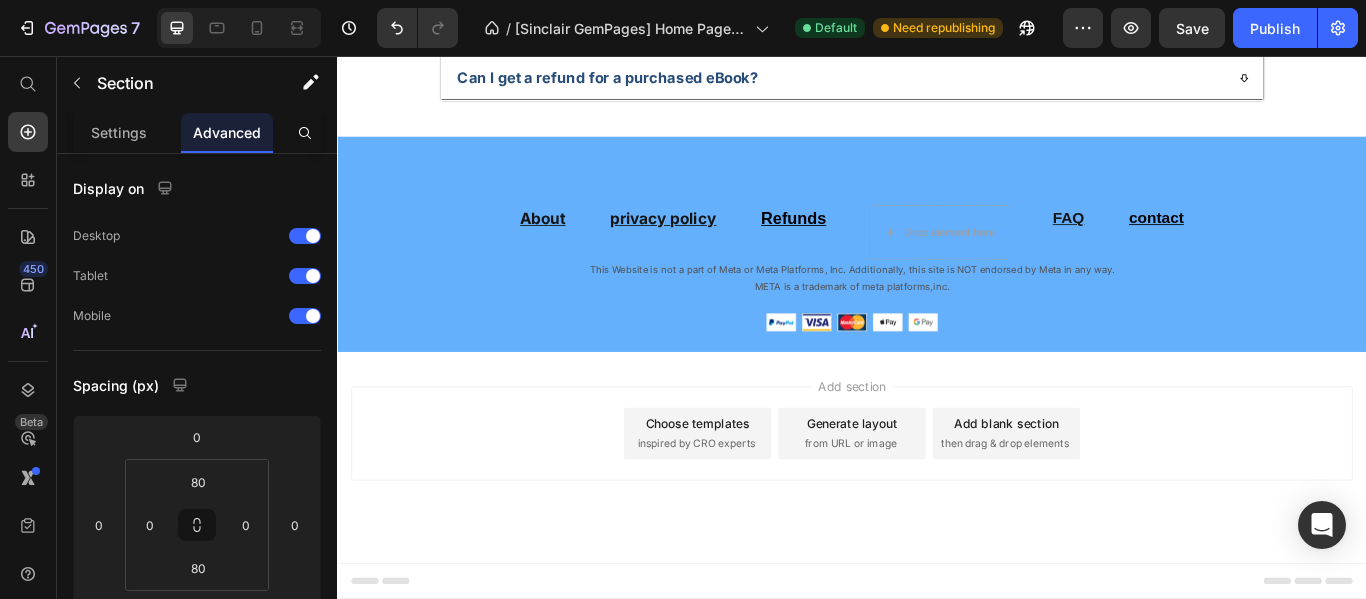 click on "Practical" at bounding box center (489, -593) 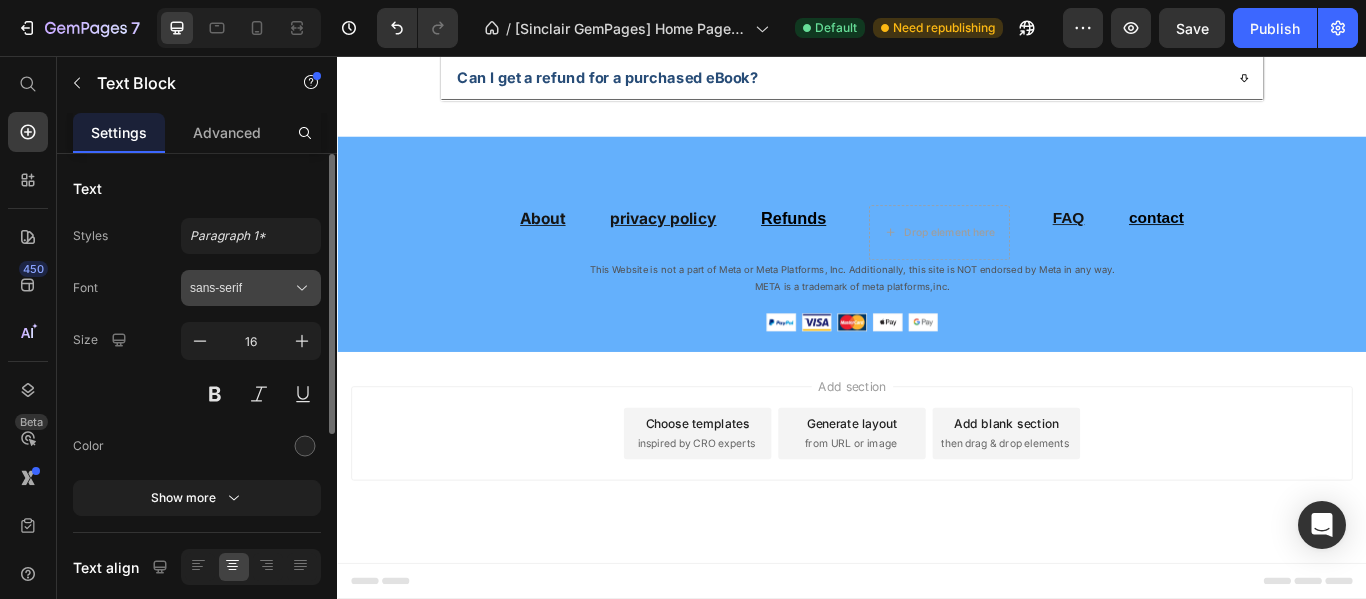 click on "sans-serif" at bounding box center [241, 288] 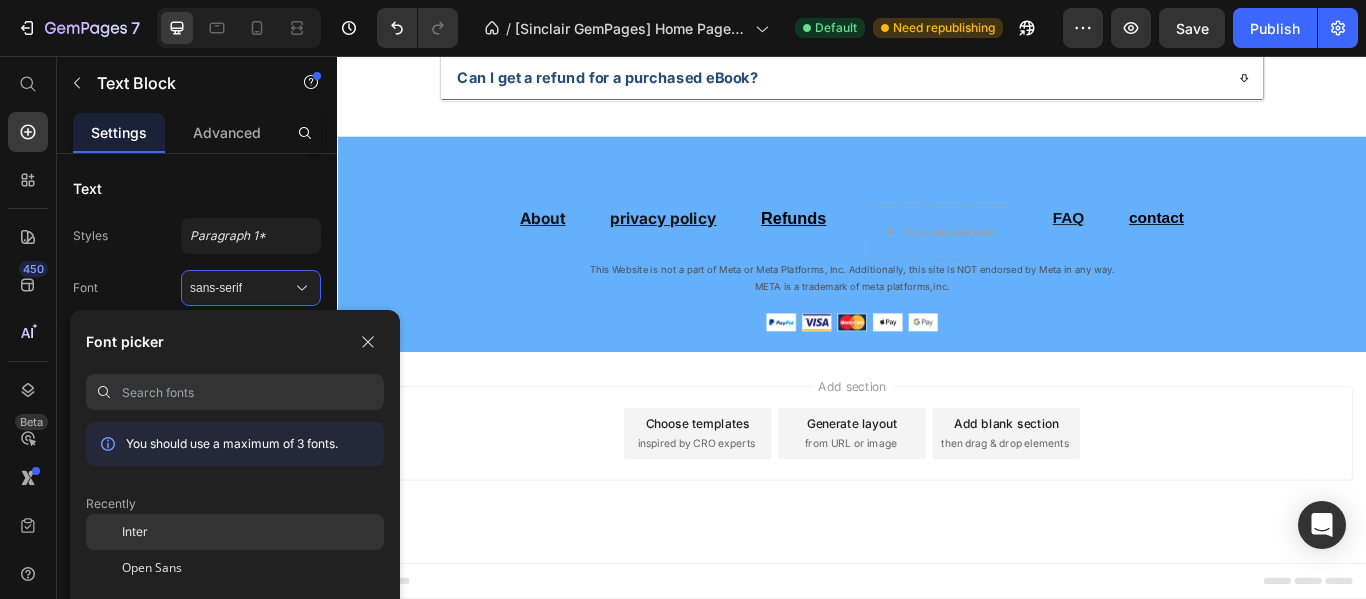 click on "Inter" 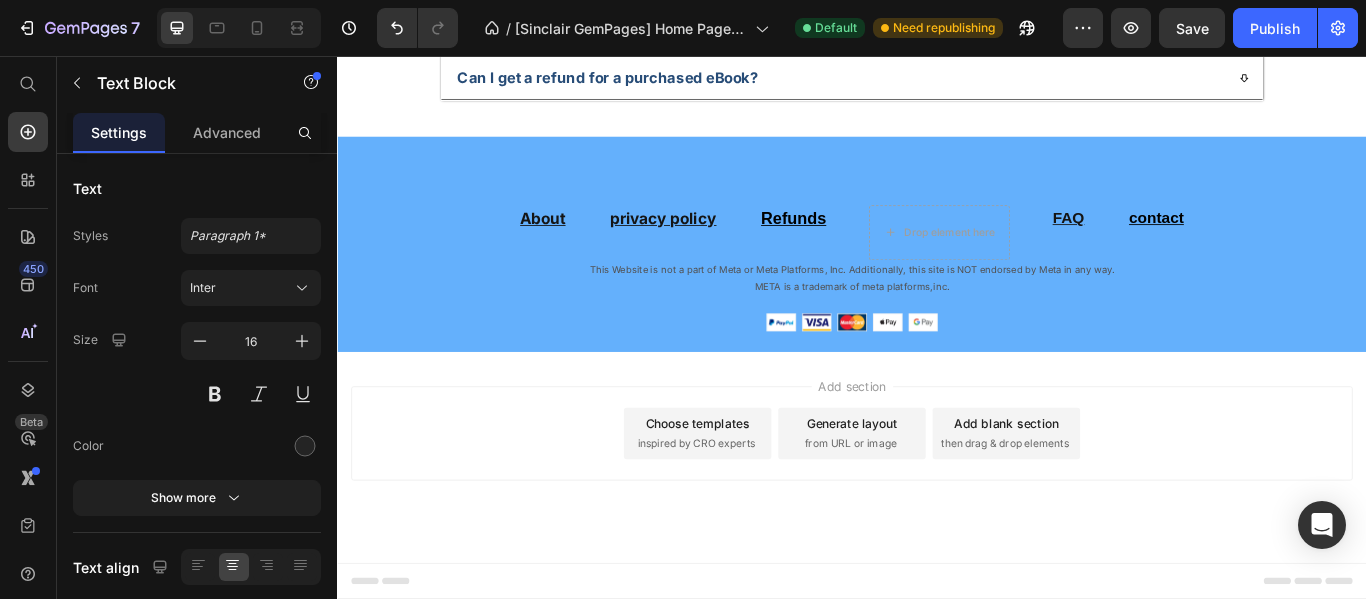 click on "SMART for Med School" at bounding box center [787, -593] 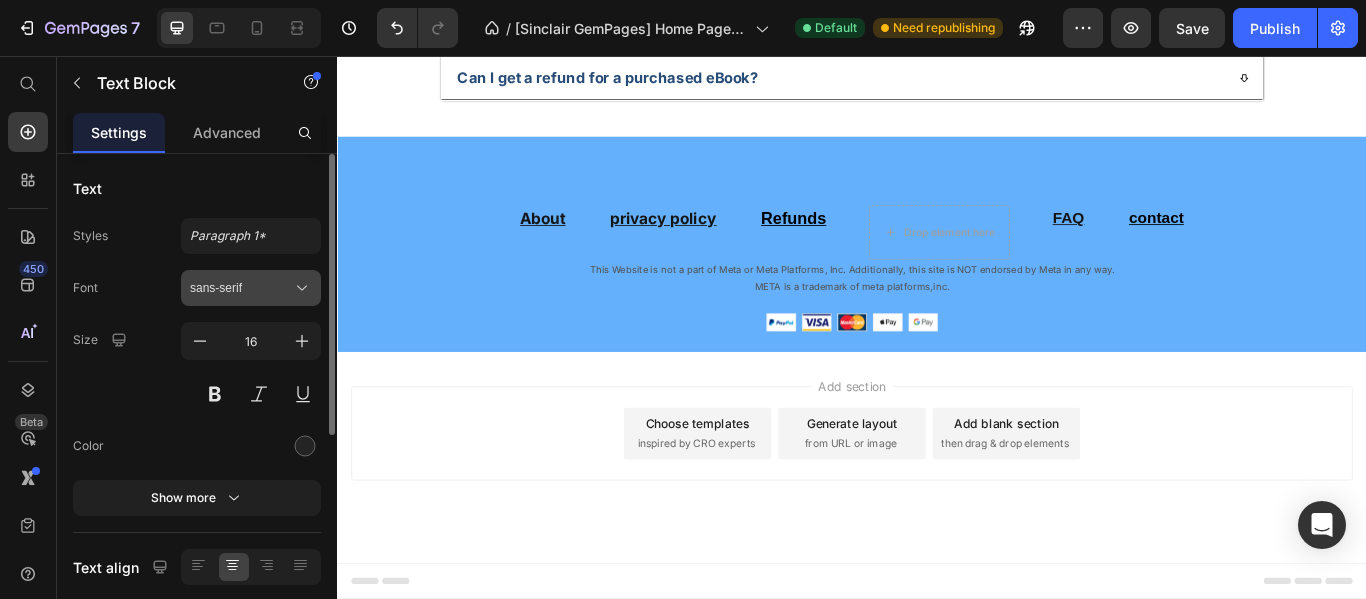 click on "sans-serif" at bounding box center (241, 288) 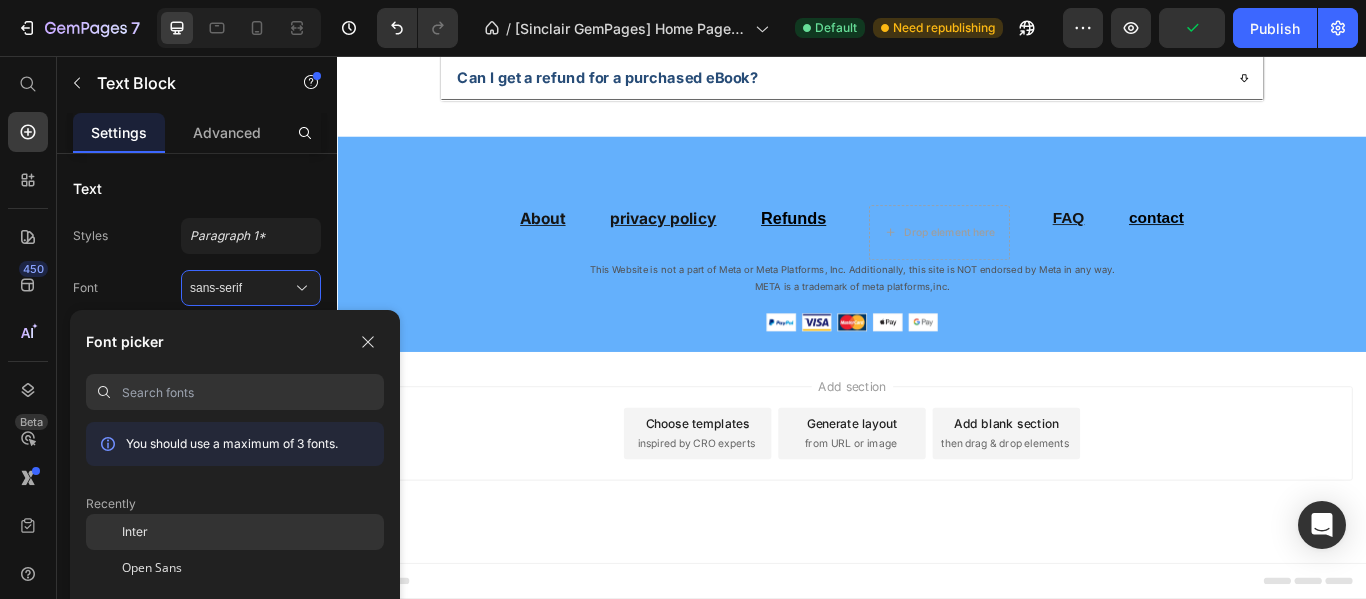 click on "Inter" 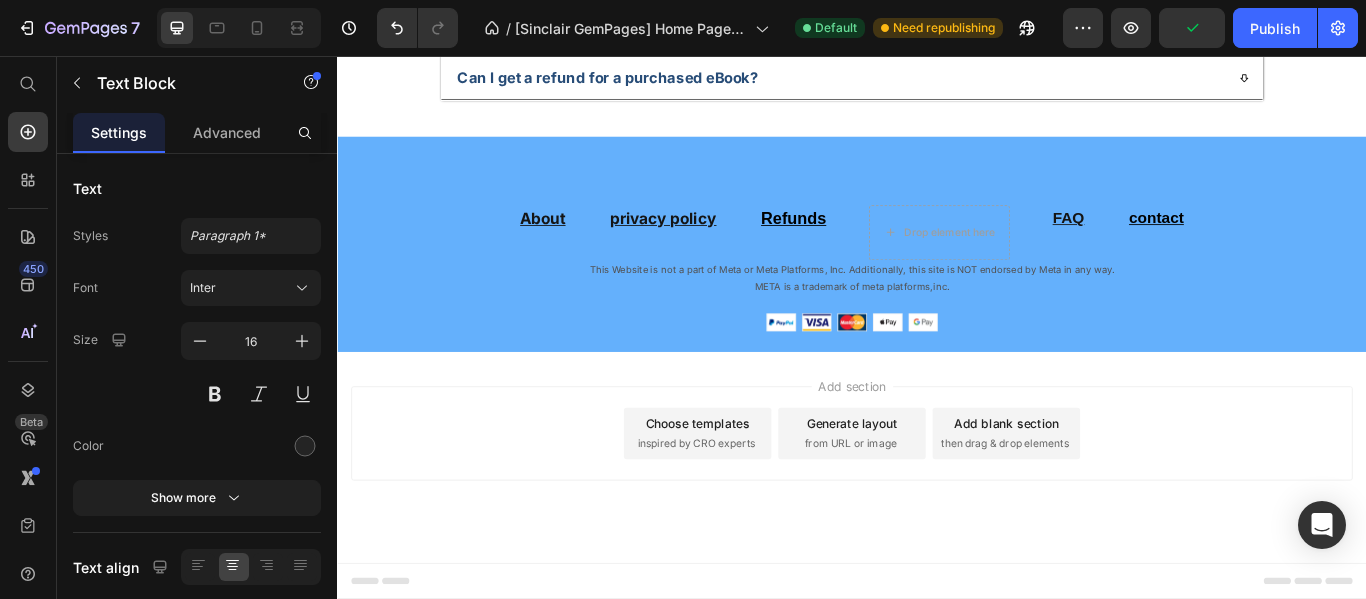 click on "Focus & Time" at bounding box center [1086, -593] 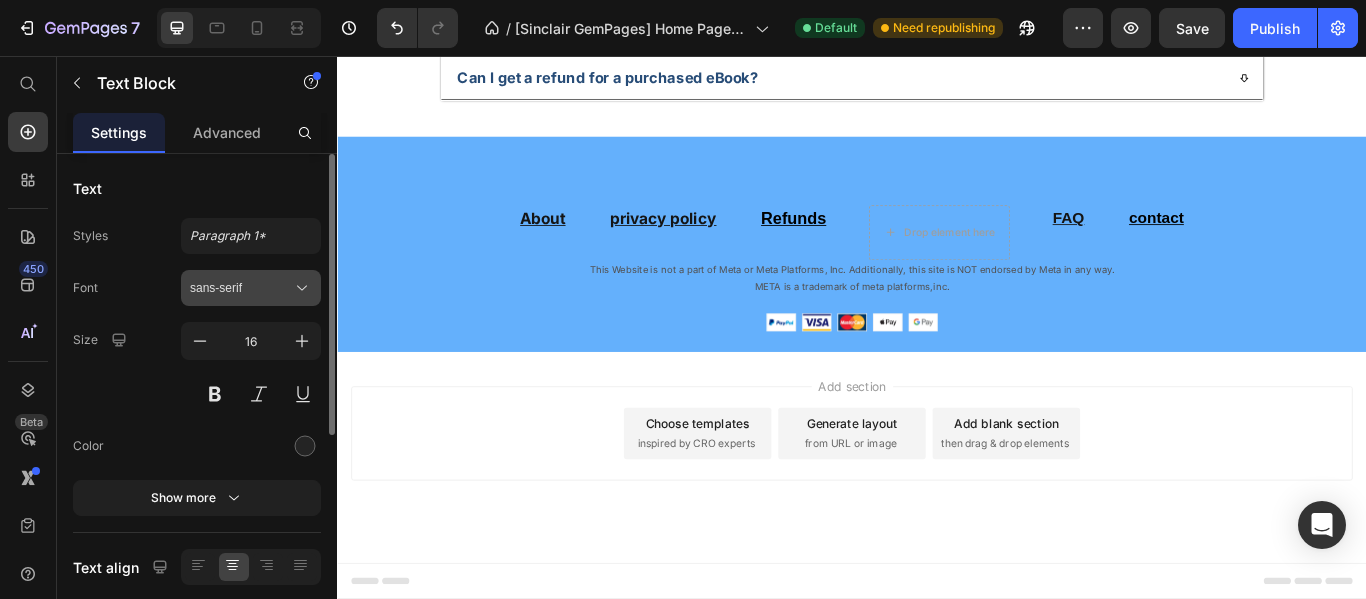 click on "sans-serif" at bounding box center [251, 288] 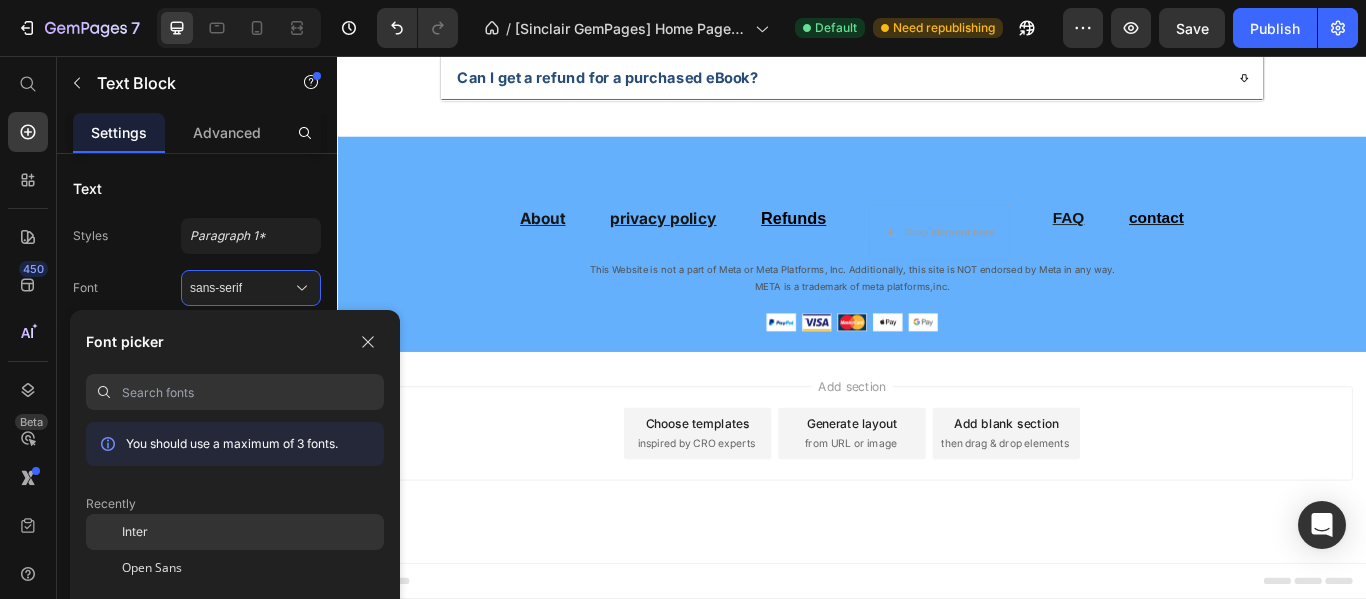 click on "Inter" 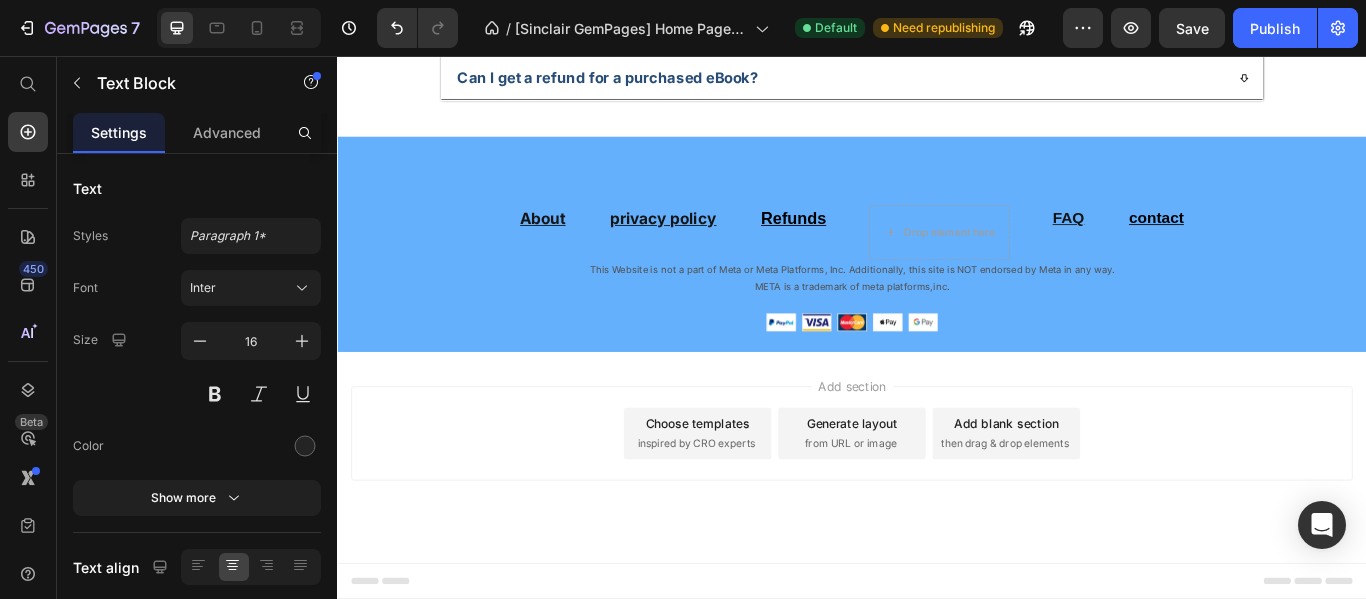 click on "Study & Life" at bounding box center (1384, -593) 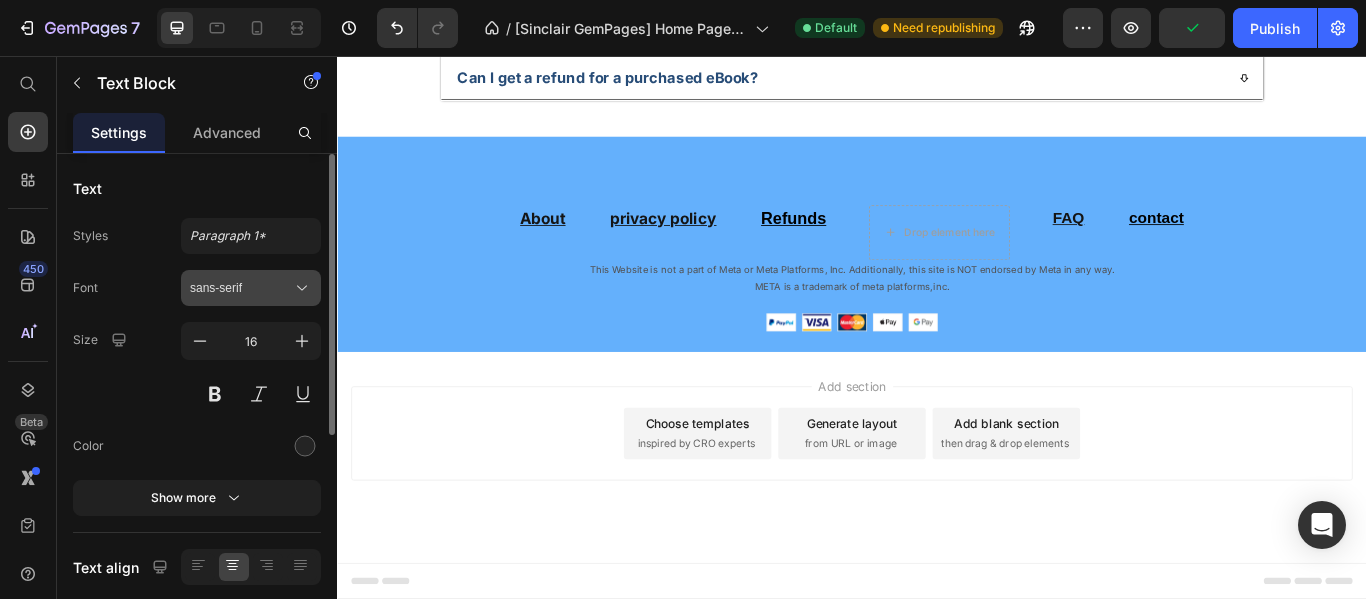 click on "sans-serif" at bounding box center [251, 288] 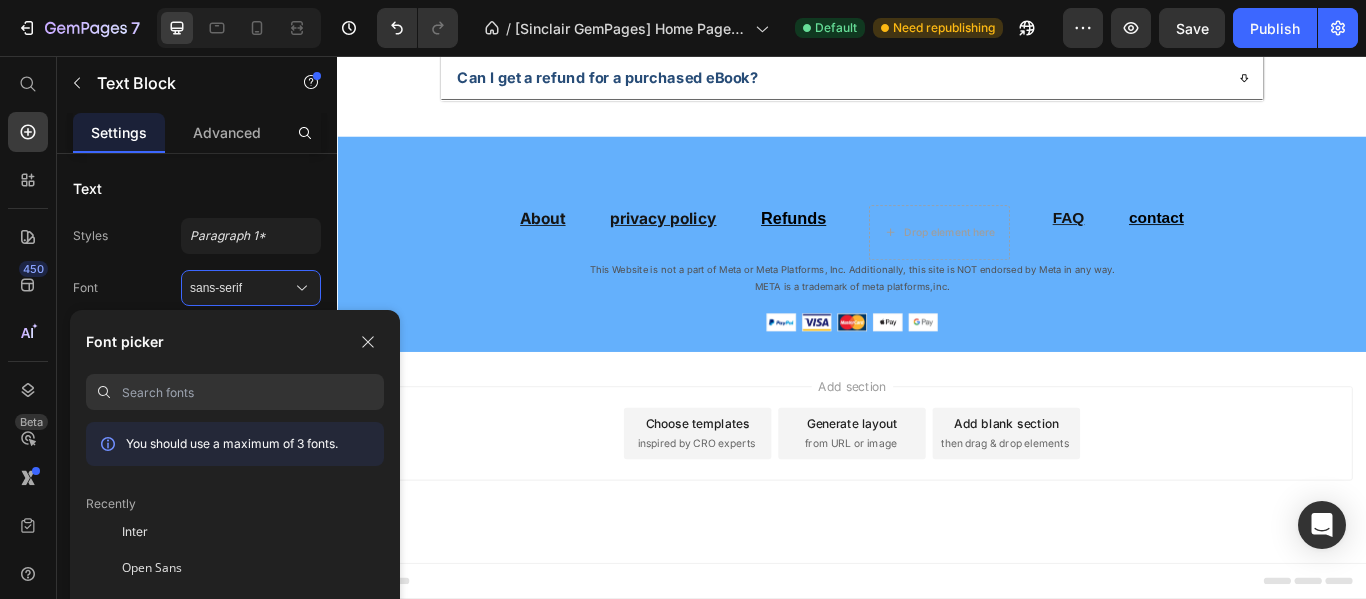 click on "Recently" 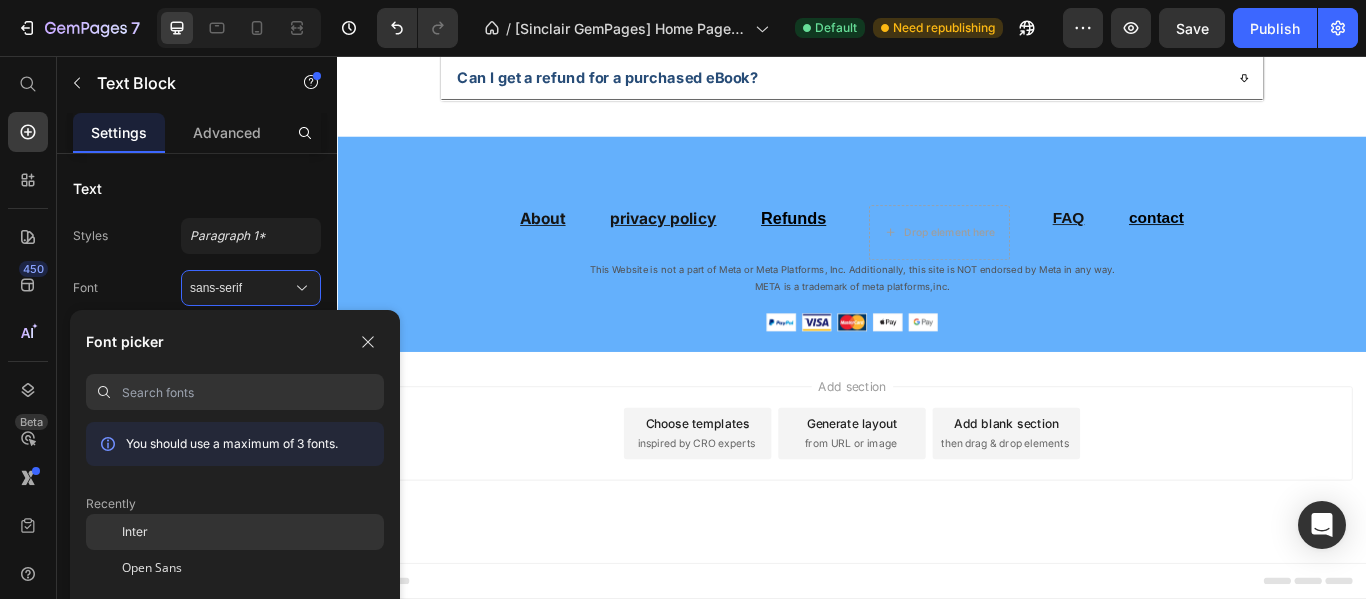 click on "Inter" 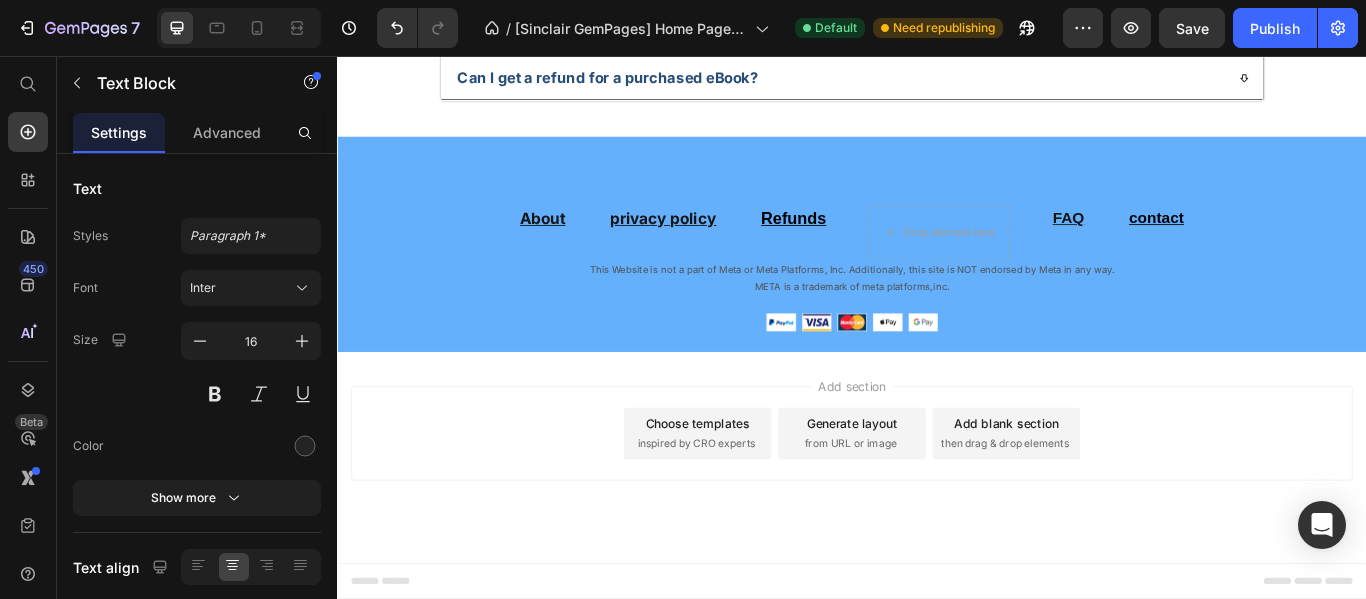 click on "Practical" at bounding box center [489, -593] 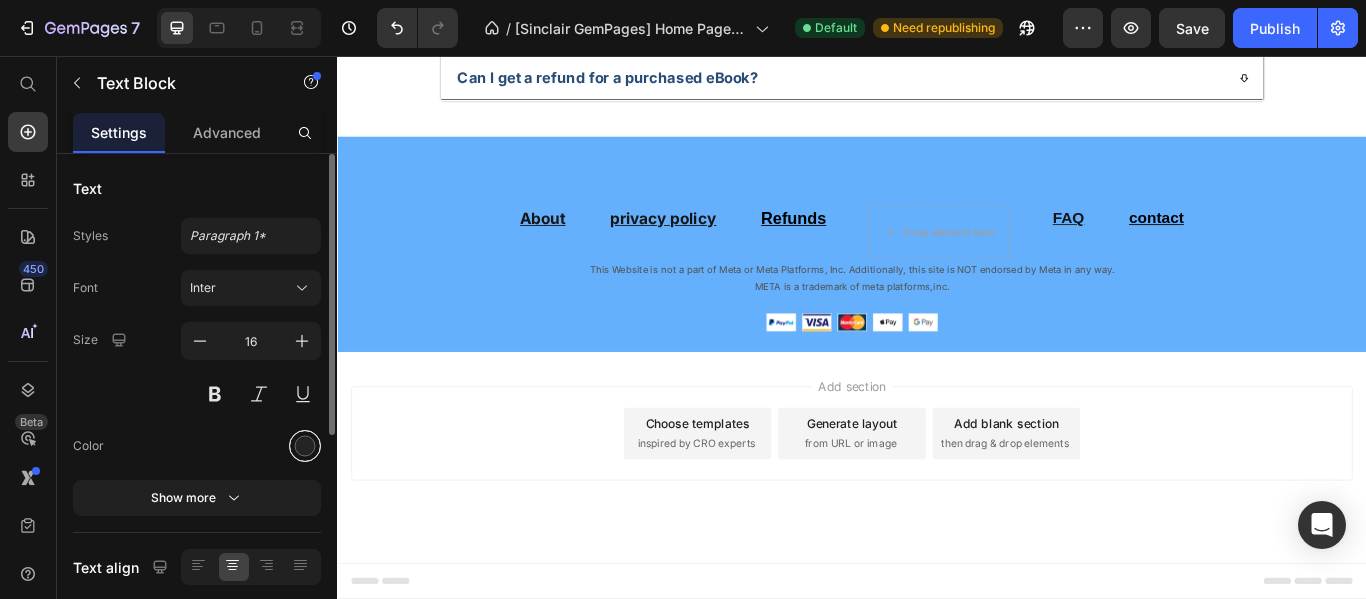 click at bounding box center [305, 446] 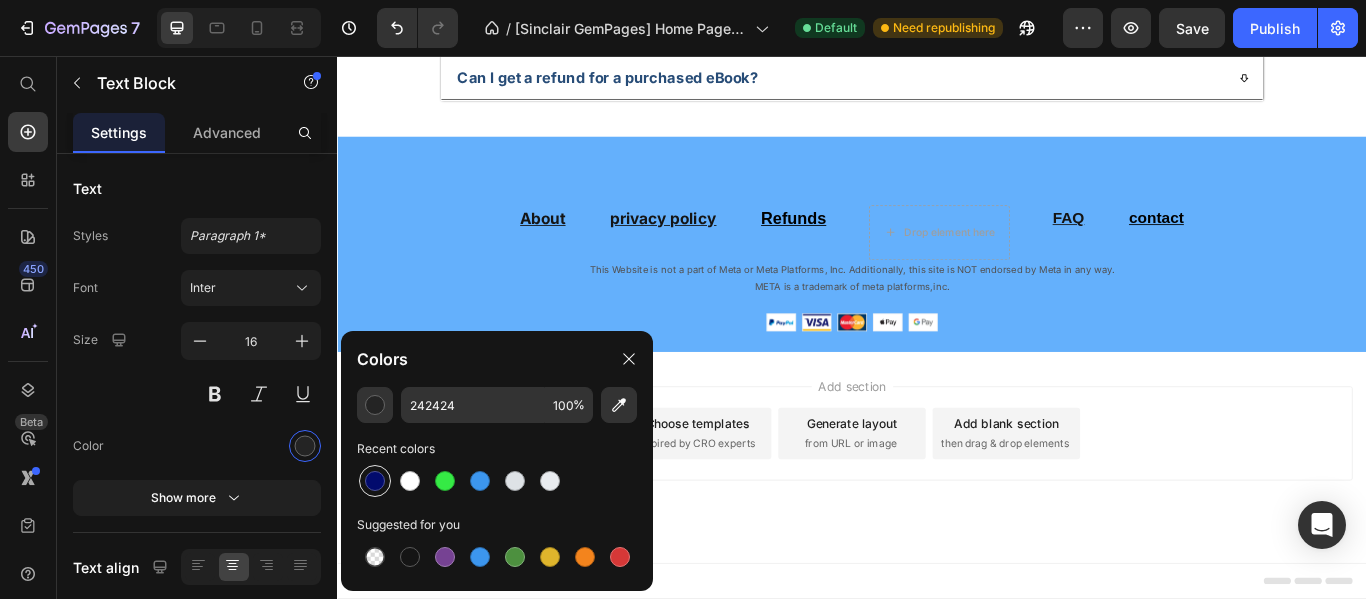 click at bounding box center (375, 481) 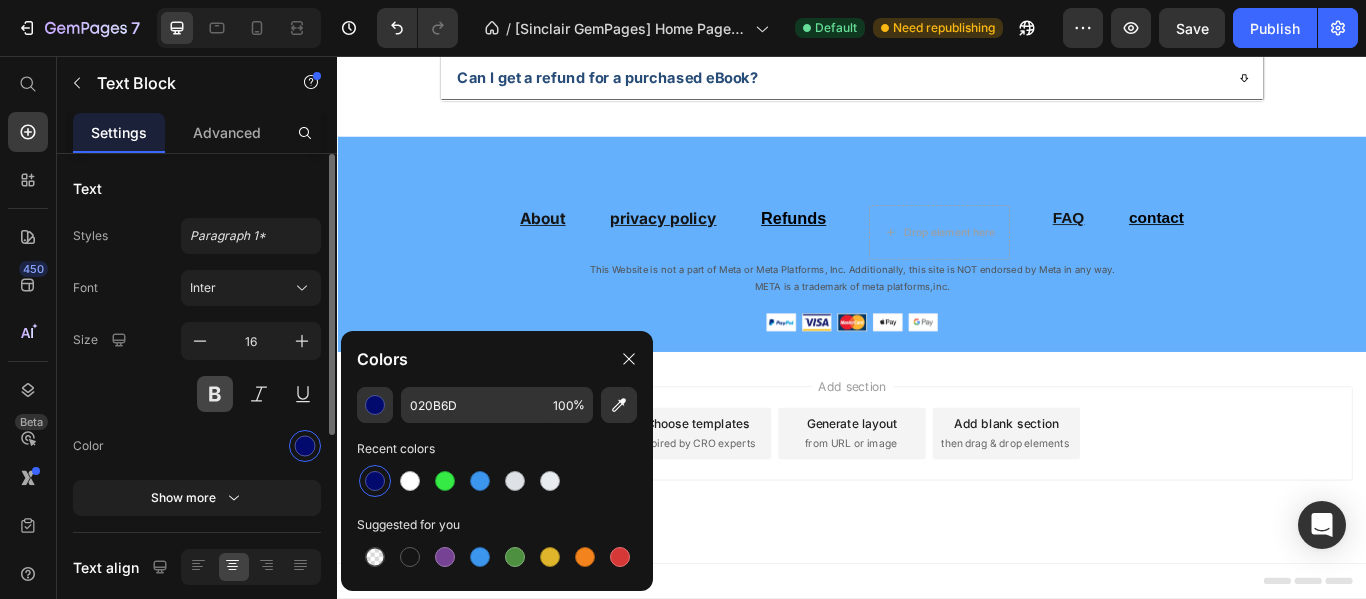 click at bounding box center [215, 394] 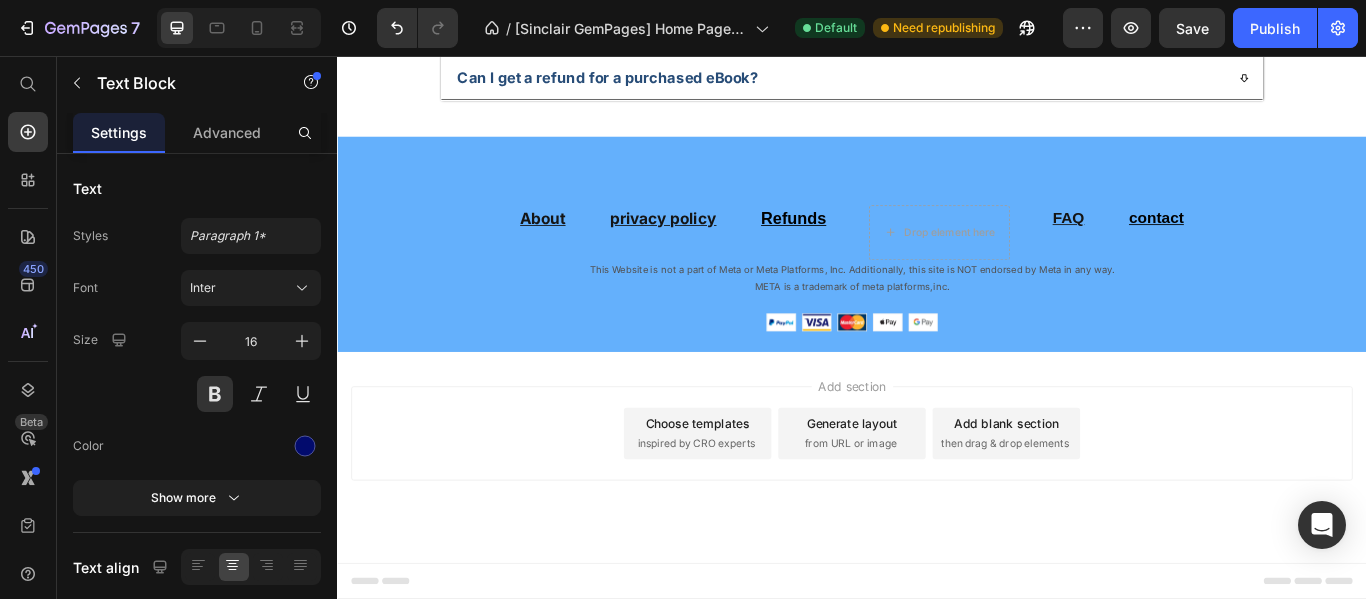 click on "Image SMART for Med School Text Block At vero eos et accusamus et iusto odio dignissimos ducimus qui blanditiis Text Block" at bounding box center [787, -560] 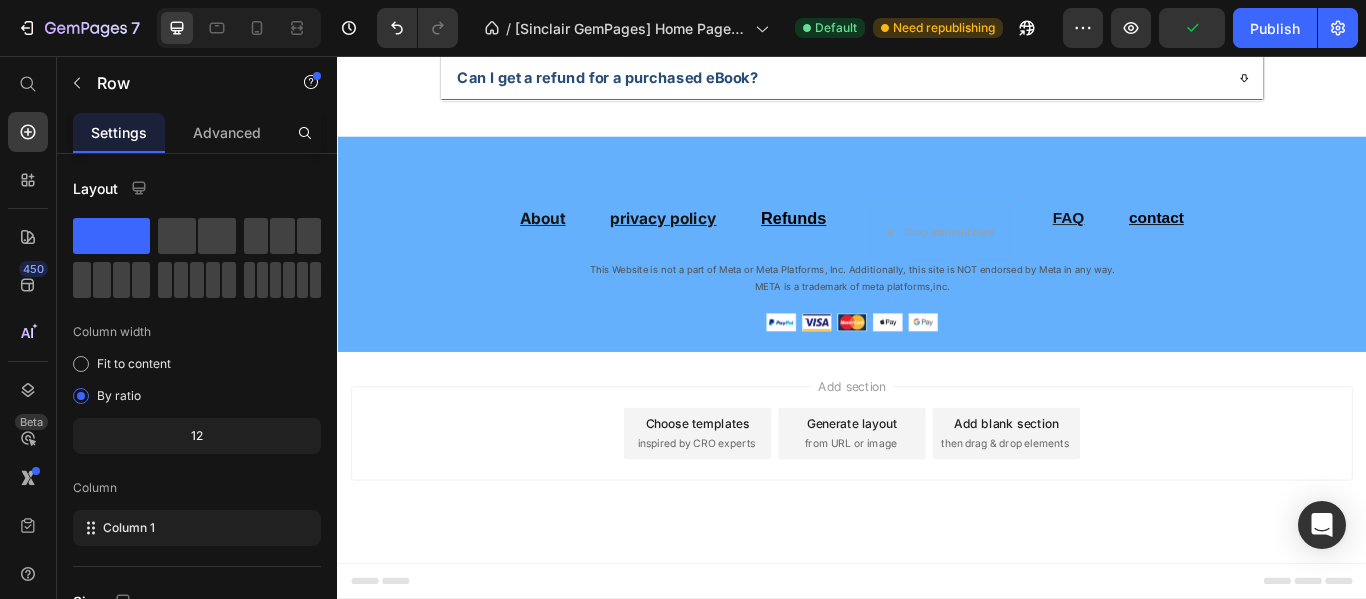 click on "Practical" at bounding box center [489, -593] 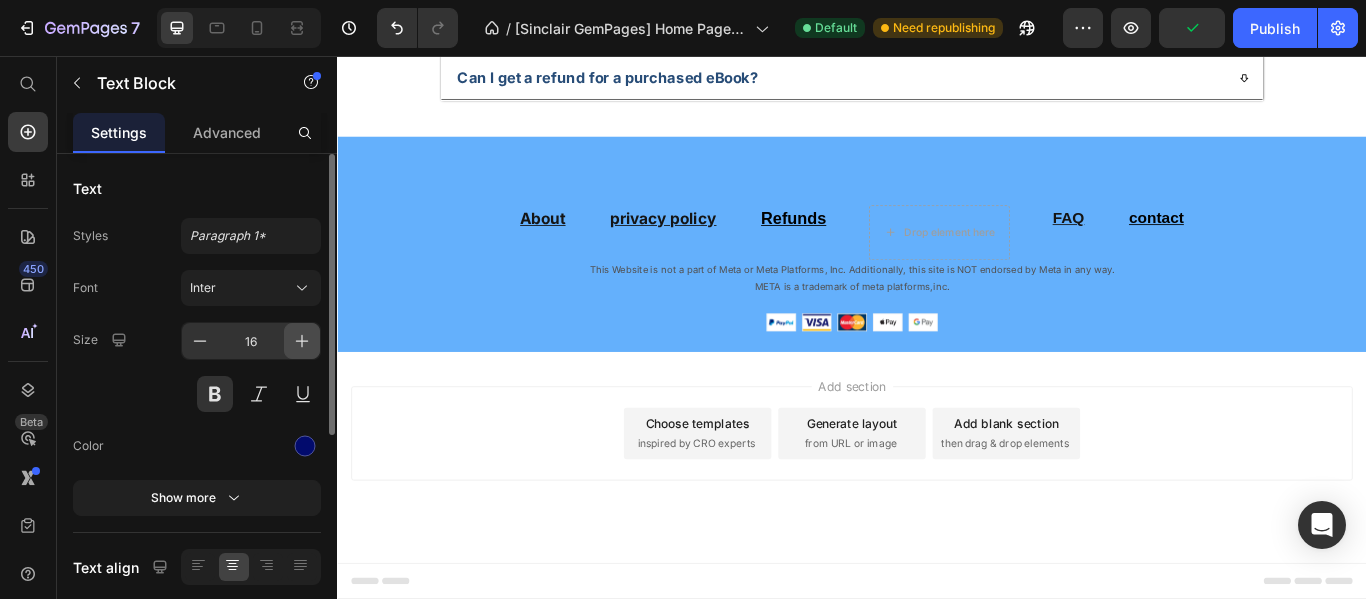 click 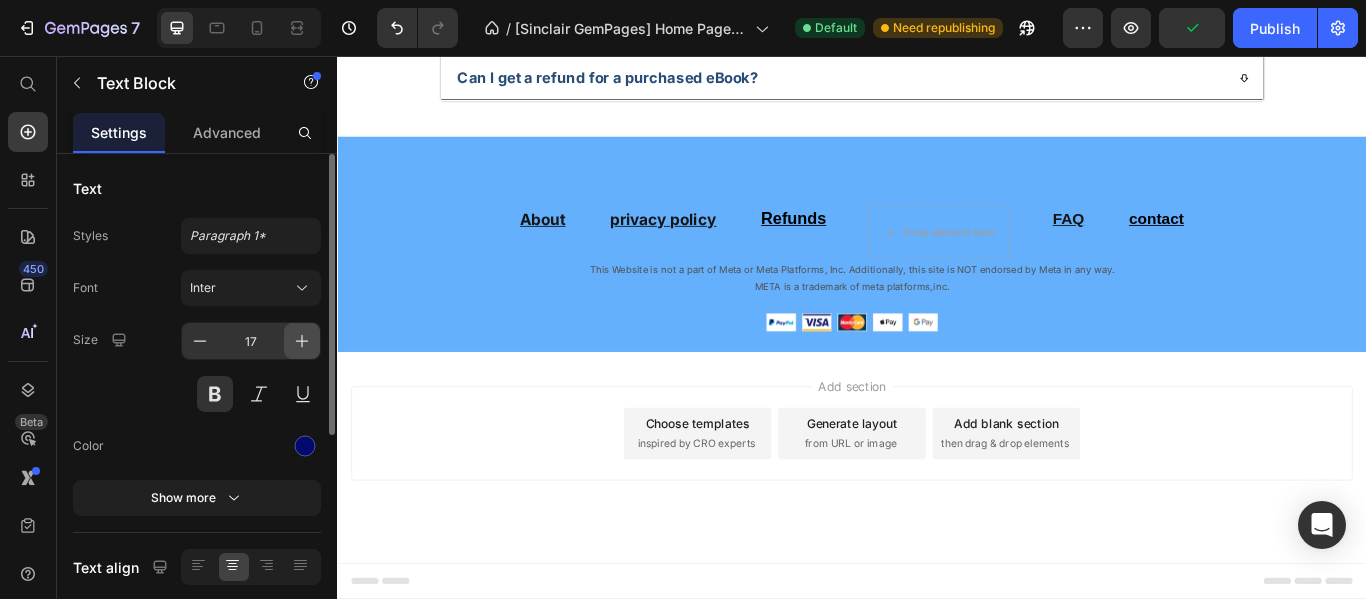 click 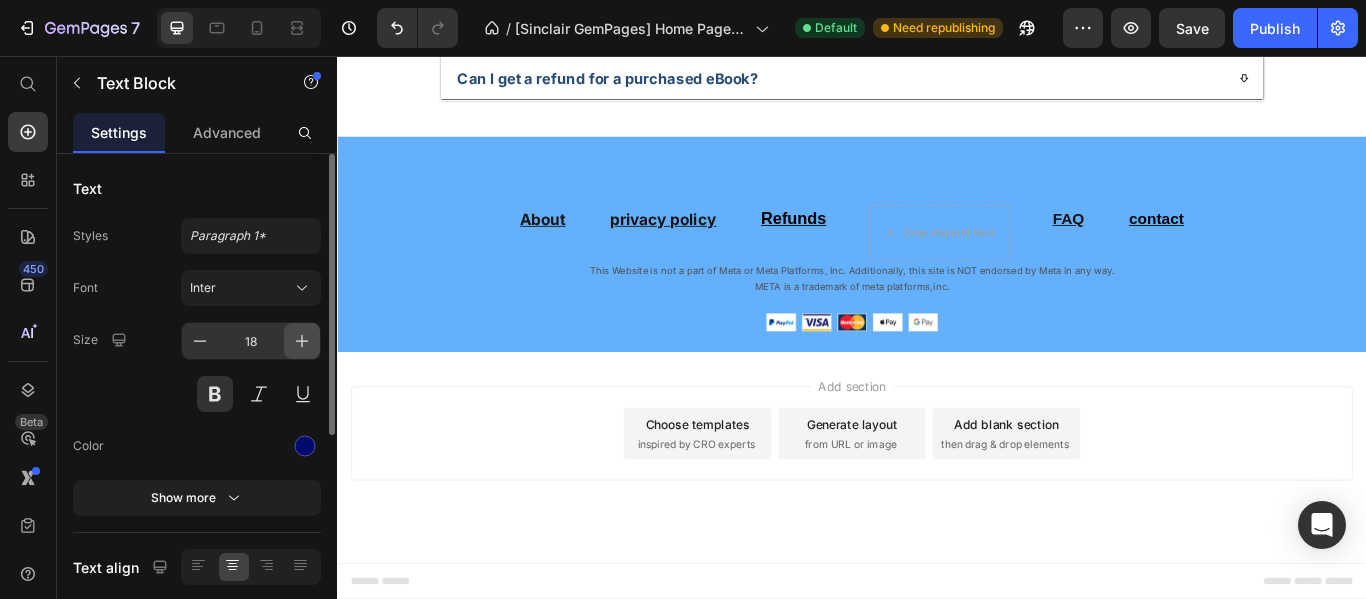 click 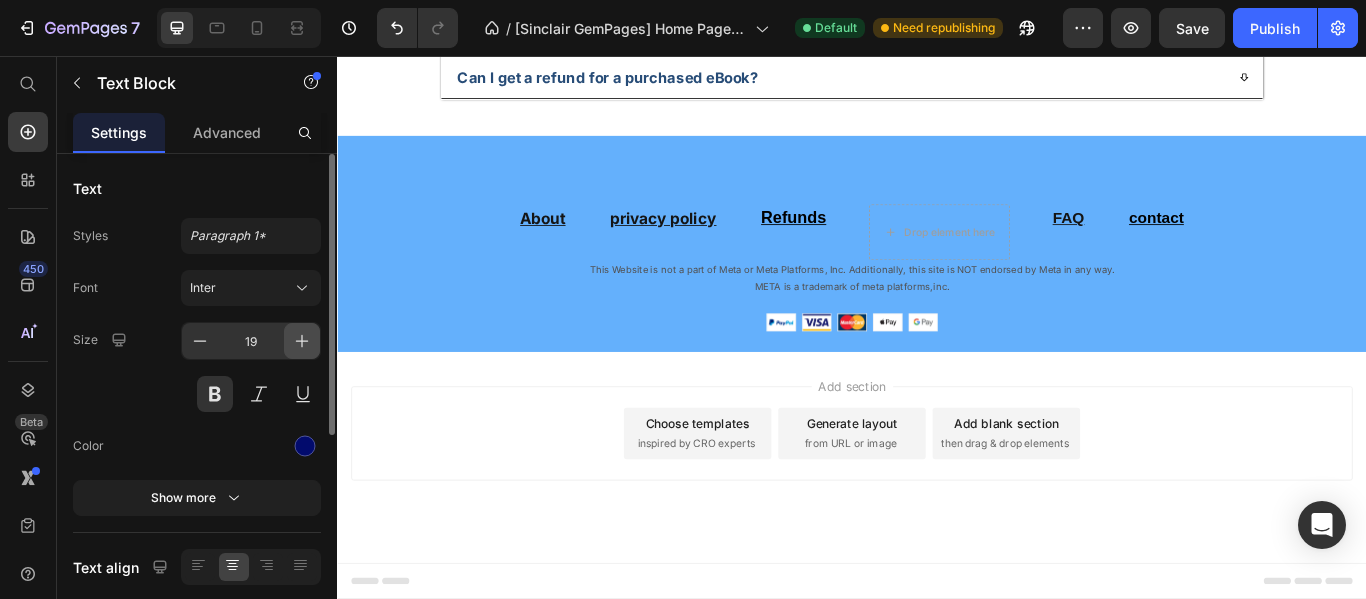 click 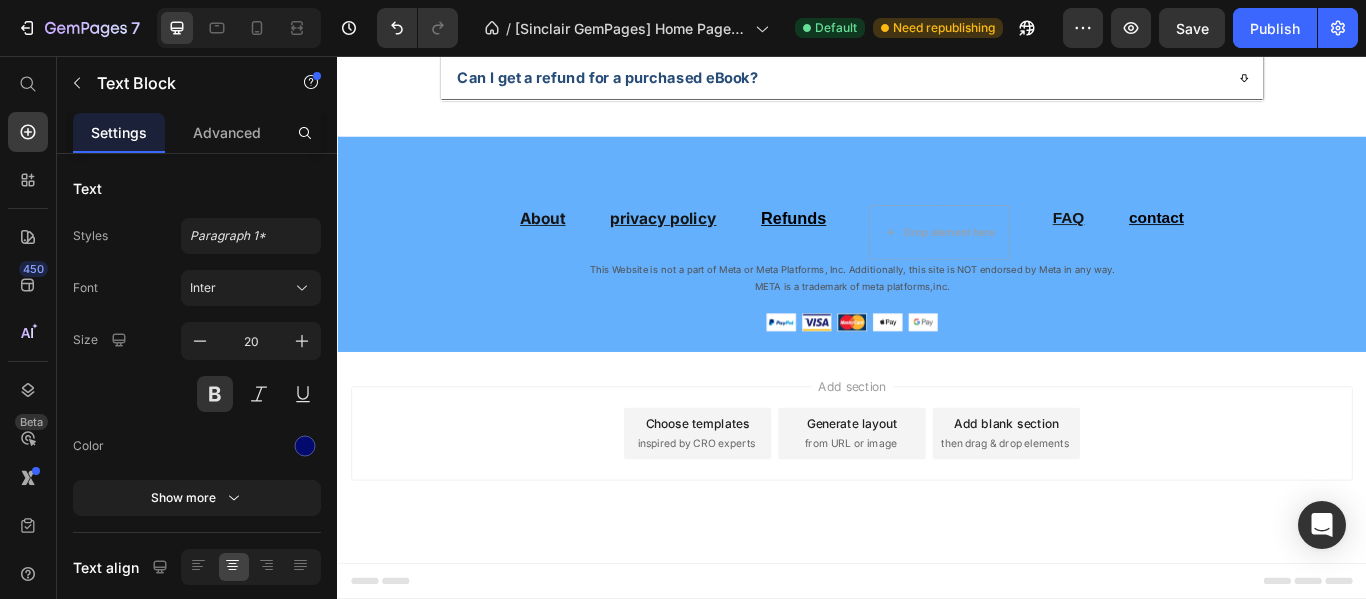 click on "SMART for Med School" at bounding box center (787, -595) 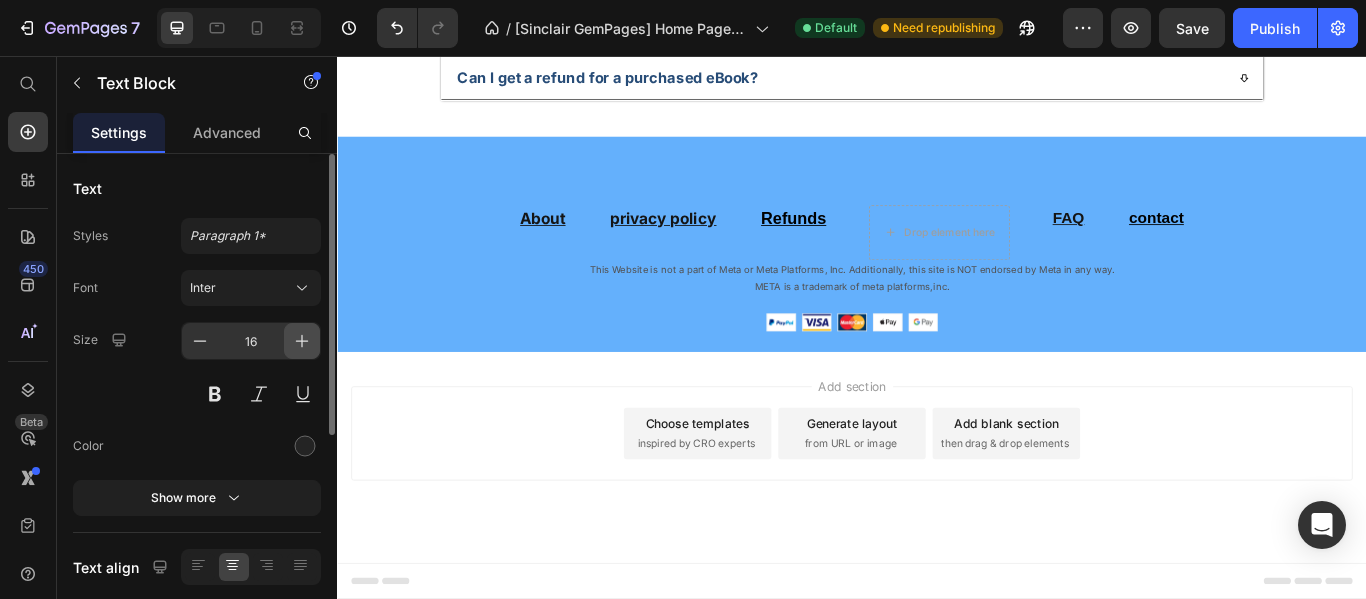 click 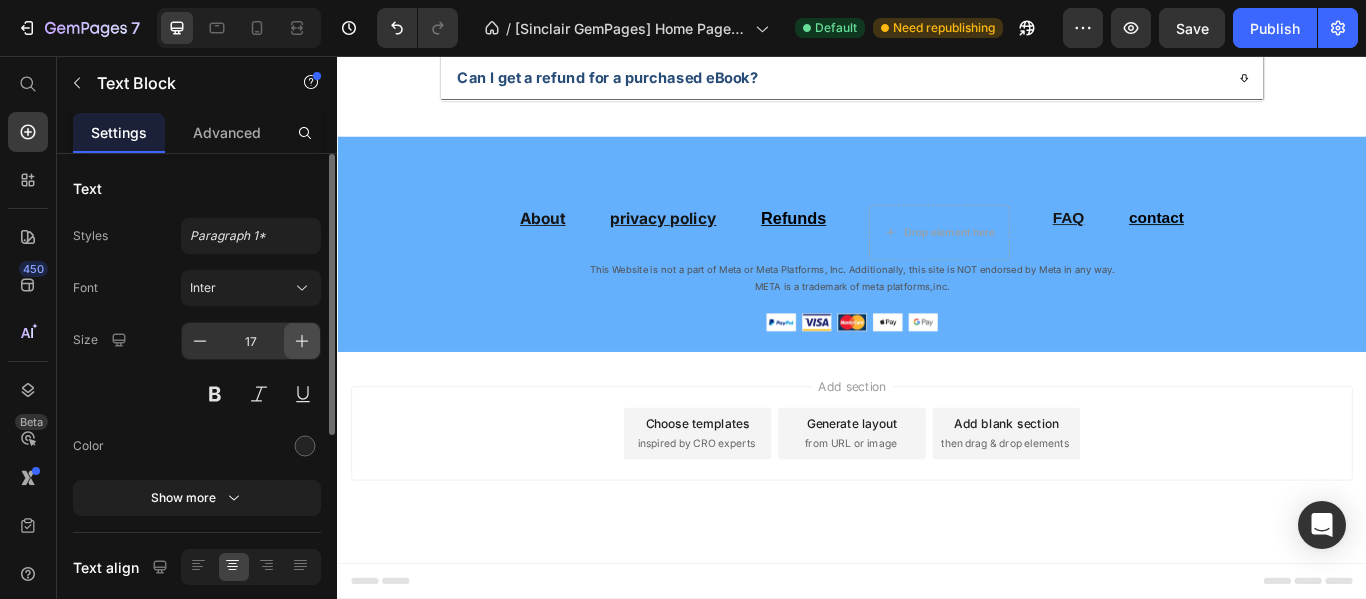 click 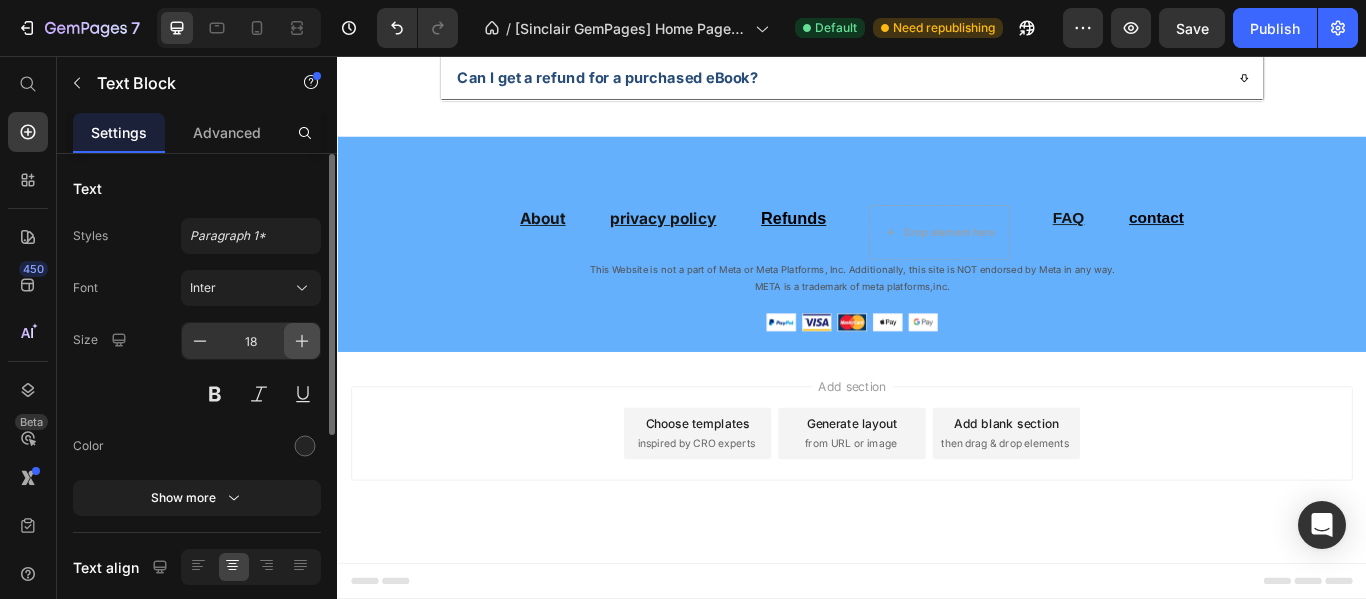 click 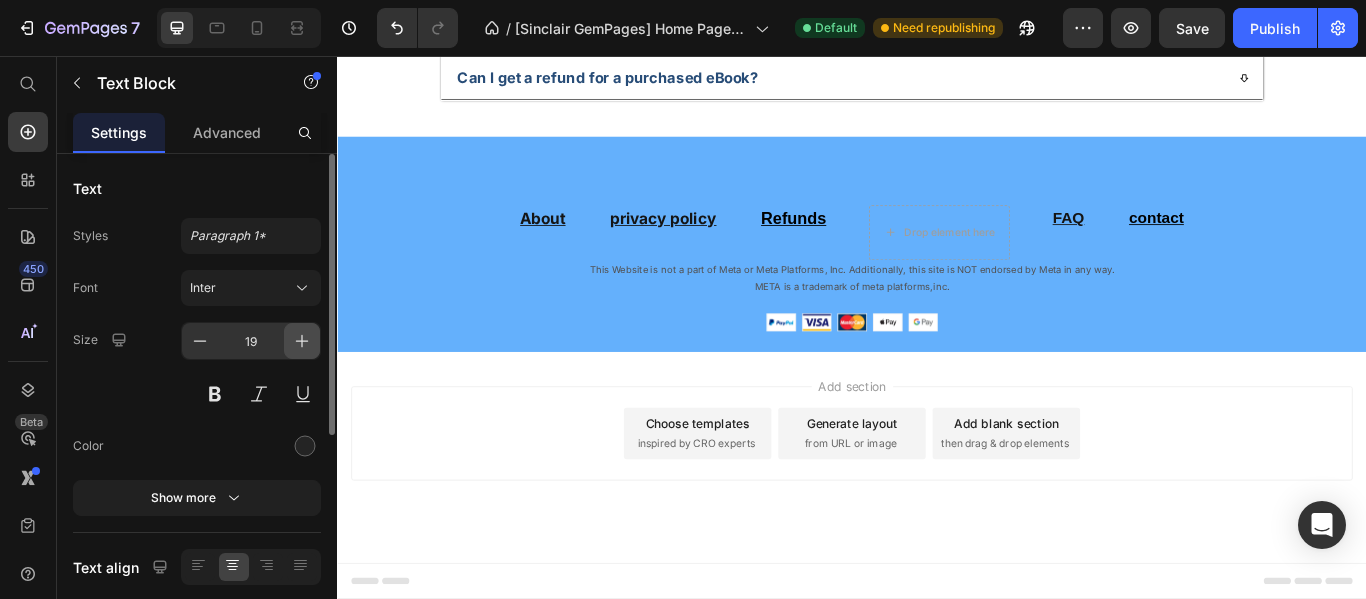 click 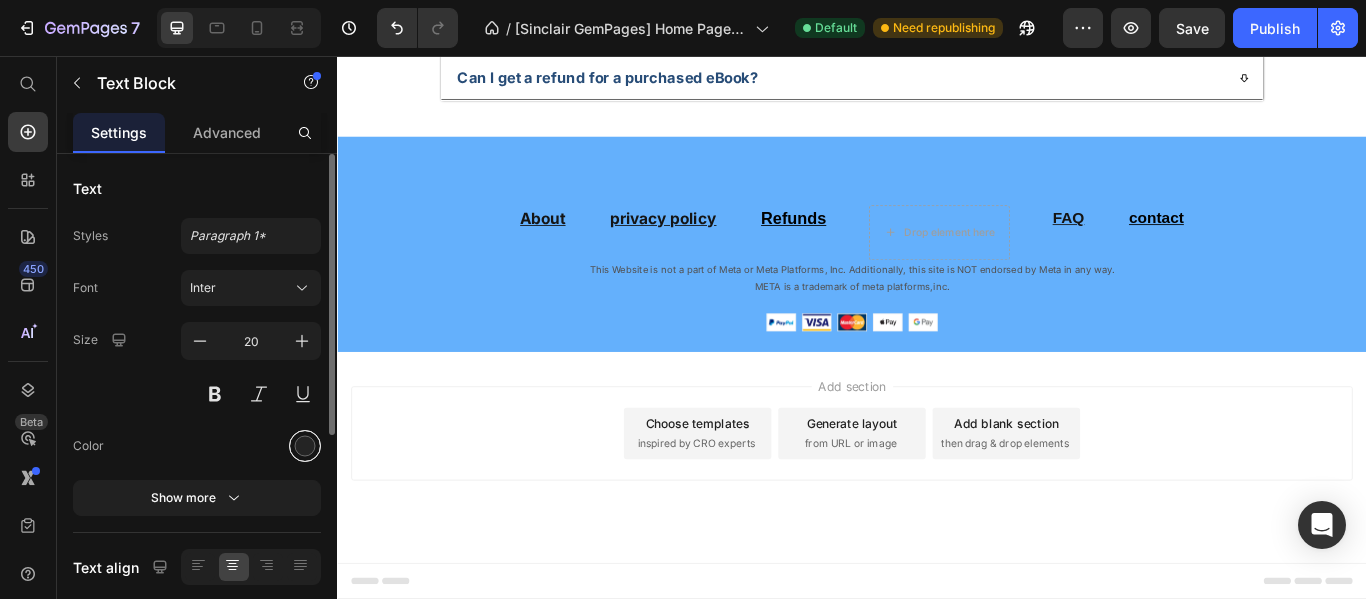 click at bounding box center (305, 446) 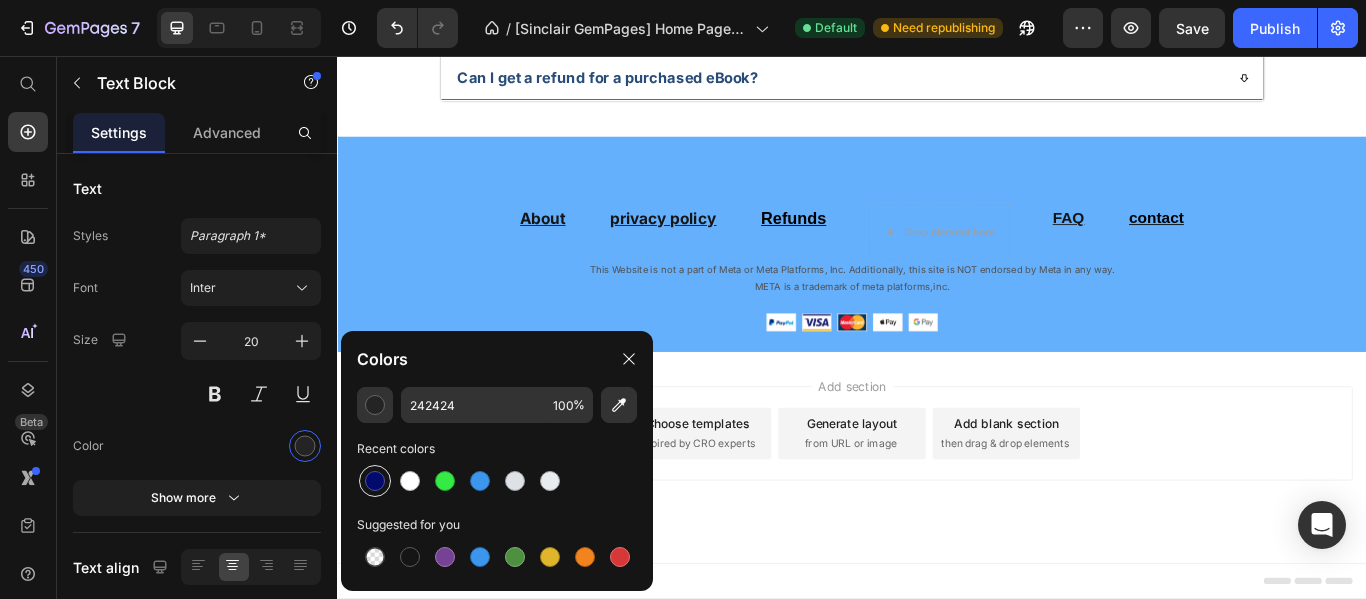 click at bounding box center [375, 481] 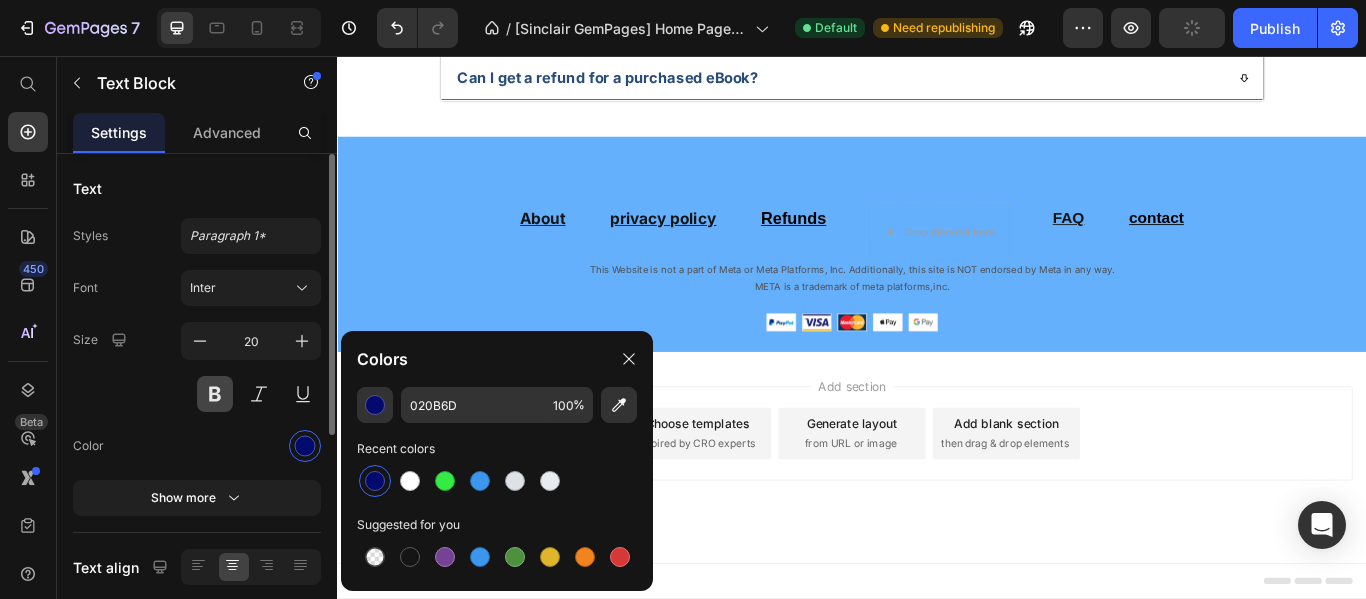 click at bounding box center [215, 394] 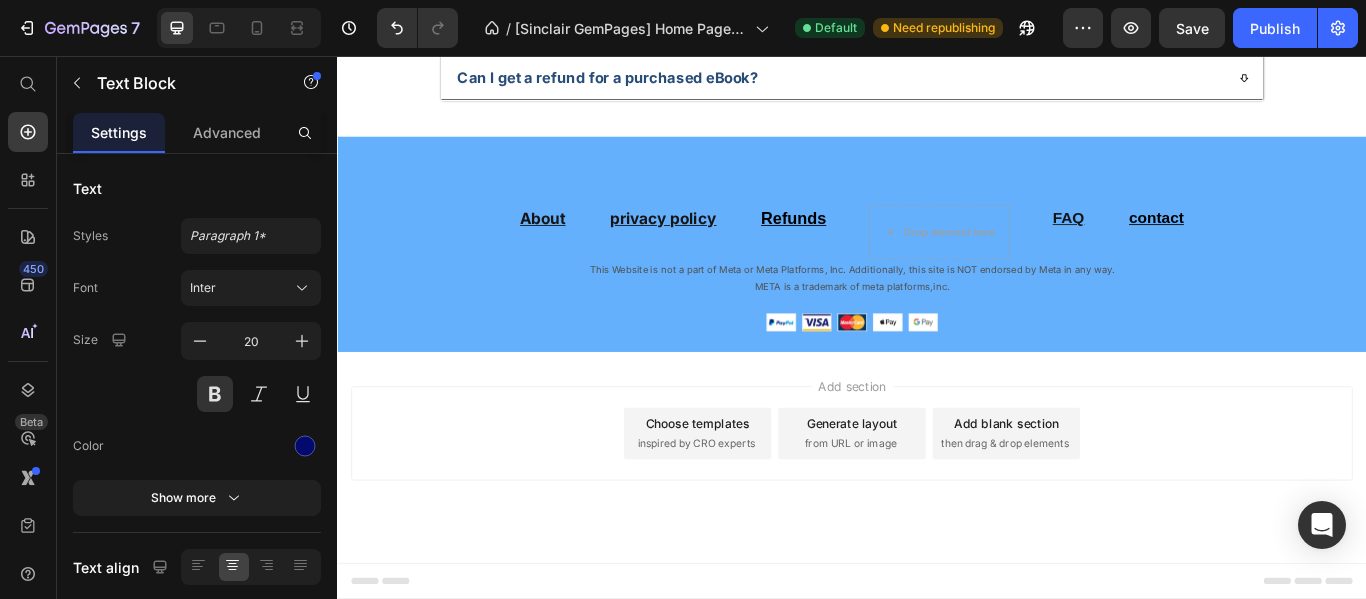 click on "Focus & Time" at bounding box center (1086, -608) 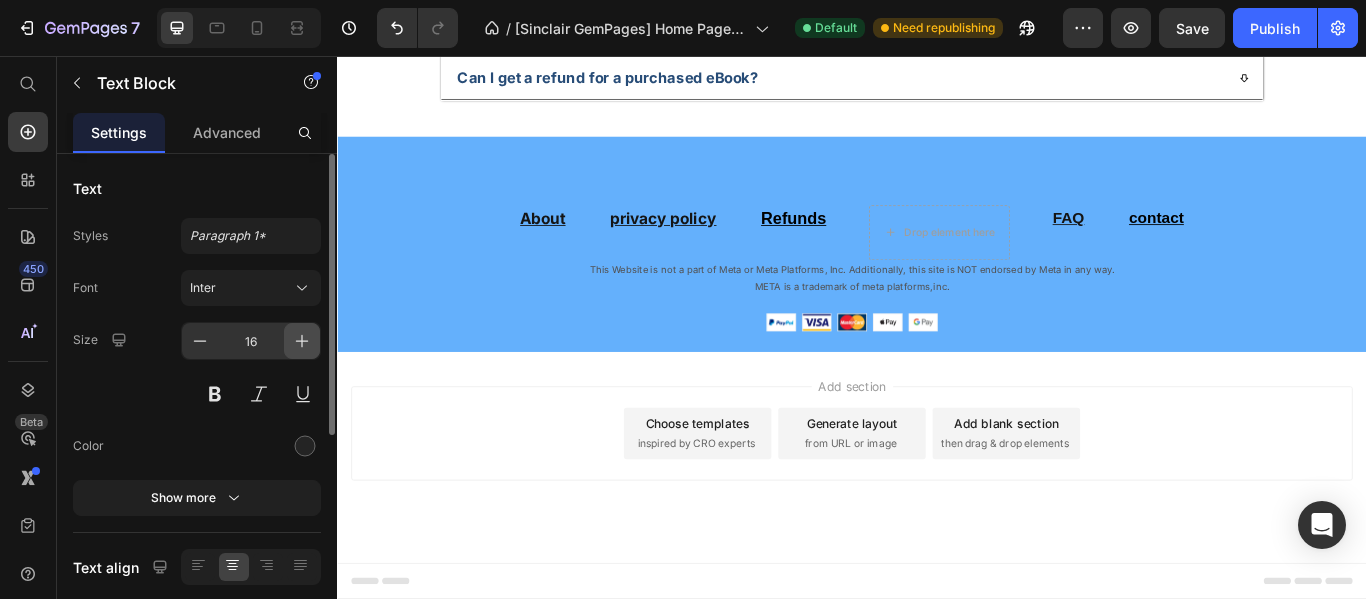 click at bounding box center (302, 341) 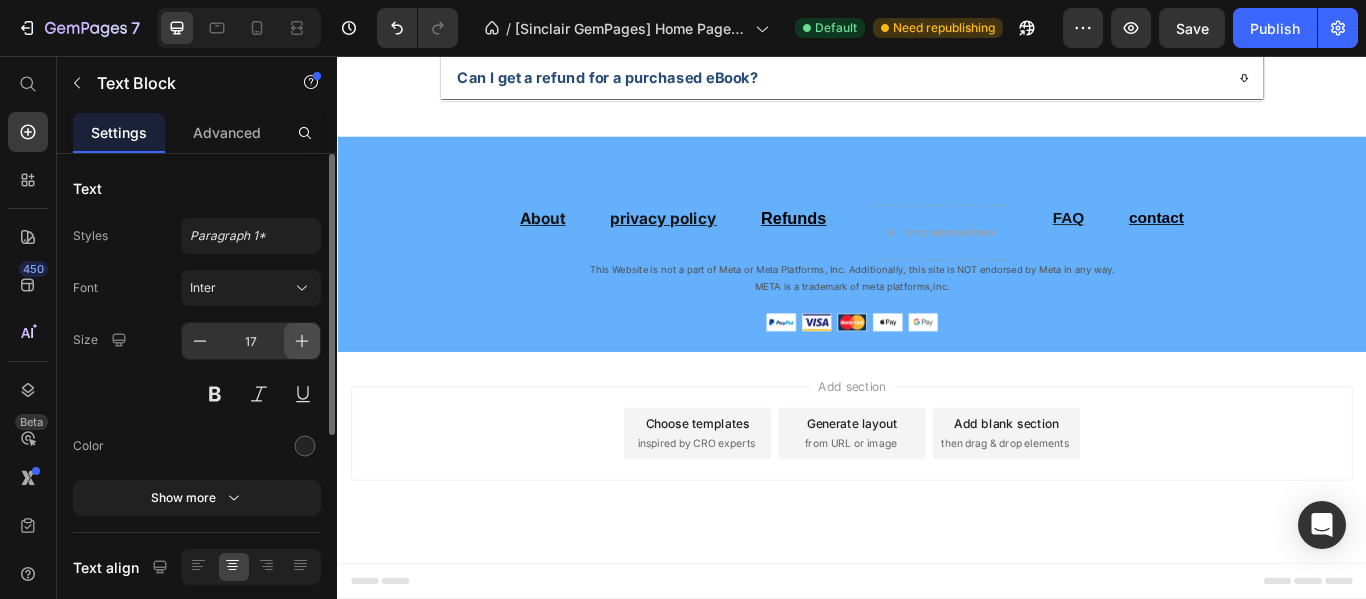 click at bounding box center (302, 341) 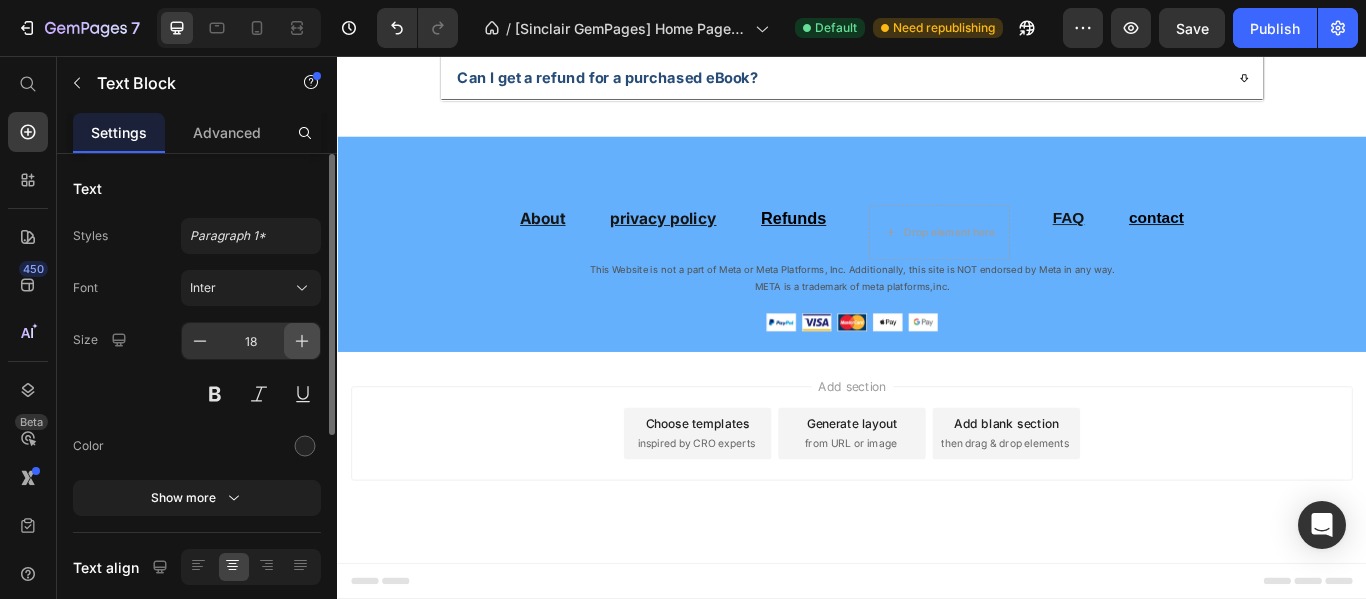 click at bounding box center [302, 341] 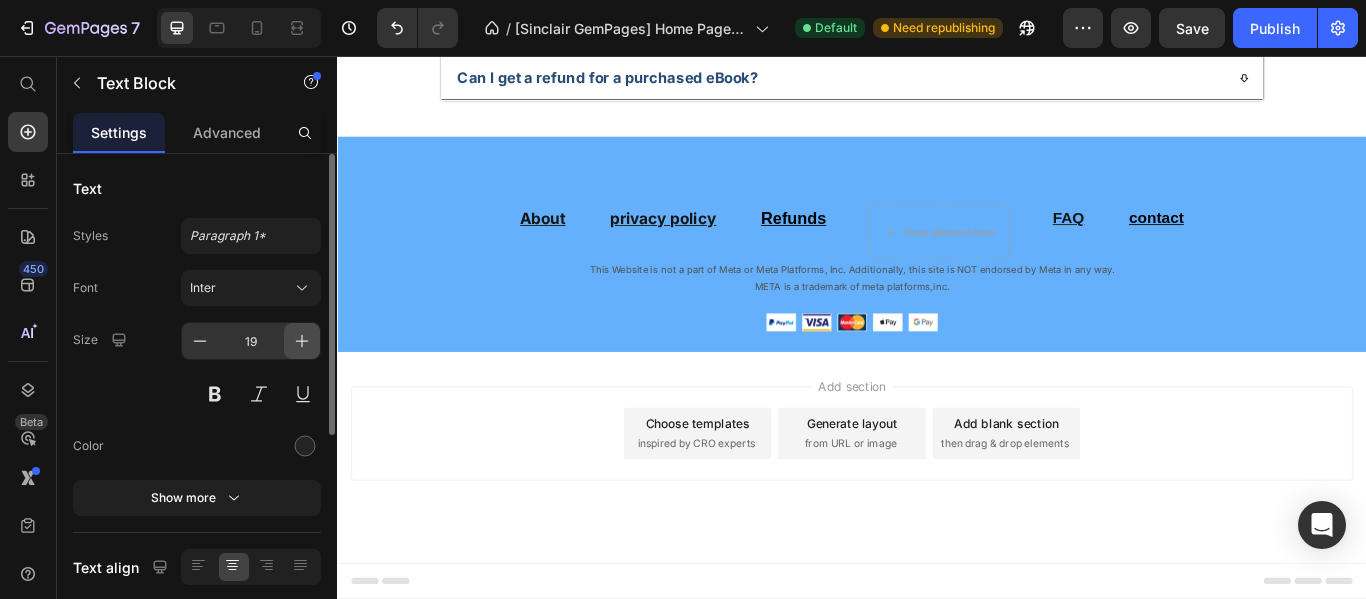 click at bounding box center [302, 341] 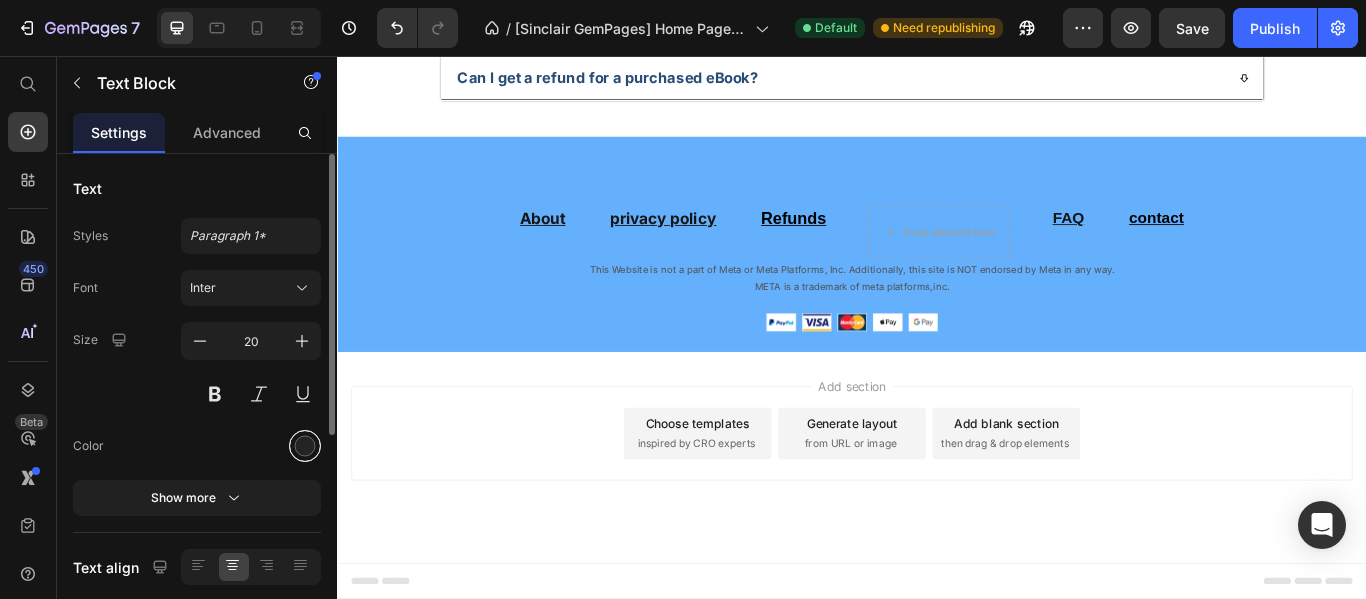 click at bounding box center (305, 446) 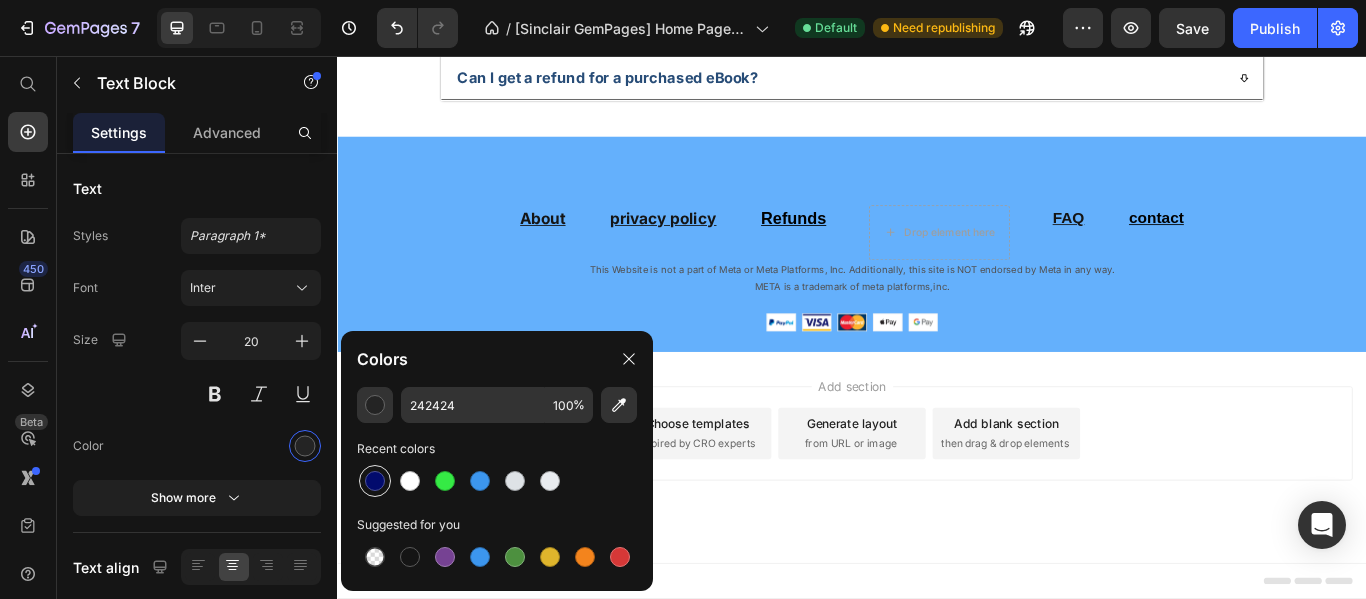 click at bounding box center (375, 481) 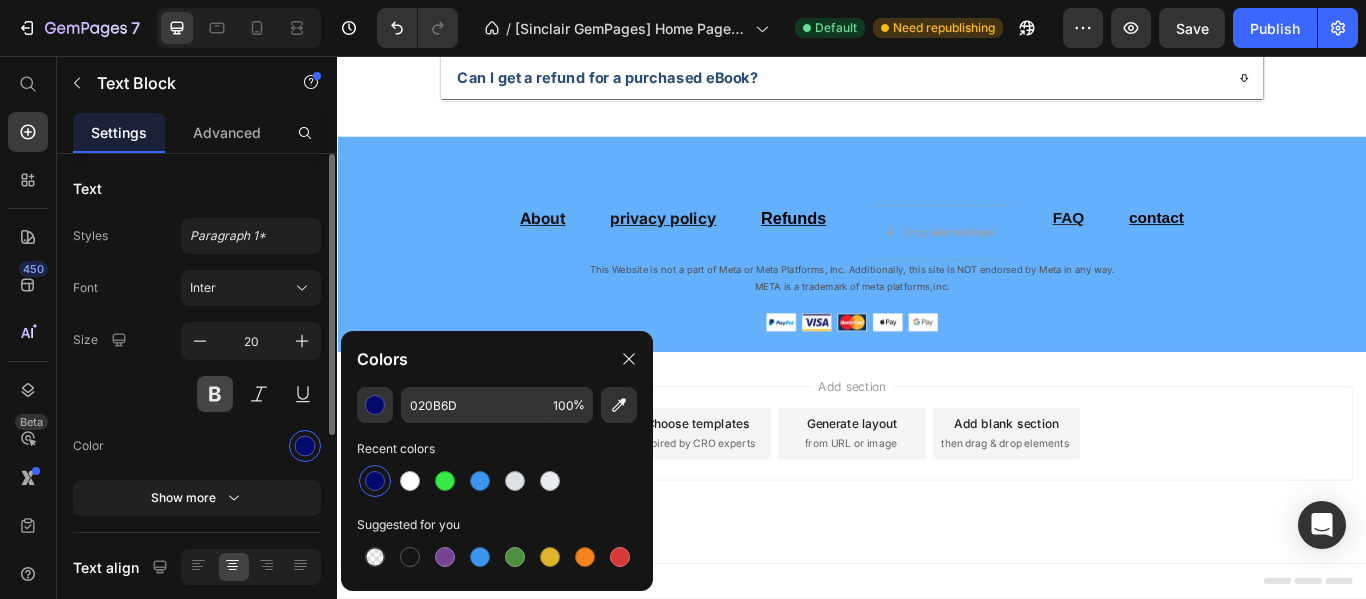 click at bounding box center [215, 394] 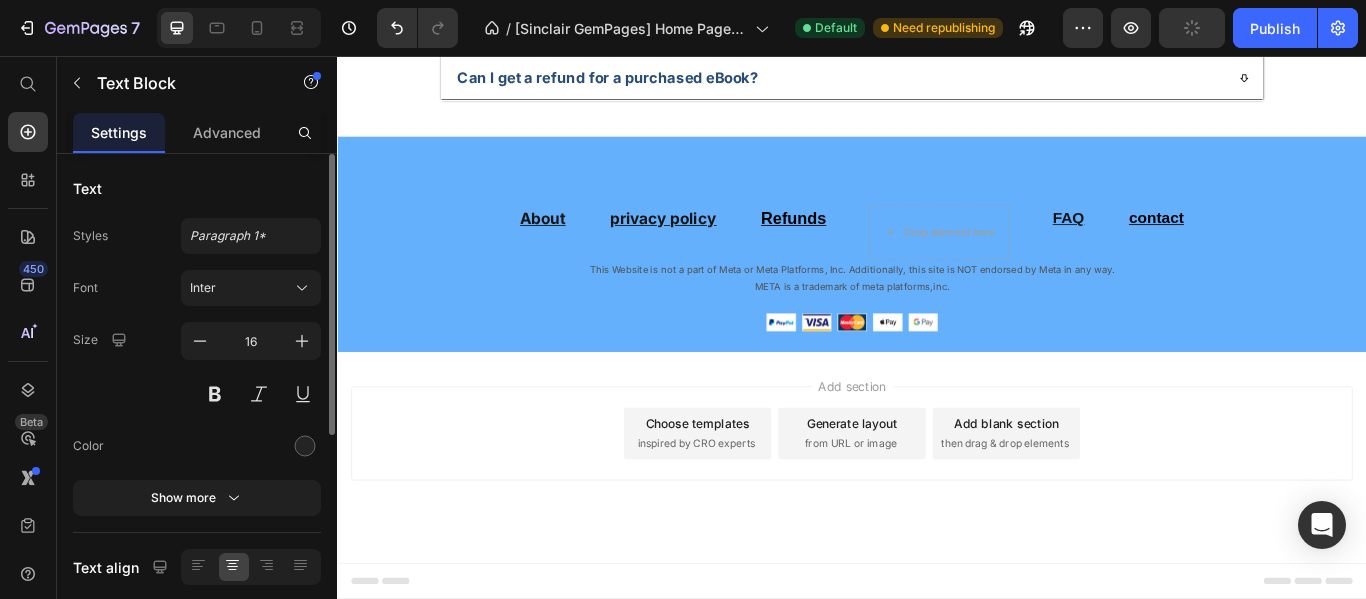 click on "Study & Life" at bounding box center (1384, -624) 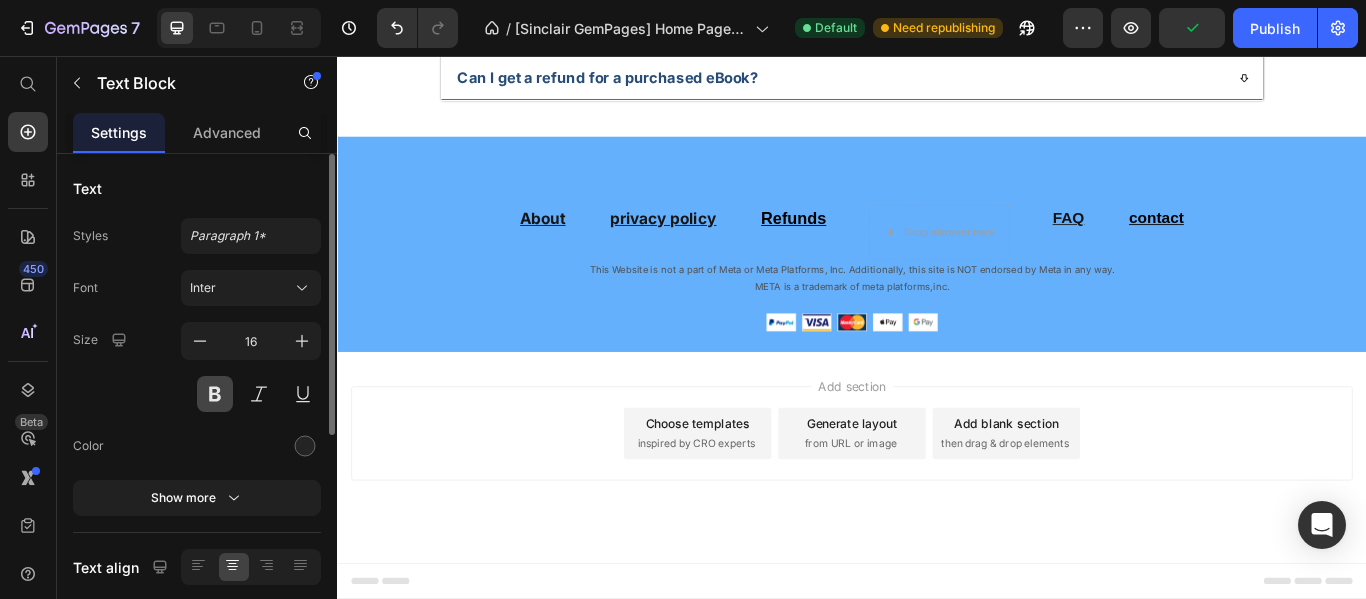 click at bounding box center (215, 394) 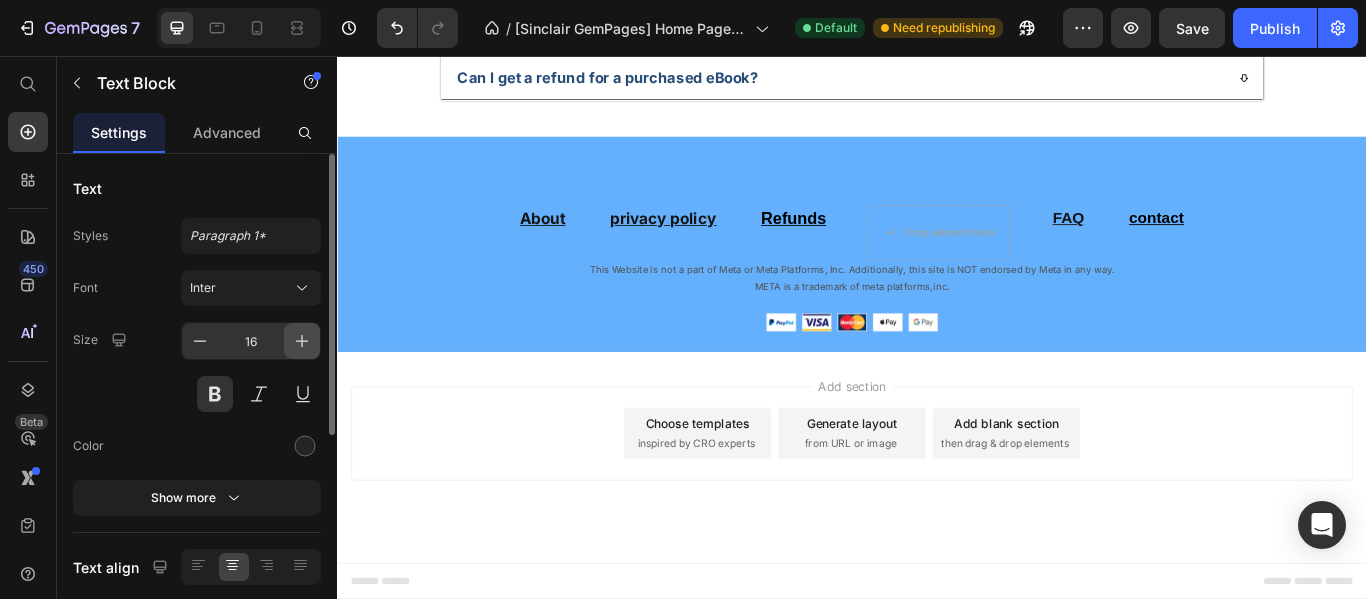 click at bounding box center (302, 341) 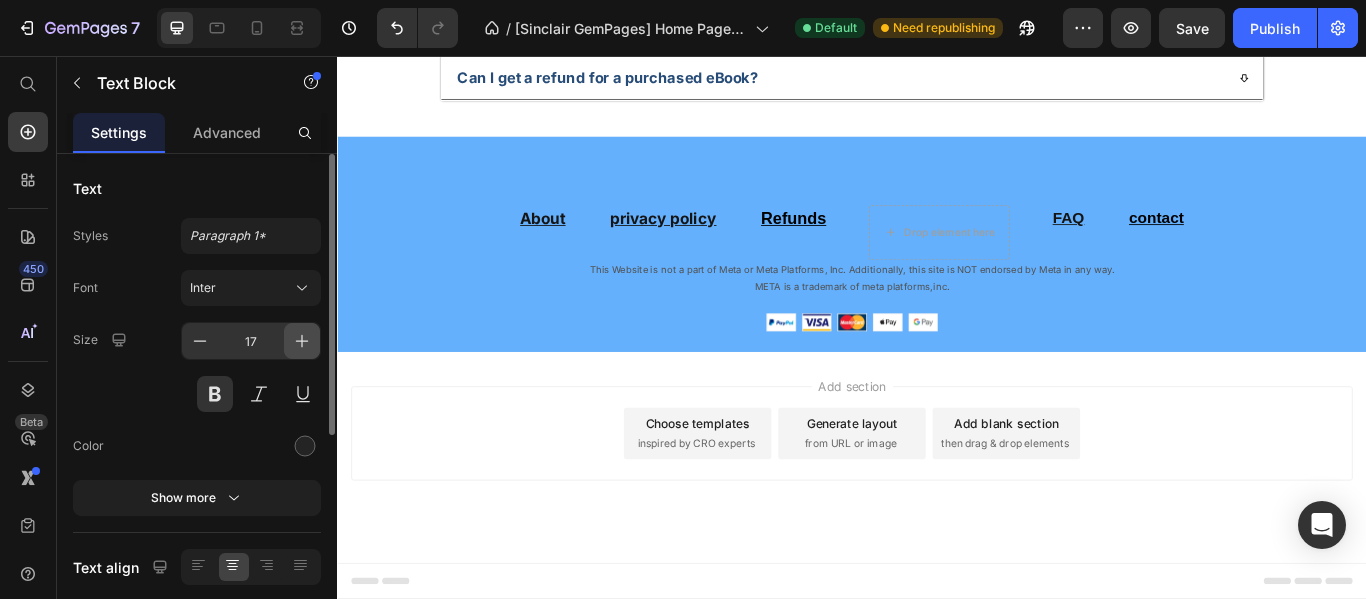 click at bounding box center [302, 341] 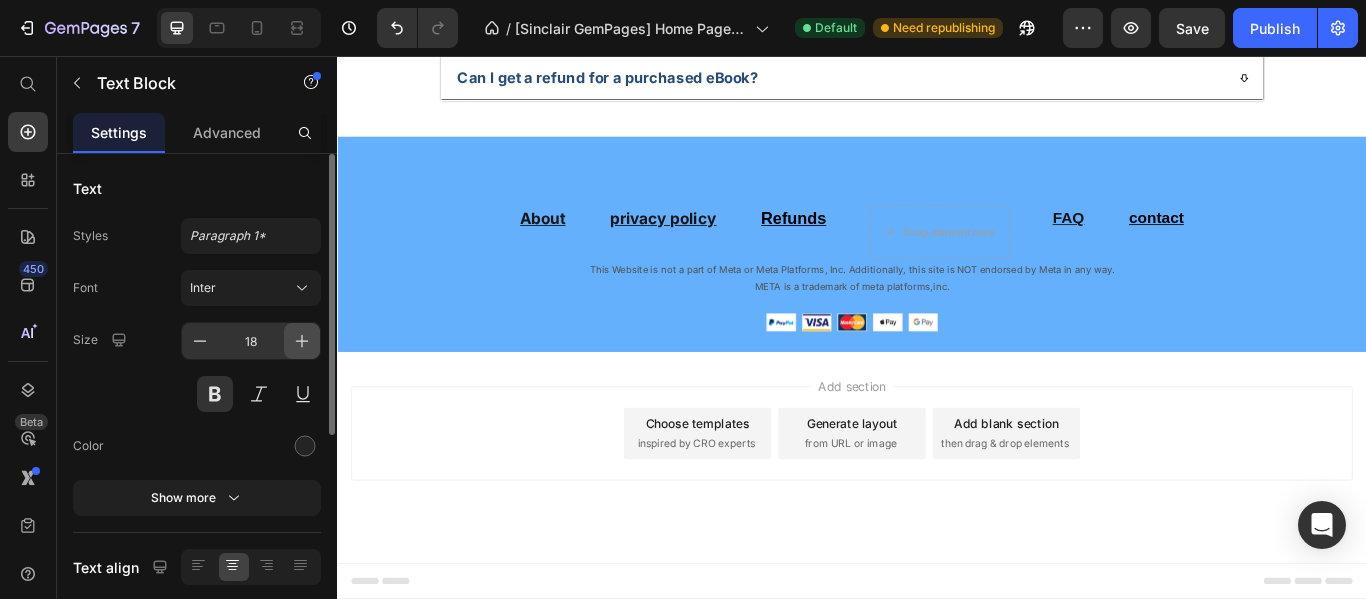 click at bounding box center [302, 341] 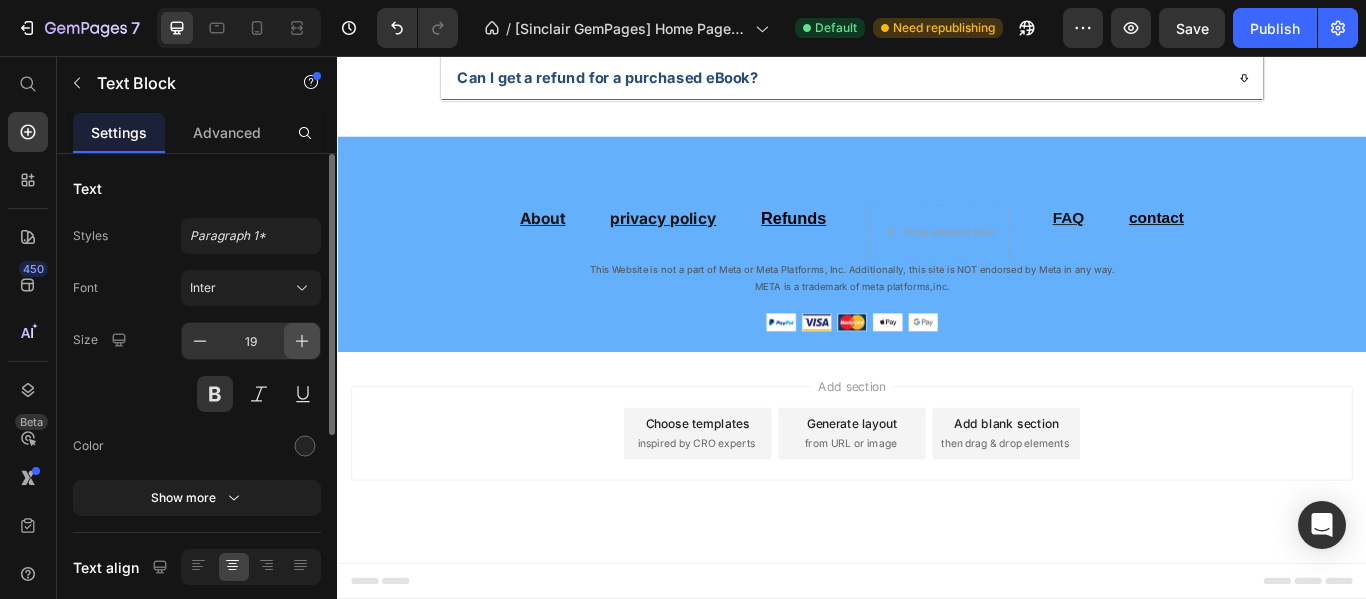 click at bounding box center (302, 341) 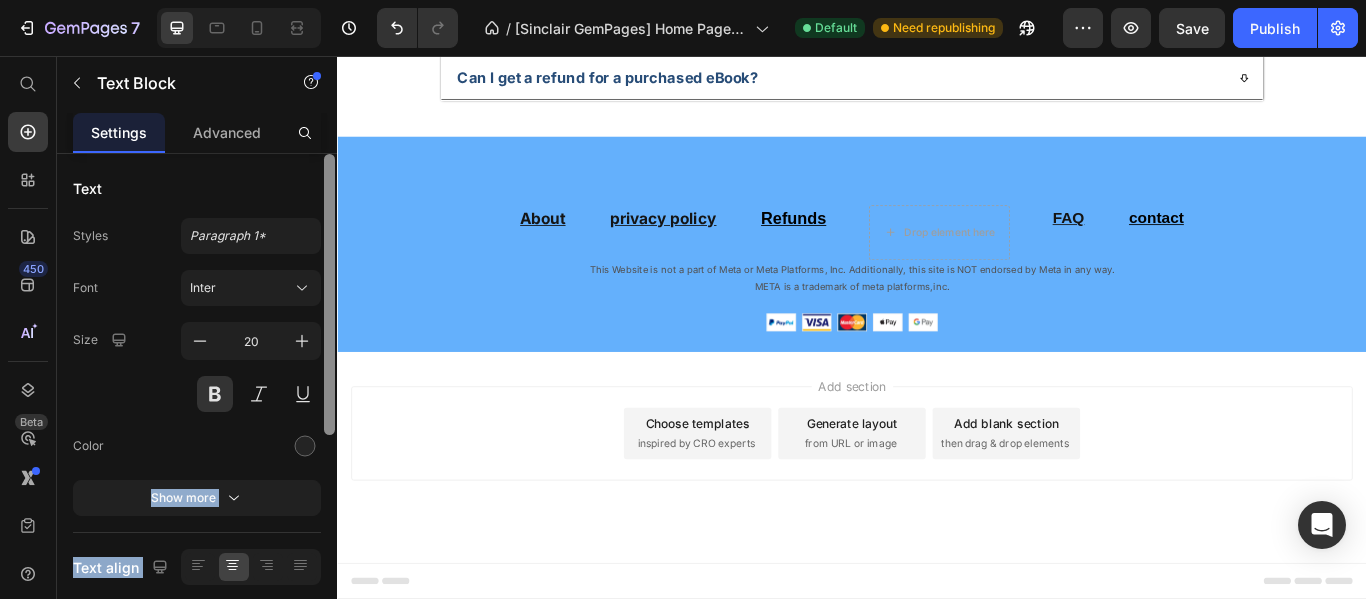 click on "Text Styles Paragraph 1* Font Inter Size 20 Color Show more Text align Size Width 100 px % Show more Background Color Image Video  Color   Delete element" at bounding box center (197, 405) 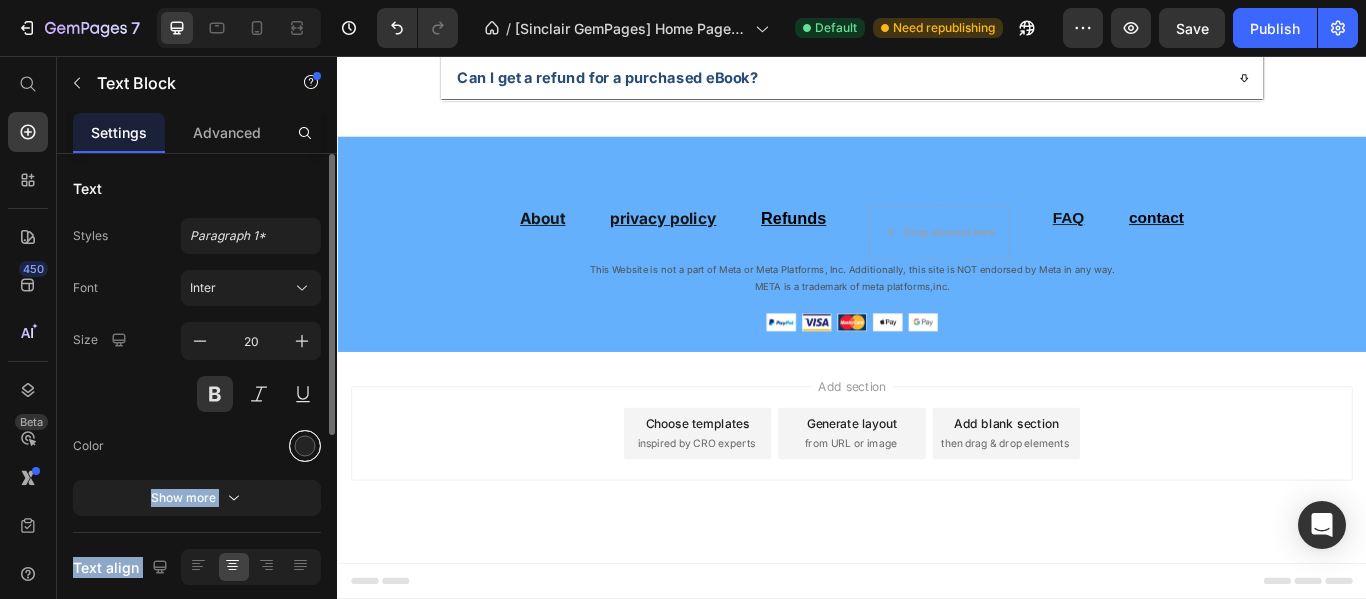 click at bounding box center [305, 446] 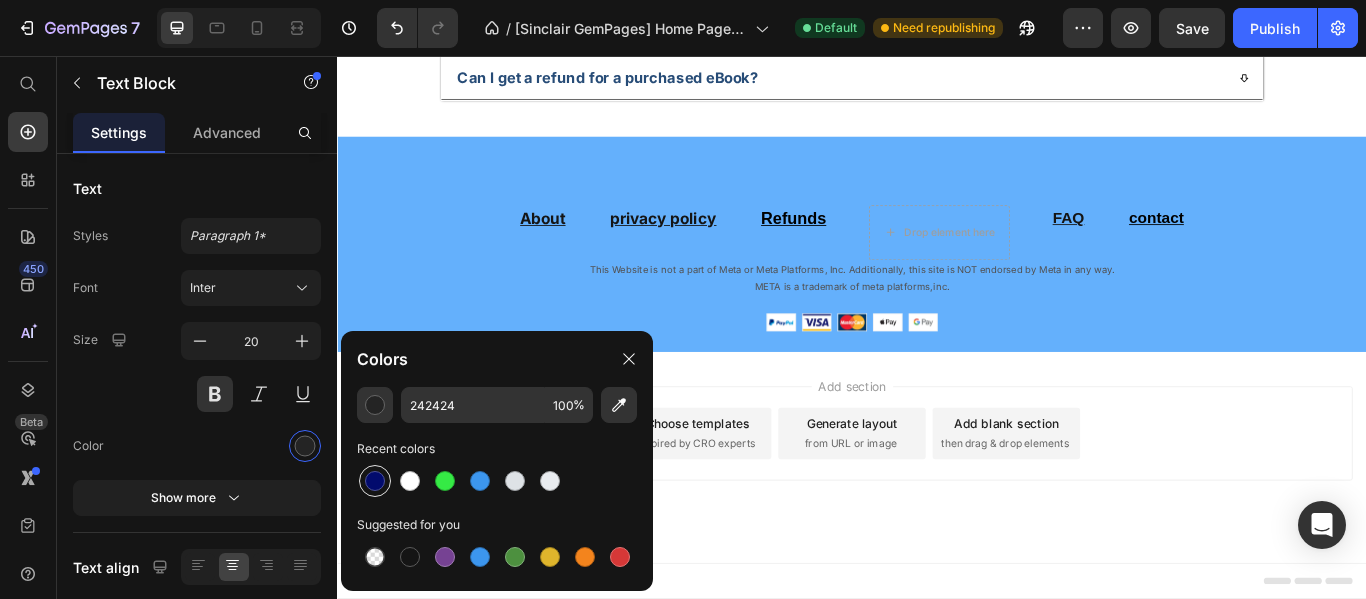 click at bounding box center [375, 481] 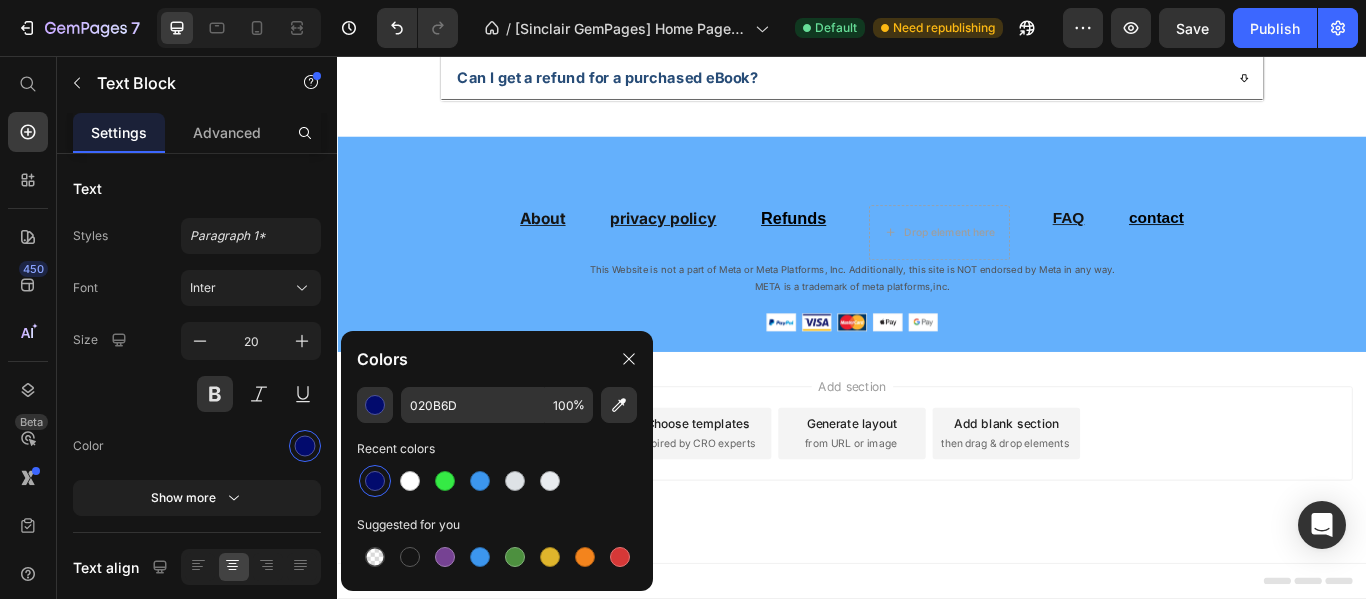 click on "Image
Drop element here Row download it now Button Image pratical Text block A practical, concise, and results-oriented ebook. Text block Image Focus & Time Text block Simple yet effective techniques to improve concentration and make the most of your time—even during the busiest periods. Text block Row Image SMART for Med School Text block An adaptation of the SMART method tailored to the specific needs of medical students, helping you set clear, measurable, and achievable goals. Text block Image Study & Life Text block Perfect for those who want to excel in their studies without sacrificing their personal life, thanks to smarter organization. Text block Row Row Section 8" at bounding box center [937, -1083] 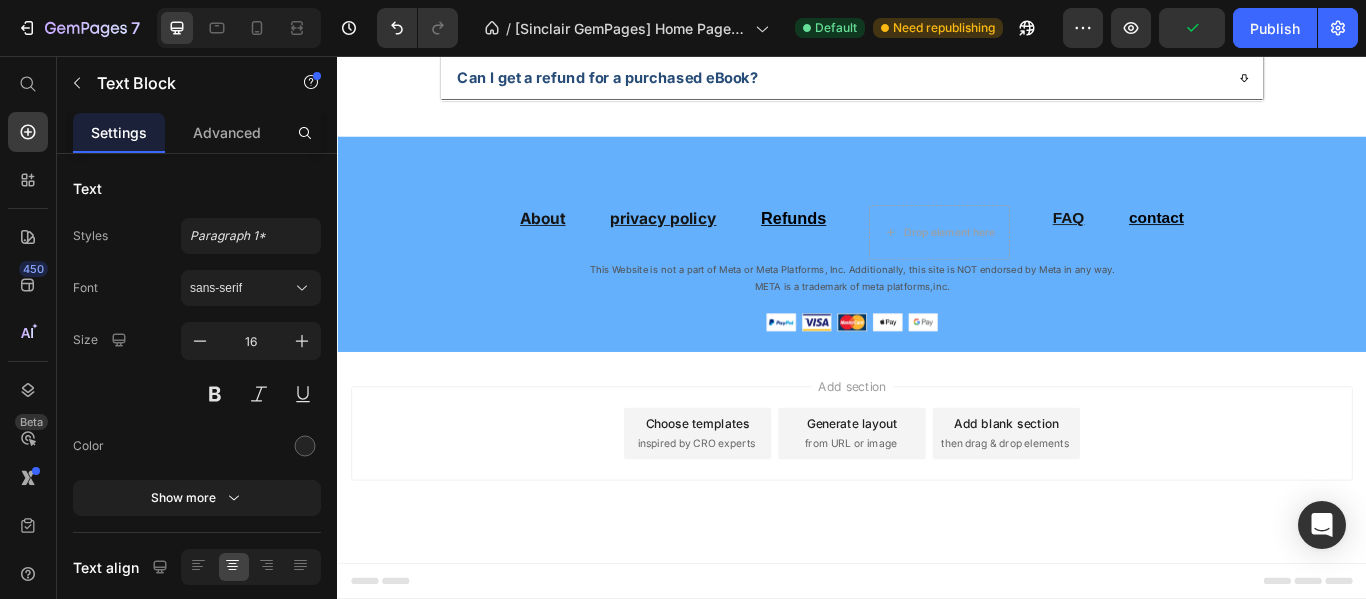 click on "At vero eos et accusamus et iusto odio dignissimos ducimus qui blanditiis" at bounding box center (489, -561) 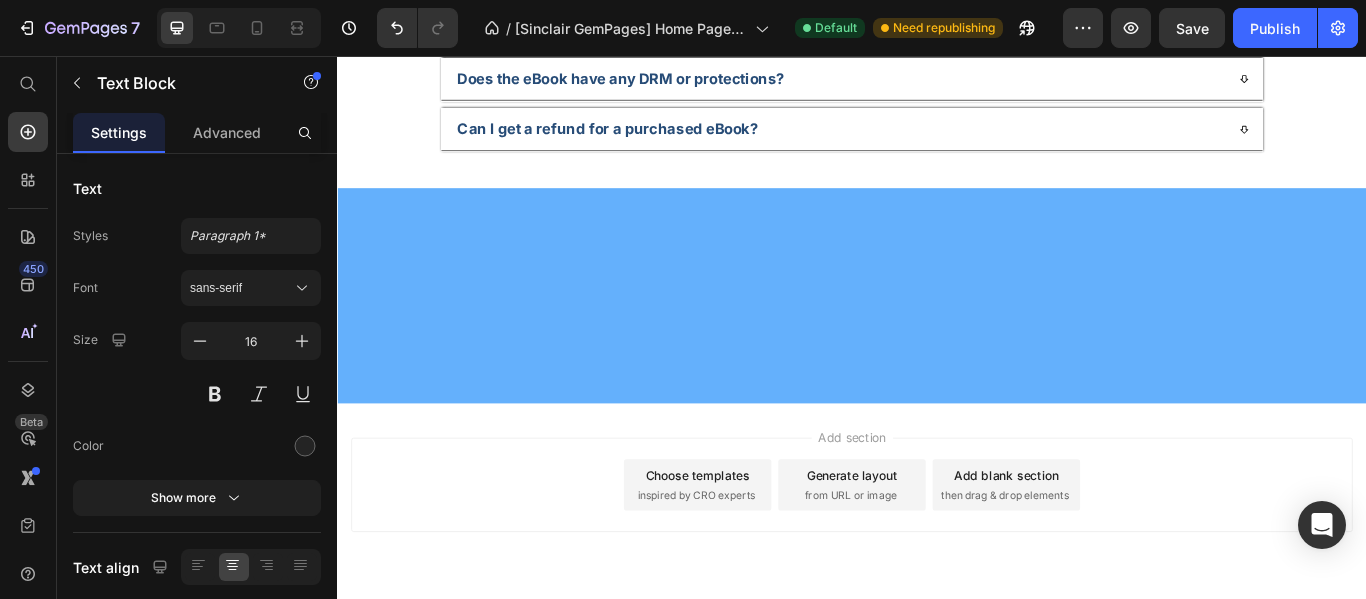 scroll, scrollTop: 7264, scrollLeft: 0, axis: vertical 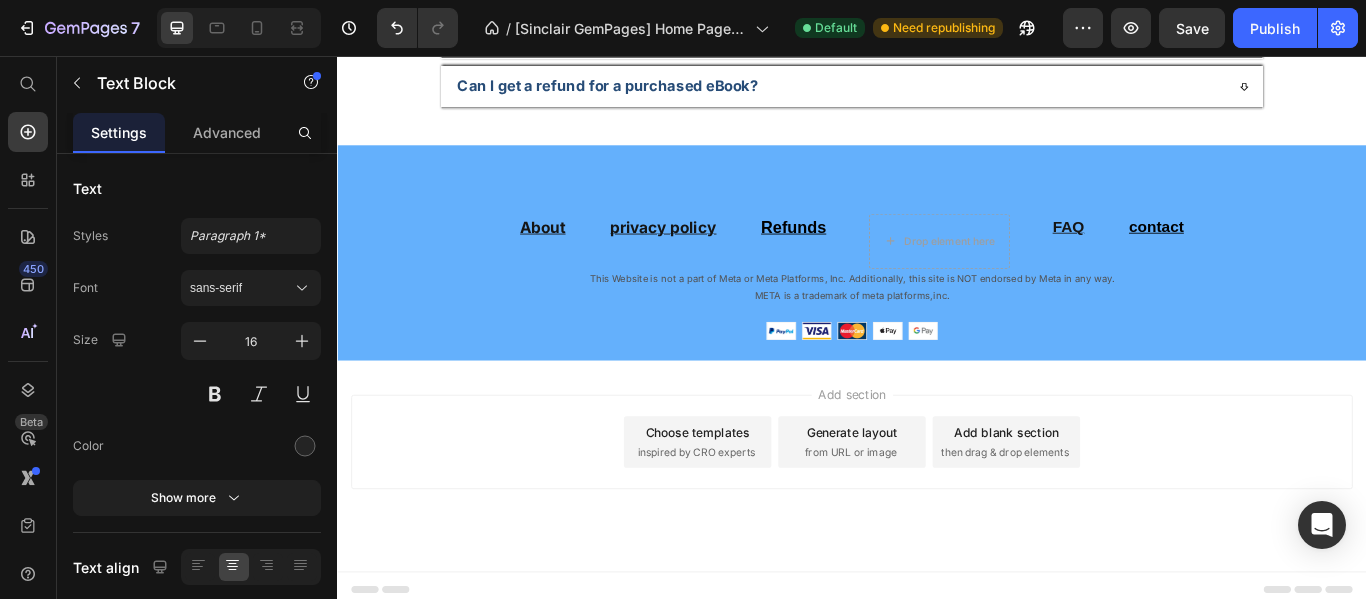 click on "At vero eos et accusamus et iusto odio dignissimos ducimus qui blanditiis" at bounding box center [489, -551] 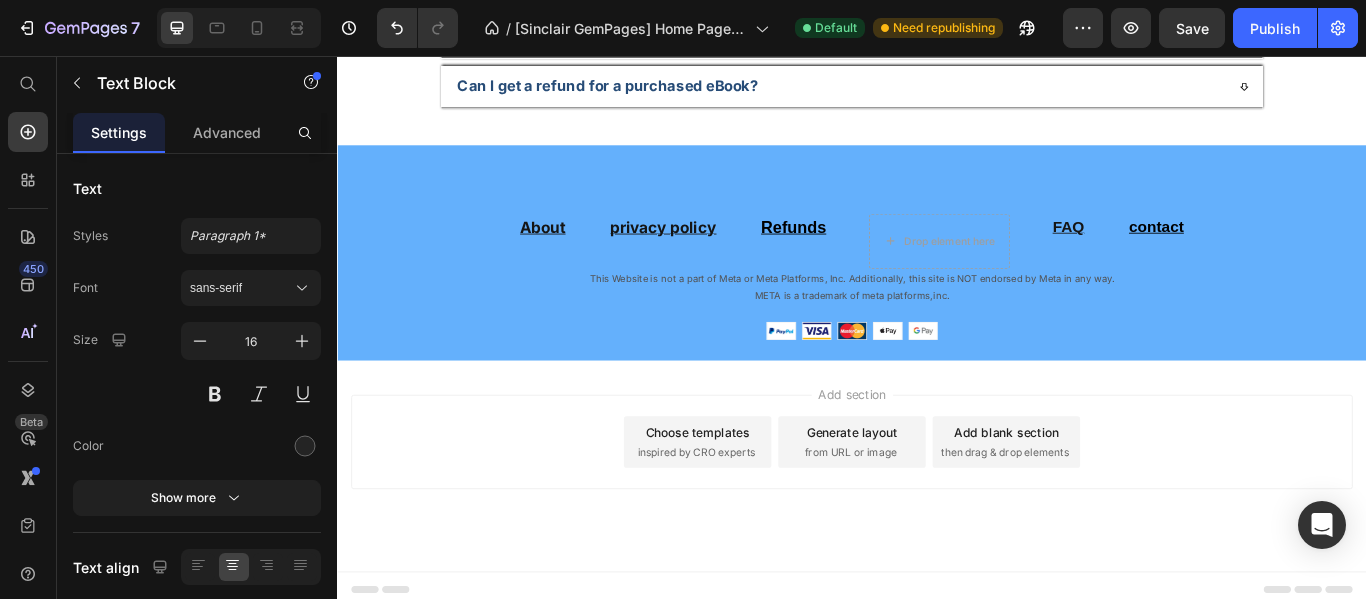 click on "At vero eos et accusamus et iusto odio dignissimos ducimus qui blanditiis" at bounding box center (787, -525) 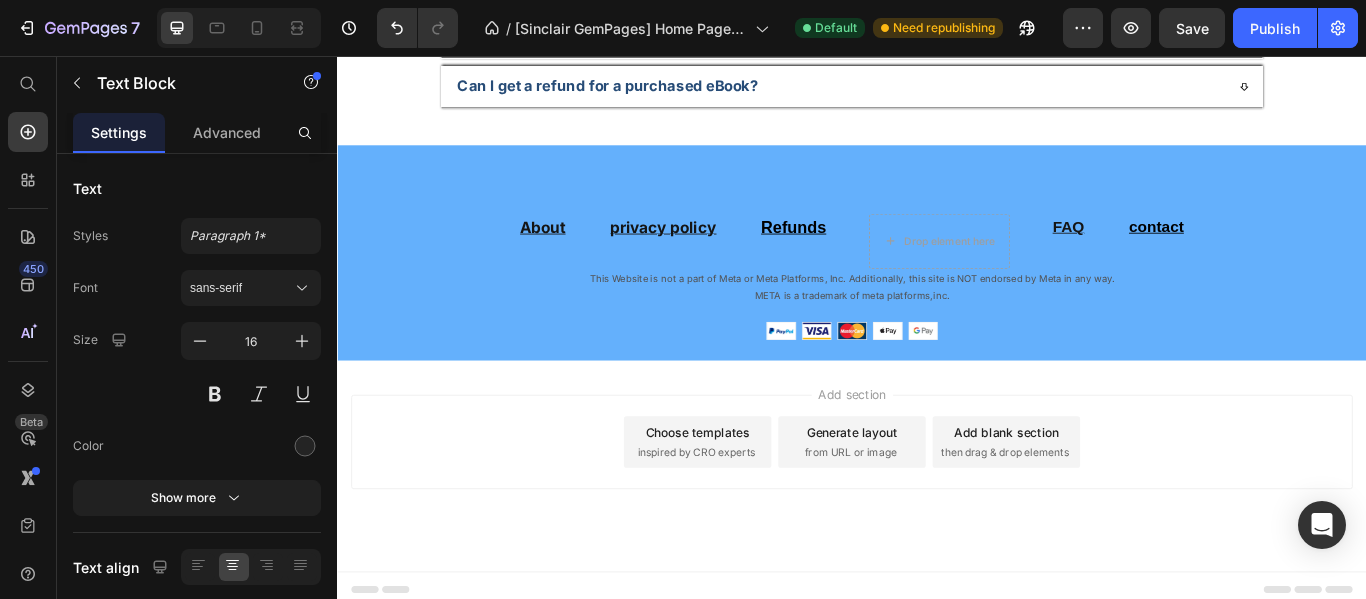 click on "At vero eos et accusamus et iusto odio dignissimos ducimus qui blanditiis" at bounding box center (787, -525) 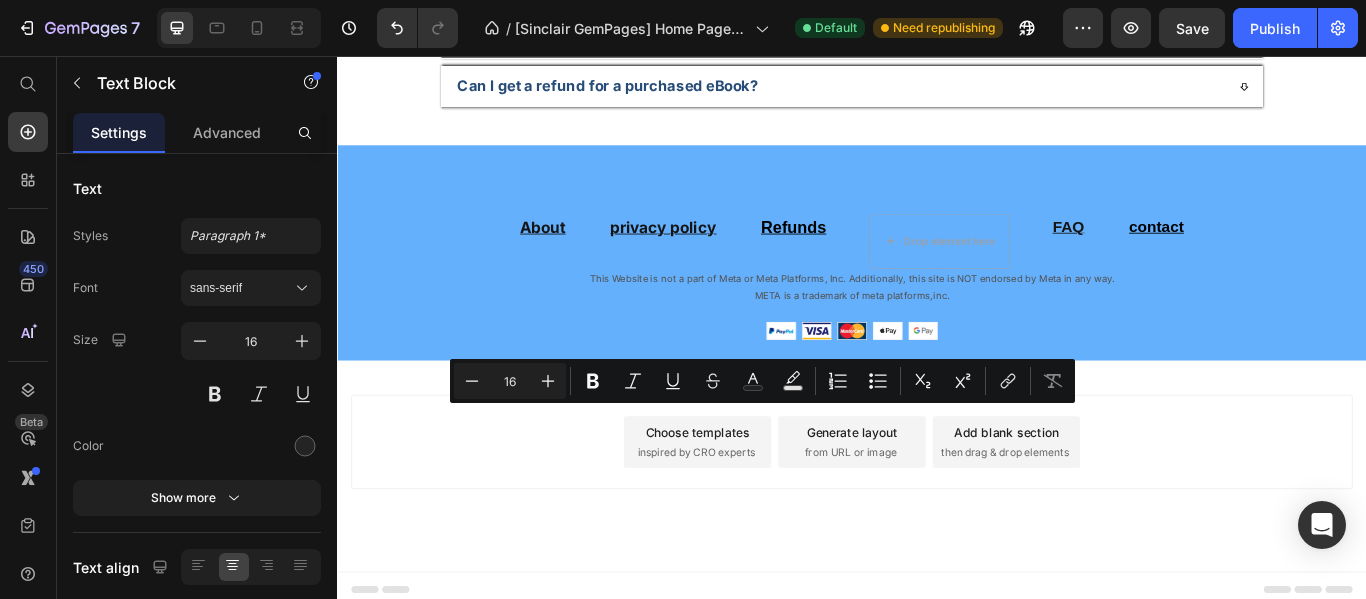 drag, startPoint x: 866, startPoint y: 511, endPoint x: 818, endPoint y: 521, distance: 49.0306 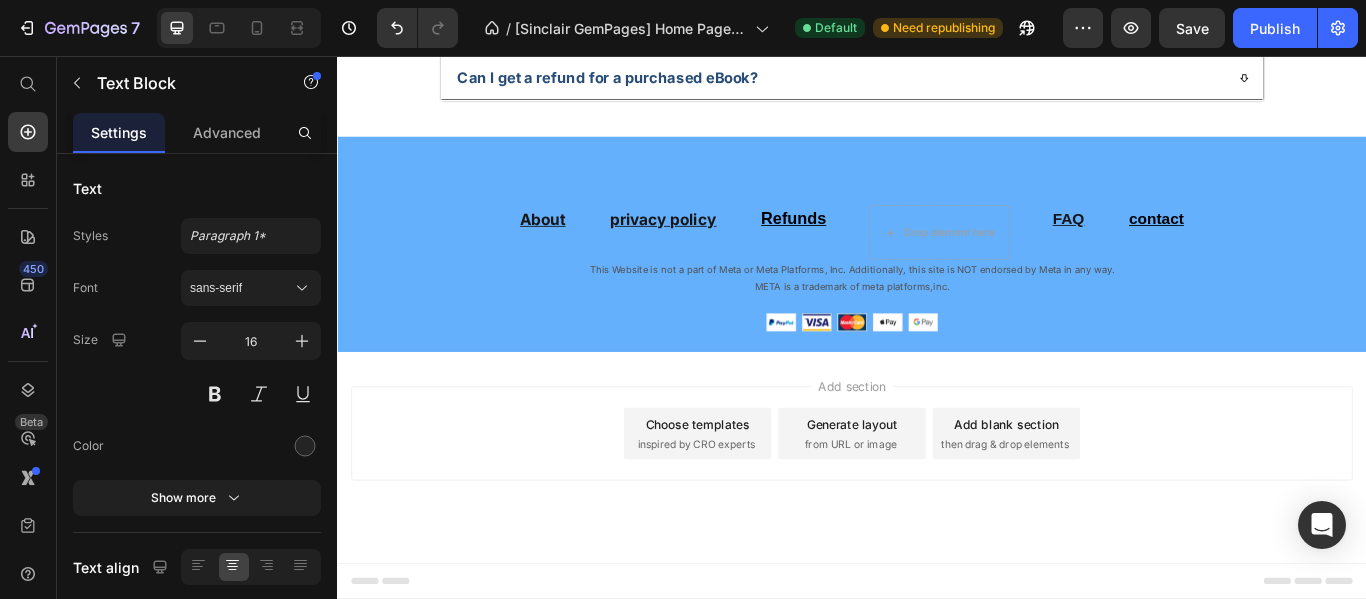 click on "At vero eos et accusamus et iusto odio dignissimos ducimus qui blanditiis" at bounding box center [1086, -537] 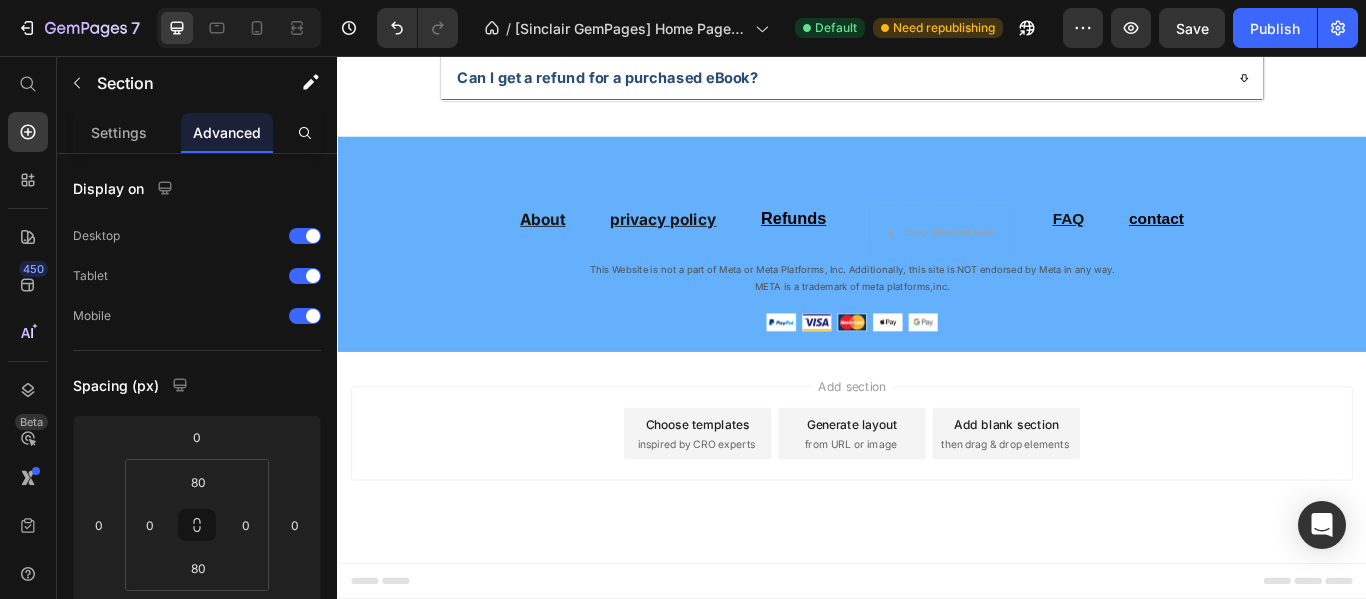 click on "At vero eos et accusamus et iusto odio dignissimos ducimus qui blanditiis" at bounding box center [1086, -537] 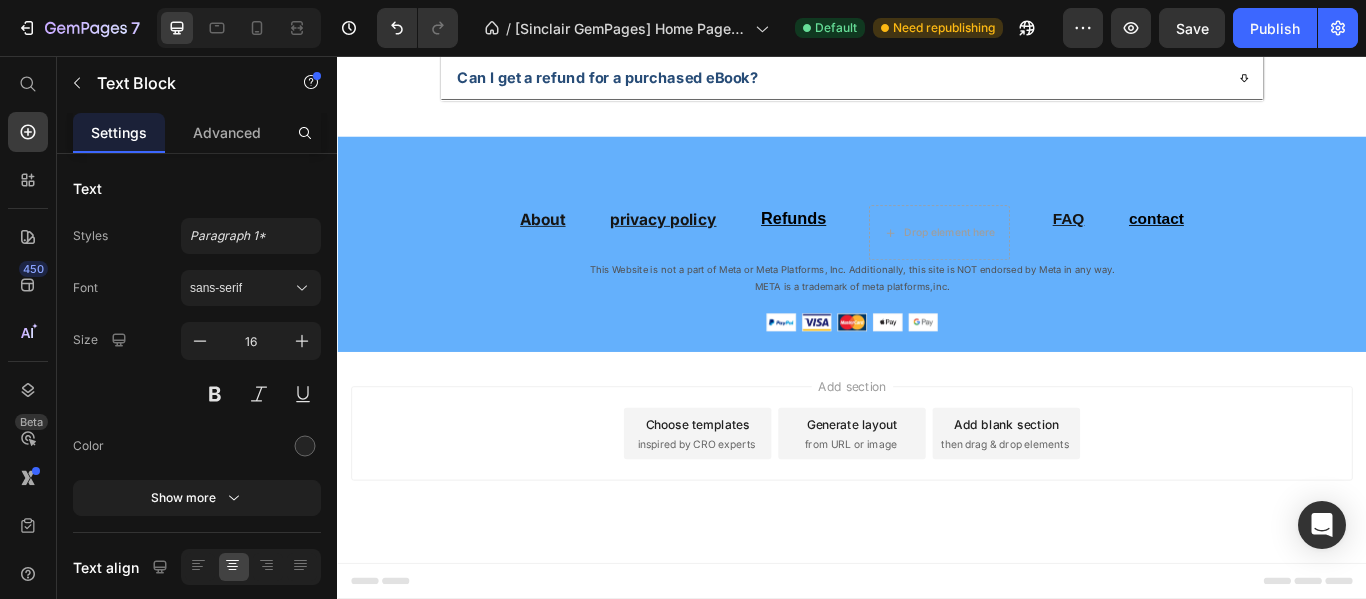 click on "At vero eos et accusamus et iusto odio dignissimos ducimus qui blanditiis" at bounding box center (1086, -537) 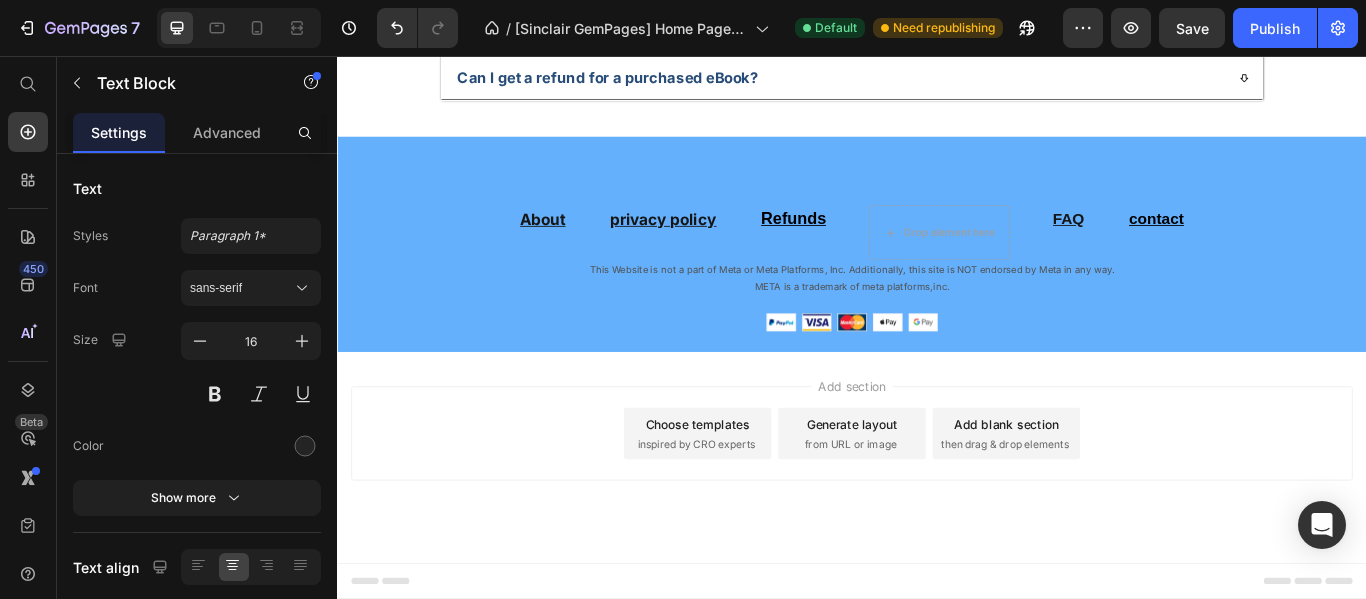 drag, startPoint x: 1161, startPoint y: 489, endPoint x: 1056, endPoint y: 487, distance: 105.01904 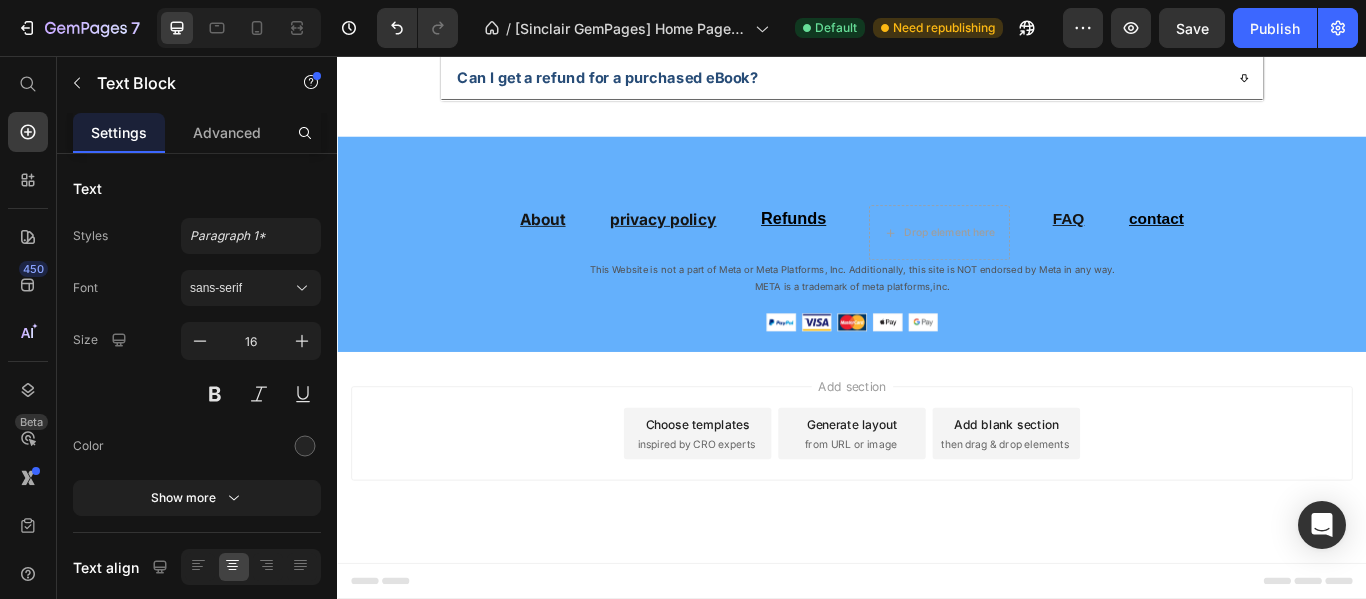 click on "At vero eos et accusamus et iusto odio dignissimos ducimus qui blanditiis" at bounding box center [1086, -537] 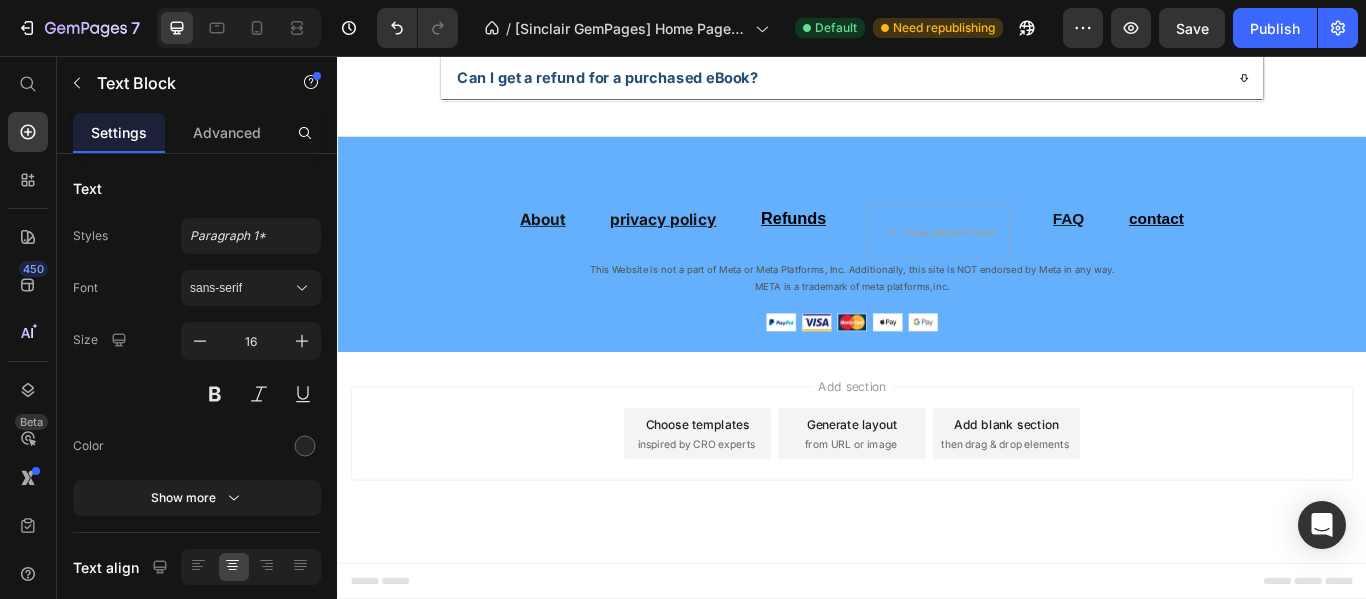 drag, startPoint x: 1160, startPoint y: 493, endPoint x: 1077, endPoint y: 495, distance: 83.02409 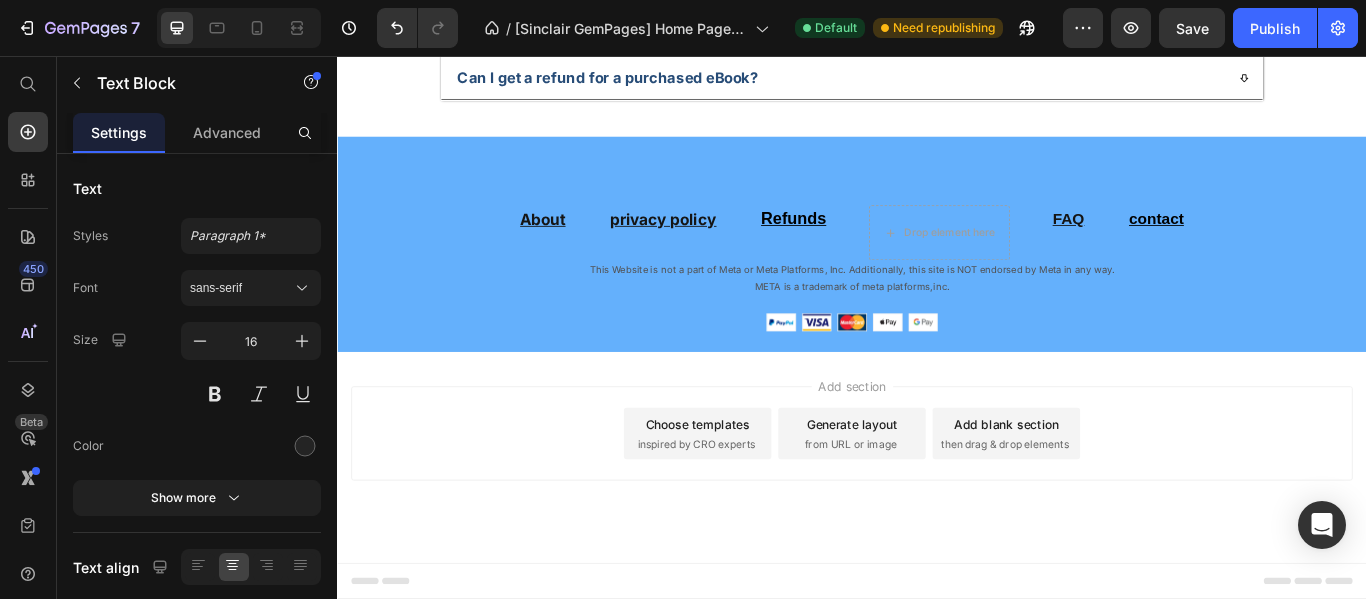 click on "At vero eos et accusamus et iusto odio dignissimos ducimus qui blanditiis" at bounding box center [1086, -537] 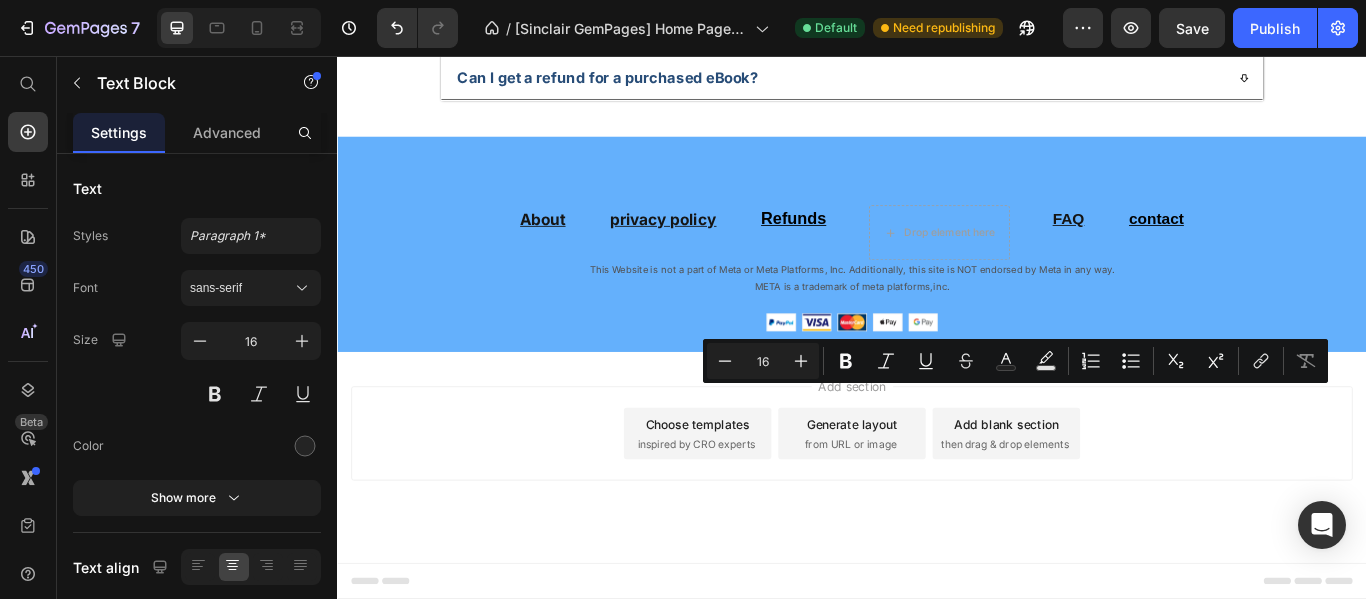 click on "At vero eos et accusamus et iusto odio dignissimos ducimus qui blanditiis" at bounding box center (1086, -537) 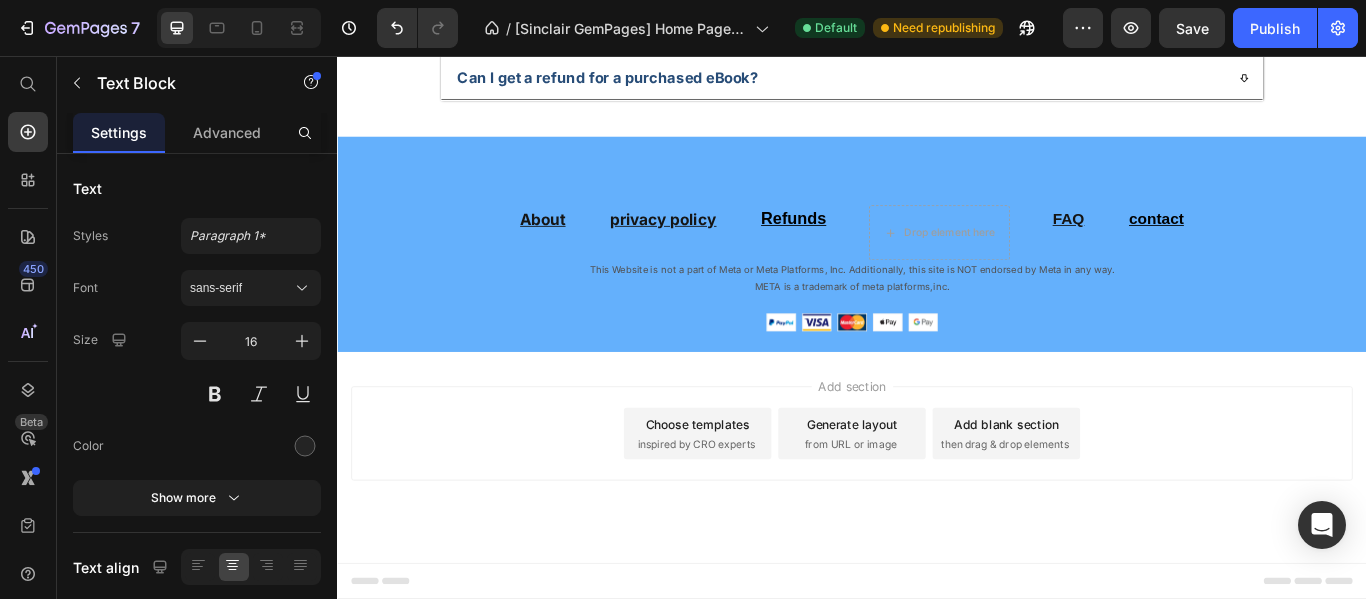 click on "At vero eos et accusamus et iusto odio dignissimos ducimus qui blanditiis" at bounding box center (1086, -537) 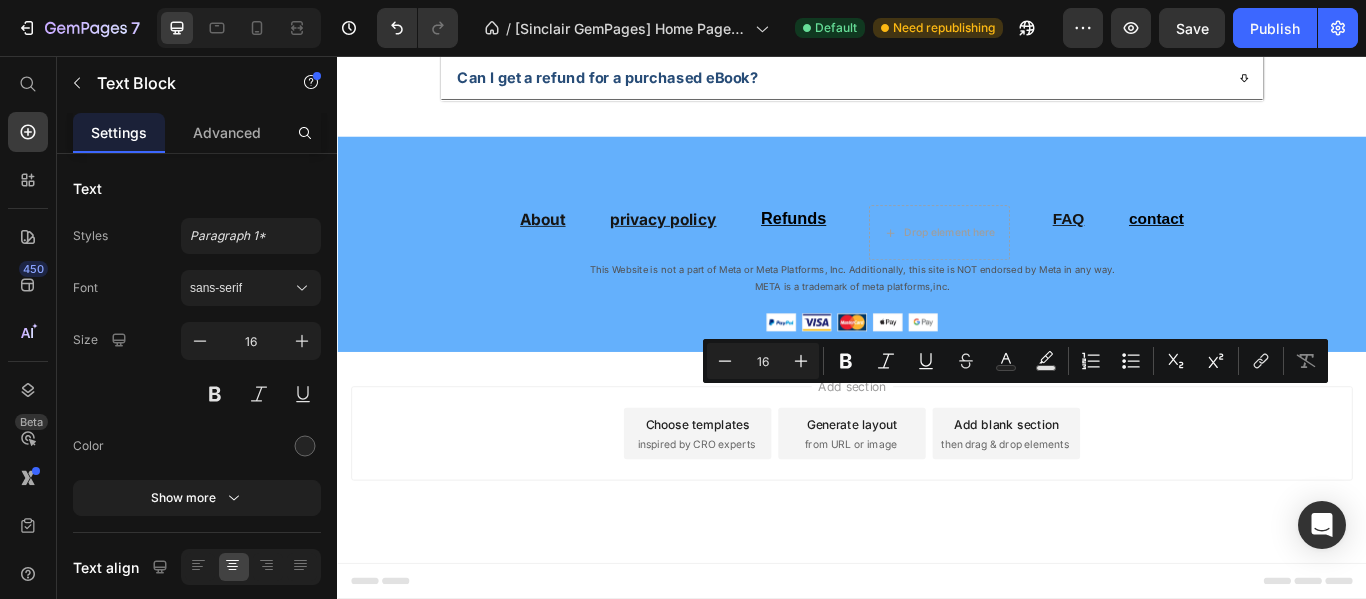click on "At vero eos et accusamus et iusto odio dignissimos ducimus qui blanditiis" at bounding box center [1086, -537] 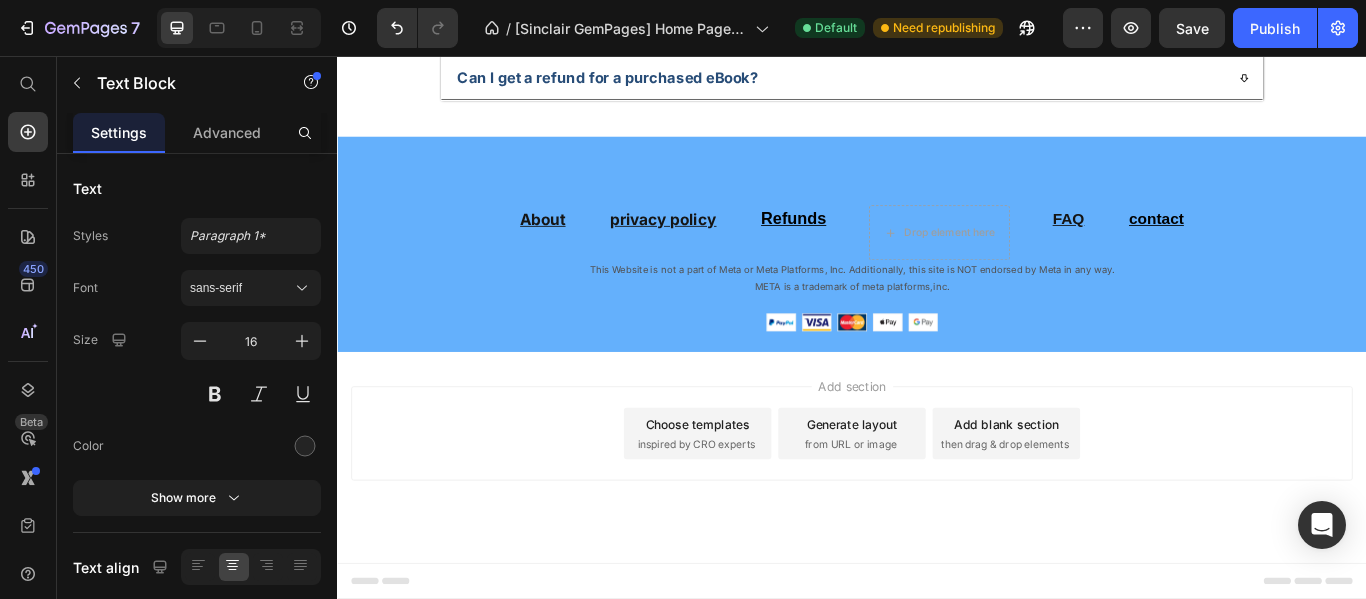 scroll, scrollTop: 7275, scrollLeft: 0, axis: vertical 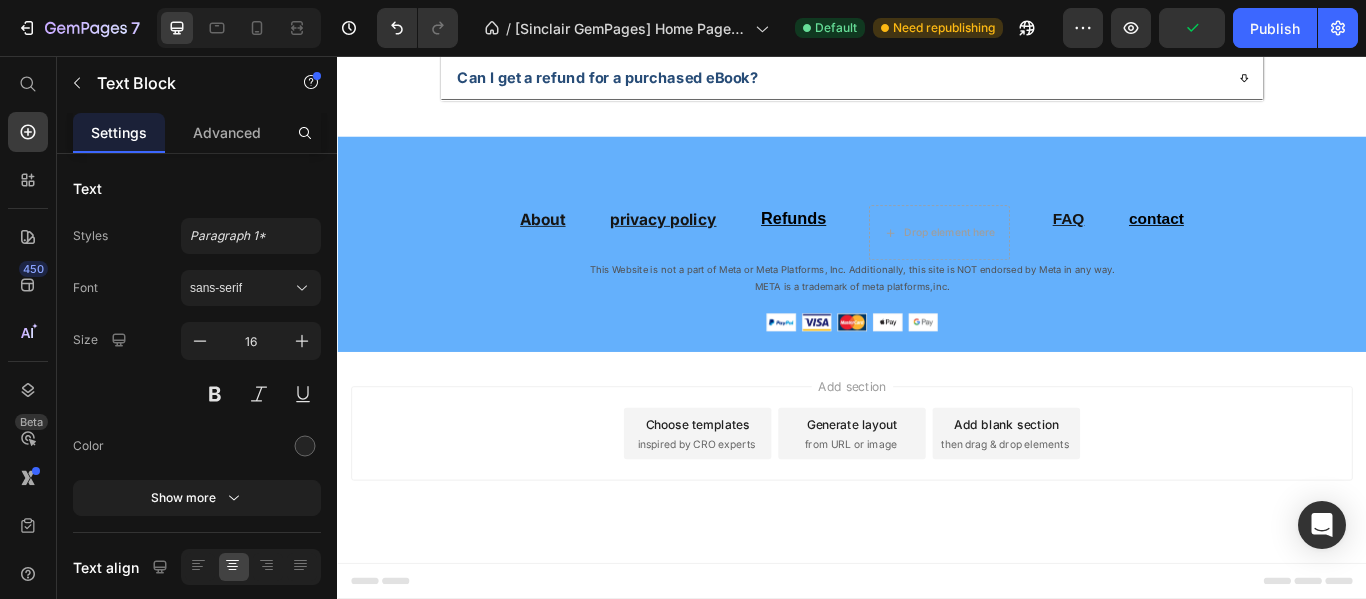 click on "At vero eos et accusamus et iusto odio dignissimos ducimus qui blanditiis" at bounding box center [1384, -540] 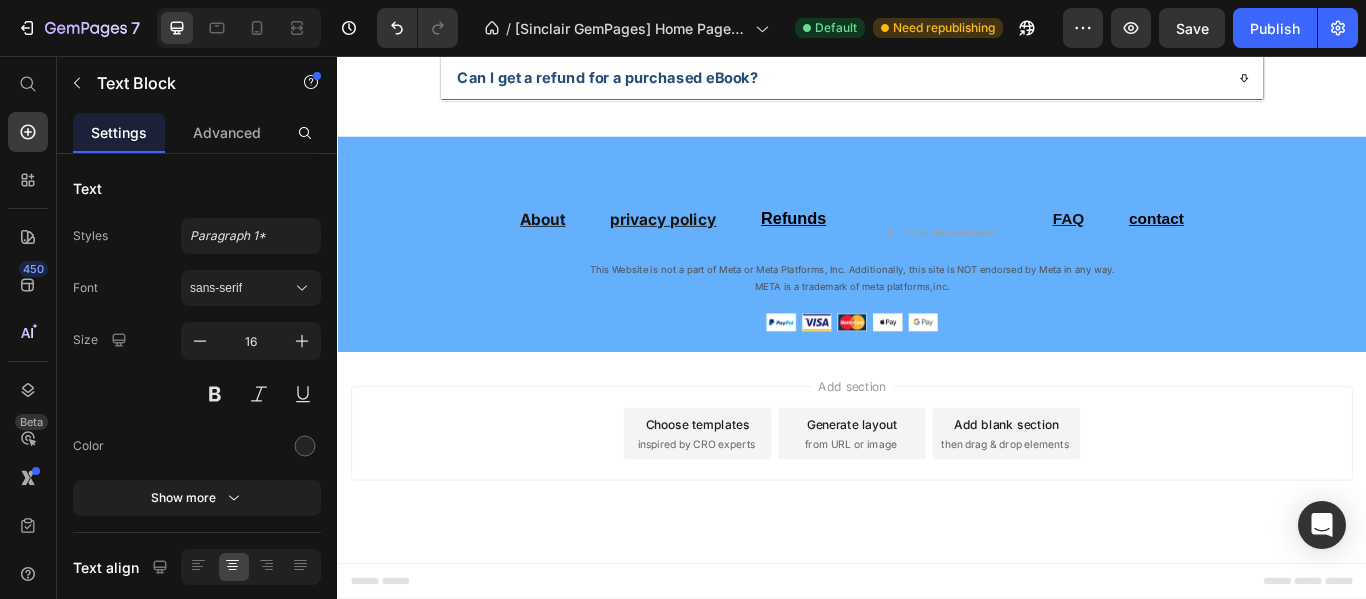 click on "At vero eos et accusamus et iusto odio dignissimos ducimus qui blanditiis" at bounding box center (1384, -540) 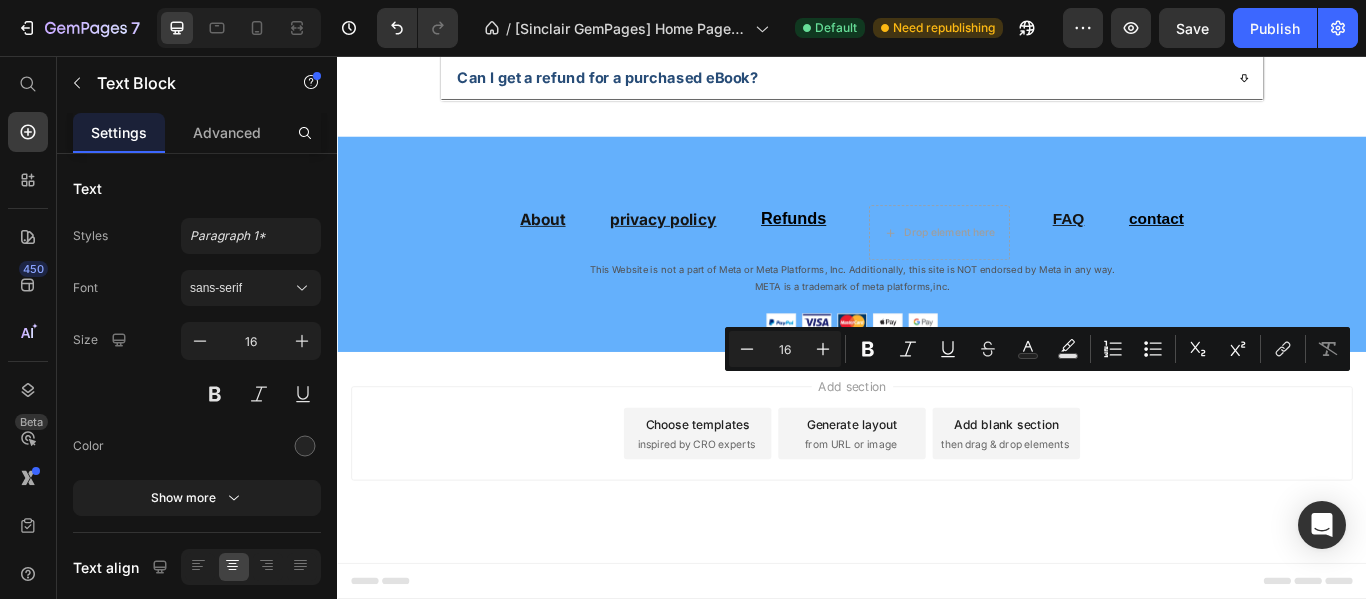 drag, startPoint x: 1454, startPoint y: 482, endPoint x: 1412, endPoint y: 481, distance: 42.0119 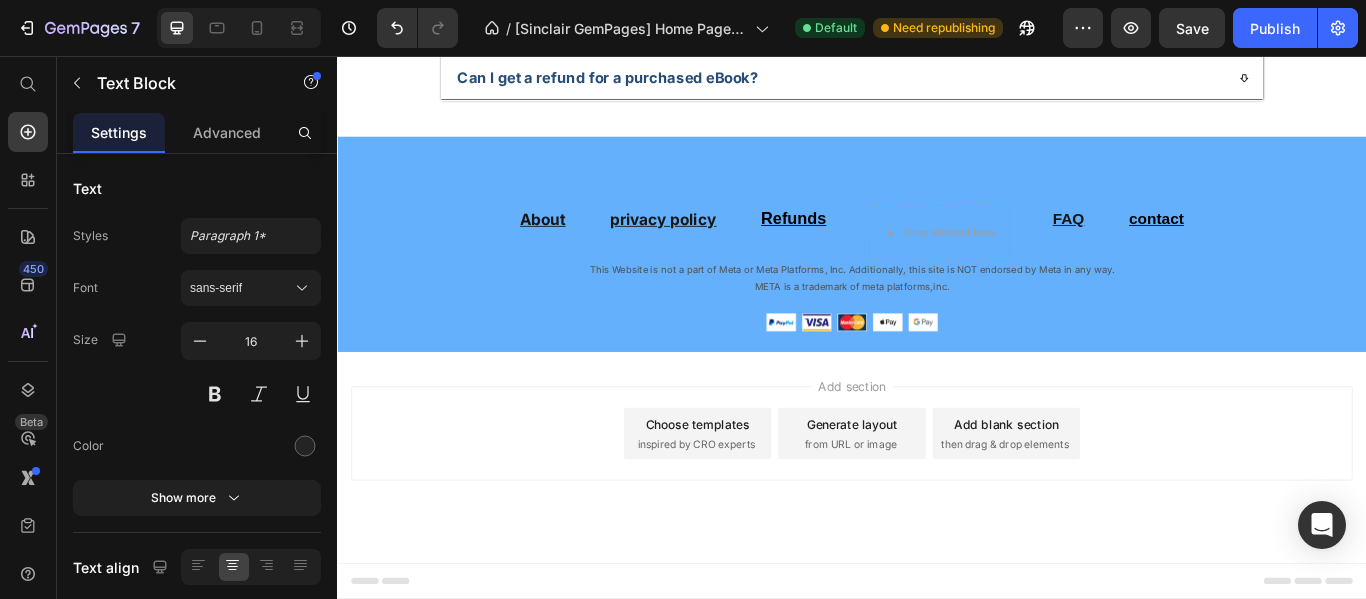 click on "AA practical, concise, and results-oriented ebook." at bounding box center [489, -550] 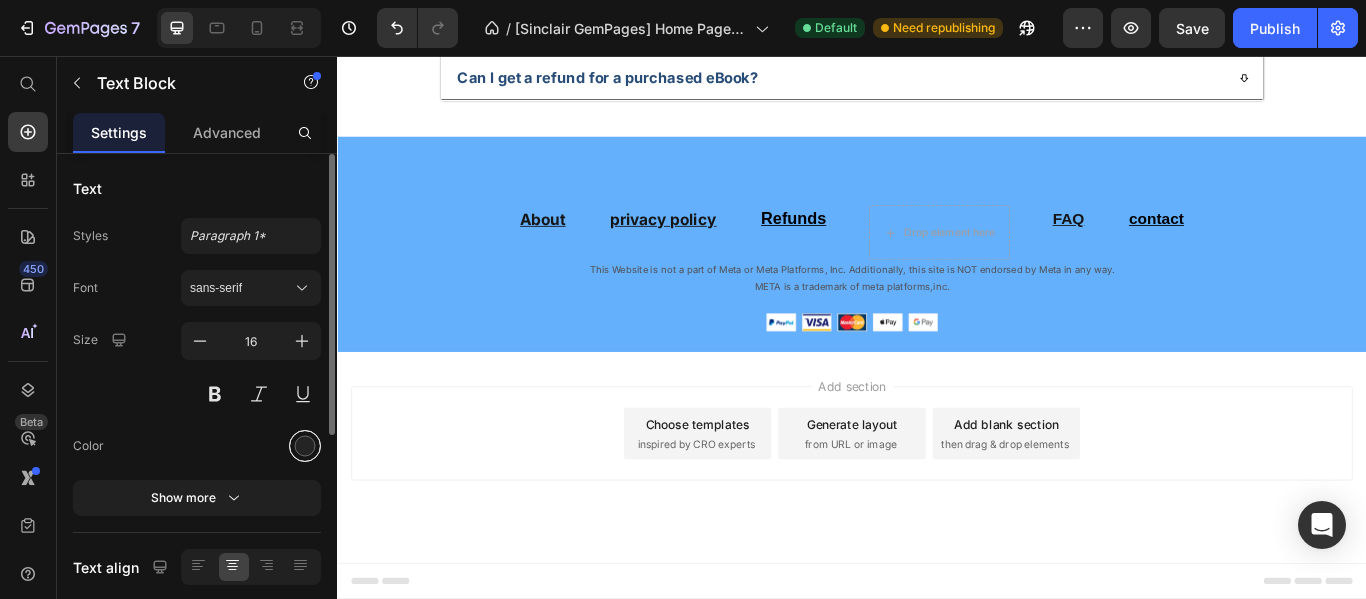 click at bounding box center [305, 446] 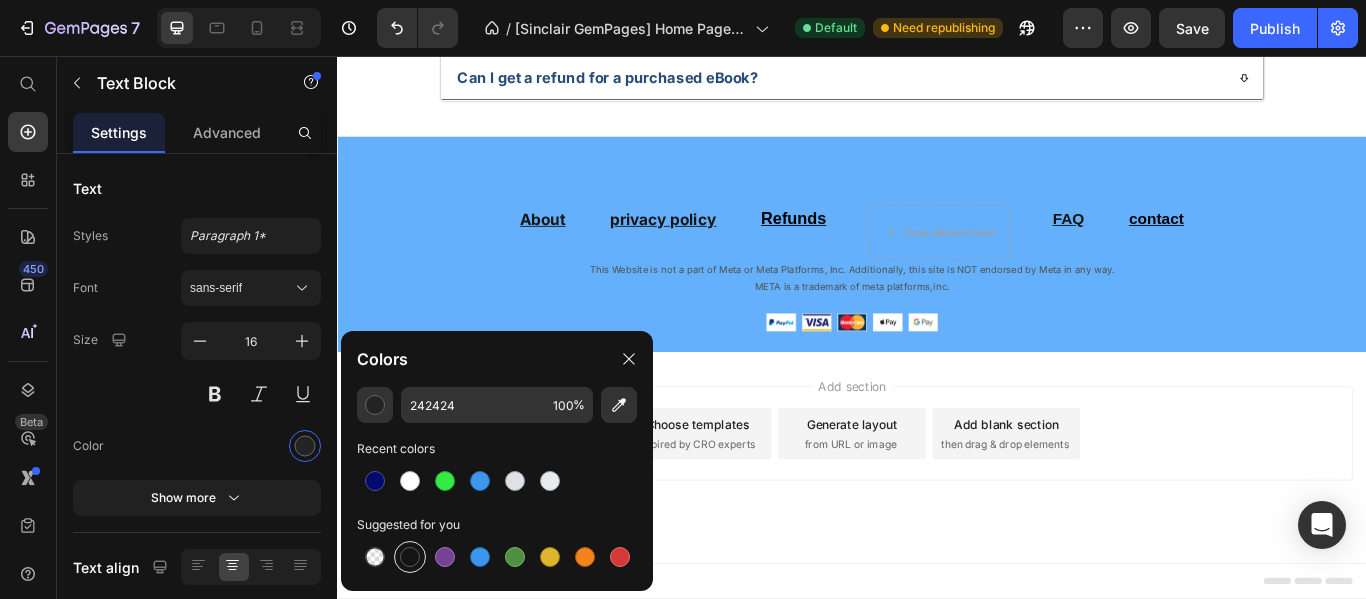click at bounding box center (410, 557) 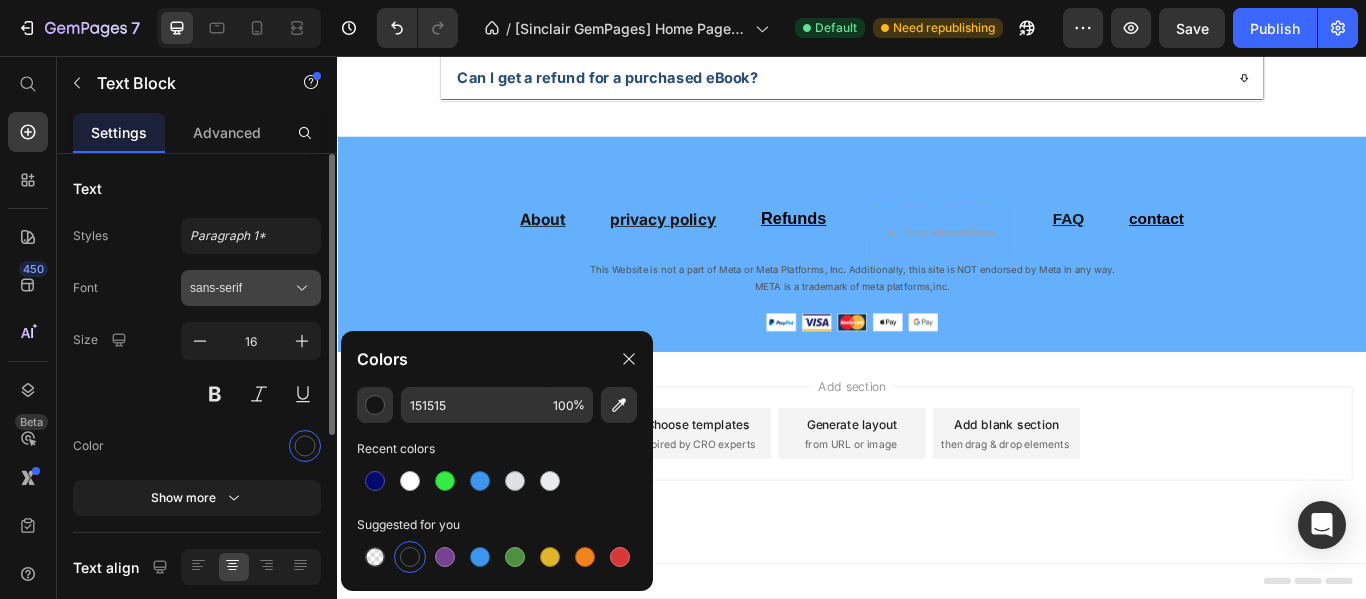 click on "sans-serif" at bounding box center [241, 288] 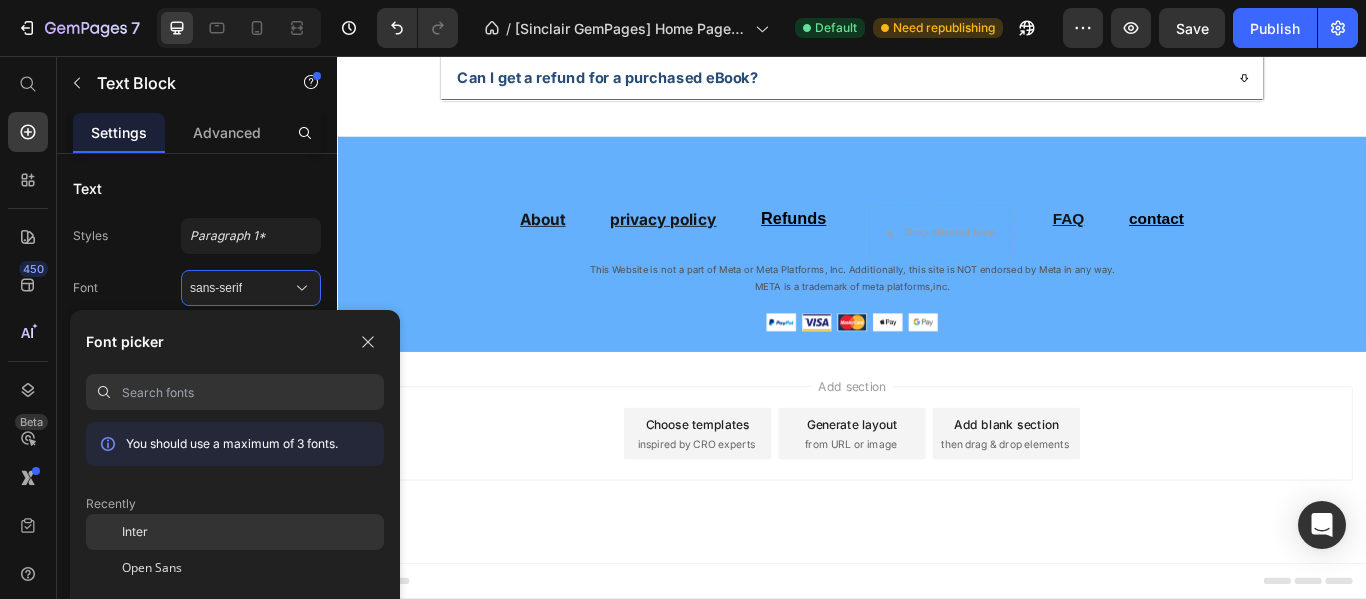 click on "Inter" 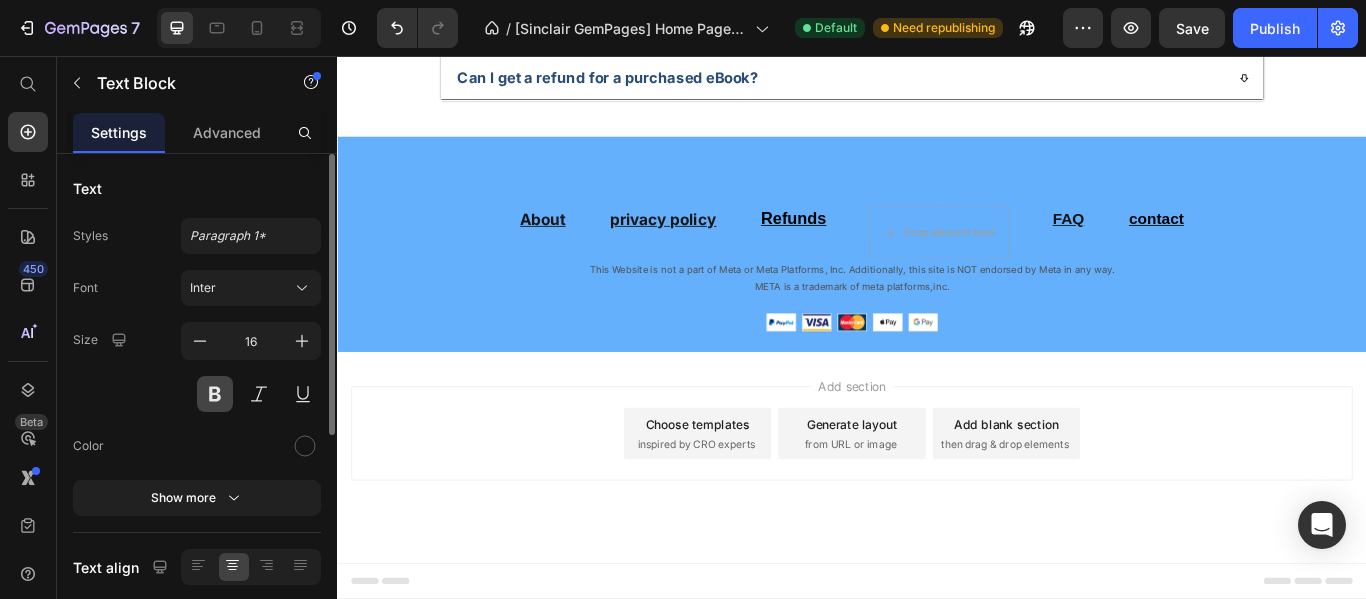 click at bounding box center (215, 394) 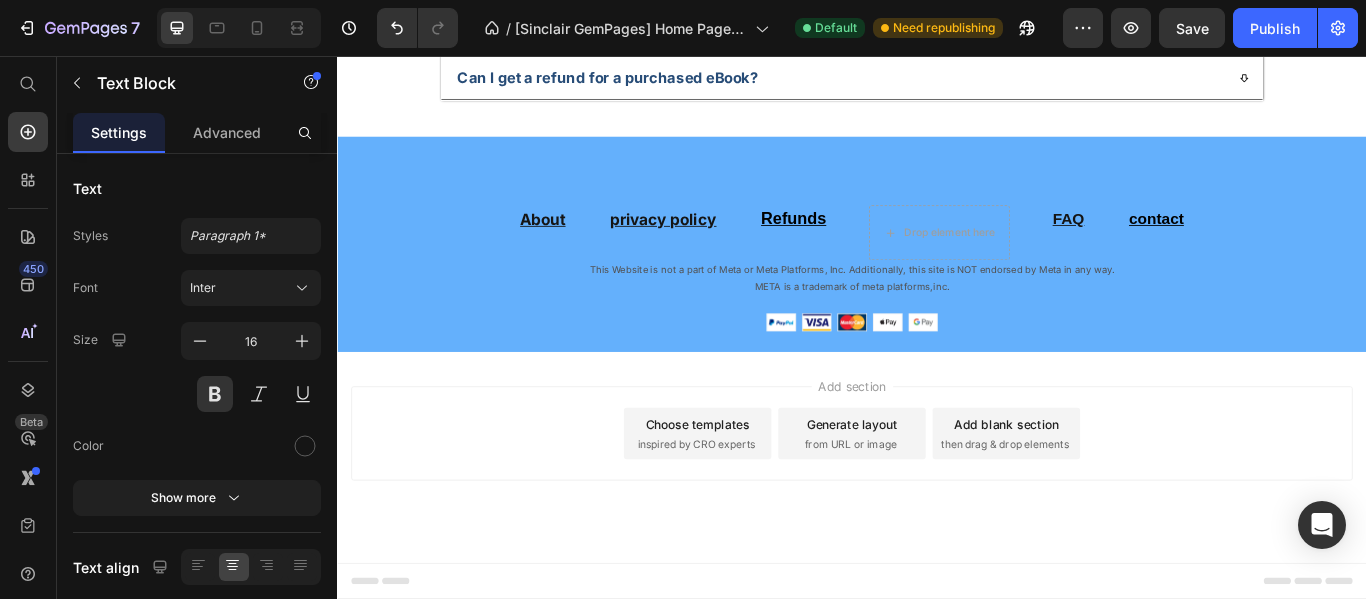 click on "SMART methodology tailored for medical studies." at bounding box center (787, -524) 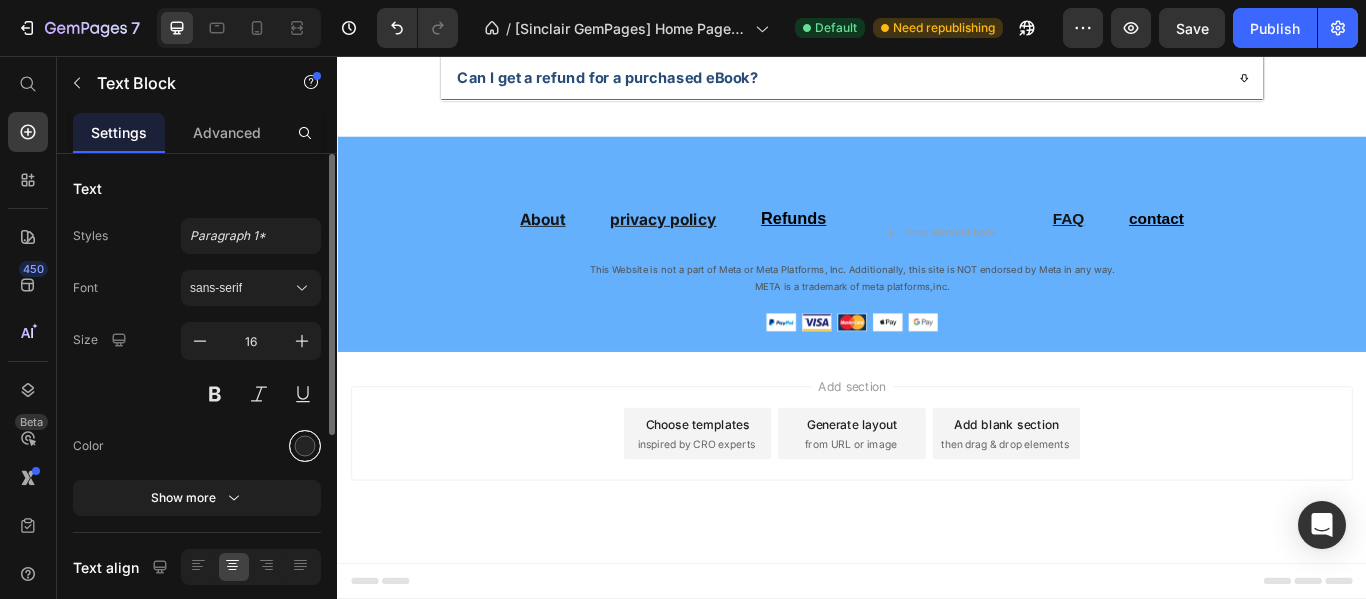 click at bounding box center (305, 446) 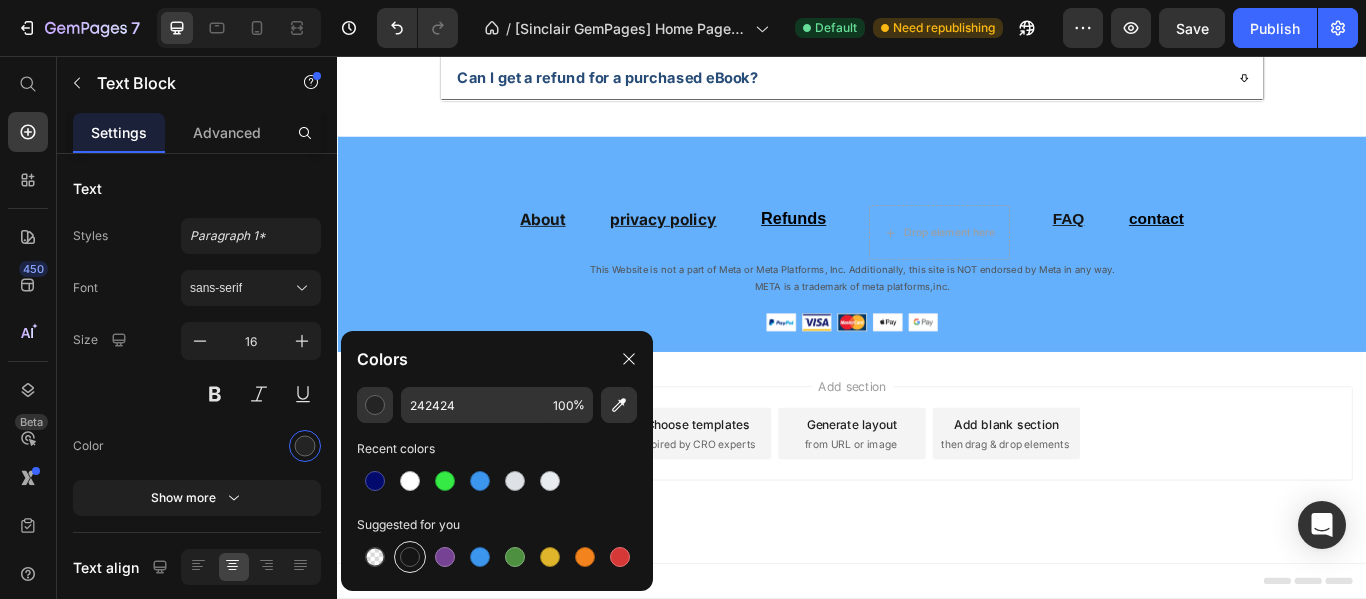 click at bounding box center (410, 557) 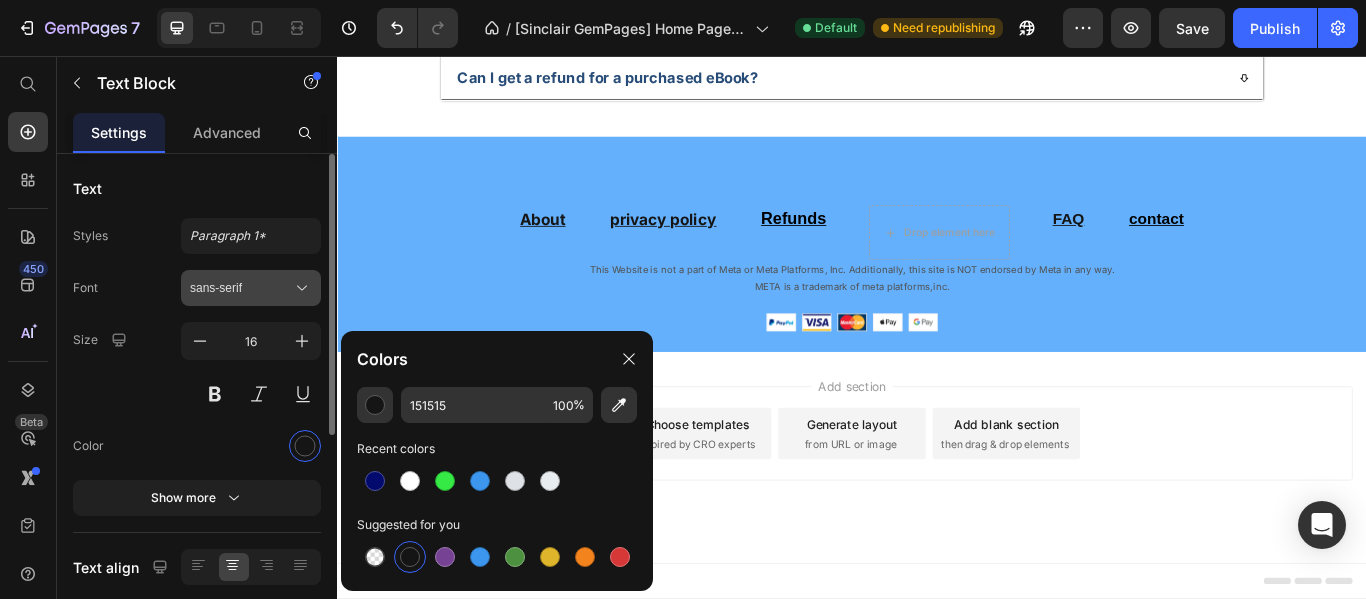 click on "sans-serif" at bounding box center [251, 288] 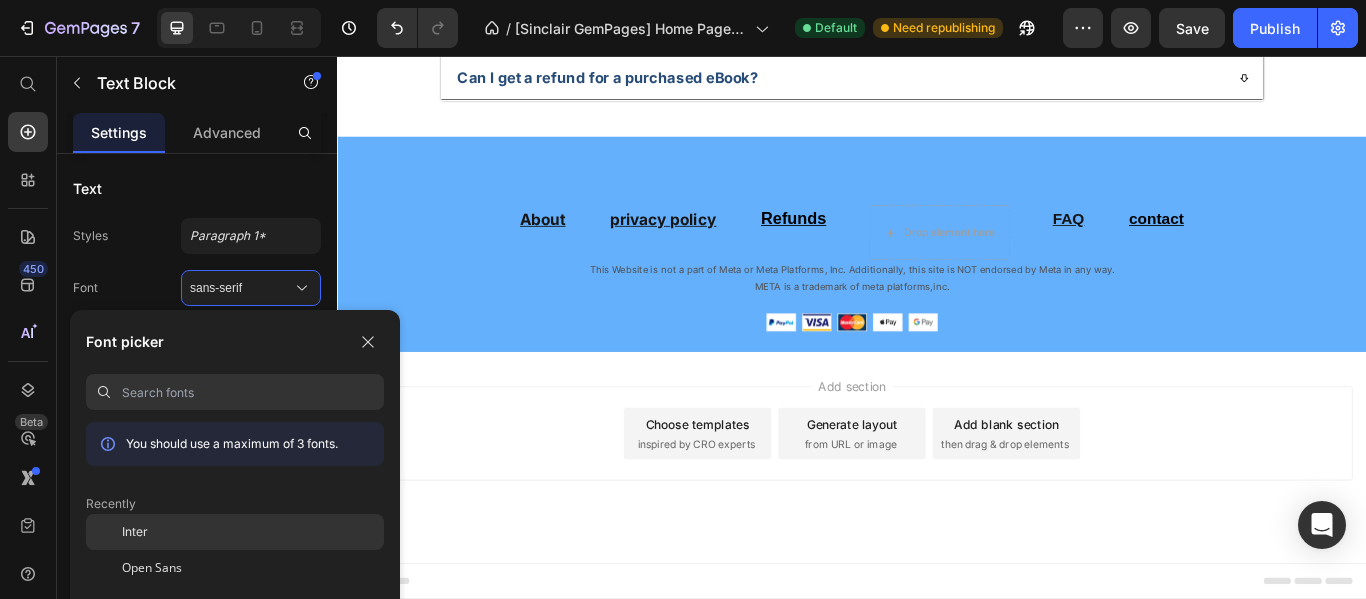 click on "Inter" 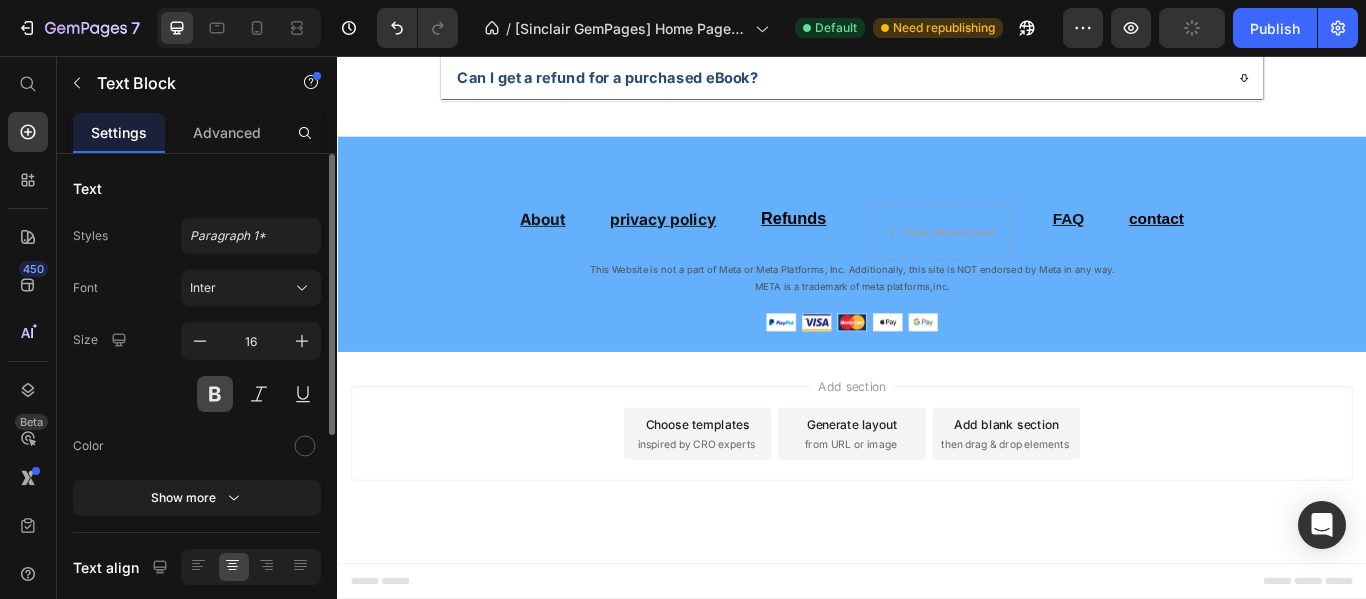 click at bounding box center (215, 394) 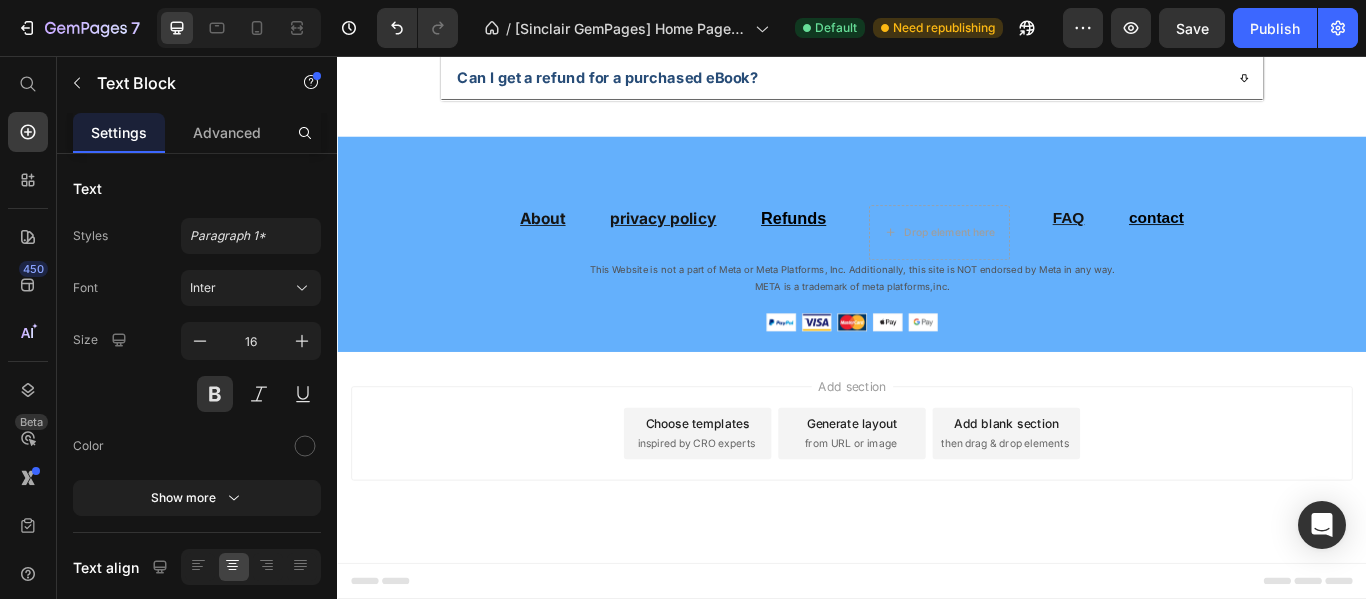 click on "Helps improve time management and focus." at bounding box center (1086, -547) 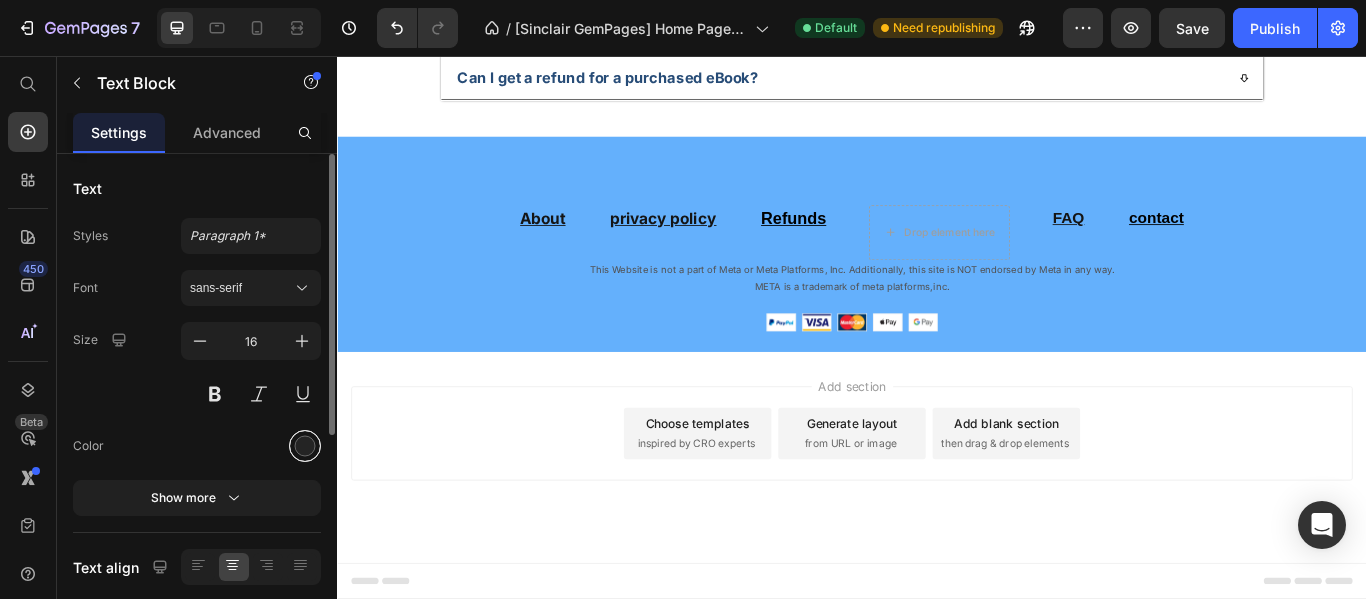 drag, startPoint x: 305, startPoint y: 438, endPoint x: 305, endPoint y: 457, distance: 19 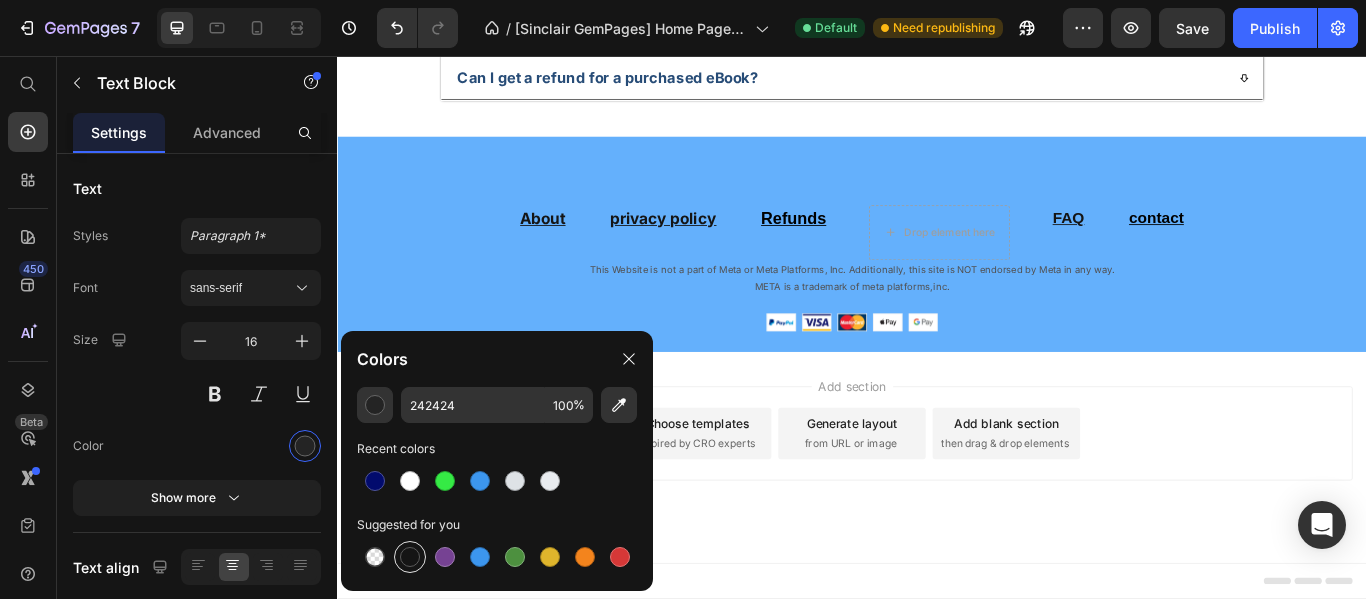 click at bounding box center [410, 557] 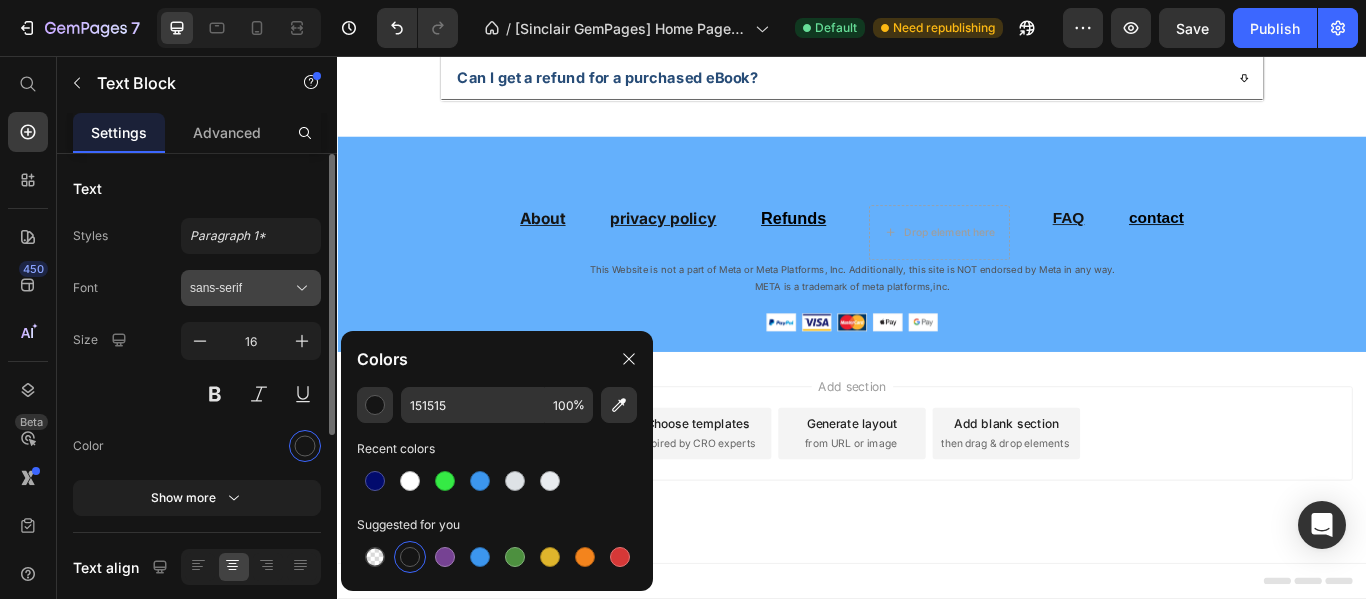 click on "sans-serif" at bounding box center (241, 288) 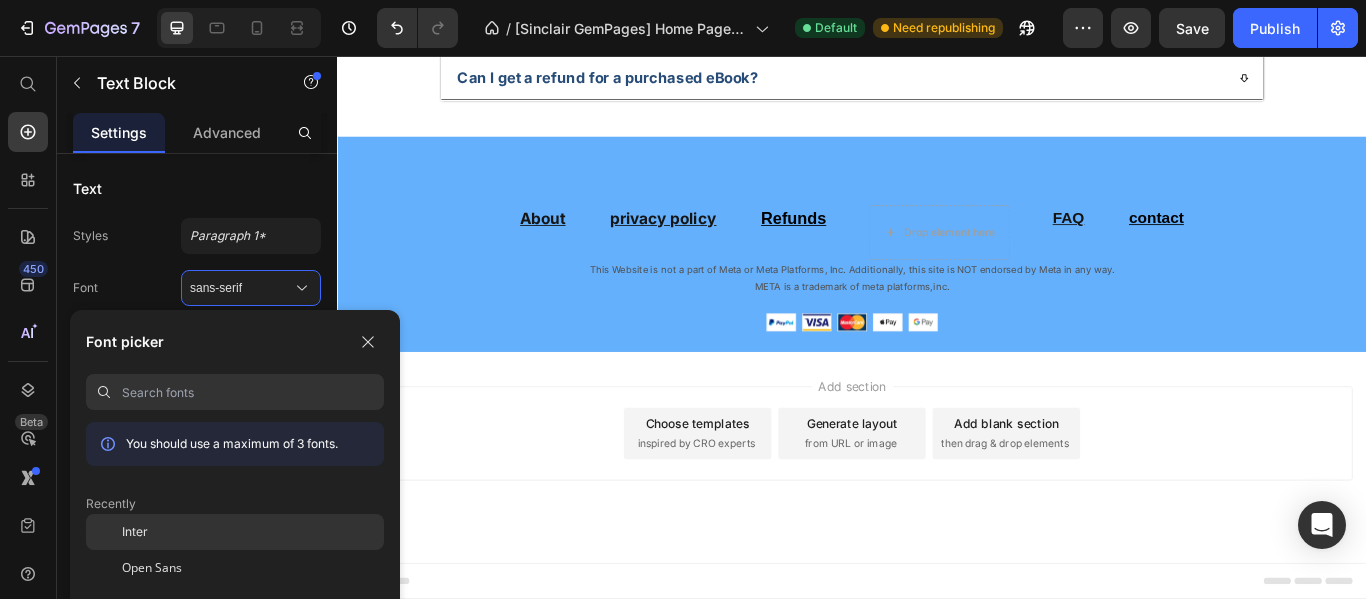 click on "Inter" 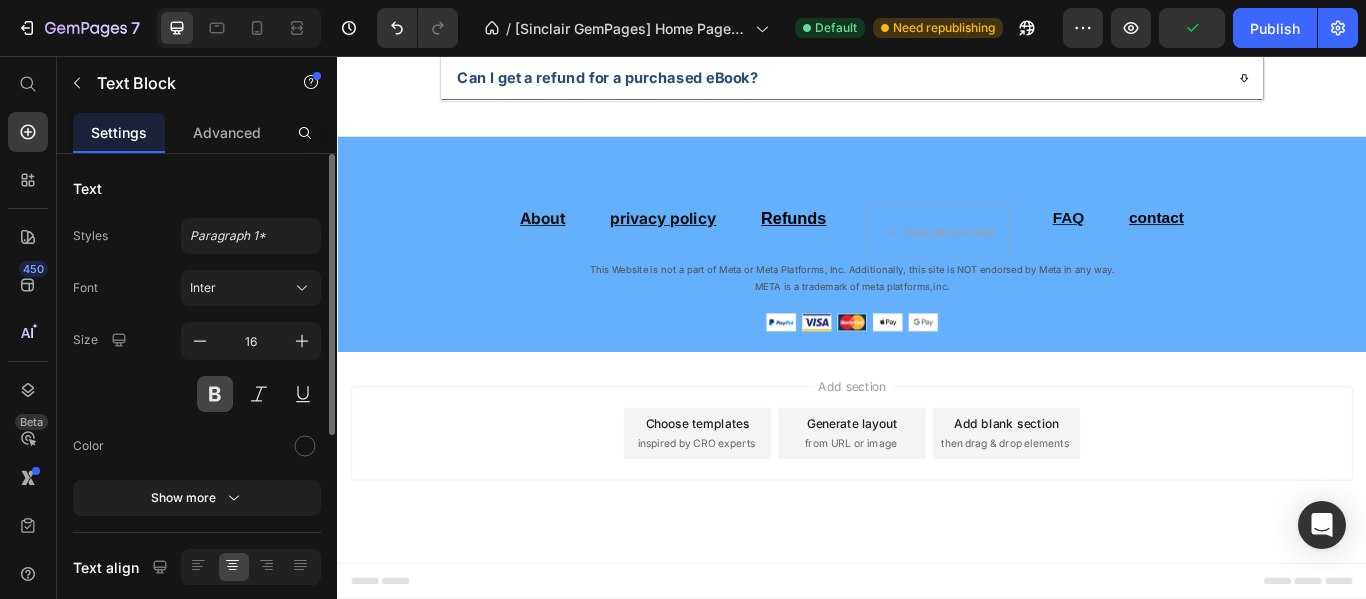 click at bounding box center (215, 394) 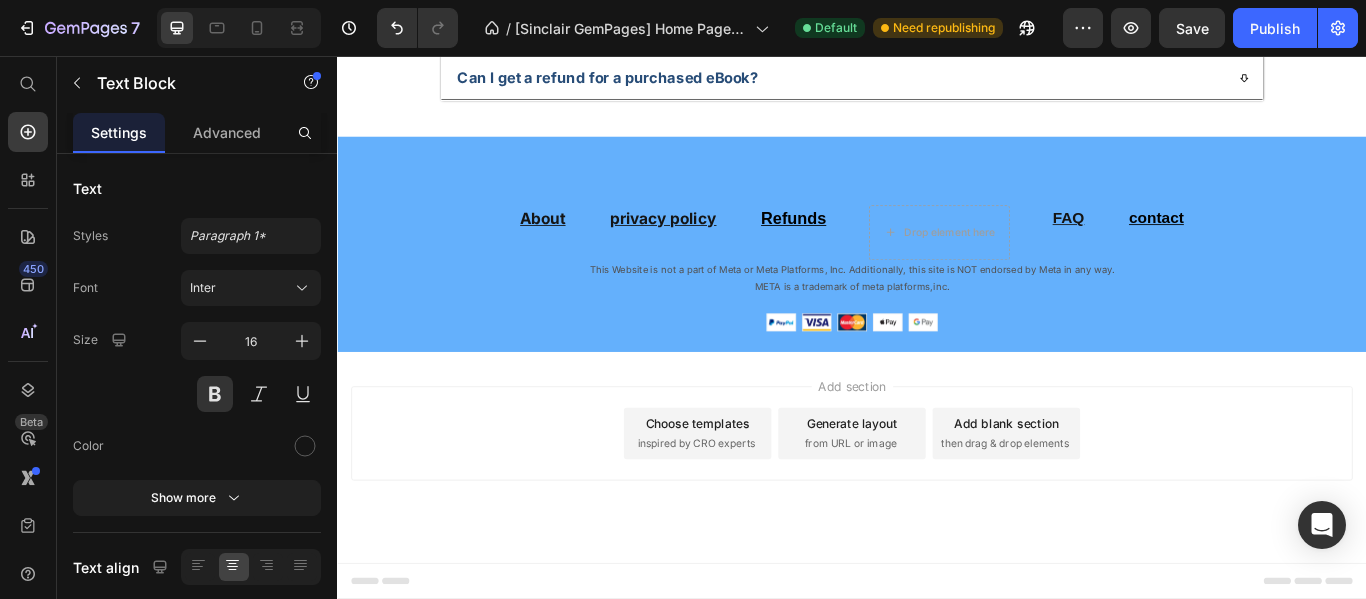 click on "Ideal for those who want to optimize both study and personal life." at bounding box center (1384, -561) 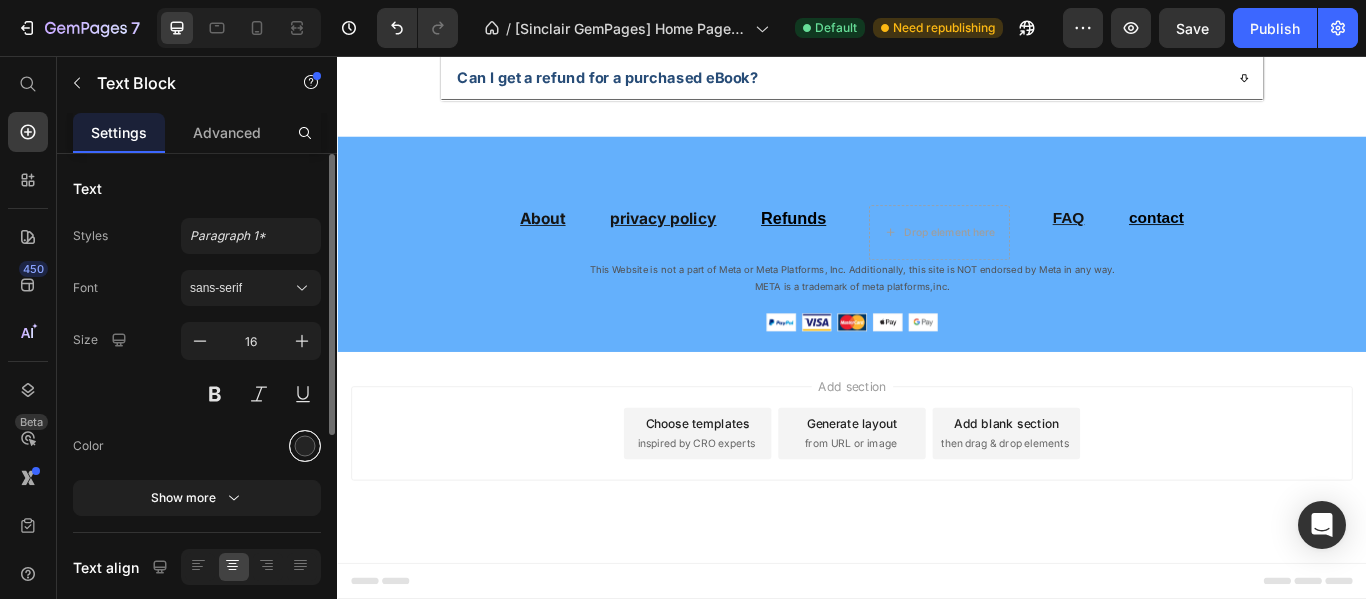 click at bounding box center [305, 446] 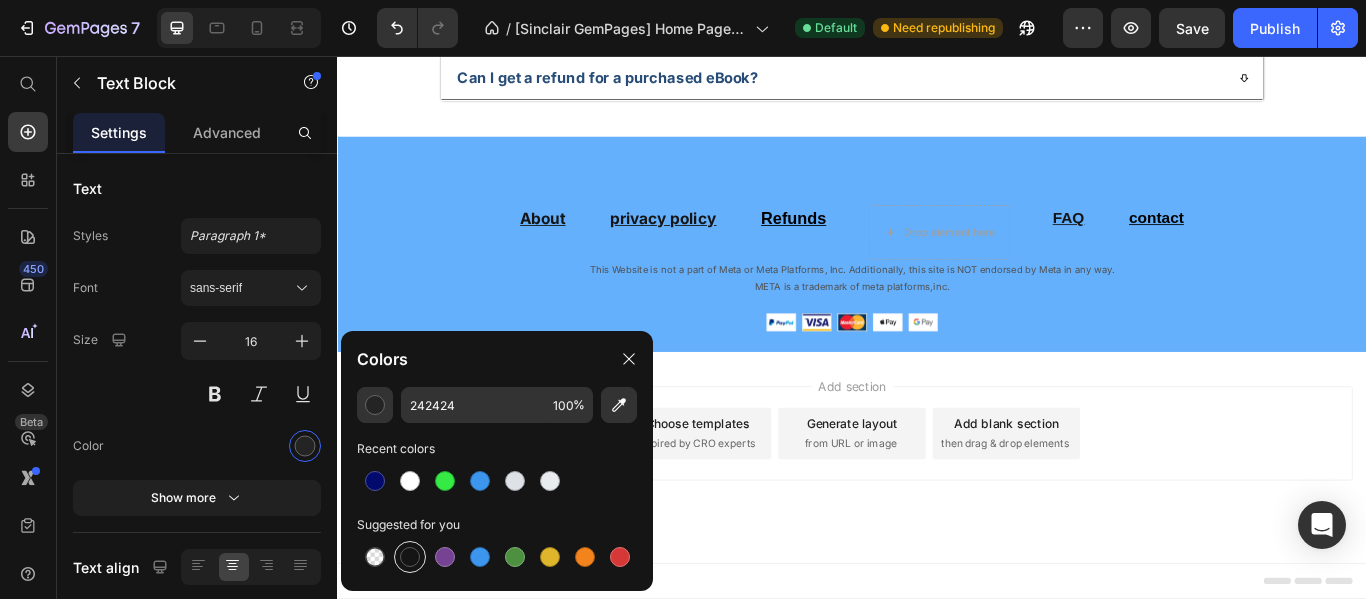 click at bounding box center [410, 557] 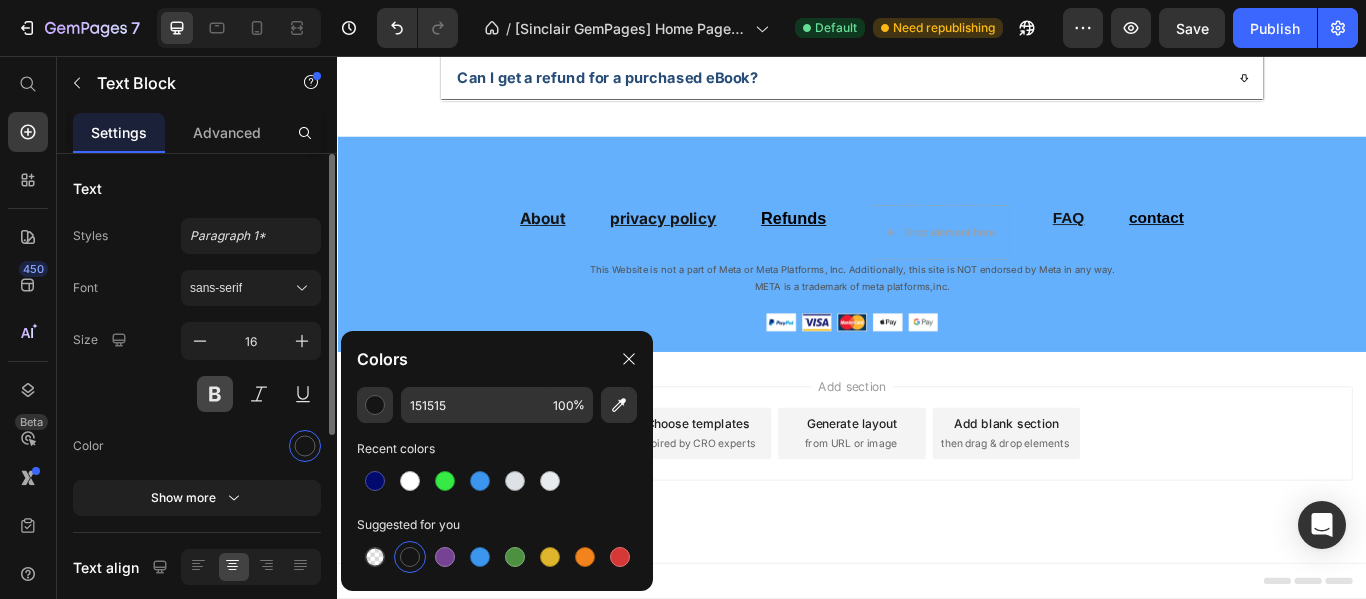 click at bounding box center [215, 394] 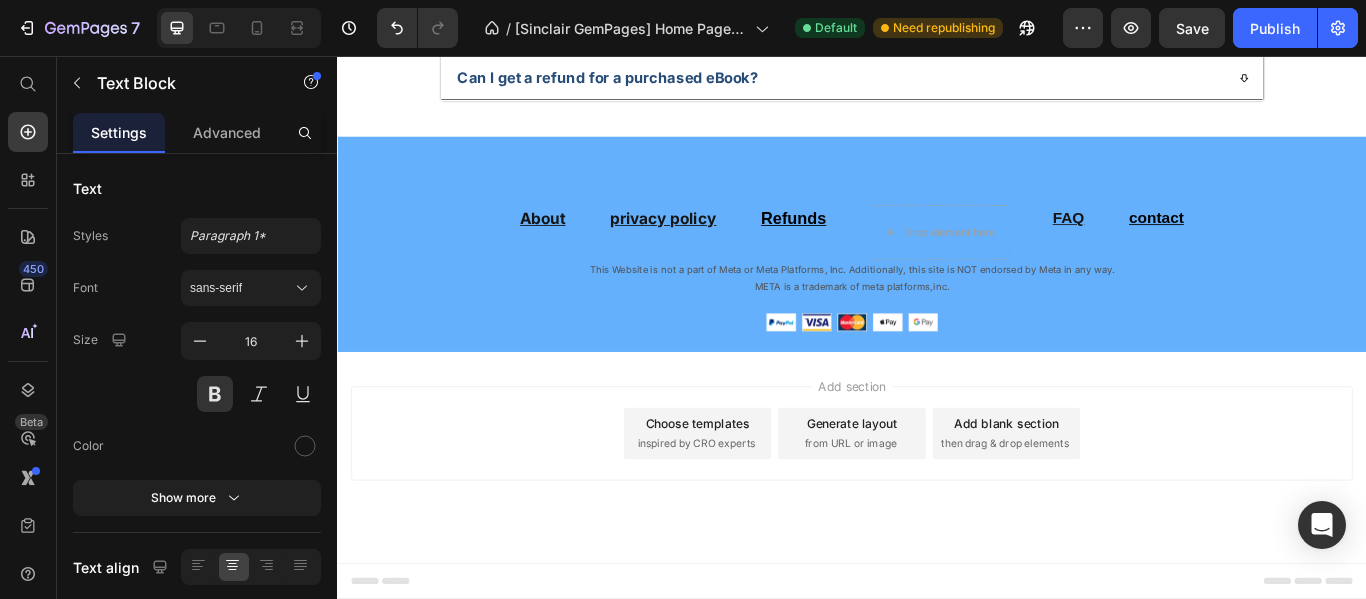 click at bounding box center [1086, -624] 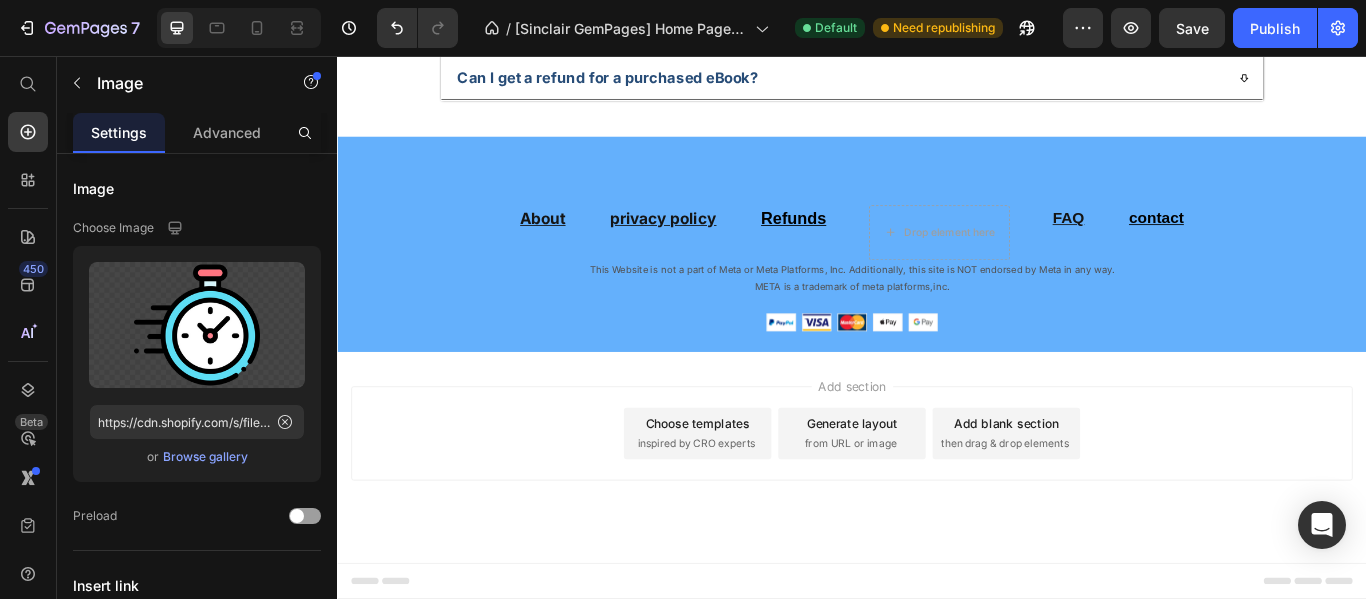 drag, startPoint x: 1091, startPoint y: 405, endPoint x: 1100, endPoint y: 429, distance: 25.632011 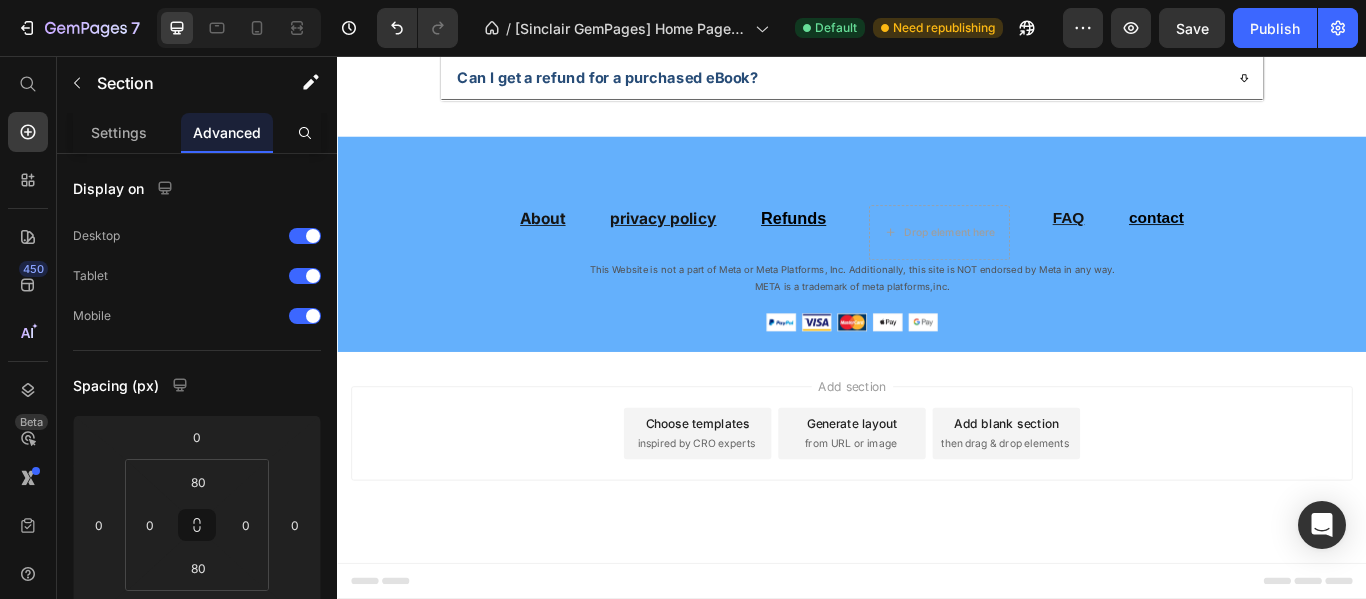 click on "Helps improve time management and focus." at bounding box center [1086, -535] 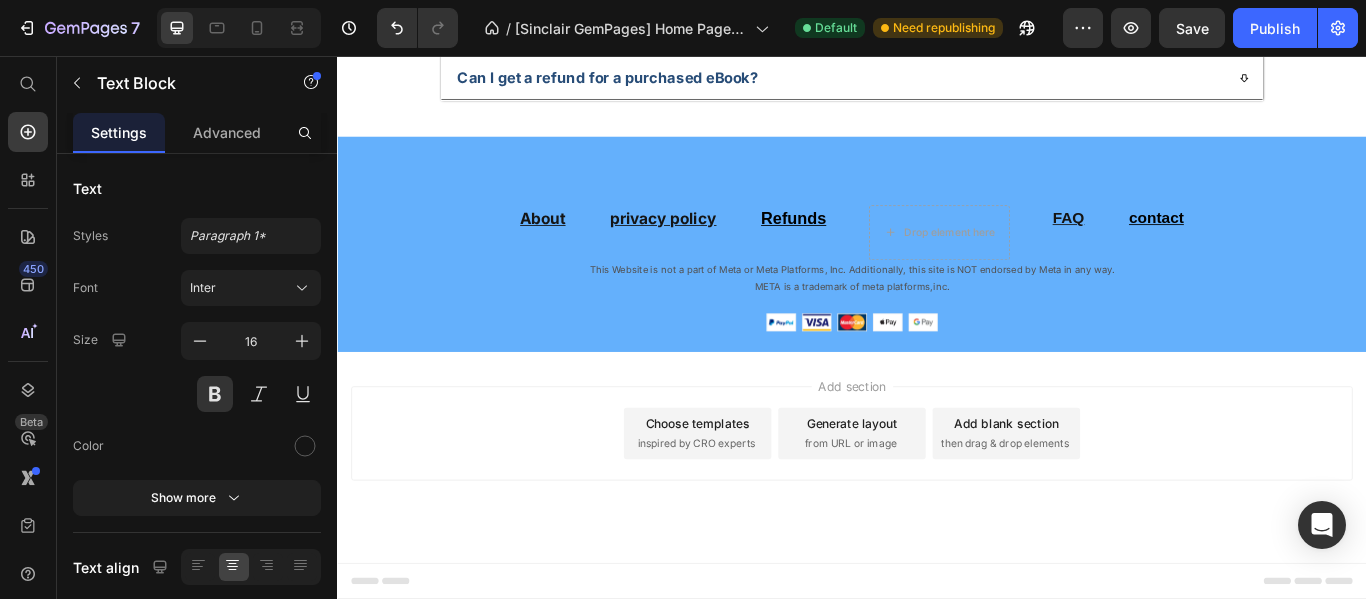drag, startPoint x: 1075, startPoint y: 502, endPoint x: 1078, endPoint y: 520, distance: 18.248287 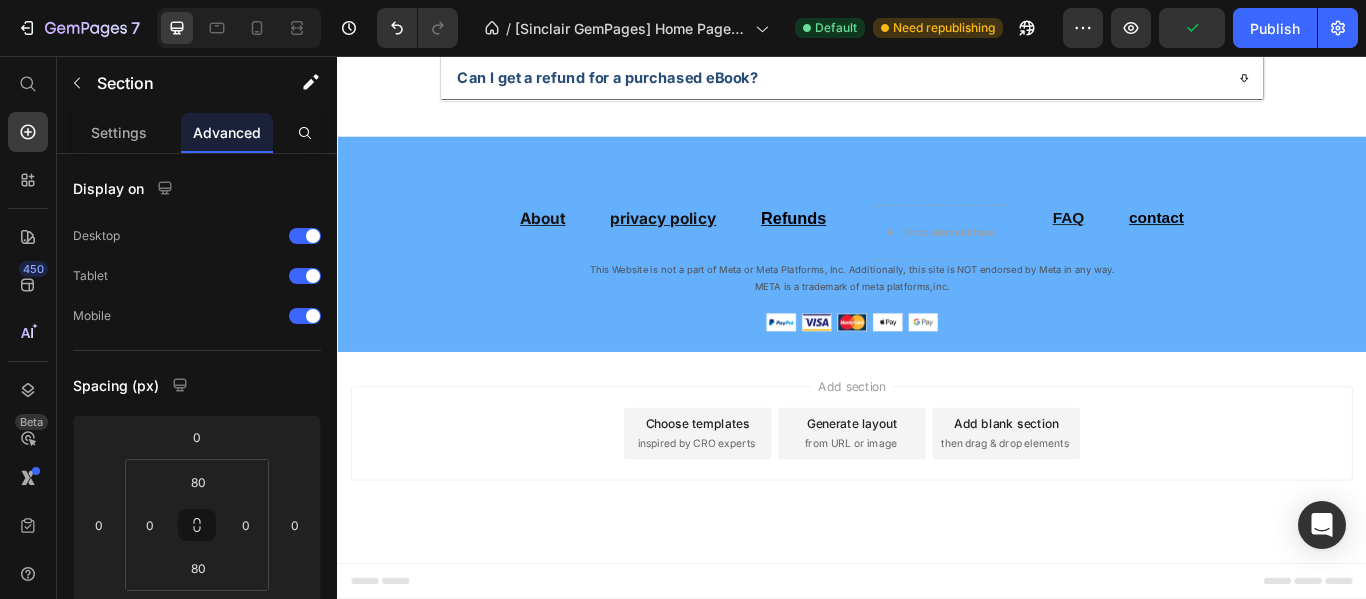 click at bounding box center [1086, -645] 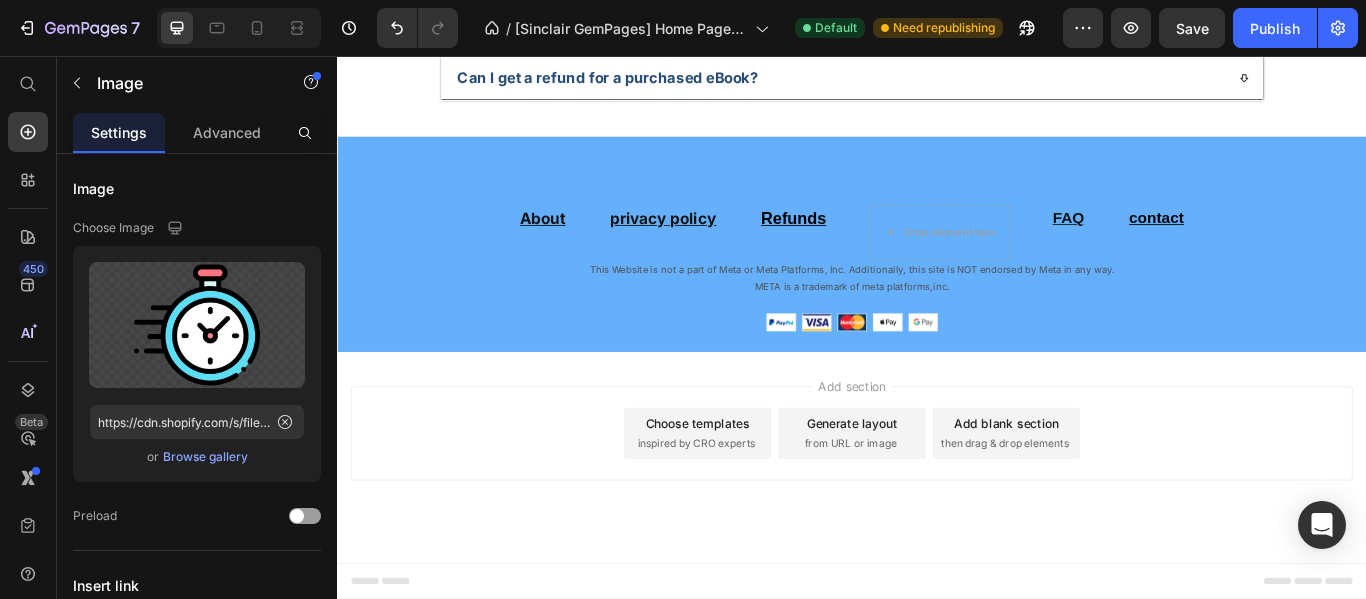 drag, startPoint x: 1082, startPoint y: 409, endPoint x: 1091, endPoint y: 395, distance: 16.643316 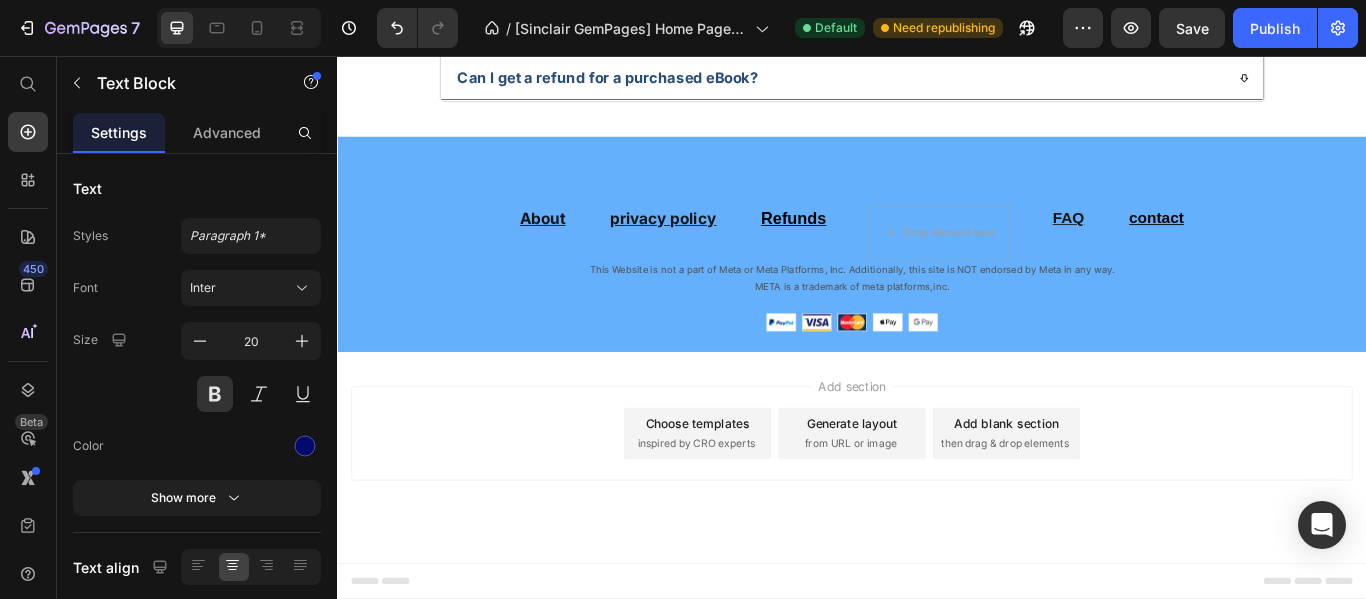 drag, startPoint x: 1076, startPoint y: 441, endPoint x: 1082, endPoint y: 458, distance: 18.027756 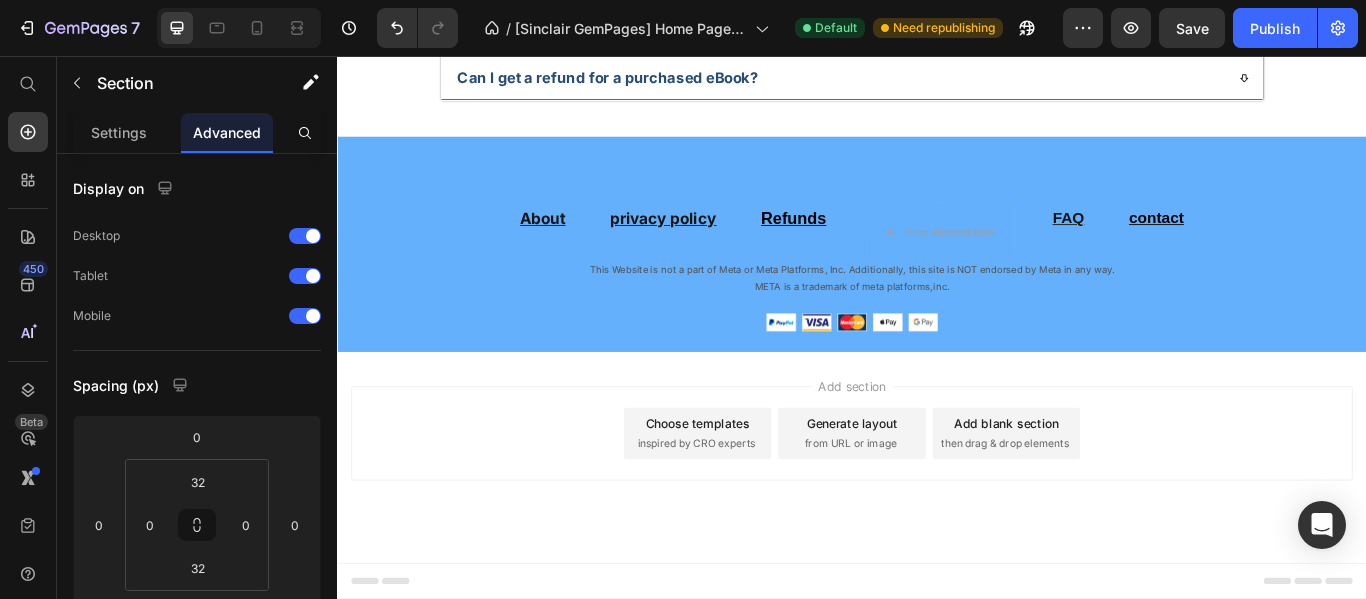 click on "Image Practical Text Block AA practical, concise, and results-oriented ebook. Text Block Row Image SMART for Med School Text Block SMART methodology tailored for medical studies. Text Block Row Image Focus & Time Text Block Helps improve time management and focus. Text Block Row Image Study & Life Text Block Ideal for those who want to optimize both study and personal life. Text Block Row Row Section 9" at bounding box center (937, -551) 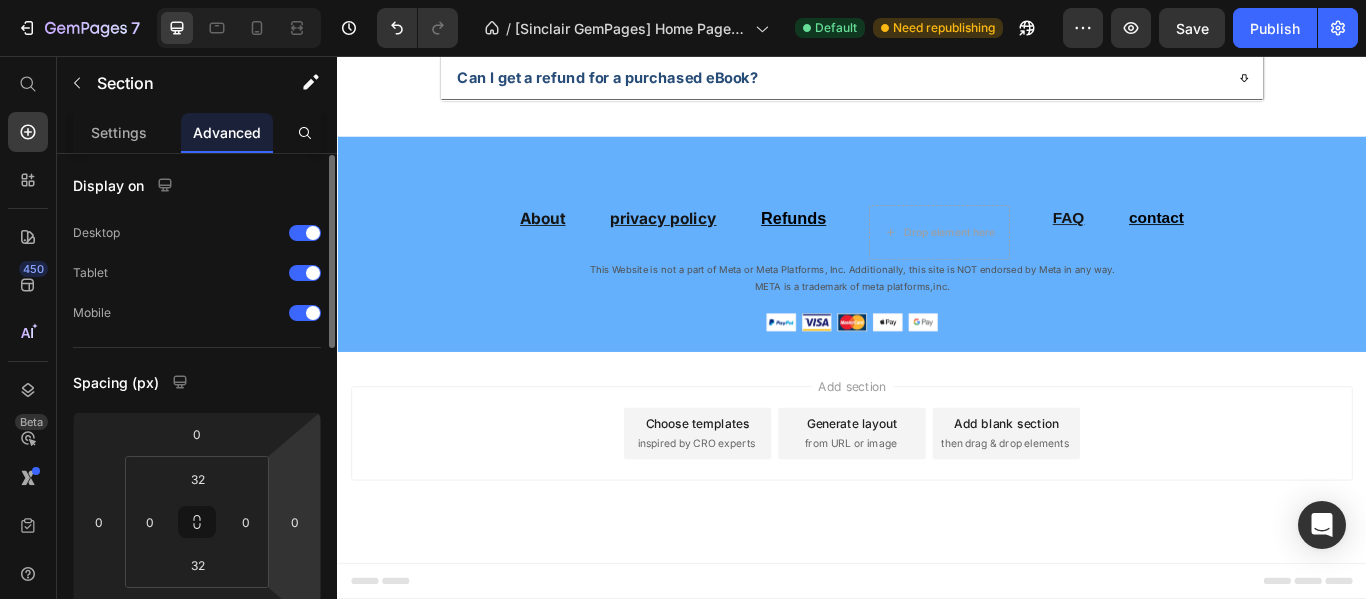 scroll, scrollTop: 0, scrollLeft: 0, axis: both 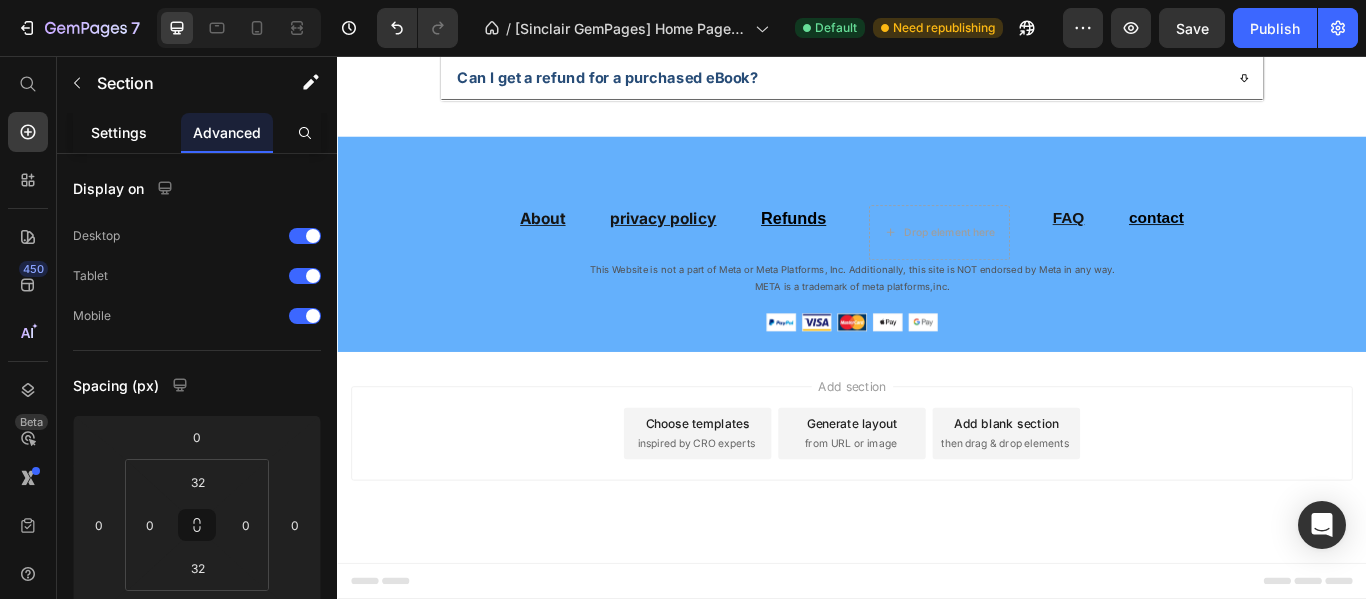 click on "Settings" at bounding box center (119, 132) 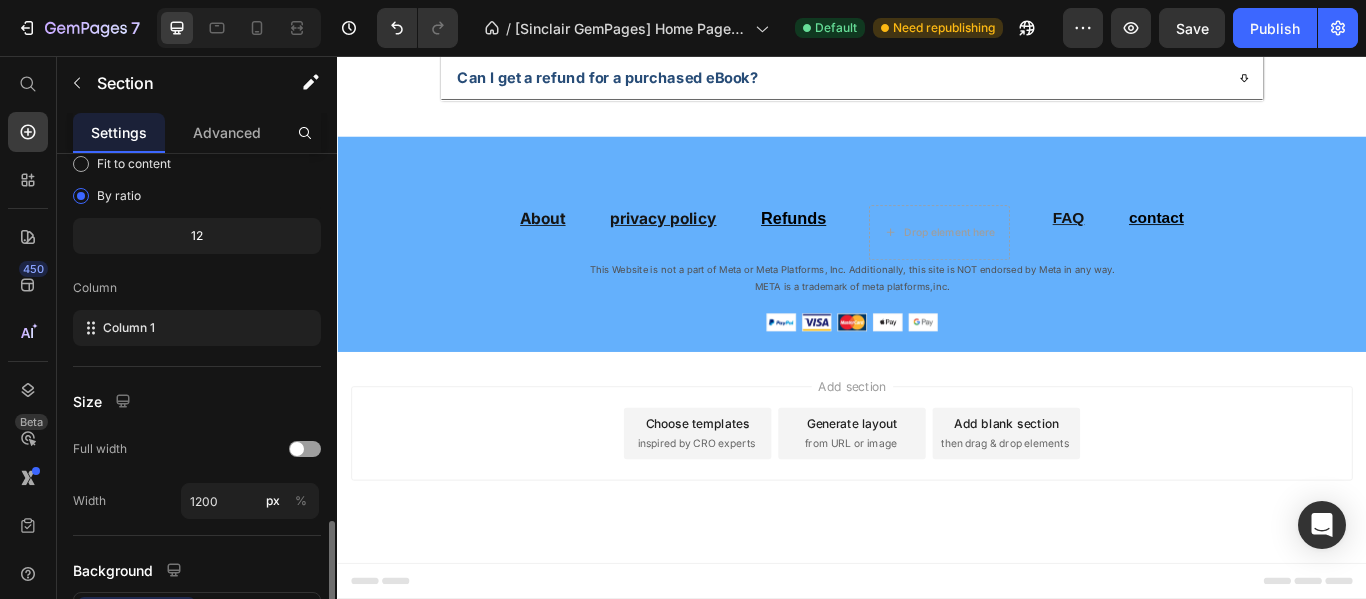 scroll, scrollTop: 358, scrollLeft: 0, axis: vertical 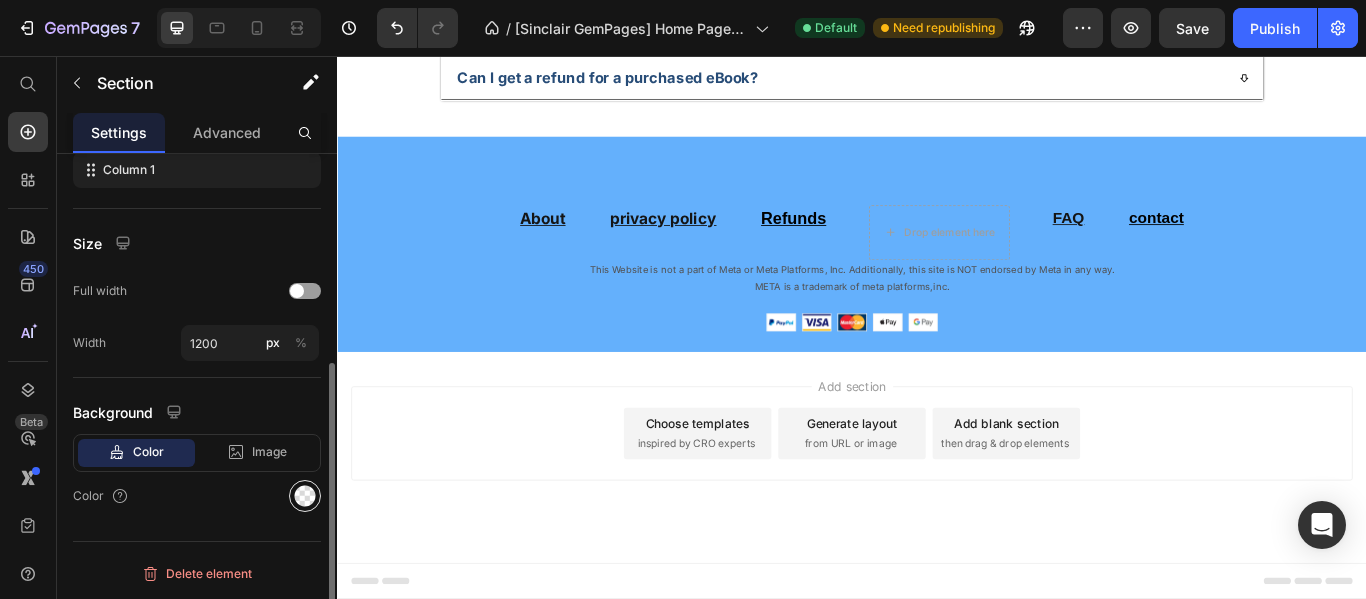 click at bounding box center (305, 496) 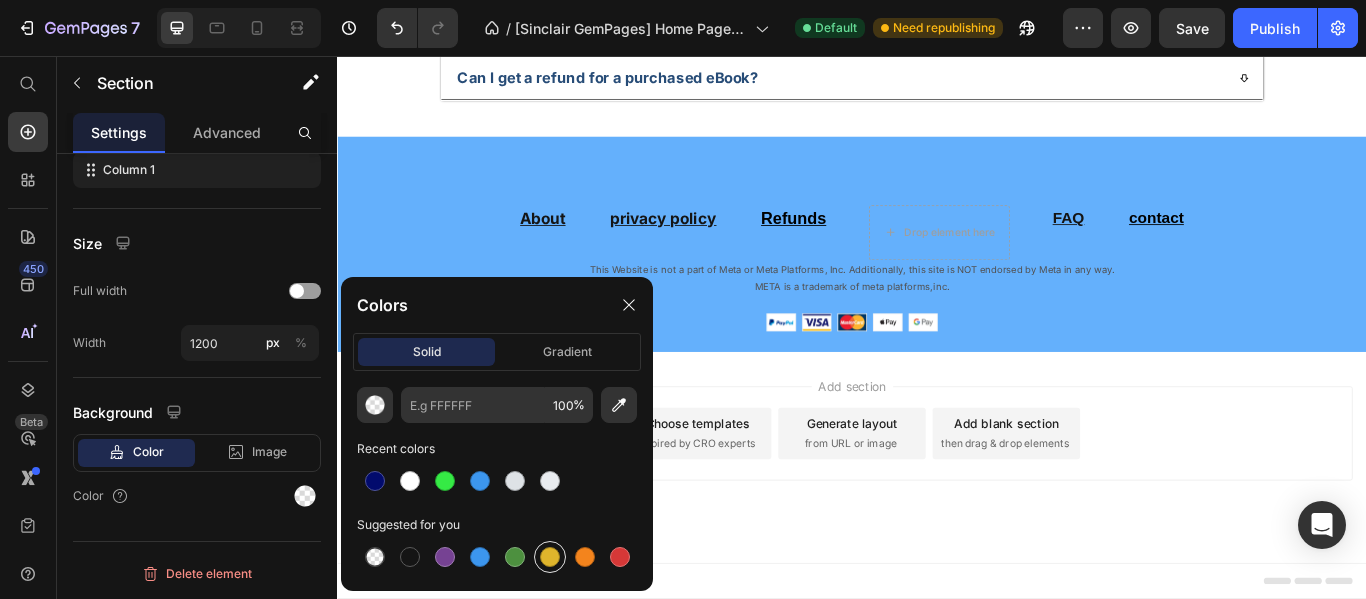 click at bounding box center (550, 557) 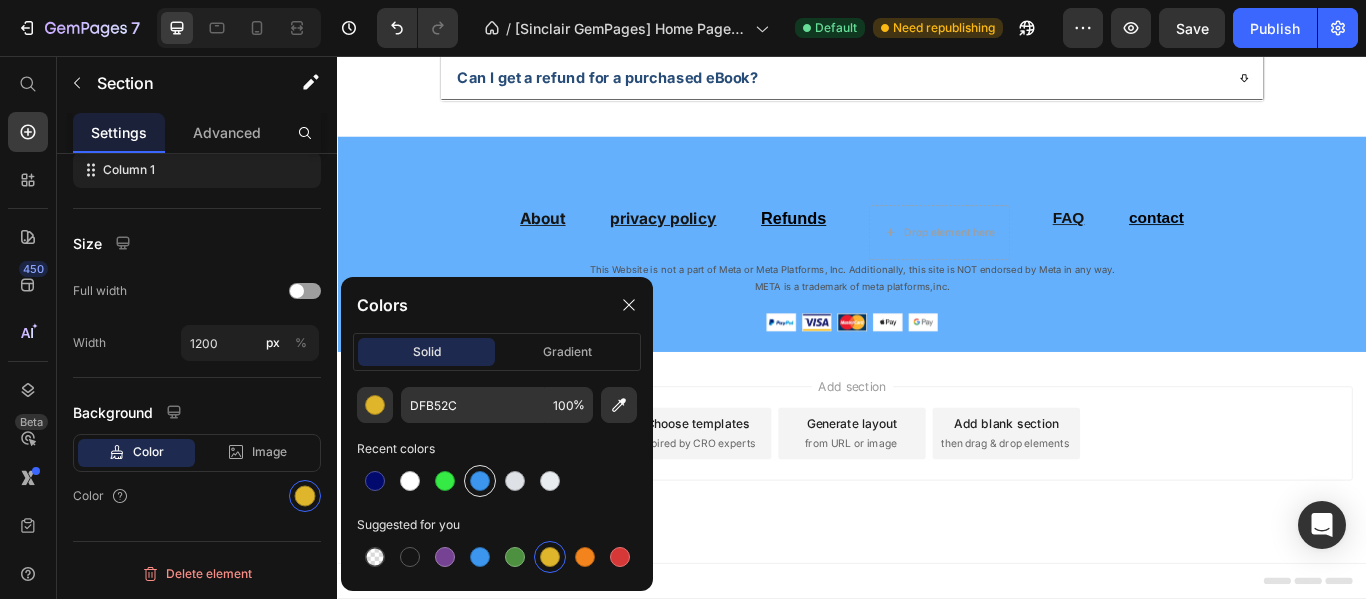 click at bounding box center [480, 481] 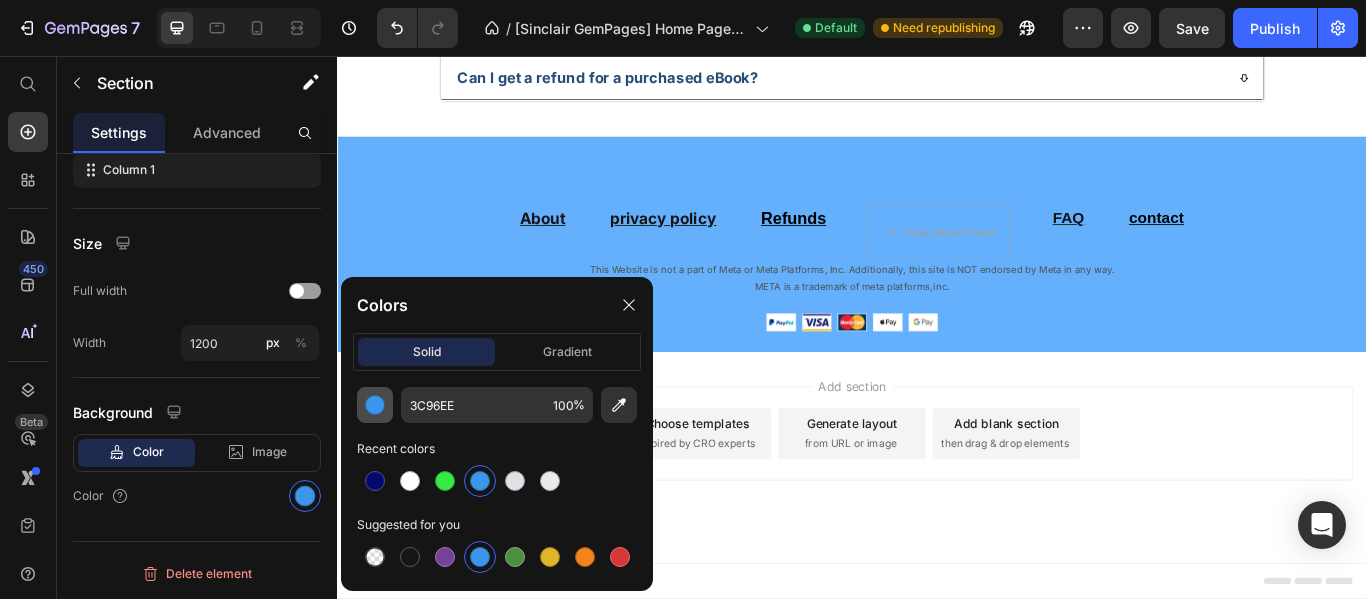 click at bounding box center [375, 405] 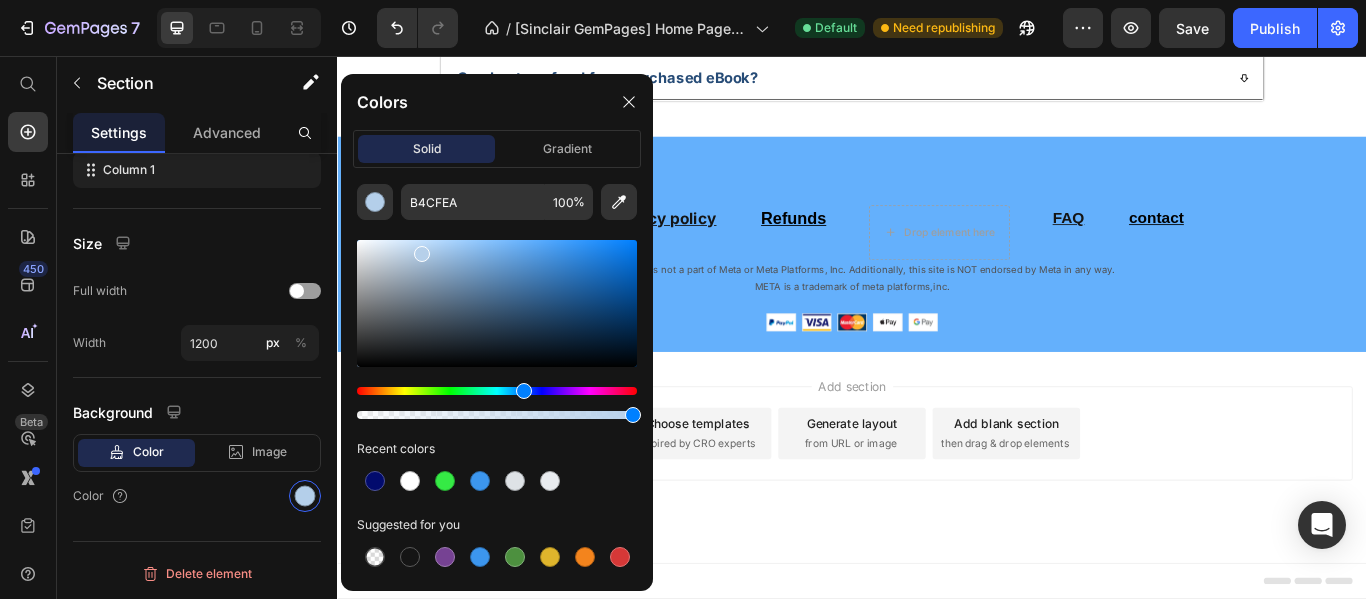 drag, startPoint x: 569, startPoint y: 249, endPoint x: 420, endPoint y: 249, distance: 149 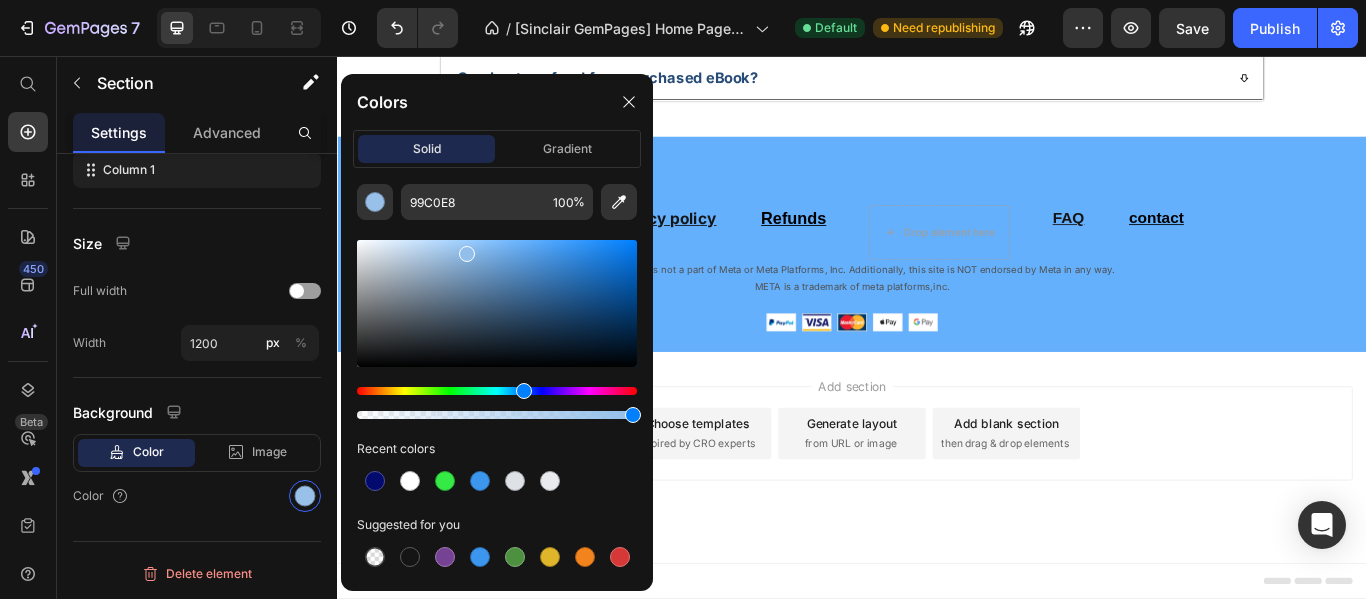 type on "91BEEA" 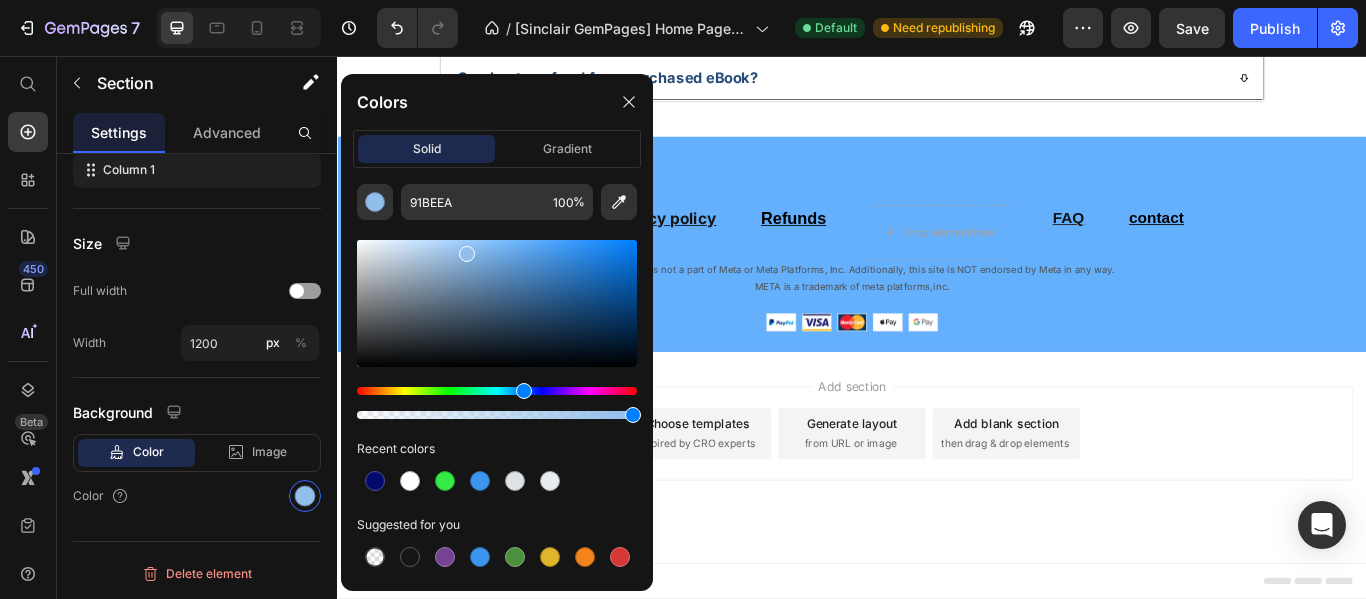 drag, startPoint x: 420, startPoint y: 249, endPoint x: 465, endPoint y: 249, distance: 45 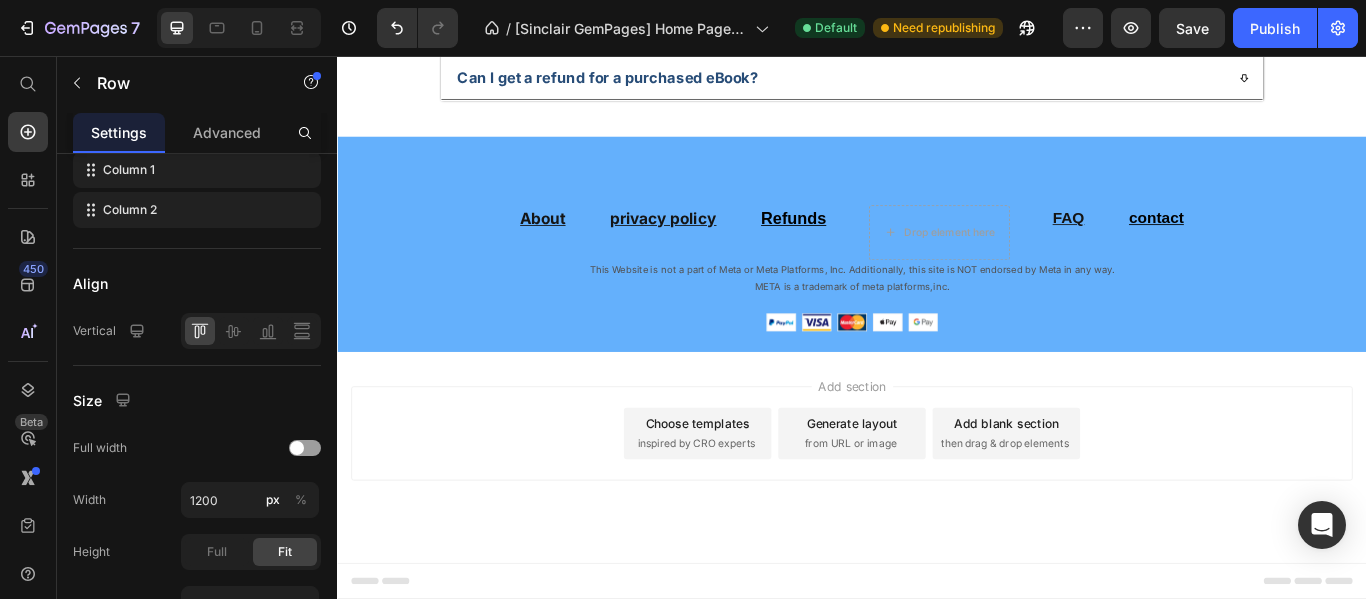 scroll, scrollTop: 0, scrollLeft: 0, axis: both 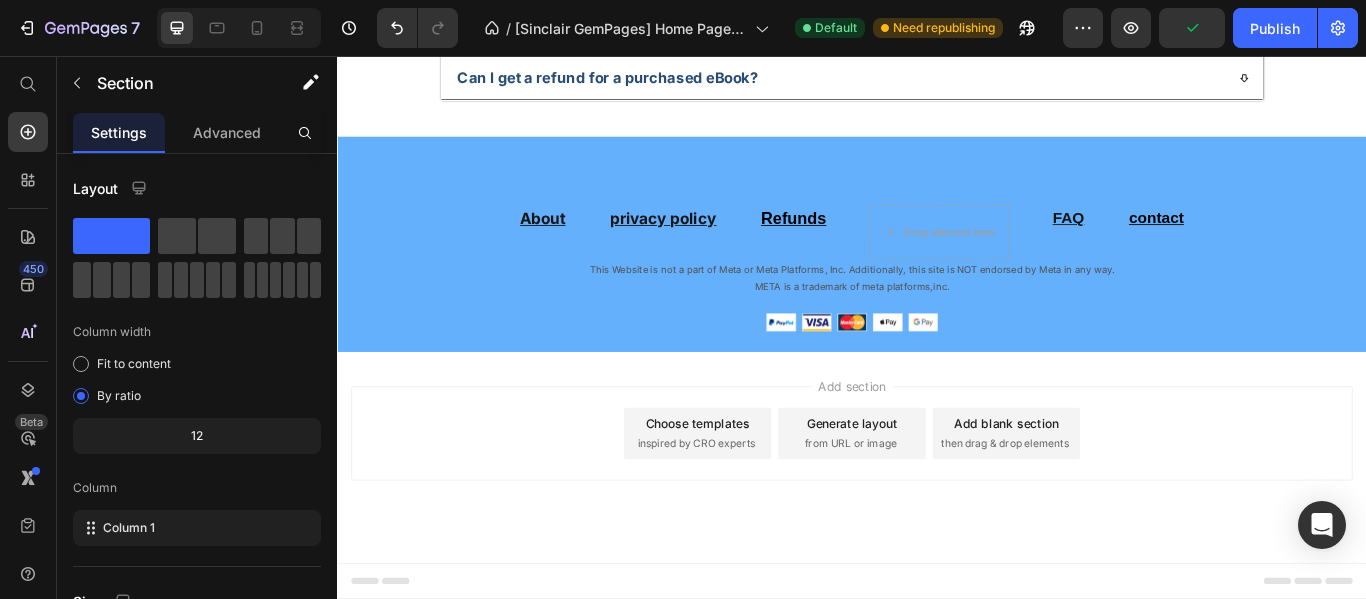 click on "Image Practical Text Block AA practical, concise, and results-oriented ebook. Text Block Row Image SMART for Med School Text Block SMART methodology tailored for medical studies. Text Block Row Image Focus & Time Text Block Helps improve time management and focus. Text Block Row Image Study & Life Text Block Ideal for those who want to optimize both study and personal life. Text Block Row Row Section 9 You can create reusable sections Create Theme Section AI Content Write with GemAI What would you like to describe here? Tone and Voice Persuasive Product Show more Generate" at bounding box center [937, -551] 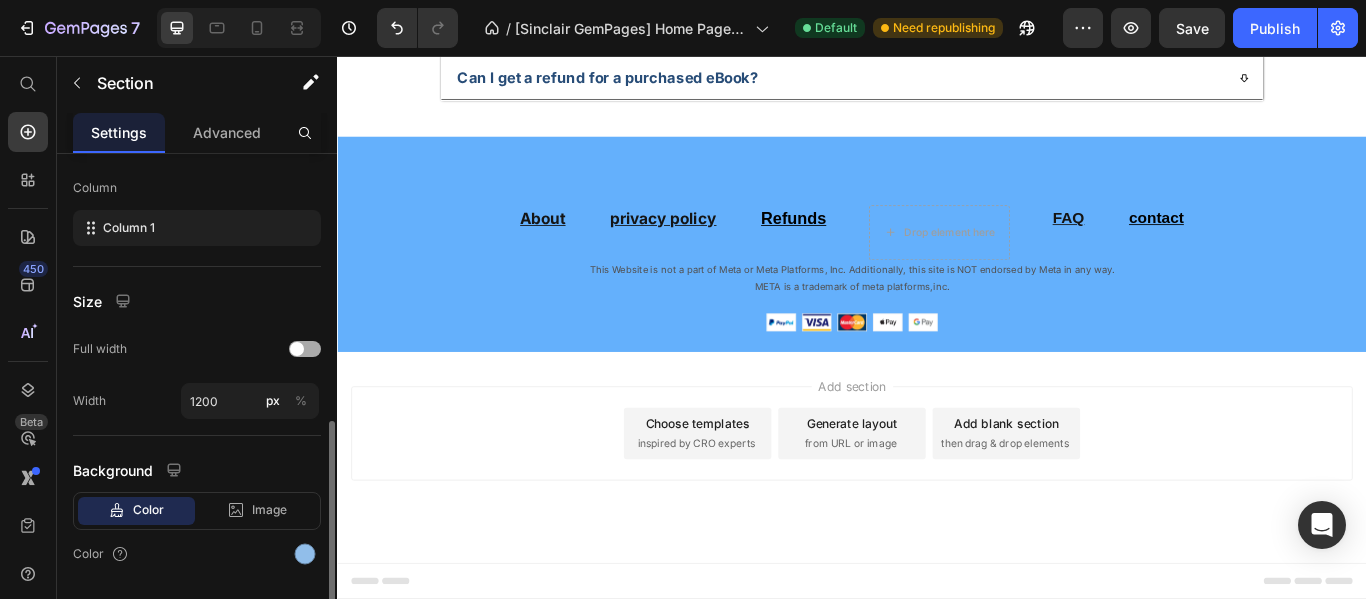scroll, scrollTop: 358, scrollLeft: 0, axis: vertical 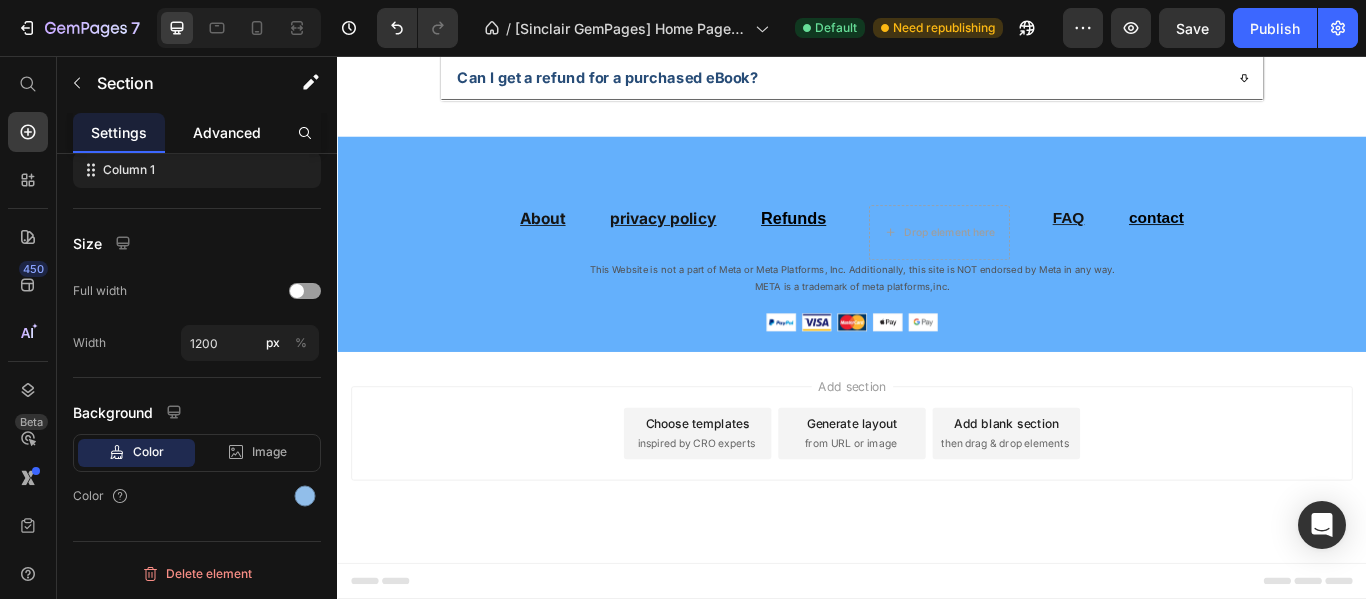 click on "Advanced" at bounding box center (227, 132) 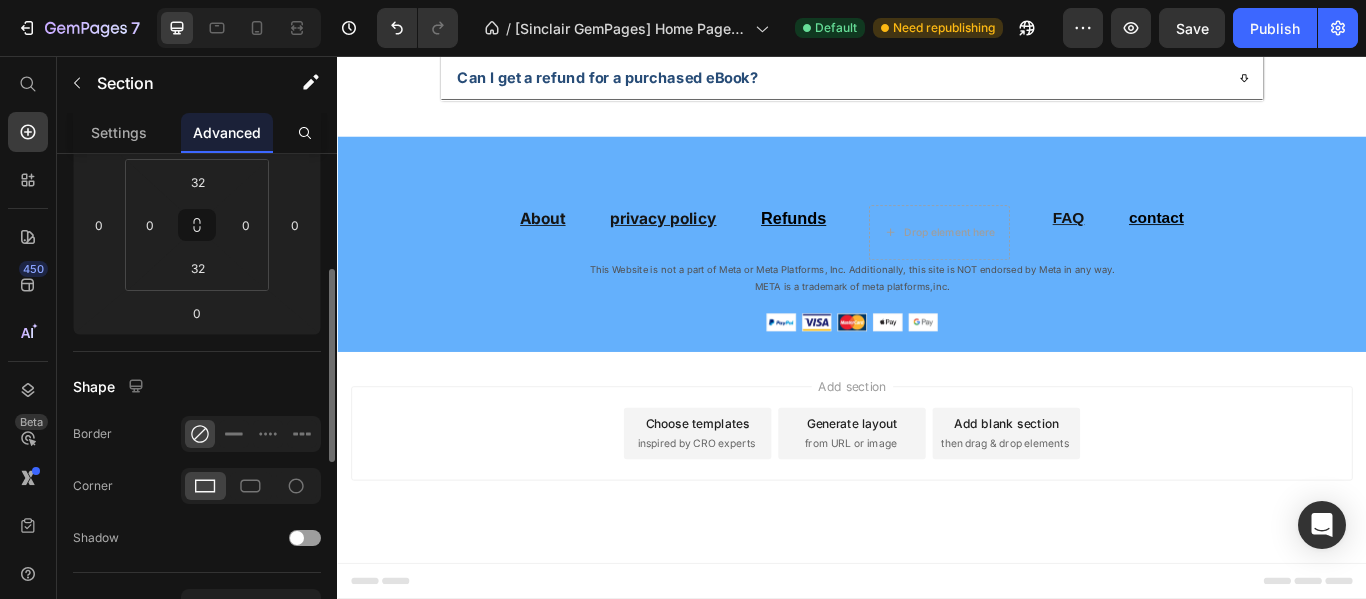 scroll, scrollTop: 400, scrollLeft: 0, axis: vertical 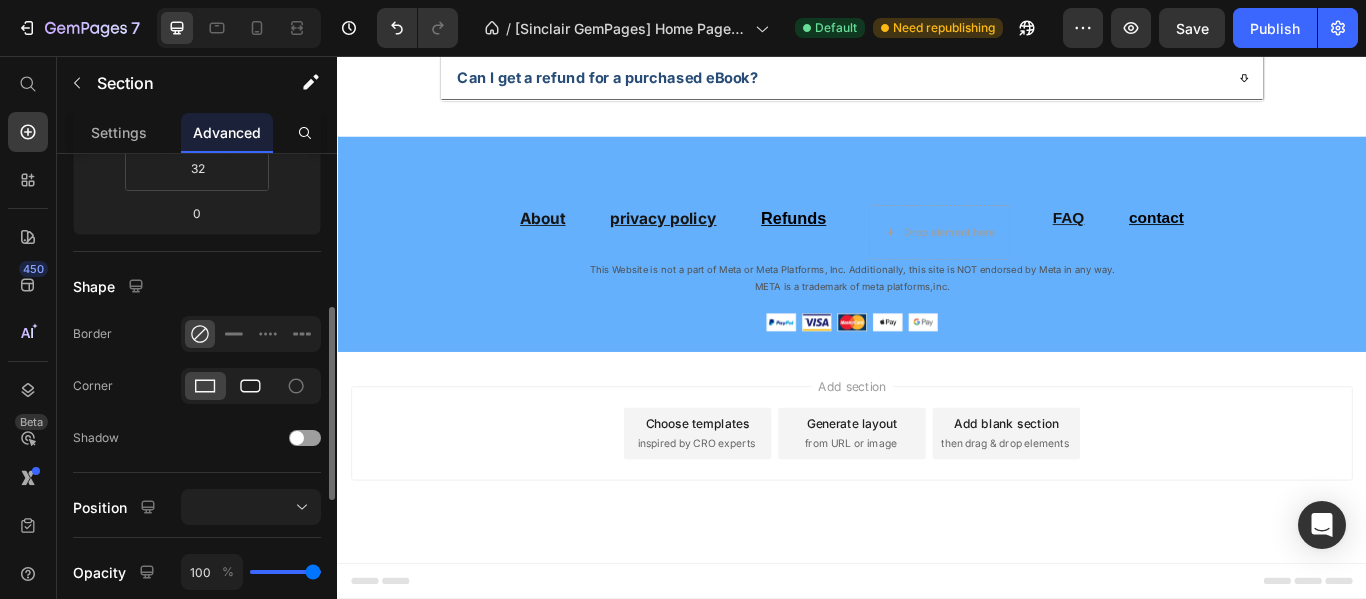click 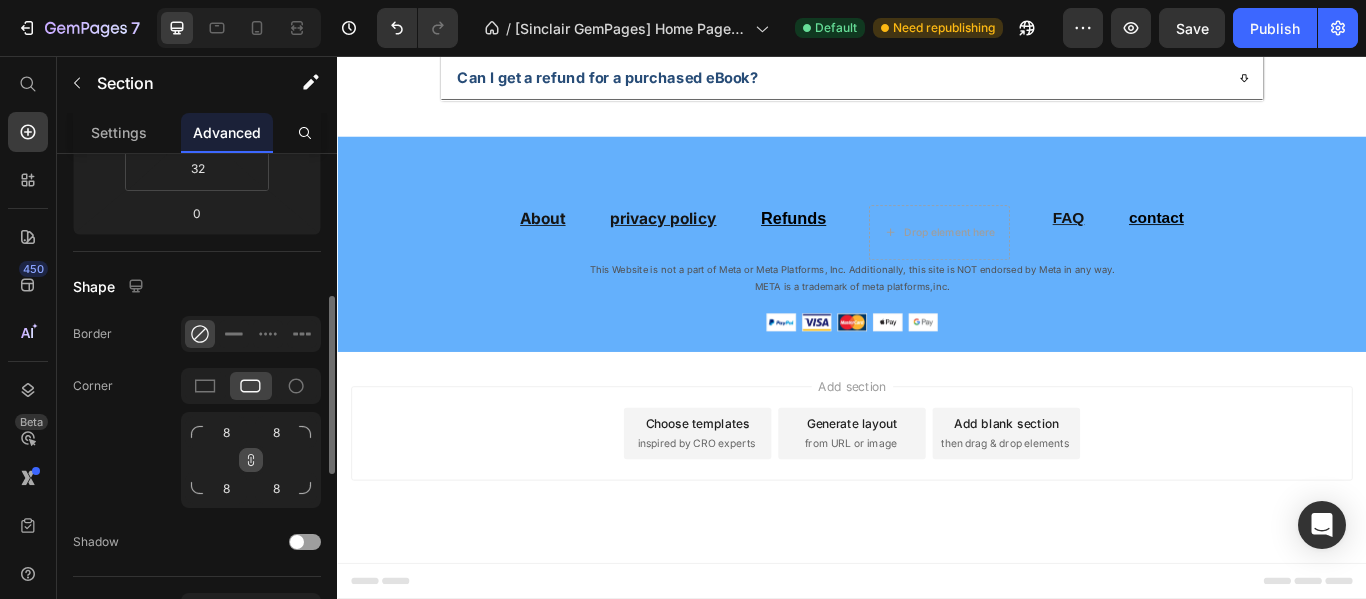 click 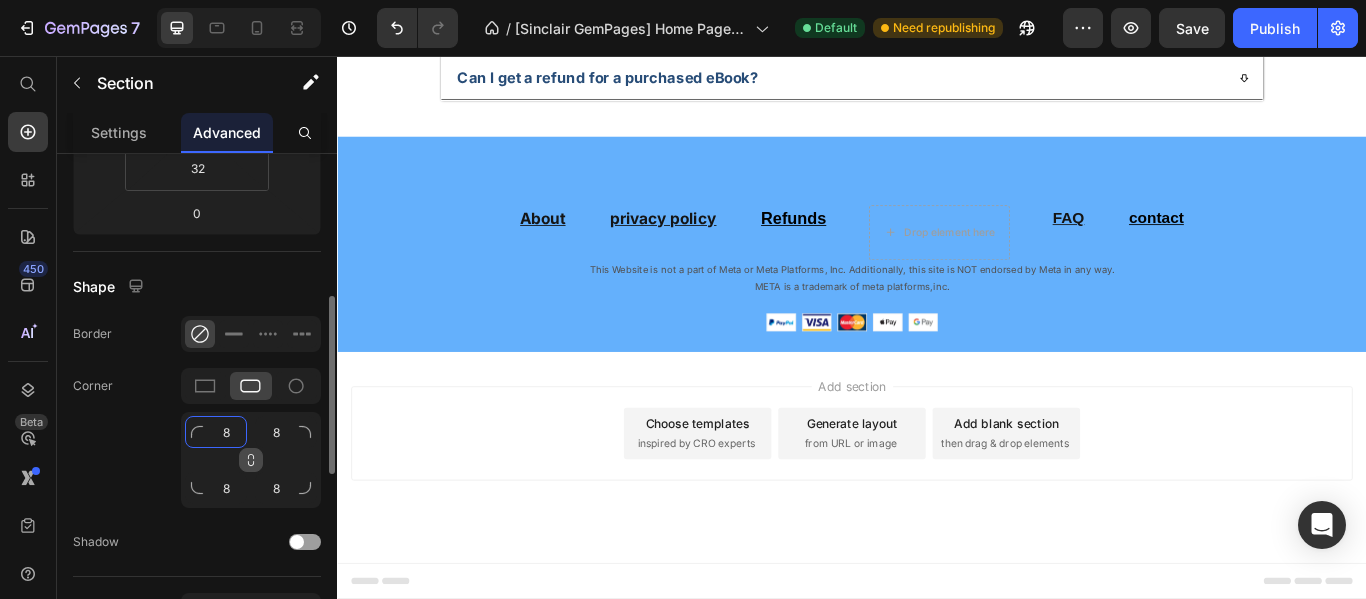 click on "8" 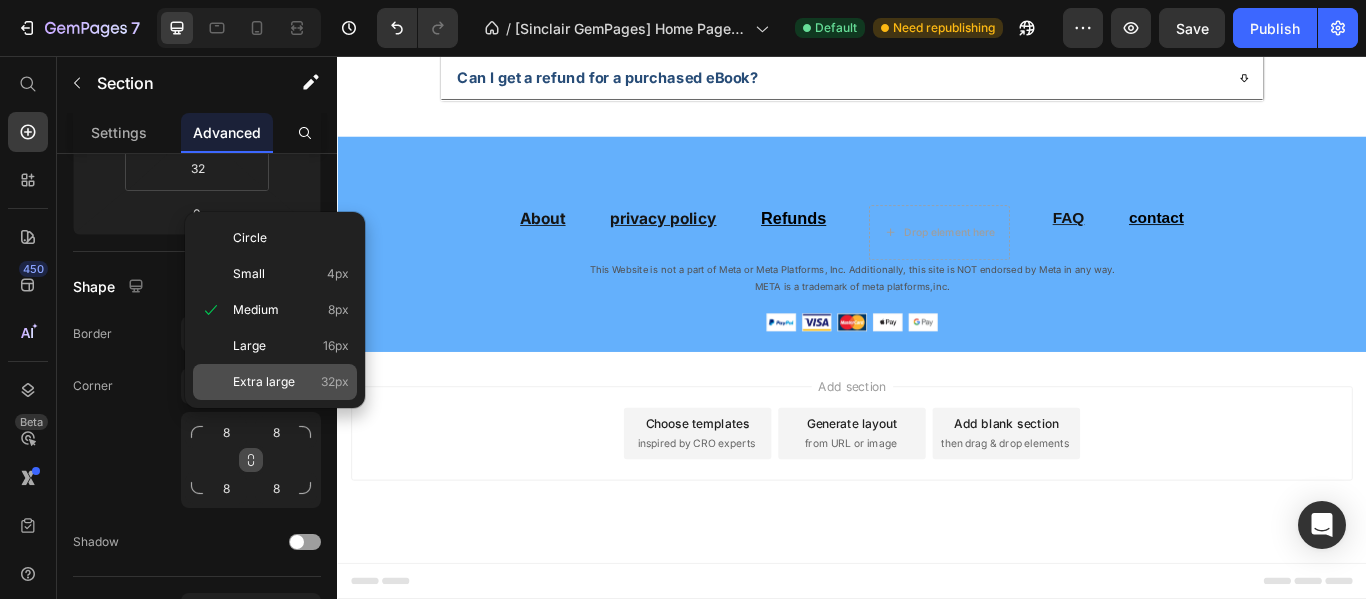 click on "Extra large" at bounding box center (264, 382) 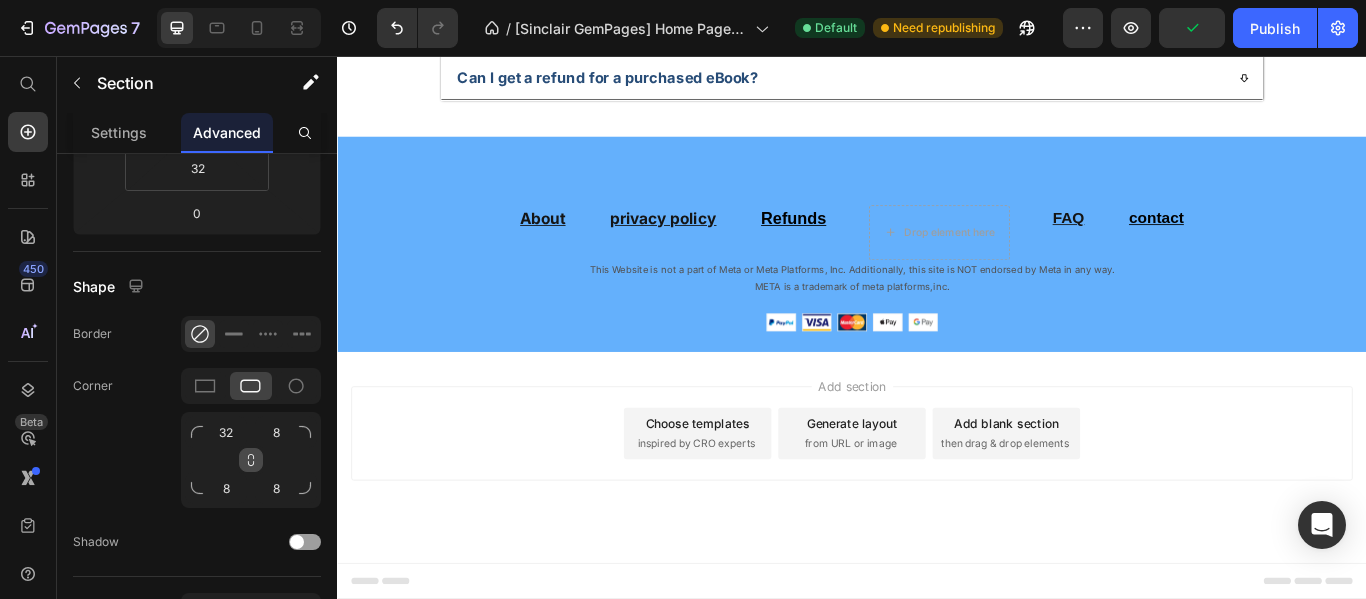 click 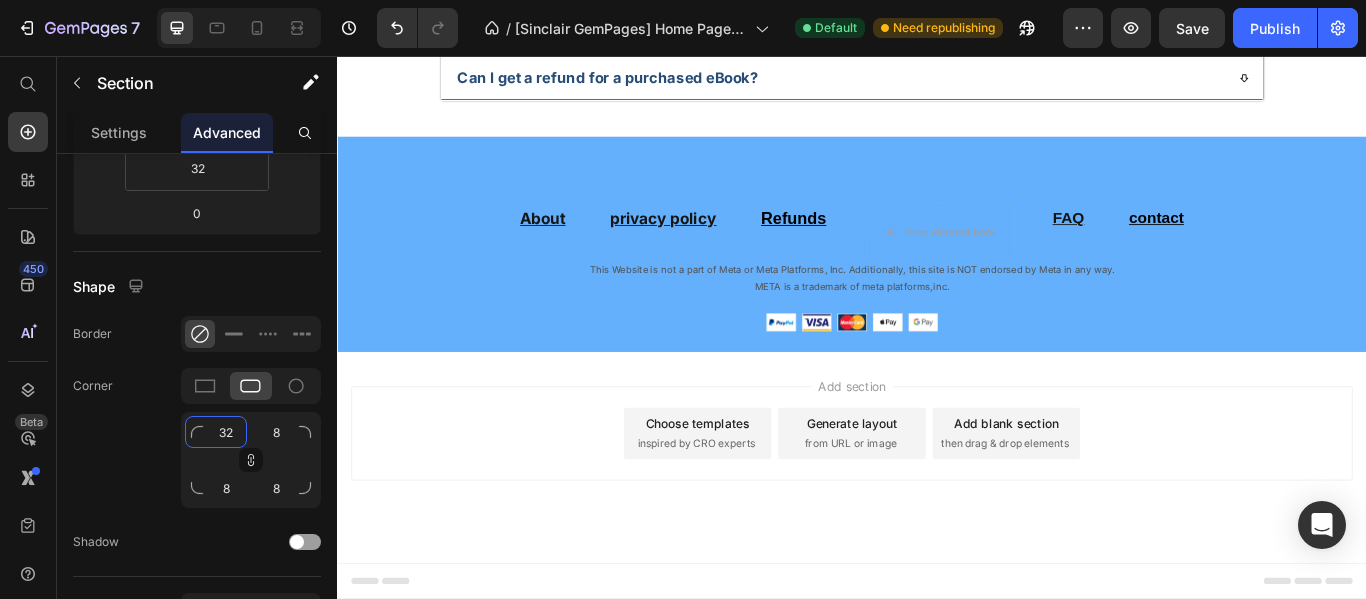 click on "32" 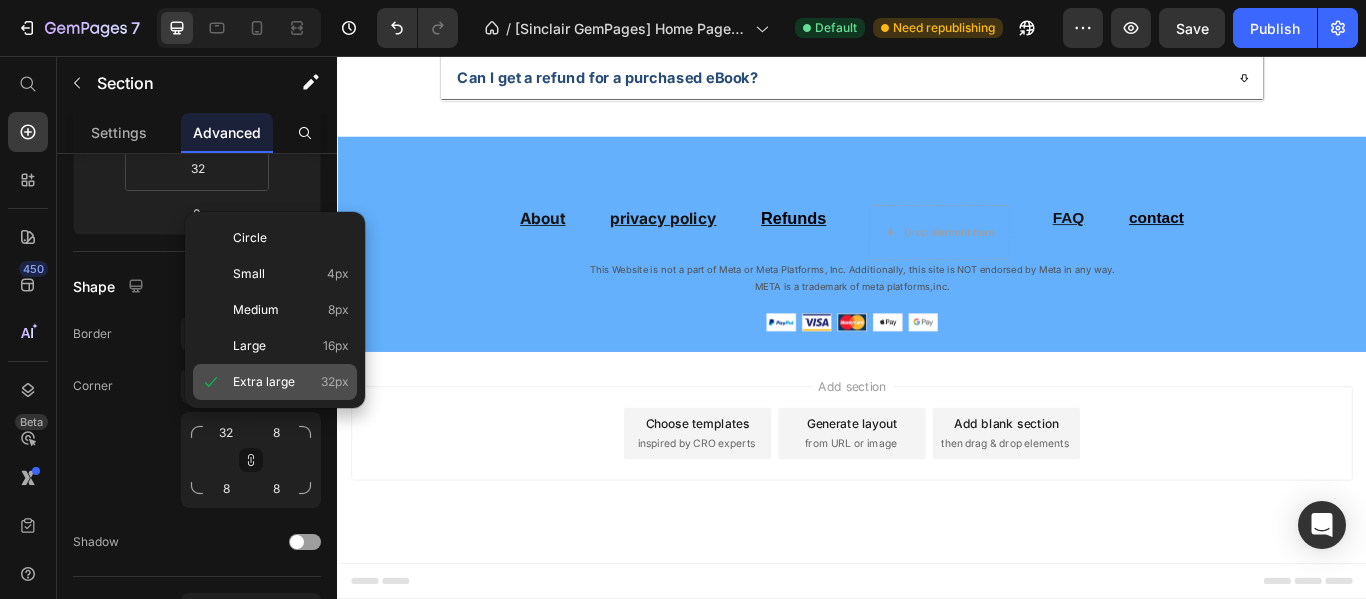 click on "Extra large 32px" 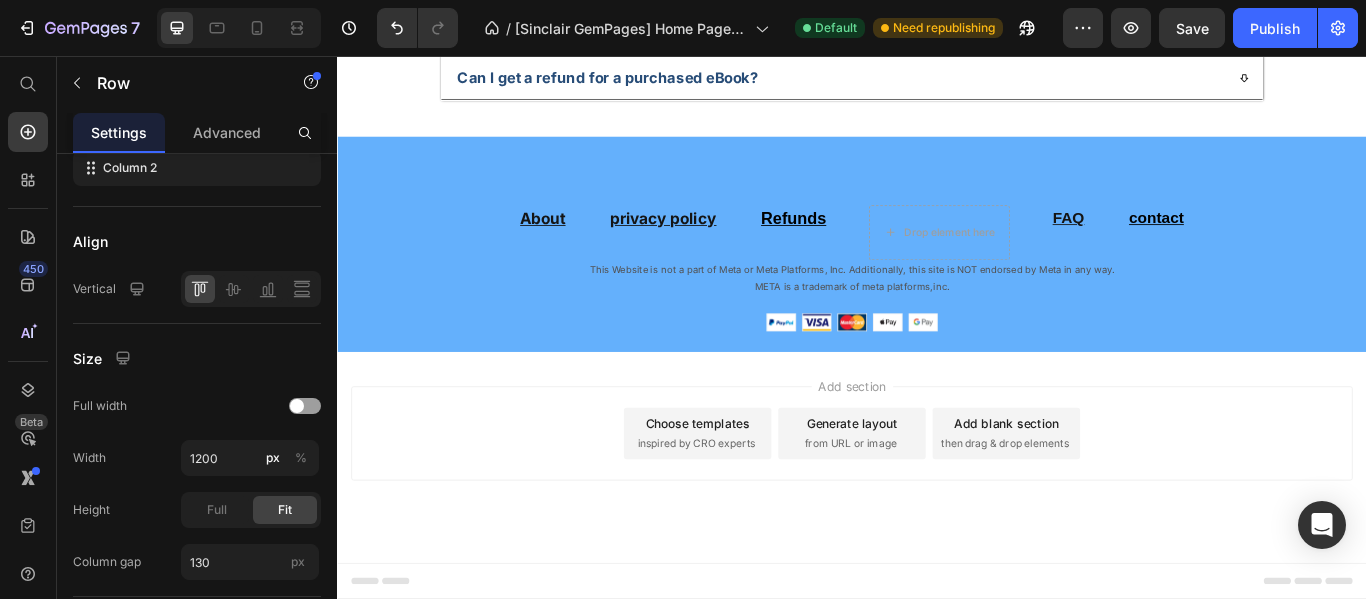 click on "Drop element here Row download it now Button" at bounding box center [649, -1075] 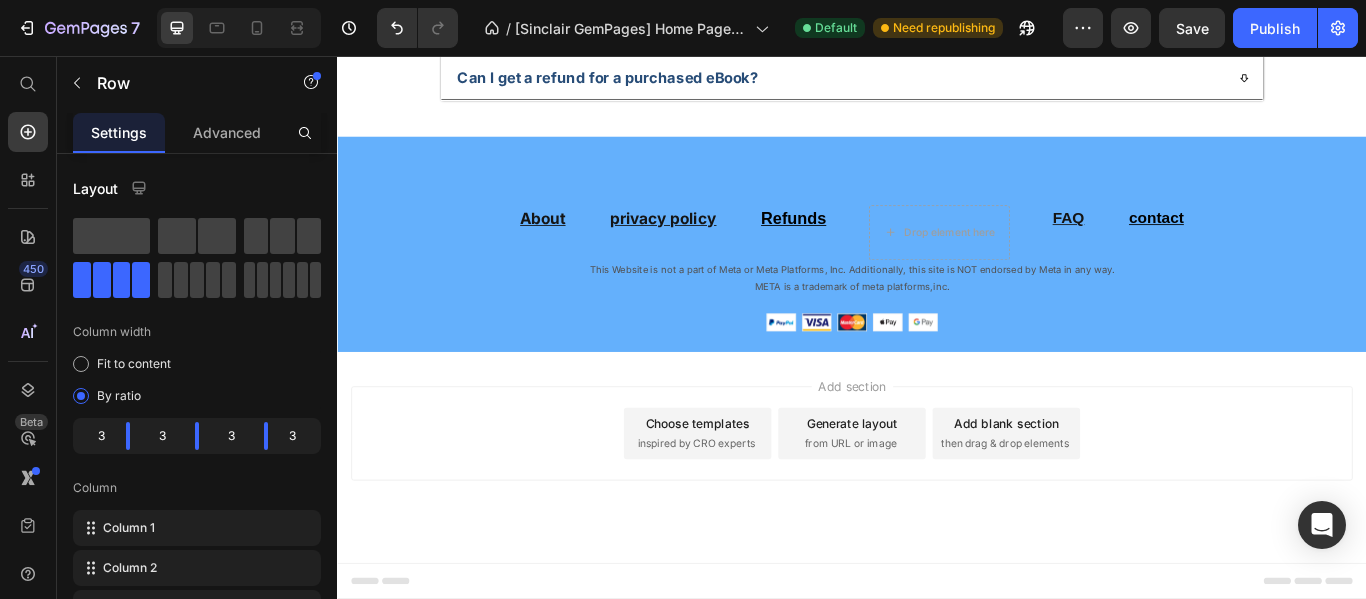 click on "Image Practical Text Block AA practical, concise, and results-oriented ebook. Text Block Row Image SMART for Med School Text Block SMART methodology tailored for medical studies. Text Block Row Image Focus & Time Text Block Helps improve time management and focus. Text Block Row Image Study & Life Text Block Ideal for those who want to optimize both study and personal life. Text Block Row Row" at bounding box center (937, -559) 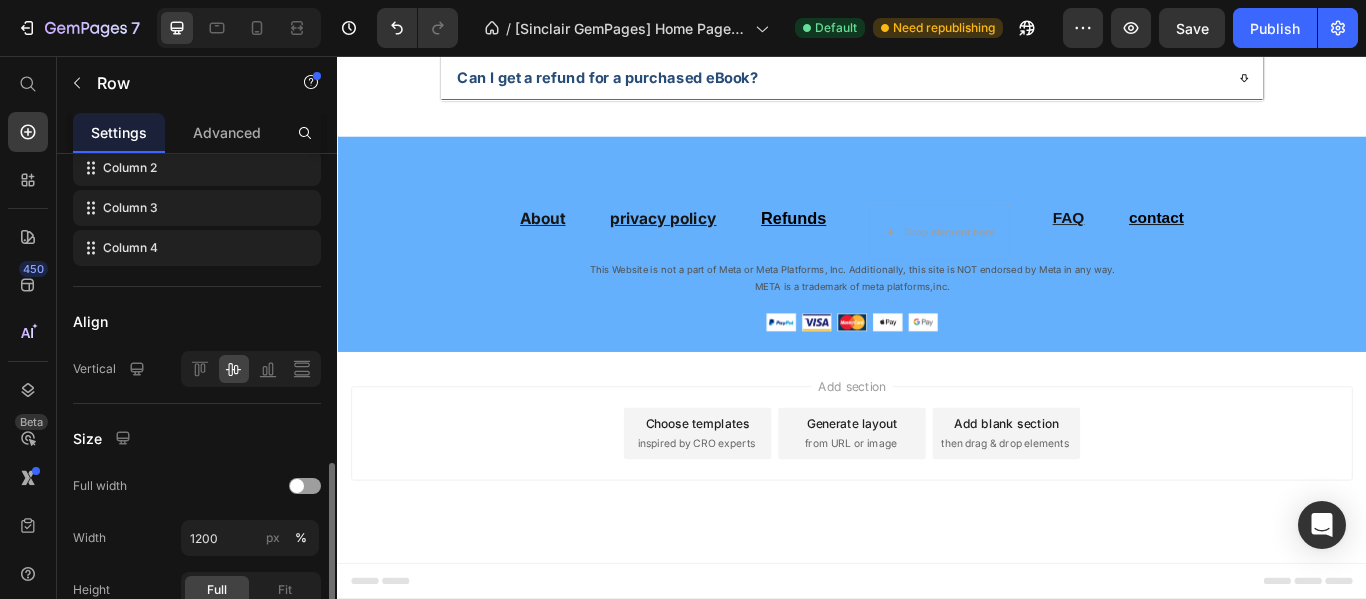 scroll, scrollTop: 500, scrollLeft: 0, axis: vertical 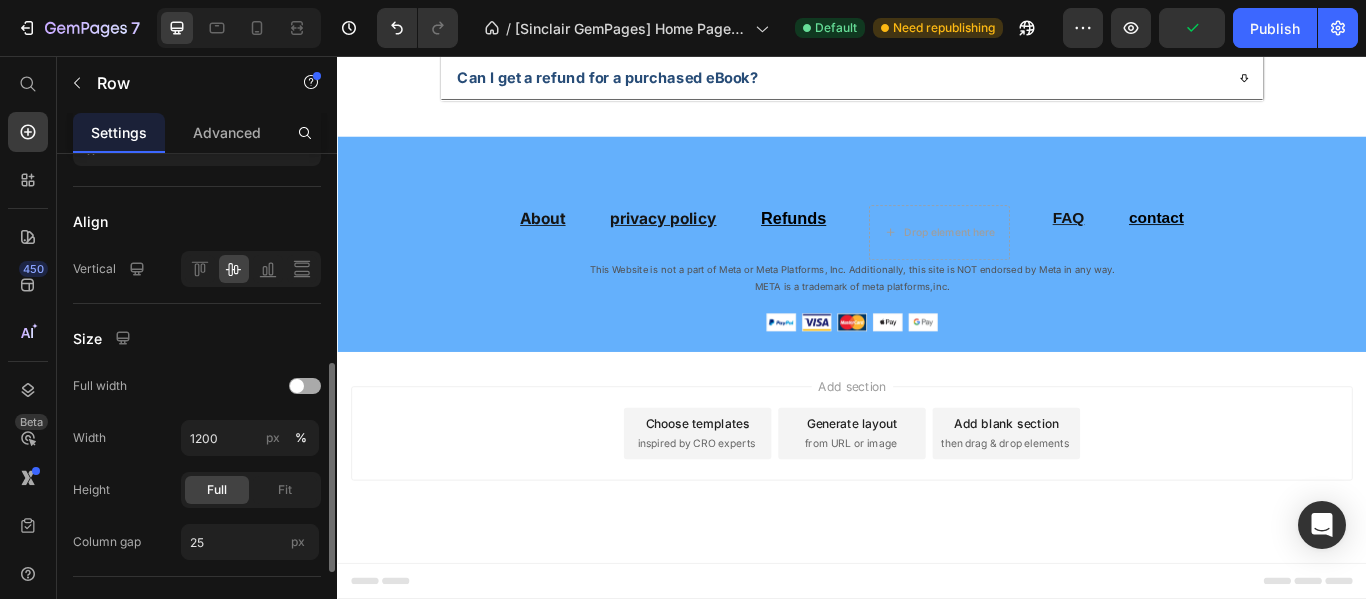 click at bounding box center (305, 386) 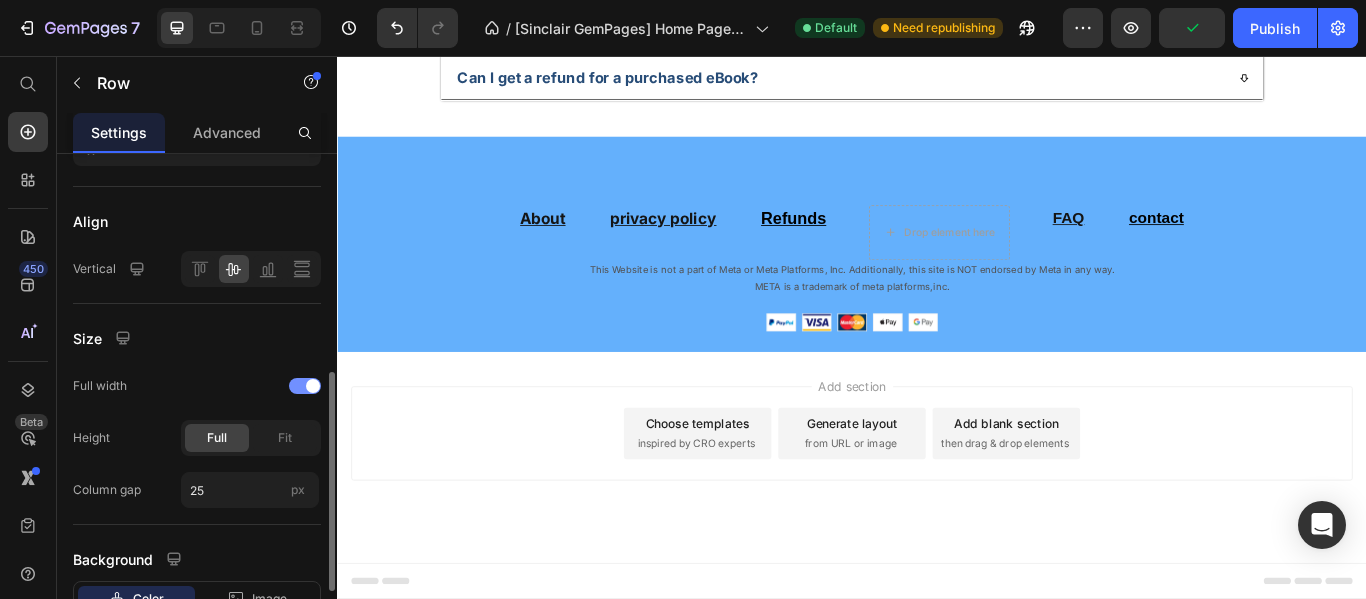click at bounding box center (305, 386) 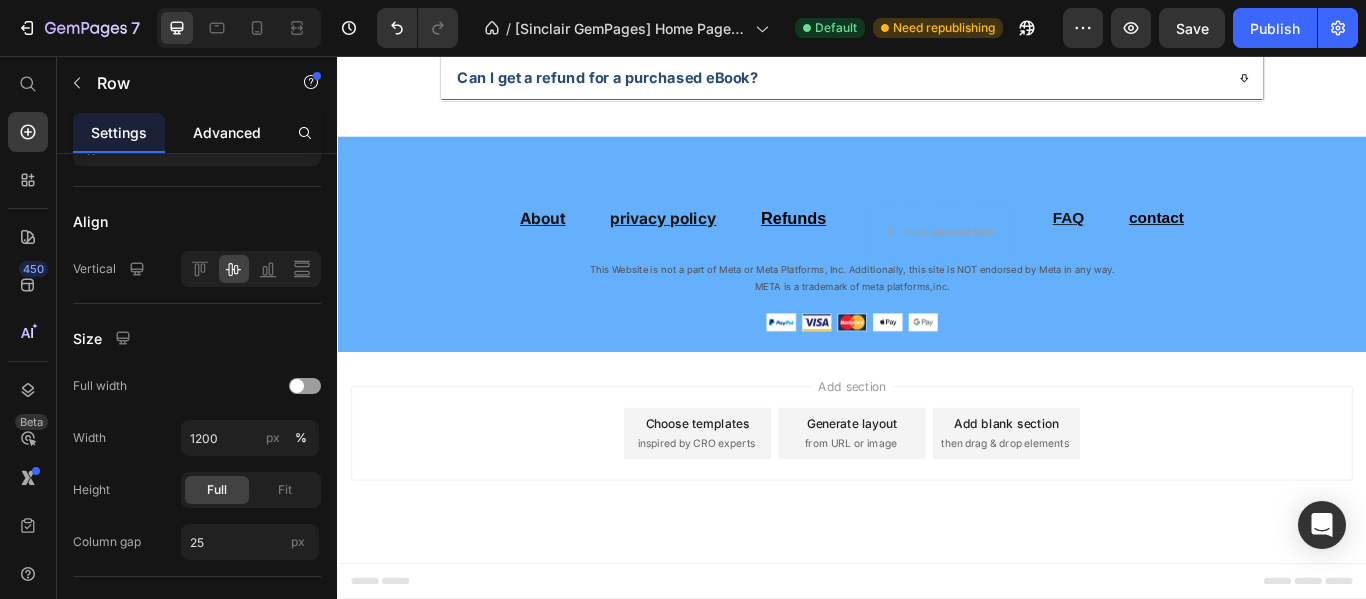 click on "Advanced" at bounding box center [227, 132] 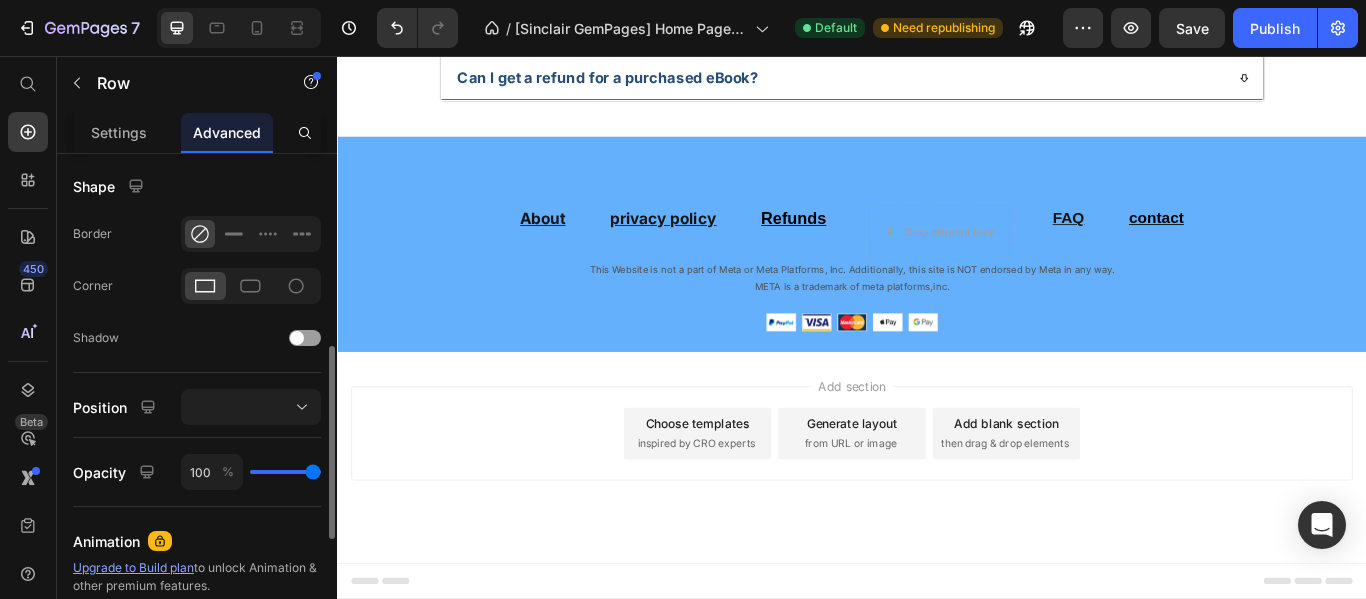 scroll, scrollTop: 0, scrollLeft: 0, axis: both 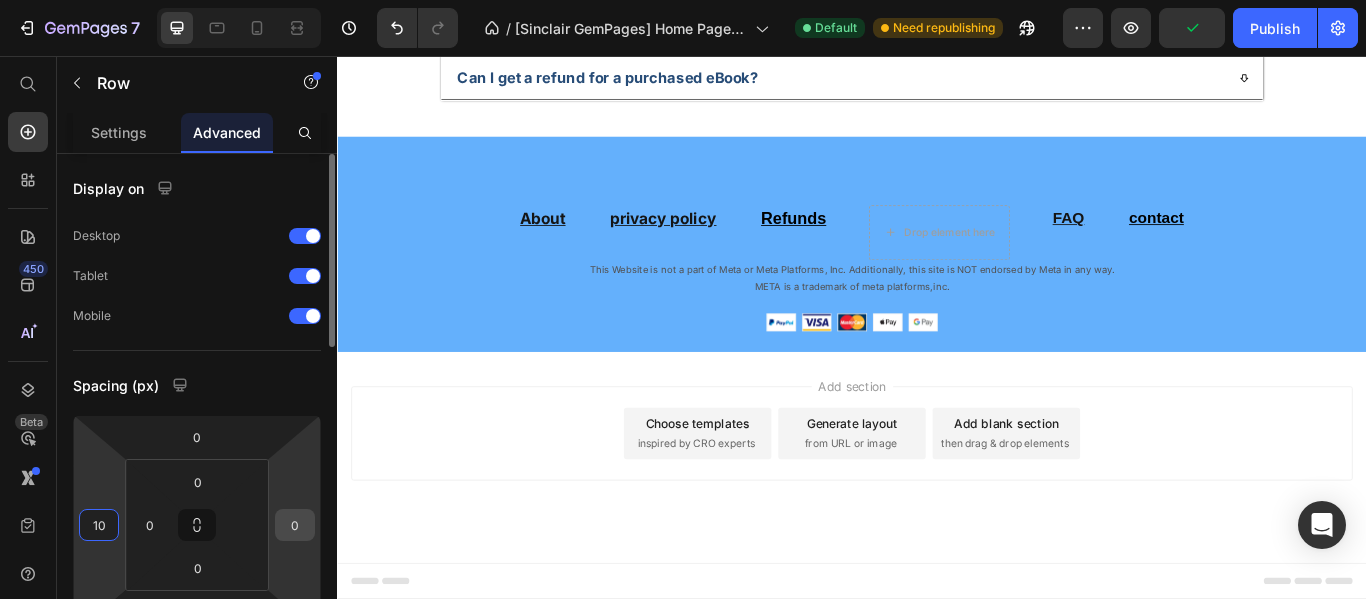 type on "10" 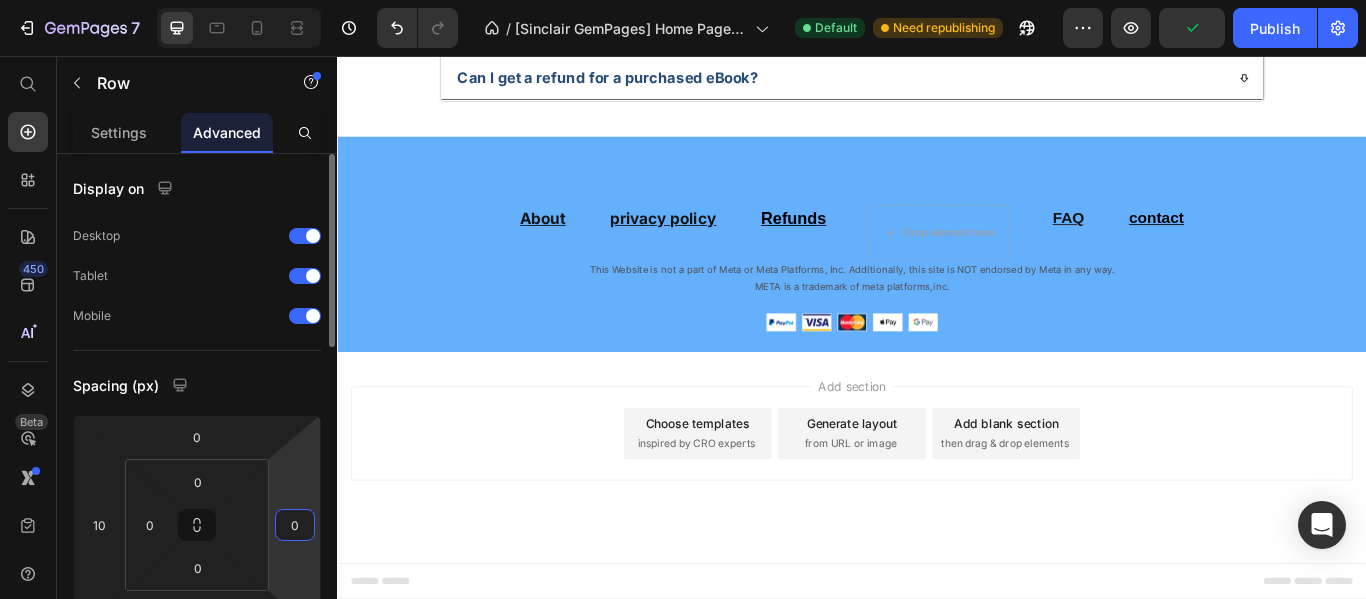 click on "0" at bounding box center (295, 525) 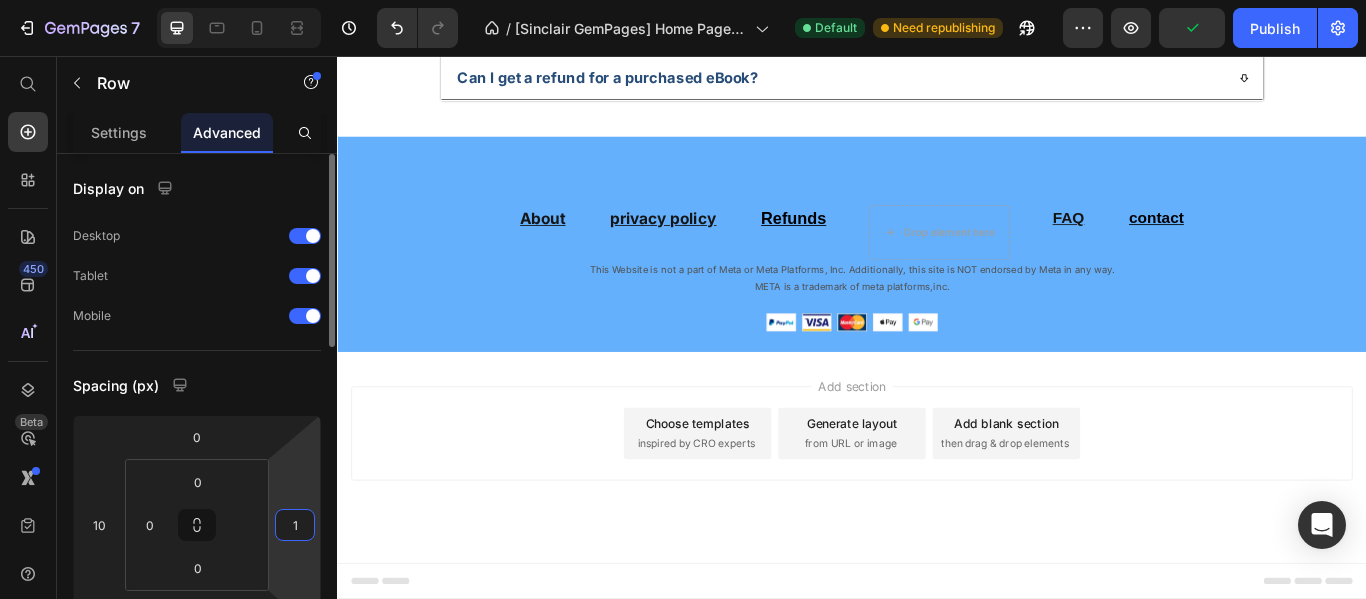type on "10" 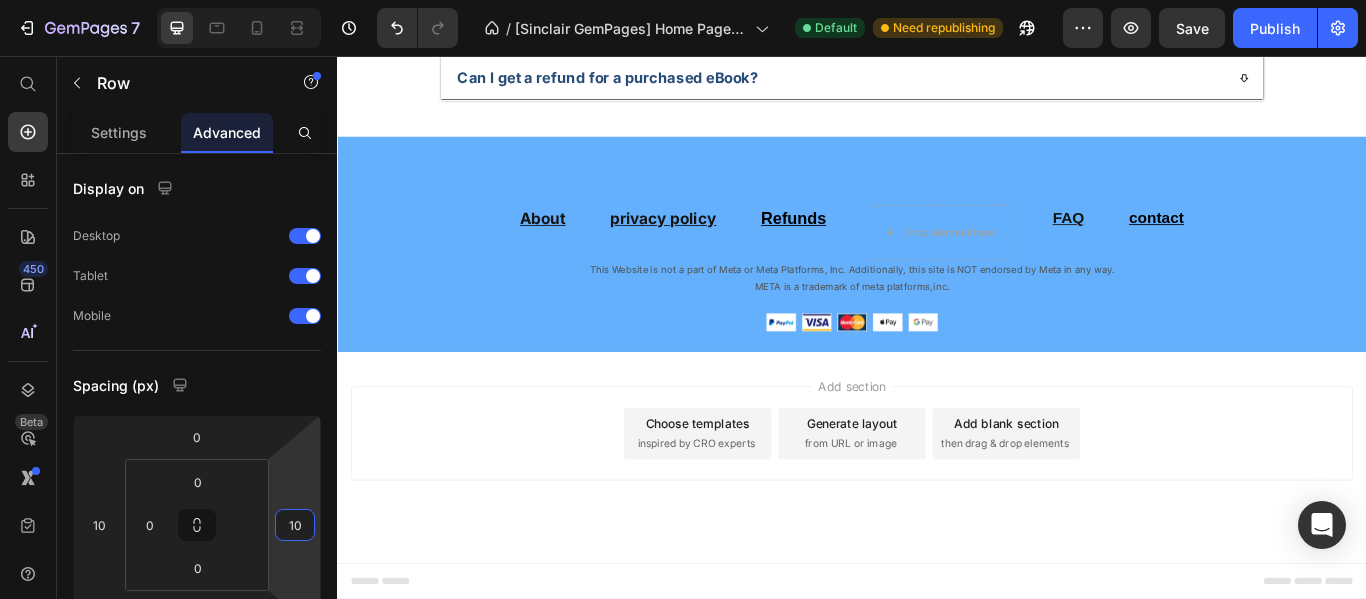 click on "Image
Drop element here Row download it now Button Image pratical Text block A practical, concise, and results-oriented ebook. Text block Image Focus & Time Text block Simple yet effective techniques to improve concentration and make the most of your time—even during the busiest periods. Text block Row Image SMART for Med School Text block An adaptation of the SMART method tailored to the specific needs of medical students, helping you set clear, measurable, and achievable goals. Text block Image Study & Life Text block Perfect for those who want to excel in their studies without sacrificing their personal life, thanks to smarter organization. Text block Row Row Section 8" at bounding box center (937, -1083) 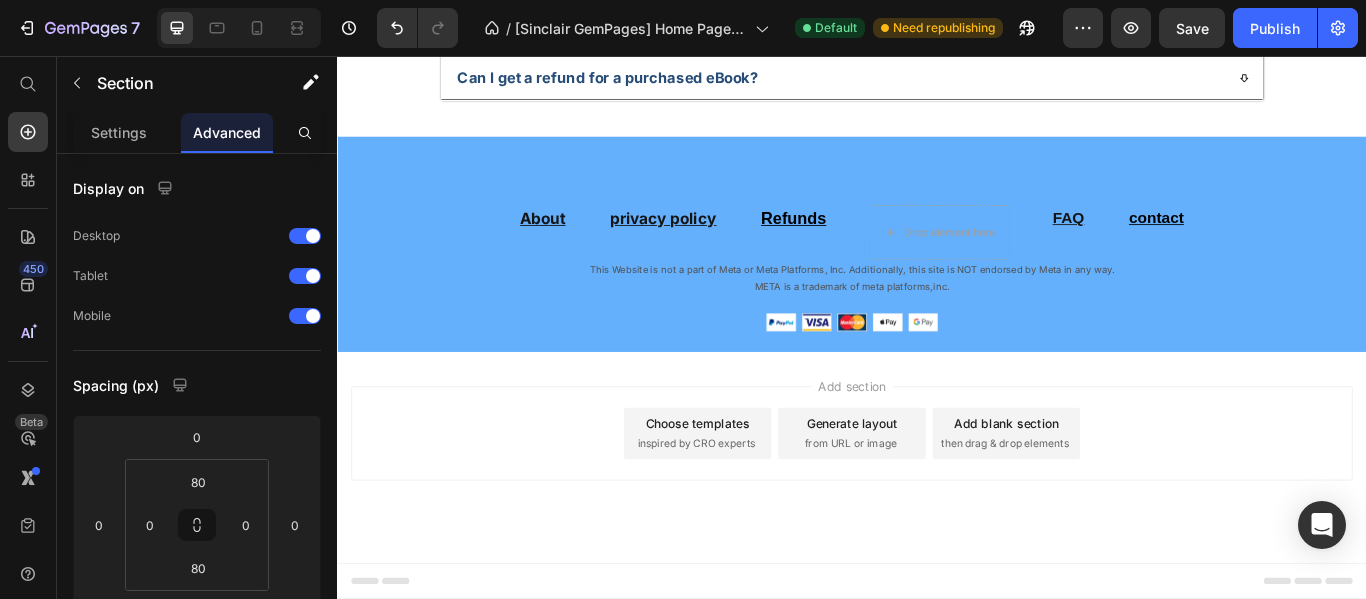 click on "Image Study & Life Text Block Ideal for those who want to optimize both study and personal life. Text Block Row 32" at bounding box center [1394, -575] 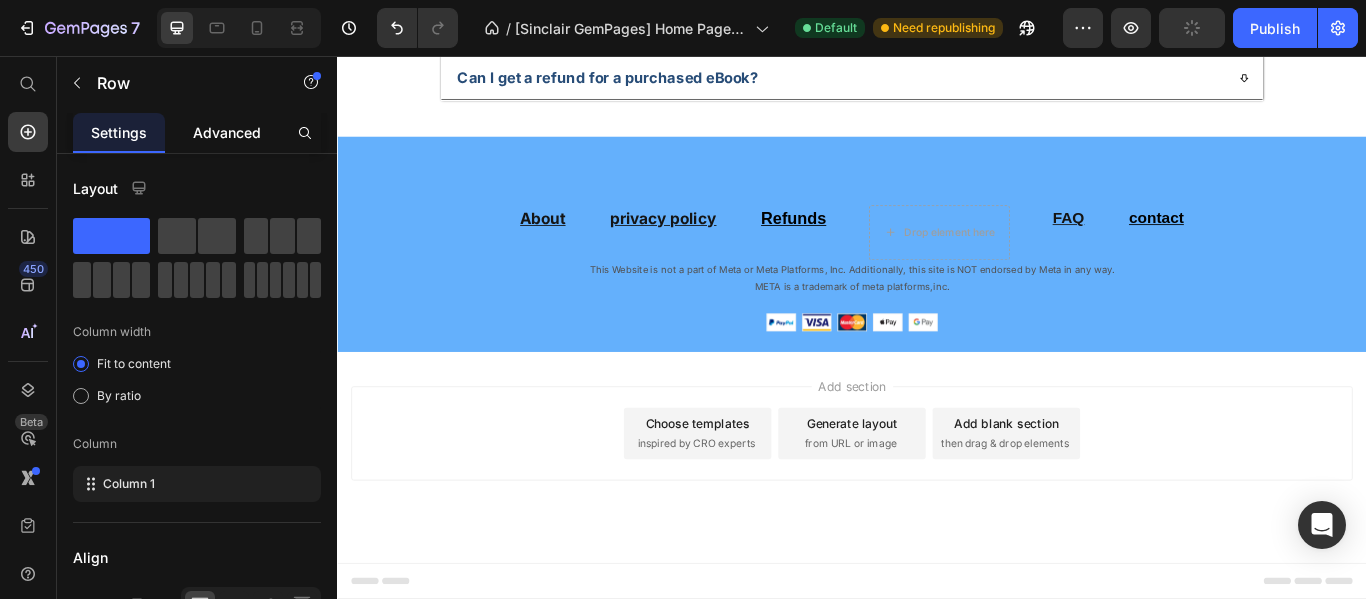 click on "Advanced" at bounding box center (227, 132) 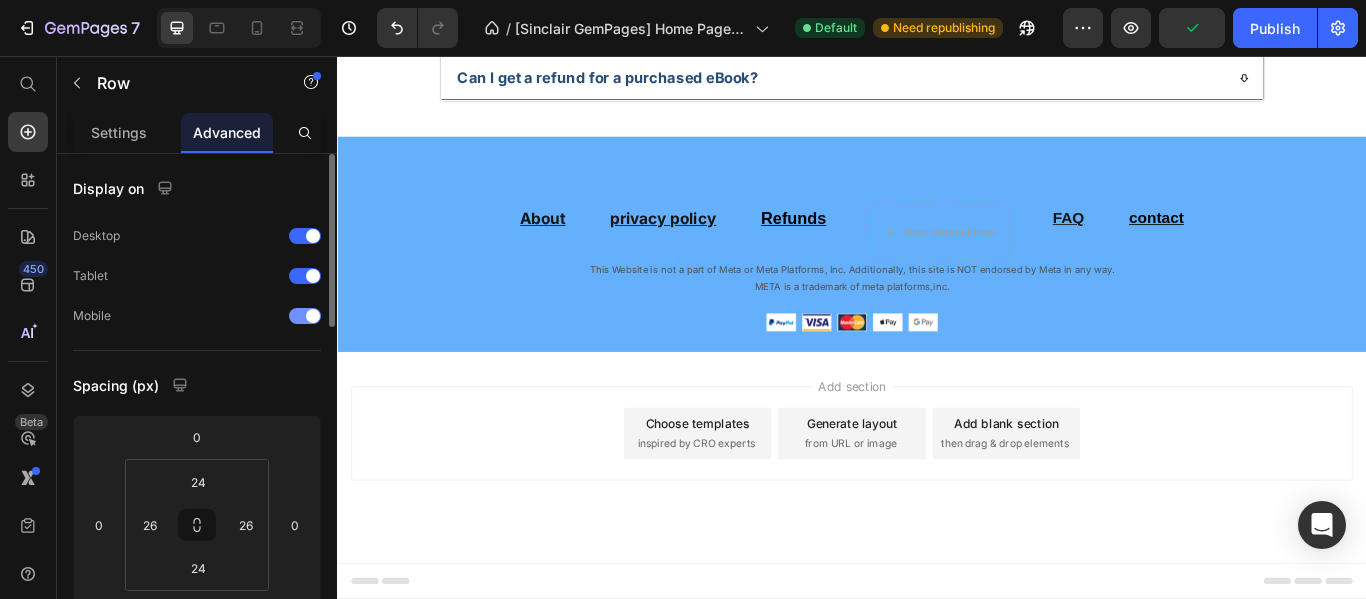 scroll, scrollTop: 200, scrollLeft: 0, axis: vertical 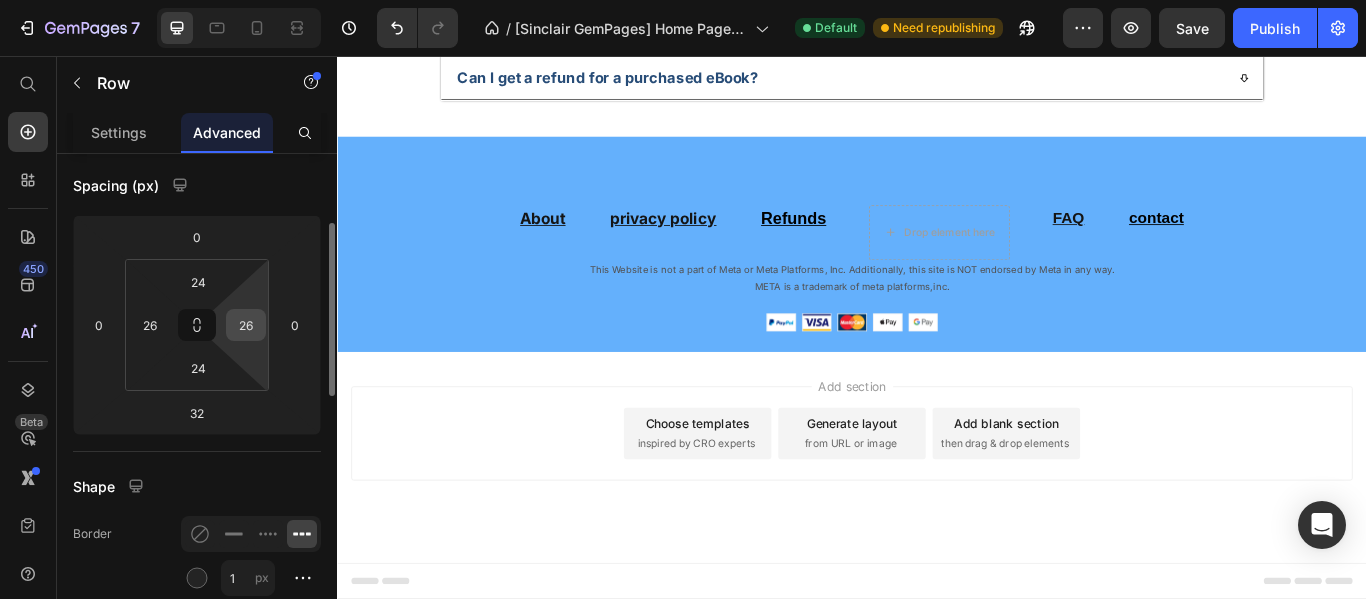 click on "26" at bounding box center [246, 325] 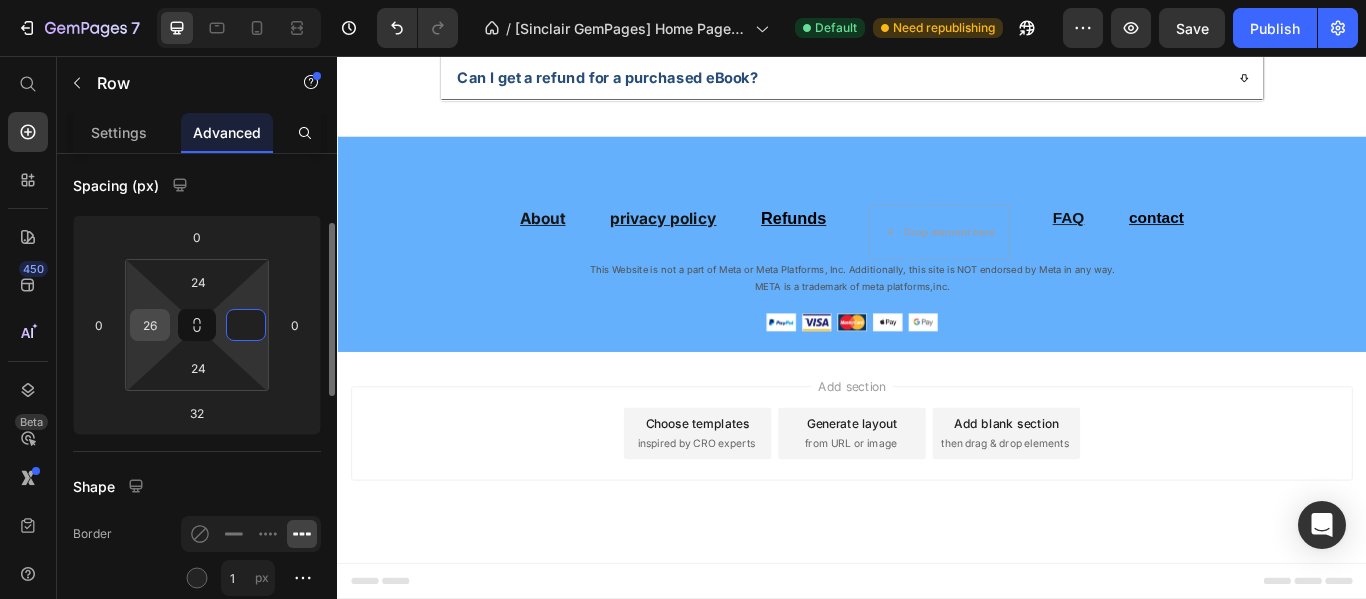 type on "0" 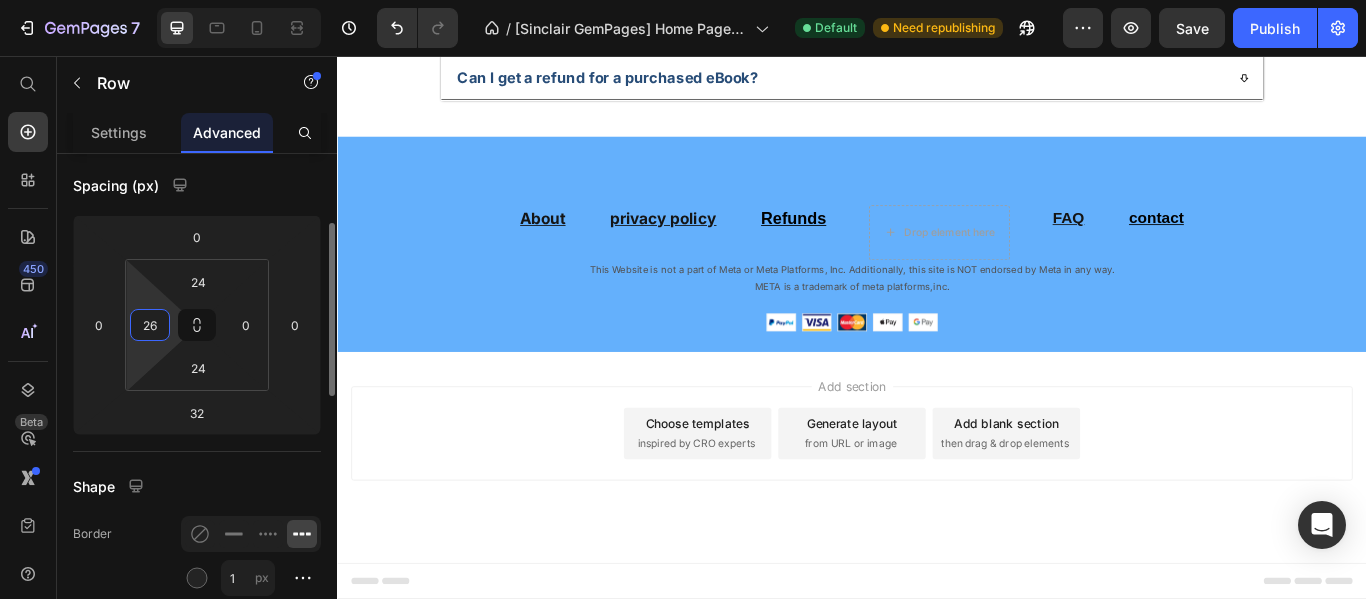click on "26" at bounding box center (150, 325) 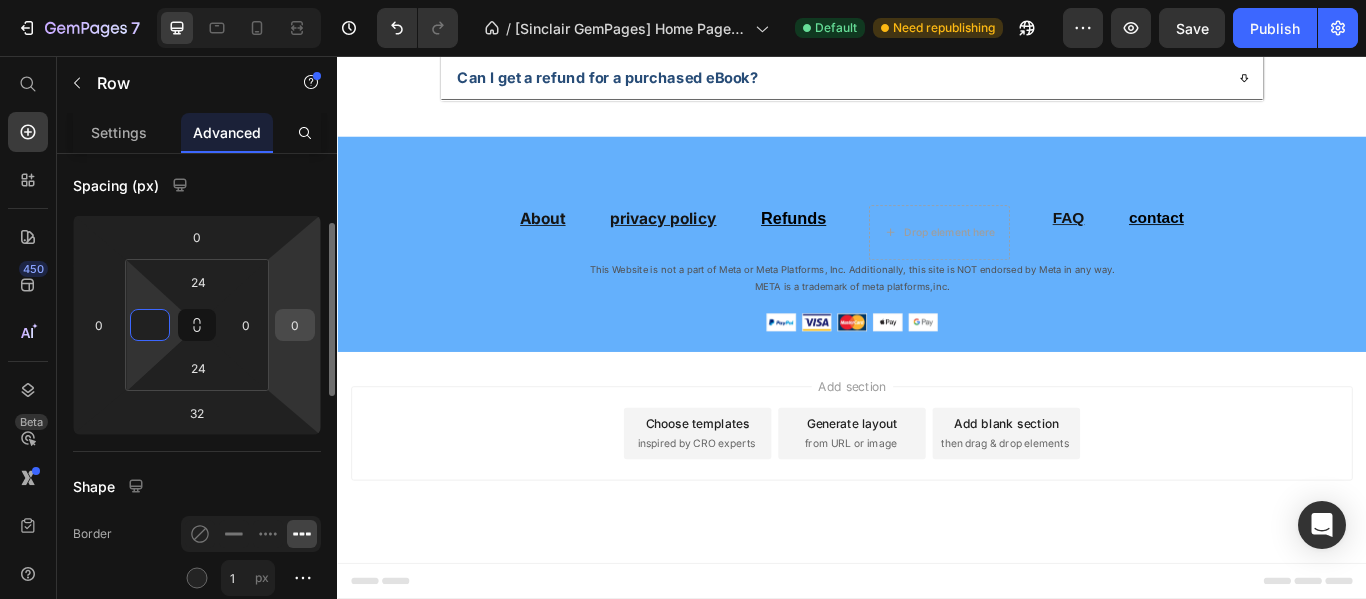 type on "0" 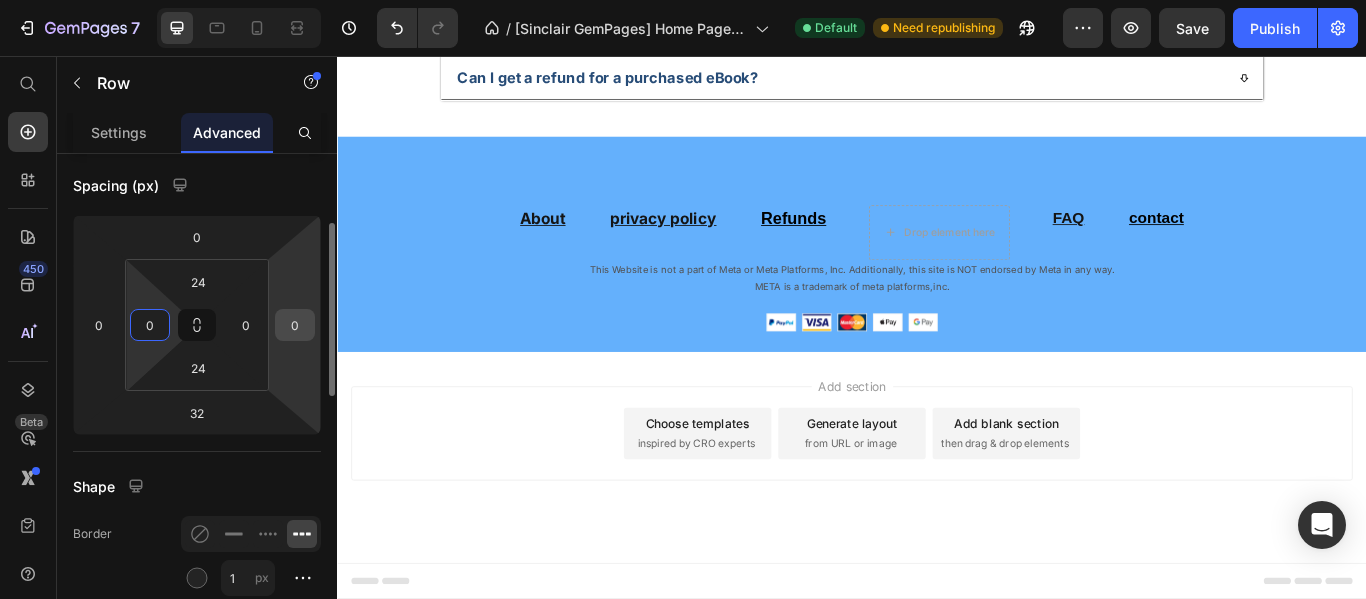 click on "0" at bounding box center (295, 325) 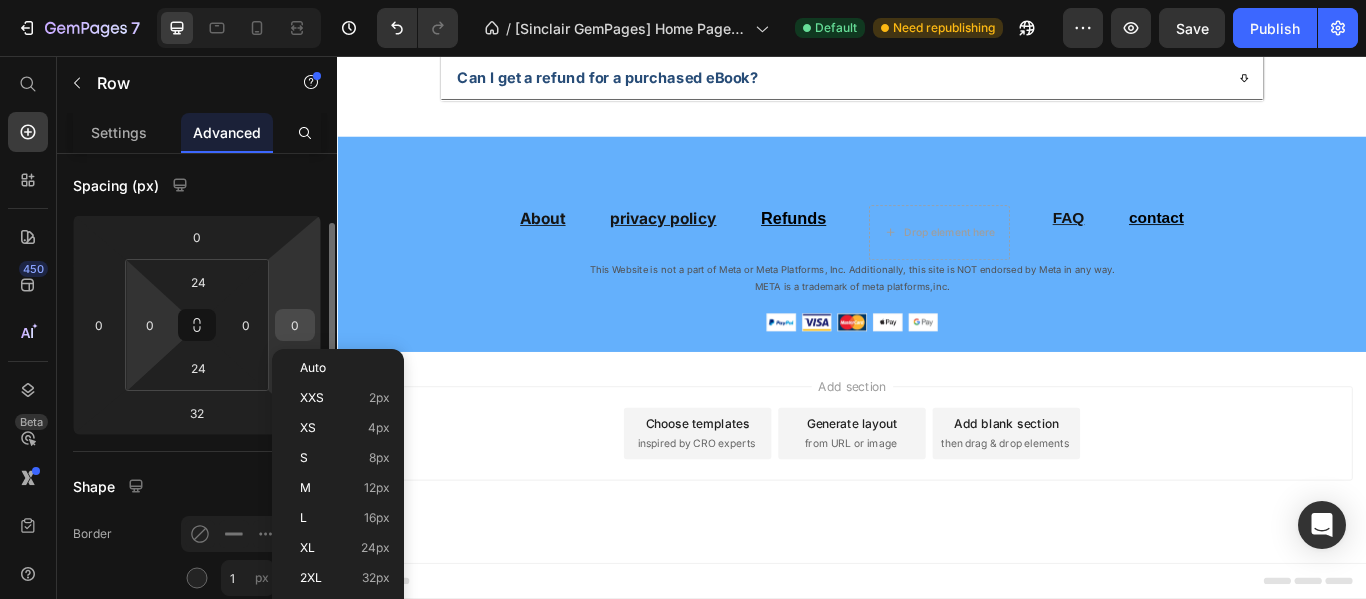click on "0" at bounding box center [295, 325] 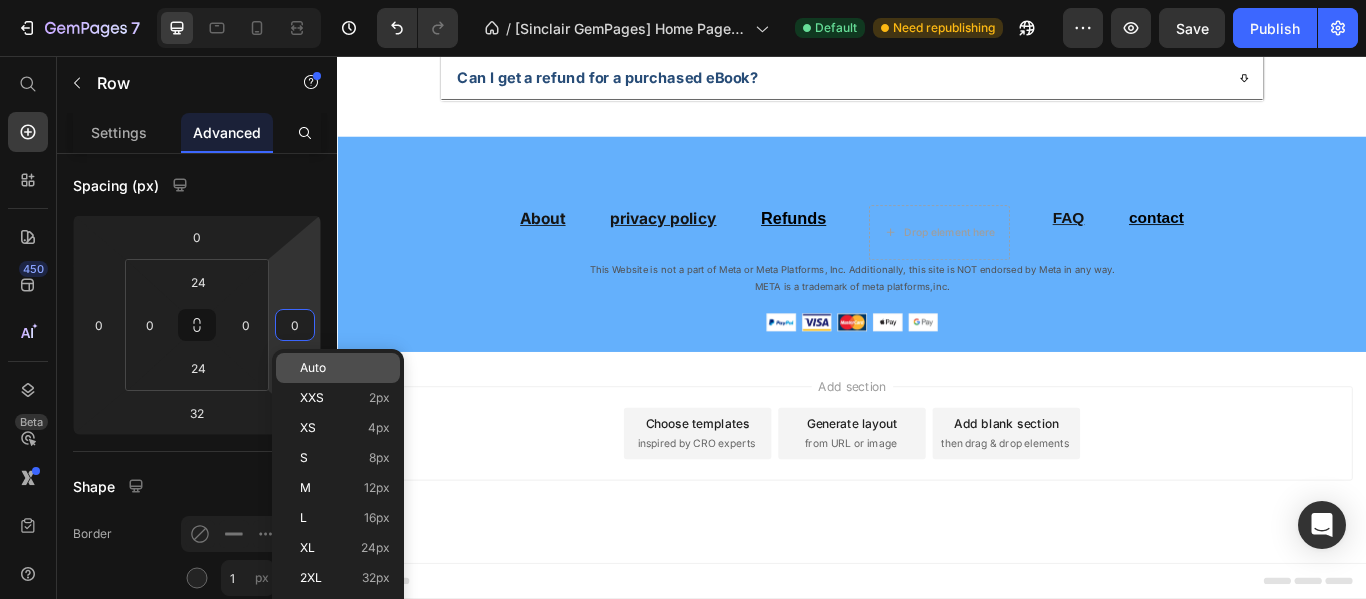 click on "Auto" at bounding box center (313, 368) 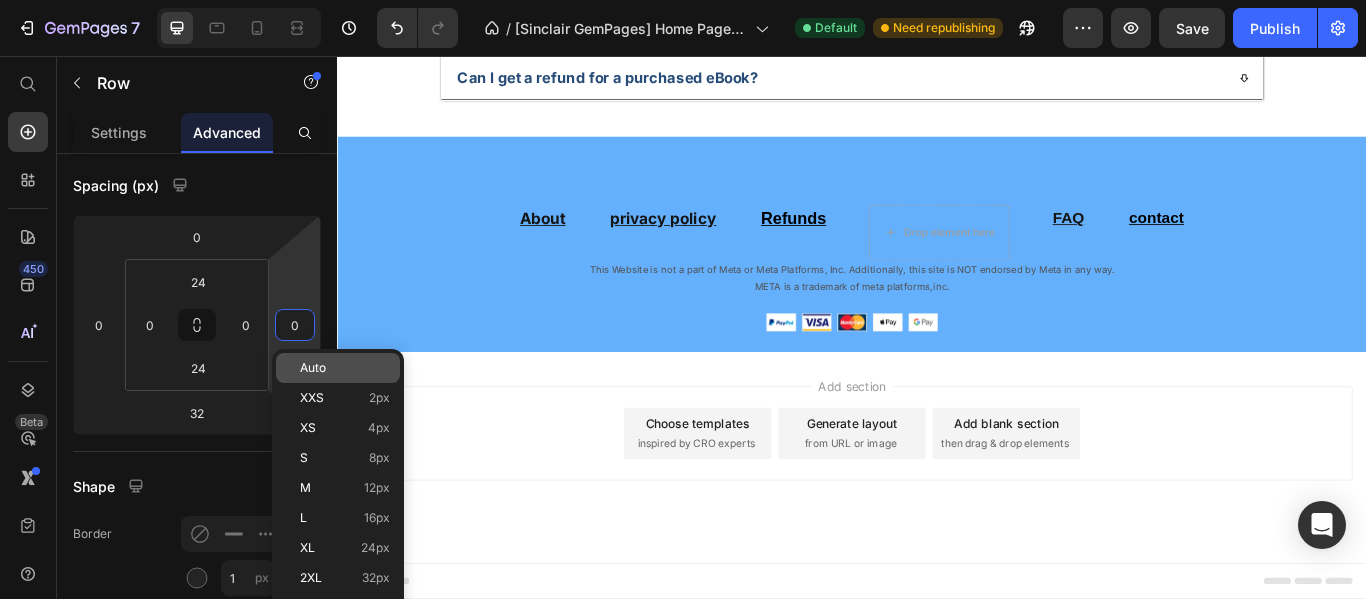 type 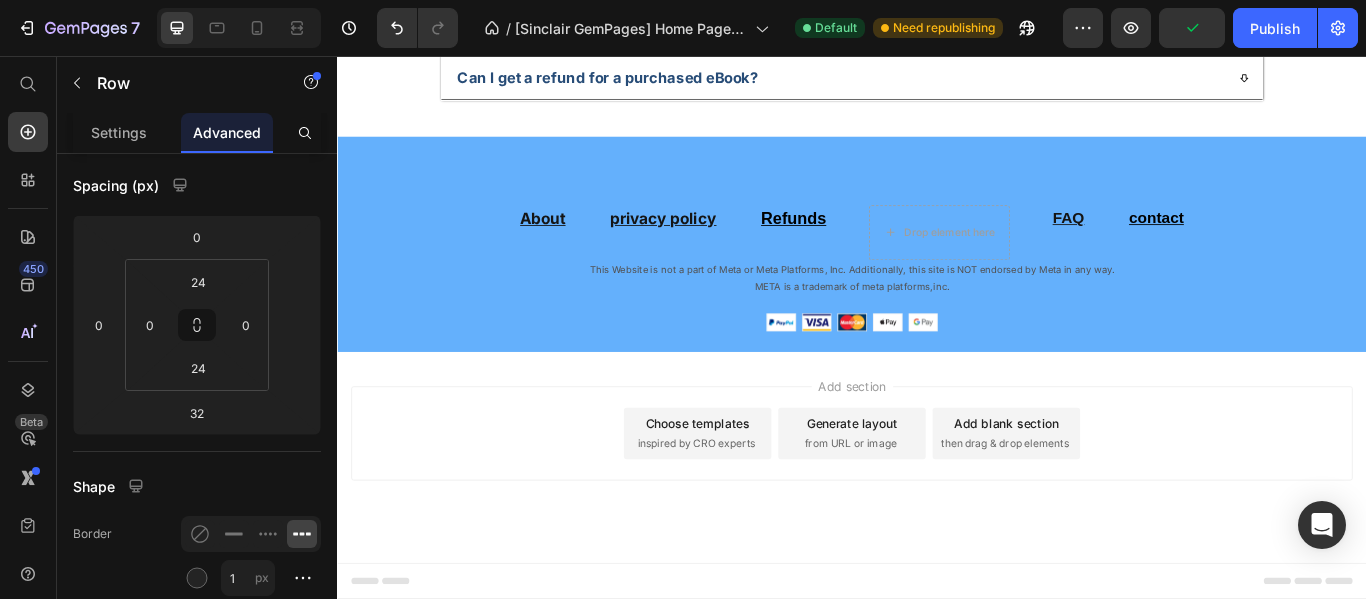 click on "Image Practical Text Block AA practical, concise, and results-oriented ebook. Text Block Row Image SMART for Med School Text Block SMART methodology tailored for medical studies. Text Block Row Image Focus & Time Text Block Helps improve time management and focus. Text Block Row Image Study & Life Text Block Ideal for those who want to optimize both study and personal life. Text Block Row Row" at bounding box center (937, -551) 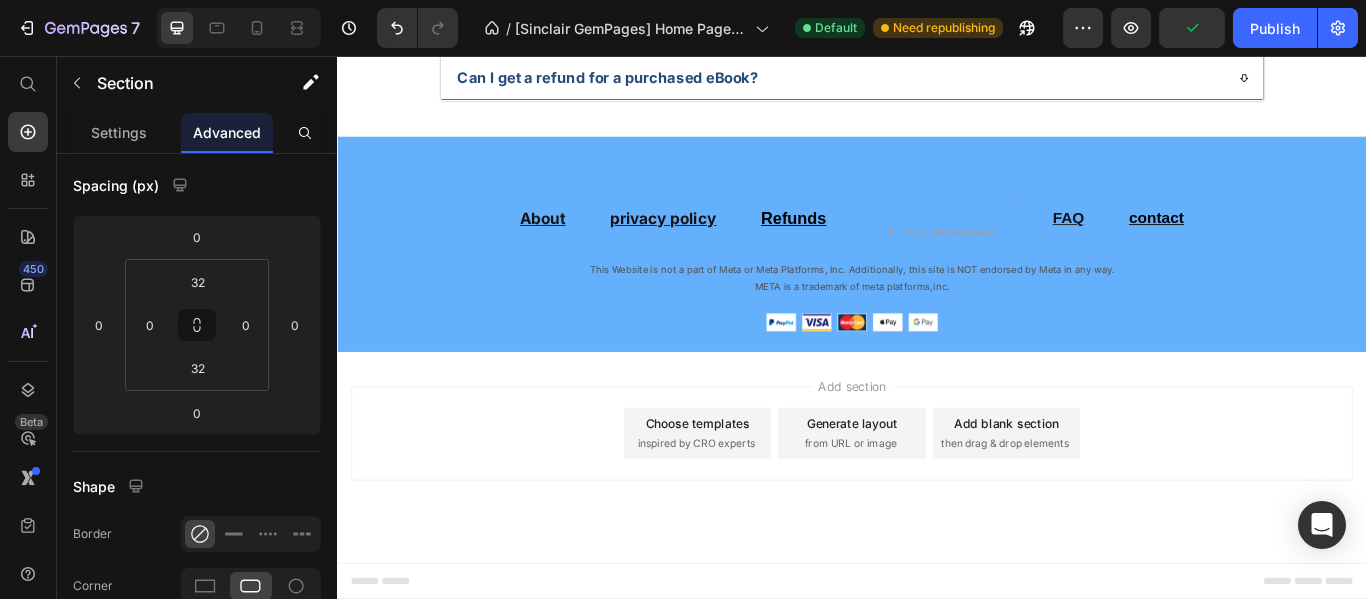 scroll, scrollTop: 0, scrollLeft: 0, axis: both 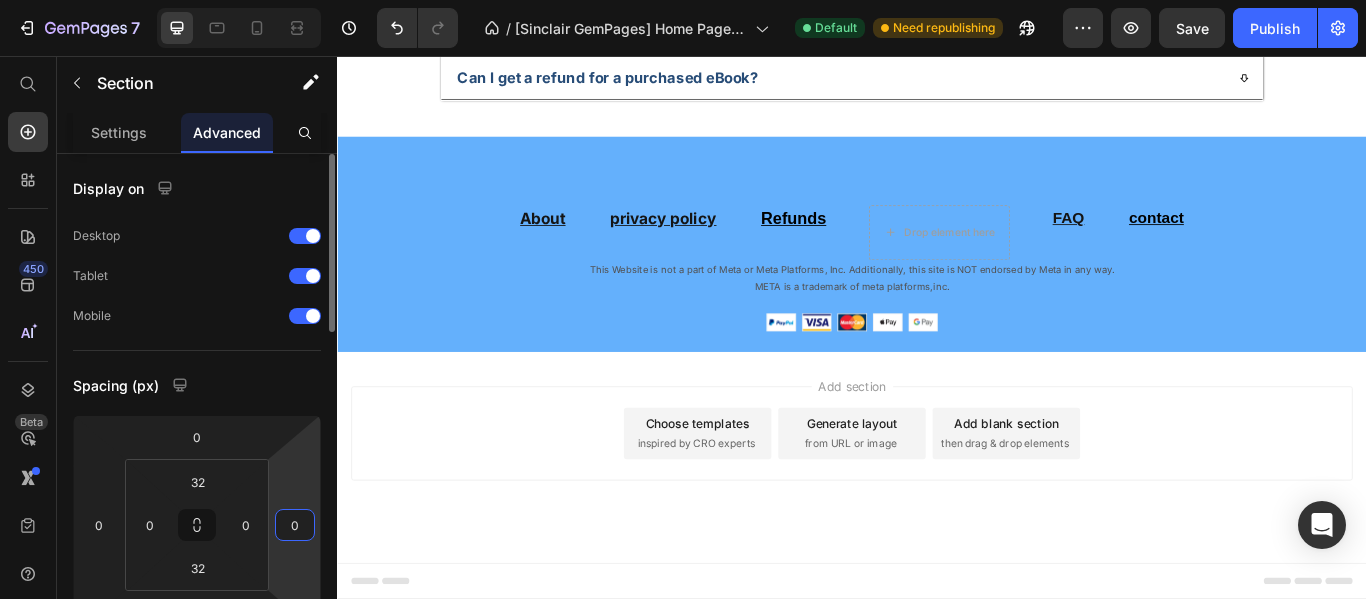 click on "0" at bounding box center (295, 525) 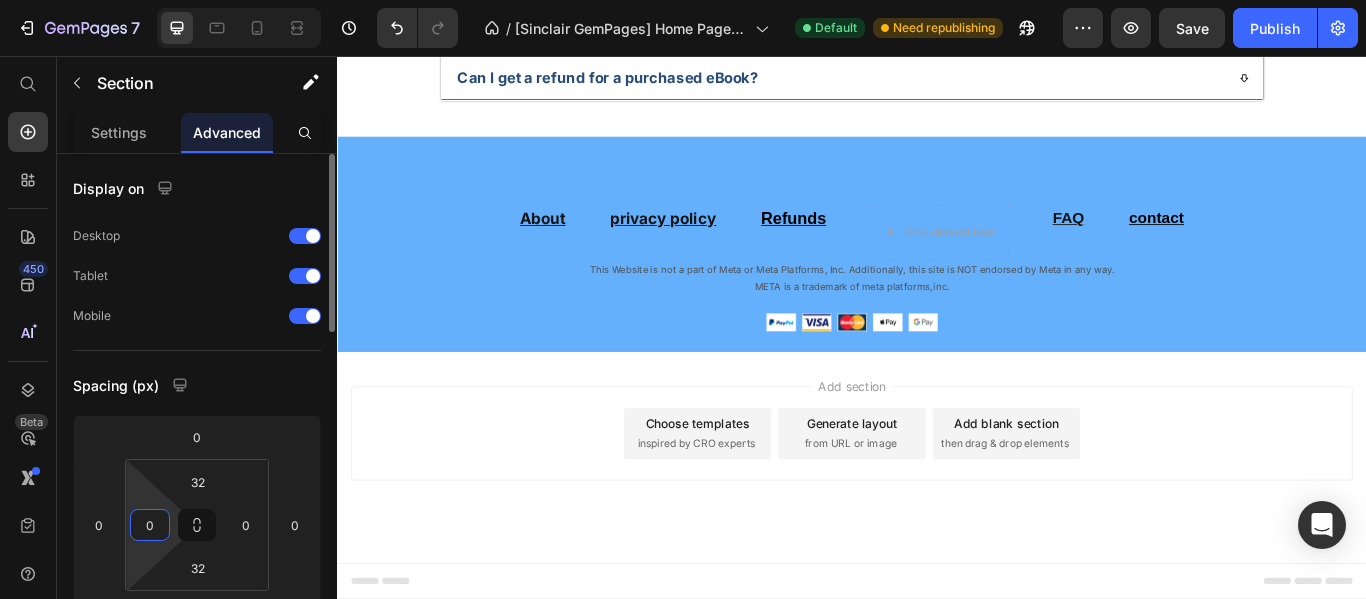 click on "0" at bounding box center [150, 525] 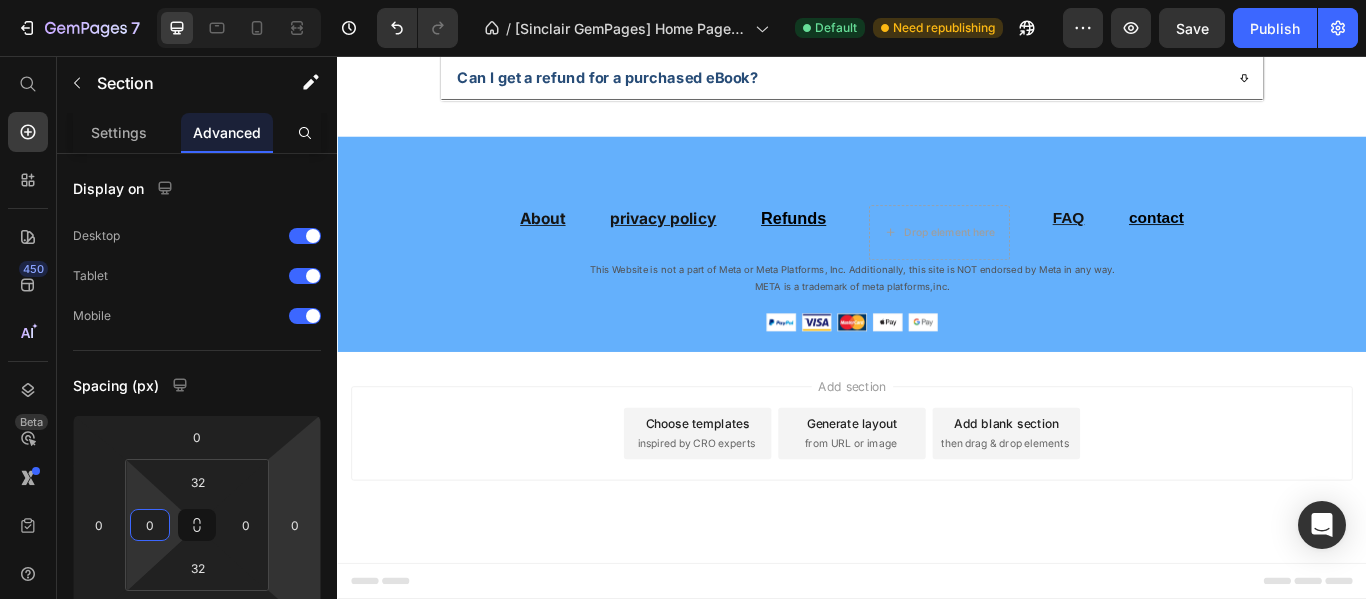 click at bounding box center [1394, -648] 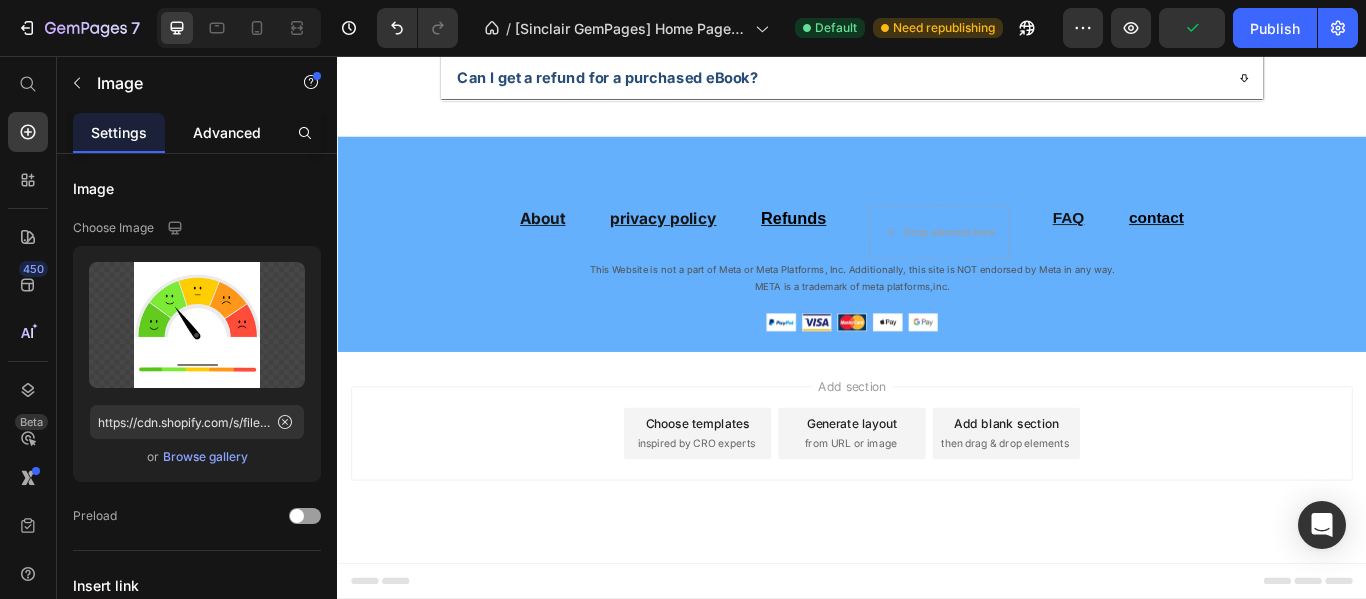 click on "Advanced" at bounding box center [227, 132] 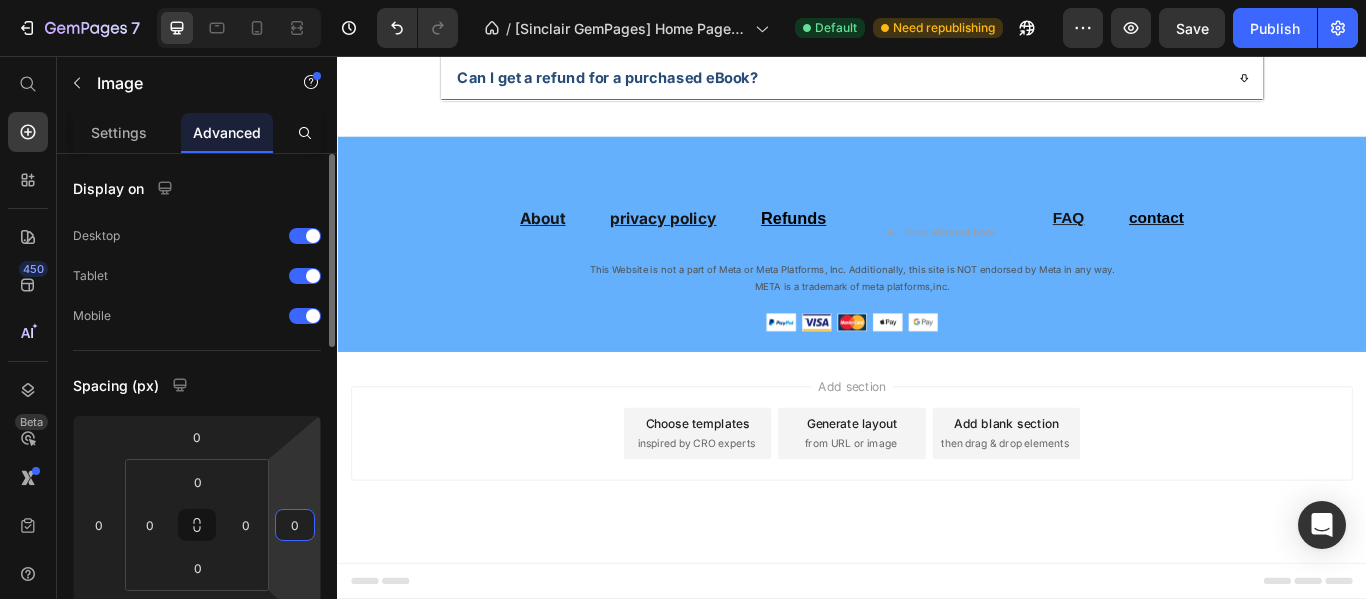 click on "0" at bounding box center [295, 525] 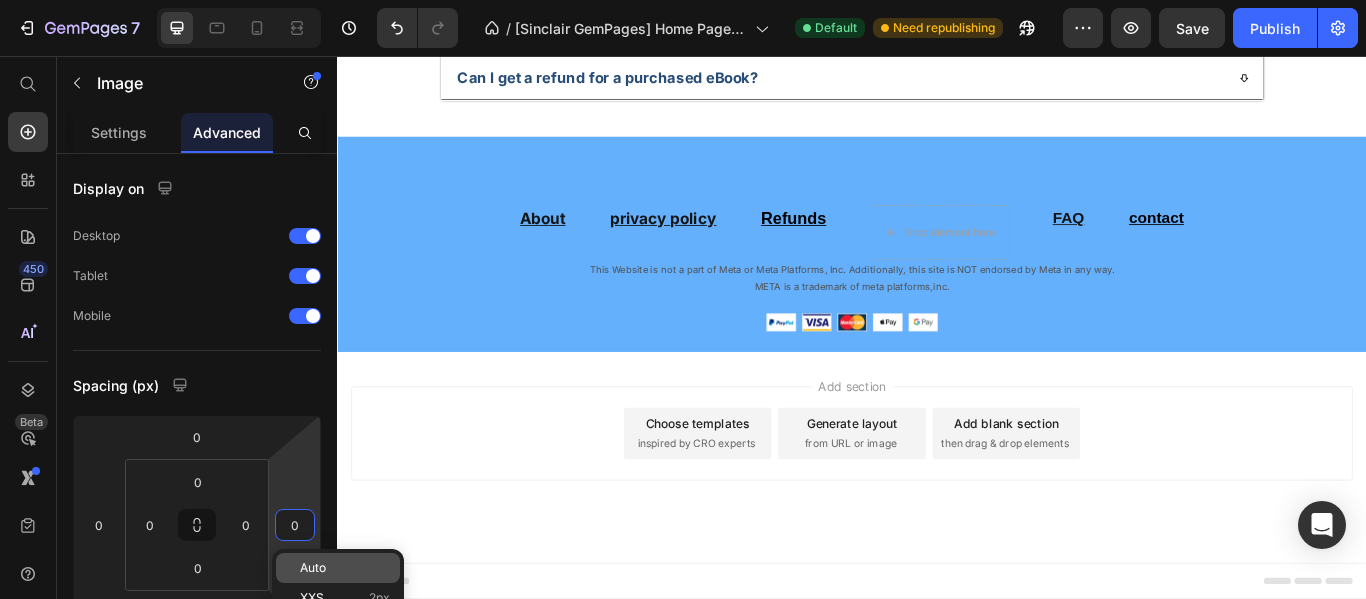 click on "Auto" at bounding box center (313, 568) 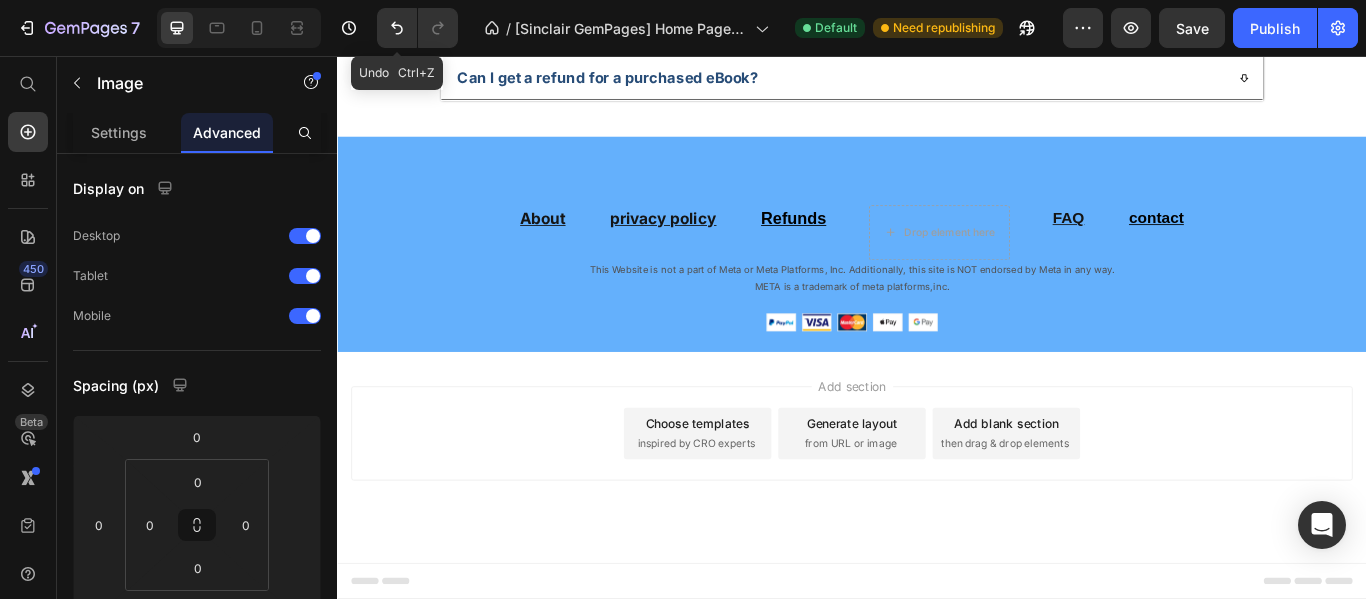 click on "Undo   Ctrl+Z" 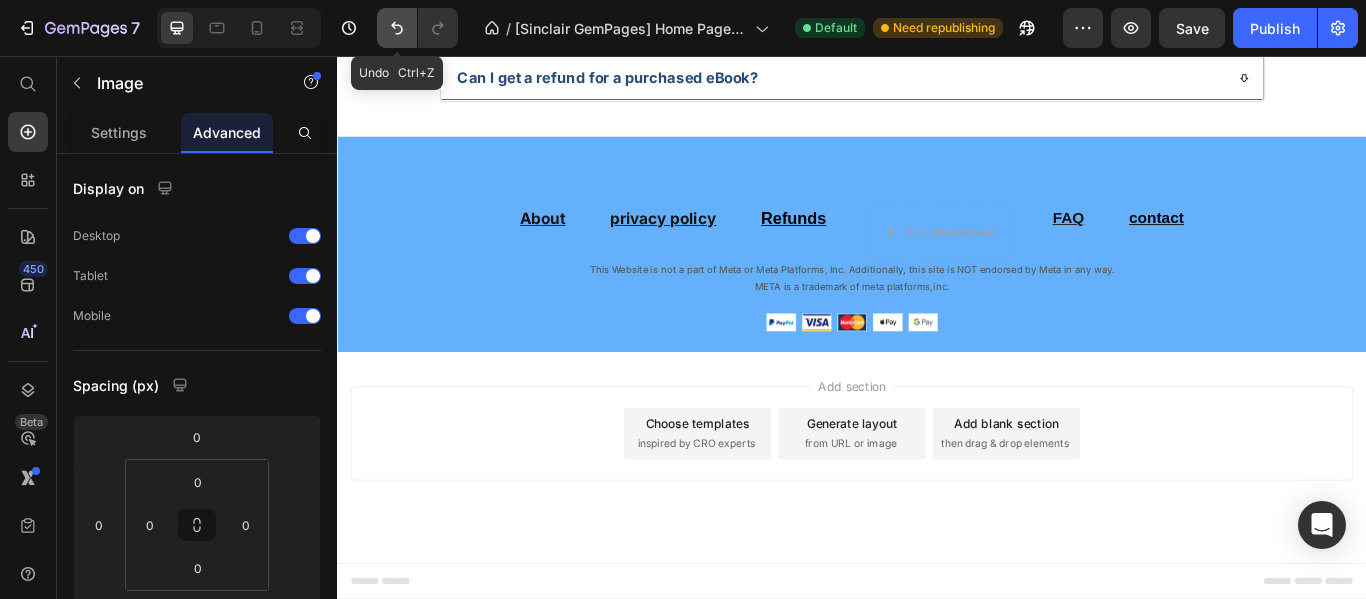 click 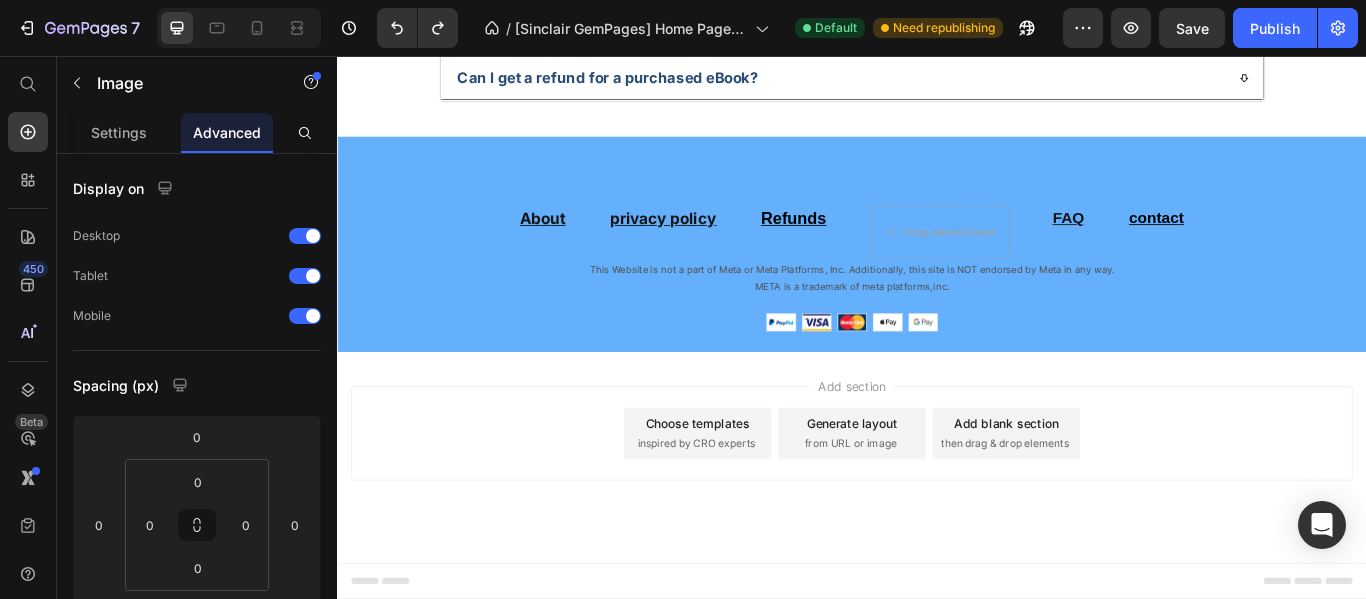 click on "Ideal for those who want to optimize both study and personal life." at bounding box center (1394, -561) 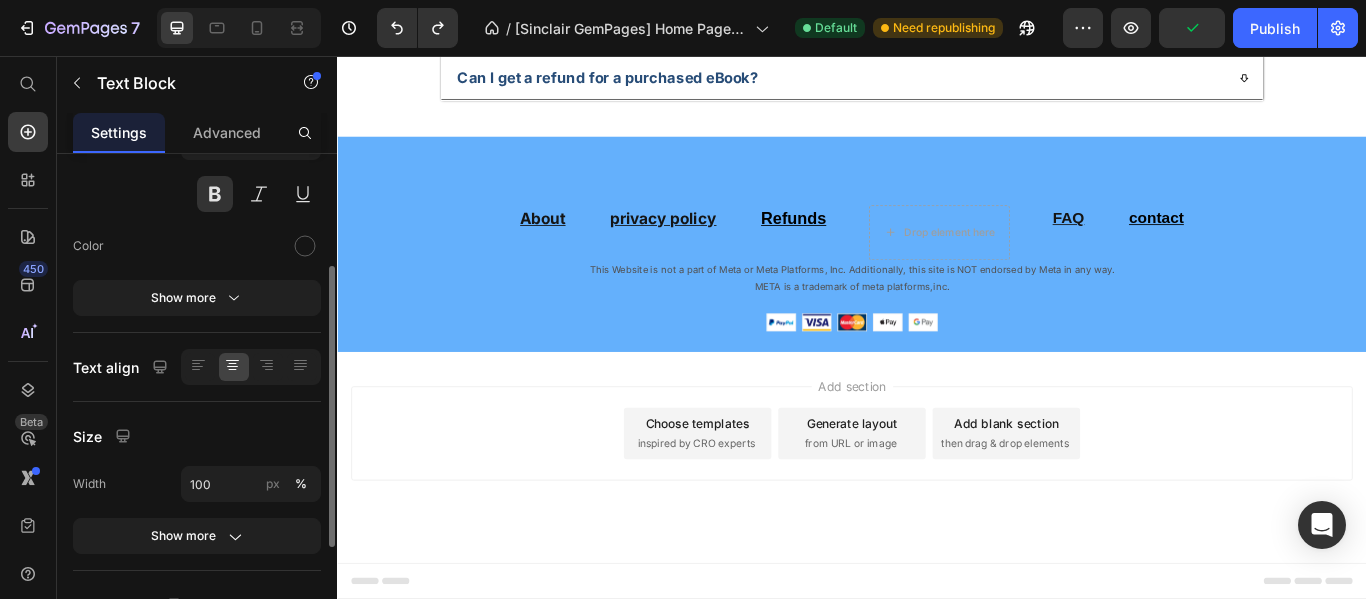 scroll, scrollTop: 393, scrollLeft: 0, axis: vertical 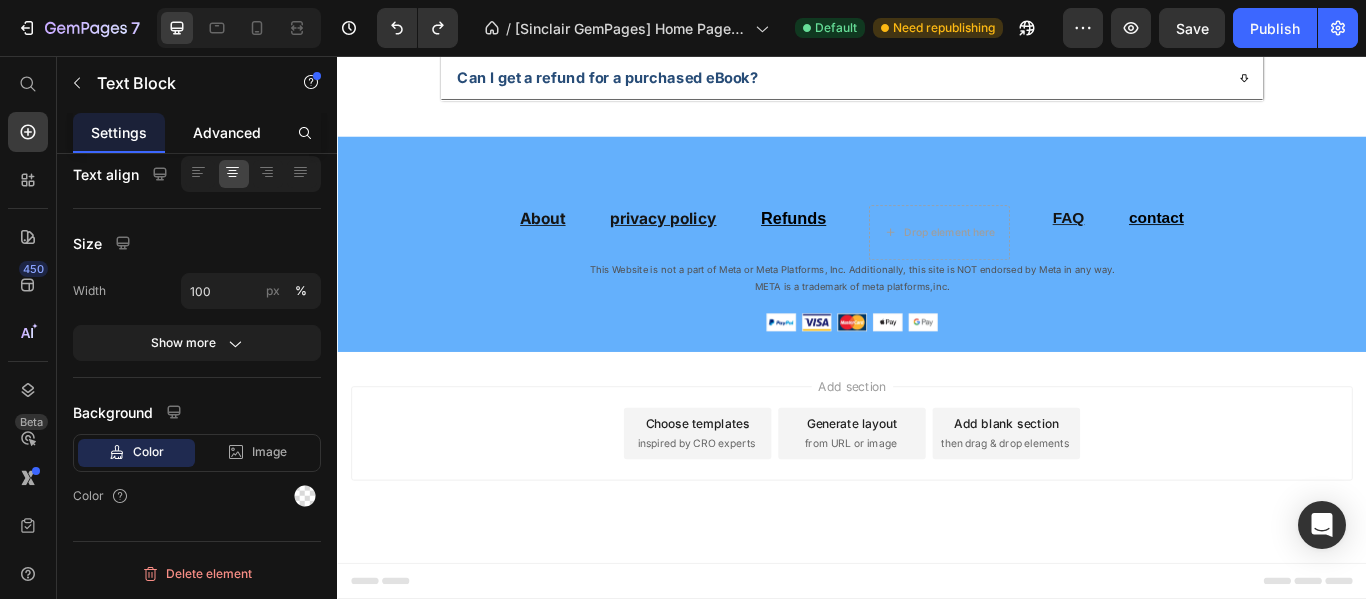 click on "Advanced" at bounding box center (227, 132) 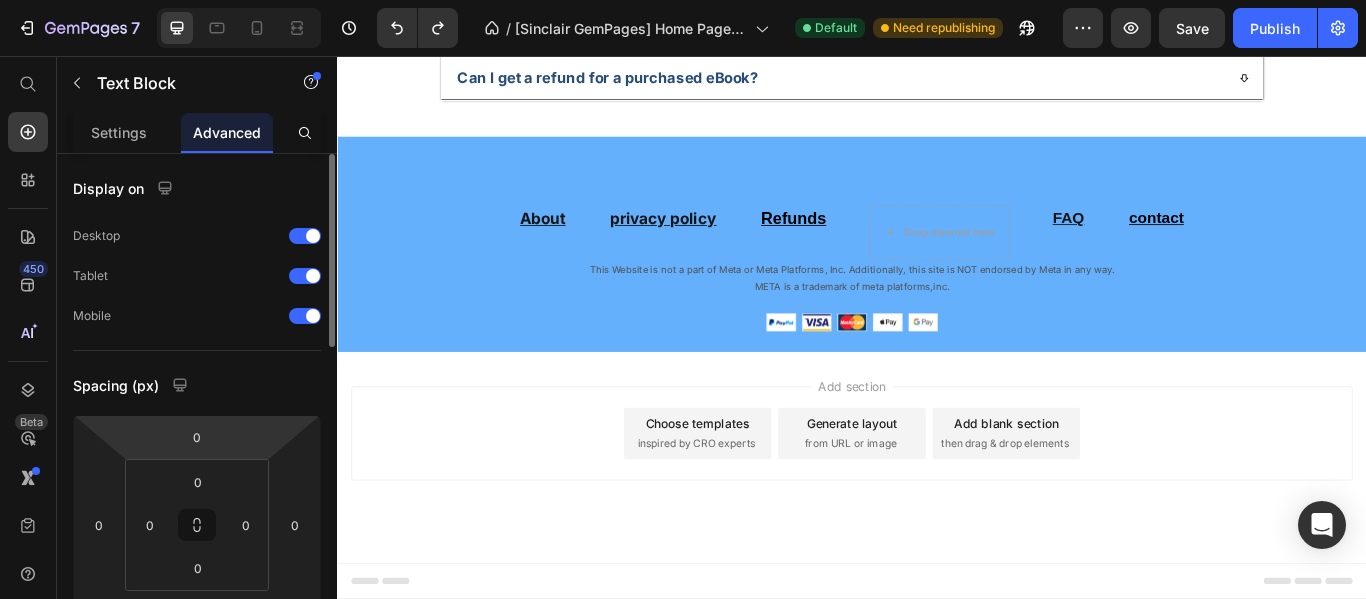 scroll, scrollTop: 100, scrollLeft: 0, axis: vertical 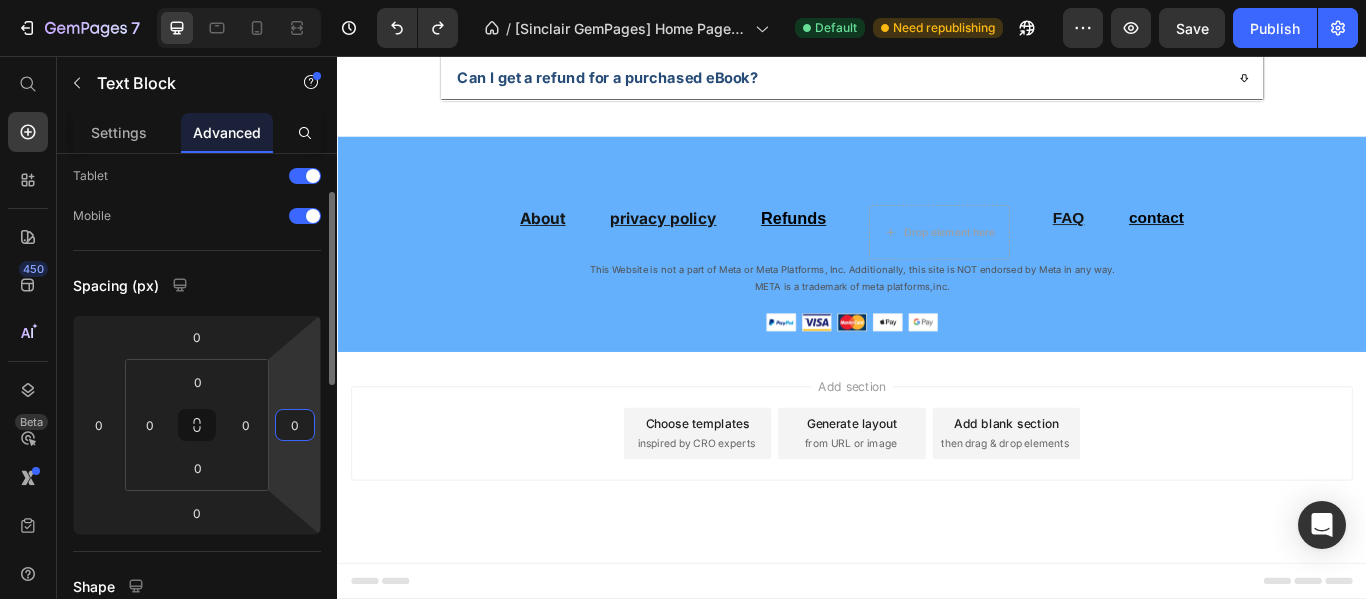 click on "0" at bounding box center (295, 425) 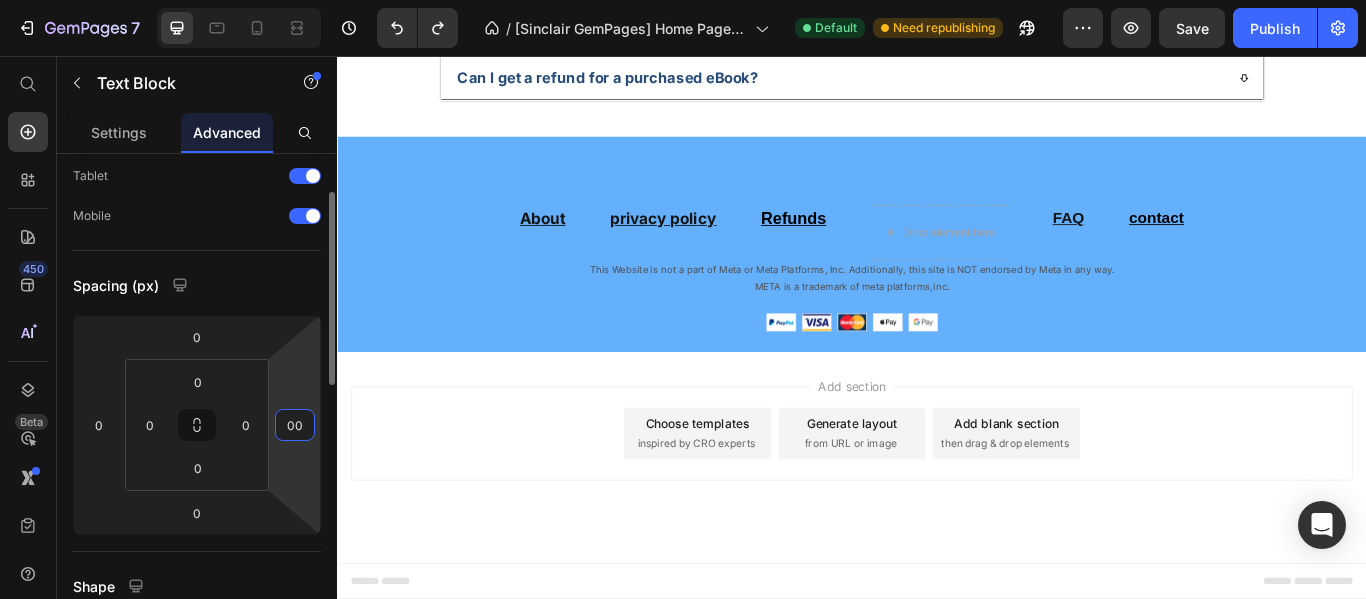type on "000" 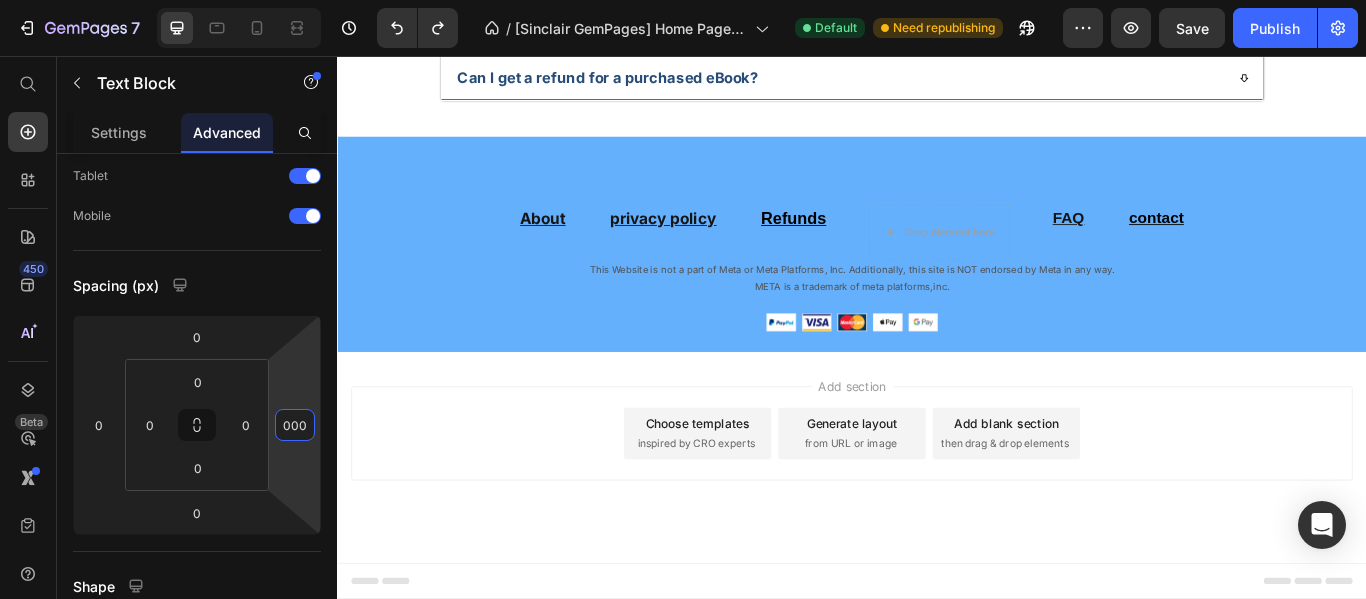 click on "Study & Life" at bounding box center [1394, -621] 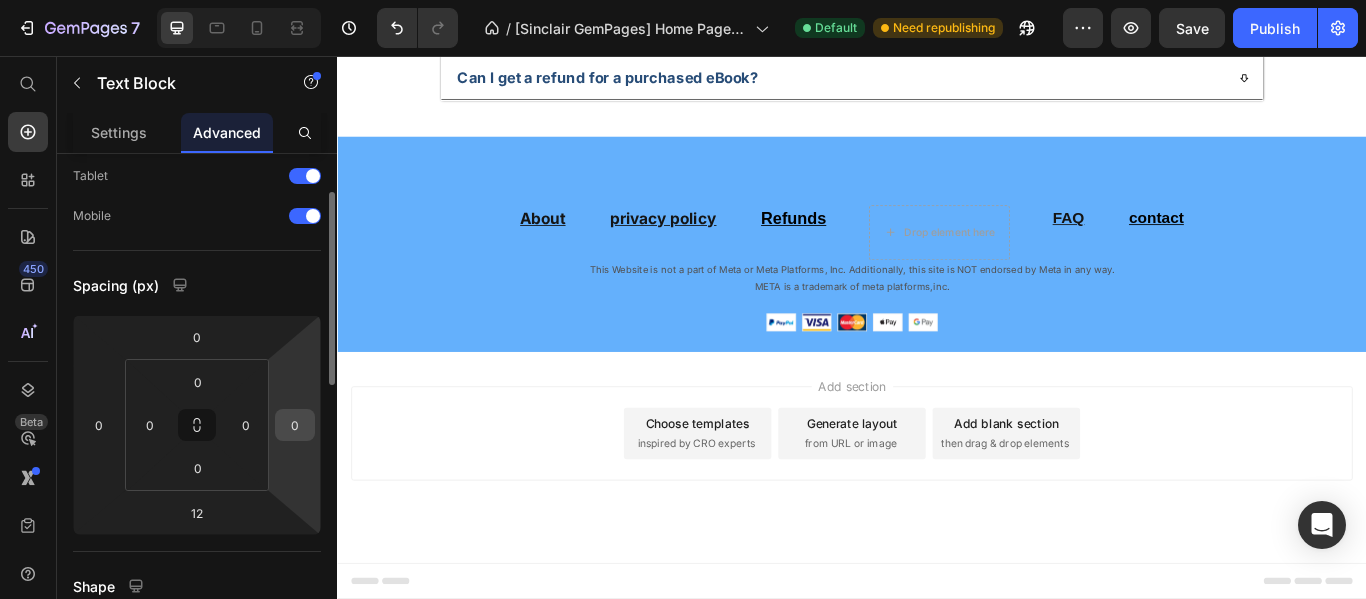 click on "0" at bounding box center (295, 425) 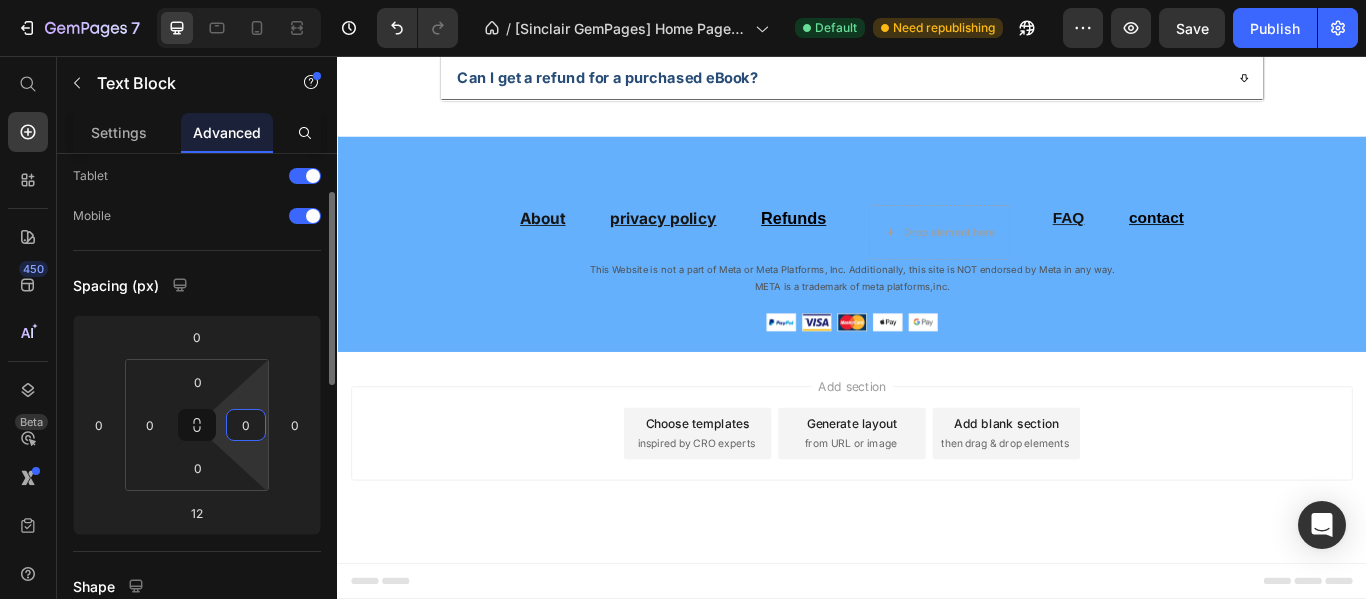 click on "0" at bounding box center [246, 425] 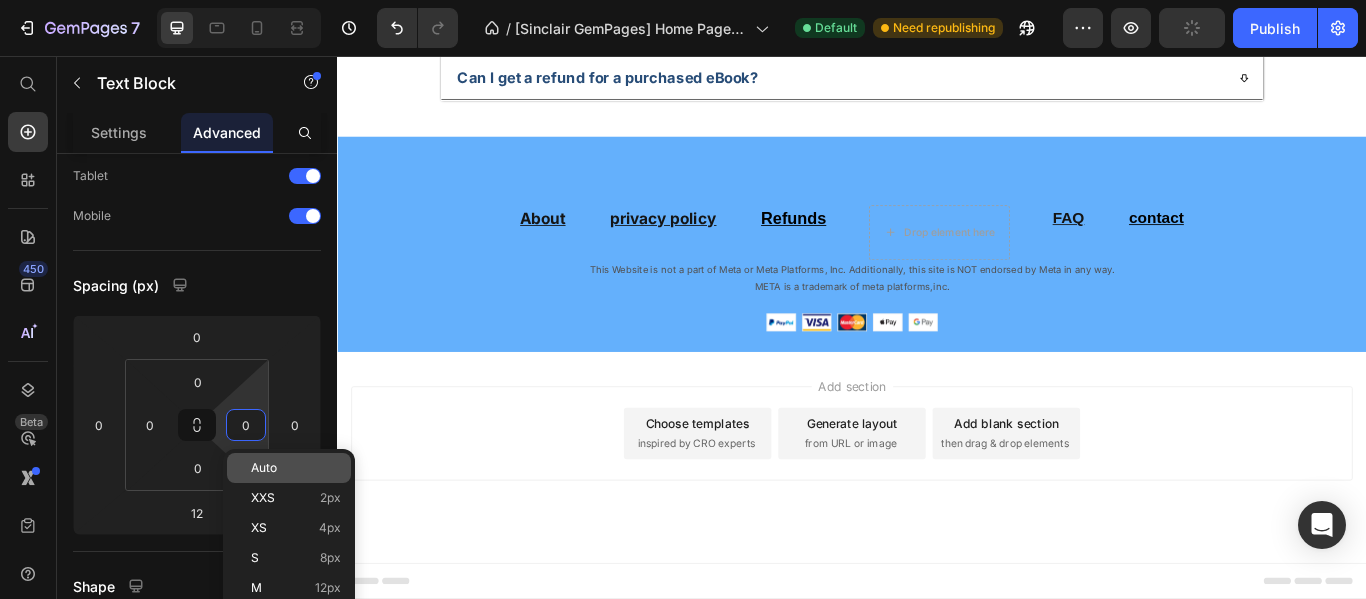 click on "Auto" at bounding box center [264, 468] 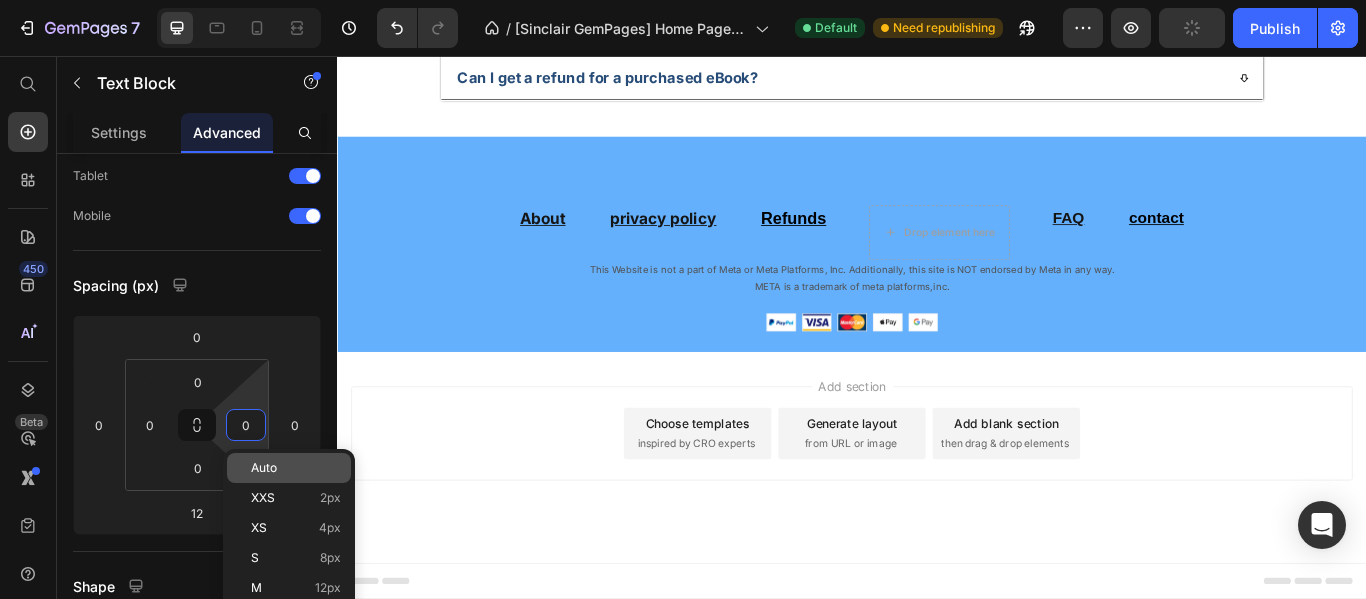 type 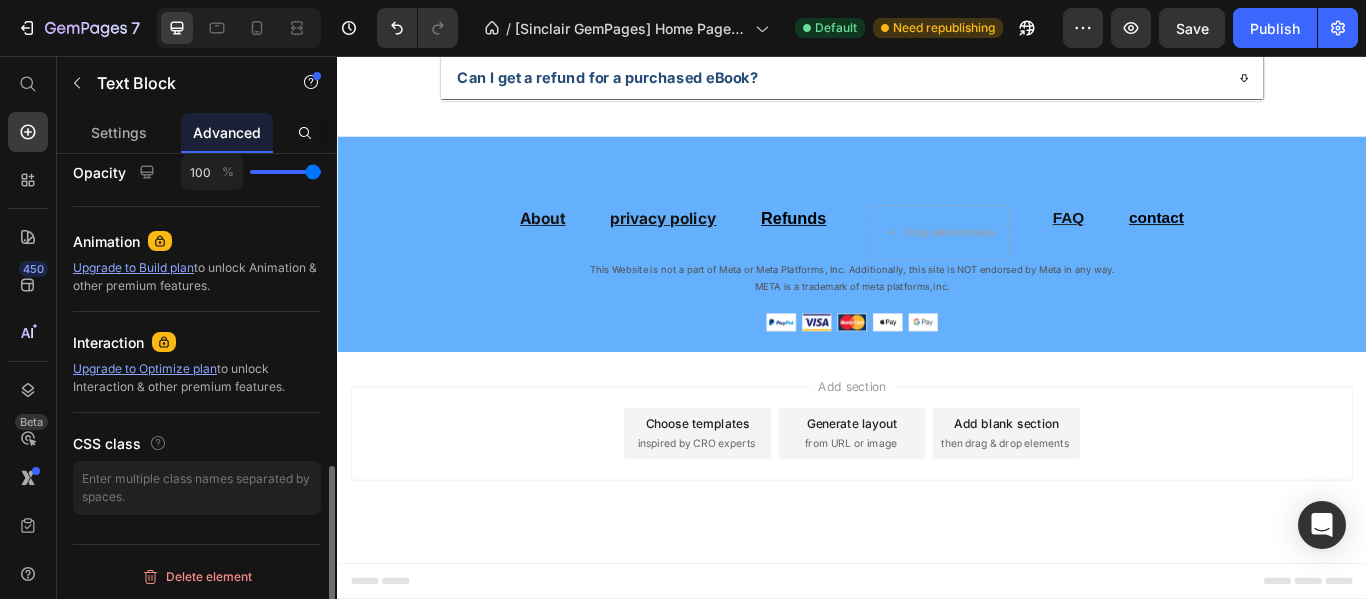 scroll, scrollTop: 803, scrollLeft: 0, axis: vertical 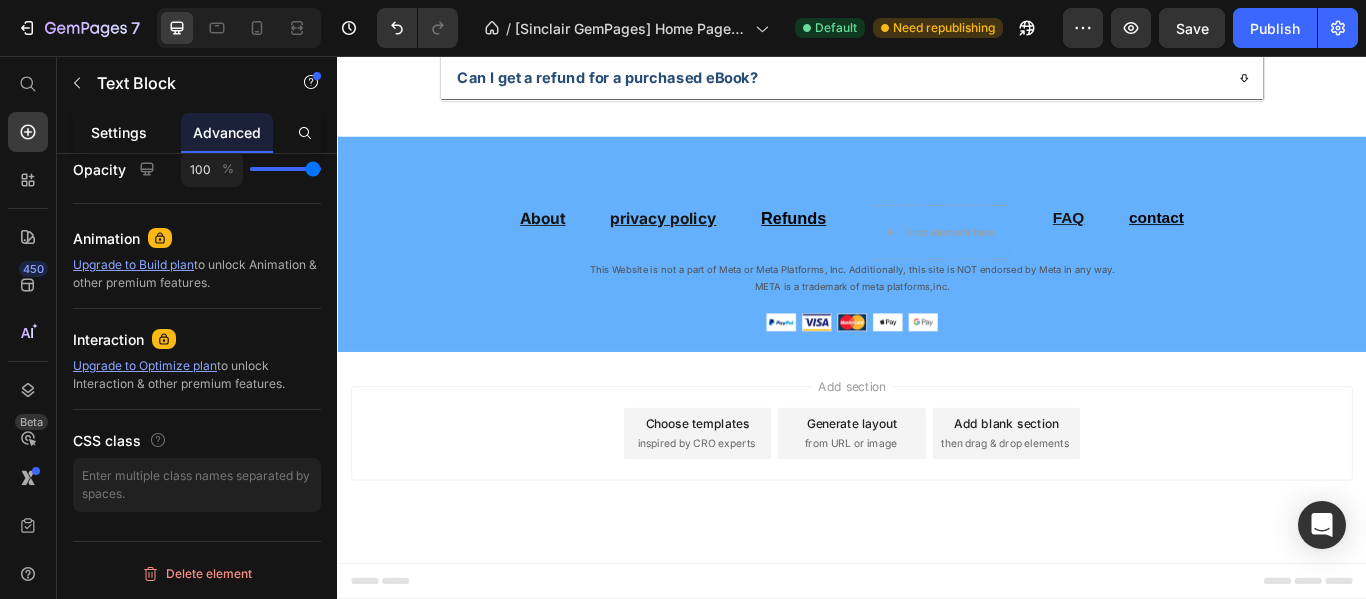click on "Settings" at bounding box center [119, 132] 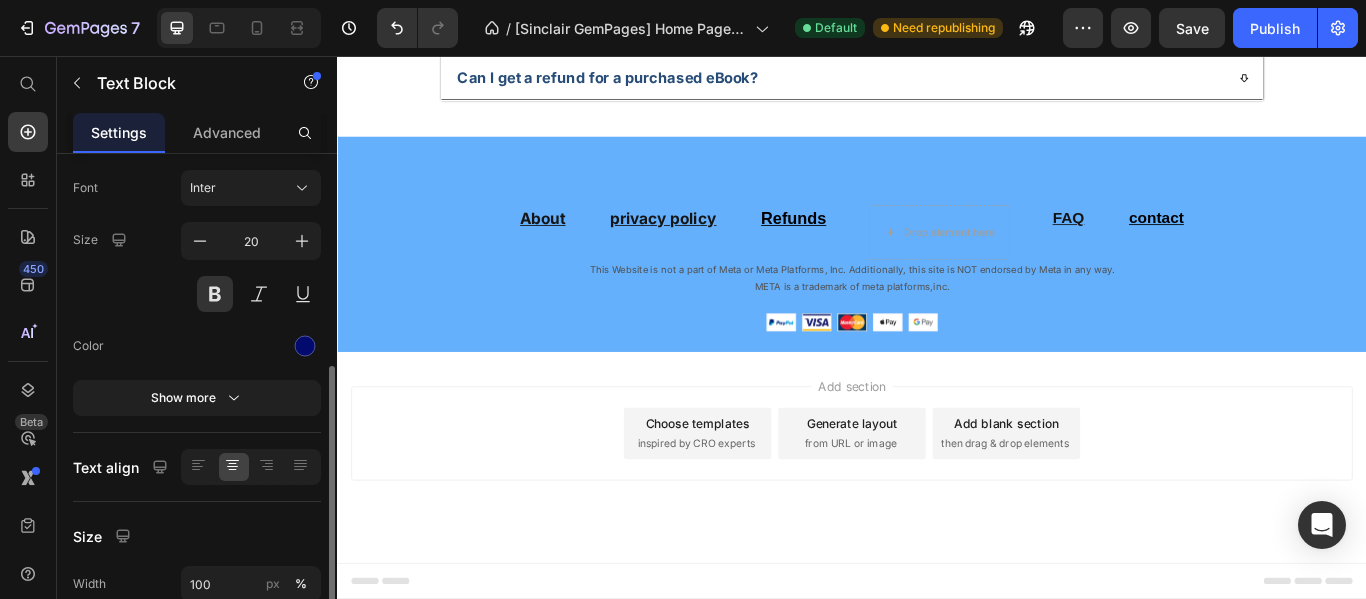 scroll, scrollTop: 200, scrollLeft: 0, axis: vertical 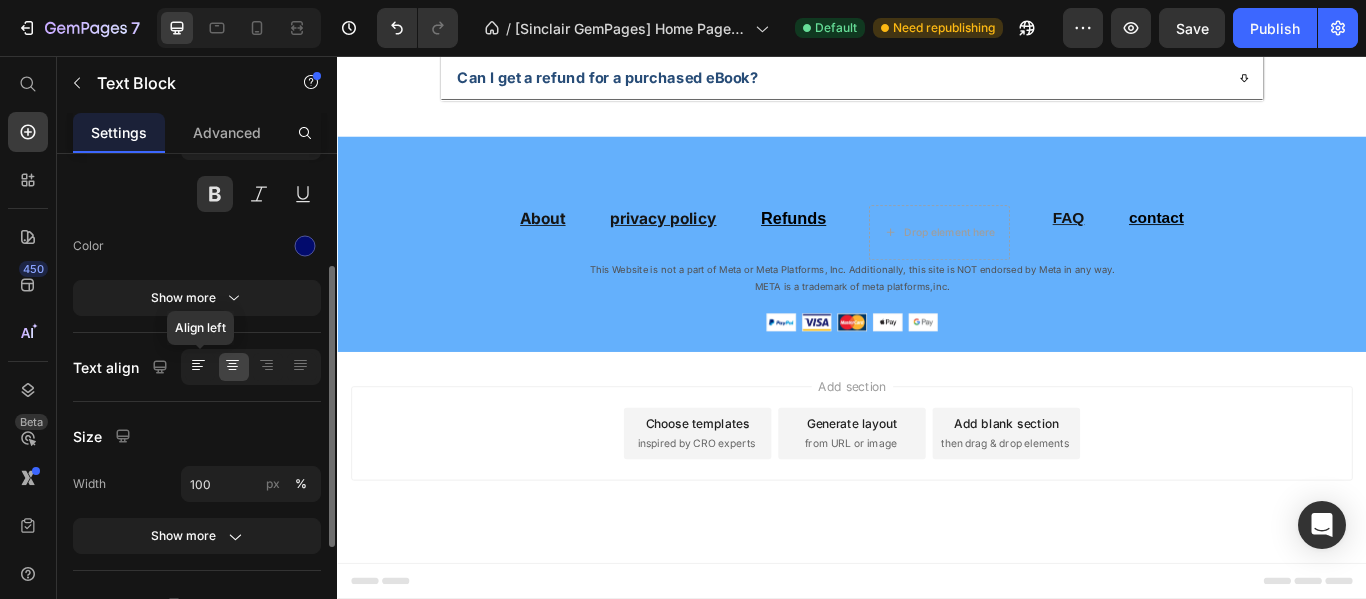 click 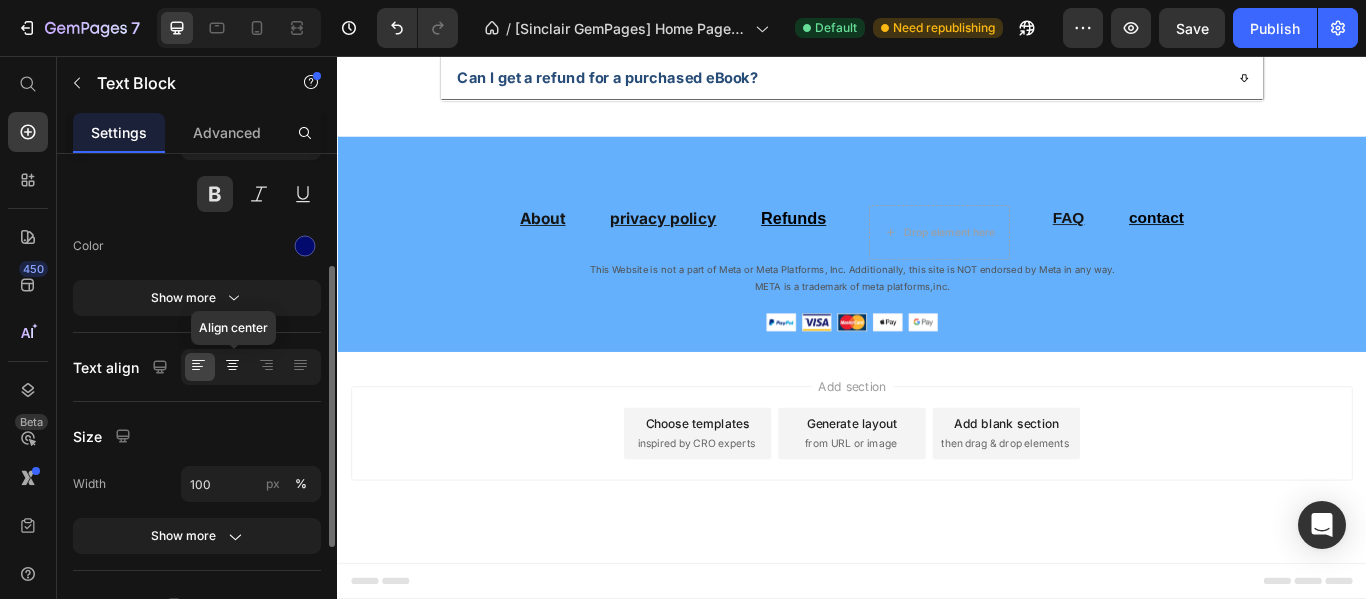 click 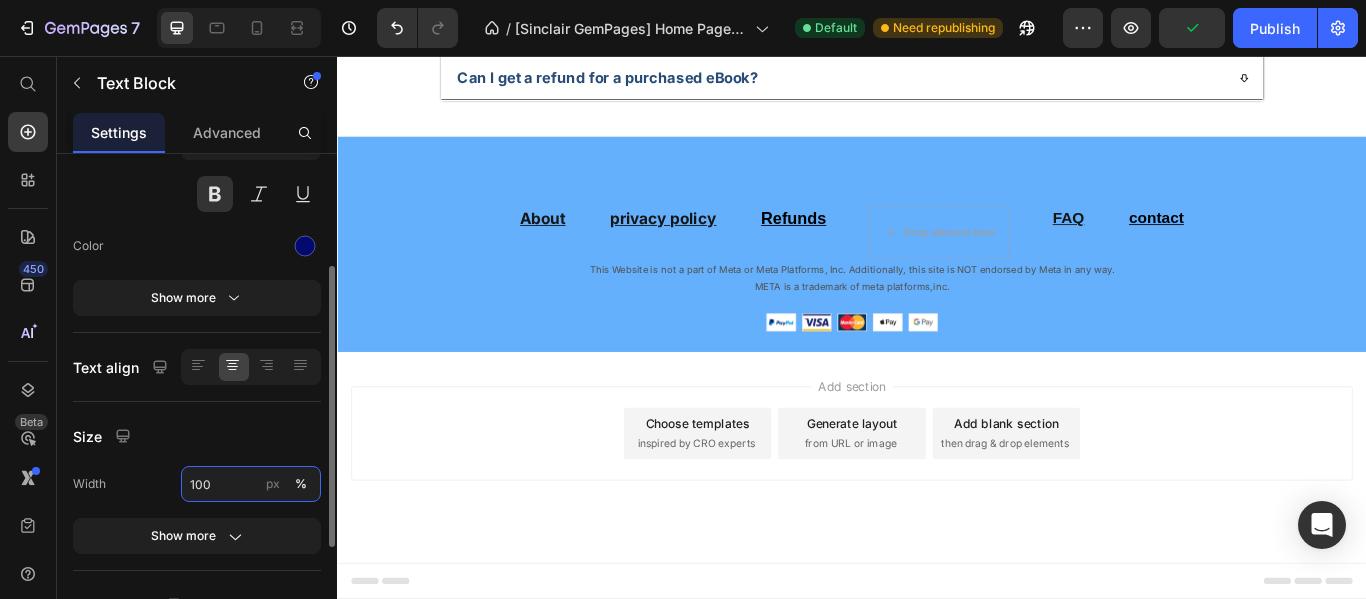 click on "100" at bounding box center [251, 484] 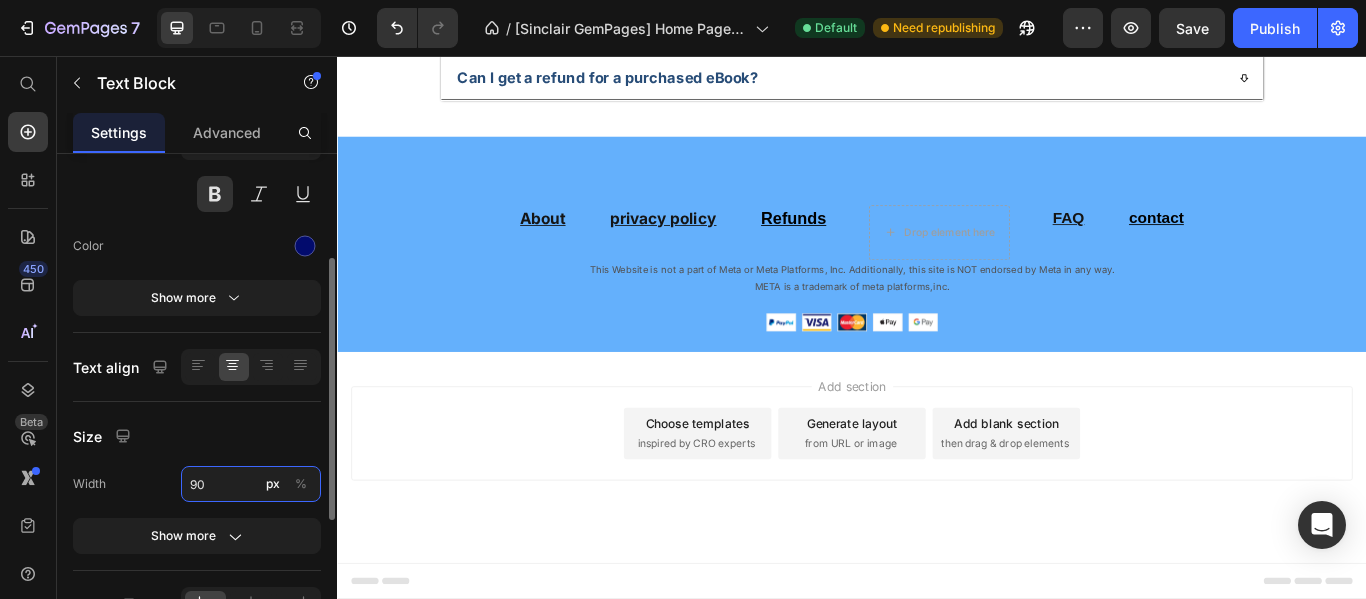 type on "90" 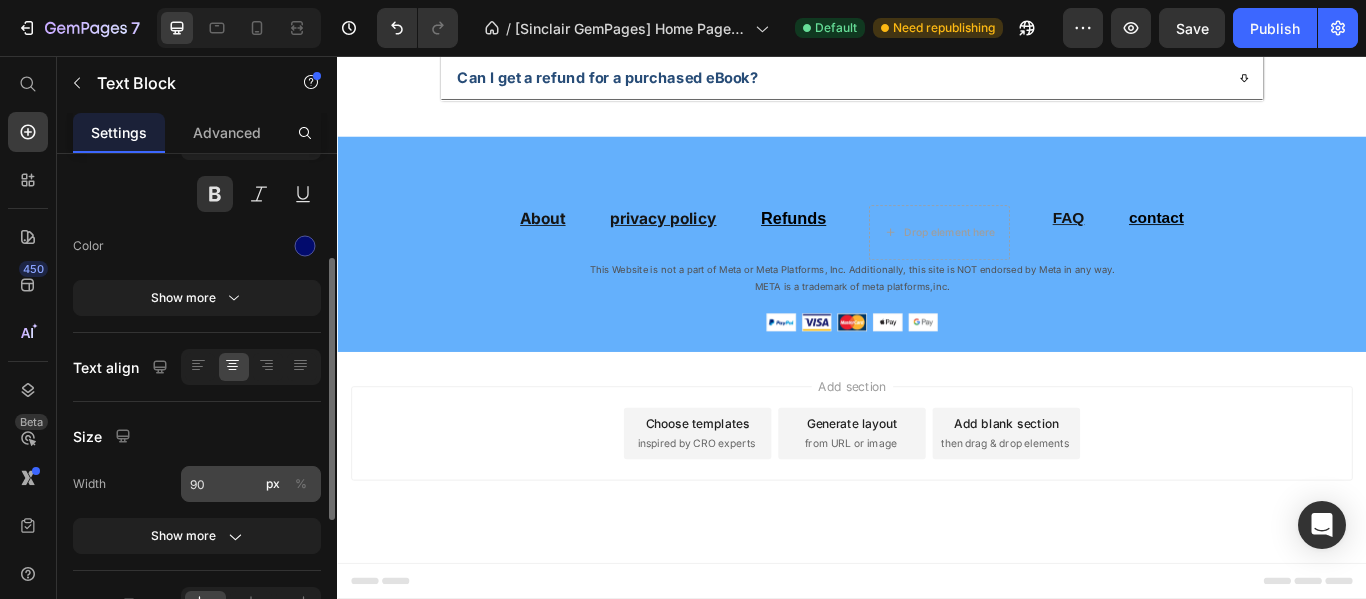 click on "%" at bounding box center (301, 484) 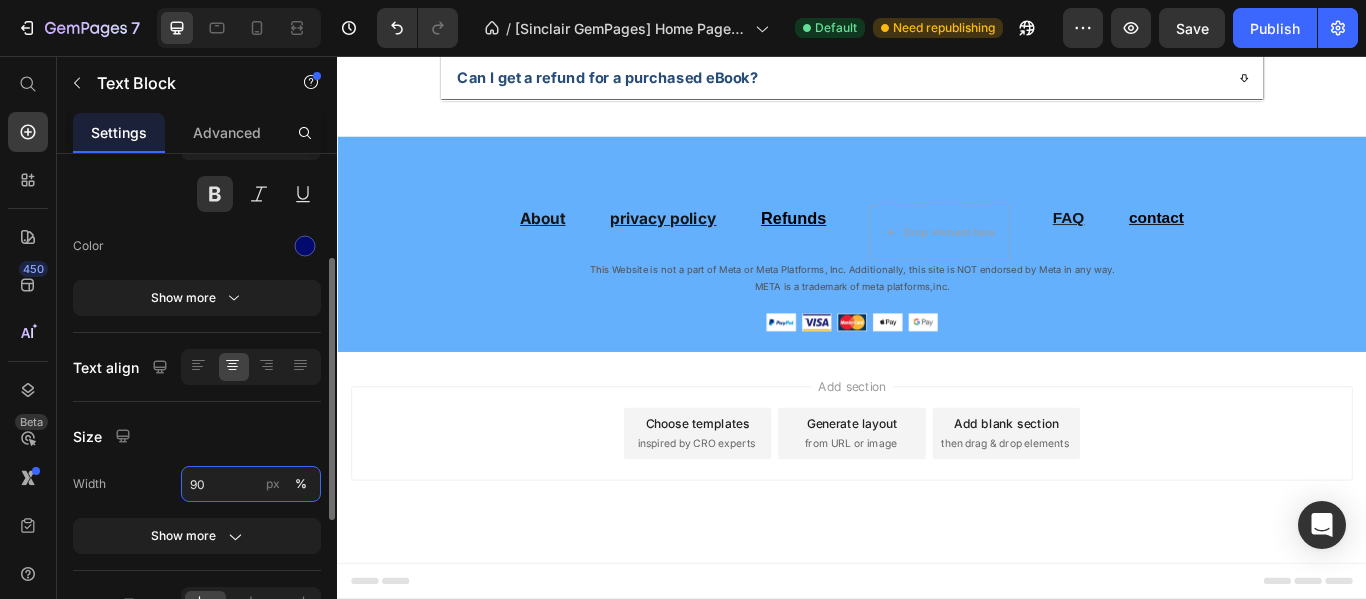 click on "90" at bounding box center [251, 484] 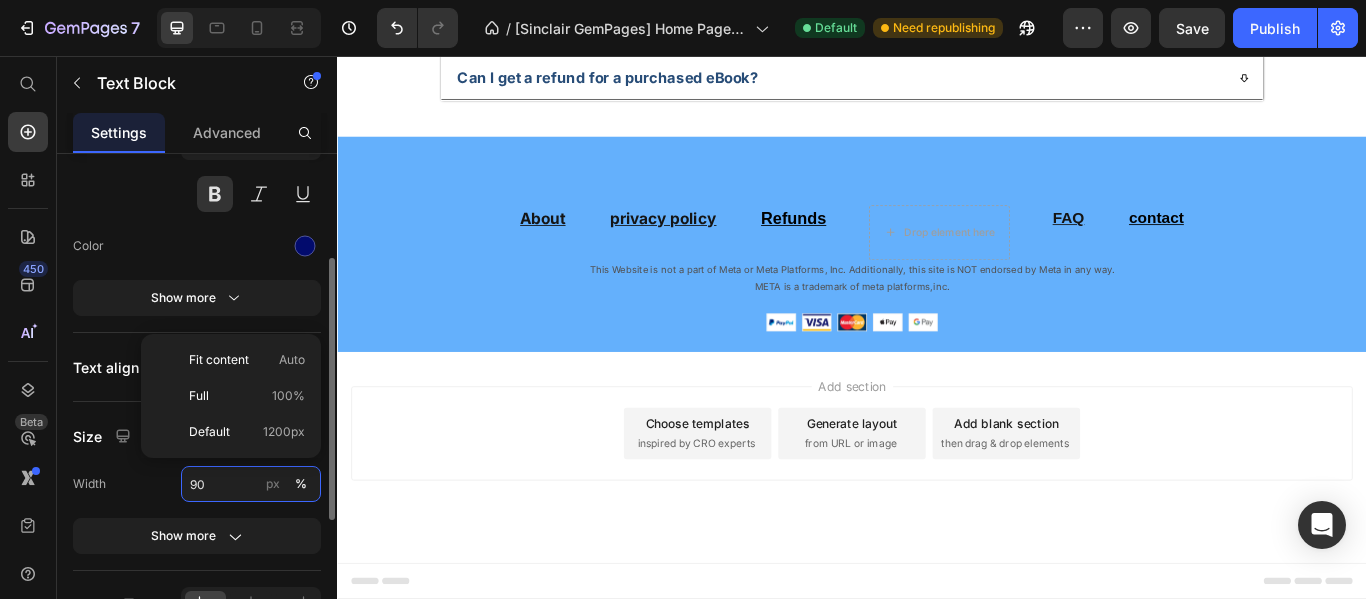 type 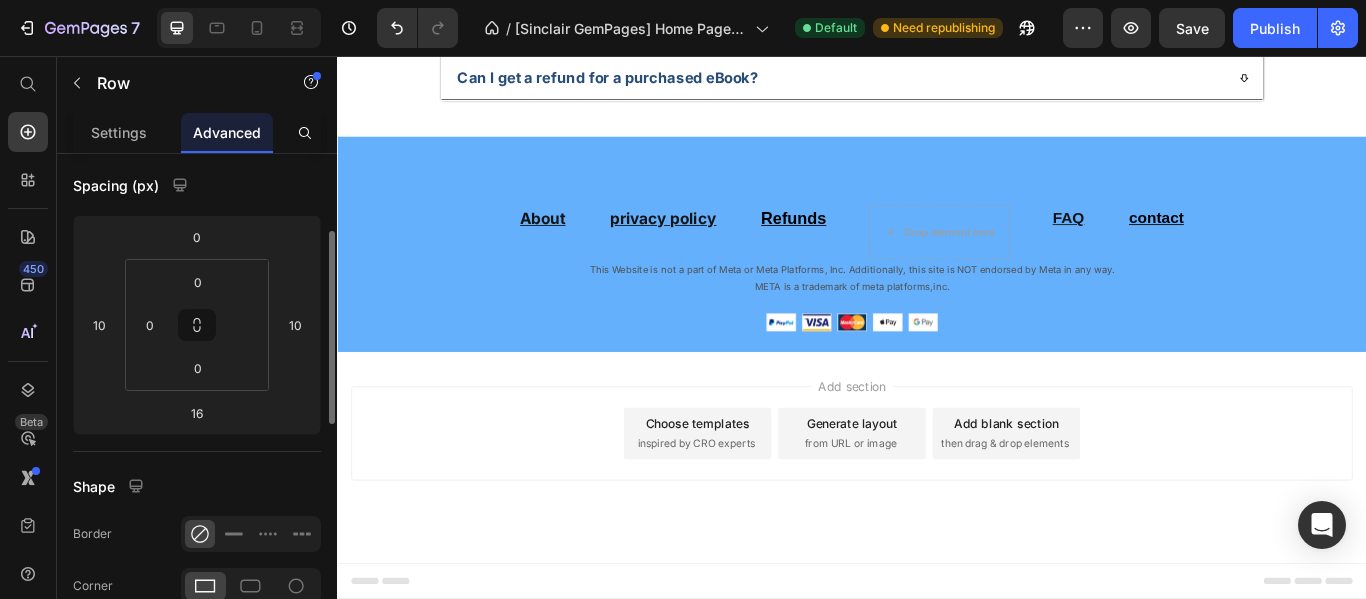 click on "Image Study & Life Text Block Ideal for those who want to optimize both study and personal life. Text Block Row" at bounding box center (1394, -559) 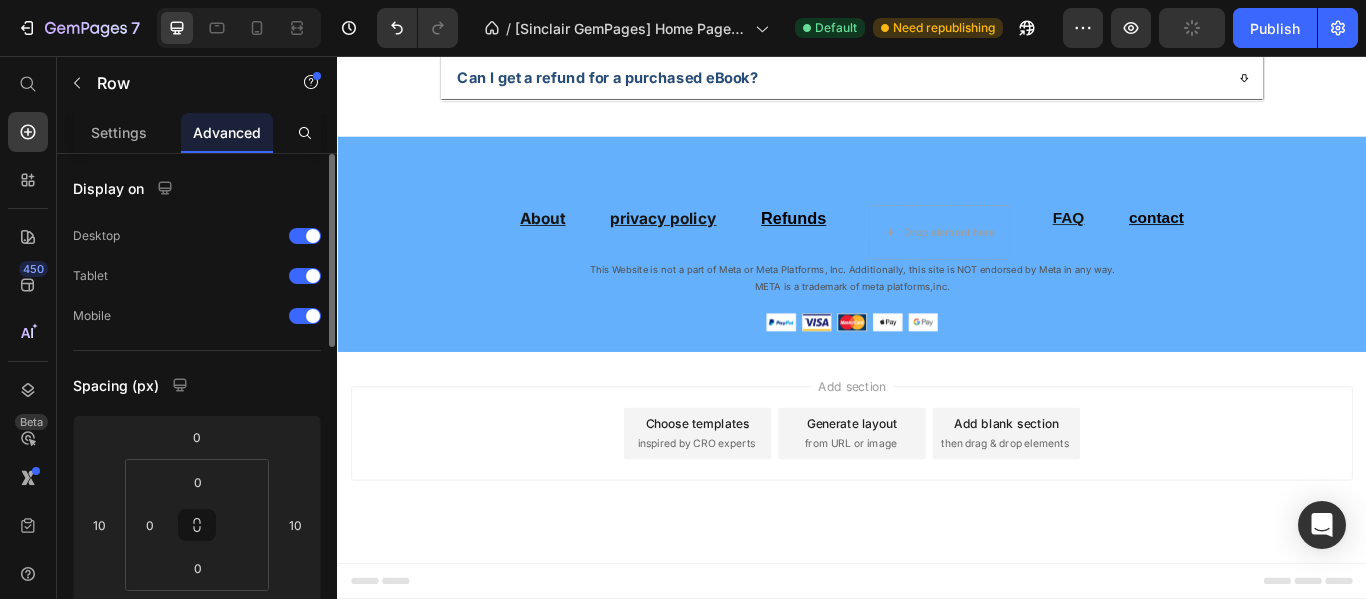 scroll, scrollTop: 200, scrollLeft: 0, axis: vertical 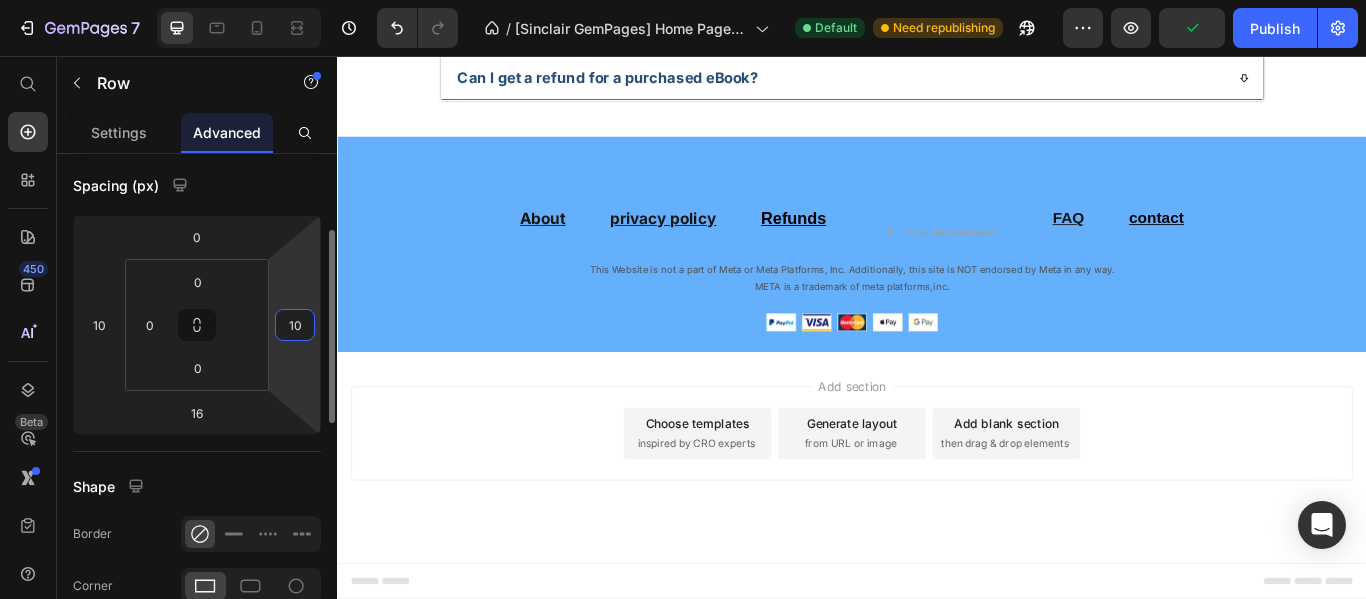 click on "10" at bounding box center [295, 325] 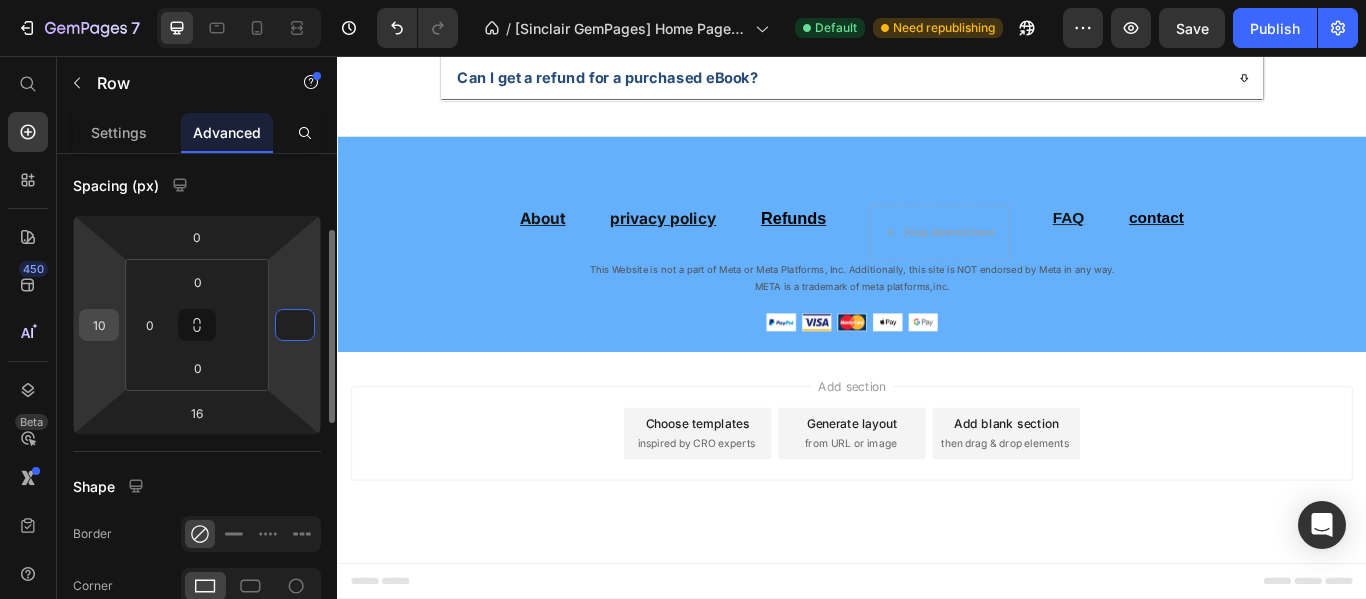 type on "0" 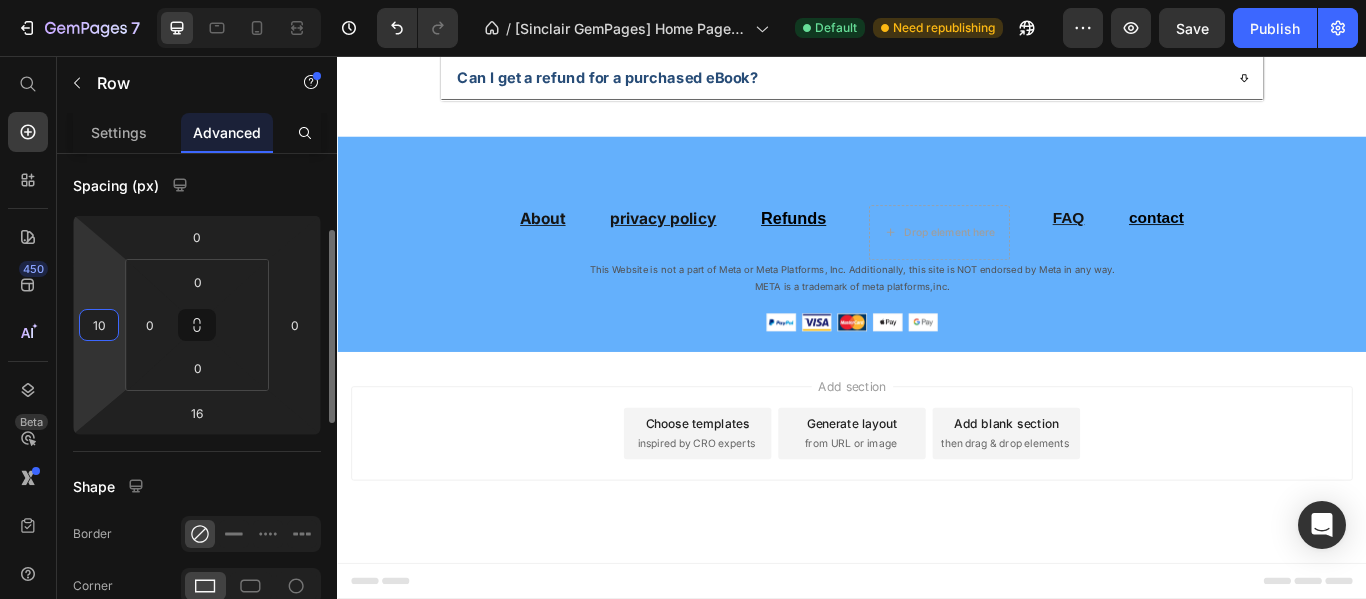 click on "10" at bounding box center [99, 325] 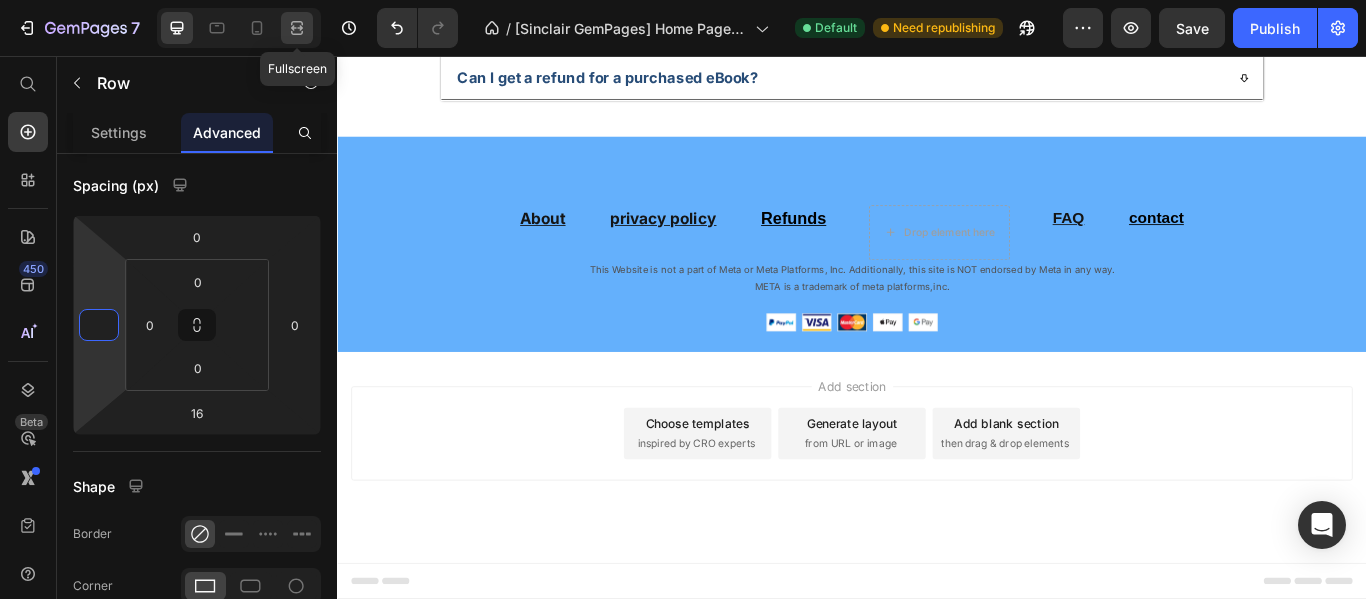 type on "0" 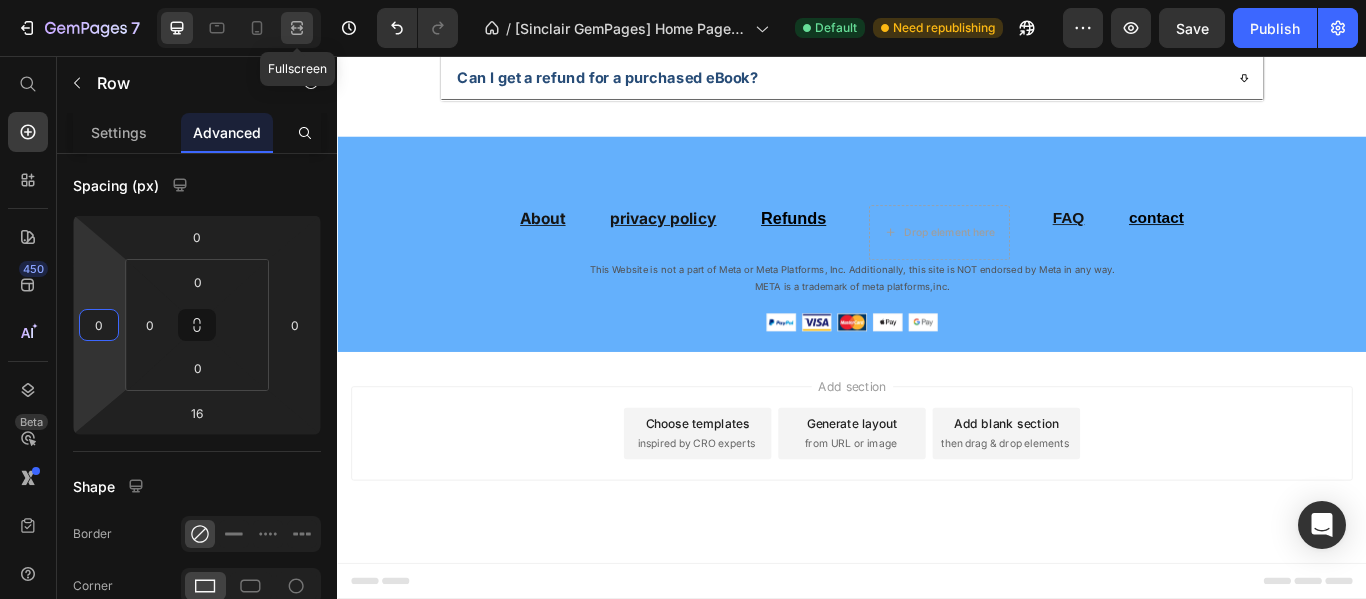 click 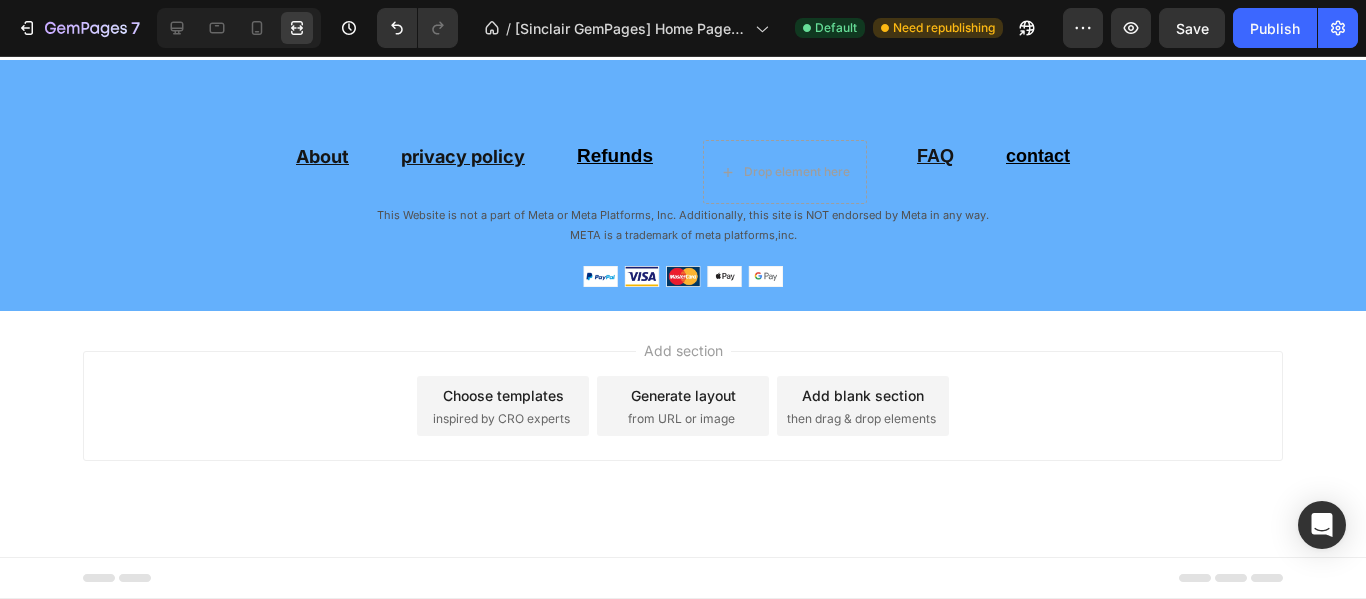 scroll, scrollTop: 7395, scrollLeft: 0, axis: vertical 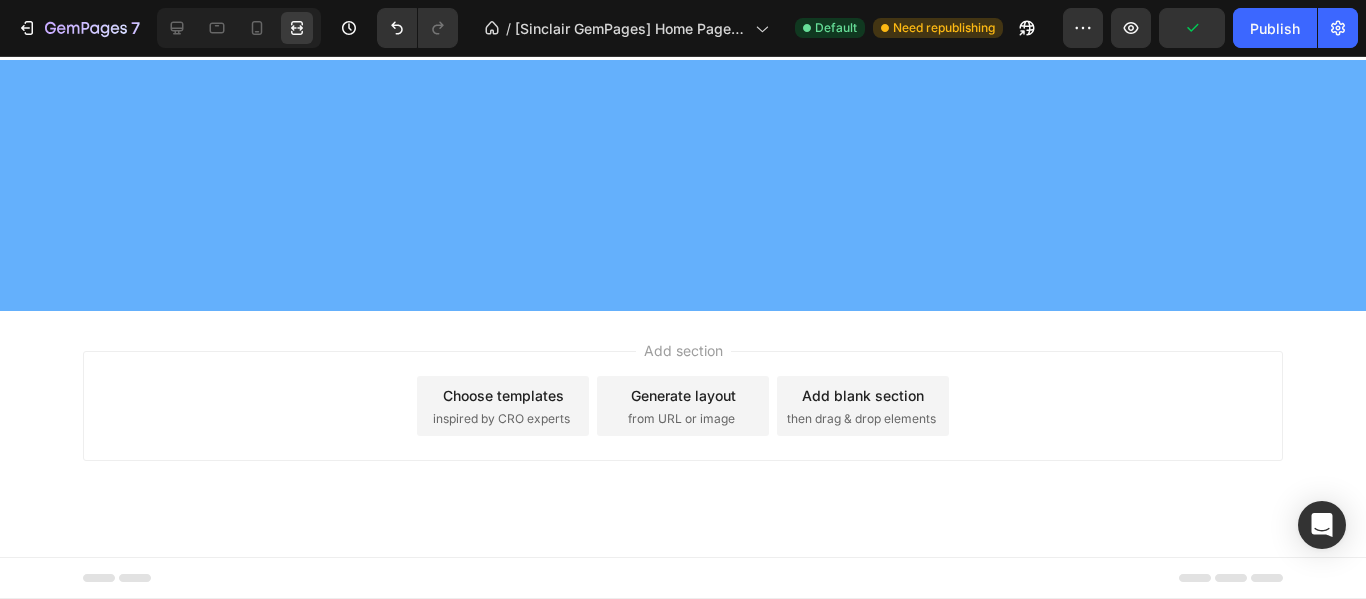 click on "Image Practical Text Block AA practical, concise, and results-oriented ebook. Text Block Row Image SMART for Med School Text Block SMART methodology tailored for medical studies. Text Block Row Image Focus & Time Text Block Helps improve time management and focus. Text Block Row Image Study & Life Text Block Ideal for those who want to optimize both study and personal life. Text Block Row Row Section 9 You can create reusable sections Create Theme Section AI Content Write with GemAI What would you like to describe here? Tone and Voice Persuasive Product MedPharm MASTERY! Show more Generate" at bounding box center [683, -640] 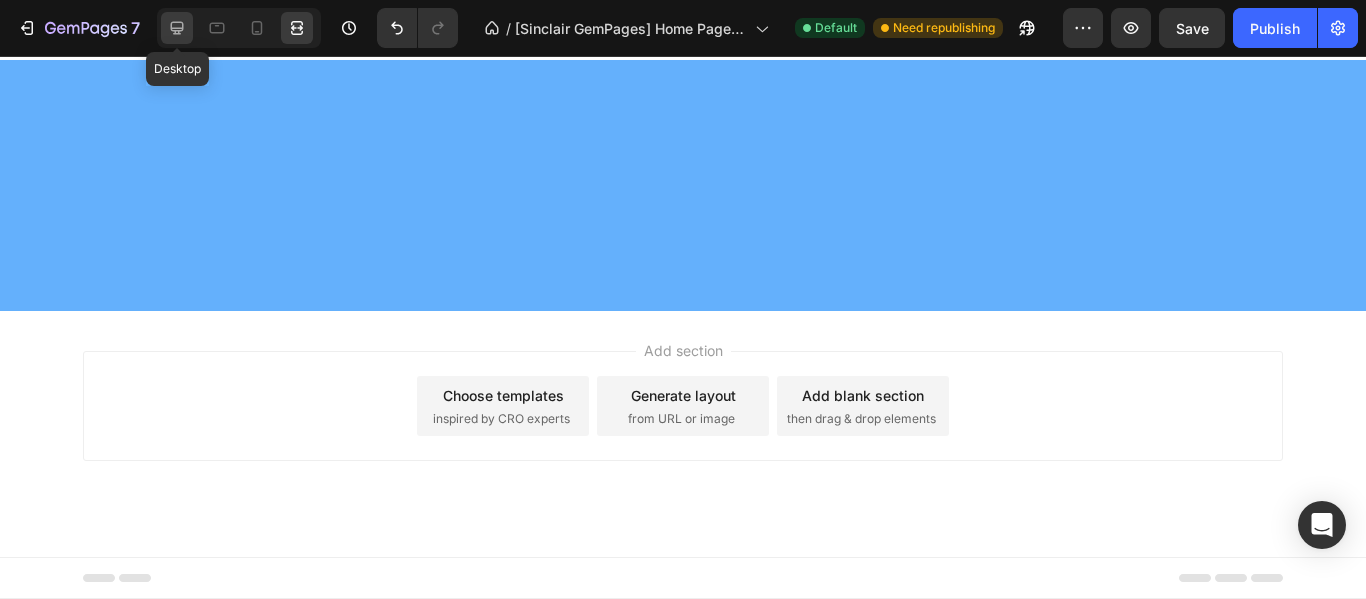 click 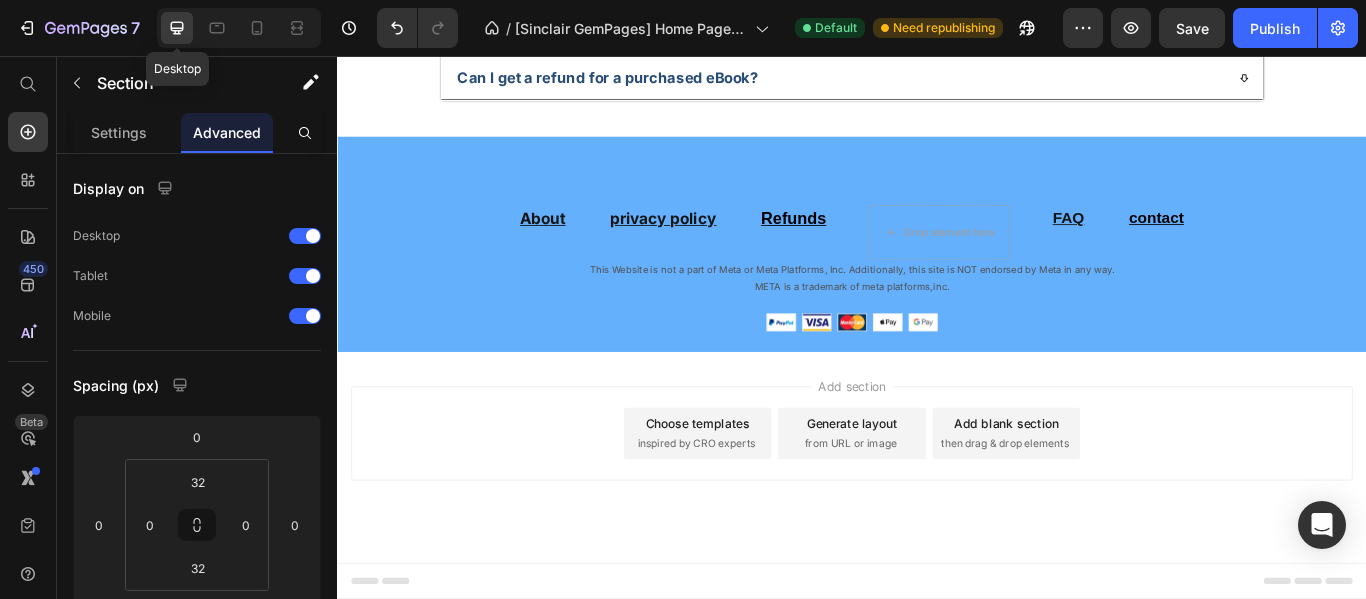 scroll, scrollTop: 7275, scrollLeft: 0, axis: vertical 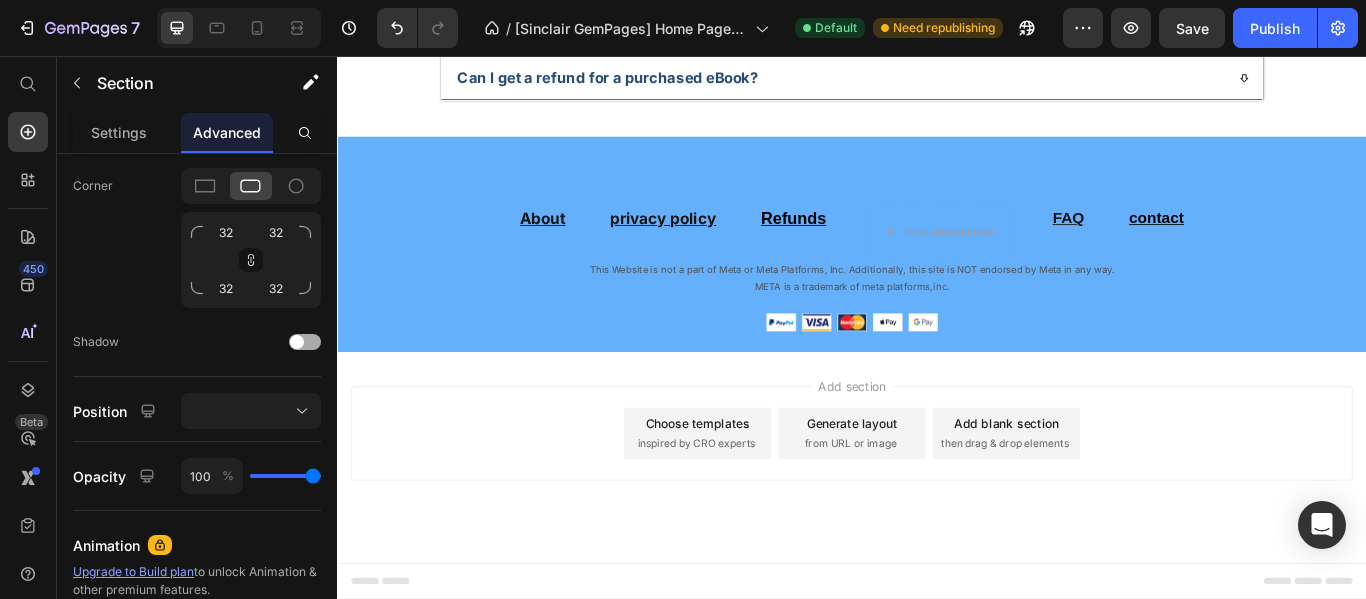 click at bounding box center [297, 342] 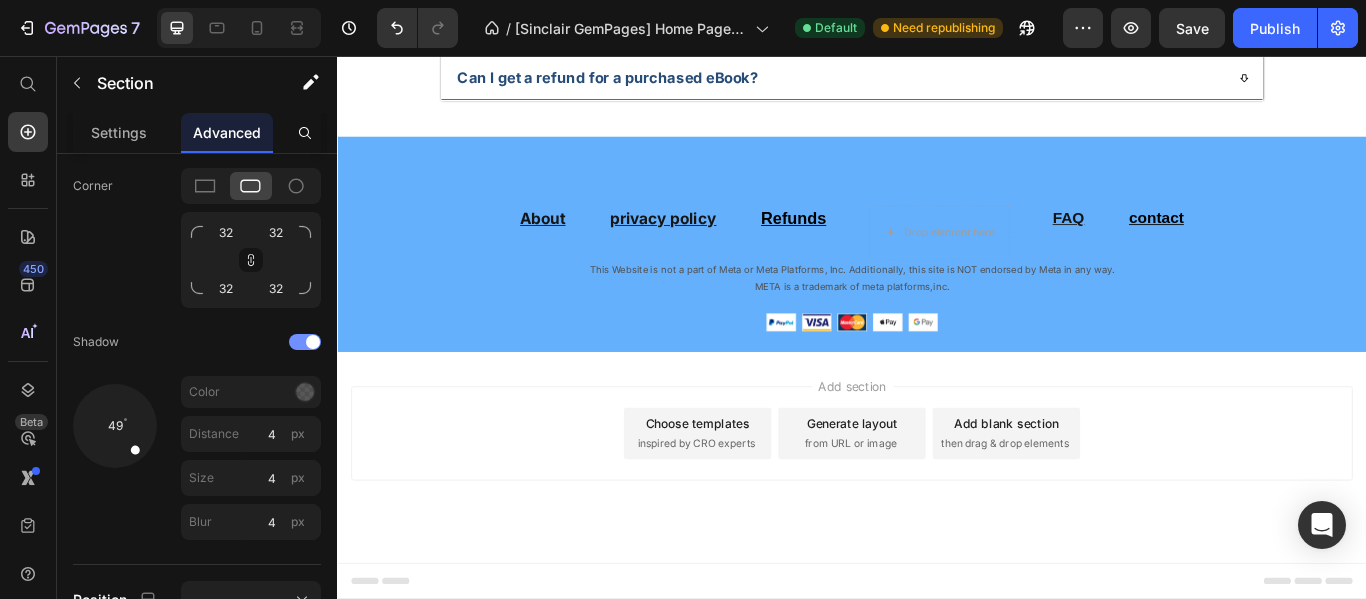 click at bounding box center [305, 342] 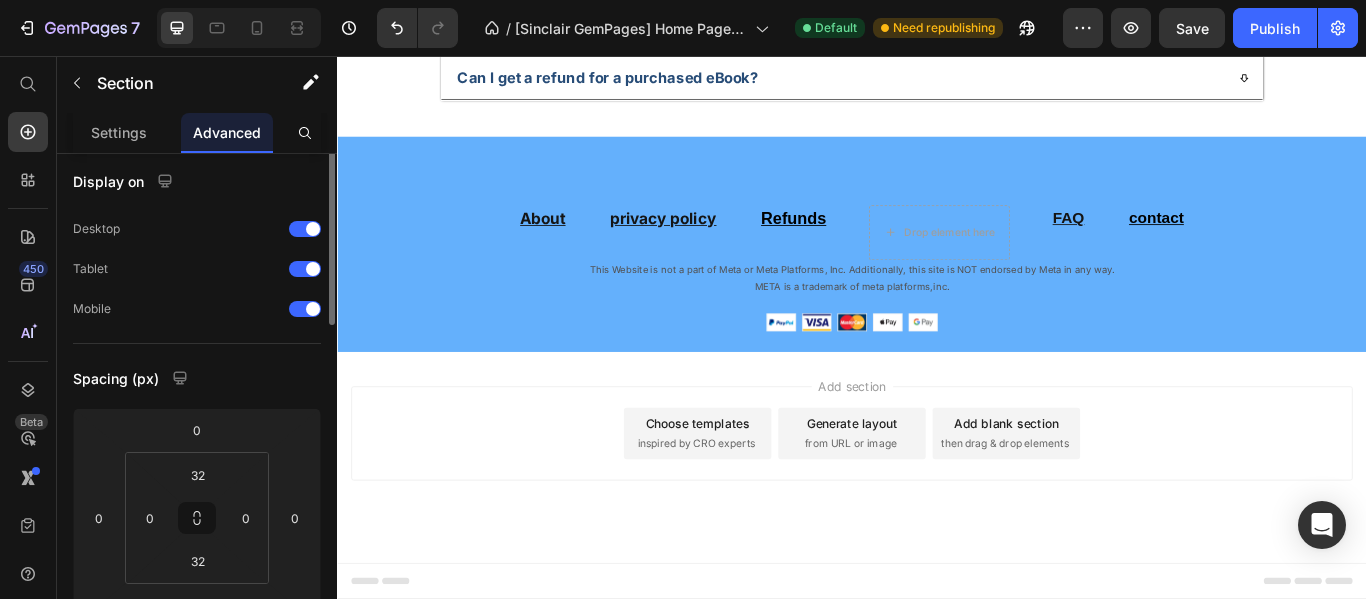 scroll, scrollTop: 0, scrollLeft: 0, axis: both 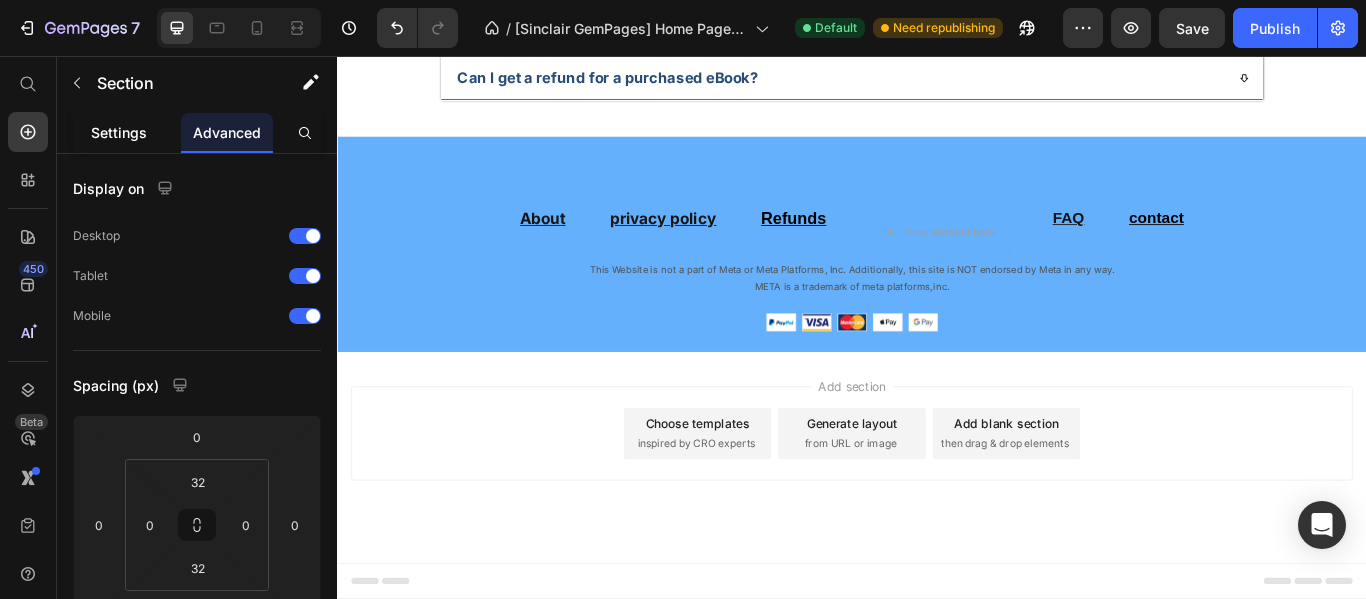 click on "Settings" at bounding box center (119, 132) 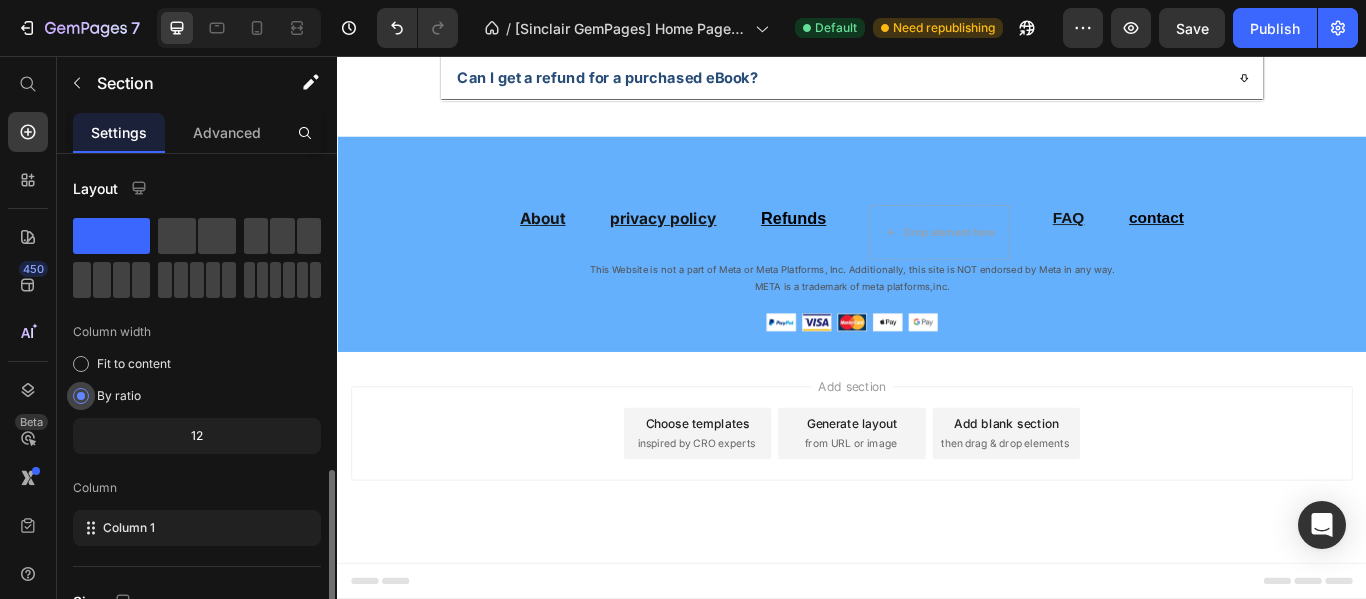 scroll, scrollTop: 300, scrollLeft: 0, axis: vertical 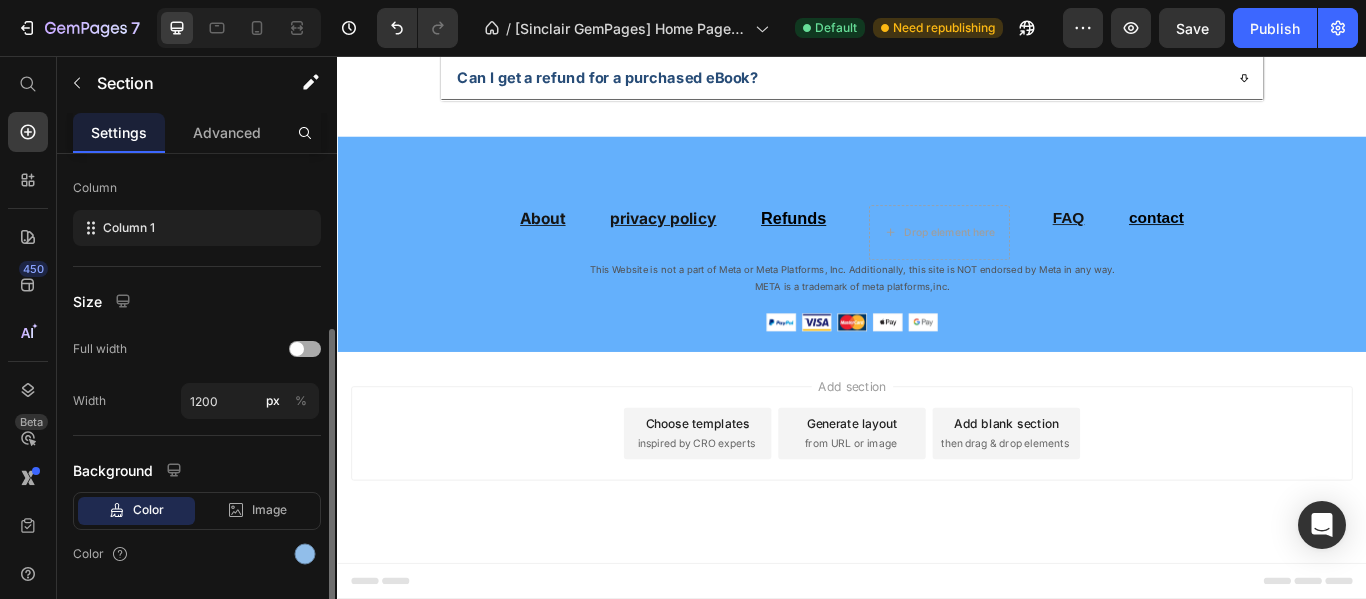 click at bounding box center [297, 349] 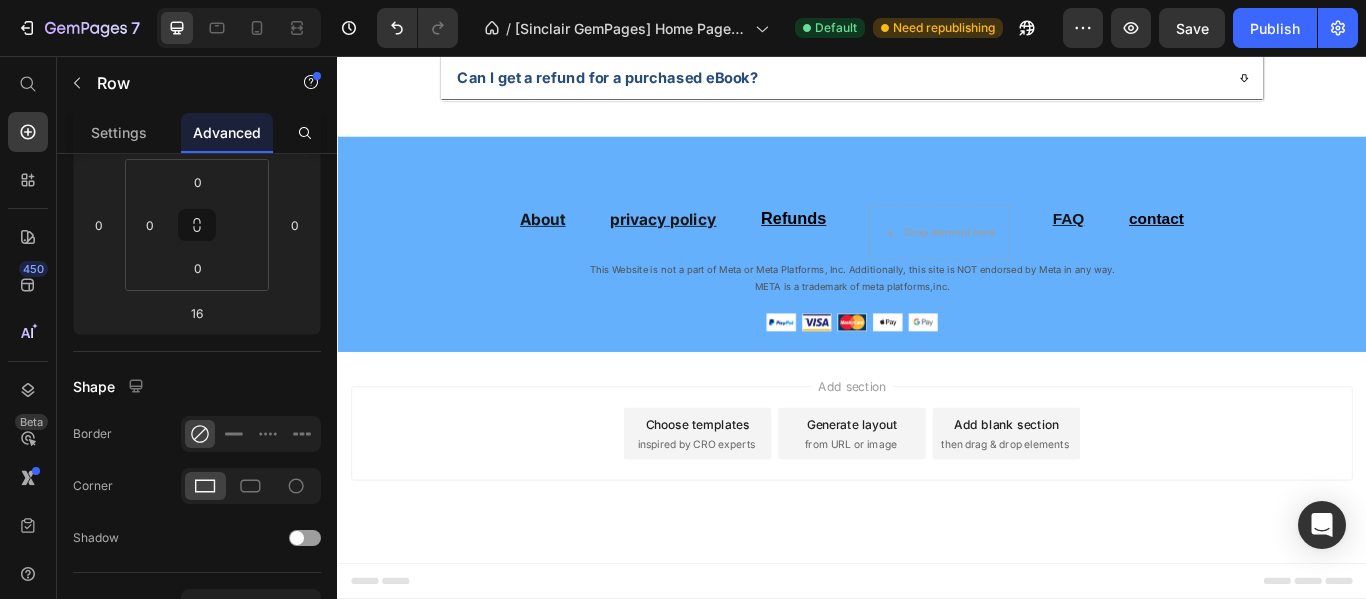 click on "Image Practical Text Block AA practical, concise, and results-oriented ebook. Text Block Row Image SMART for Med School Text Block SMART methodology tailored for medical studies. Text Block Row Image Focus & Time Text Block Helps improve time management and focus. Text Block Row Image Study & Life Text Block Ideal for those who want to optimize both study and personal life. Text Block Row Row   16" at bounding box center (937, -558) 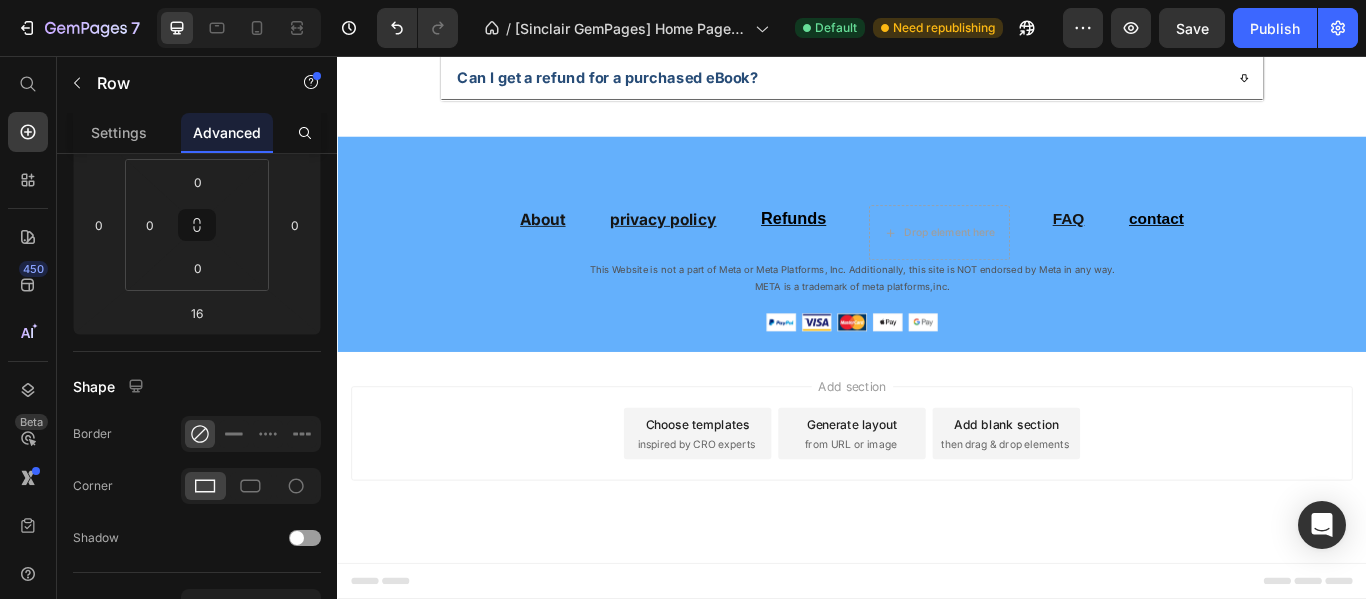 scroll, scrollTop: 0, scrollLeft: 0, axis: both 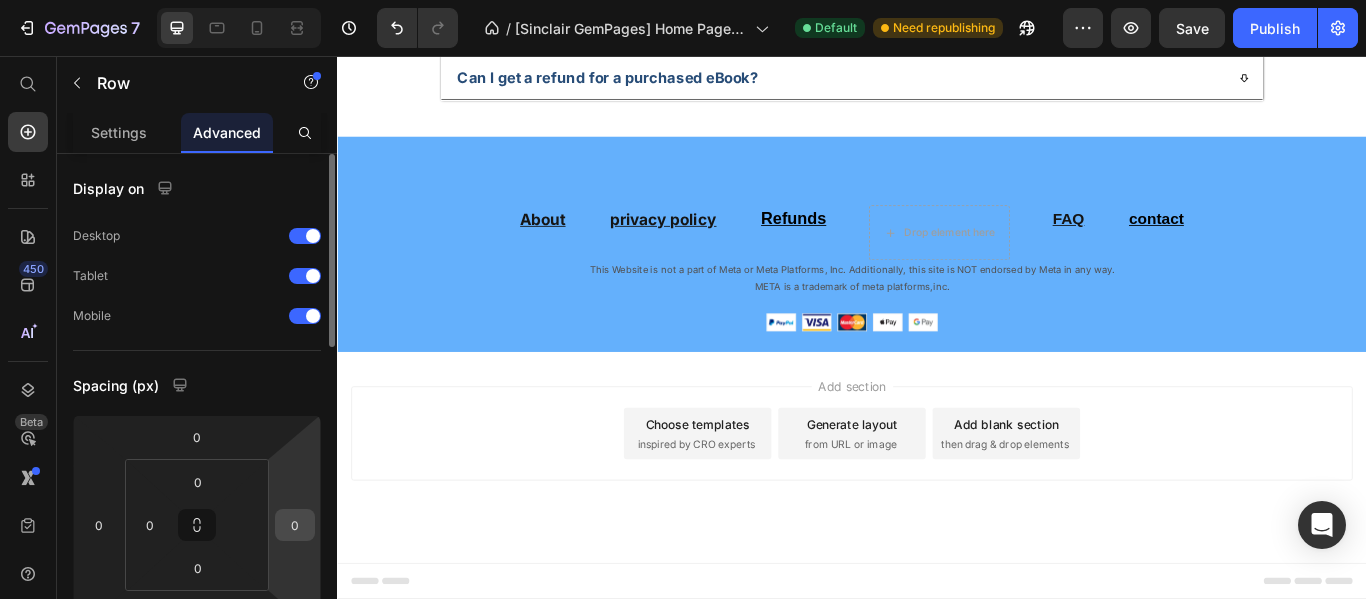 click on "0" at bounding box center (295, 525) 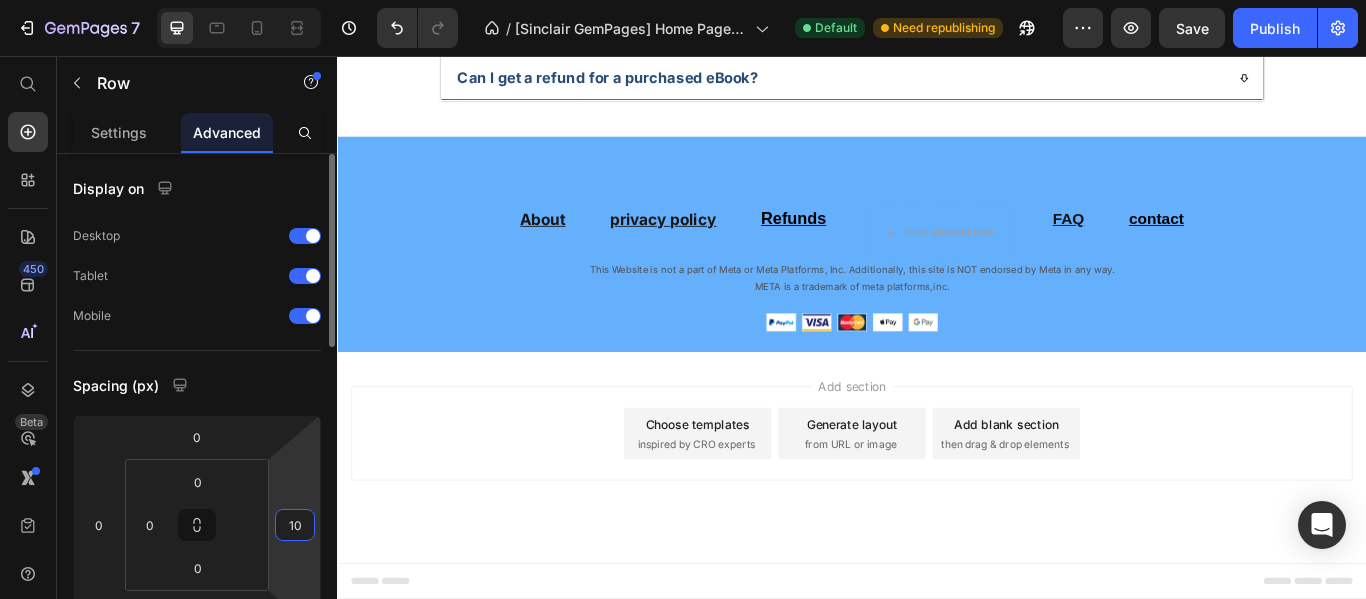 type on "1" 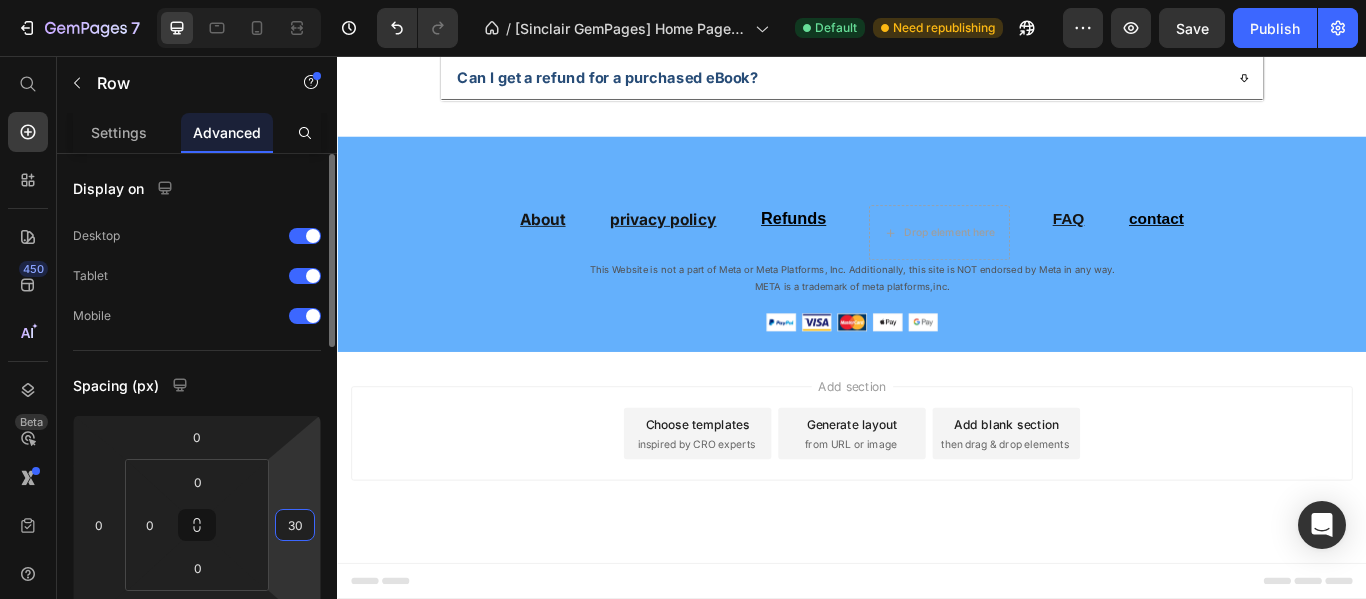 type on "3" 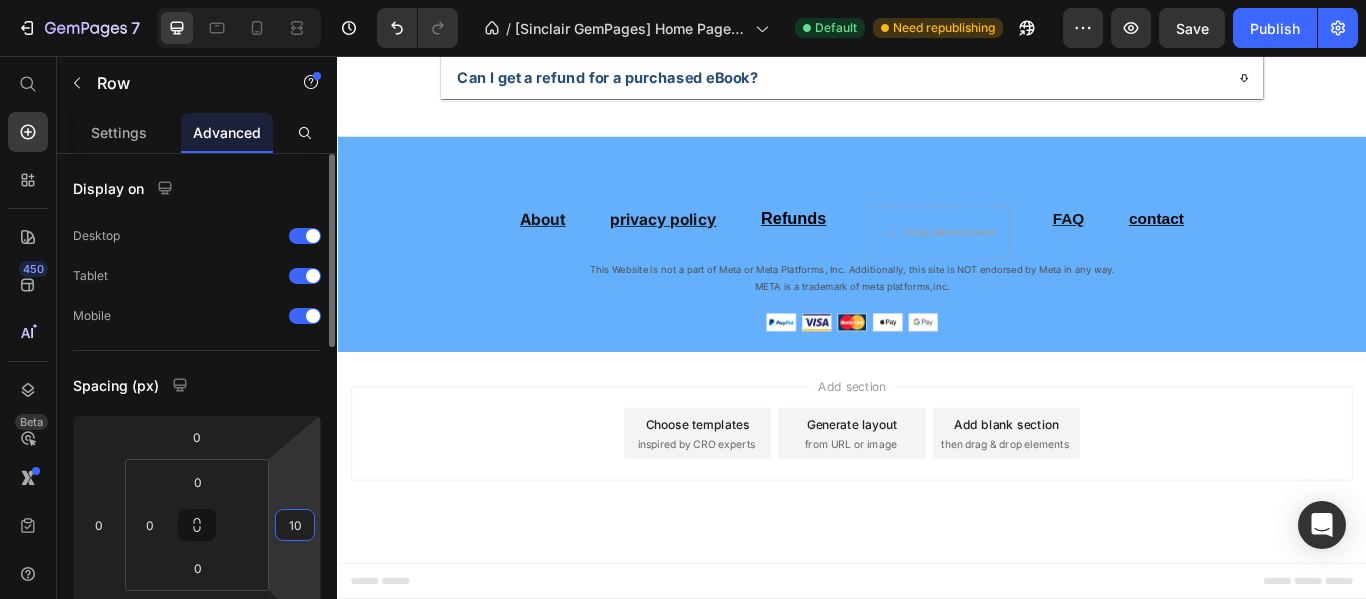 type on "1" 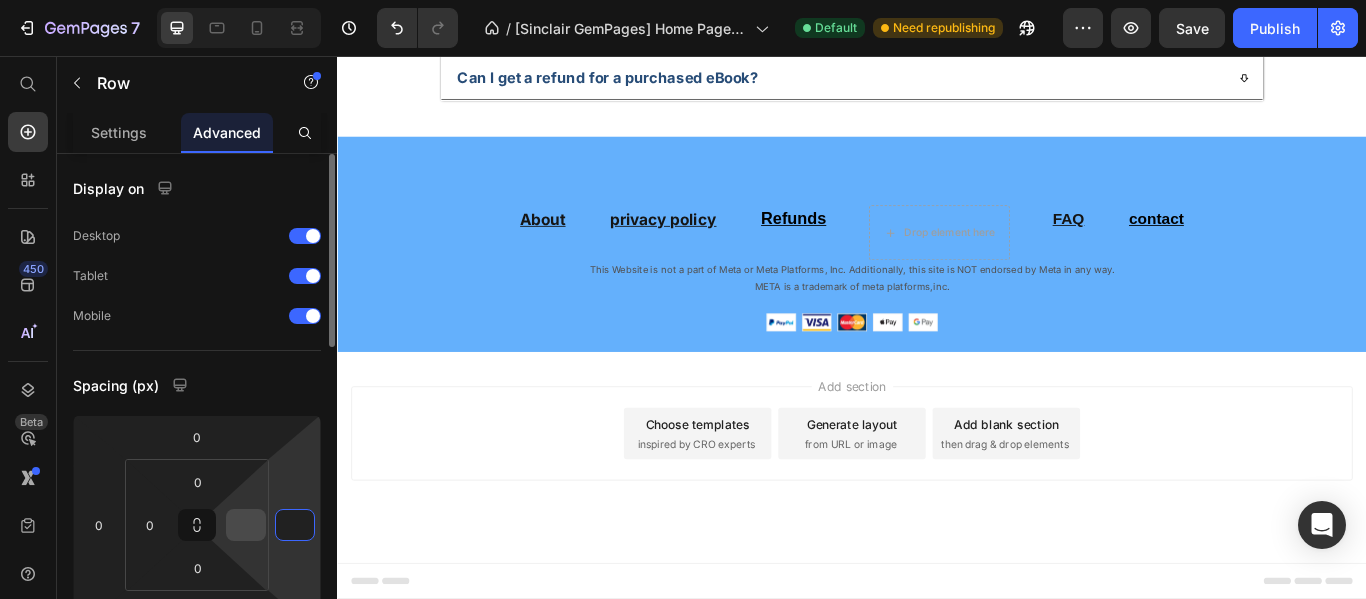 type on "0" 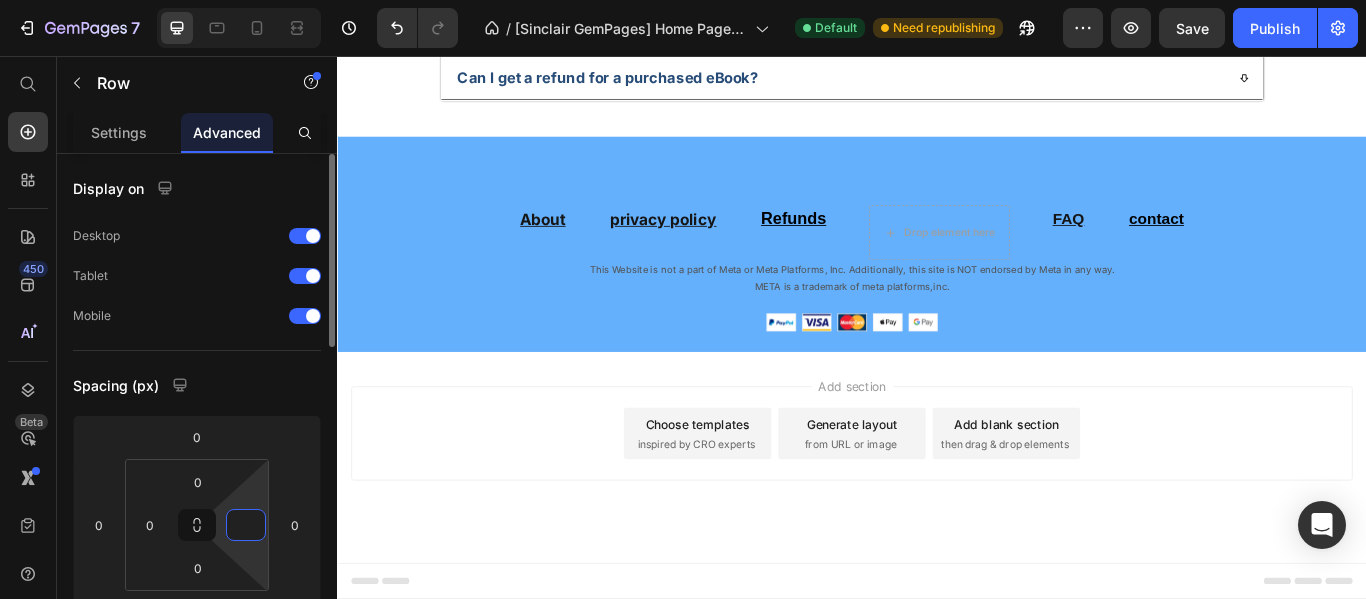click at bounding box center (246, 525) 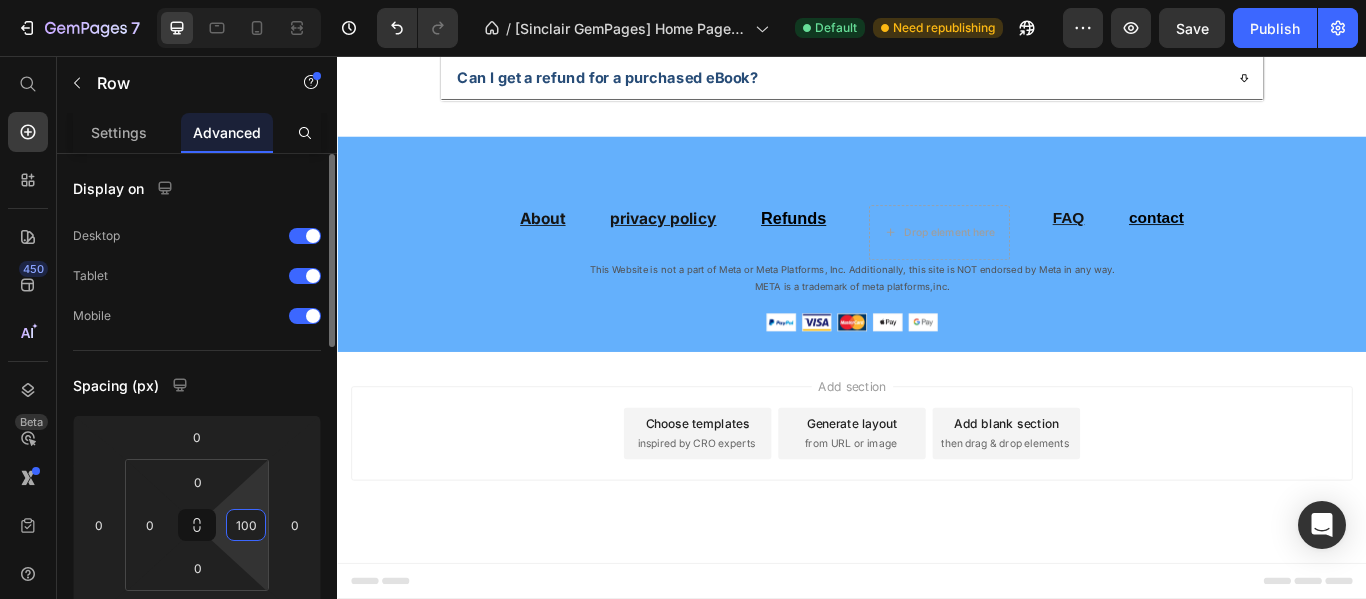 type on "10" 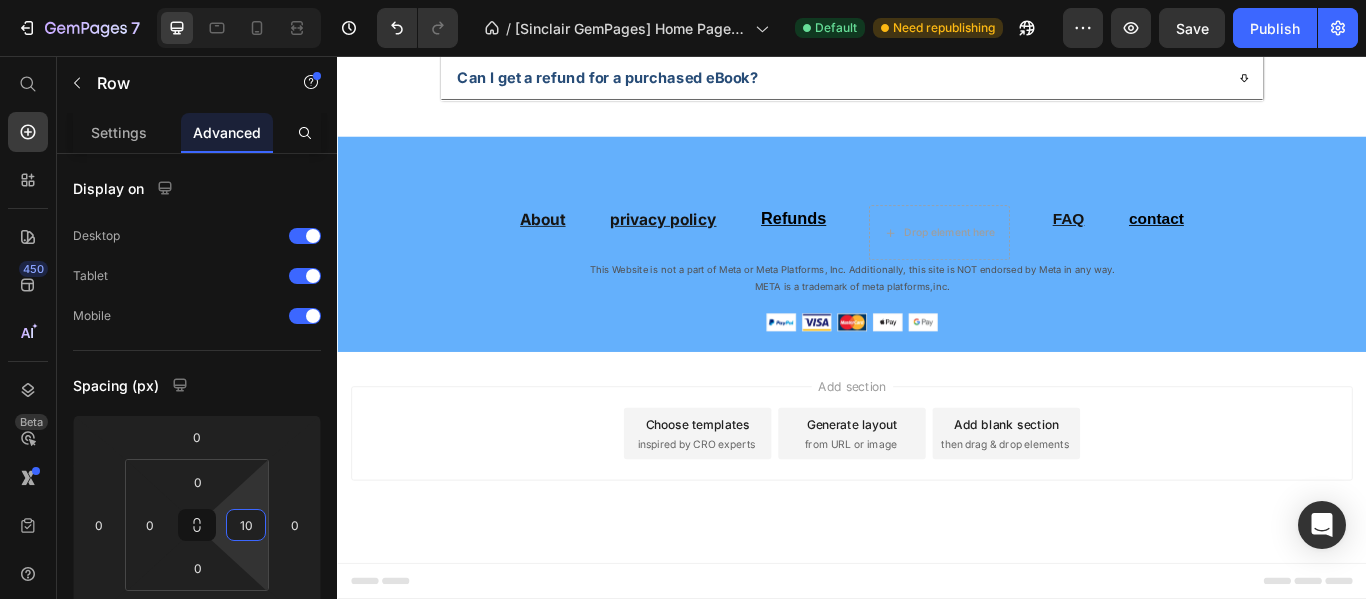 click on "Ideal for those who want to optimize both study and personal life." at bounding box center (1387, -559) 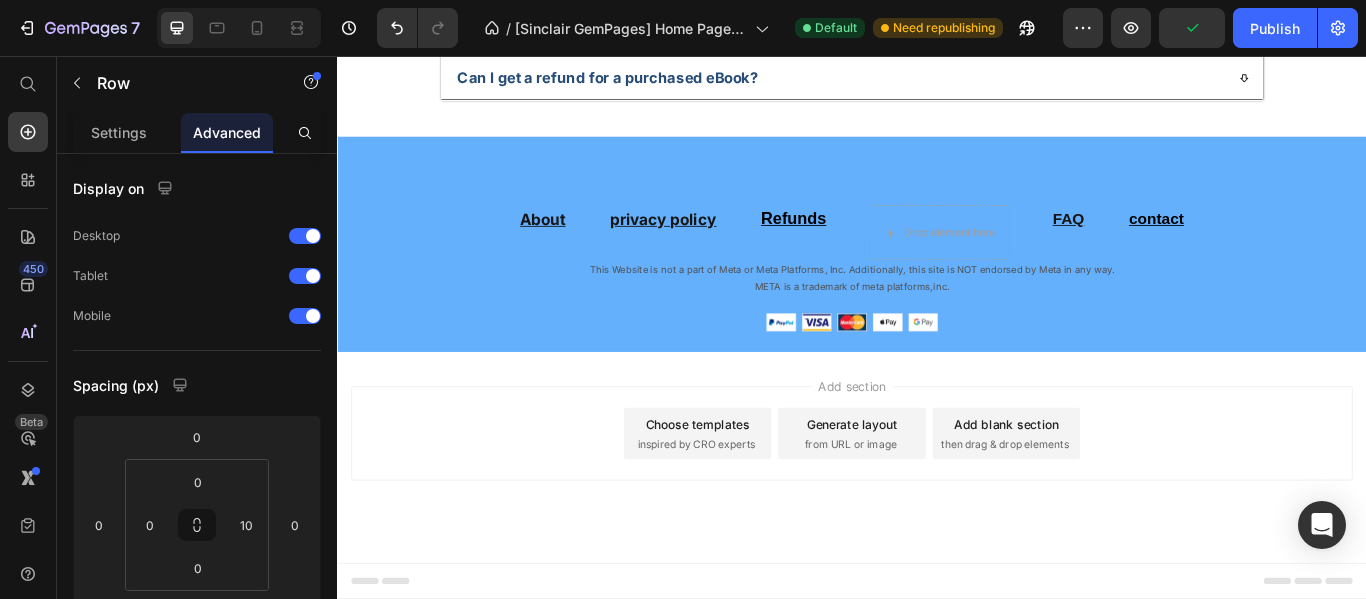 click on "Image Practical Text Block AA practical, concise, and results-oriented ebook. Text Block Row Image SMART for Med School Text Block SMART methodology tailored for medical studies. Text Block Row Image Focus & Time Text Block Helps improve time management and focus. Text Block Row Image Study & Life Text Block Ideal for those who want to optimize both study and personal life. Text Block Row Row   16" at bounding box center (937, -558) 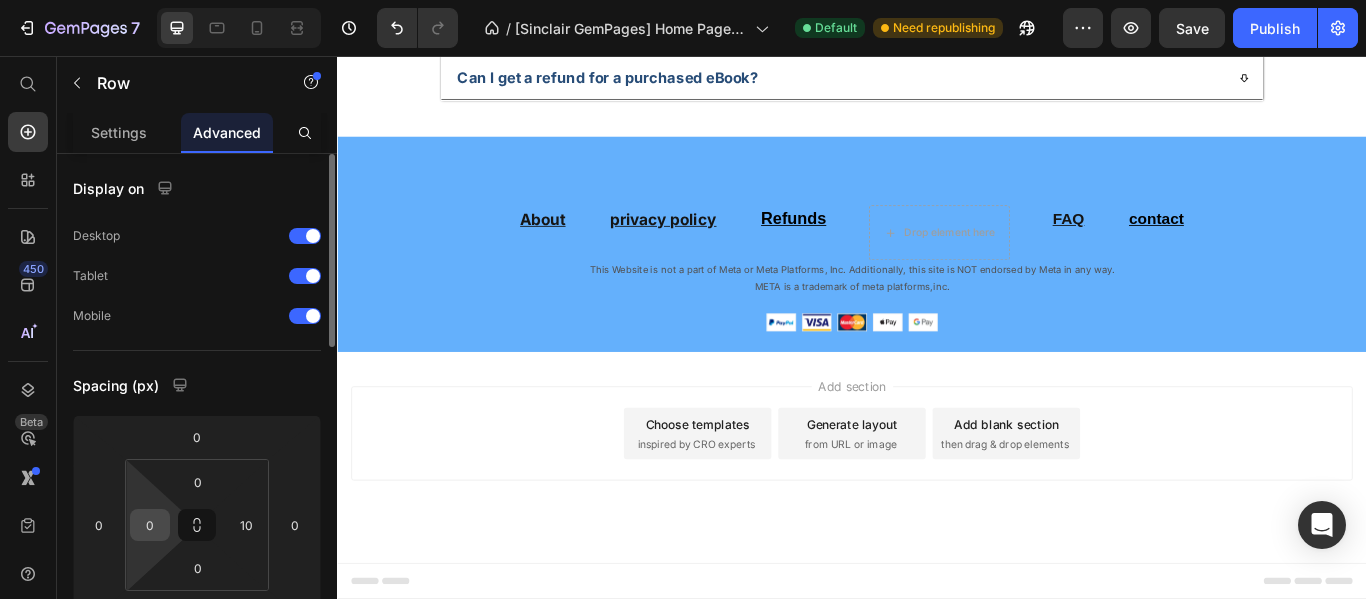 click on "0" at bounding box center [150, 525] 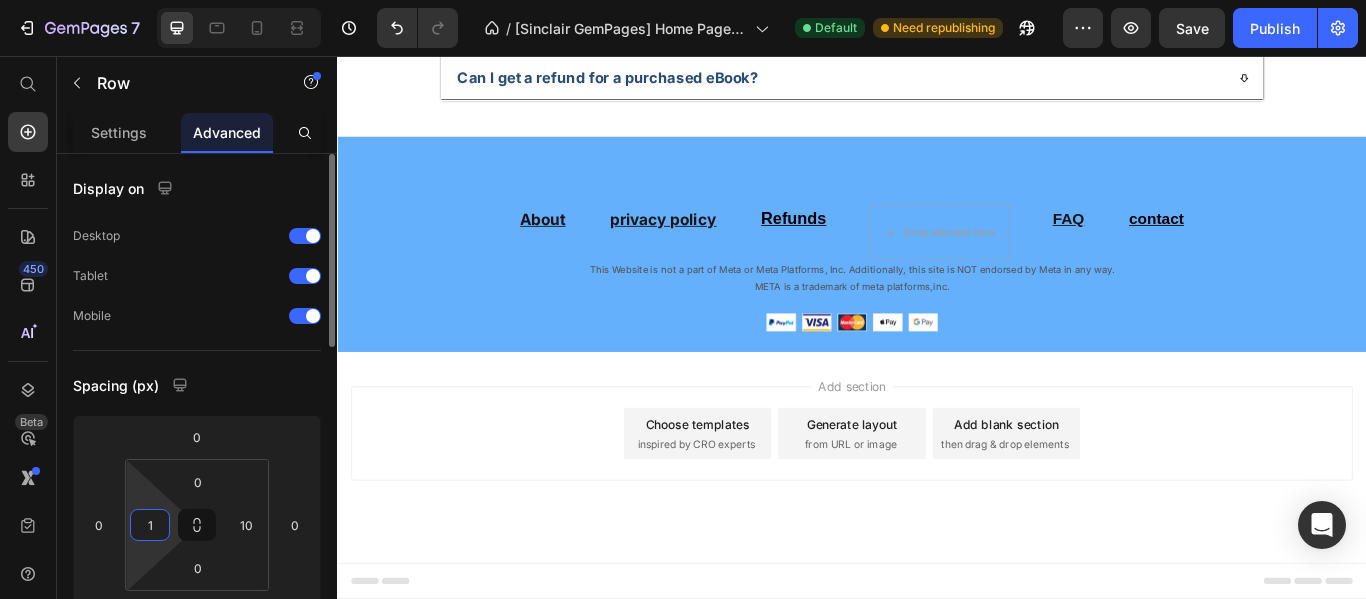 type on "10" 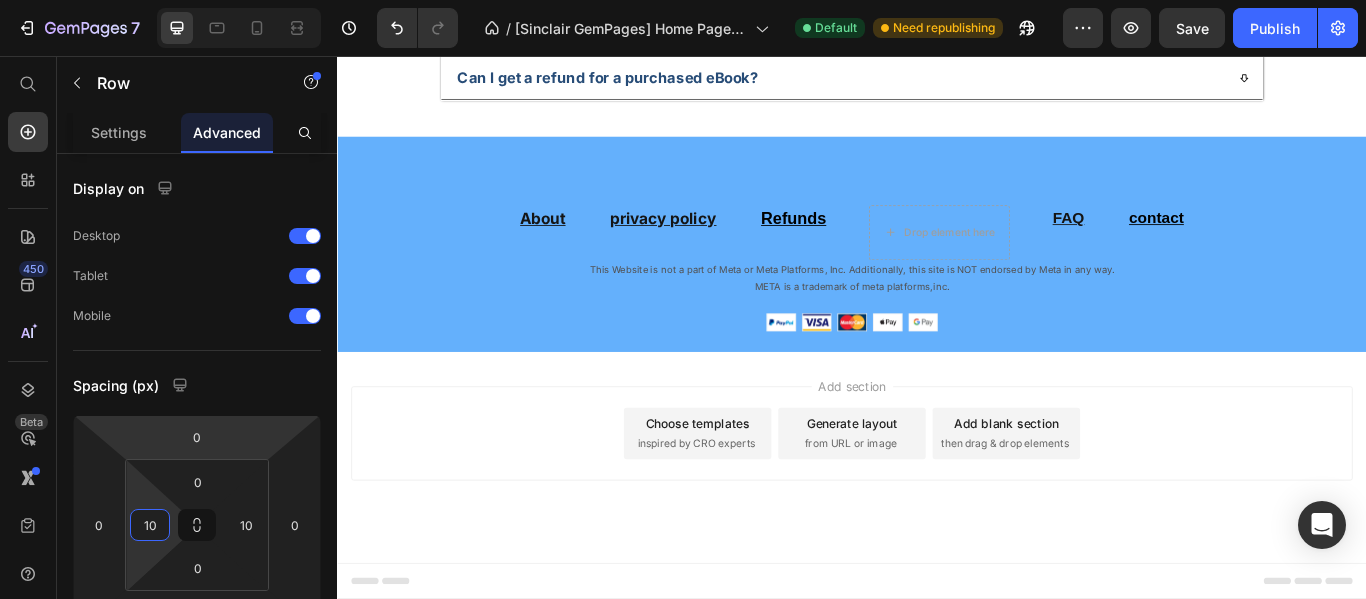 click on "Drop element here Row download it now Button" at bounding box center [649, -1075] 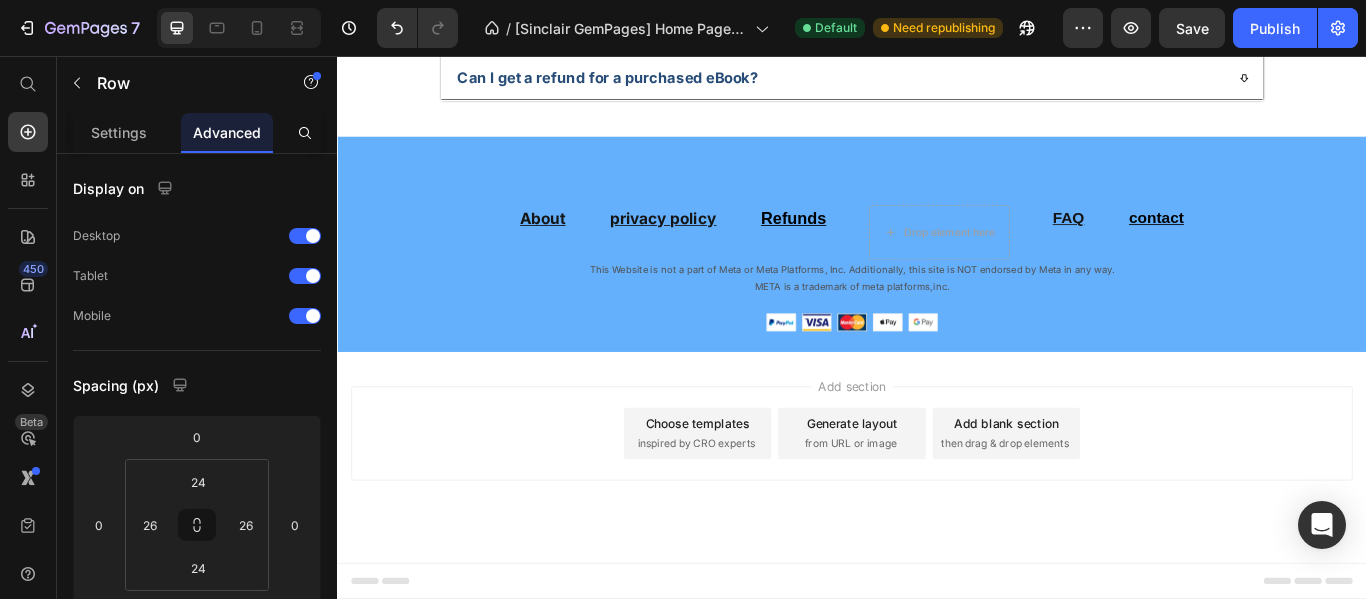 click on "Image Practical Text Block AA practical, concise, and results-oriented ebook. Text Block Row" at bounding box center [485, -575] 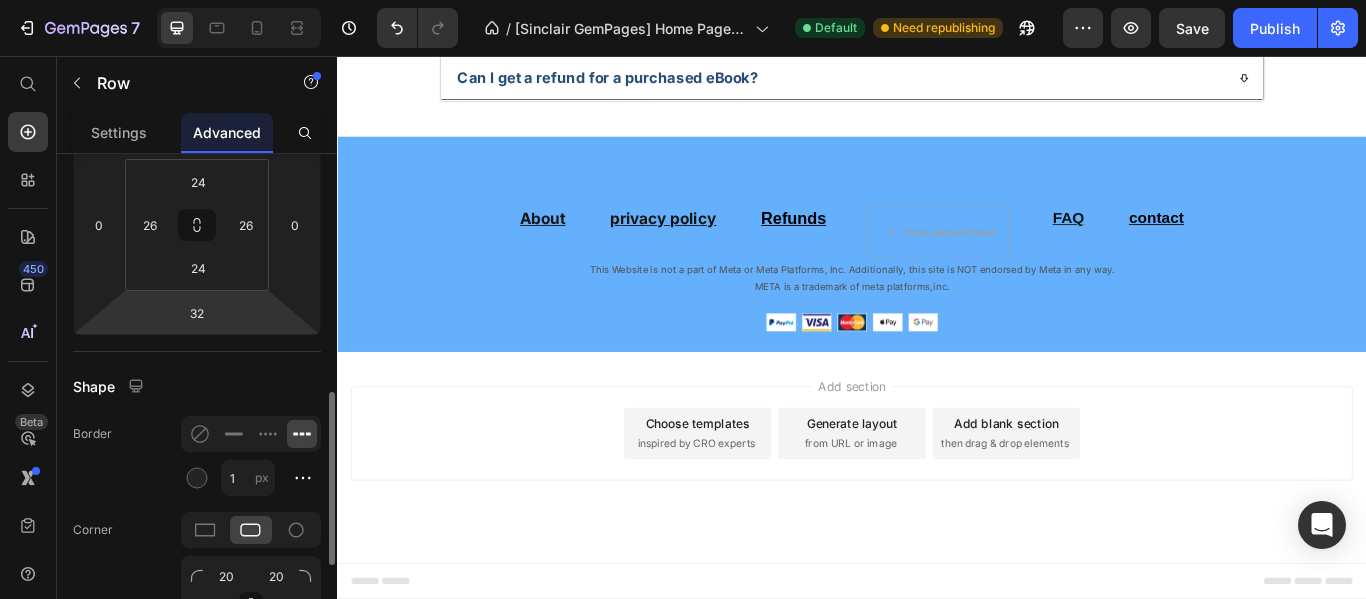 scroll, scrollTop: 400, scrollLeft: 0, axis: vertical 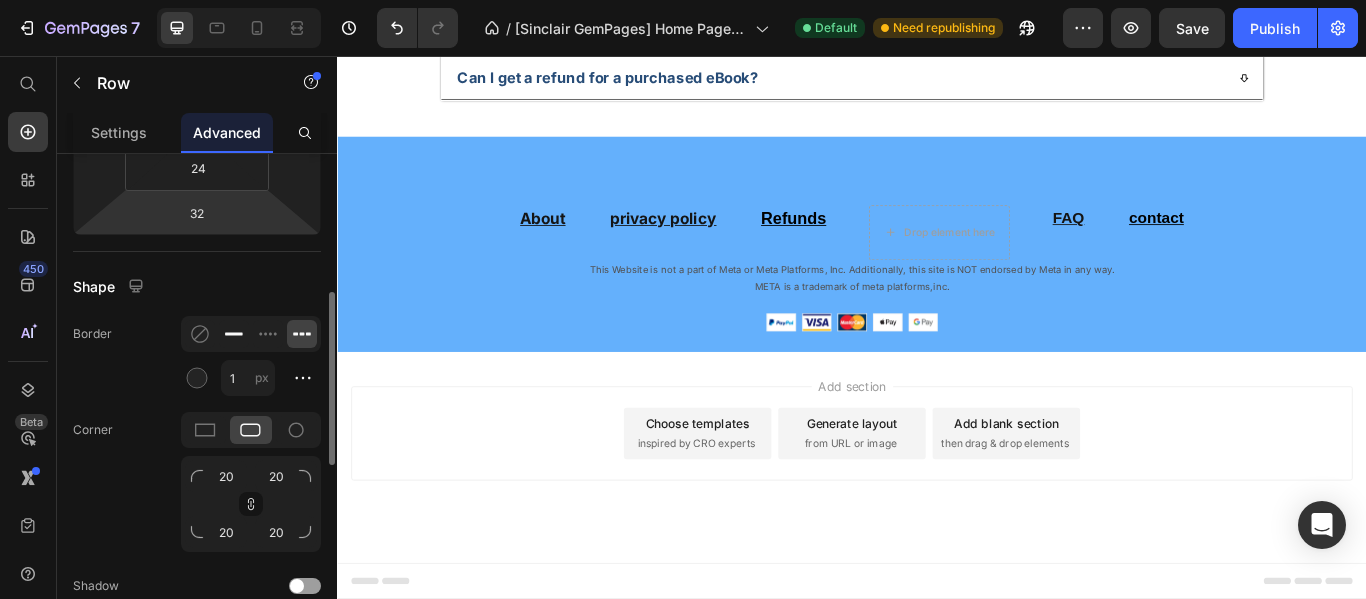 click 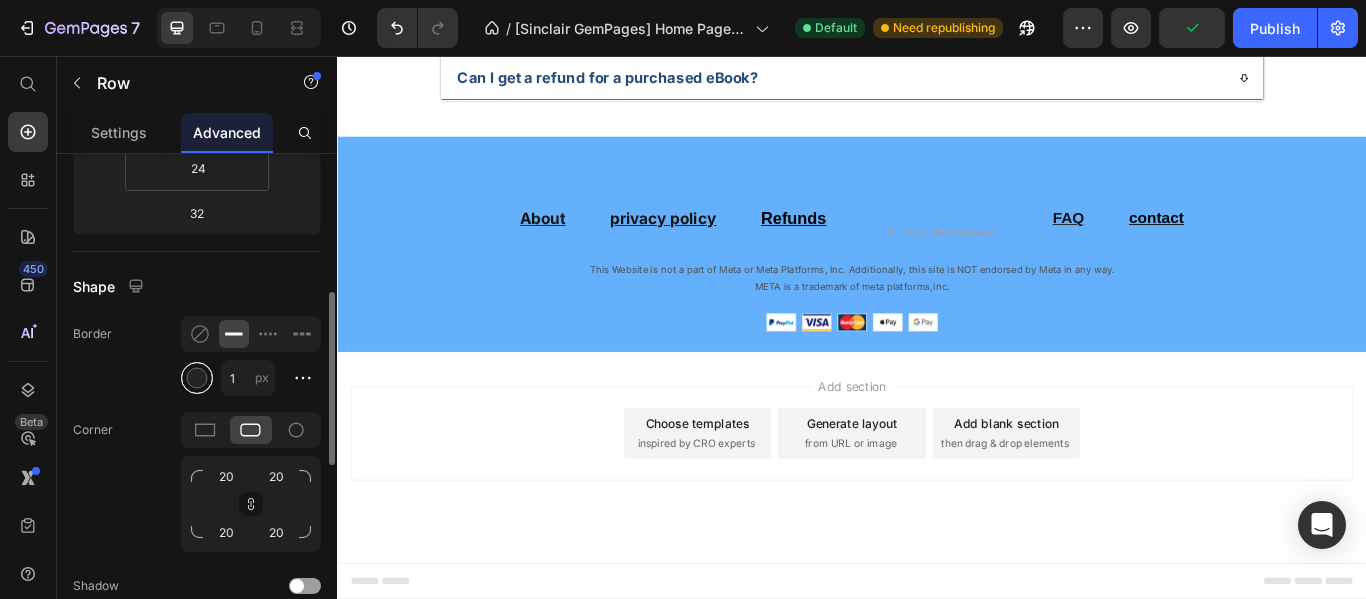click at bounding box center [197, 378] 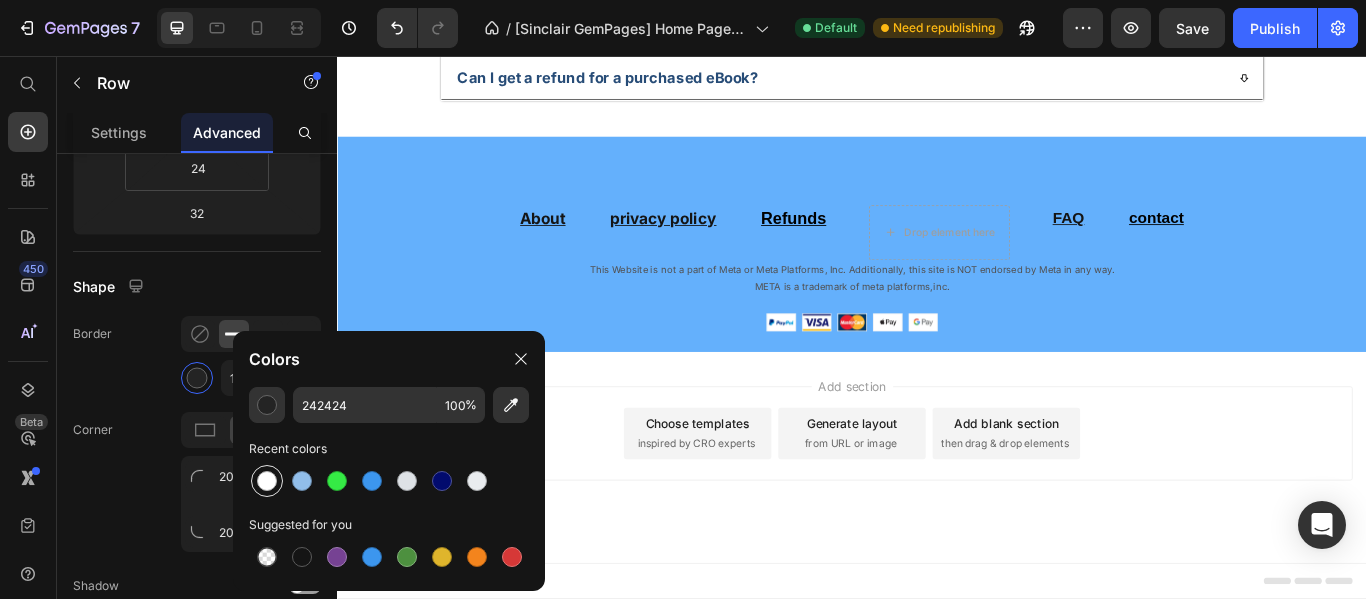 click at bounding box center [267, 481] 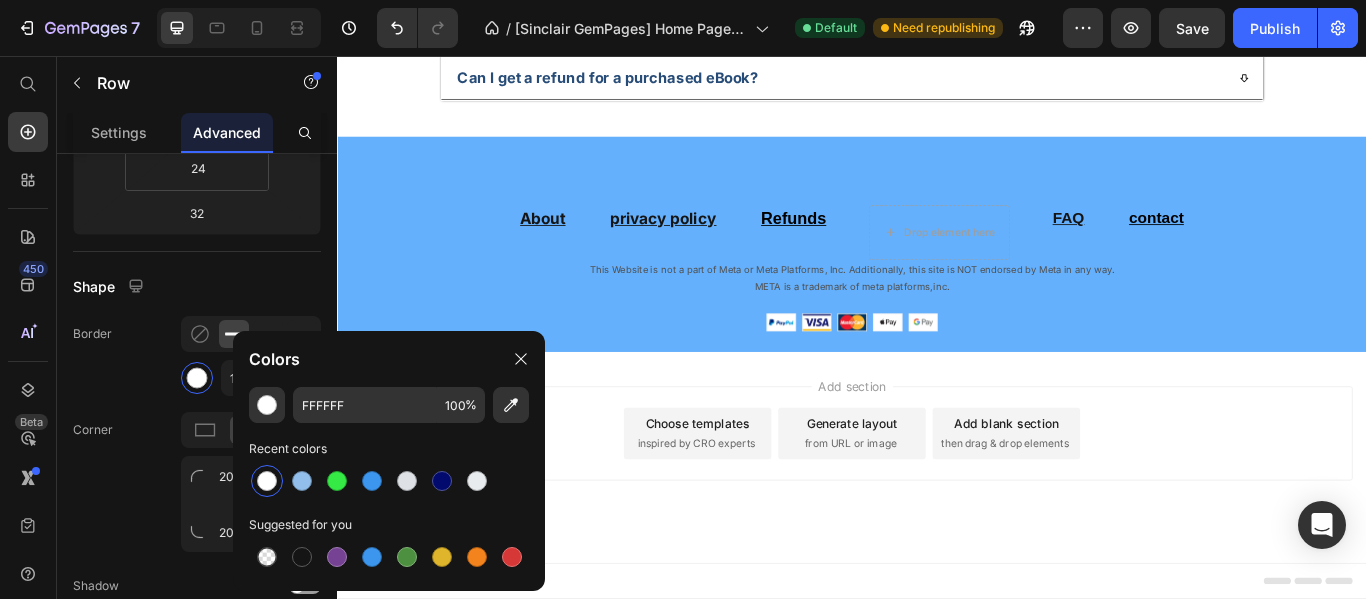 click on "Image
Drop element here Row download it now Button Image pratical Text block A practical, concise, and results-oriented ebook. Text block Image Focus & Time Text block Simple yet effective techniques to improve concentration and make the most of your time—even during the busiest periods. Text block Row Image SMART for Med School Text block An adaptation of the SMART method tailored to the specific needs of medical students, helping you set clear, measurable, and achievable goals. Text block Image Study & Life Text block Perfect for those who want to excel in their studies without sacrificing their personal life, thanks to smarter organization. Text block Row Row Section 8" at bounding box center [937, -1083] 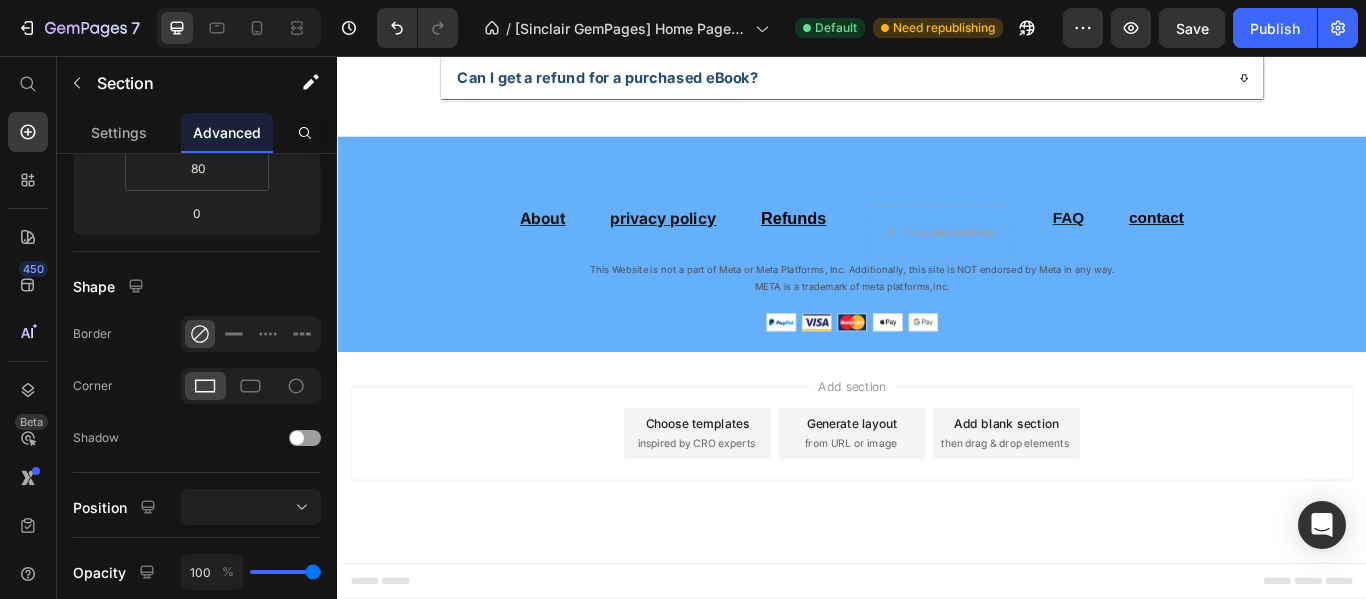 scroll, scrollTop: 0, scrollLeft: 0, axis: both 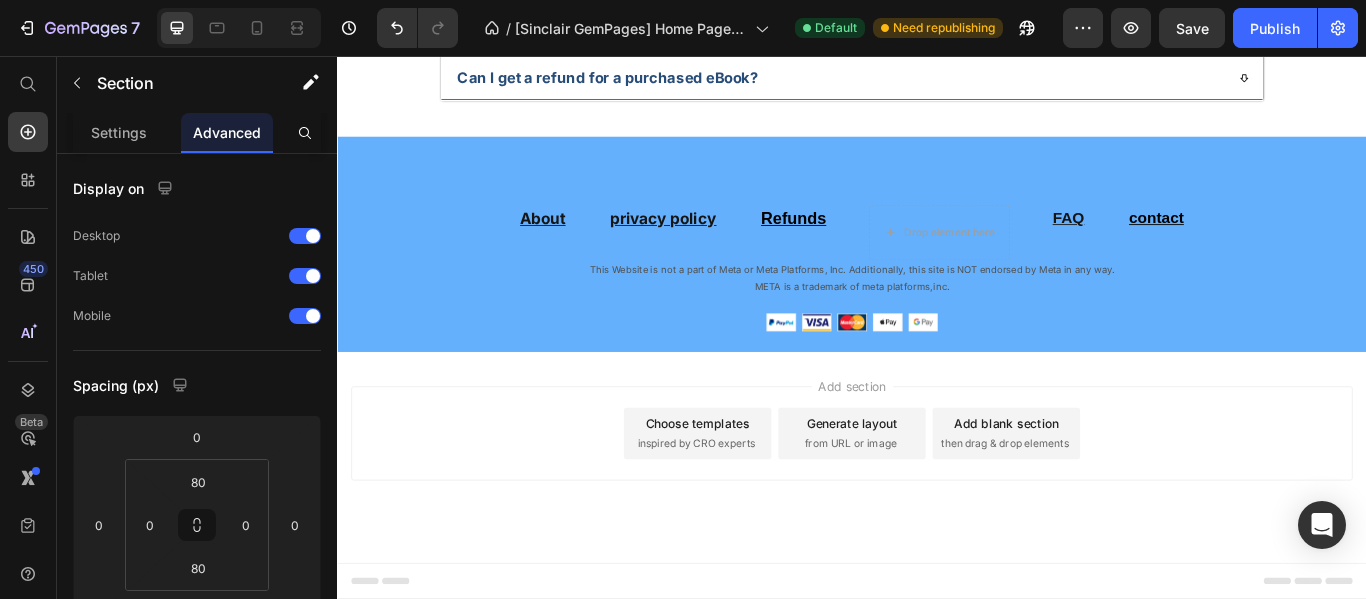 click on "Image Practical Text Block AA practical, concise, and results-oriented ebook. Text Block Row" at bounding box center (485, -575) 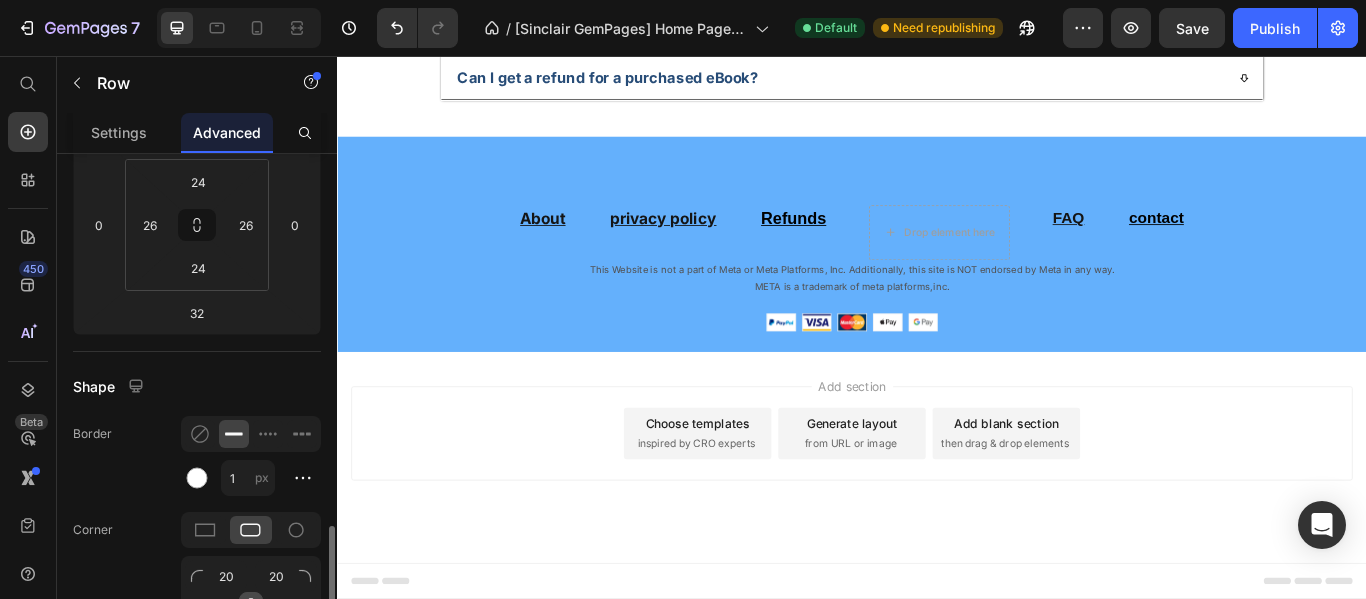 scroll, scrollTop: 500, scrollLeft: 0, axis: vertical 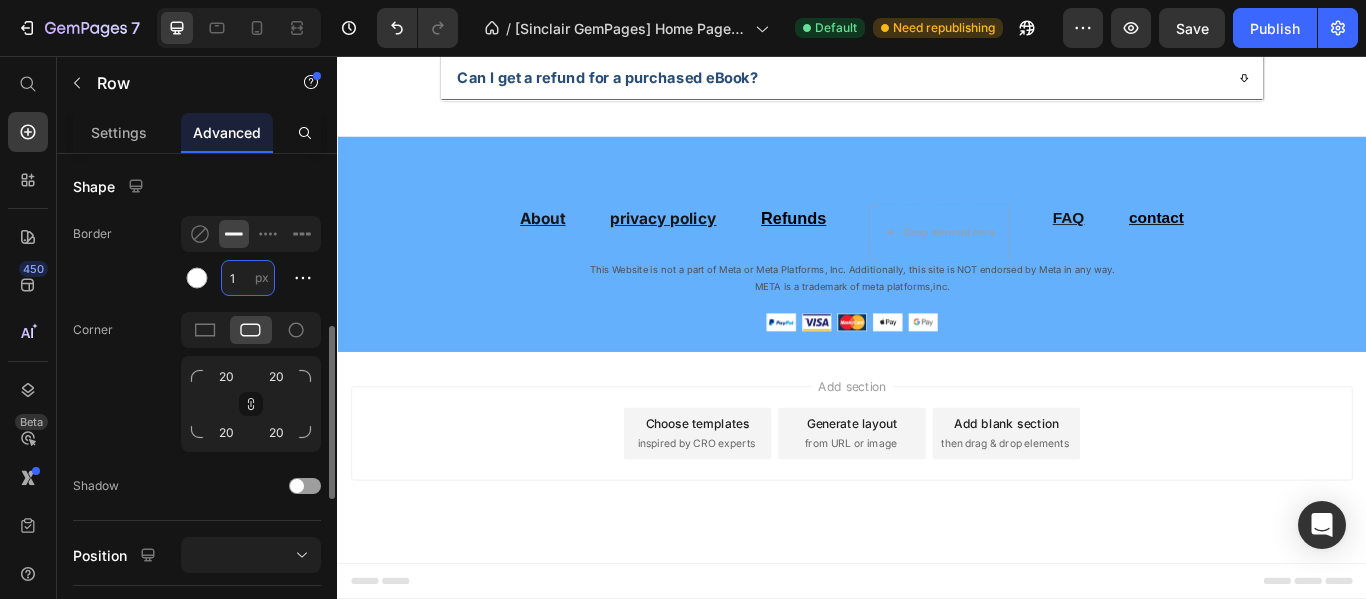click on "1" at bounding box center [248, 278] 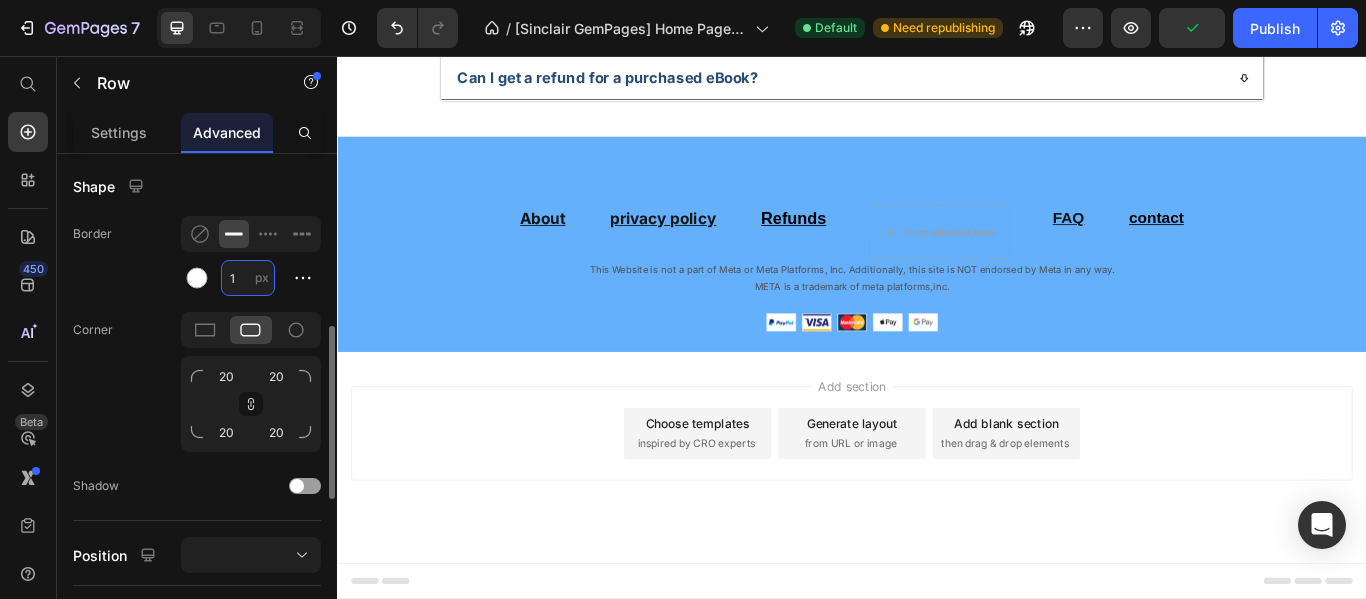 type on "3" 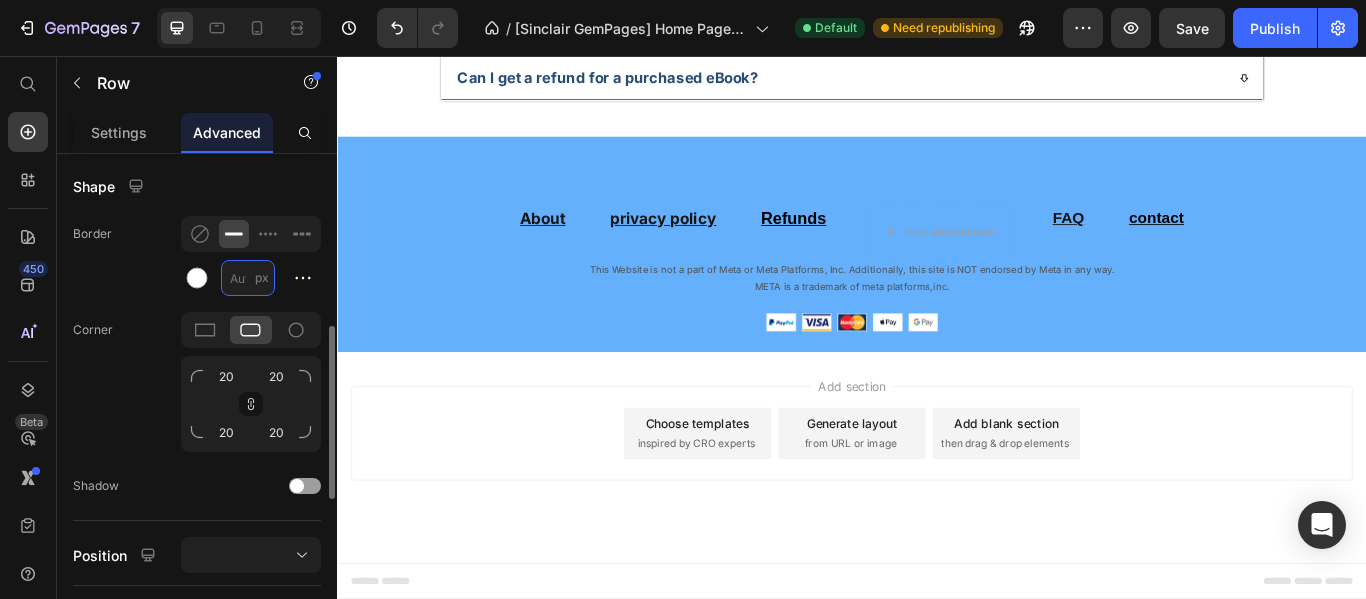 type on "4" 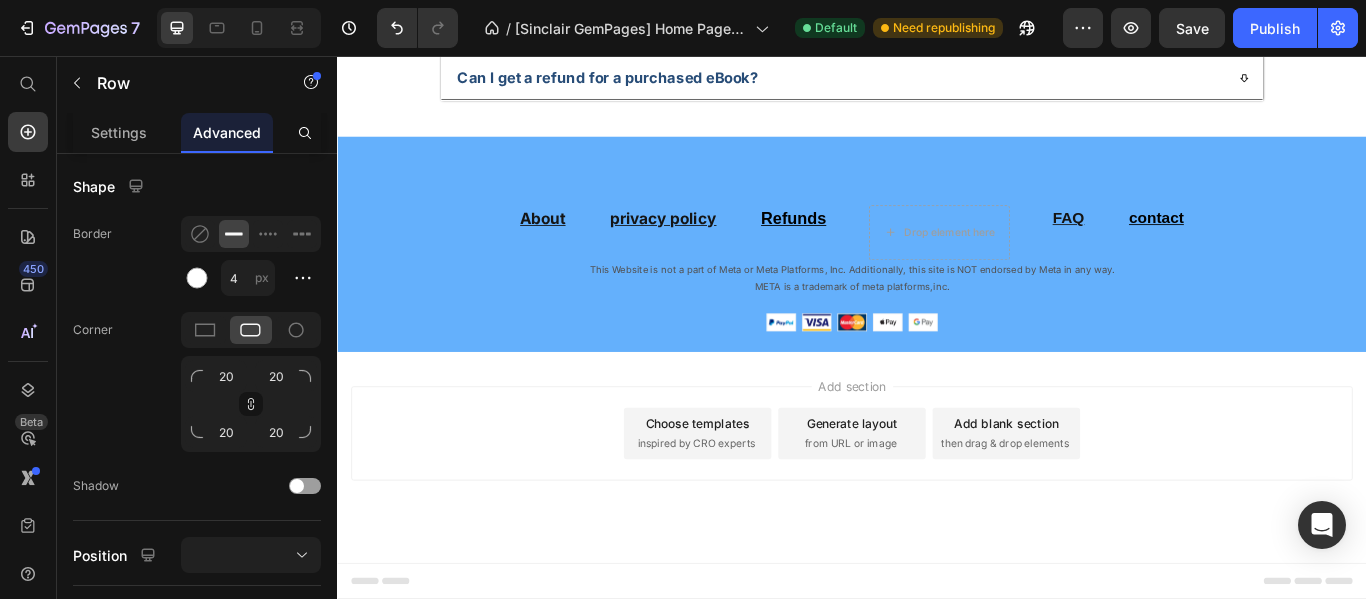 click on "Image SMART for Med School Text Block SMART methodology tailored for medical studies. Text Block Row" at bounding box center (786, -575) 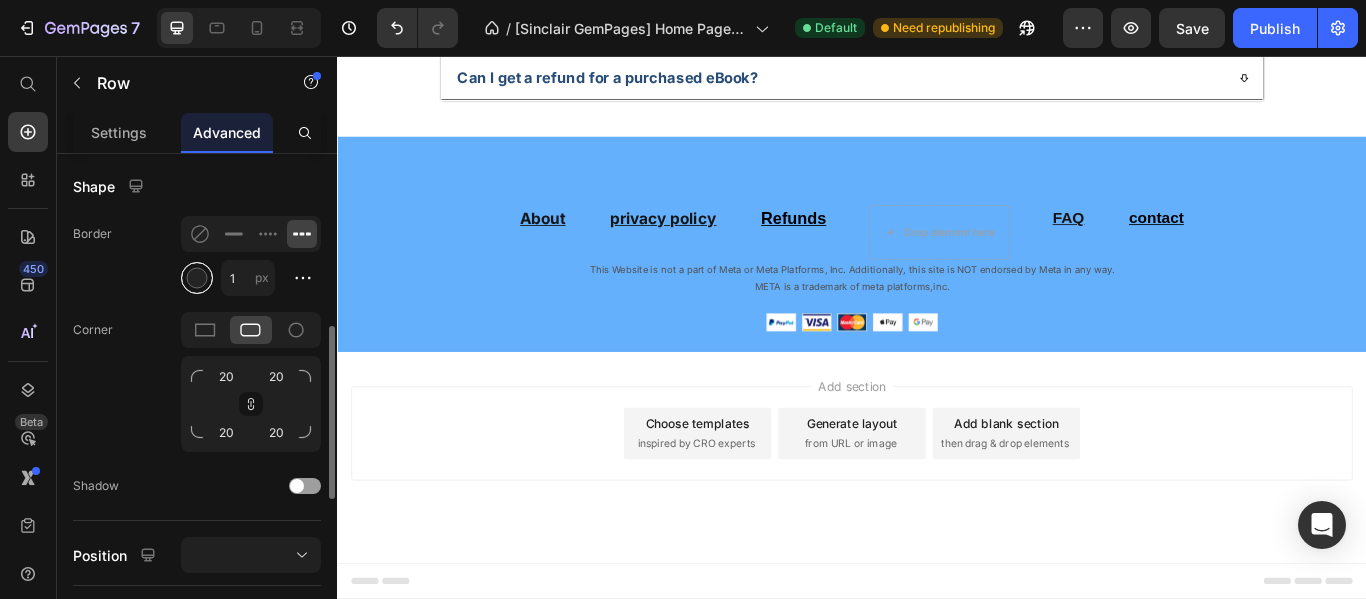 click at bounding box center (197, 278) 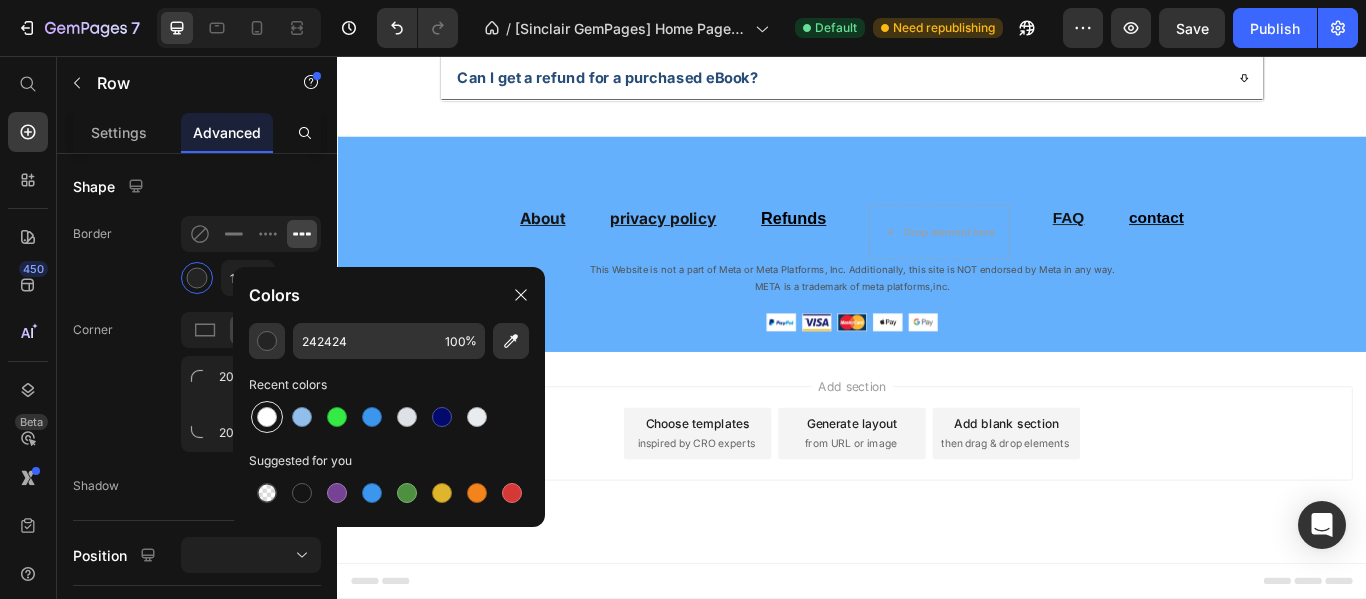 click at bounding box center [267, 417] 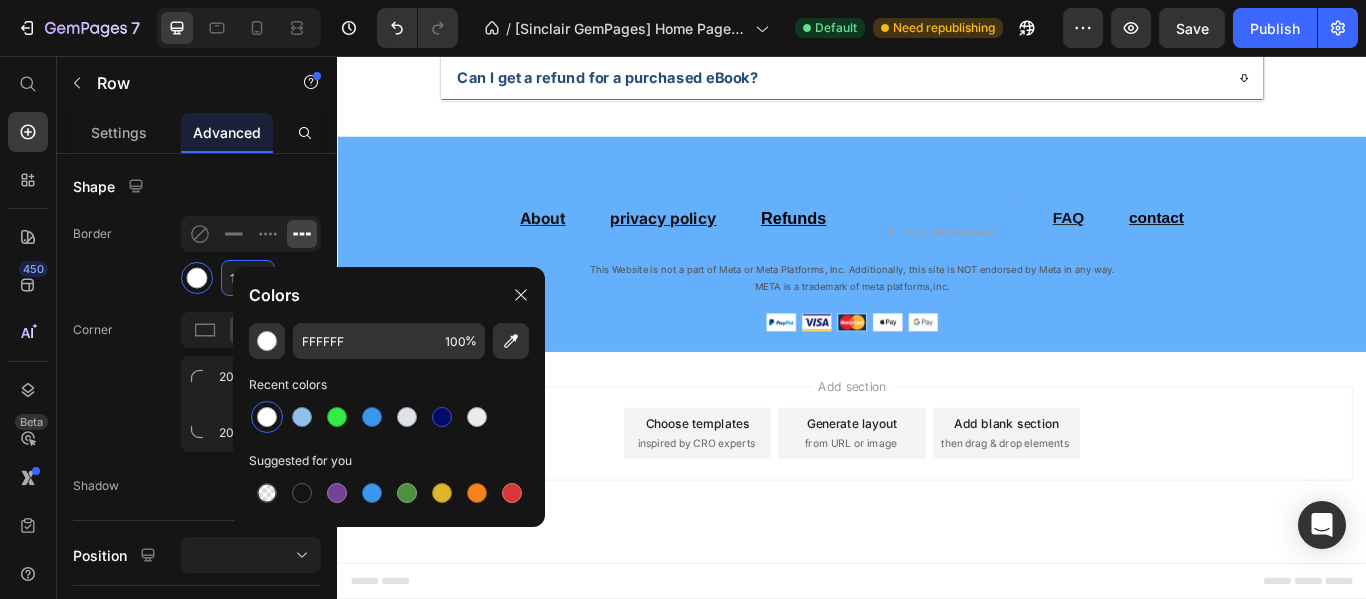 click on "1" at bounding box center [248, 278] 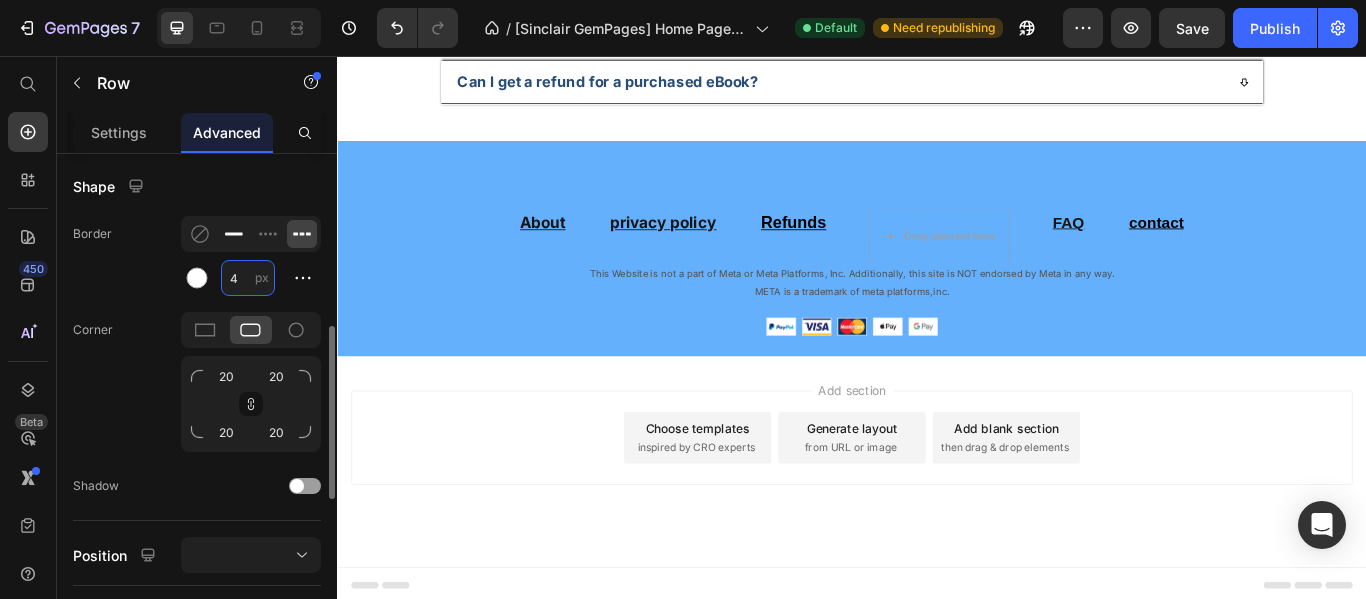 type on "4" 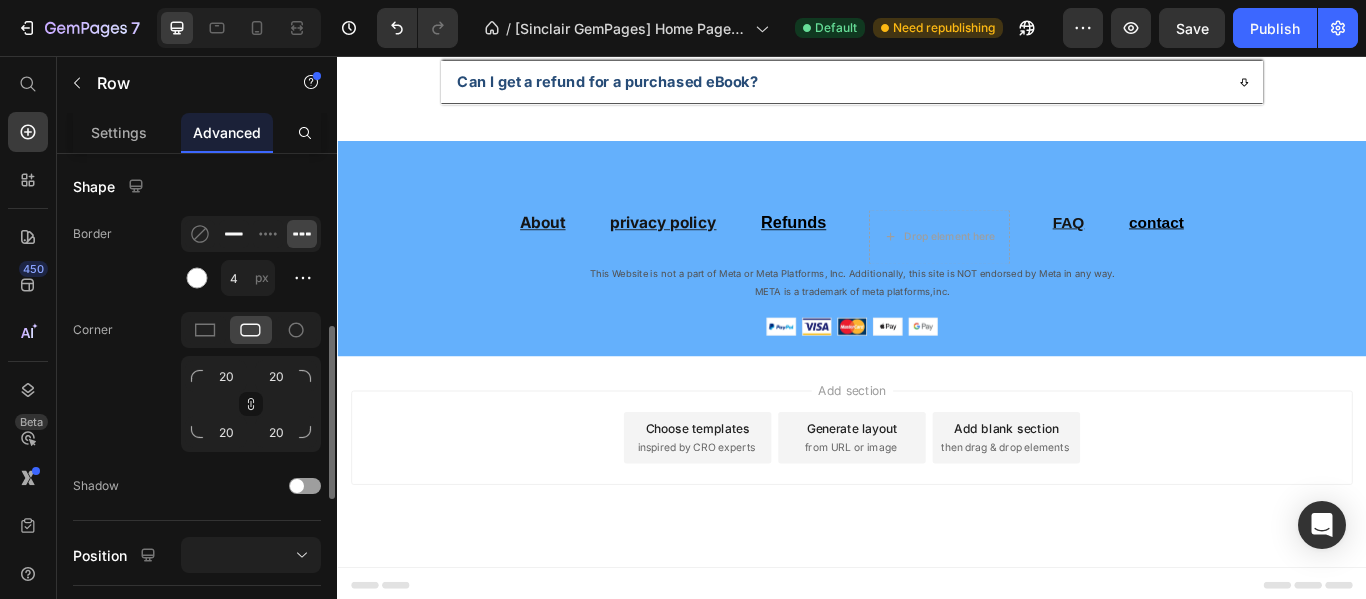 click 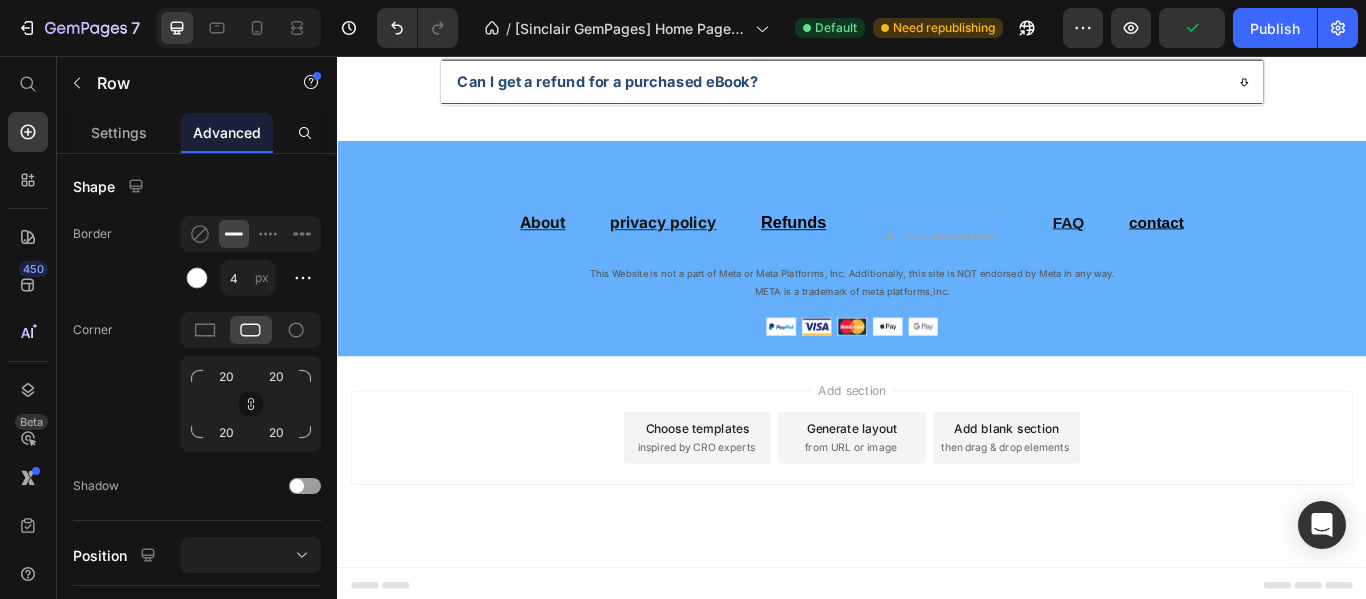 click on "Image Focus & Time Text Block Helps improve time management and focus. Text Block Row" at bounding box center (1088, -573) 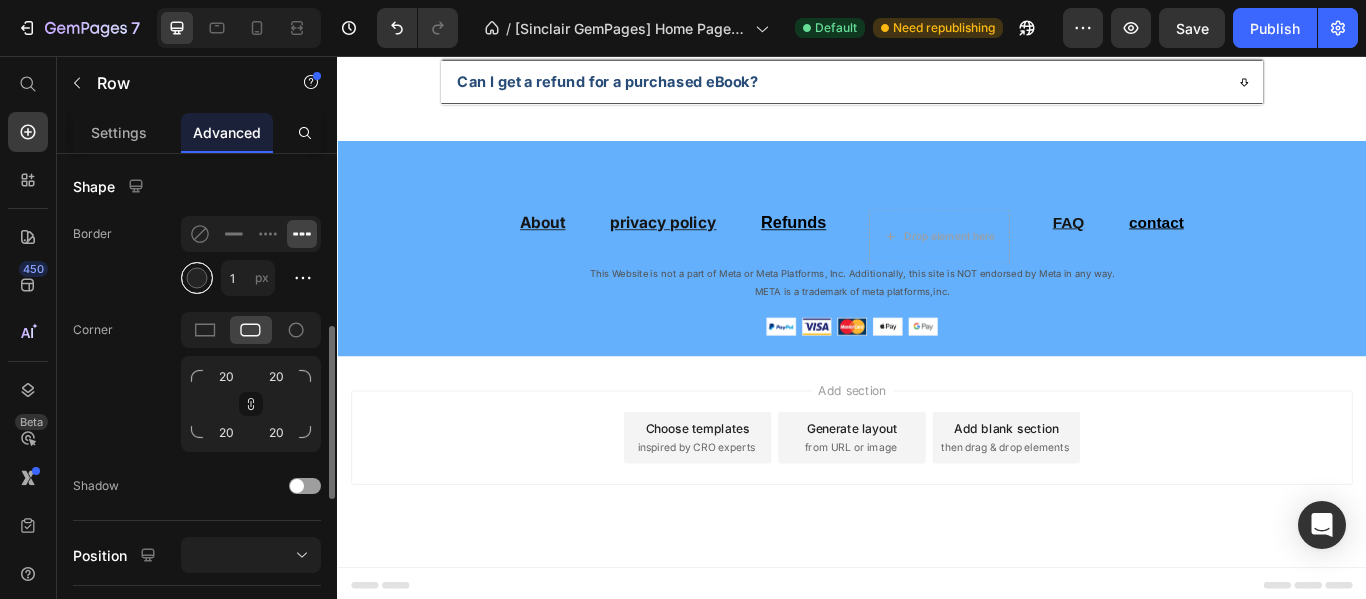 click at bounding box center (197, 278) 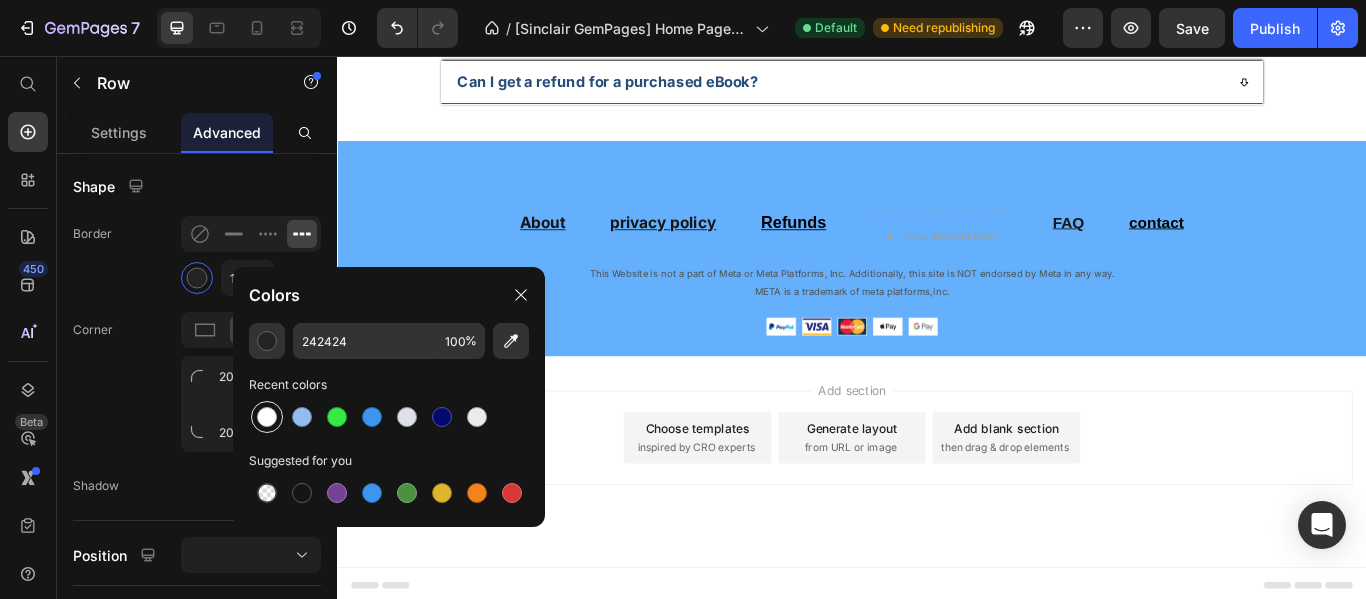 click at bounding box center [267, 417] 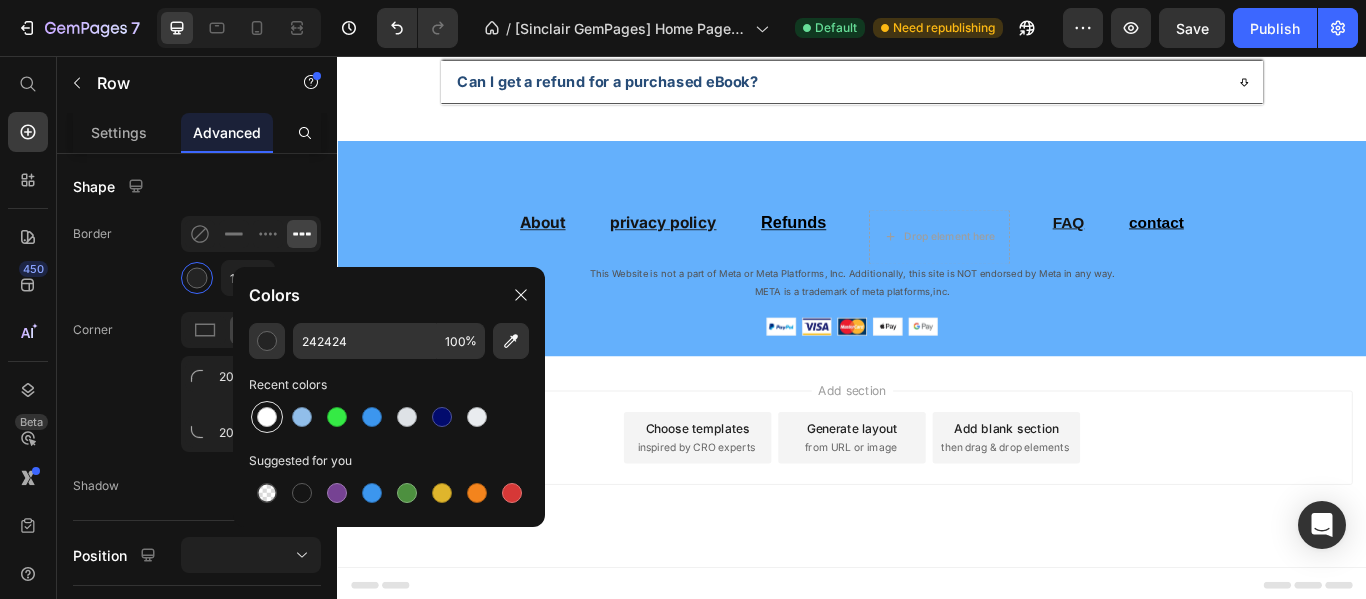 type on "FFFFFF" 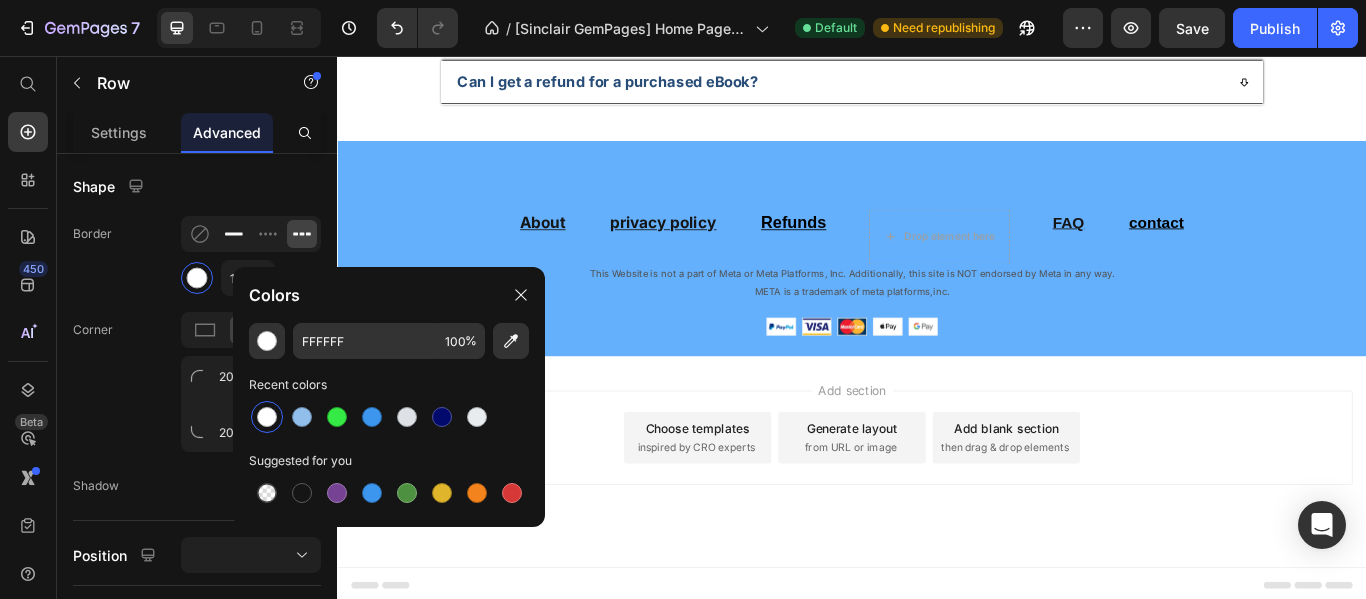 click 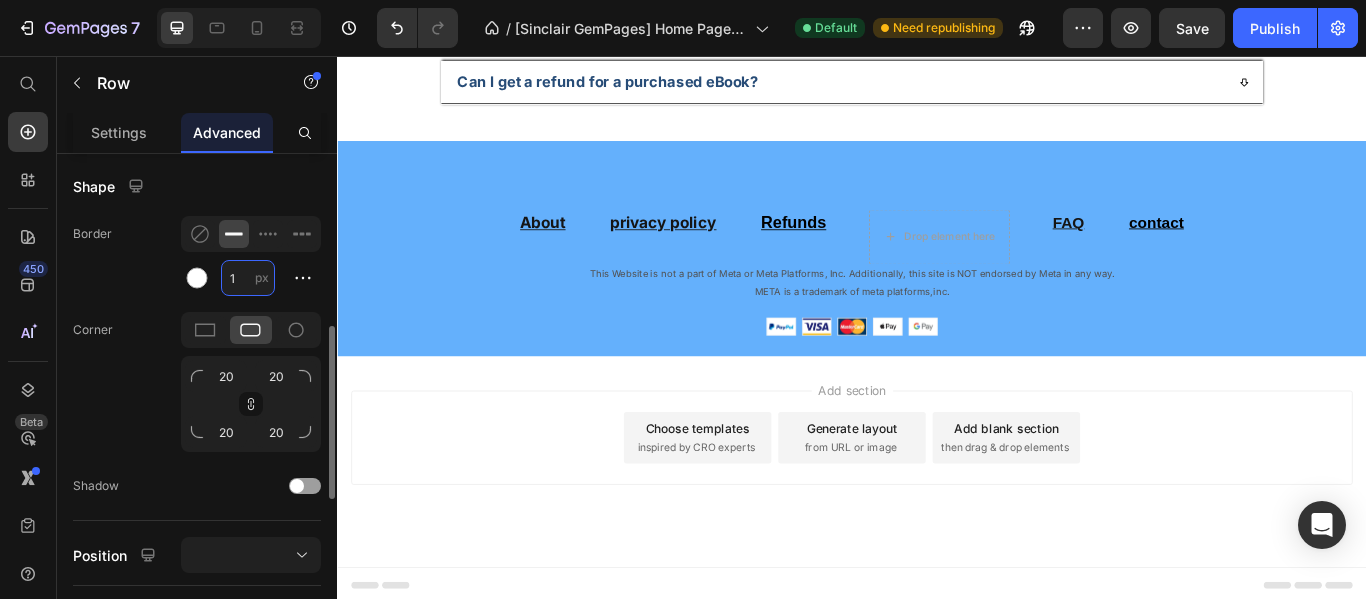 click on "1" at bounding box center (248, 278) 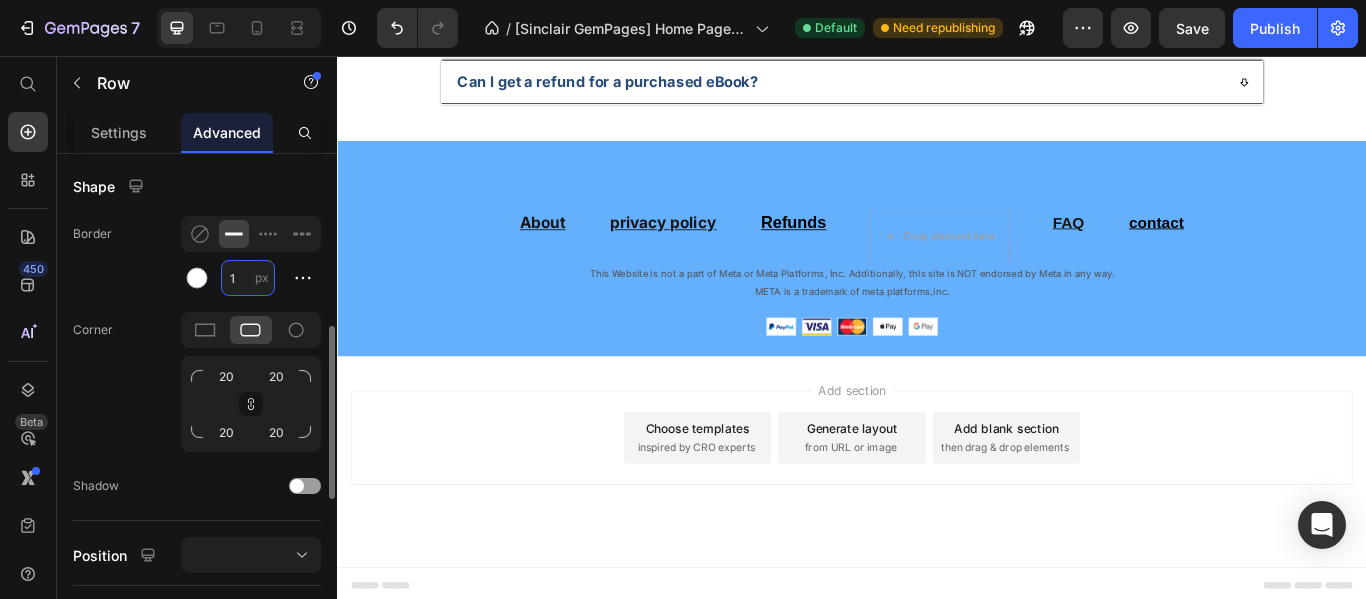 type on "4" 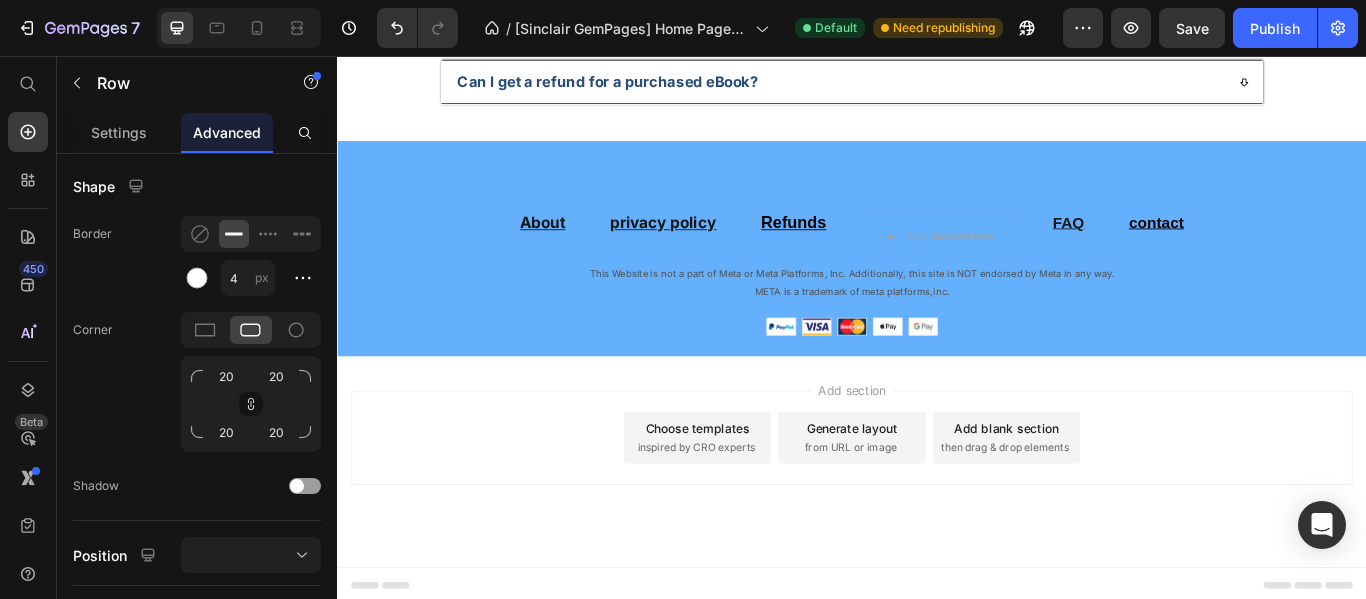 click on "Drop element here Row download it now Button" at bounding box center [649, -1076] 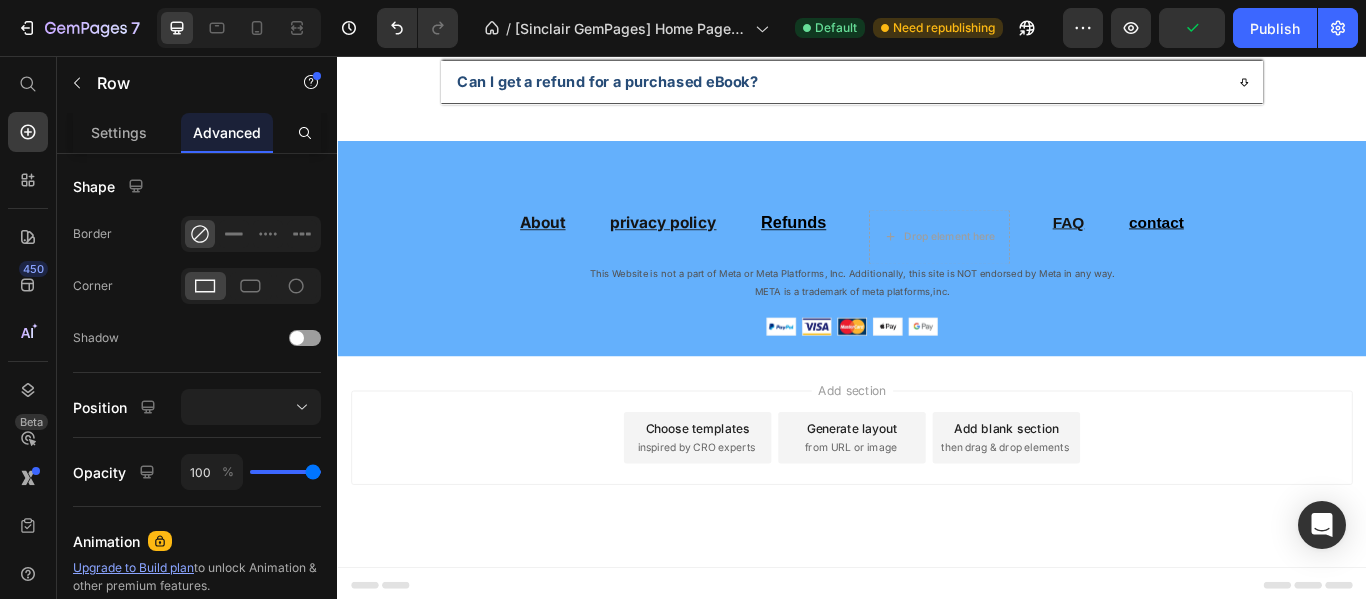 click on "Image Study & Life Text Block Ideal for those who want to optimize both study and personal life. Text Block Row" at bounding box center [1389, -573] 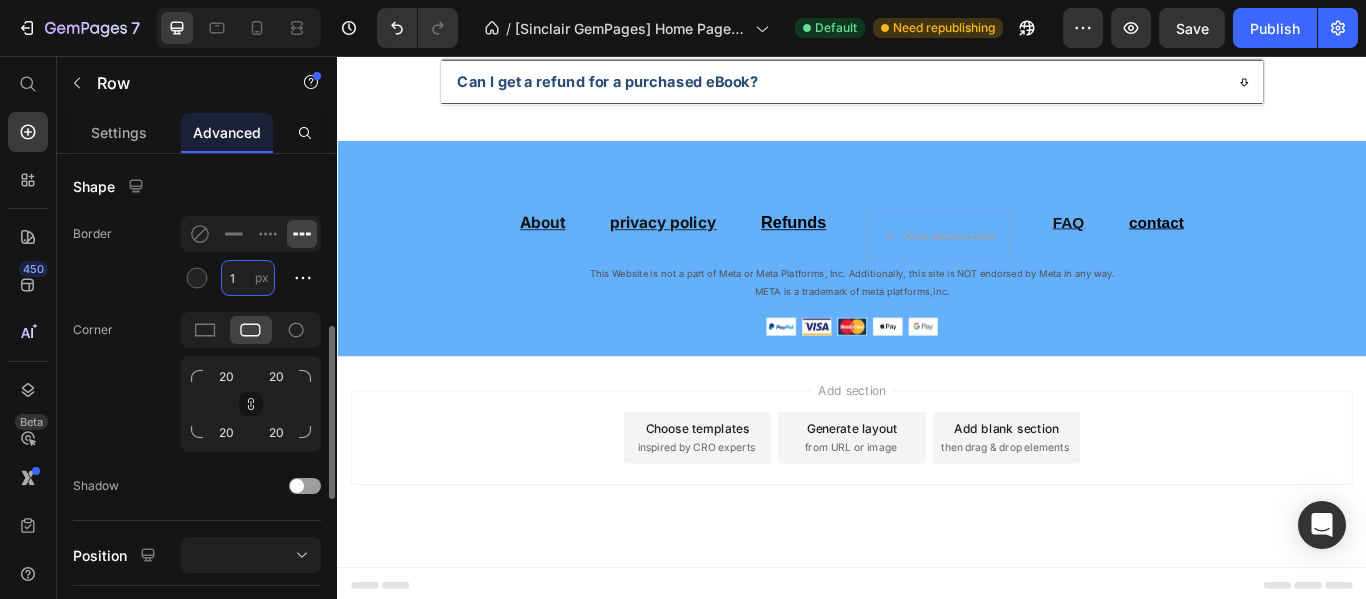 click on "1" at bounding box center [248, 278] 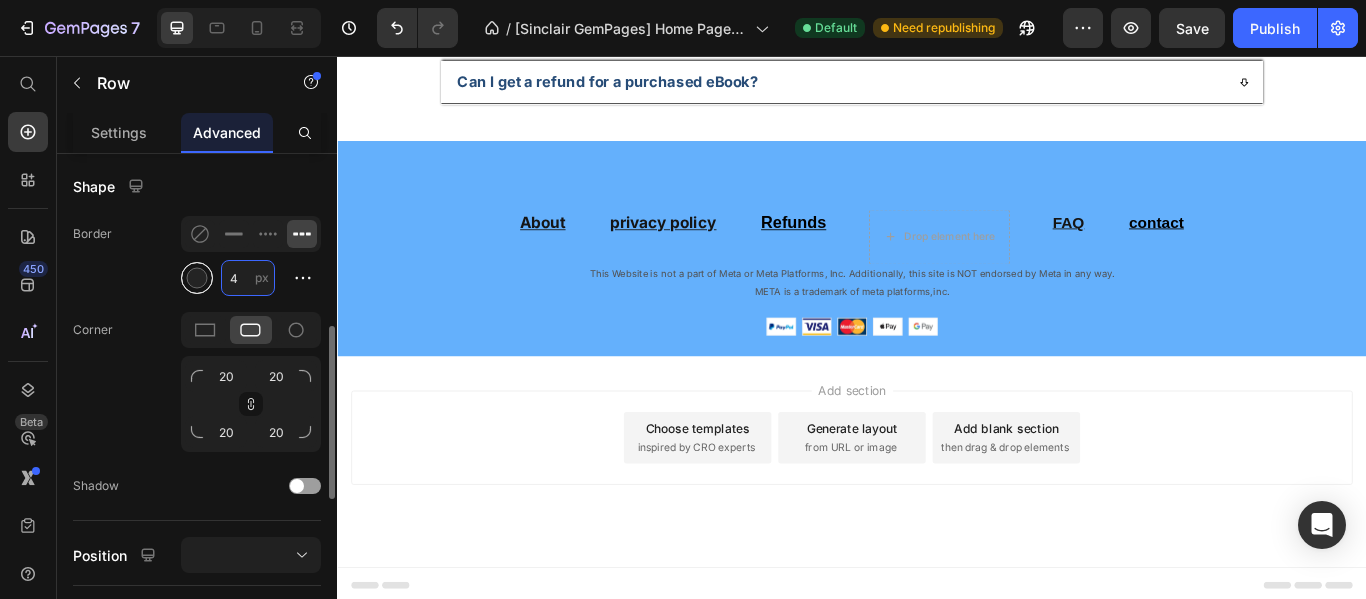 type on "4" 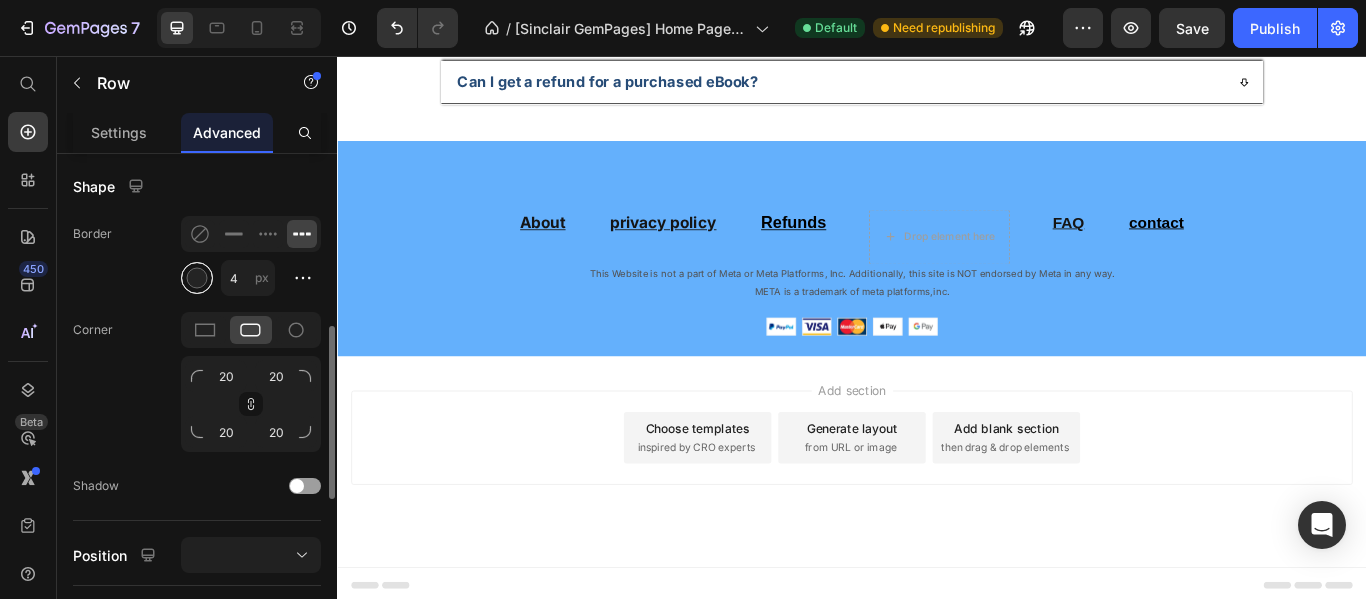 click at bounding box center [197, 278] 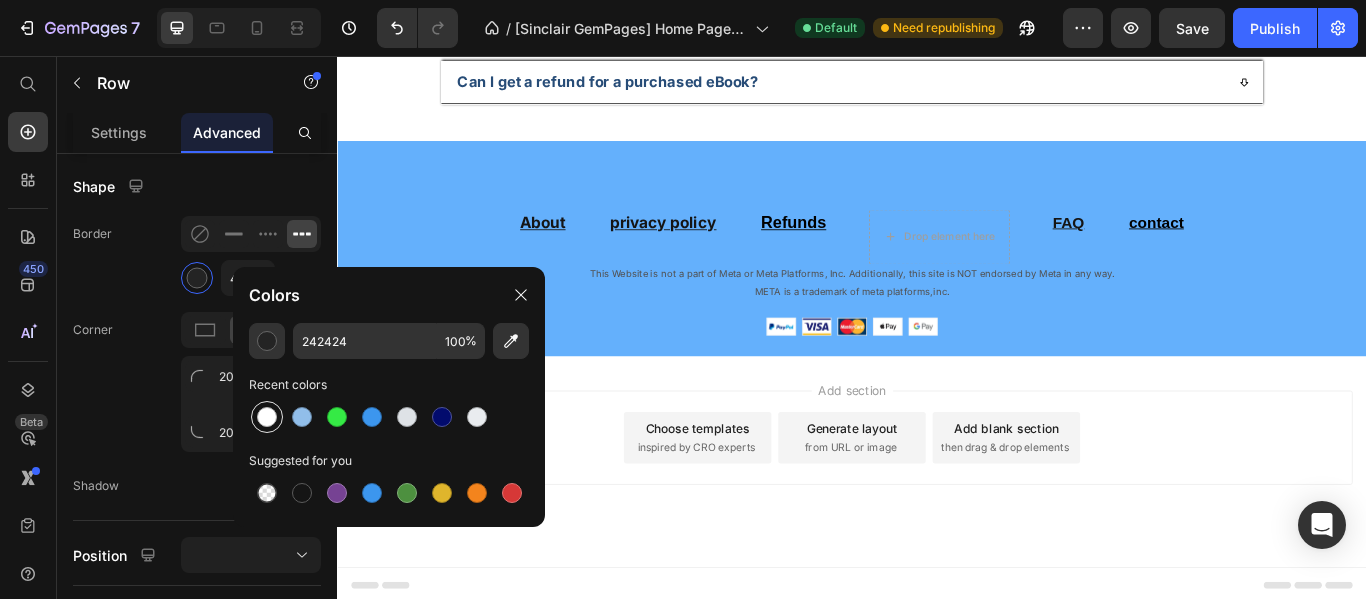 click at bounding box center (267, 417) 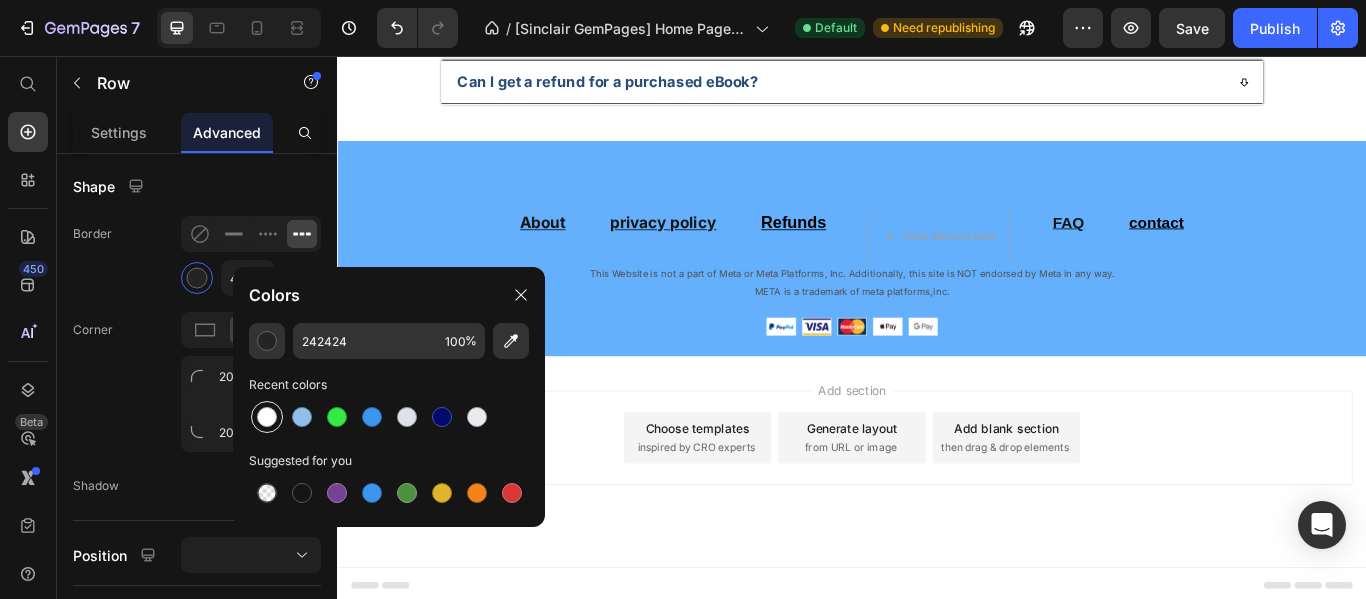 type on "FFFFFF" 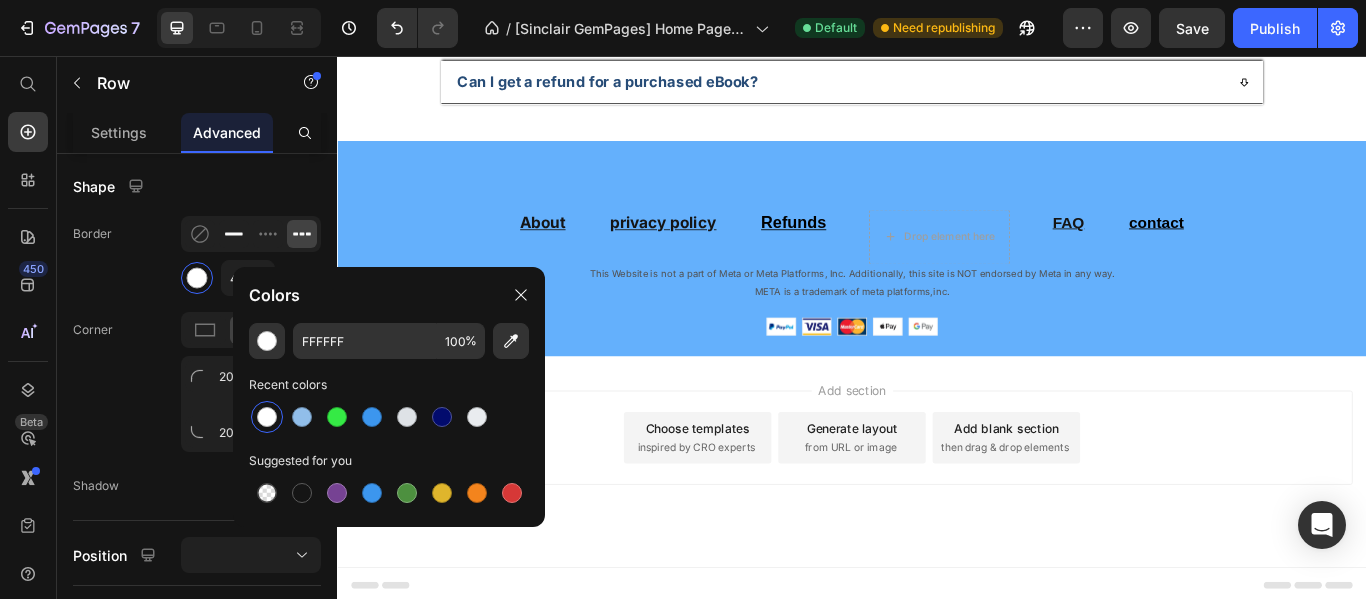 click 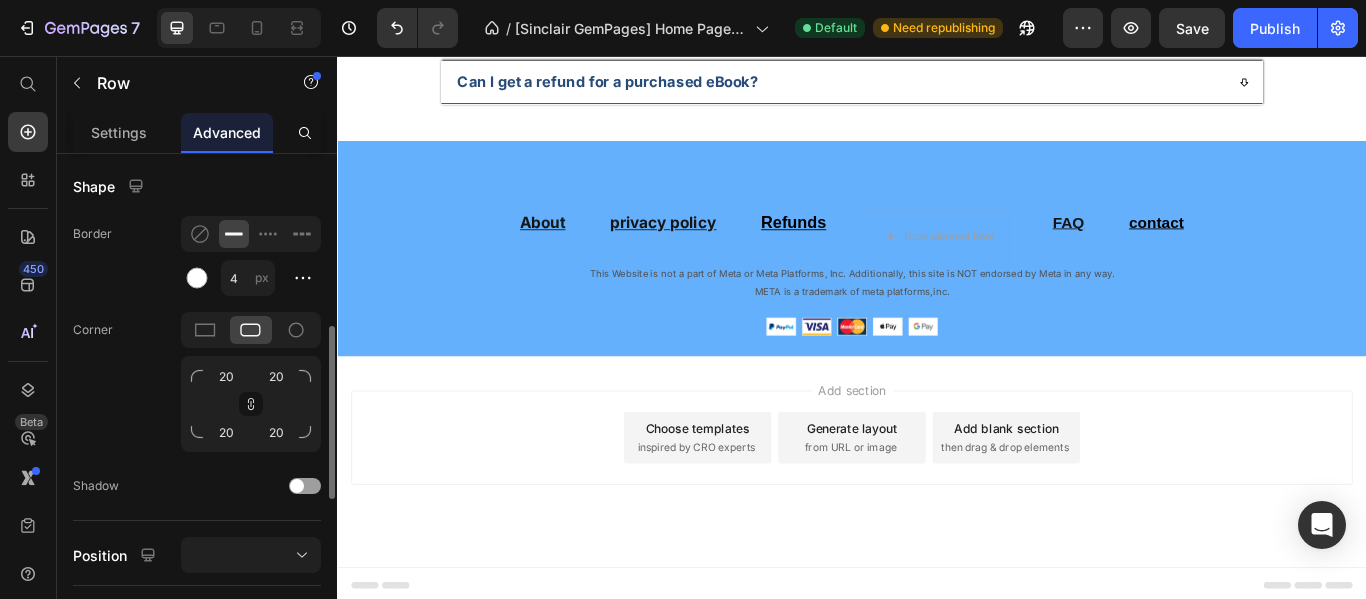 type 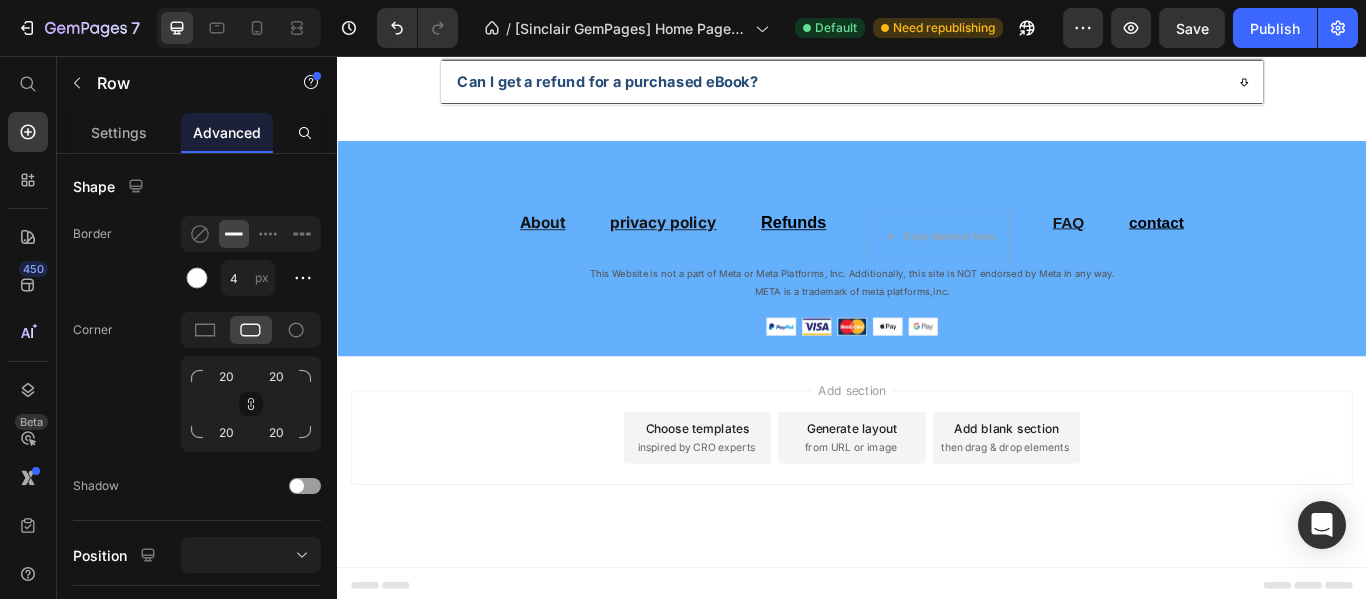 click on "Drop element here Row download it now Button" at bounding box center (649, -1076) 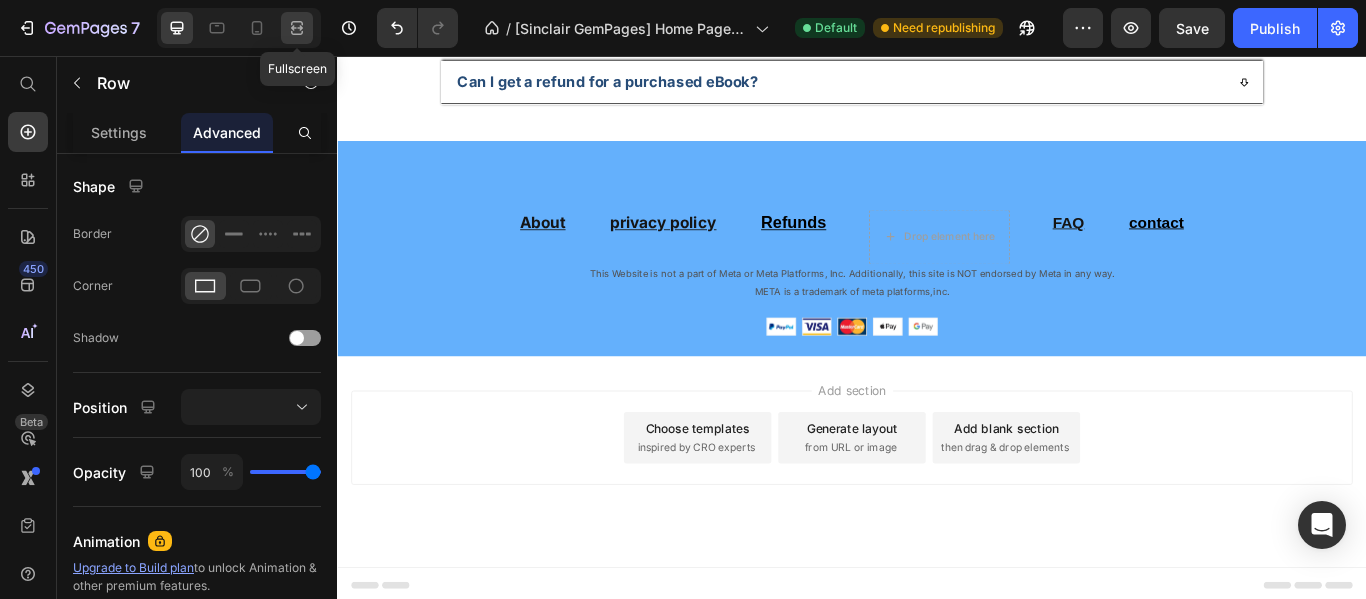 click 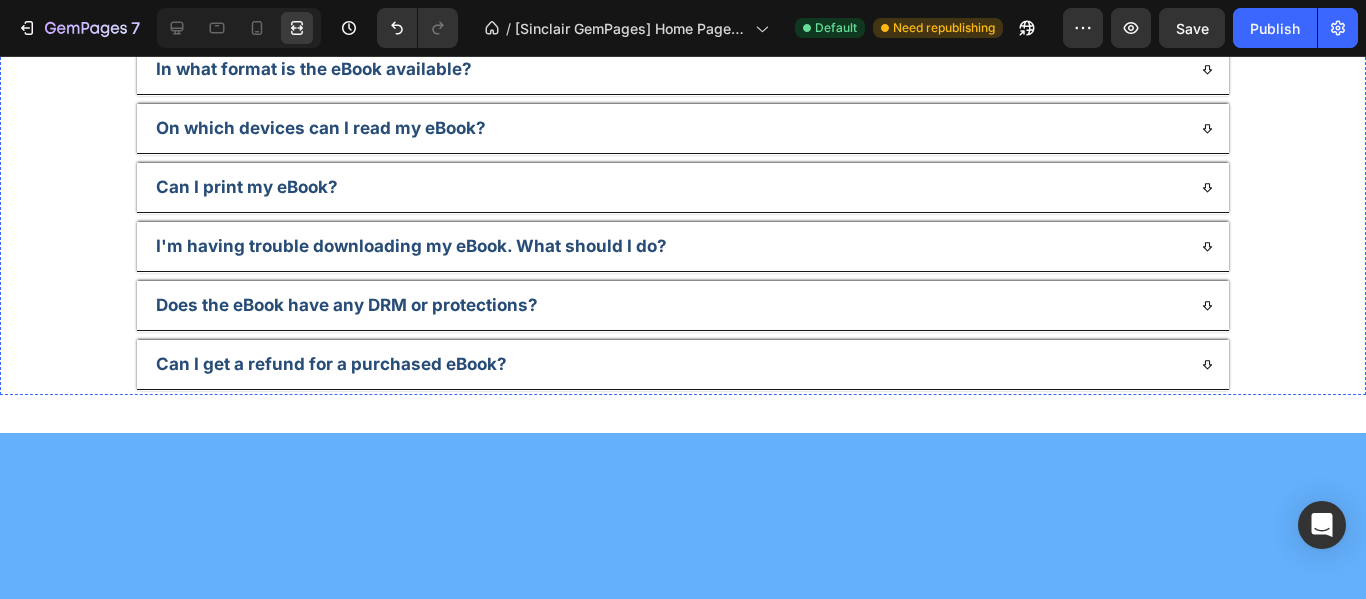 scroll, scrollTop: 6695, scrollLeft: 0, axis: vertical 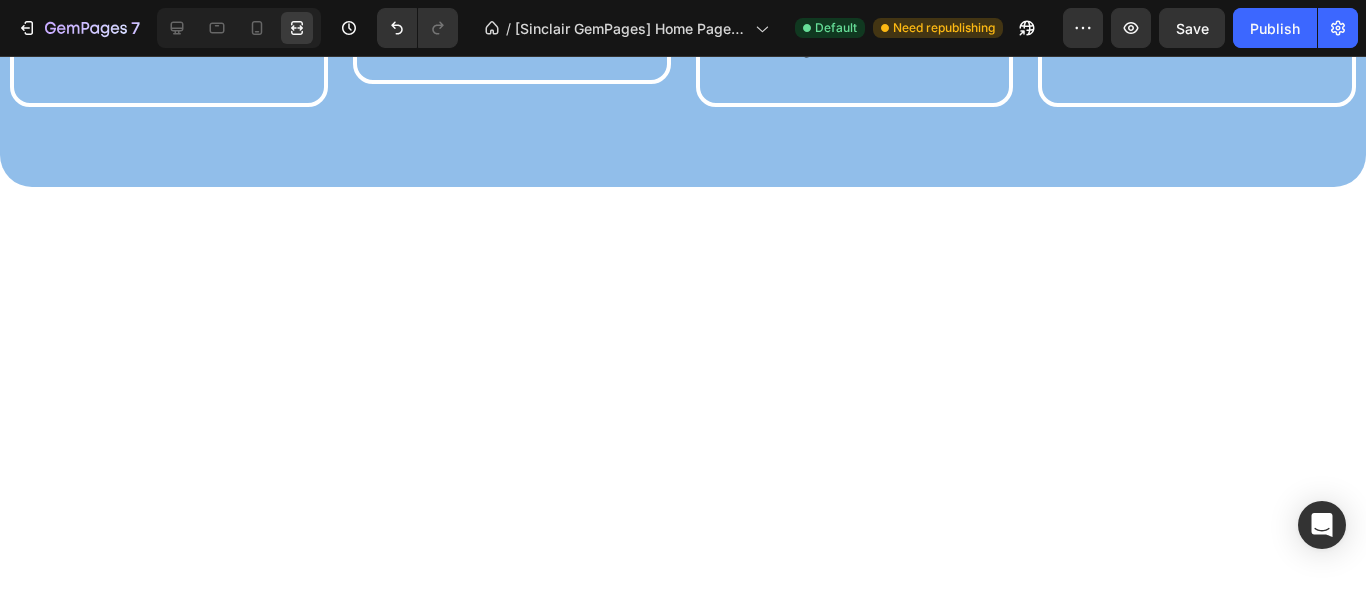click on "Image
Drop element here Row download it now Button Image pratical Text block A practical, concise, and results-oriented ebook. Text block Image Focus & Time Text block Simple yet effective techniques to improve concentration and make the most of your time—even during the busiest periods. Text block Row Image SMART for Med School Text block An adaptation of the SMART method tailored to the specific needs of medical students, helping you set clear, measurable, and achievable goals. Text block Image Study & Life Text block Perfect for those who want to excel in their studies without sacrificing their personal life, thanks to smarter organization. Text block Row Row   0" at bounding box center [683, -504] 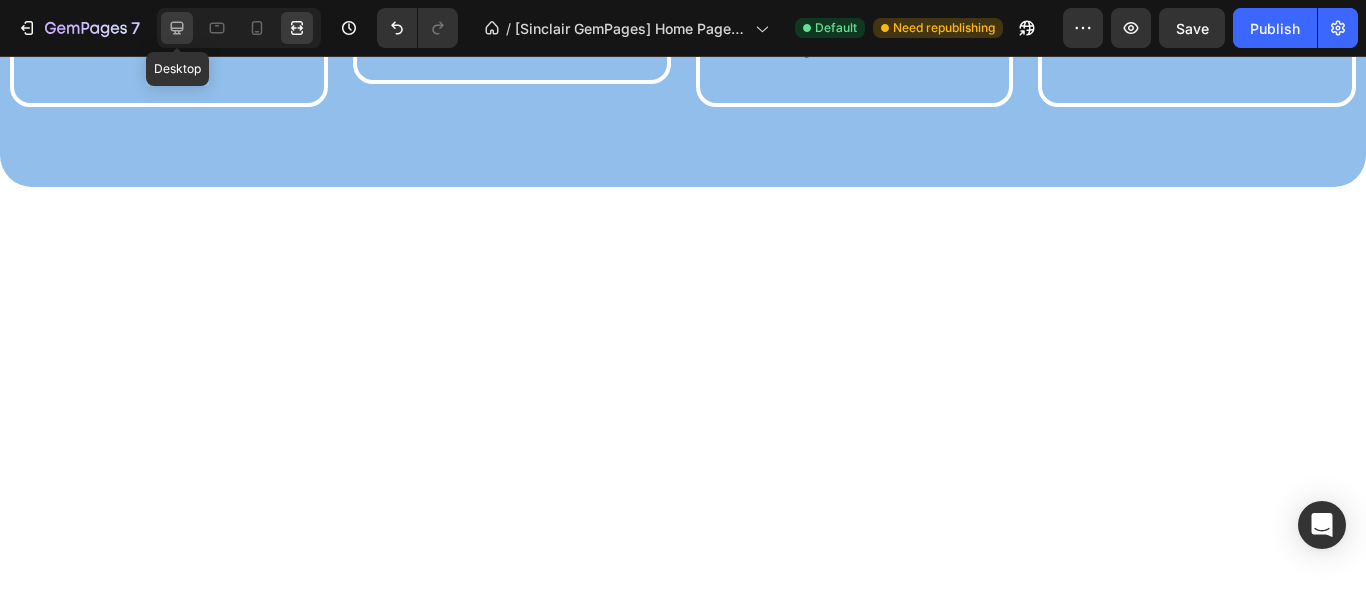 click 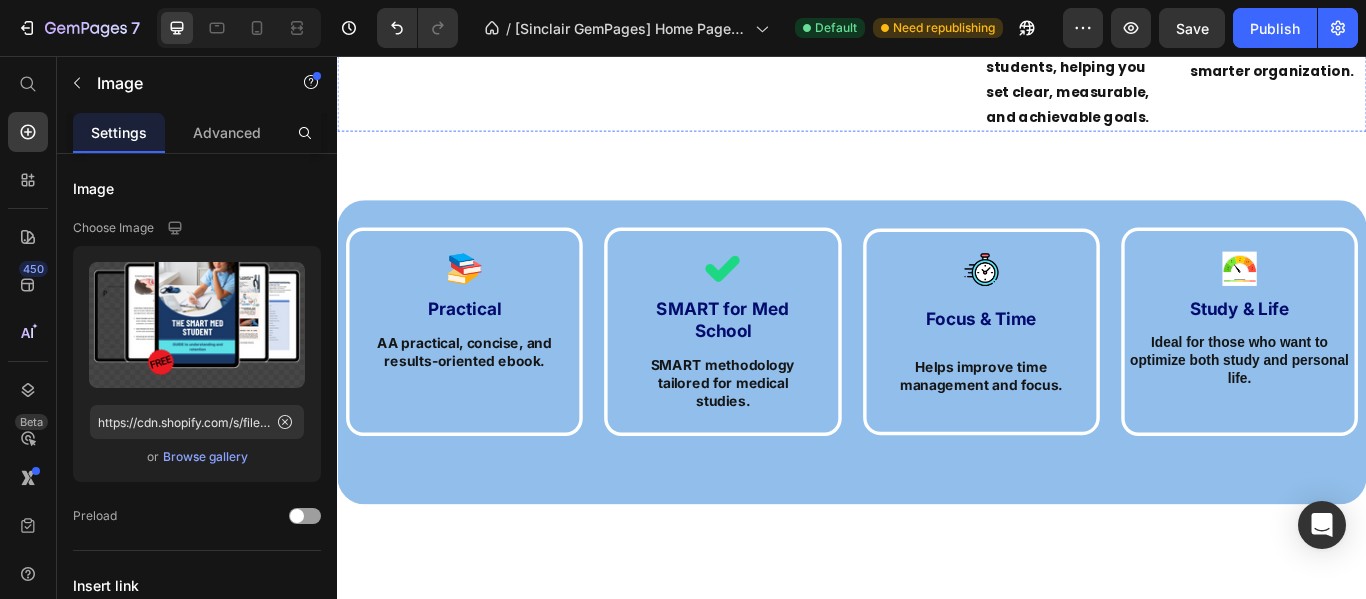 scroll, scrollTop: 6395, scrollLeft: 0, axis: vertical 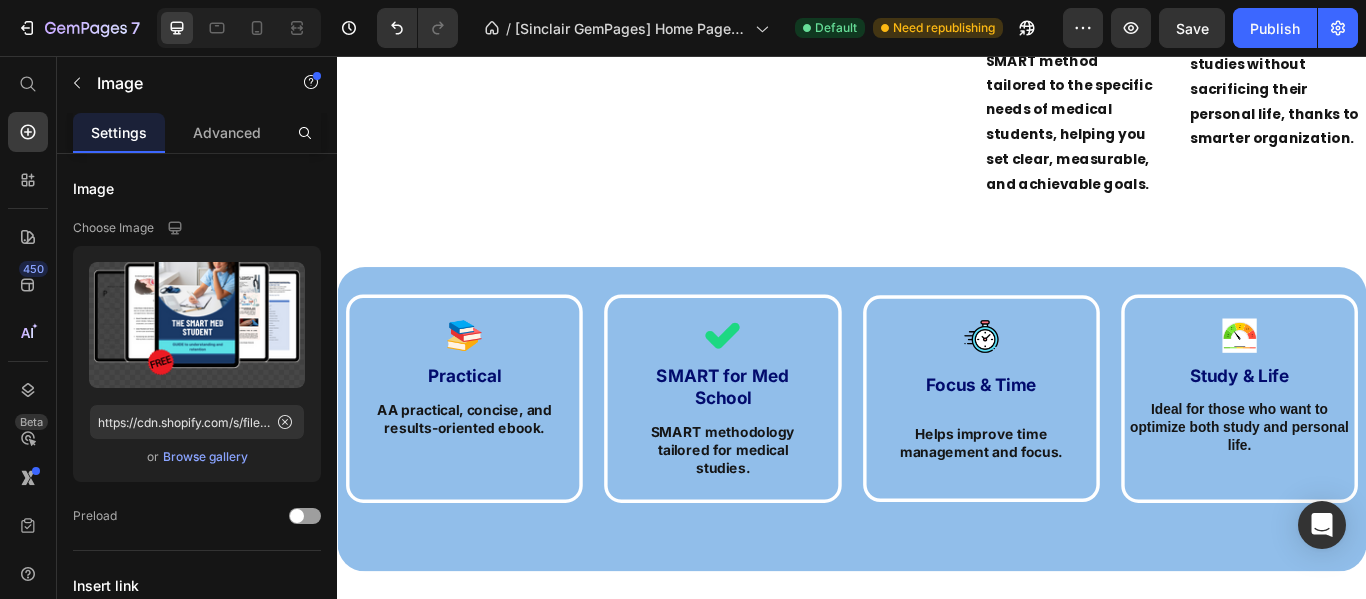 click at bounding box center (937, -502) 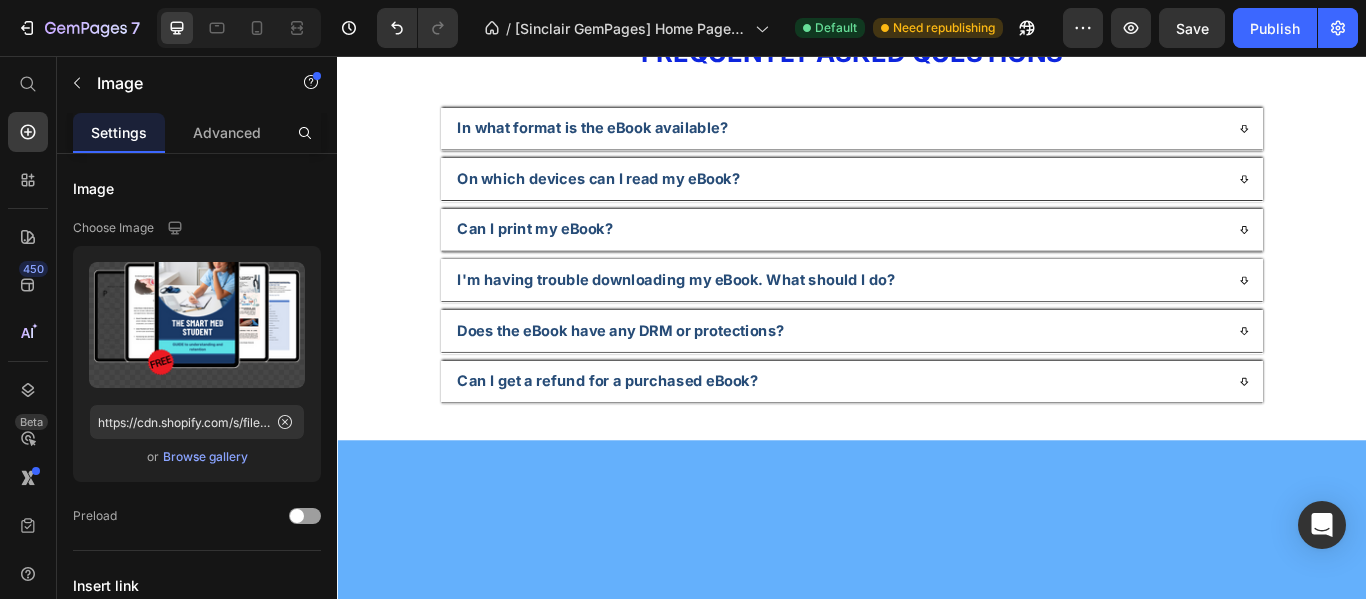 scroll, scrollTop: 7095, scrollLeft: 0, axis: vertical 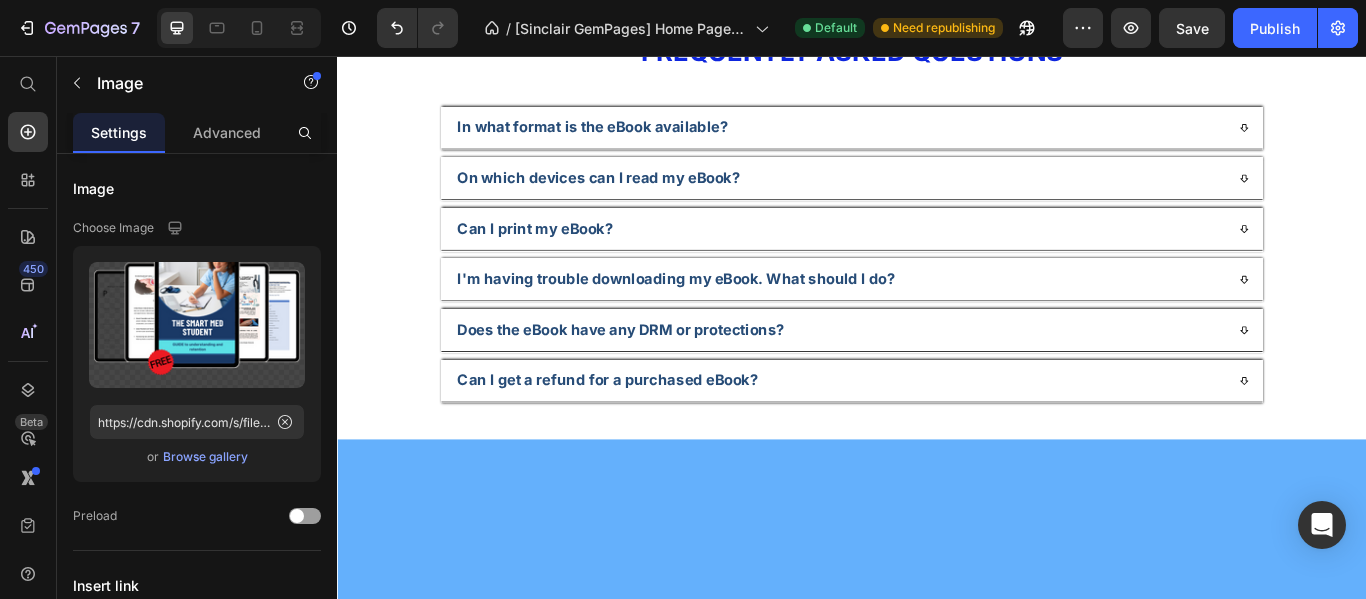 click on "Drop element here Row download it now Button" at bounding box center (649, -832) 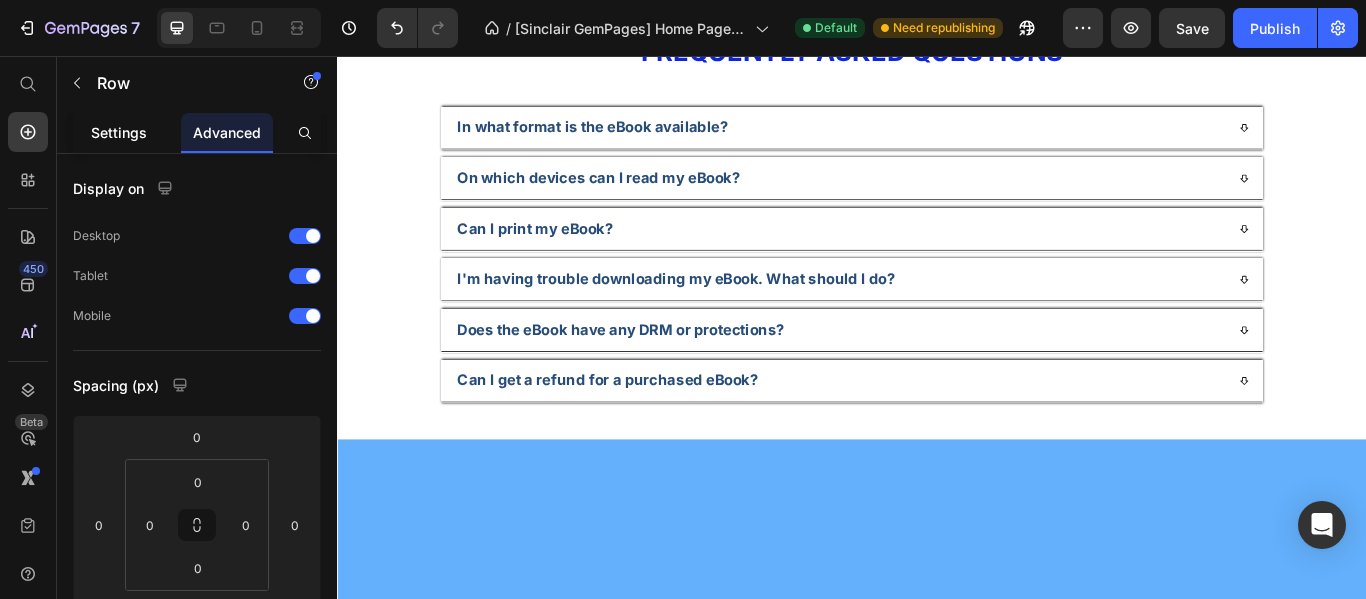 click on "Settings" at bounding box center (119, 132) 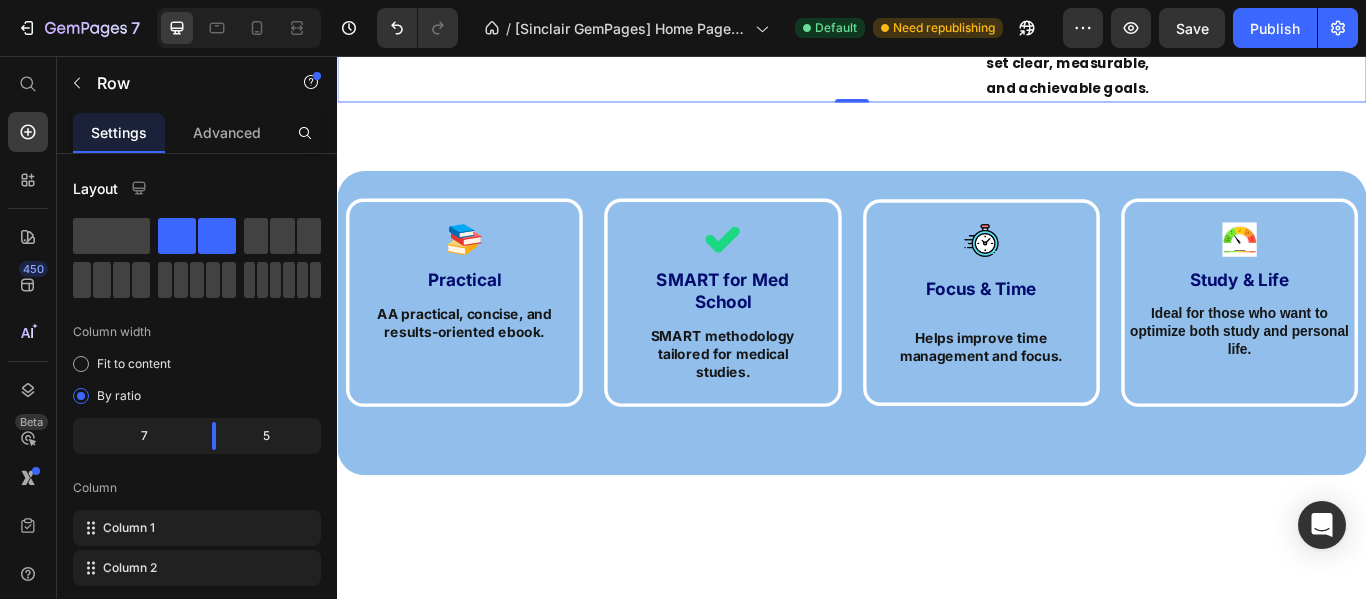 scroll, scrollTop: 6495, scrollLeft: 0, axis: vertical 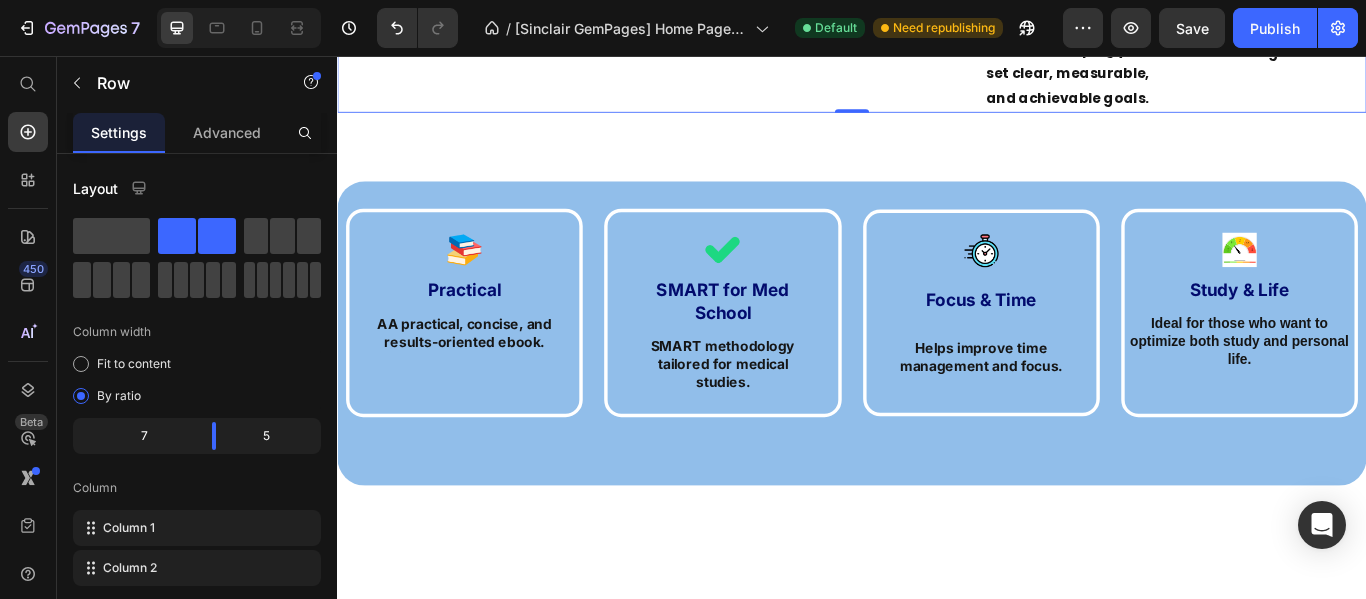 click 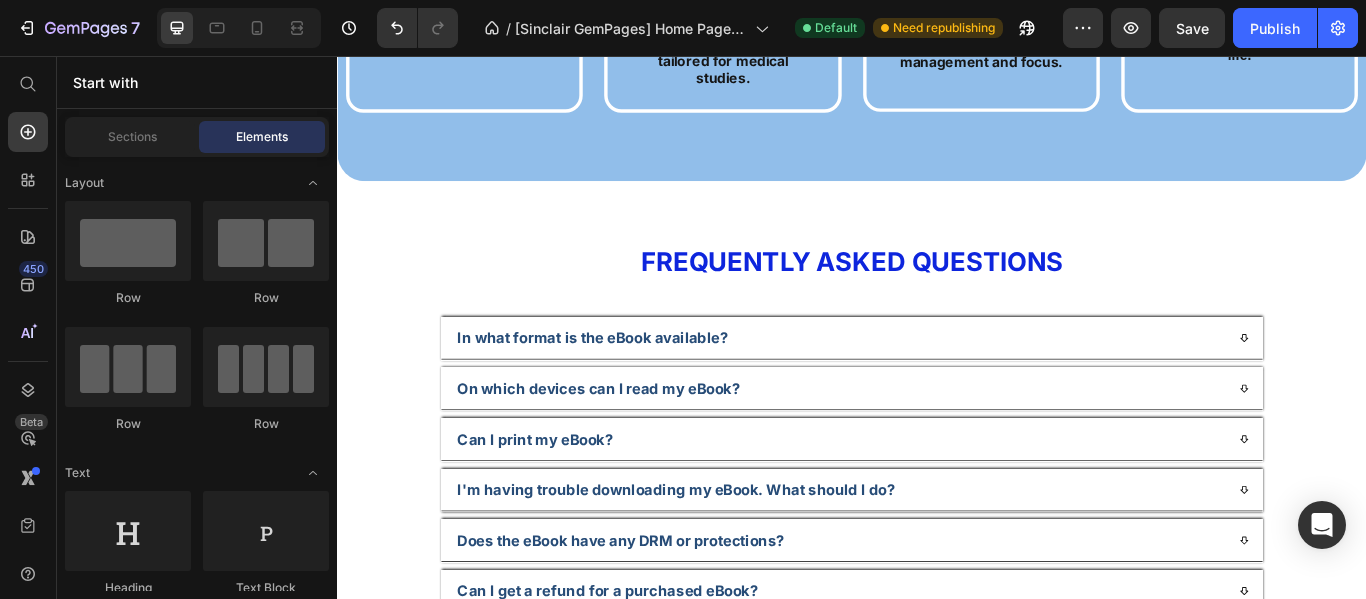 scroll, scrollTop: 6295, scrollLeft: 0, axis: vertical 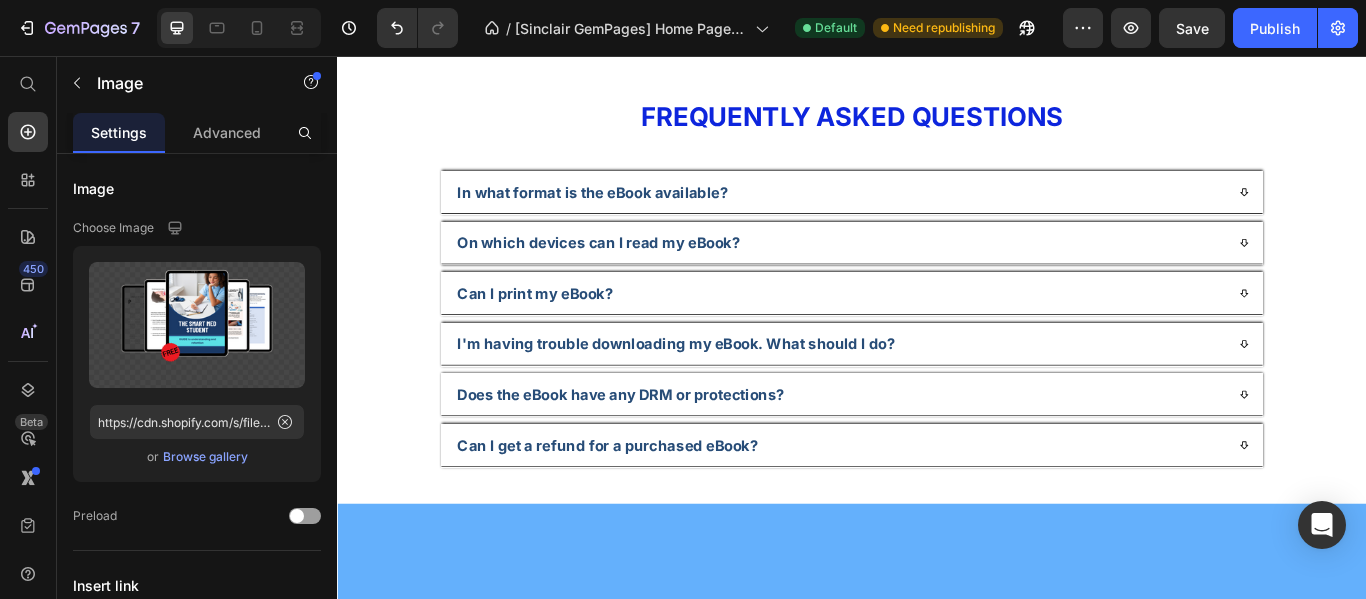 click at bounding box center (937, -402) 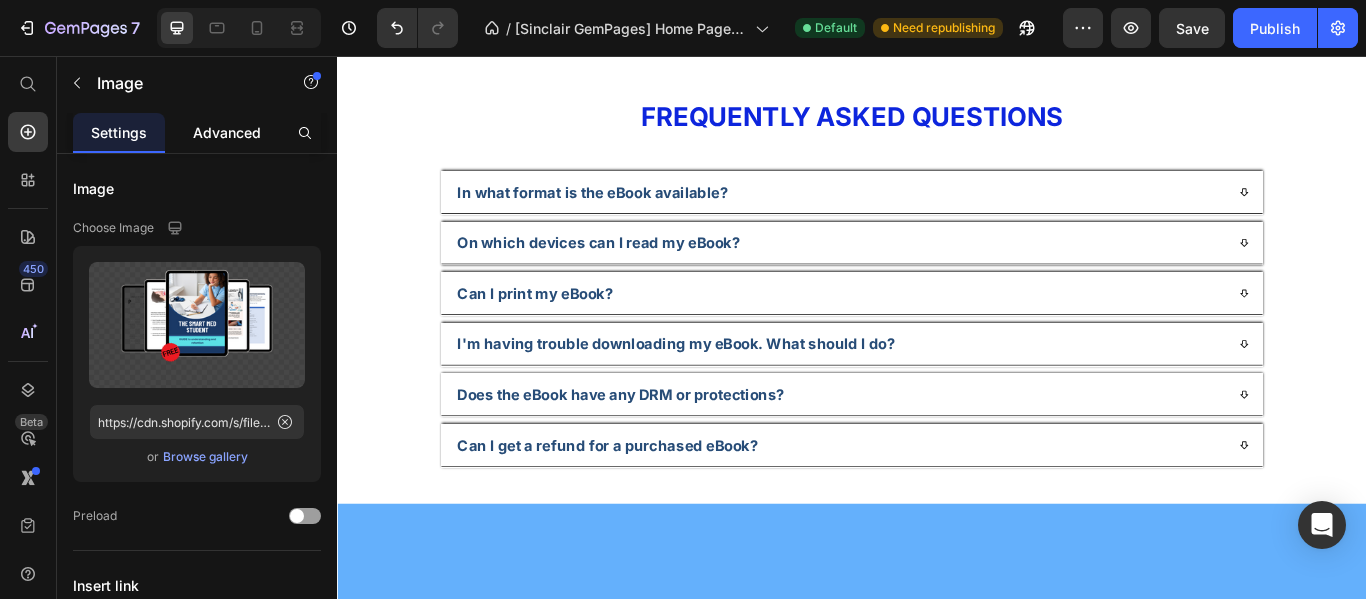 click on "Advanced" at bounding box center (227, 132) 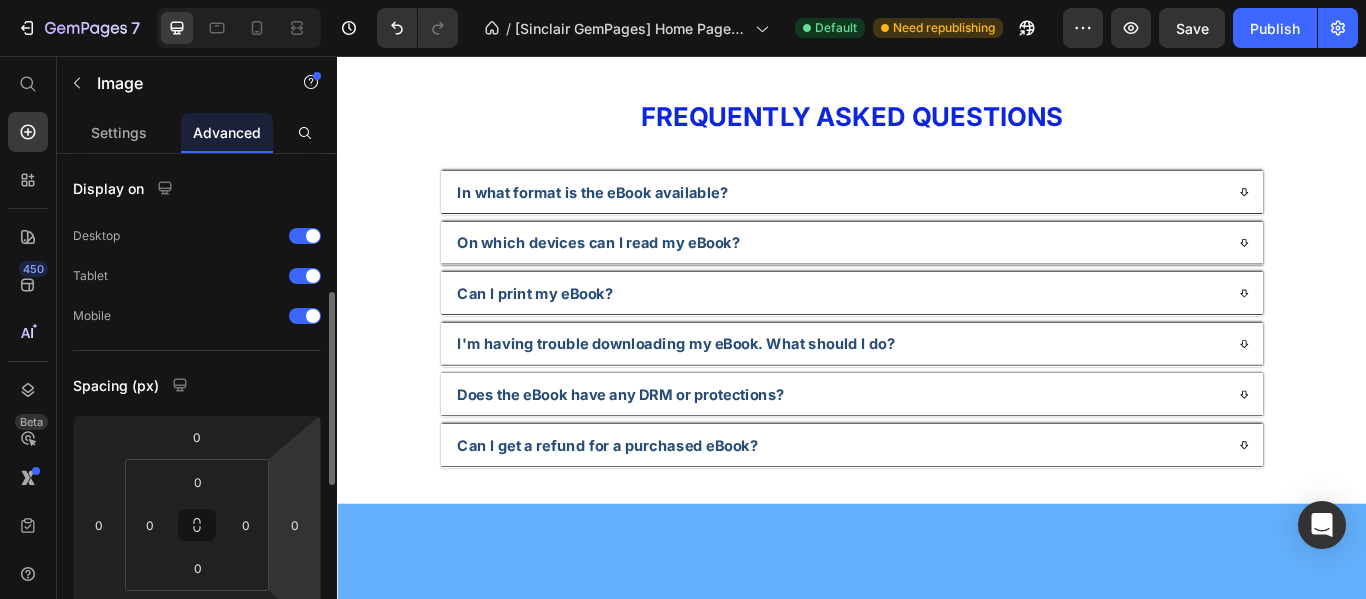 scroll, scrollTop: 200, scrollLeft: 0, axis: vertical 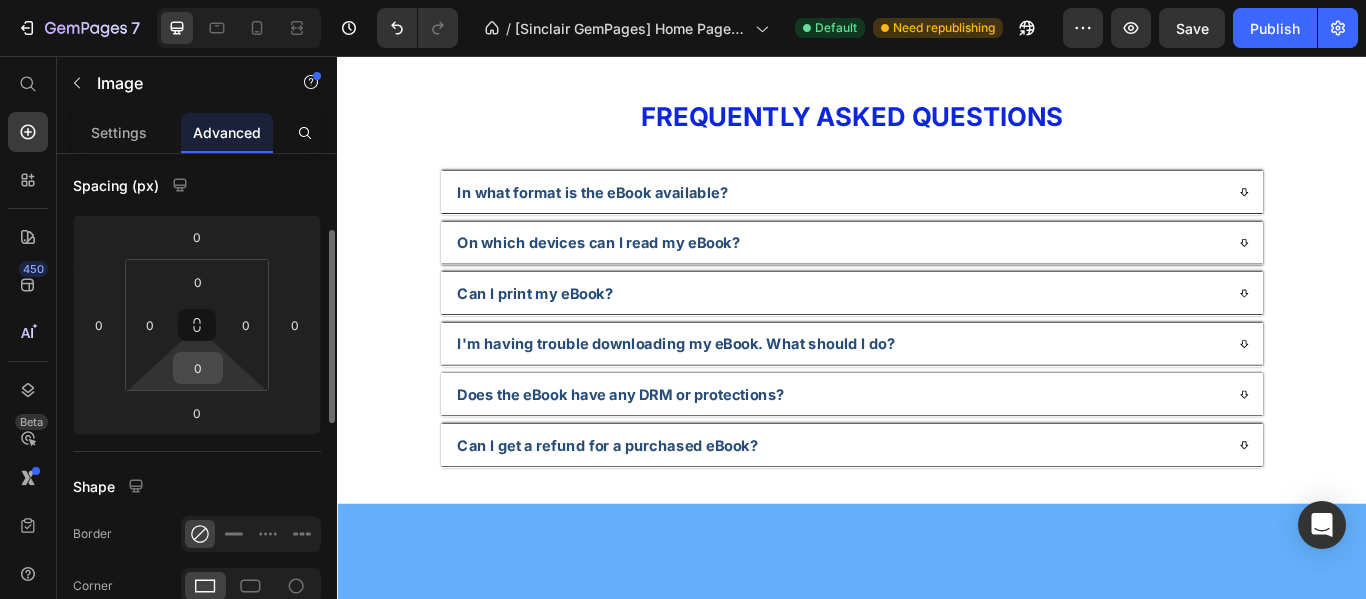 click on "0" at bounding box center (198, 368) 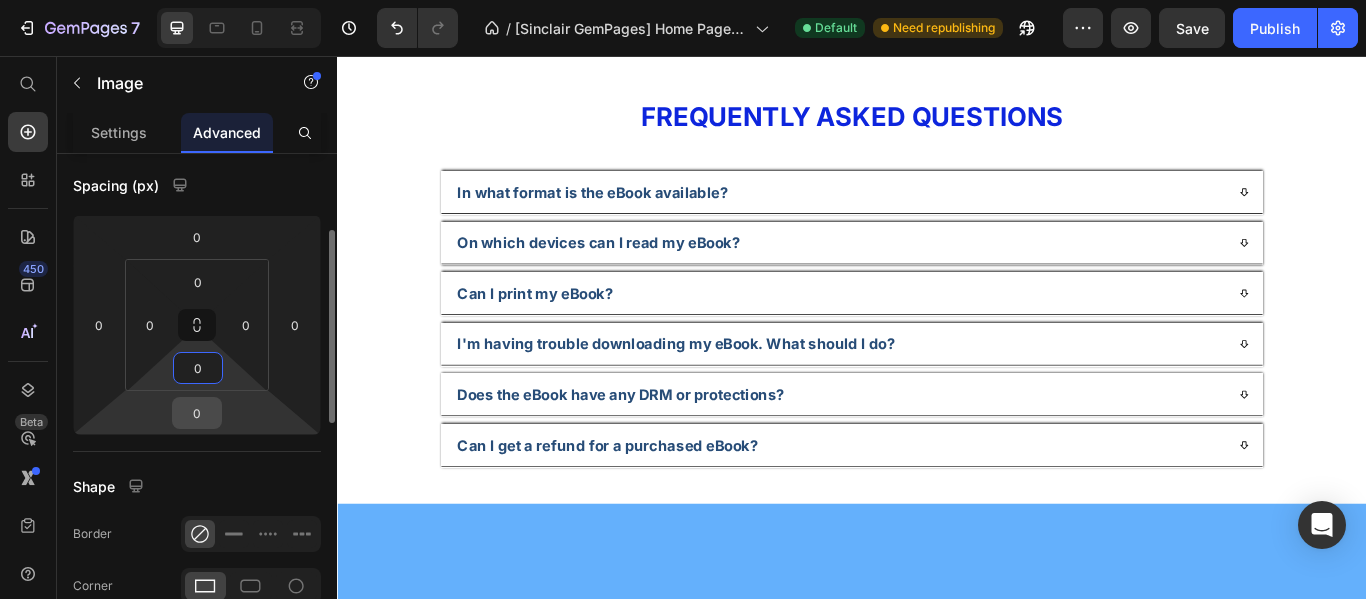 click on "0" at bounding box center [197, 413] 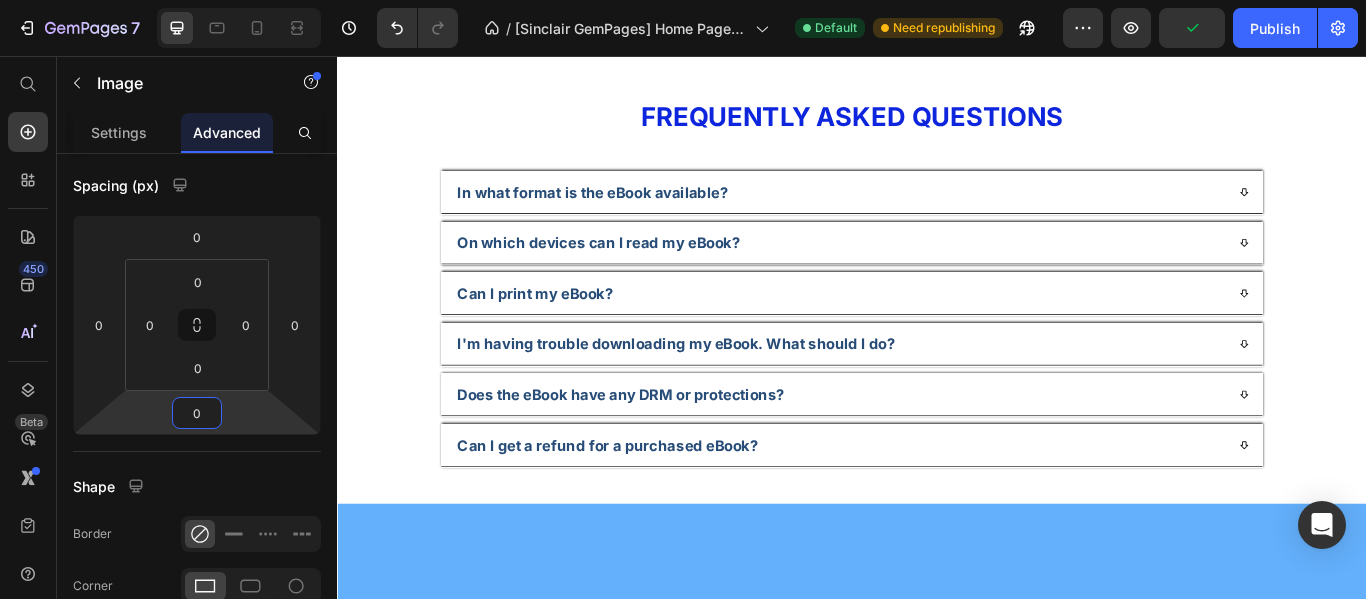 click on "Image   0 Section 8" at bounding box center (937, -402) 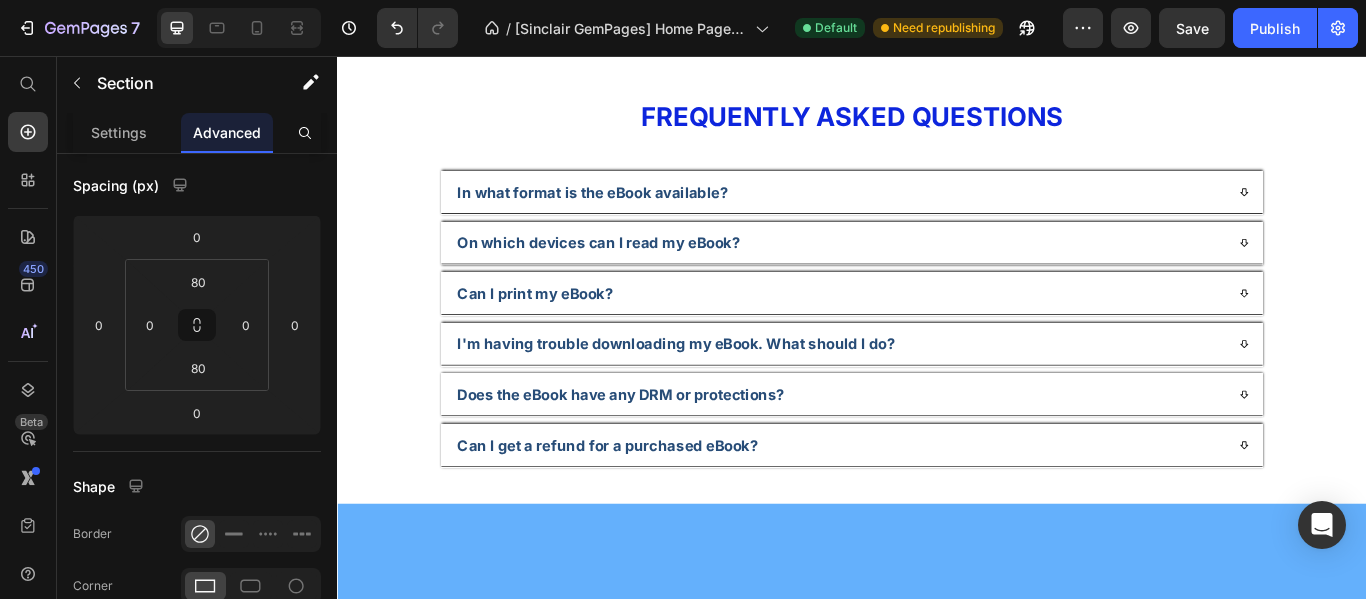 scroll, scrollTop: 0, scrollLeft: 0, axis: both 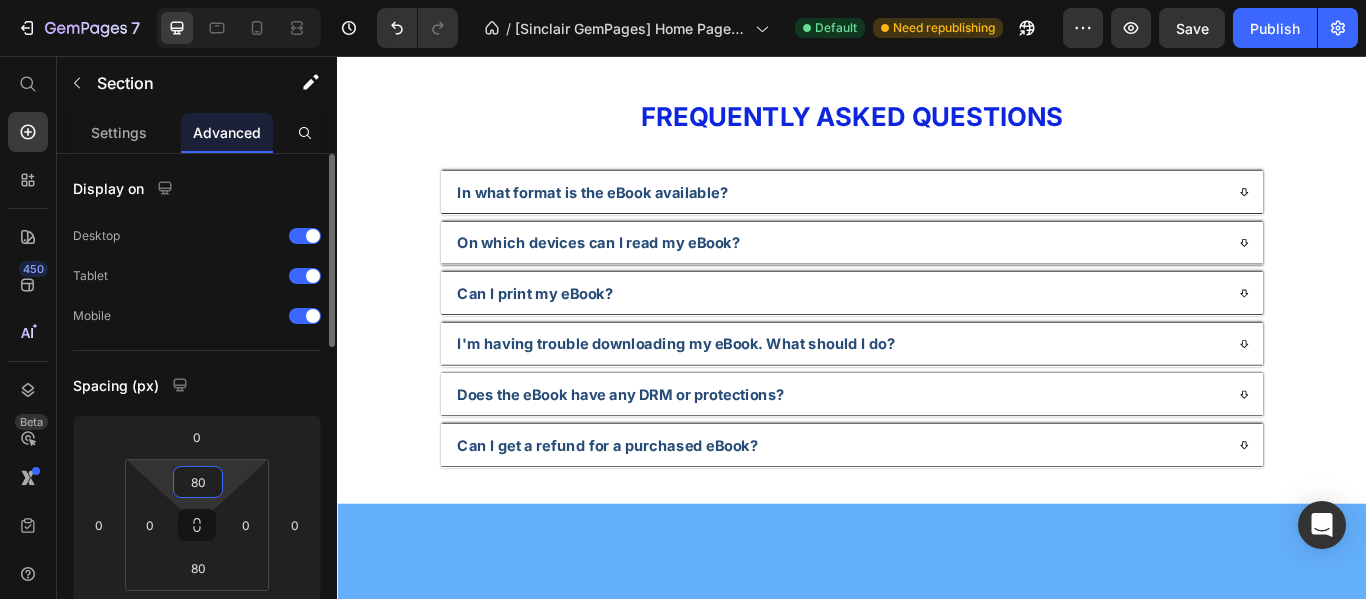 click on "80" at bounding box center [198, 482] 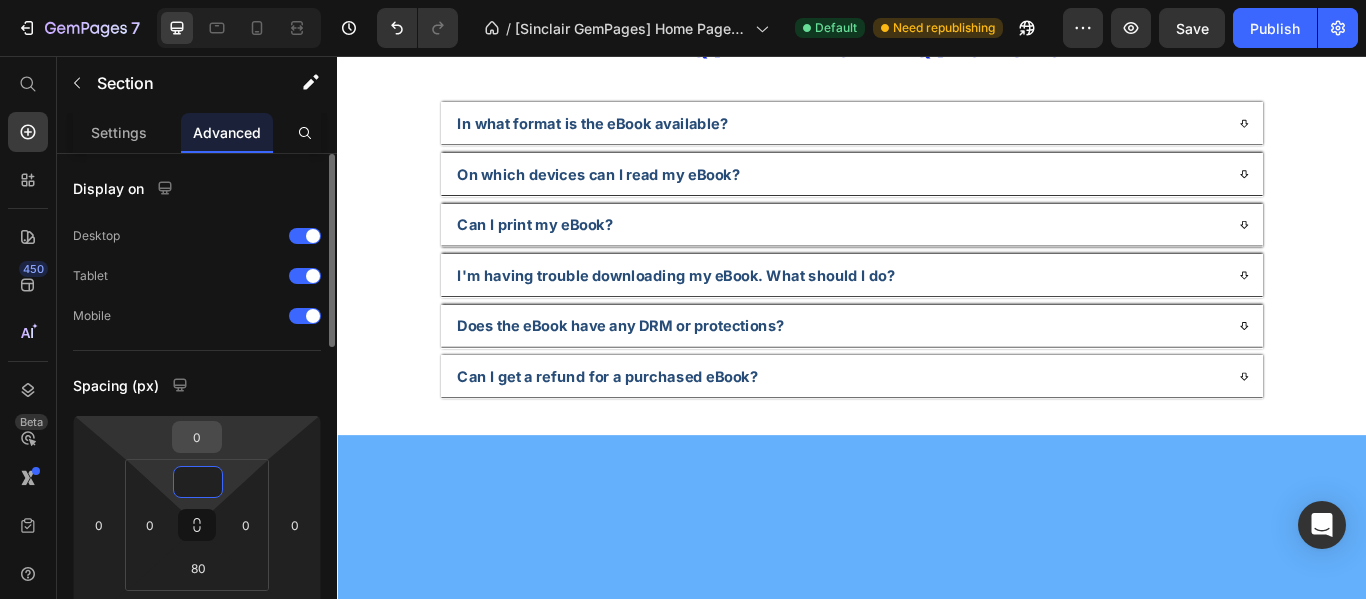 type on "0" 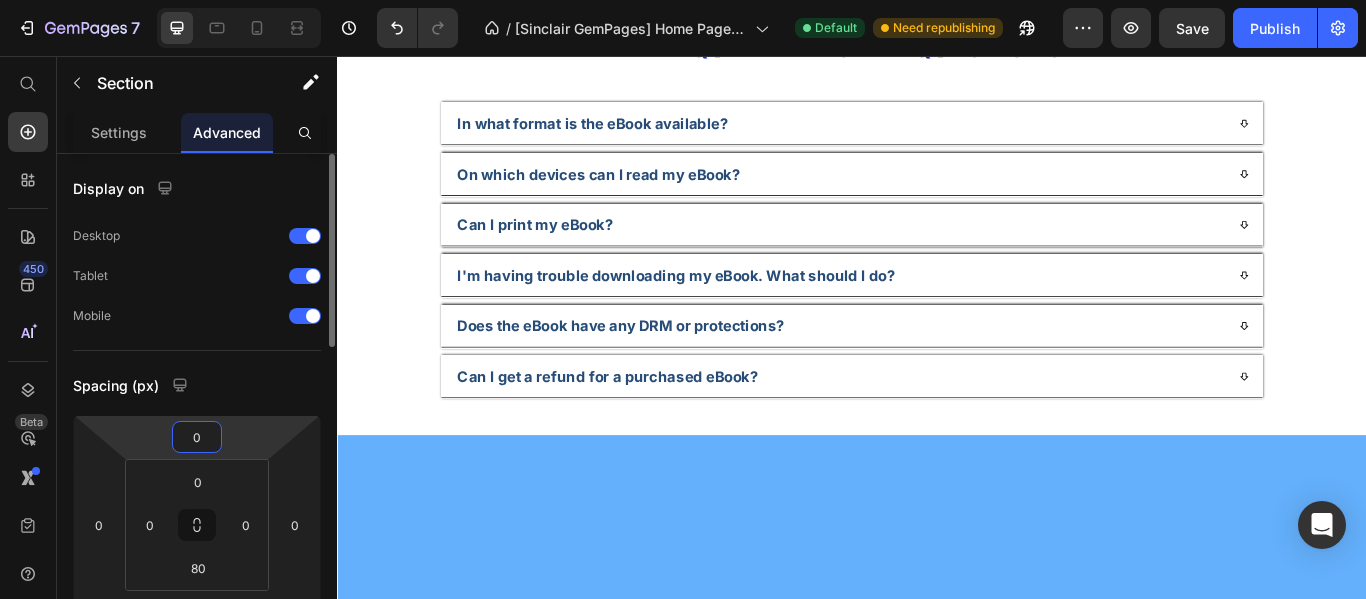 click on "0" at bounding box center (197, 437) 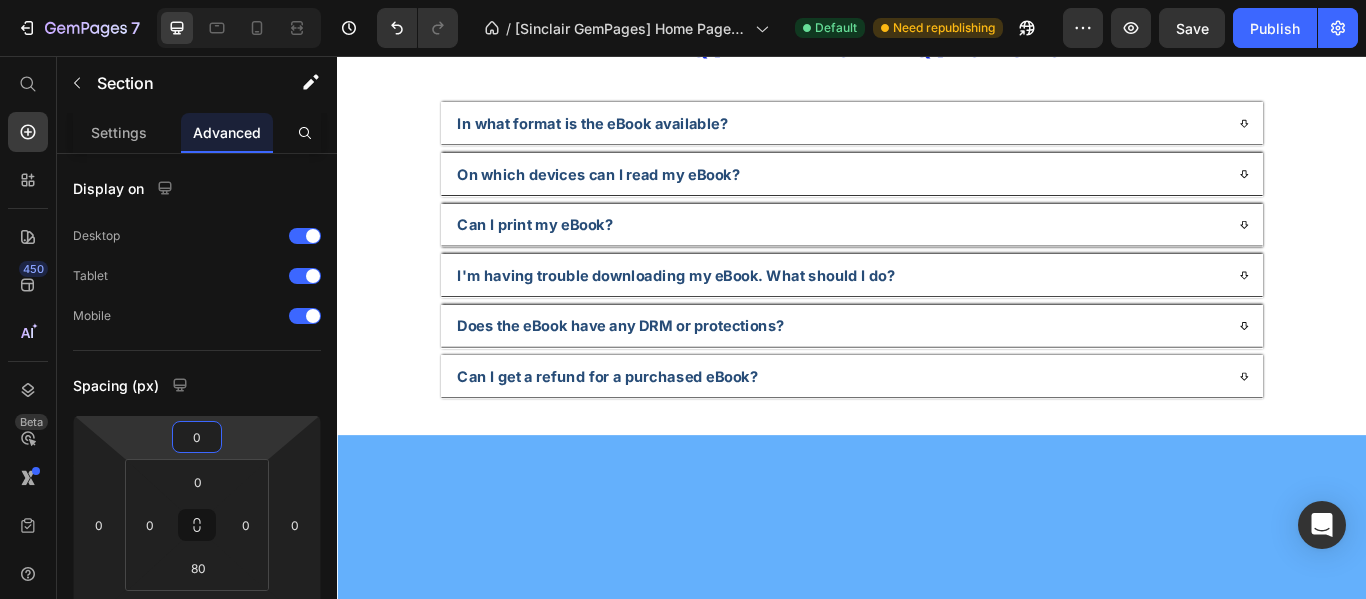 click at bounding box center [937, -482] 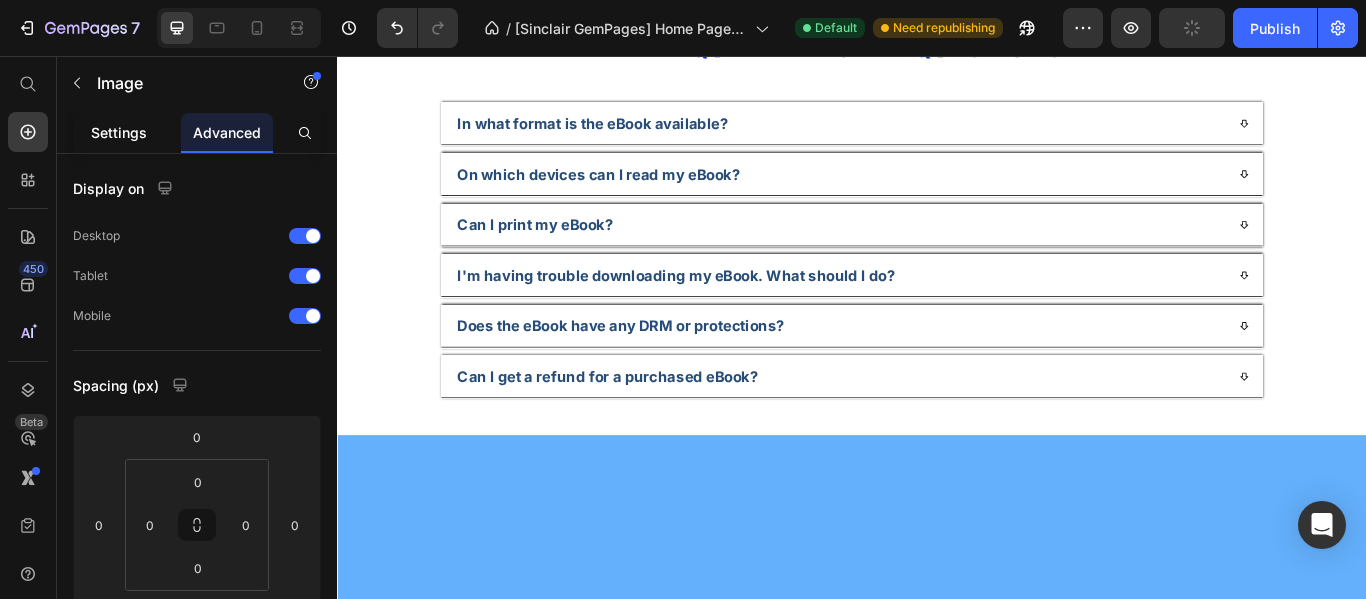 click on "Settings" 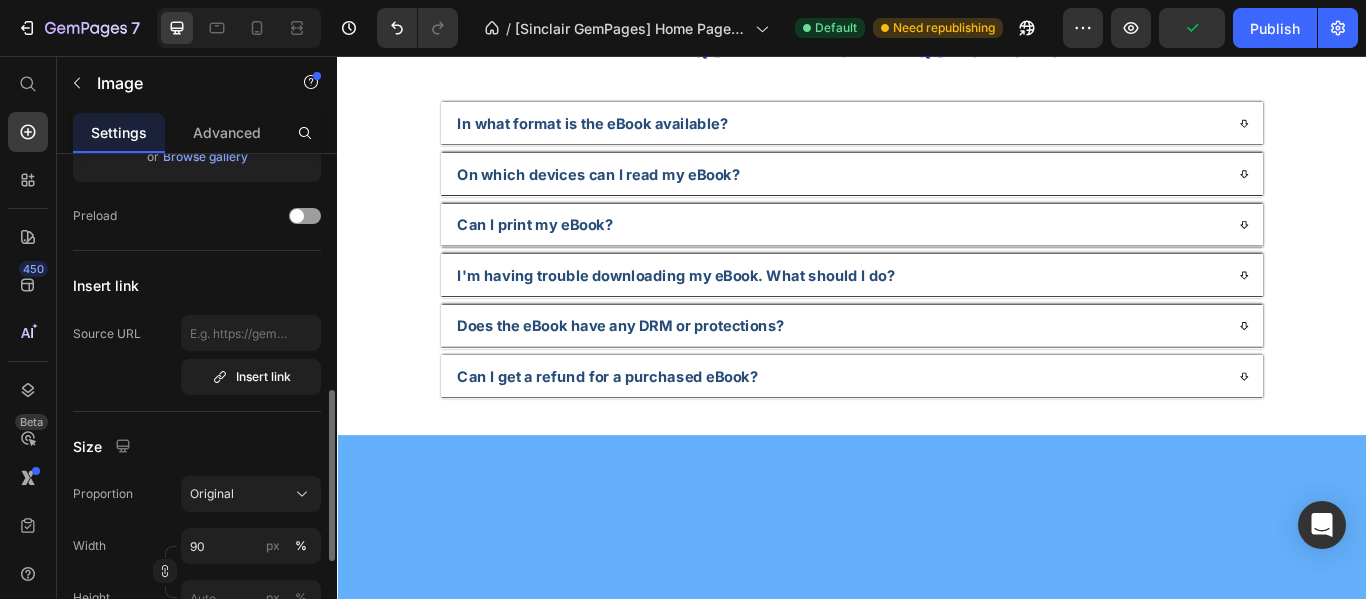 scroll, scrollTop: 400, scrollLeft: 0, axis: vertical 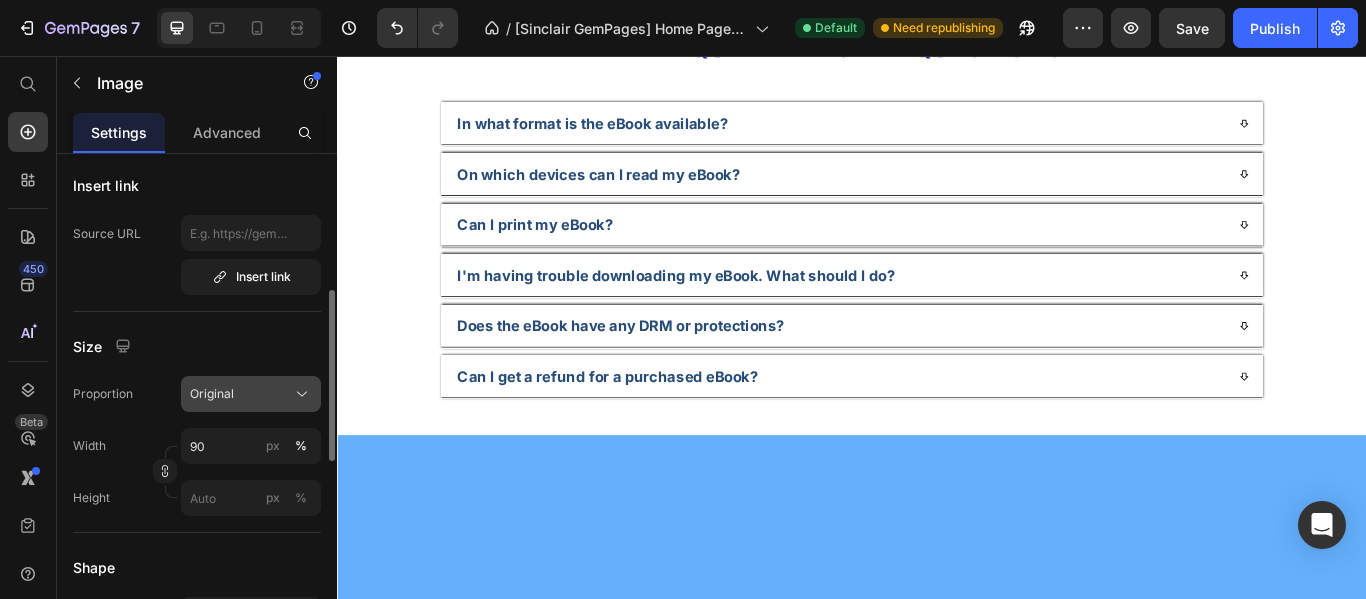 click on "Original" 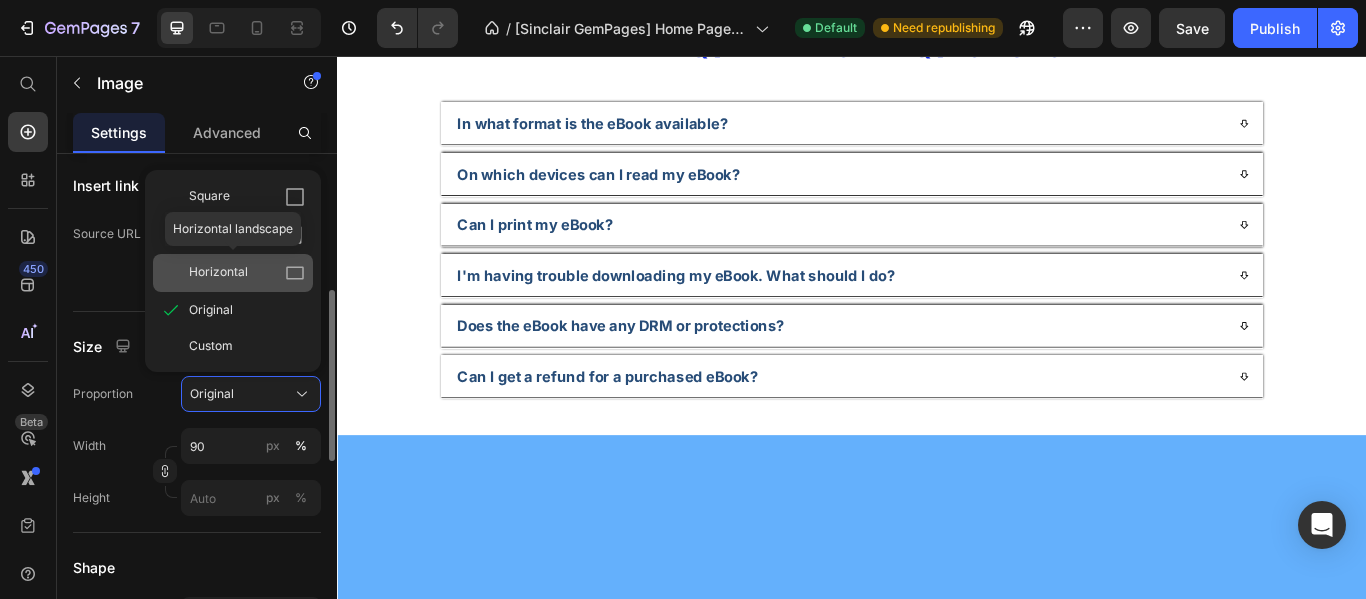 click on "Horizontal" at bounding box center (218, 273) 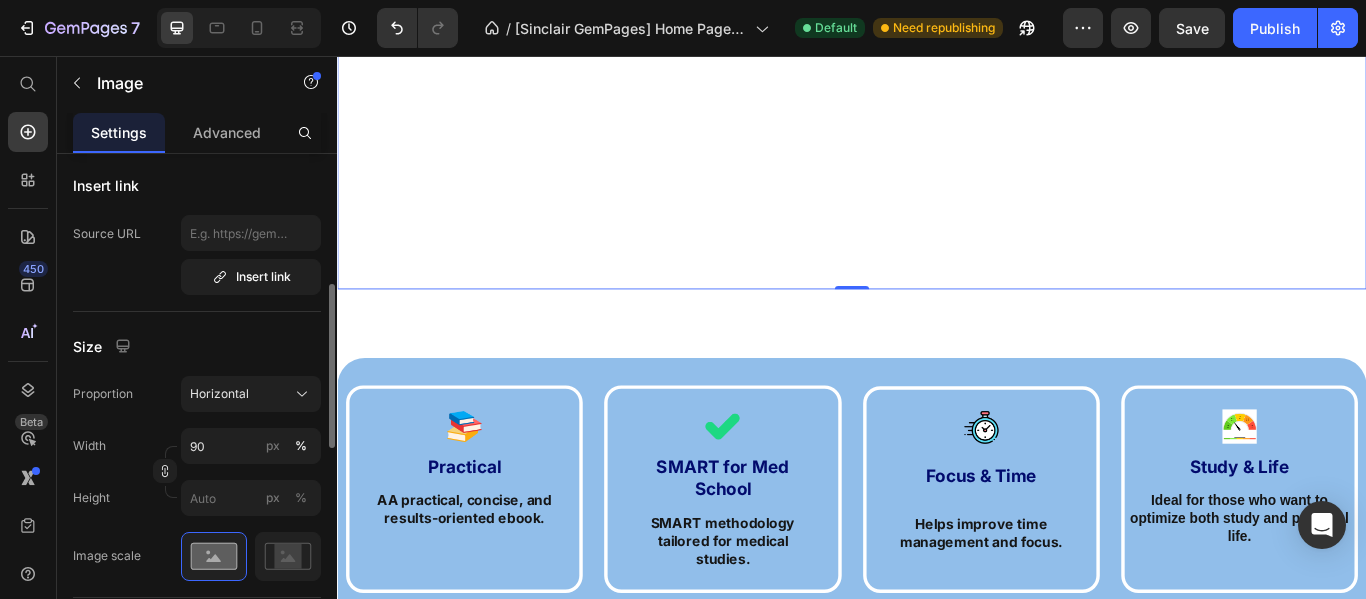 click at bounding box center [937, -77] 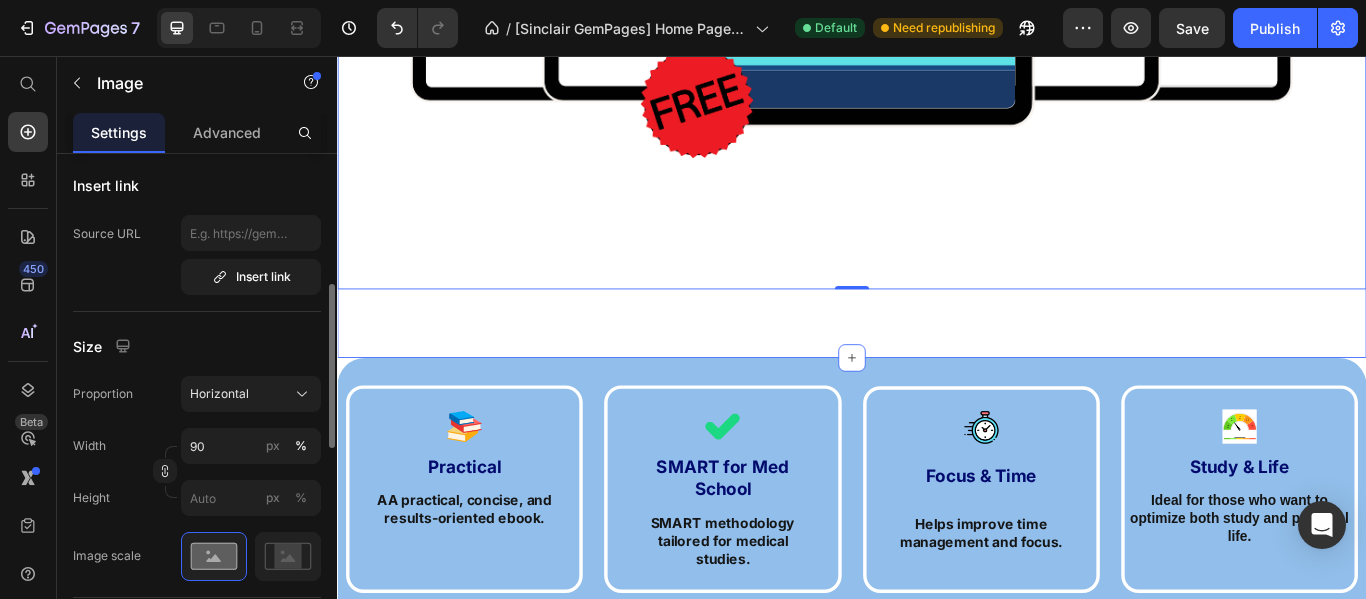 click on "Image   0 Section 8" at bounding box center (937, -37) 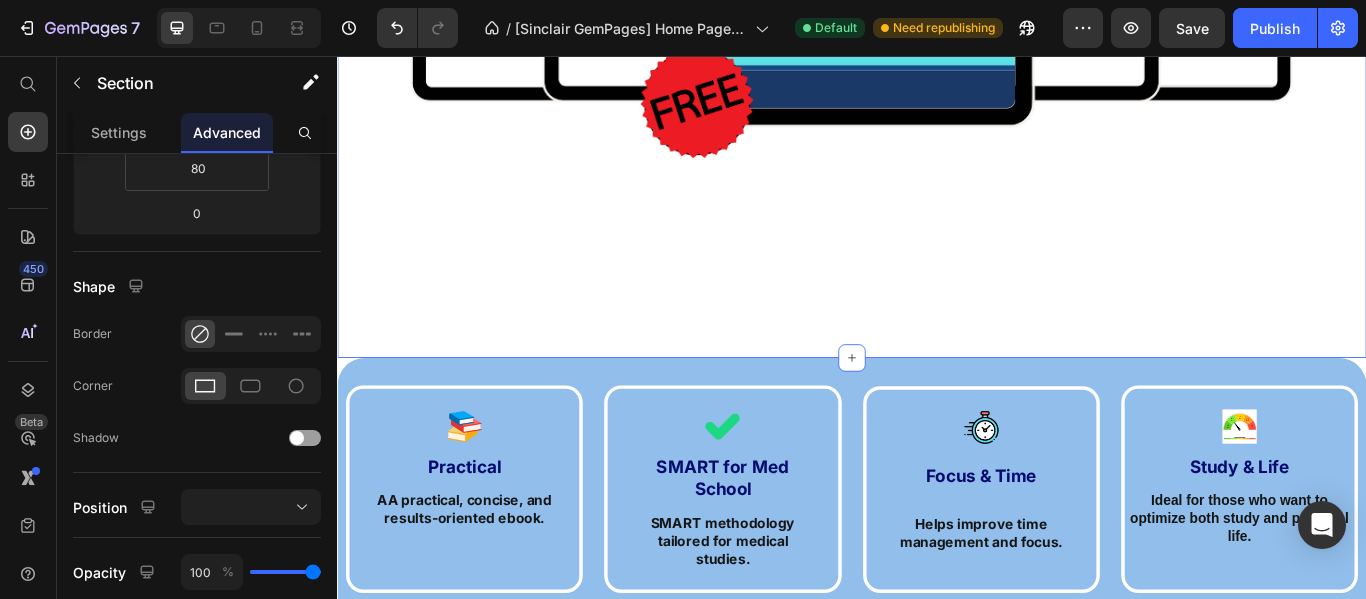 scroll, scrollTop: 0, scrollLeft: 0, axis: both 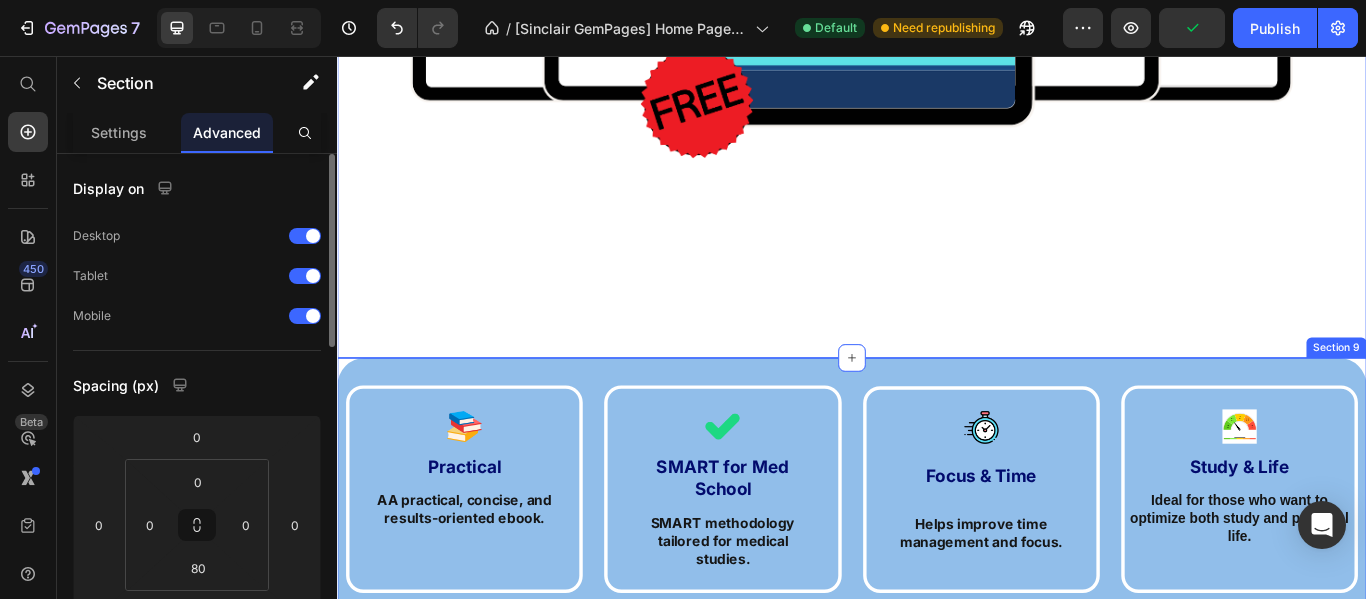 click on "Image Practical Text Block AA practical, concise, and results-oriented ebook. Text Block Row Image SMART for Med School Text Block SMART methodology tailored for medical studies. Text Block Row Image Focus & Time Text Block Helps improve time management and focus. Text Block Row Image Study & Life Text Block Ideal for those who want to optimize both study and personal life. Text Block Row Row Section 9" at bounding box center [937, 585] 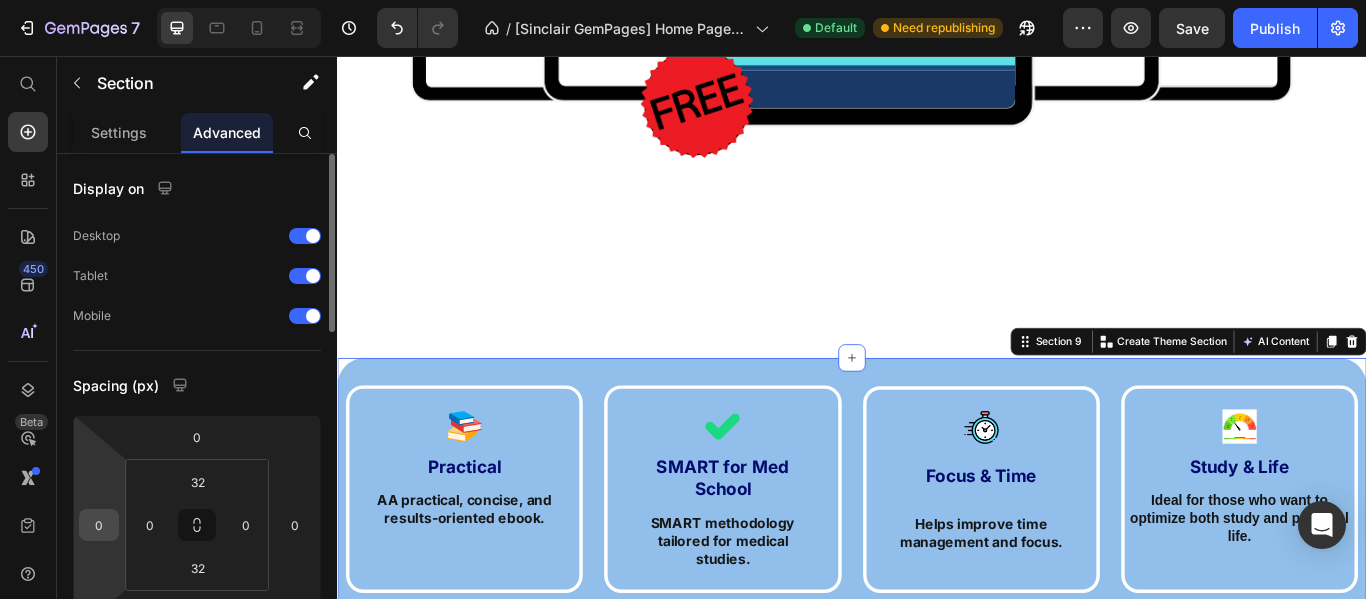 click on "0" at bounding box center (99, 525) 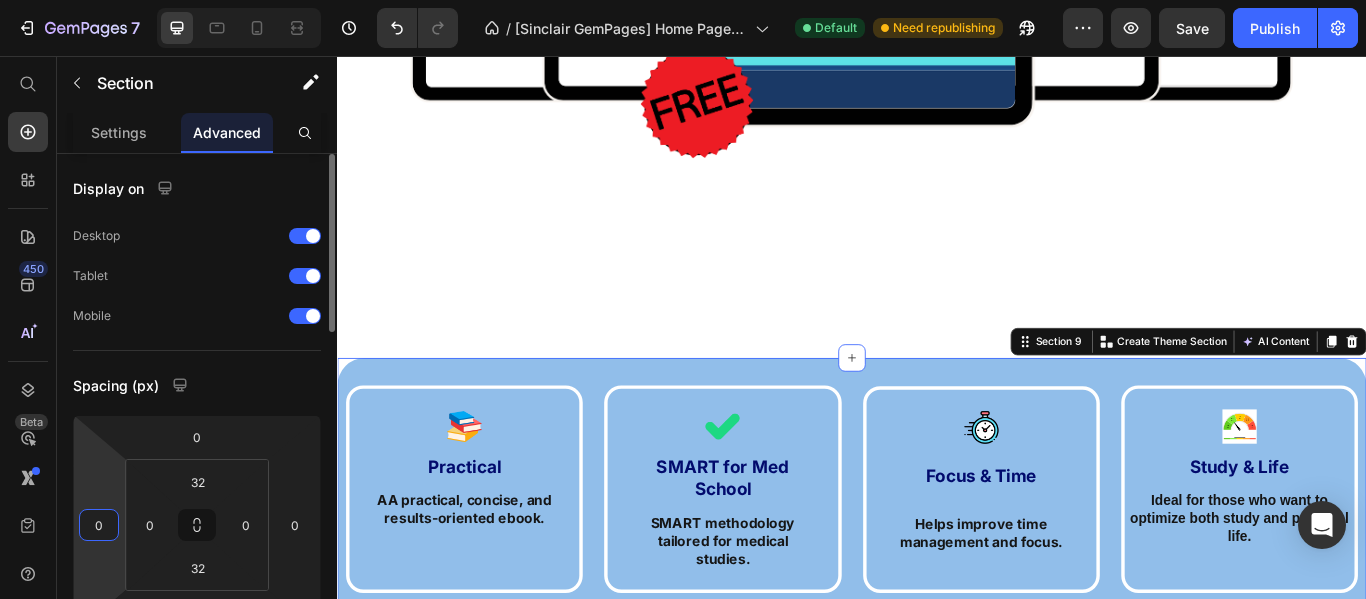 click on "0" at bounding box center (99, 525) 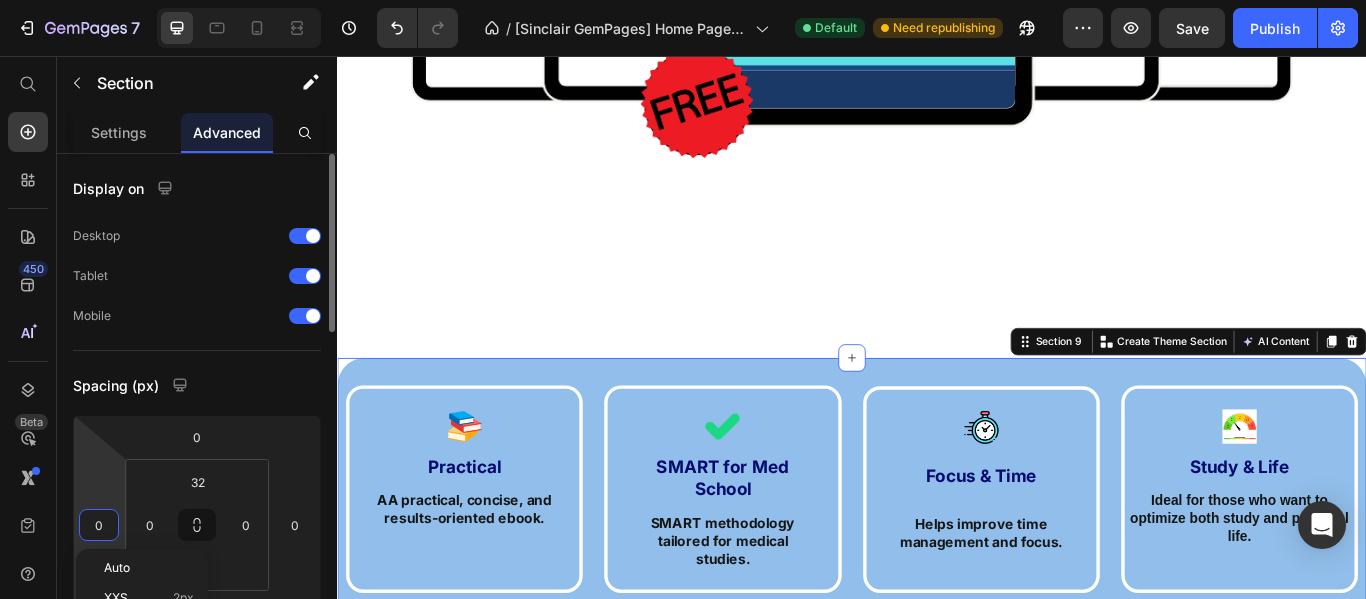 type on "5" 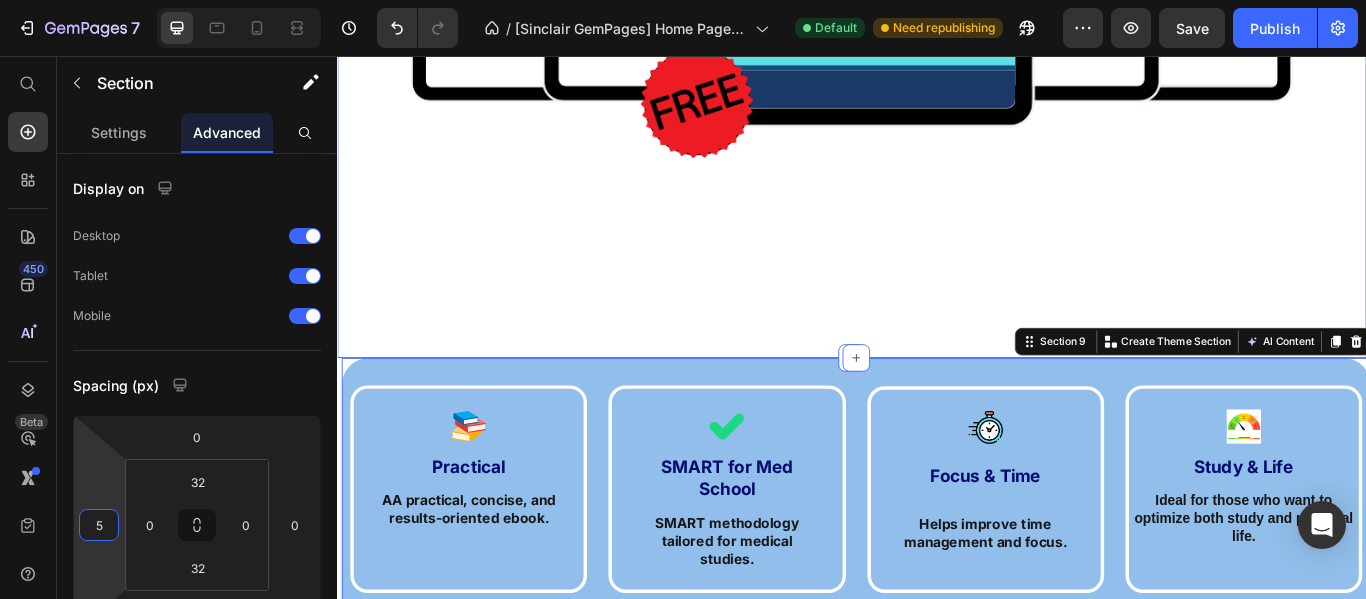 click on "Image Section 8" at bounding box center [937, -37] 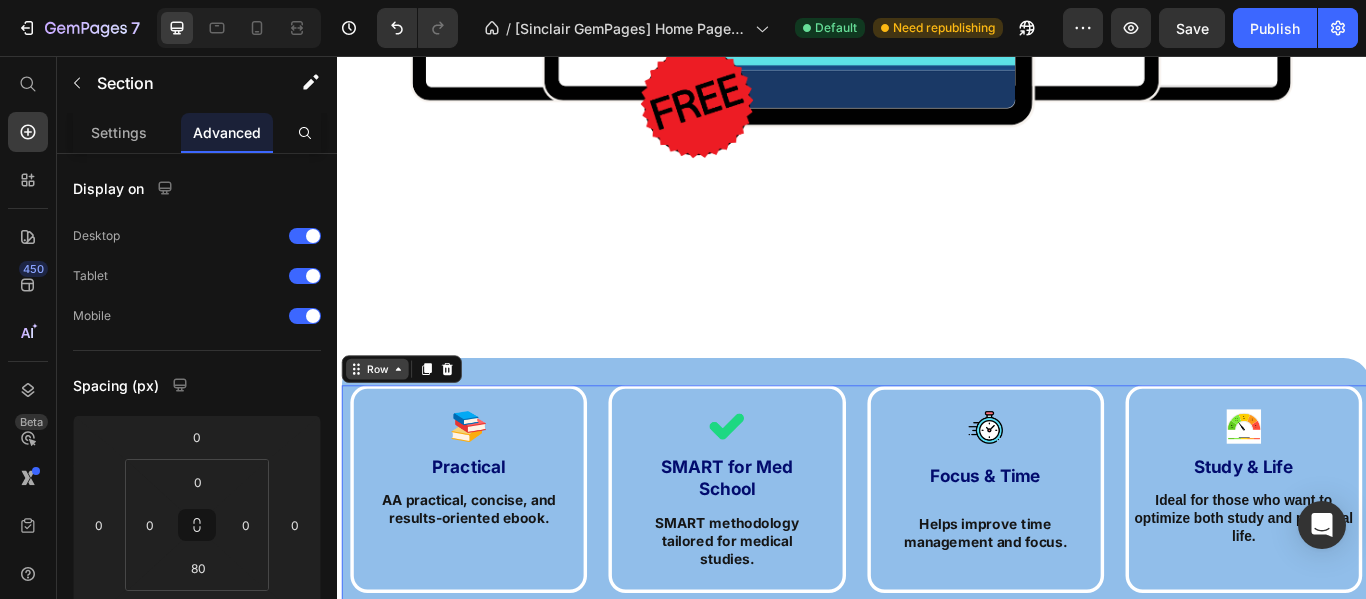 click on "Row" at bounding box center [383, 421] 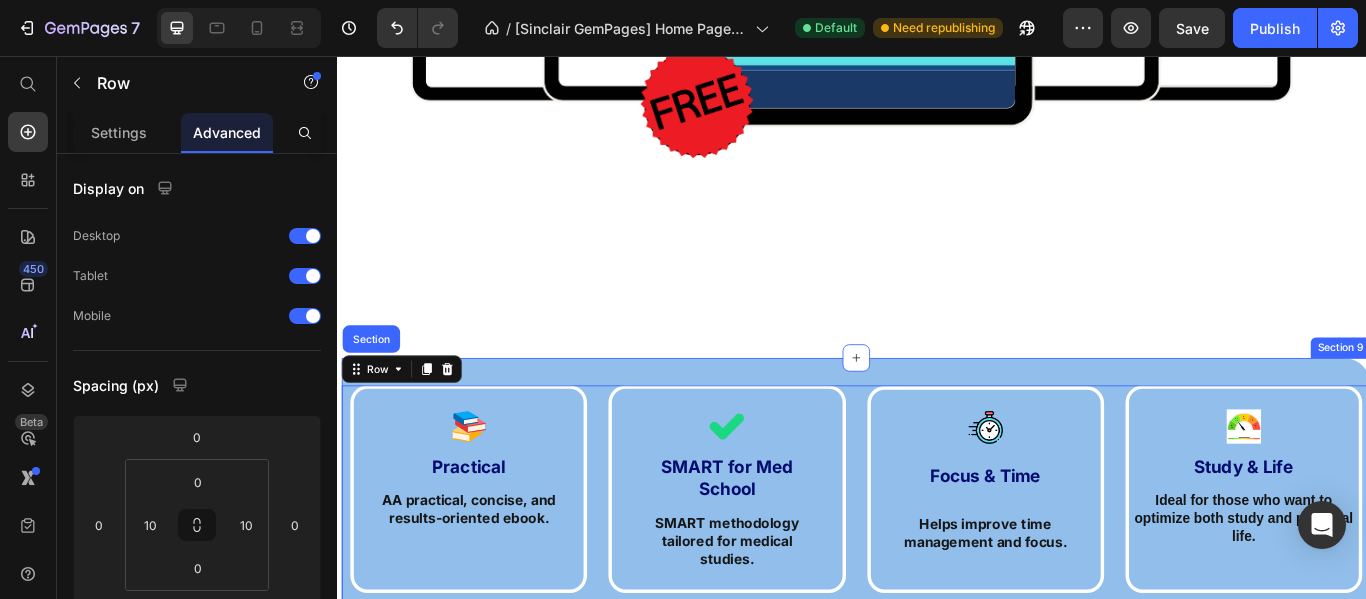 click on "Image Practical Text Block AA practical, concise, and results-oriented ebook. Text Block Row Image SMART for Med School Text Block SMART methodology tailored for medical studies. Text Block Row Image Focus & Time Text Block Helps improve time management and focus. Text Block Row Image Study & Life Text Block Ideal for those who want to optimize both study and personal life. Text Block Row Row Section 16 Section 9" at bounding box center (942, 585) 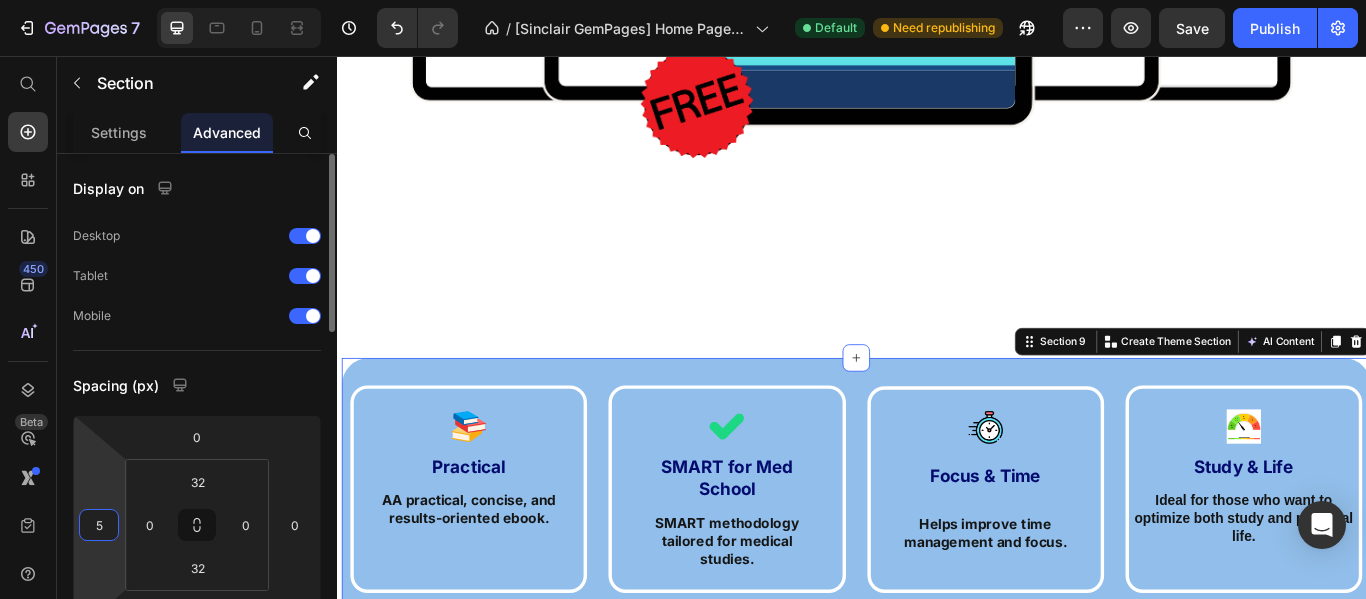 click on "5" at bounding box center [99, 525] 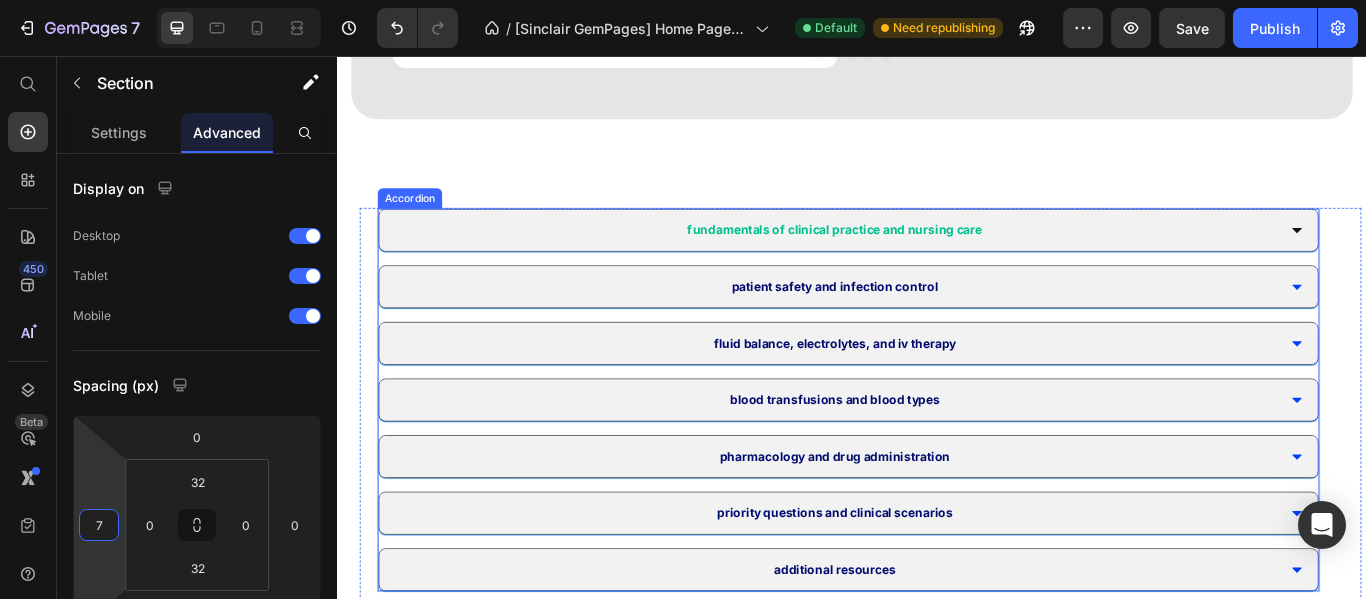 scroll, scrollTop: 2894, scrollLeft: 0, axis: vertical 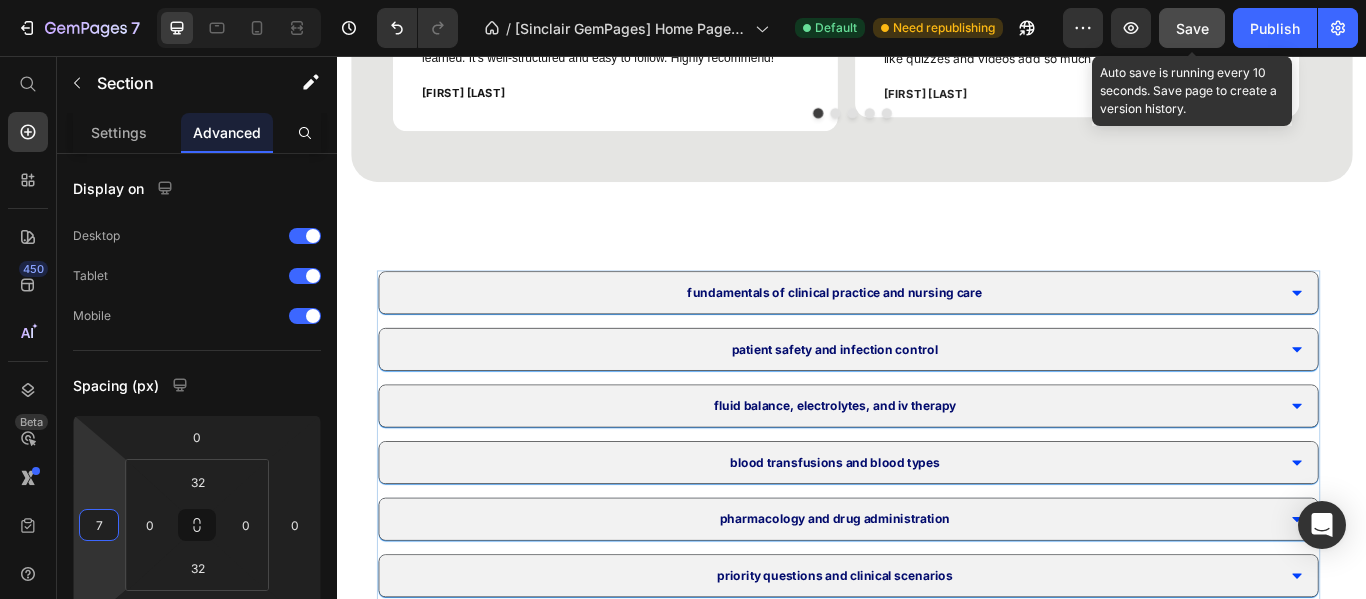 type on "7" 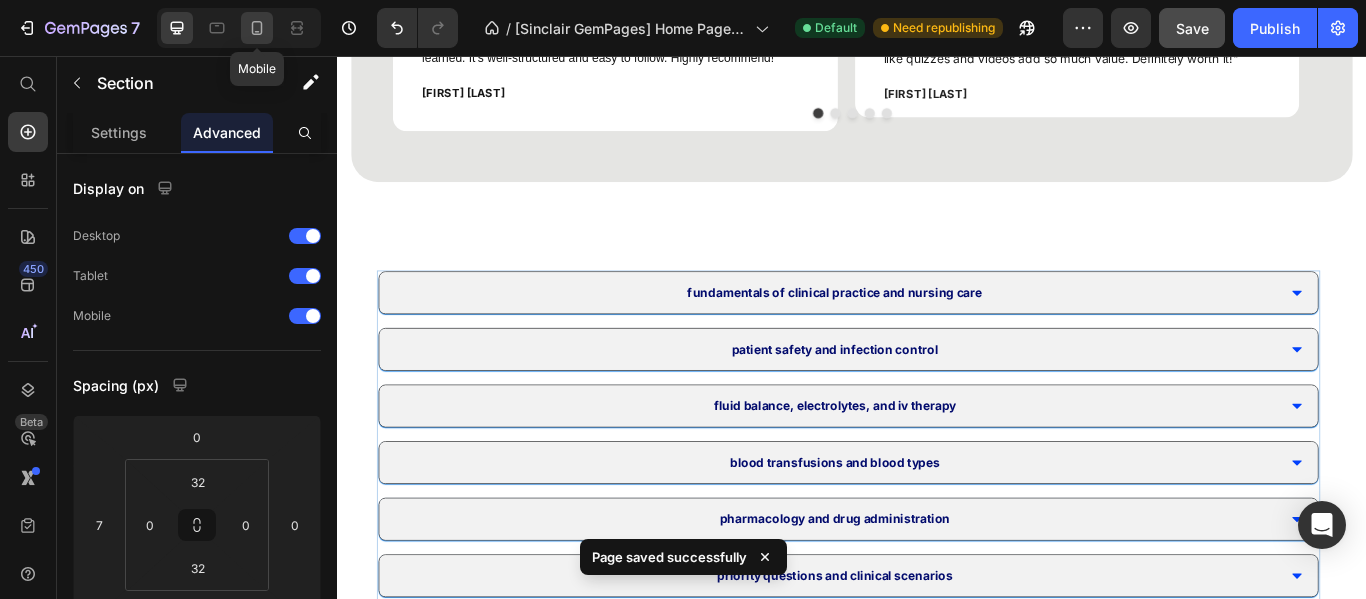 click 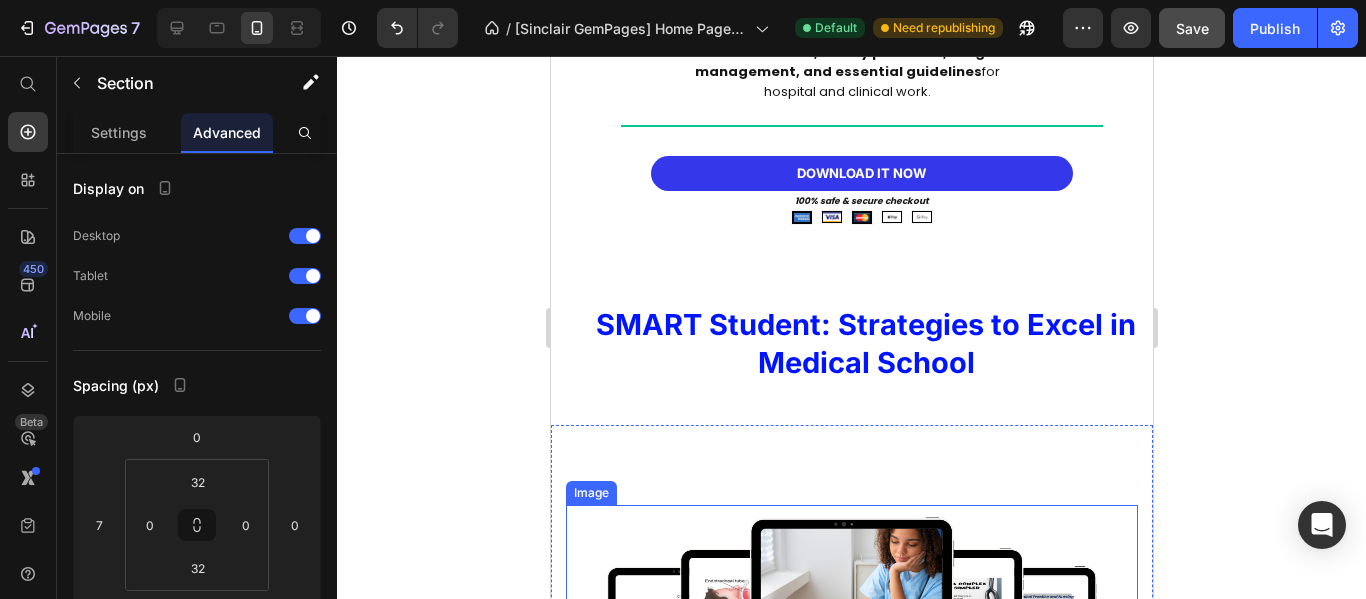 scroll, scrollTop: 4747, scrollLeft: 0, axis: vertical 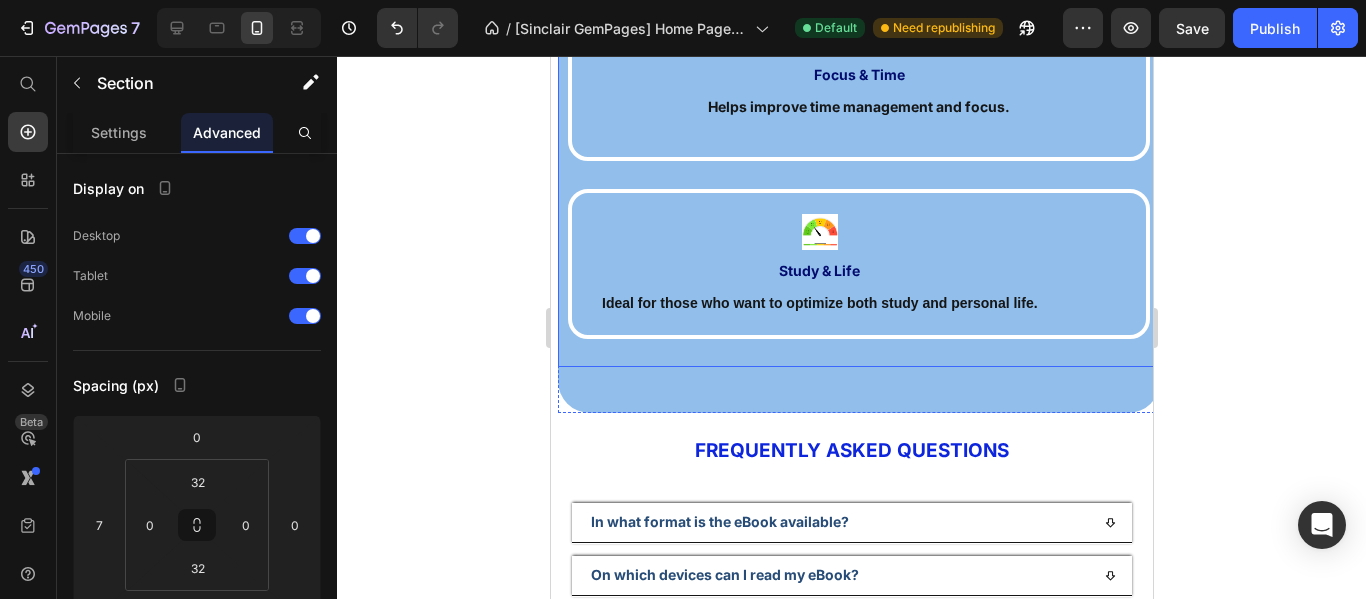 click on "Image Practical Text Block AA practical, concise, and results-oriented ebook. Text Block Row Image SMART for Med School Text Block SMART methodology tailored for medical studies. Text Block Row Image Focus & Time Text Block Helps improve time management and focus. Text Block Row Image Study & Life Text Block Ideal for those who want to optimize both study and personal life. Text Block Row Row" at bounding box center [858, 56] 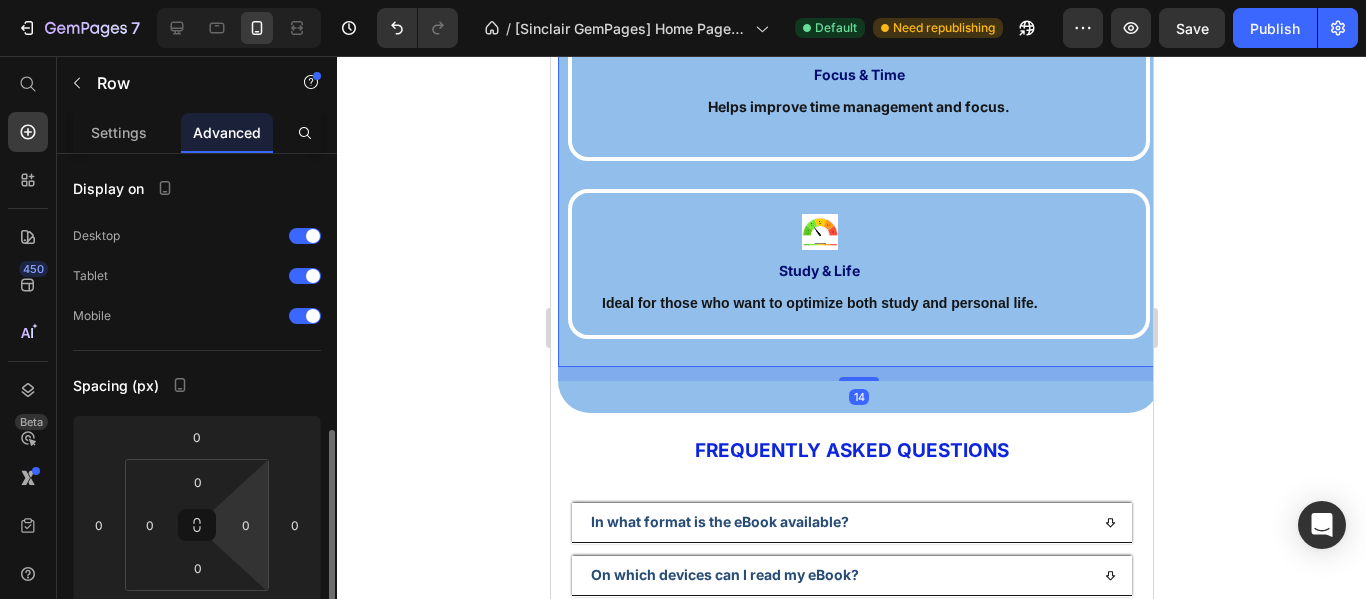 scroll, scrollTop: 200, scrollLeft: 0, axis: vertical 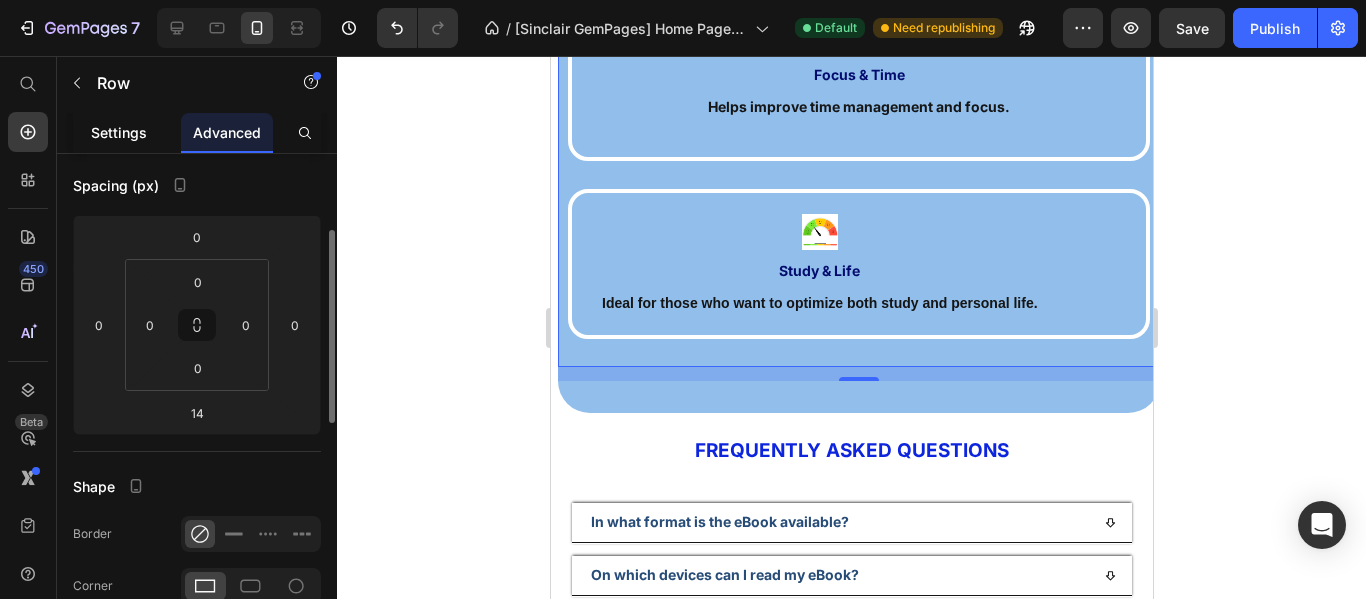 click on "Settings" at bounding box center [119, 132] 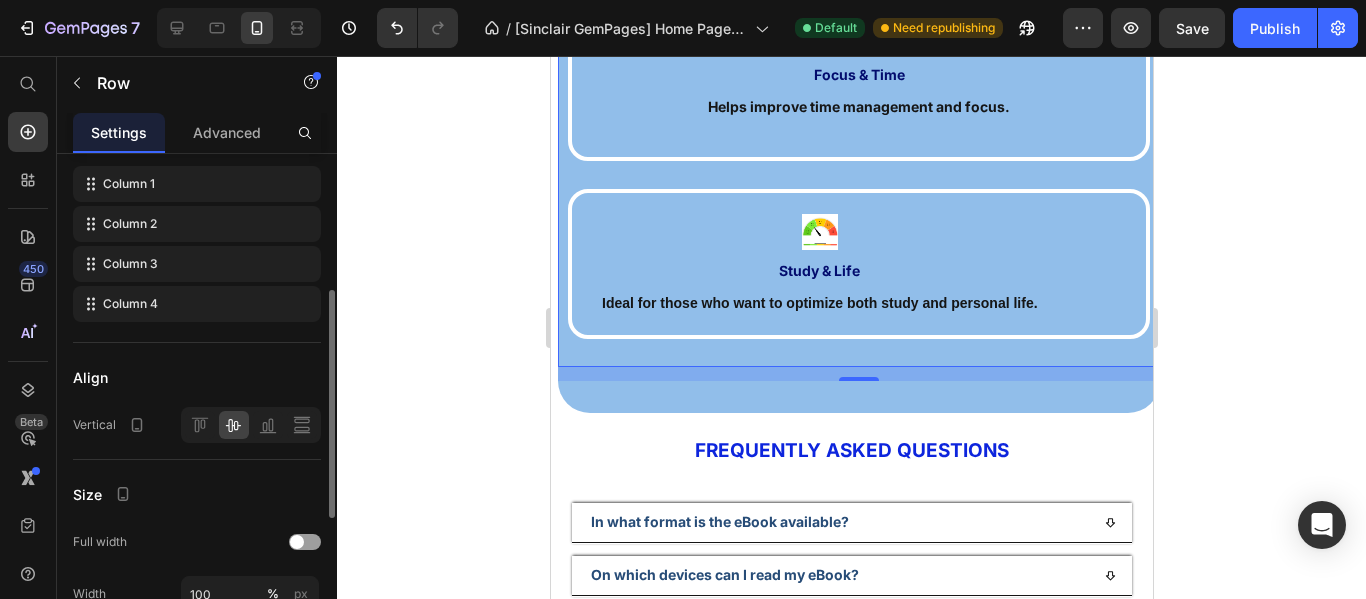 scroll, scrollTop: 500, scrollLeft: 0, axis: vertical 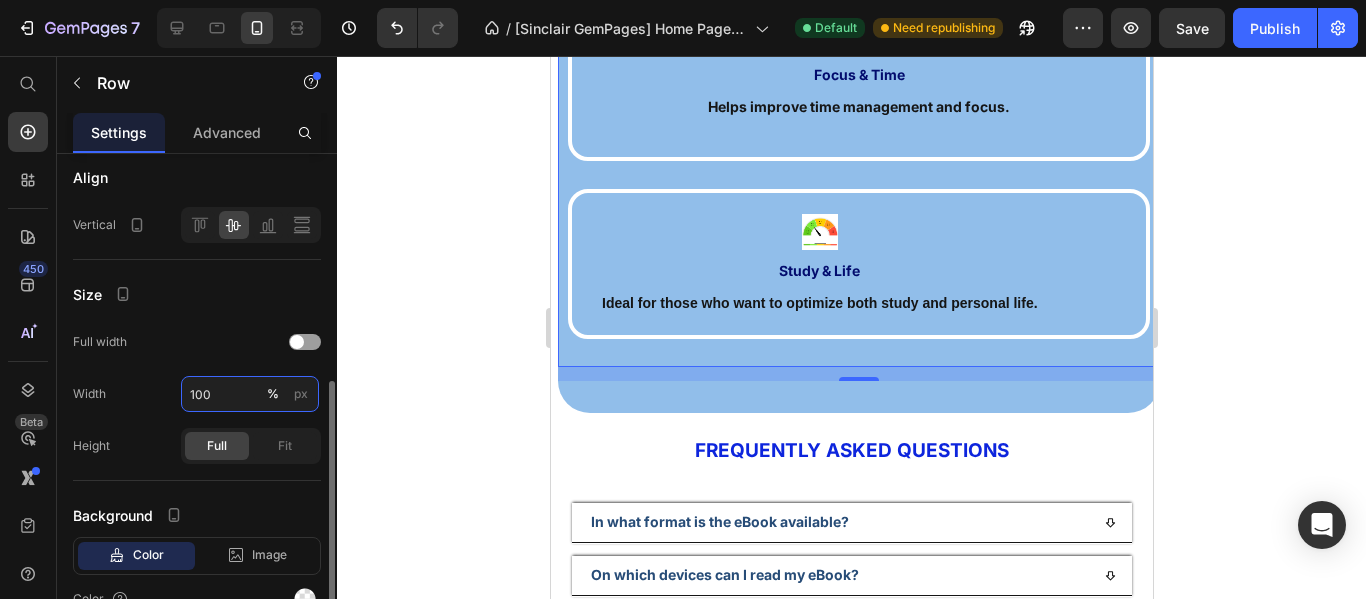 click on "100" at bounding box center (250, 394) 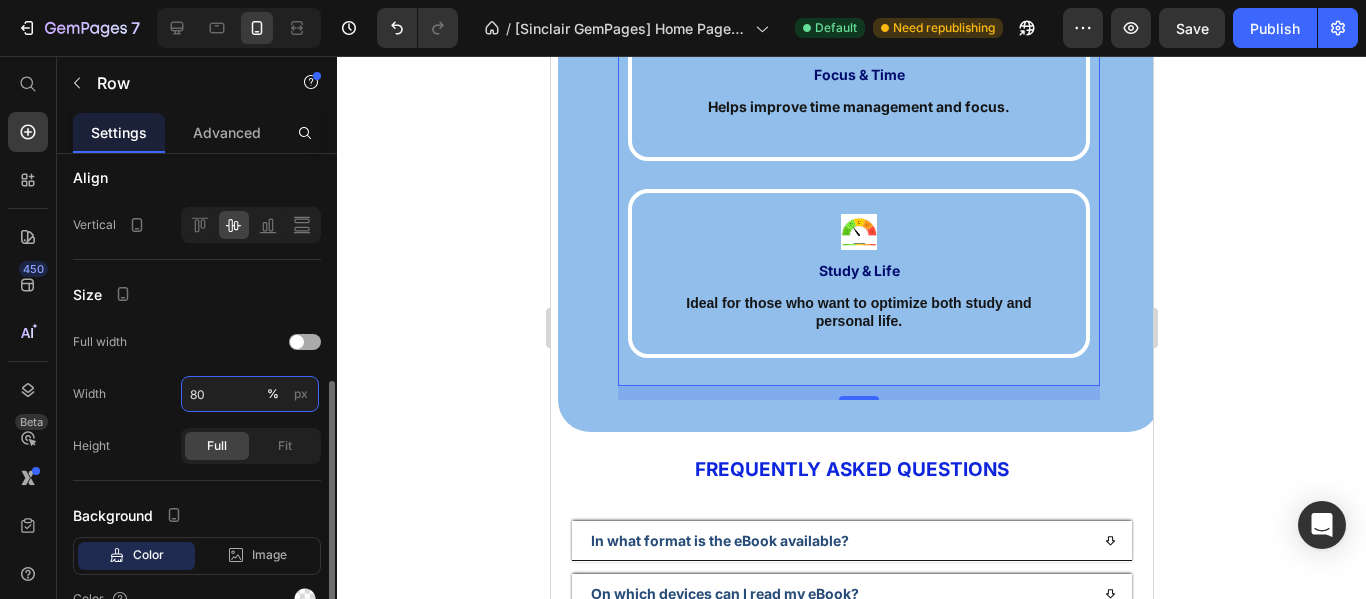 type on "80" 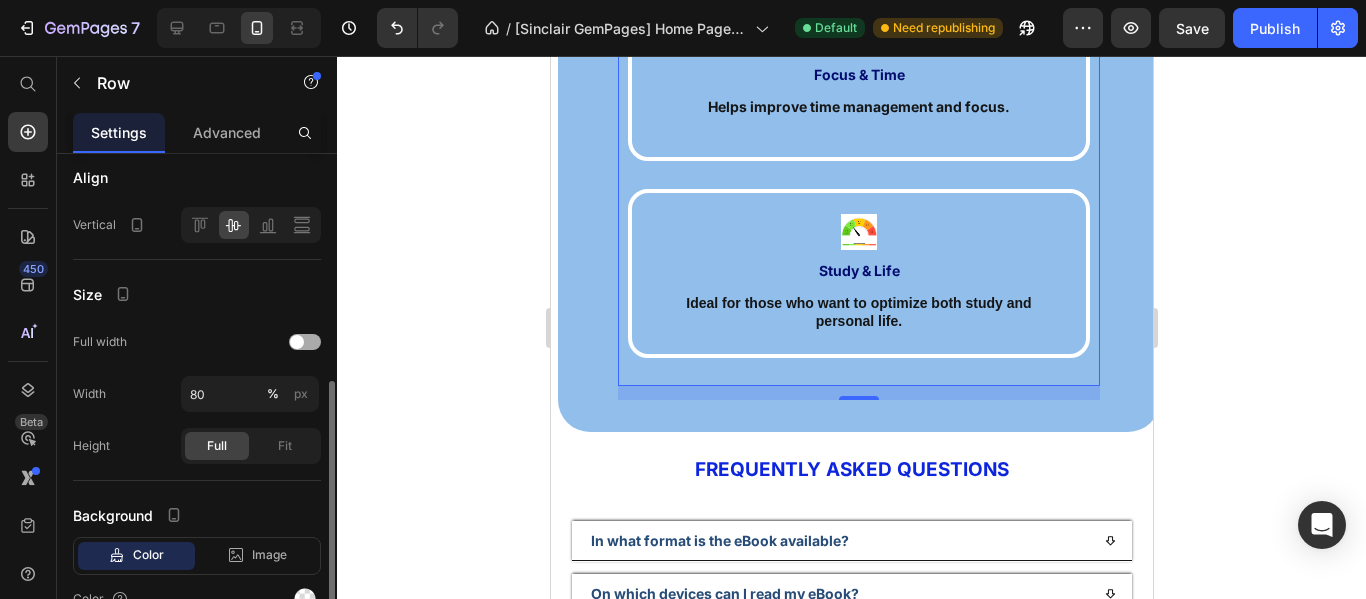 click on "Full width" 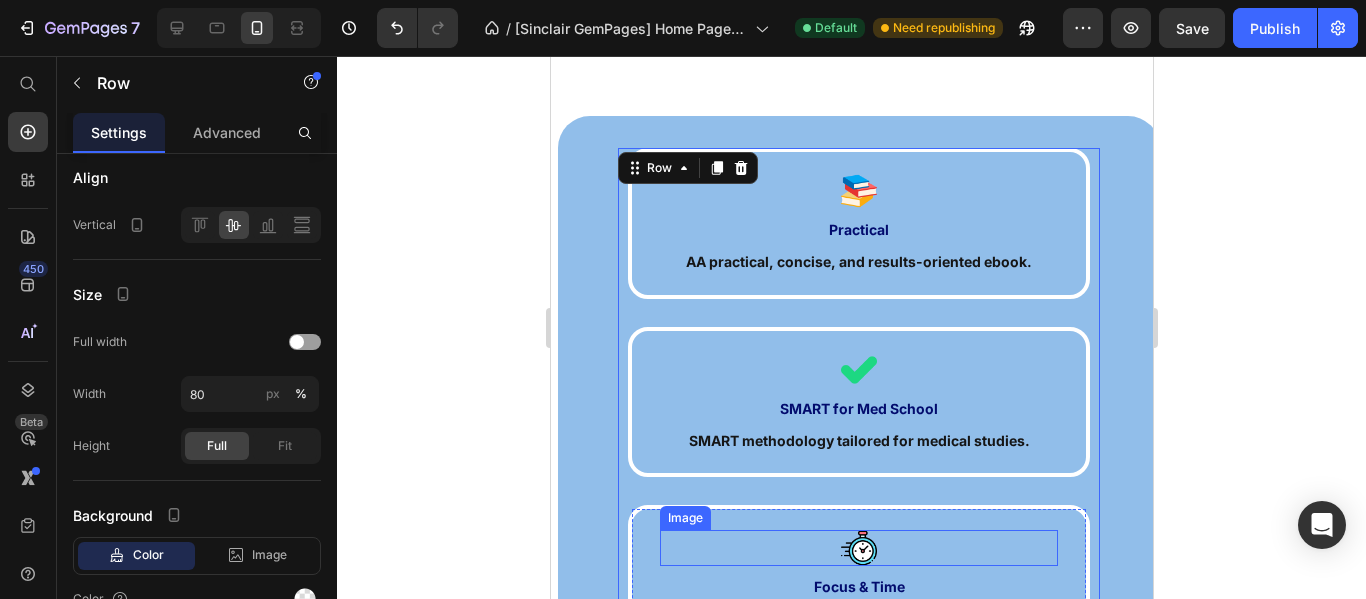 scroll, scrollTop: 5547, scrollLeft: 0, axis: vertical 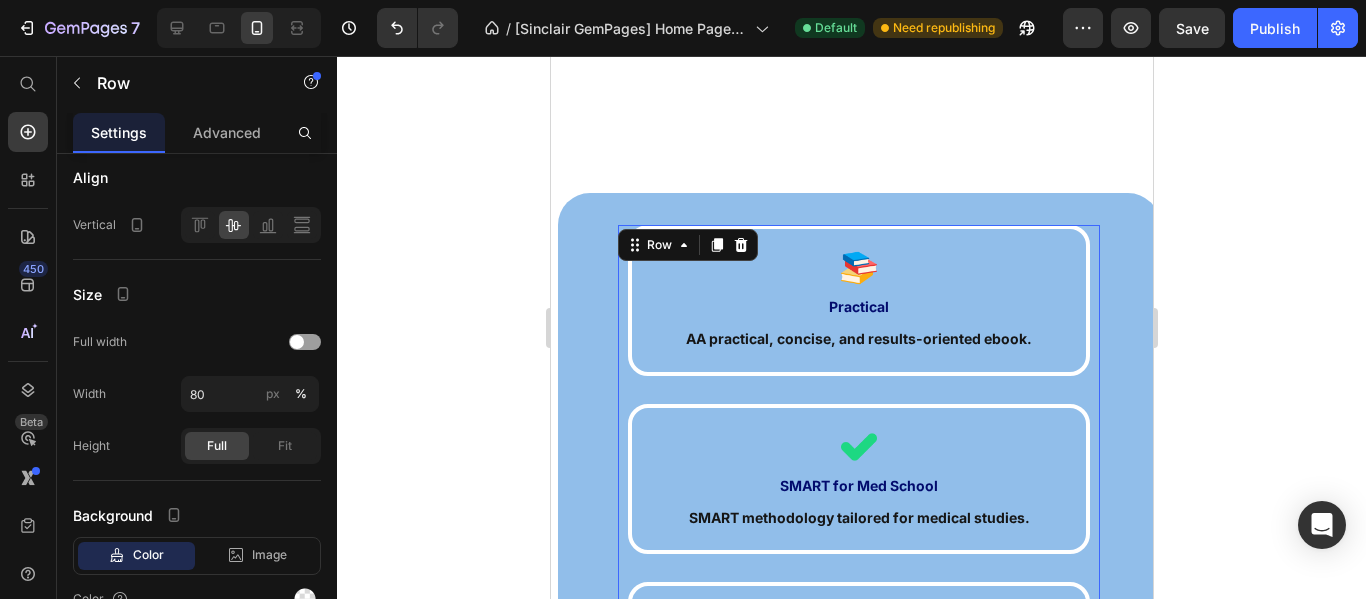 click on "Image Practical Text Block AA practical, concise, and results-oriented ebook. Text Block Row" at bounding box center (858, 314) 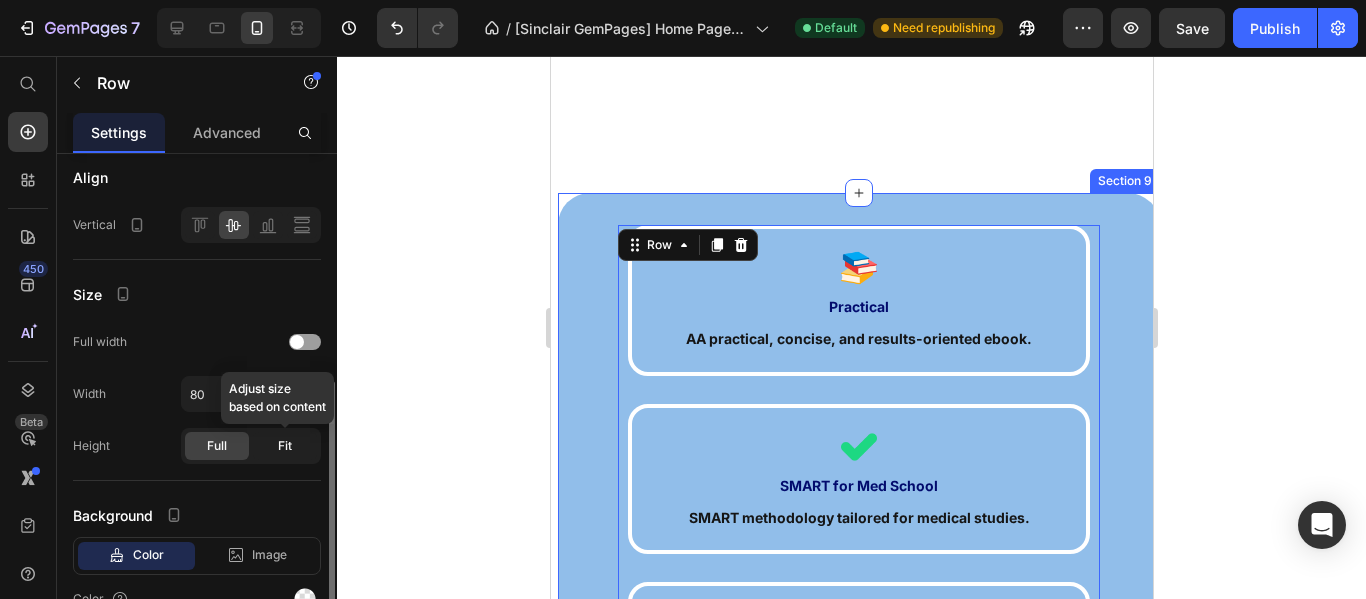 click on "Fit" 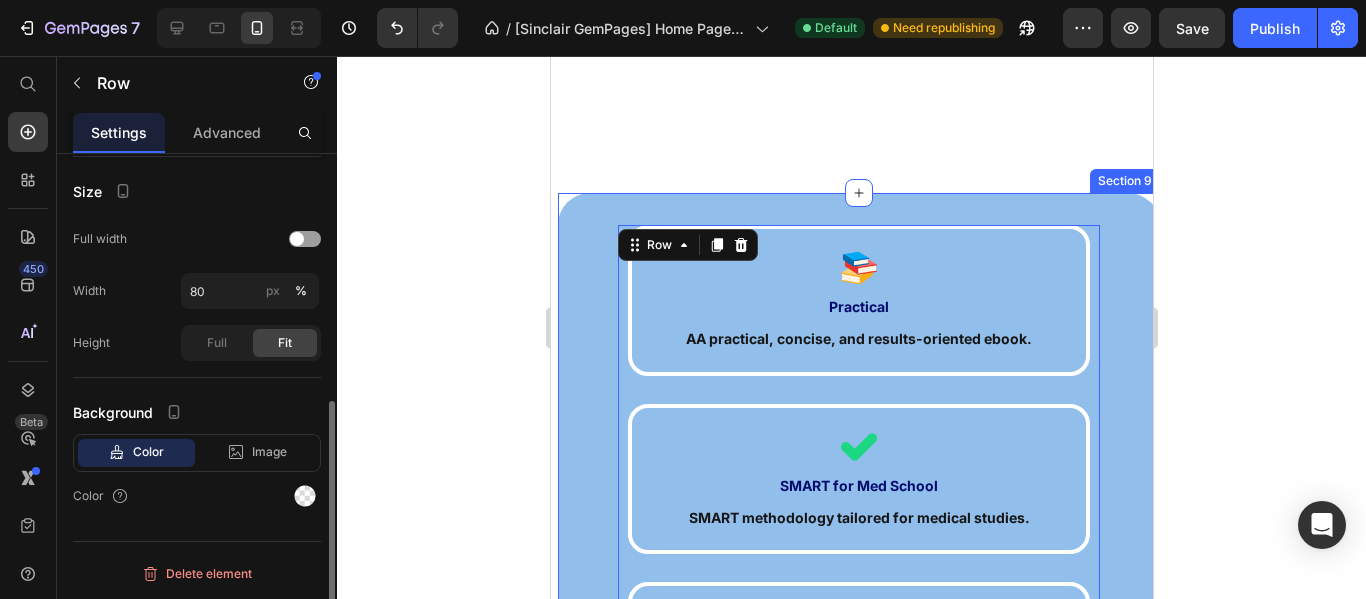 scroll, scrollTop: 486, scrollLeft: 0, axis: vertical 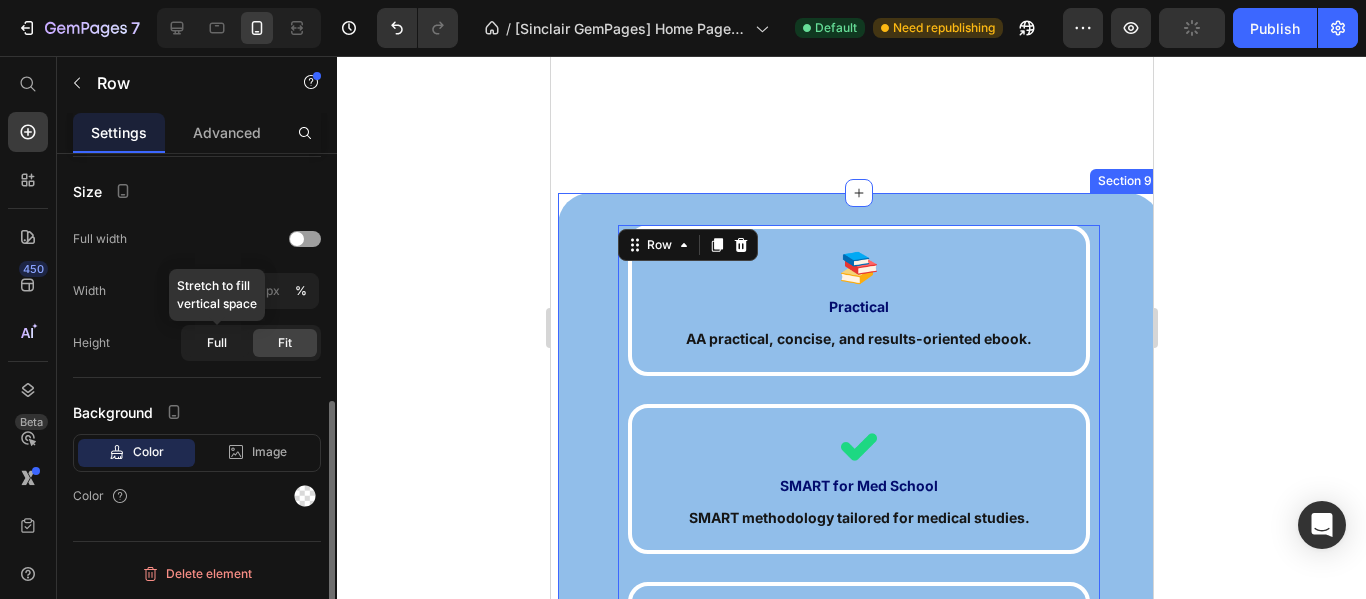 click on "Full" 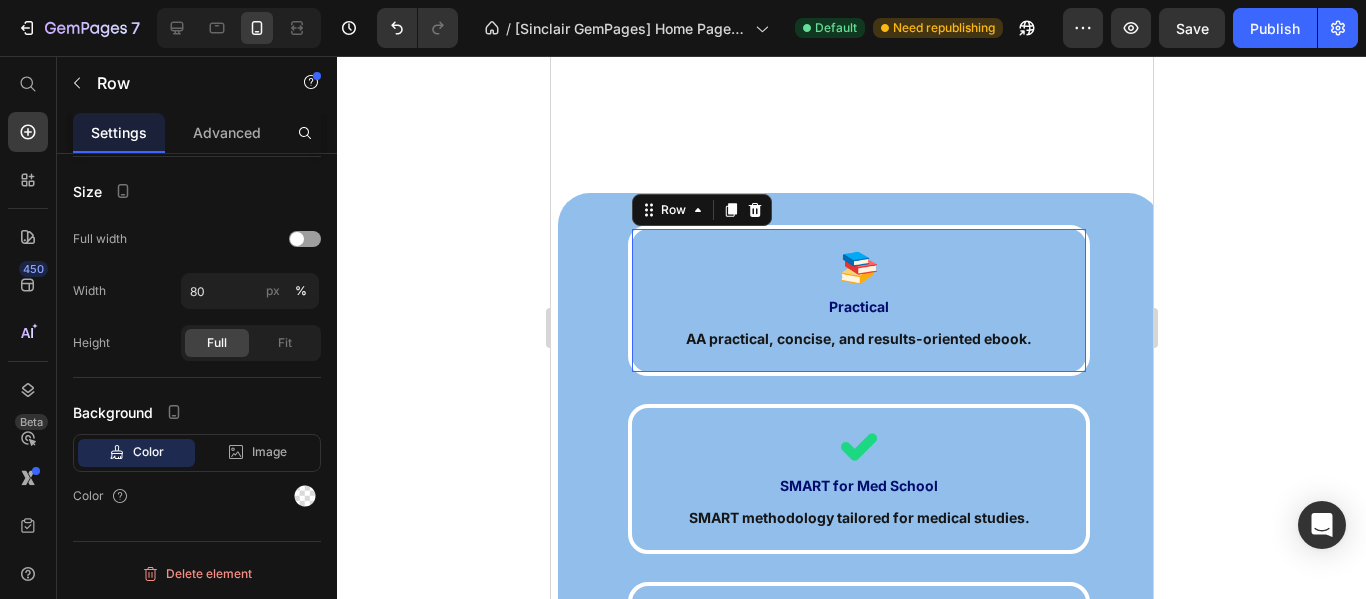 click on "Image Practical Text Block AA practical, concise, and results-oriented ebook. Text Block Row   0" at bounding box center [858, 300] 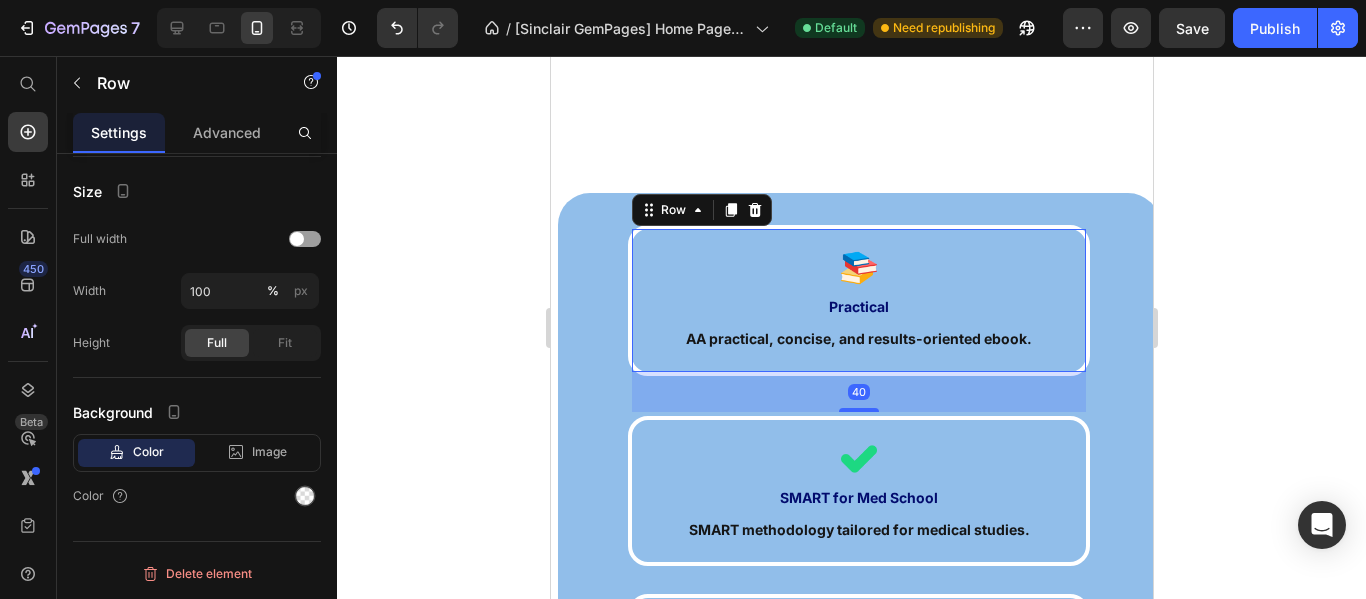 drag, startPoint x: 860, startPoint y: 408, endPoint x: 859, endPoint y: 420, distance: 12.0415945 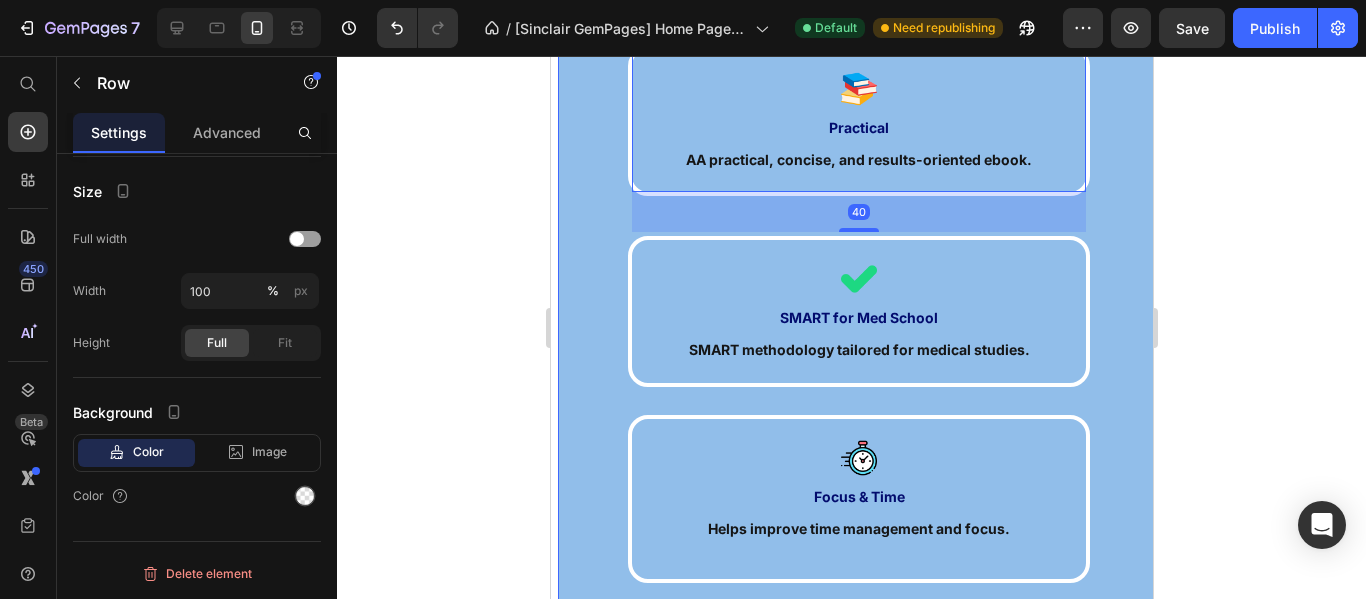 scroll, scrollTop: 5747, scrollLeft: 0, axis: vertical 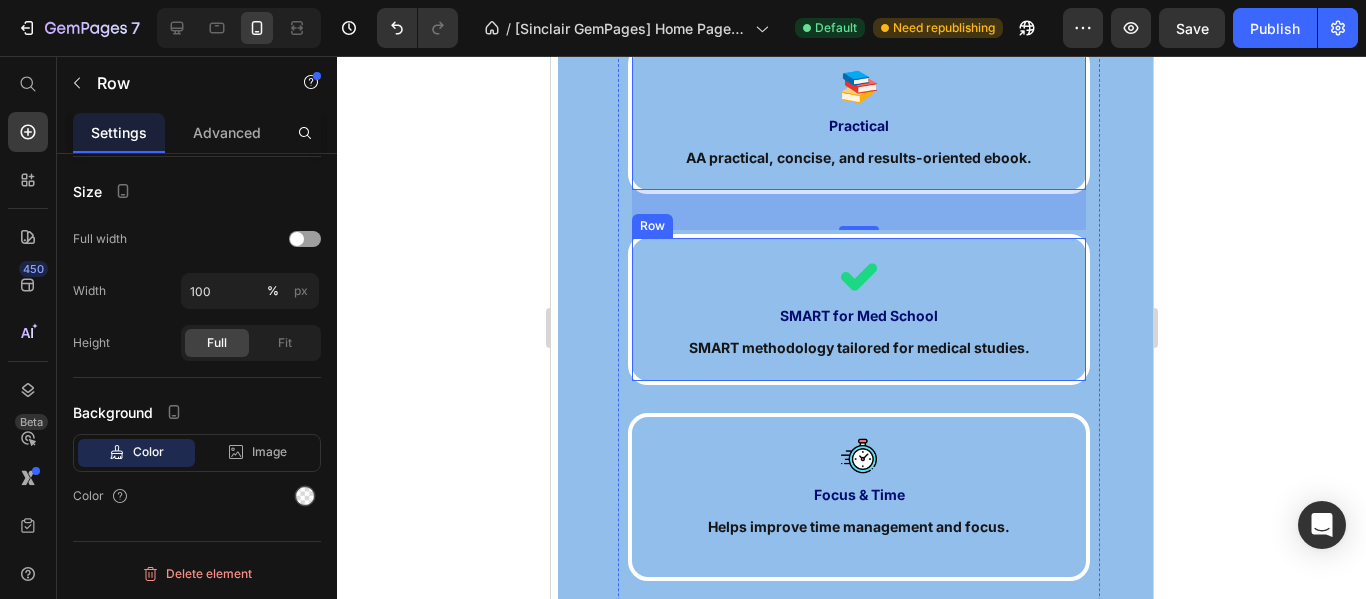 click on "Image SMART for Med School Text Block SMART methodology tailored for medical studies. Text Block Row" at bounding box center (858, 309) 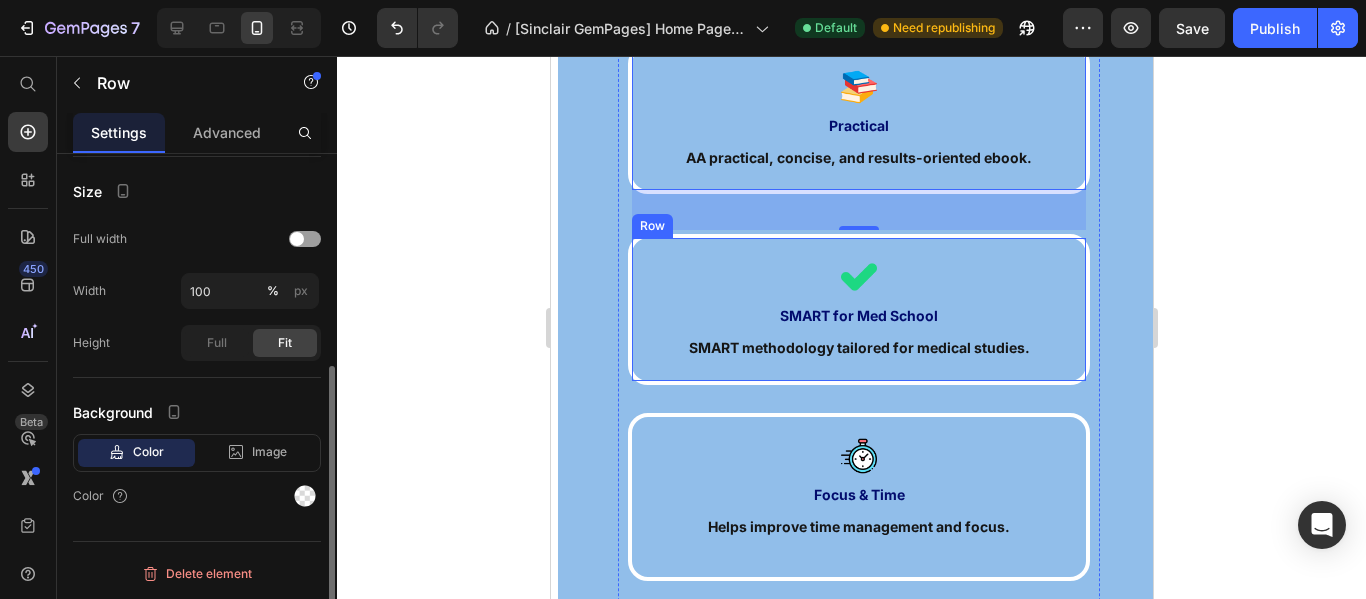 scroll, scrollTop: 366, scrollLeft: 0, axis: vertical 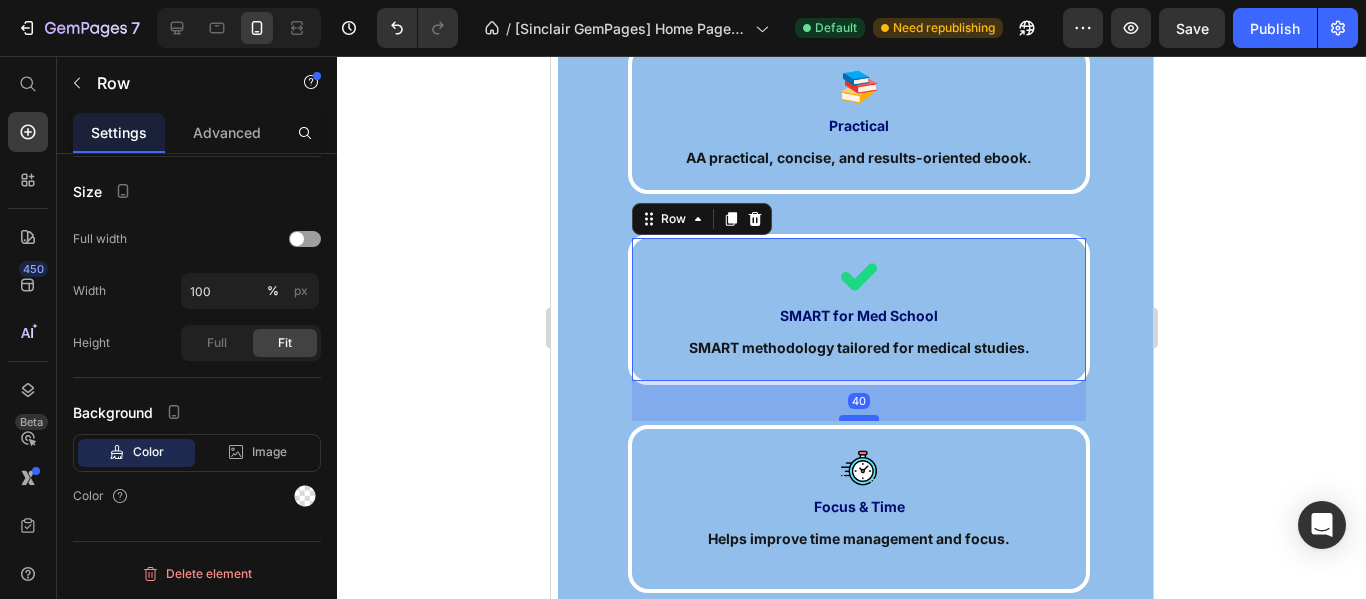 drag, startPoint x: 849, startPoint y: 395, endPoint x: 848, endPoint y: 407, distance: 12.0415945 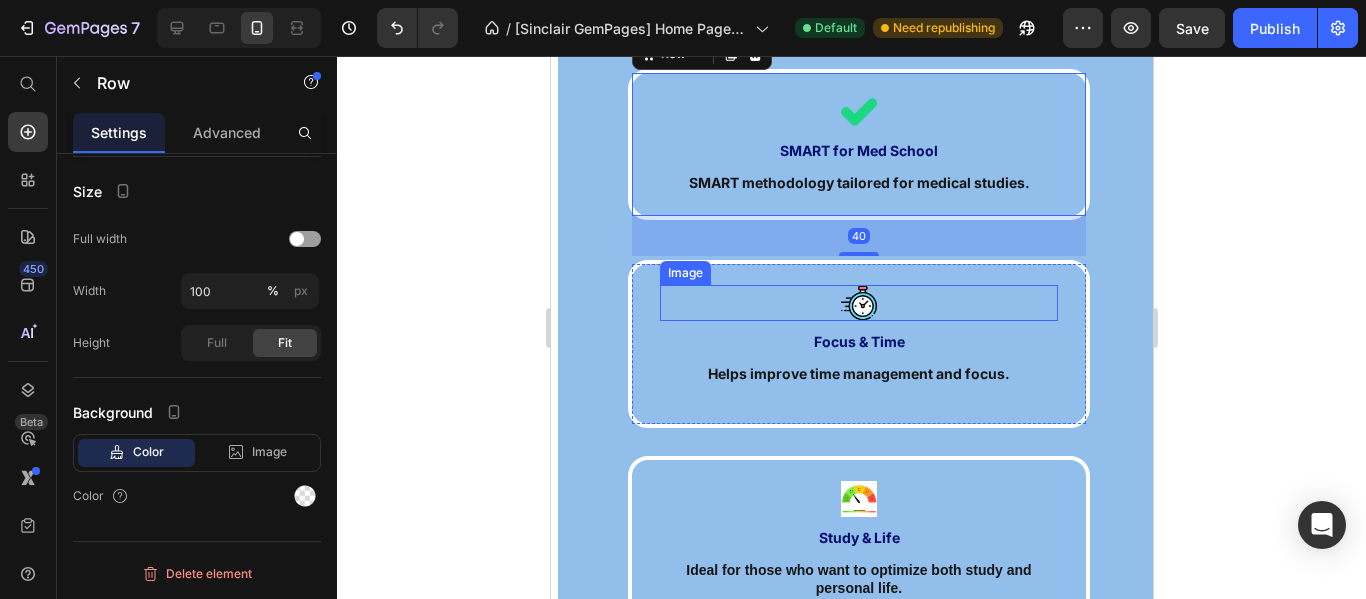 scroll, scrollTop: 5947, scrollLeft: 0, axis: vertical 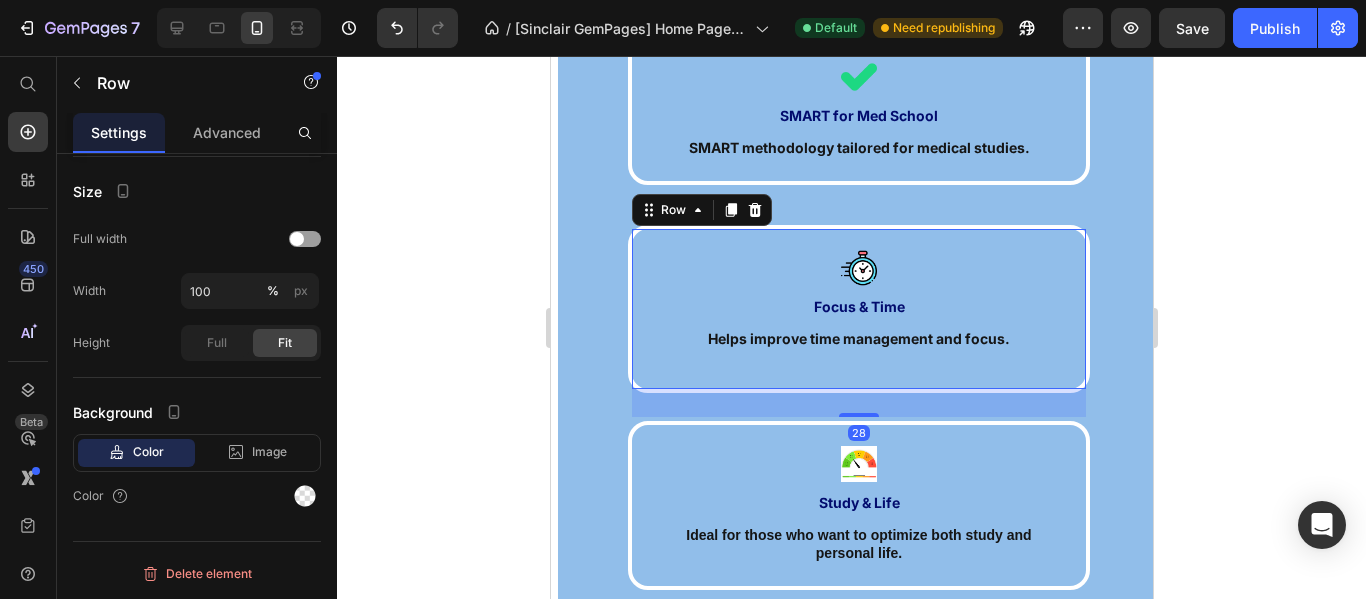 click on "Image Focus & Time Text Block Helps improve time management and focus. Text Block Row   28" at bounding box center (858, 309) 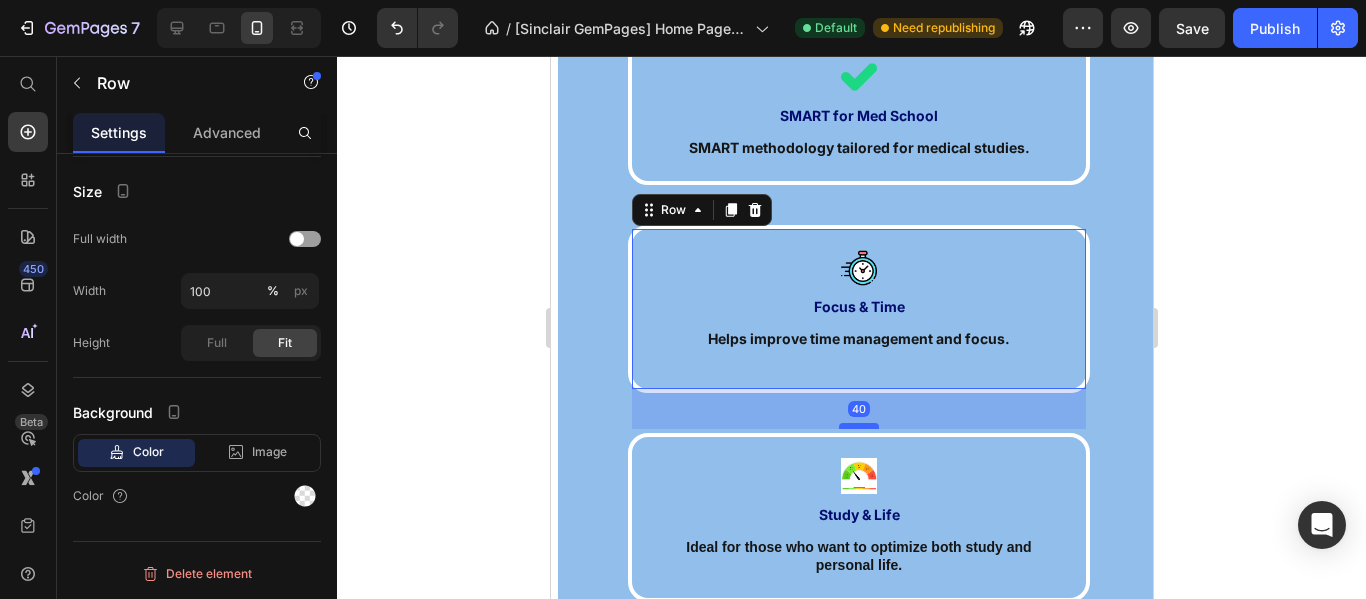 drag, startPoint x: 842, startPoint y: 404, endPoint x: 847, endPoint y: 416, distance: 13 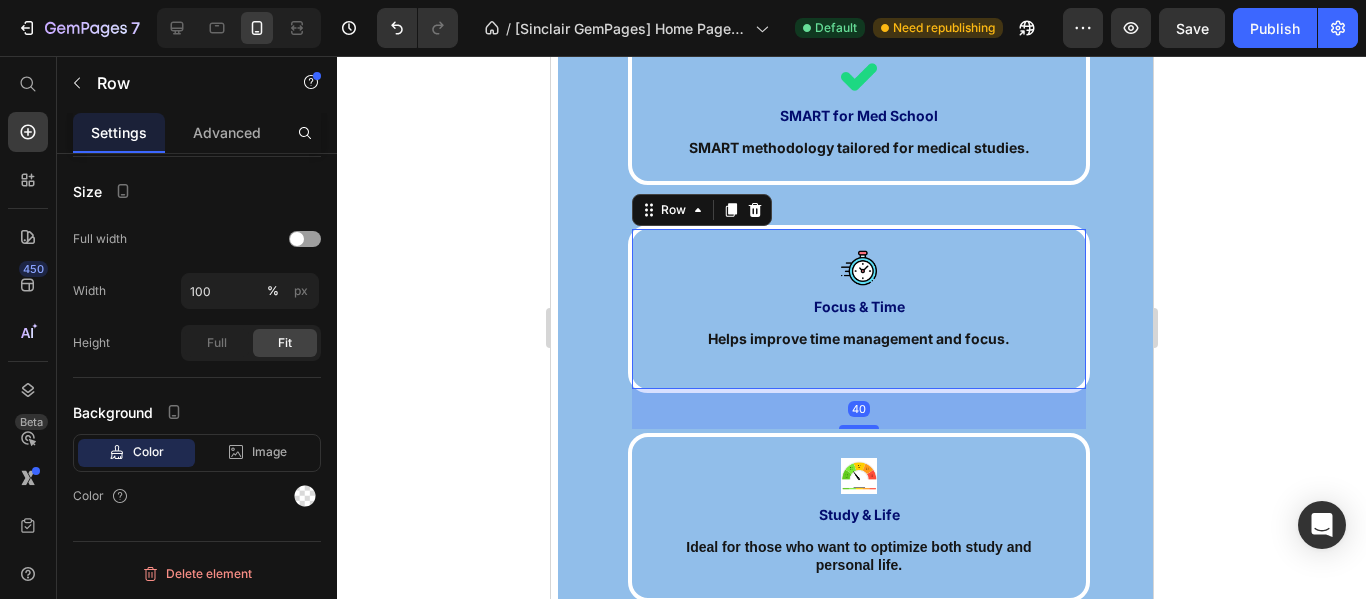 click 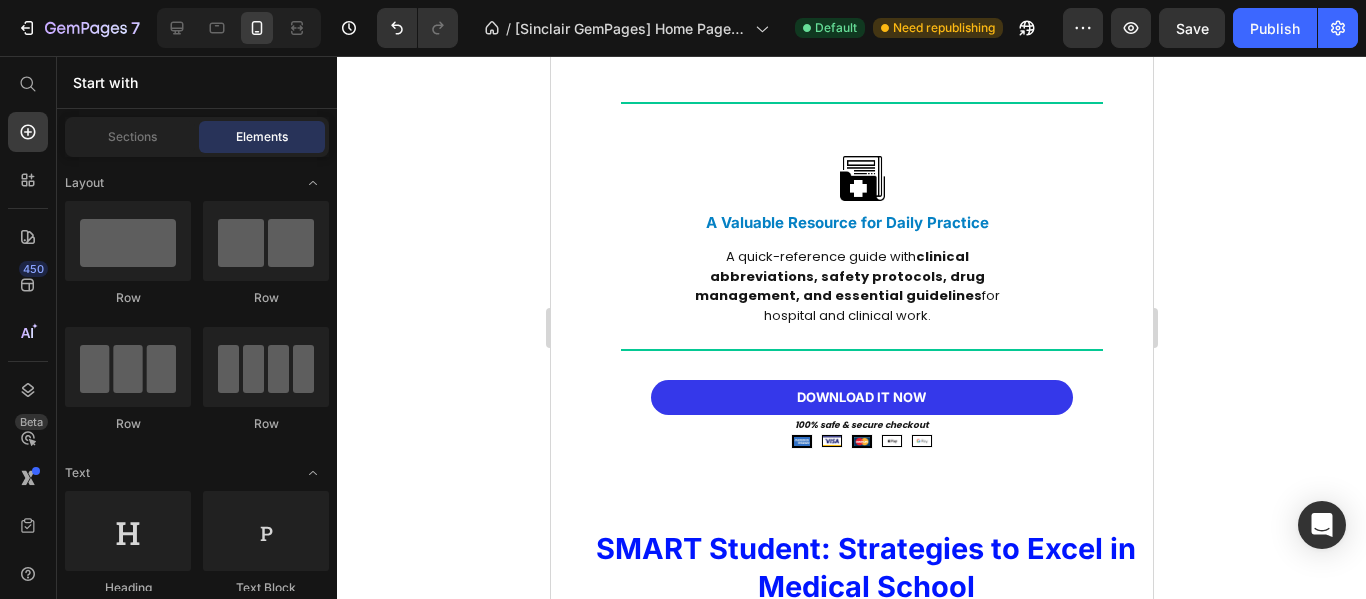 scroll, scrollTop: 4547, scrollLeft: 0, axis: vertical 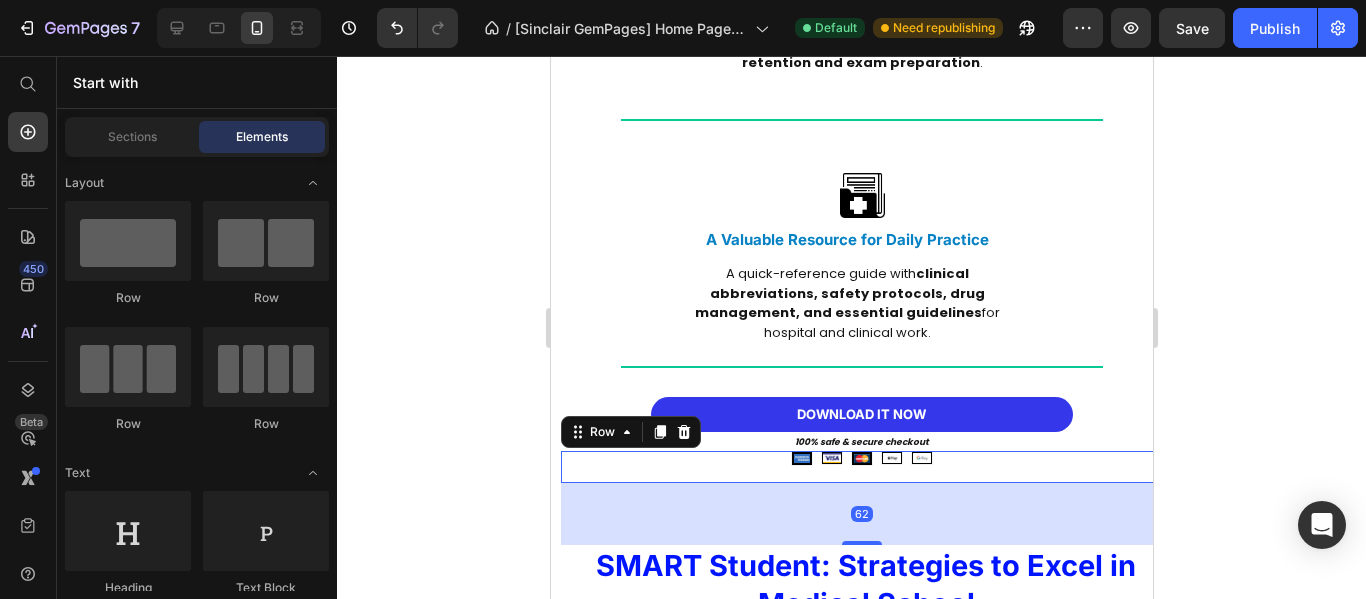 click on "Image" at bounding box center (861, 467) 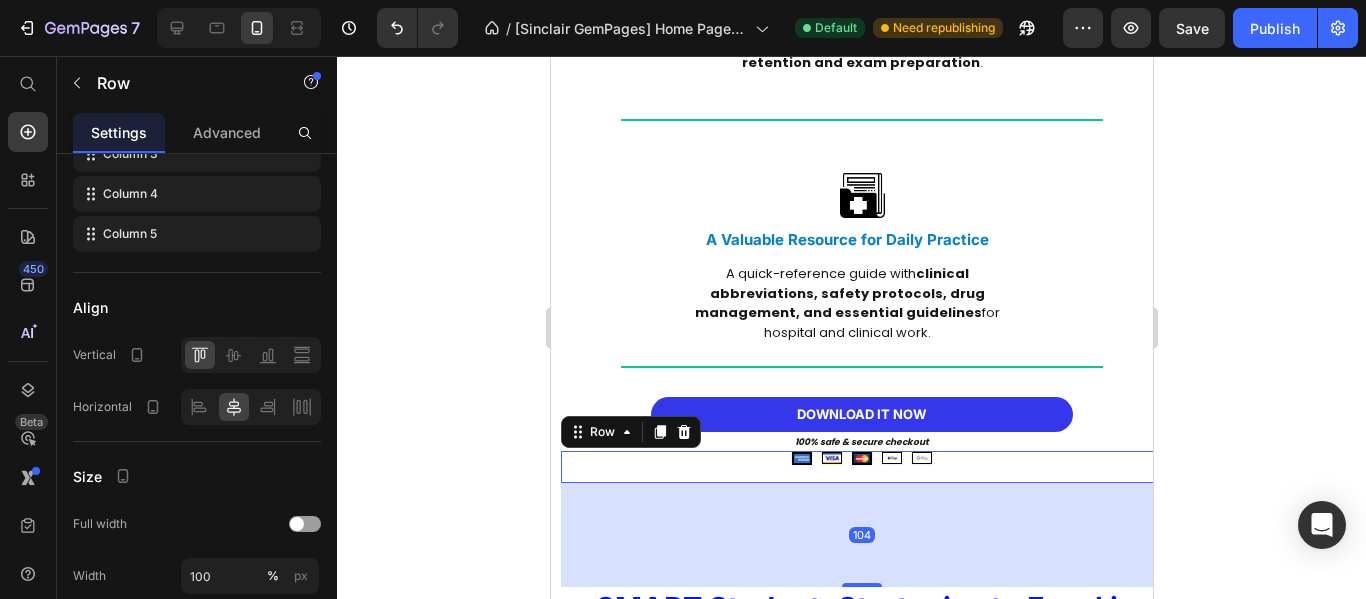 drag, startPoint x: 860, startPoint y: 541, endPoint x: 881, endPoint y: 583, distance: 46.957428 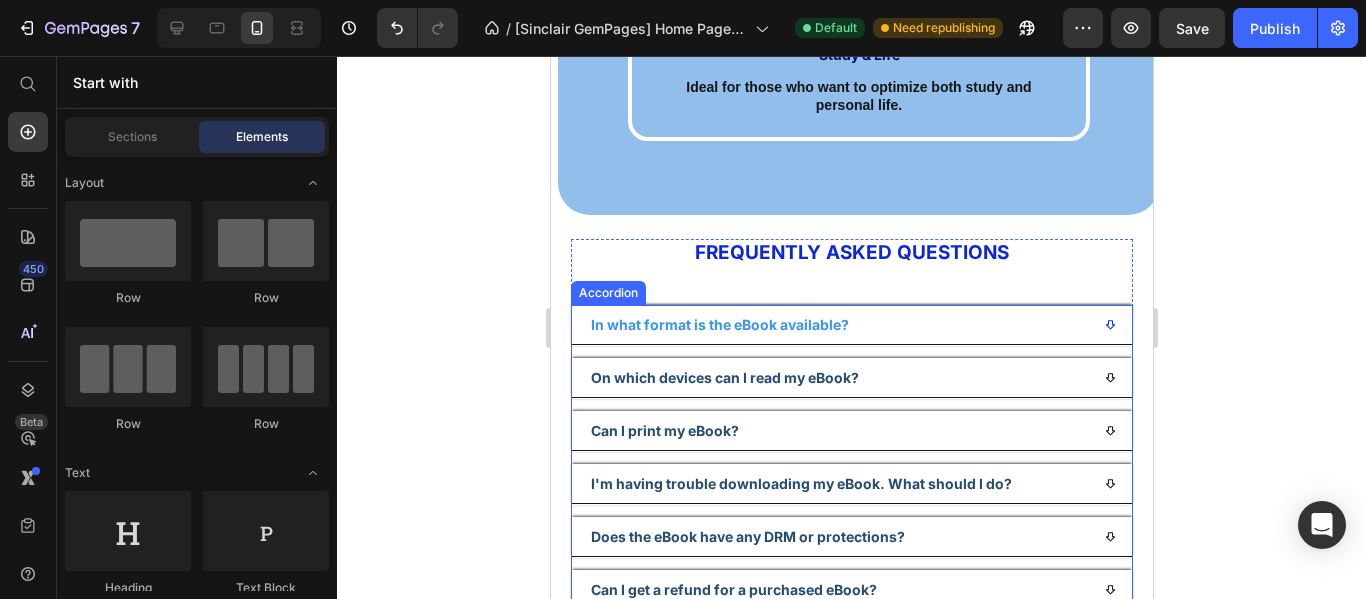 scroll, scrollTop: 6347, scrollLeft: 0, axis: vertical 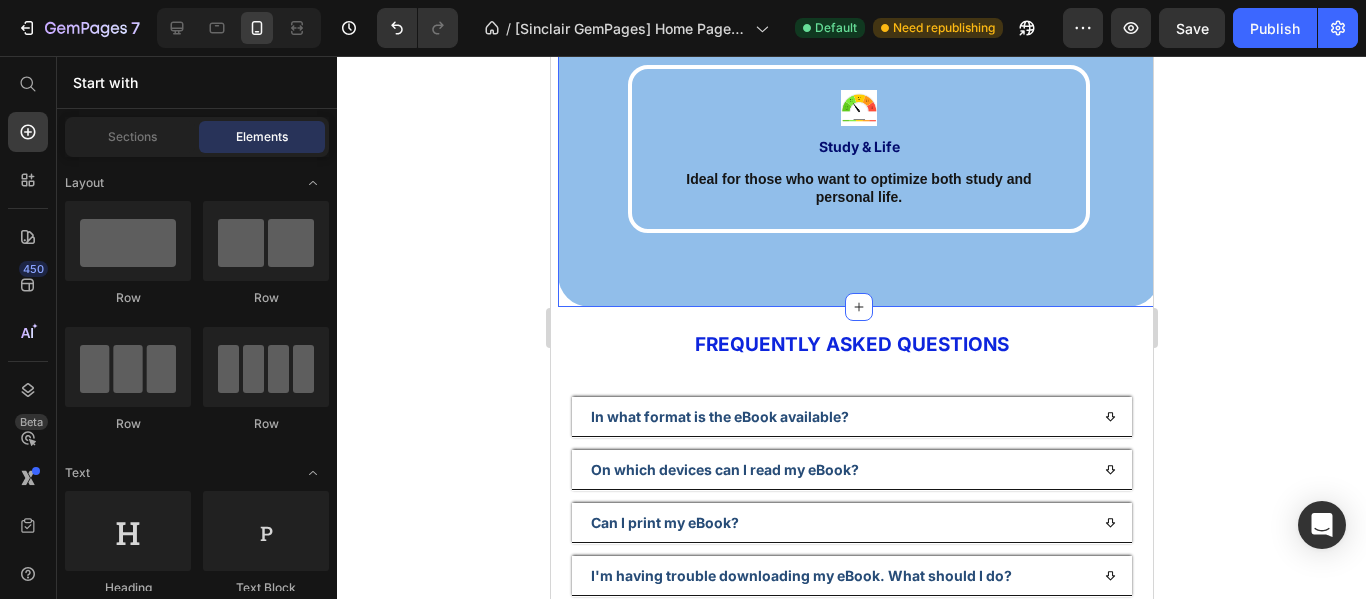 click on "Image Practical Text Block AA practical, concise, and results-oriented ebook. Text Block Row Image SMART for Med School Text Block SMART methodology tailored for medical studies. Text Block Row Image Focus & Time Text Block Helps improve time management and focus. Text Block Row Image Study & Life Text Block Ideal for those who want to optimize both study and personal life. Text Block Row Row Section 9" at bounding box center (858, -124) 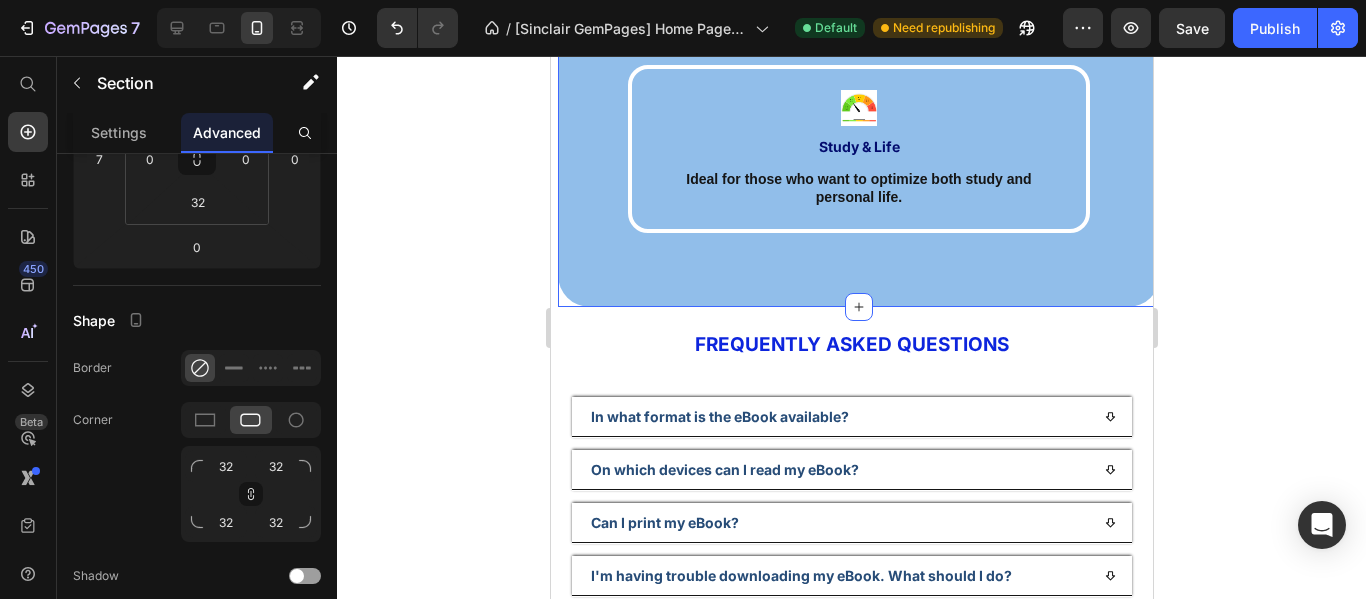 scroll, scrollTop: 0, scrollLeft: 0, axis: both 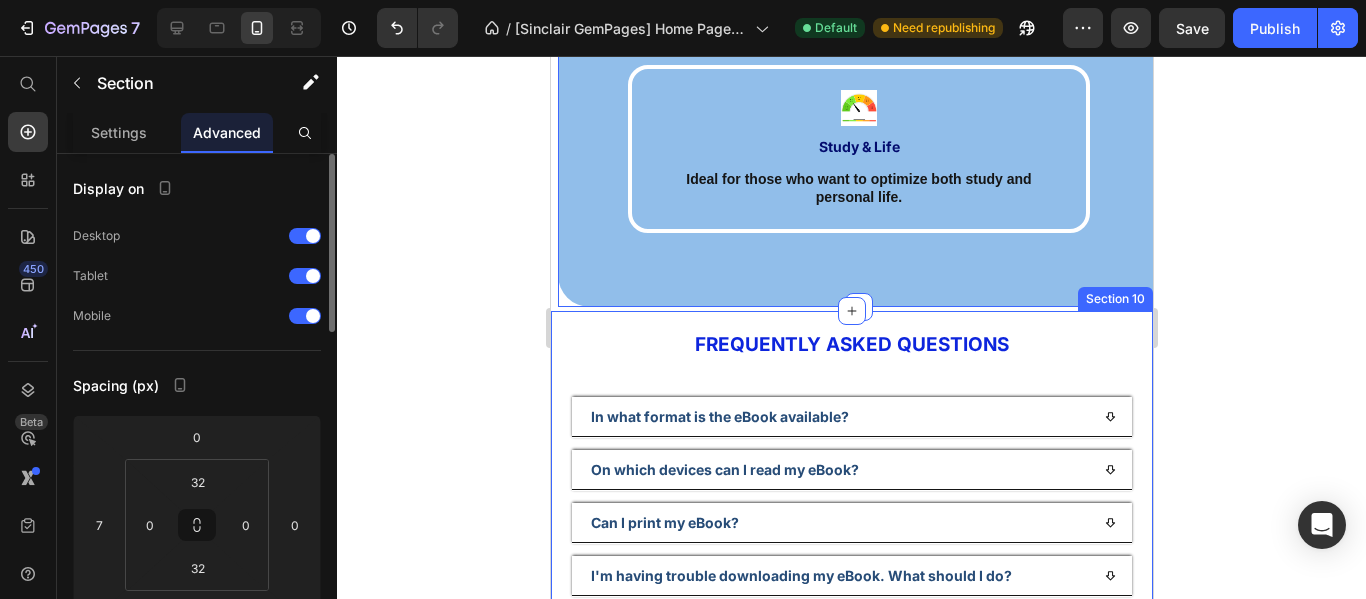click on "Frequently Asked Questions Heading
In what format is the eBook available?
On which devices can I read my eBook?
Can I print my eBook?
I'm having trouble downloading my eBook. What should I do?
Does the eBook have any DRM or protections?
Can I get a refund for a purchased eBook? Accordion Row Section 10" at bounding box center (851, 524) 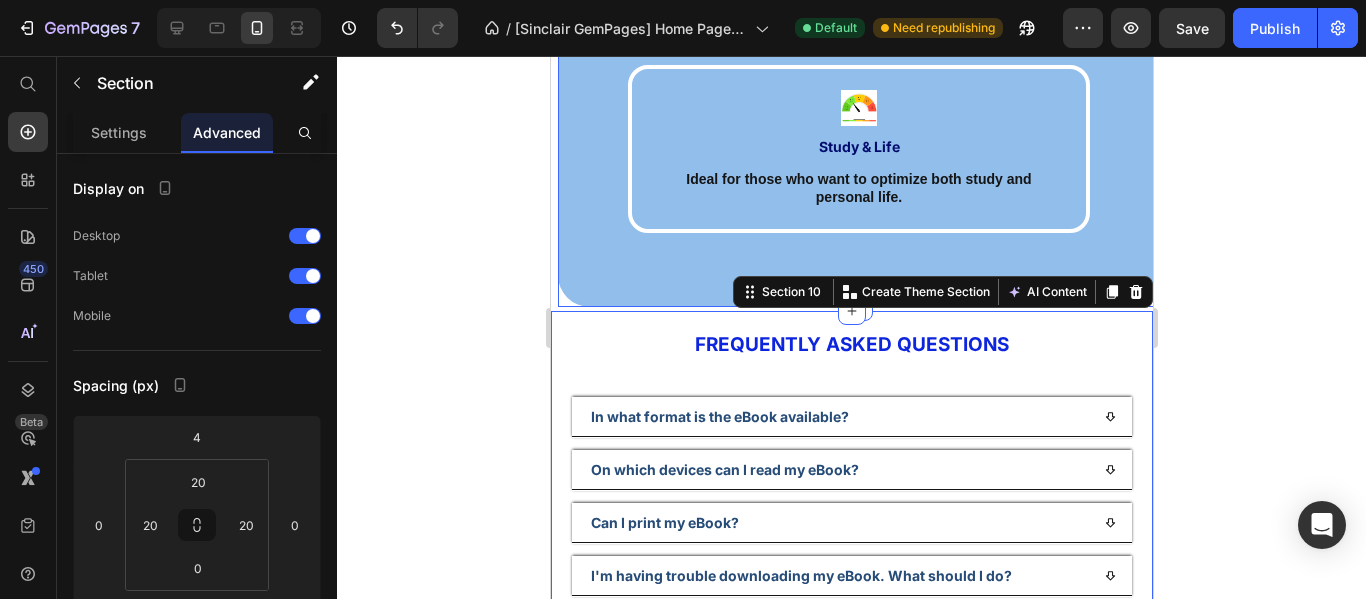 click on "Image Practical Text Block AA practical, concise, and results-oriented ebook. Text Block Row Image SMART for Med School Text Block SMART methodology tailored for medical studies. Text Block Row Image Focus & Time Text Block Helps improve time management and focus. Text Block Row Image Study & Life Text Block Ideal for those who want to optimize both study and personal life. Text Block Row Row" at bounding box center (858, -124) 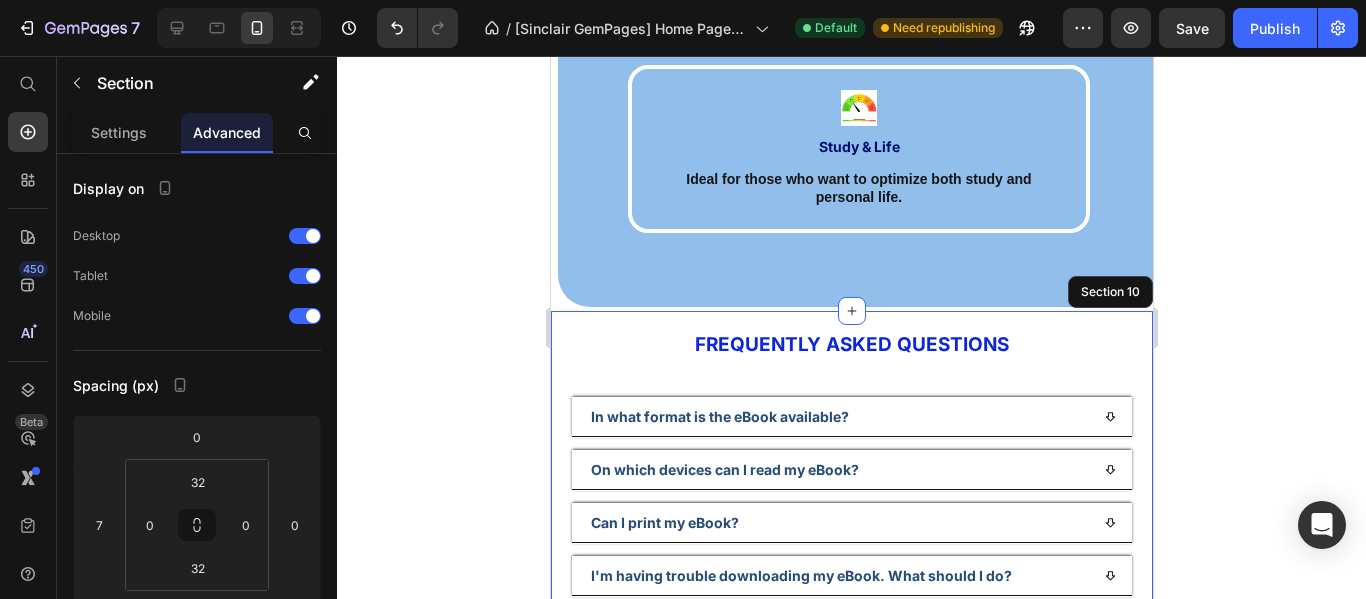 click on "Frequently Asked Questions Heading
In what format is the eBook available?
On which devices can I read my eBook?
Can I print my eBook?
I'm having trouble downloading my eBook. What should I do?
Does the eBook have any DRM or protections?
Can I get a refund for a purchased eBook? Accordion Row Section 10" at bounding box center (851, 524) 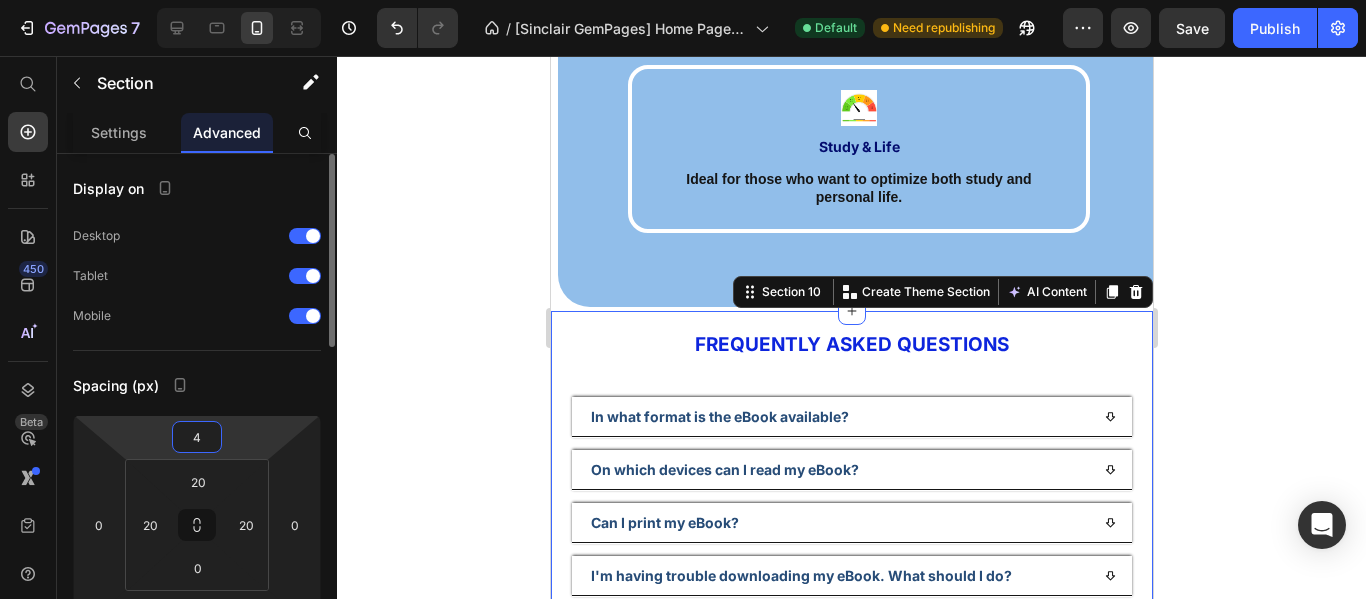 click on "4" at bounding box center (197, 437) 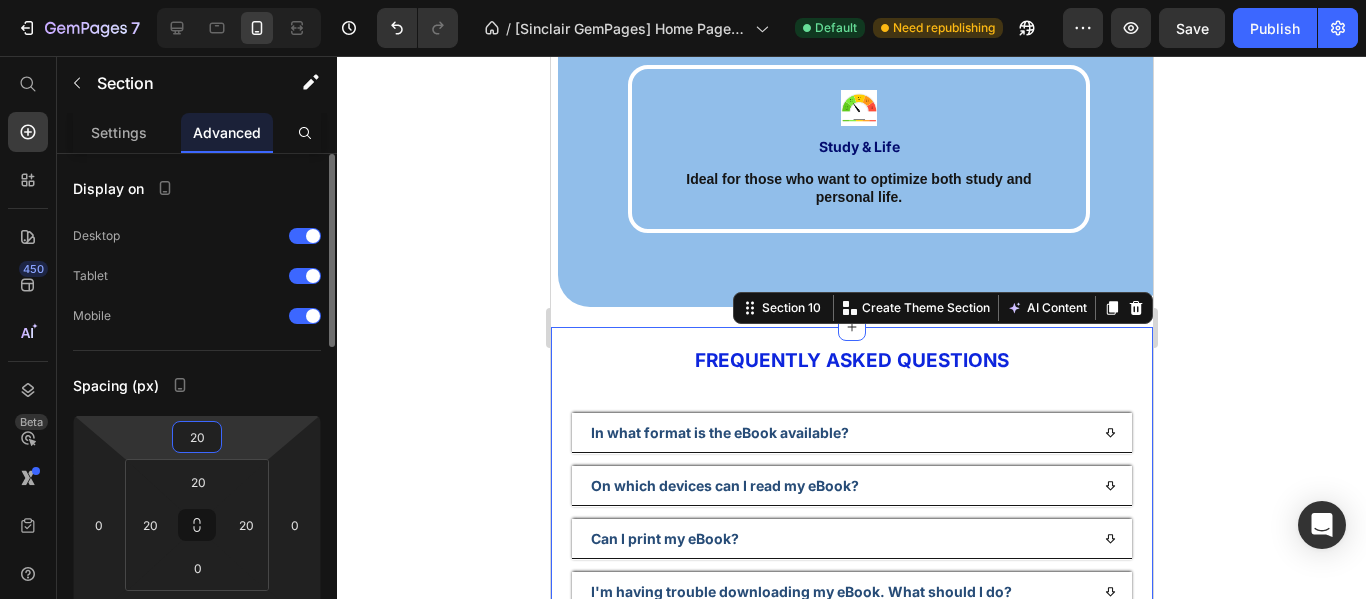 type on "2" 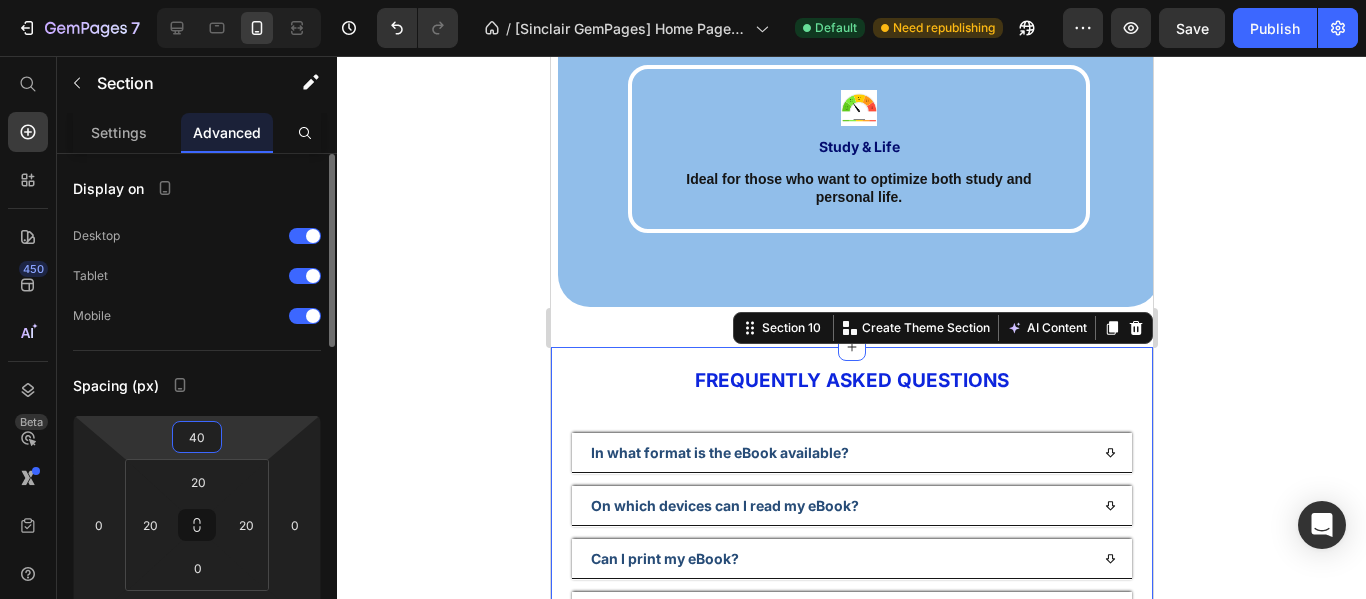 type on "4" 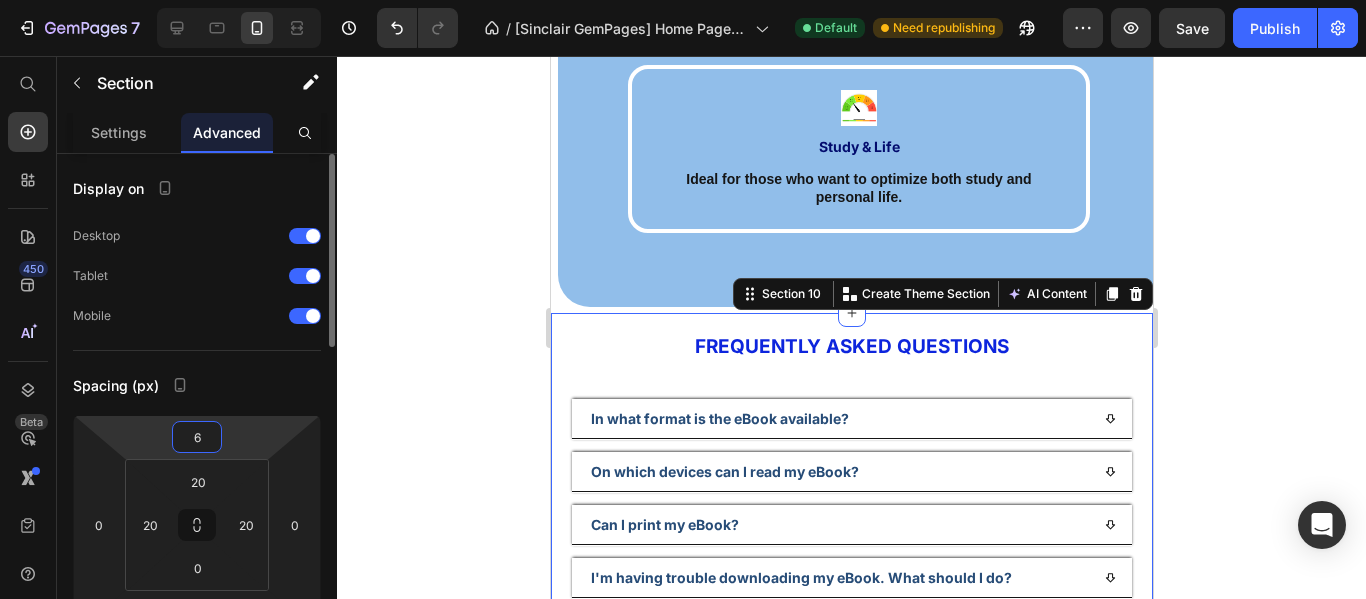 type on "60" 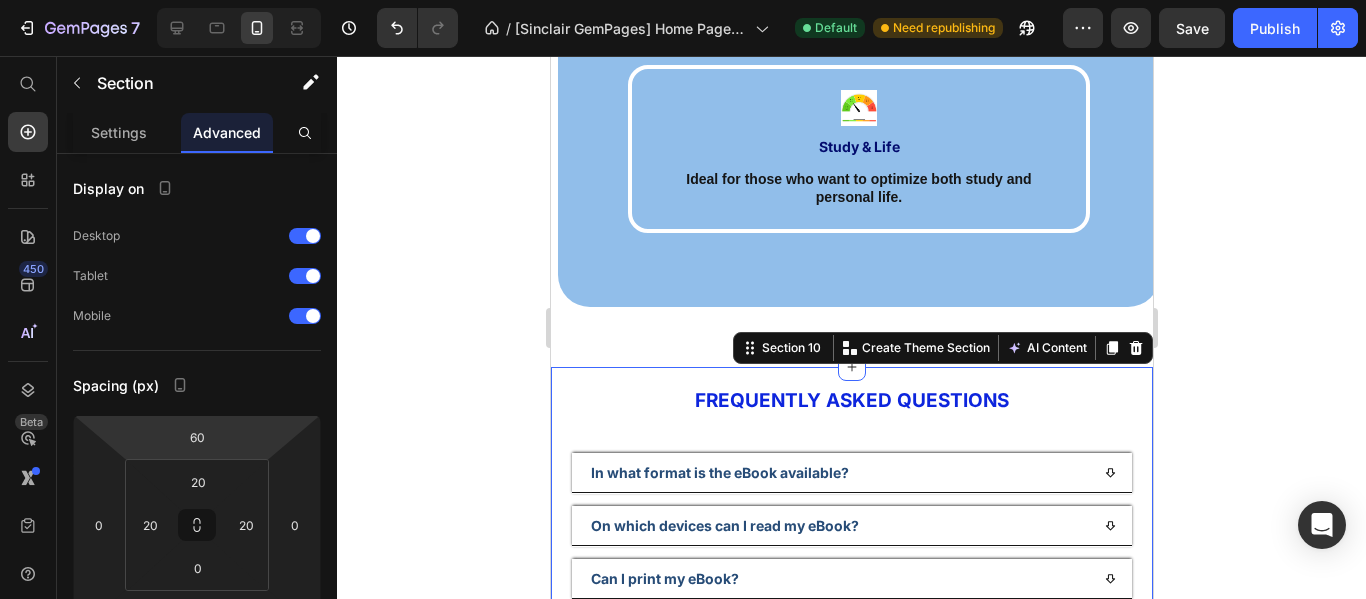 click 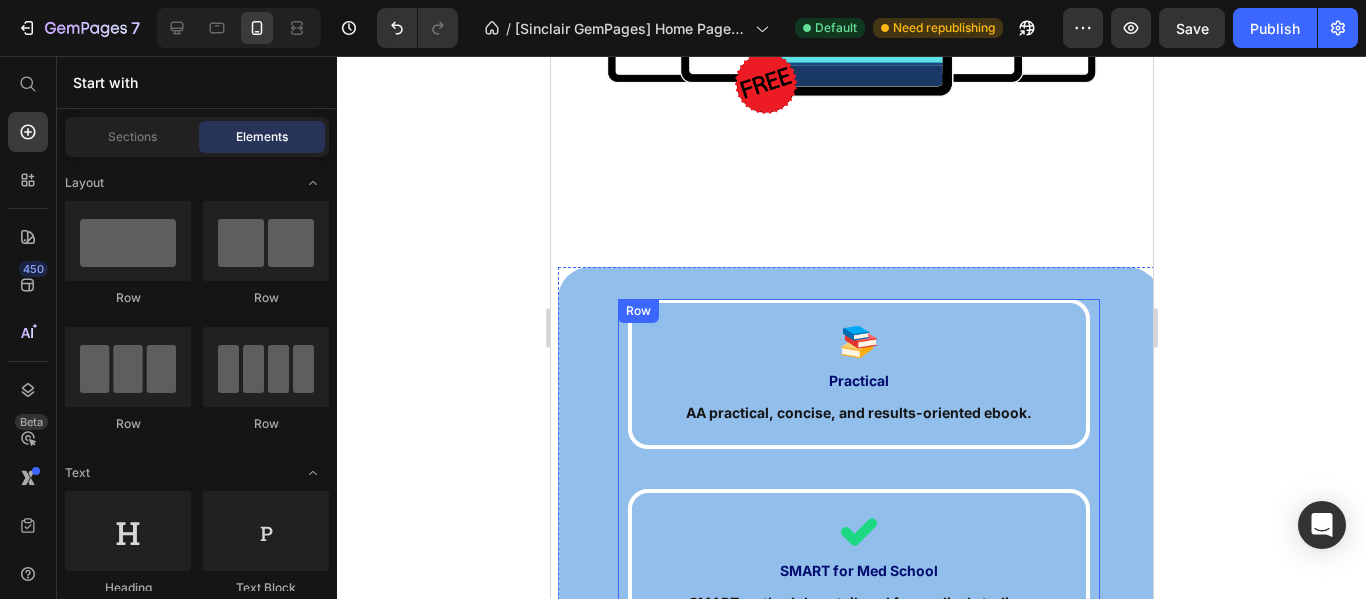 scroll, scrollTop: 5447, scrollLeft: 0, axis: vertical 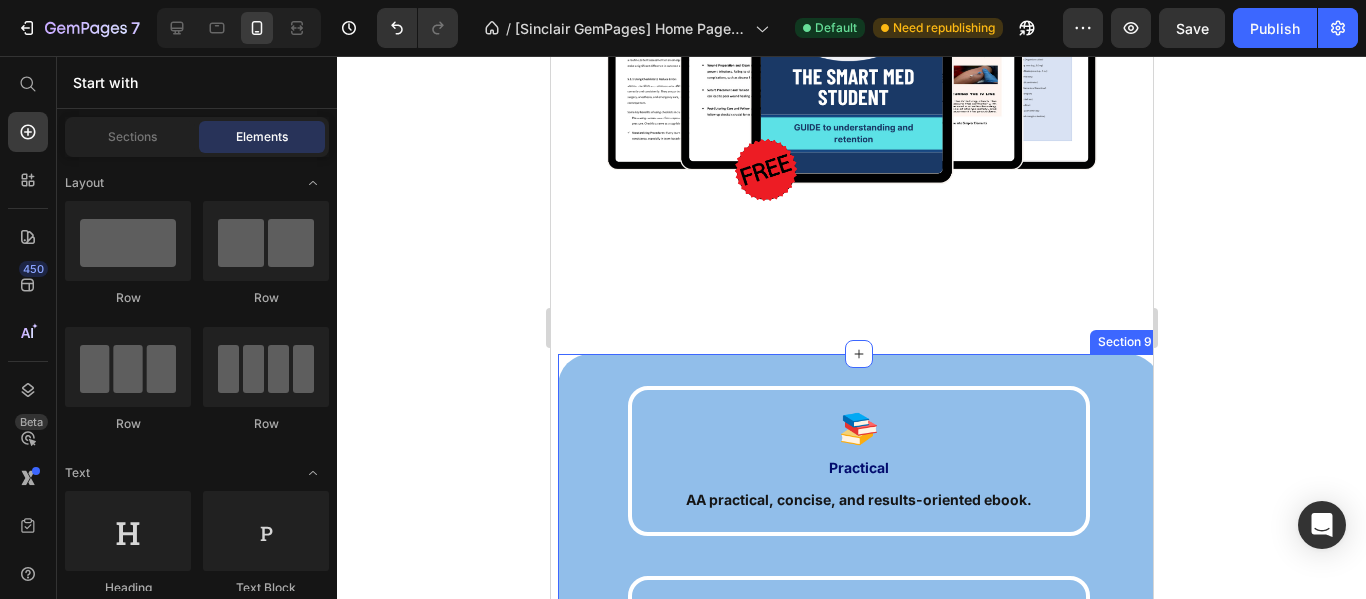 click on "Image Practical Text Block AA practical, concise, and results-oriented ebook. Text Block Row Image SMART for Med School Text Block SMART methodology tailored for medical studies. Text Block Row Image Focus & Time Text Block Helps improve time management and focus. Text Block Row Image Study & Life Text Block Ideal for those who want to optimize both study and personal life. Text Block Row Row" at bounding box center (858, 786) 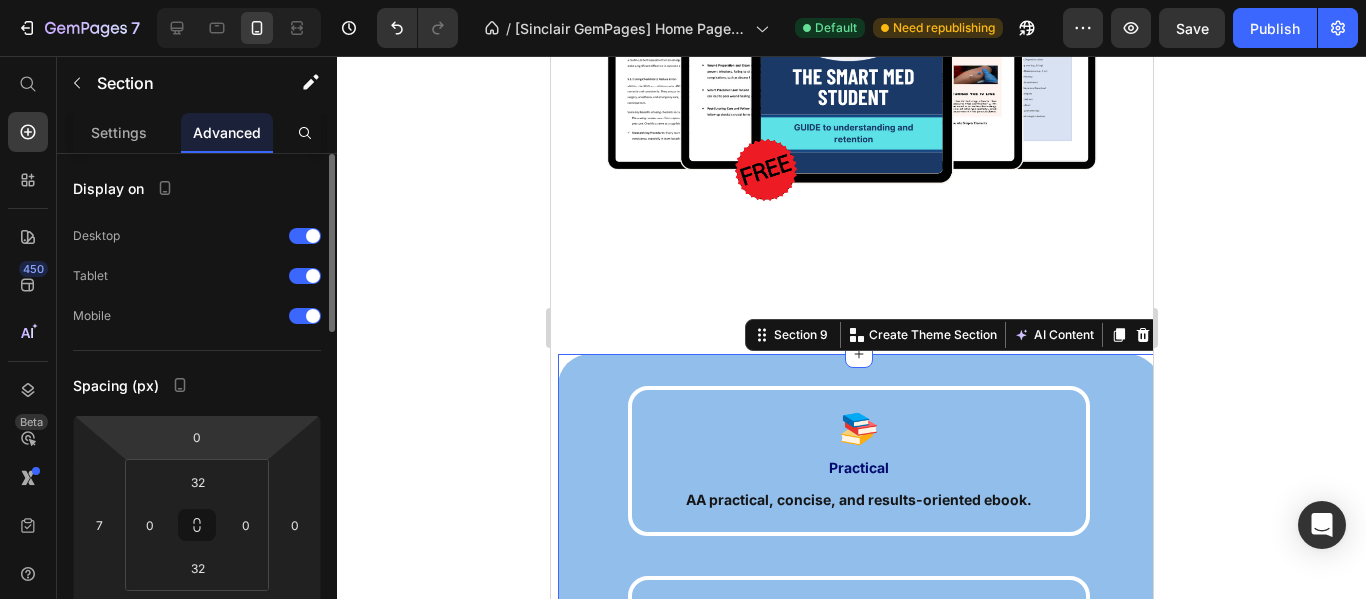 scroll, scrollTop: 100, scrollLeft: 0, axis: vertical 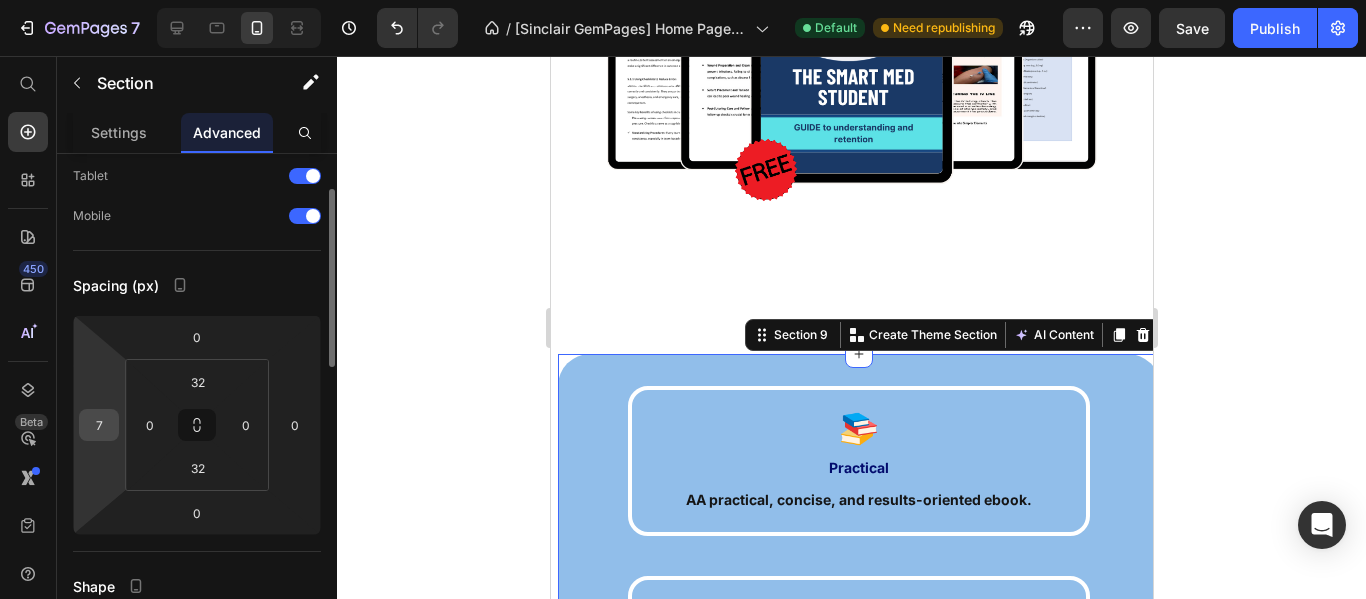 click on "7" at bounding box center [99, 425] 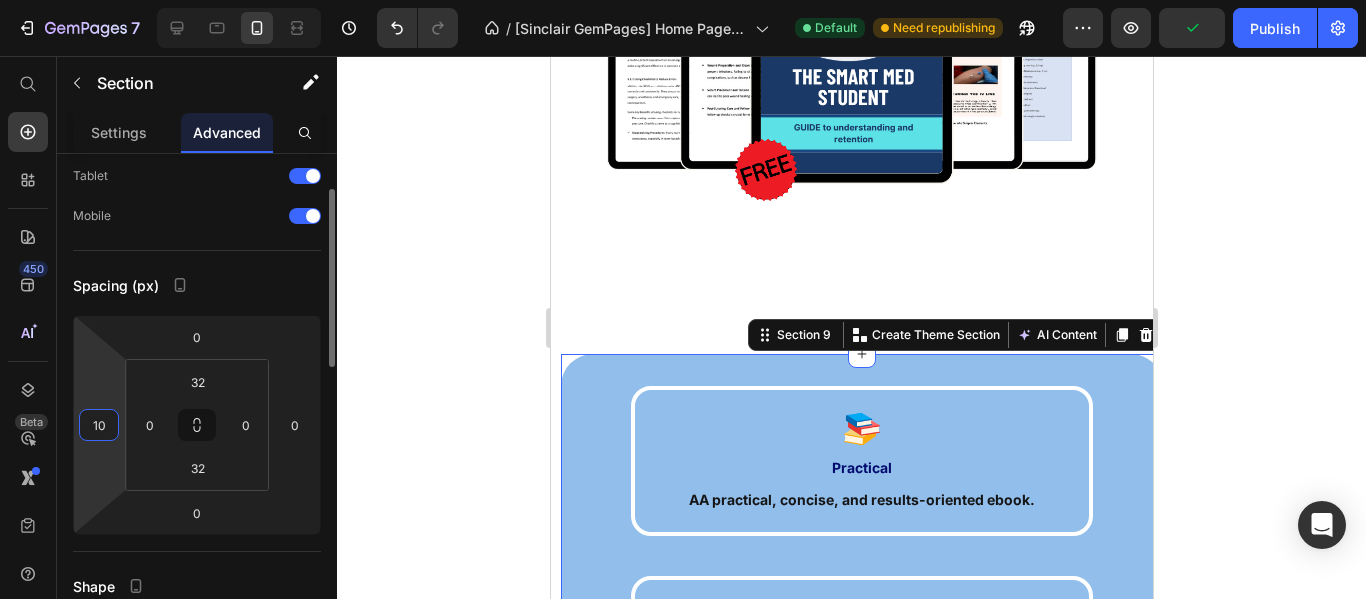 type on "1" 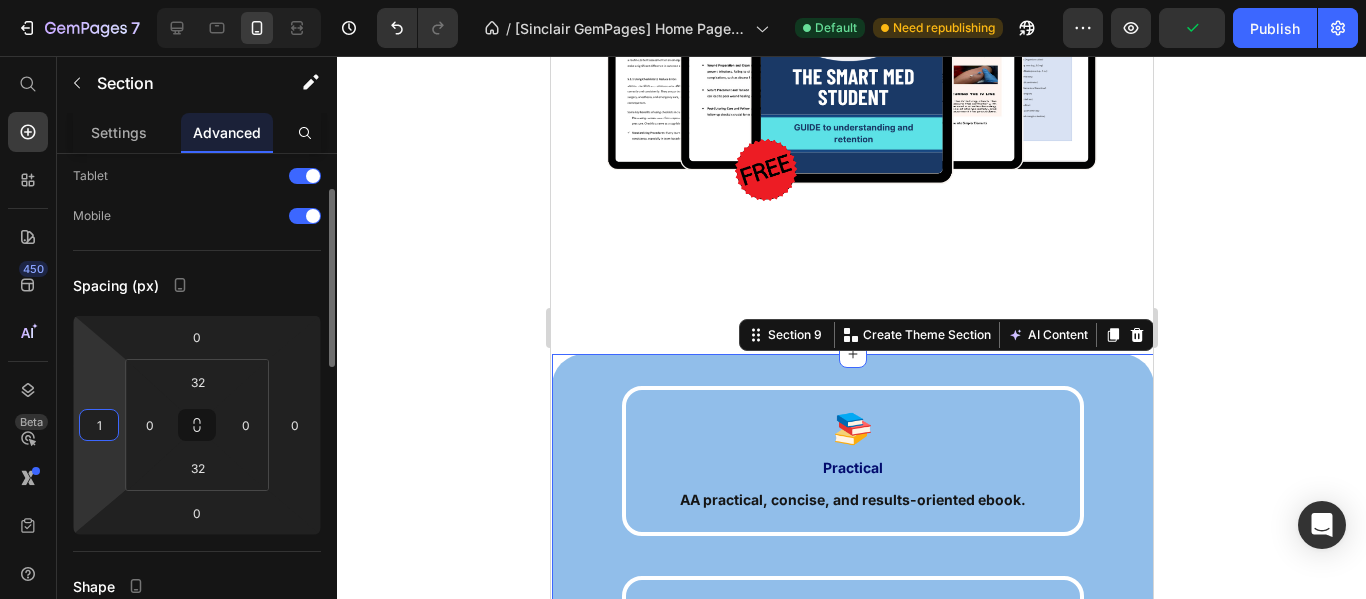 type on "12" 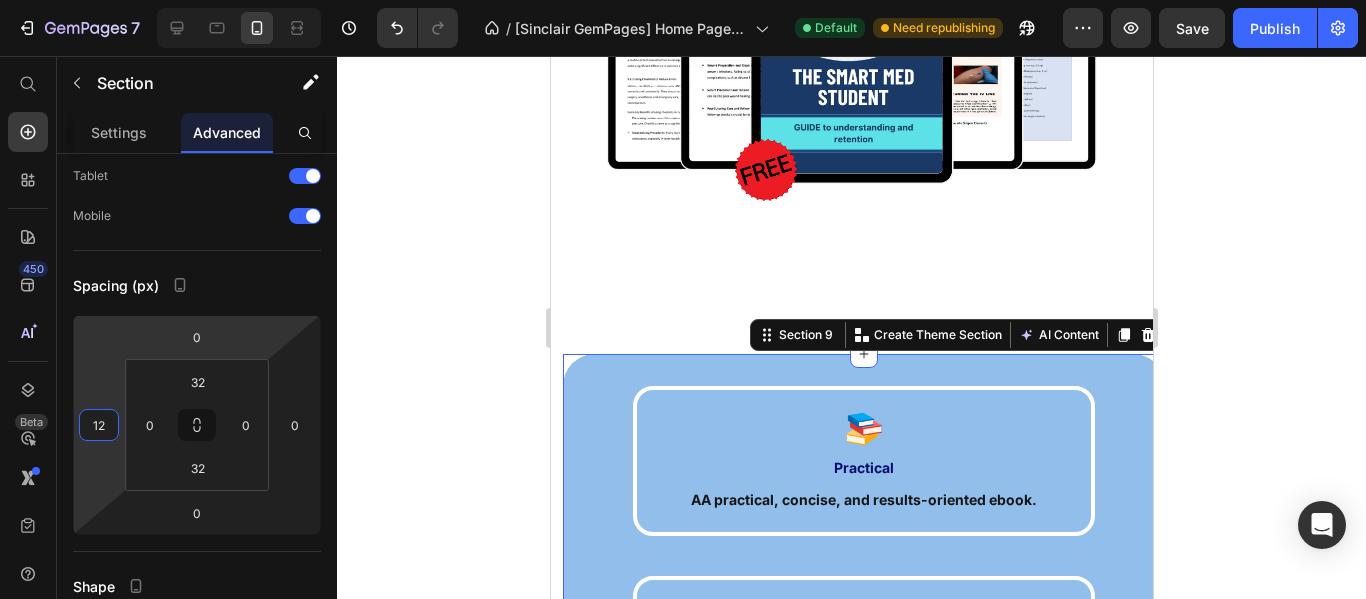 click 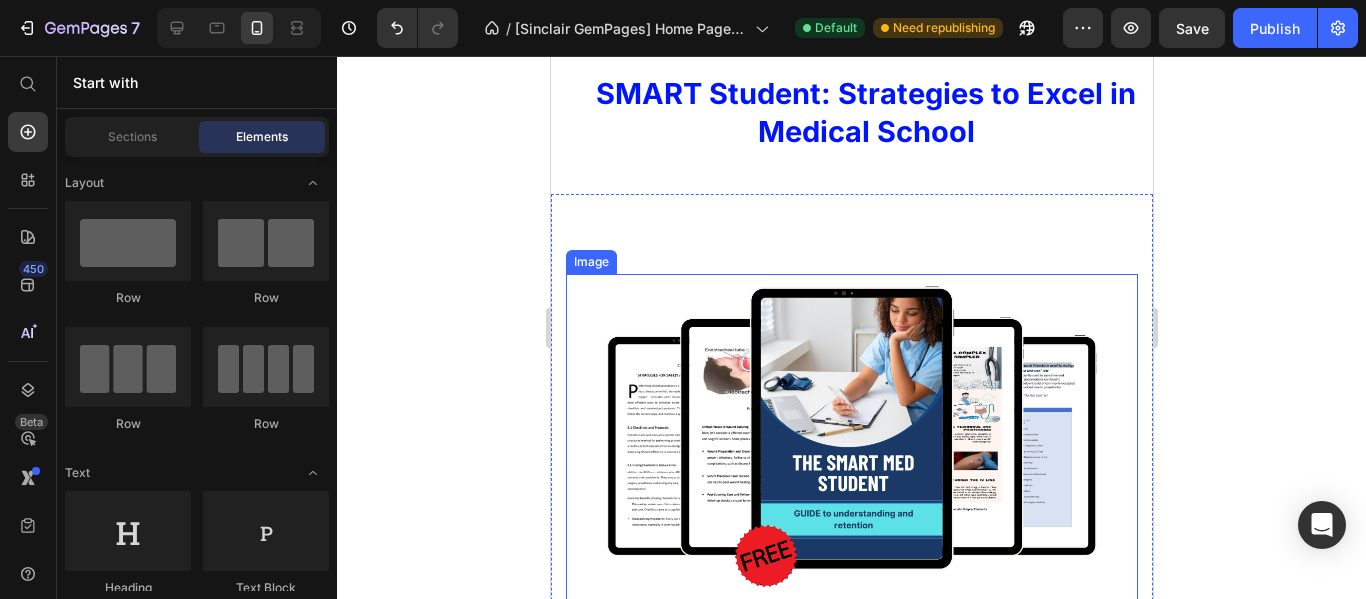 scroll, scrollTop: 5047, scrollLeft: 0, axis: vertical 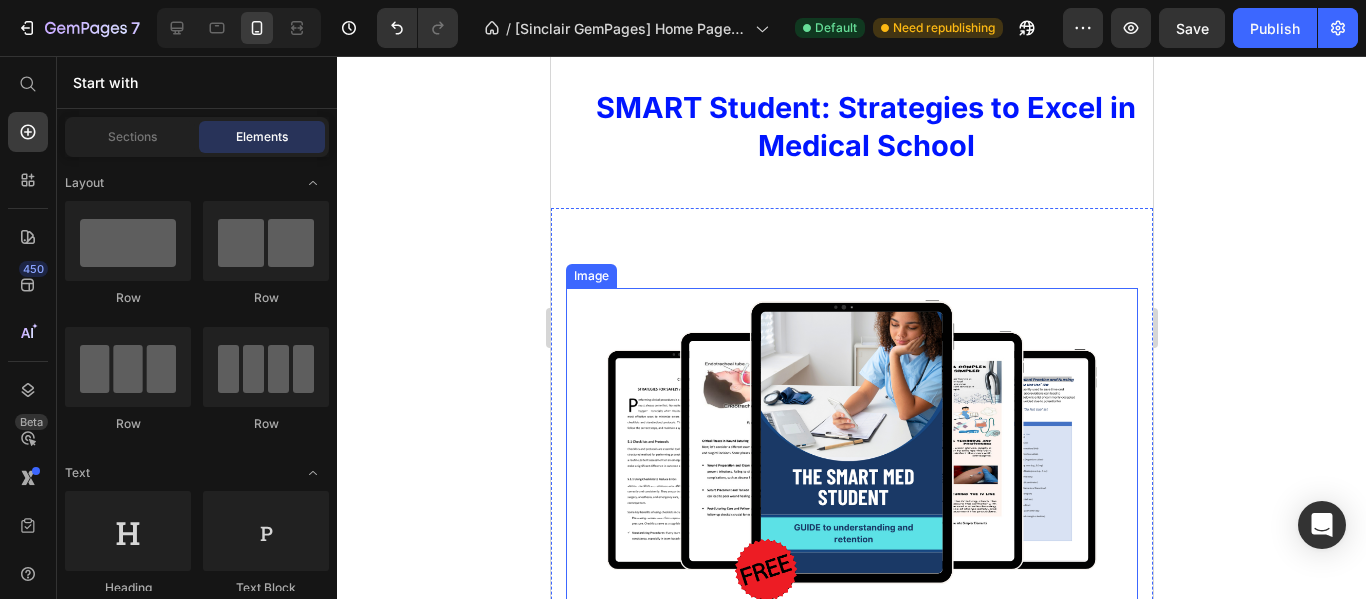click at bounding box center [851, 481] 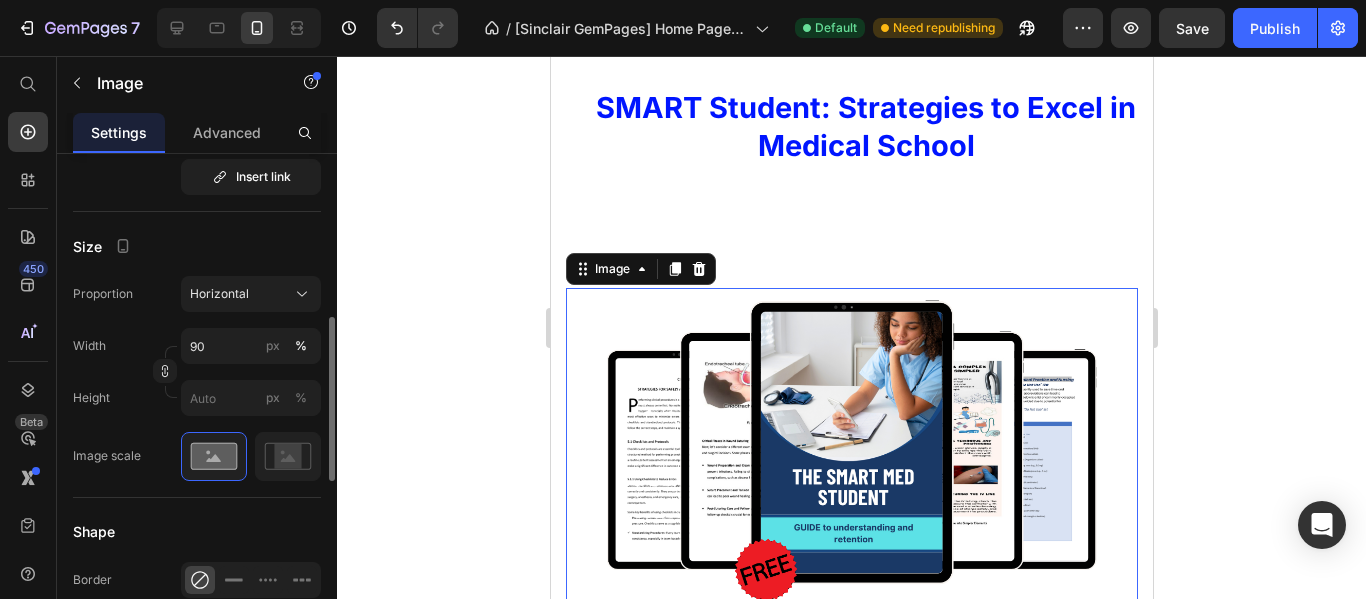 scroll, scrollTop: 700, scrollLeft: 0, axis: vertical 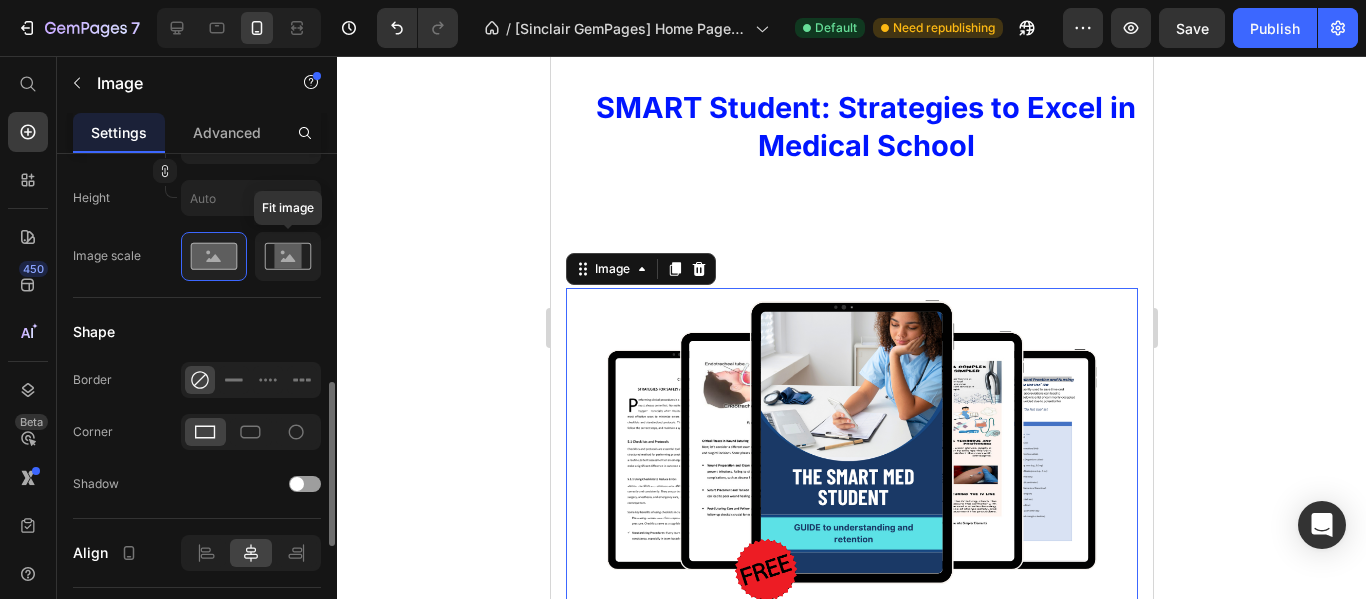 click 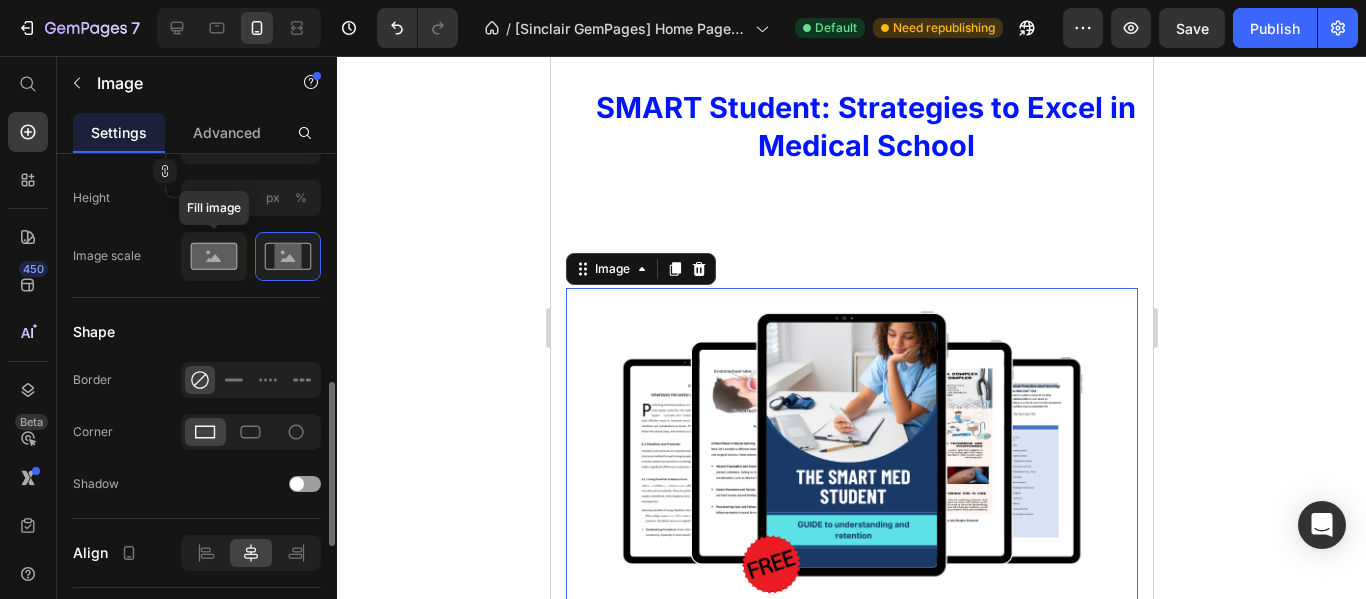 click 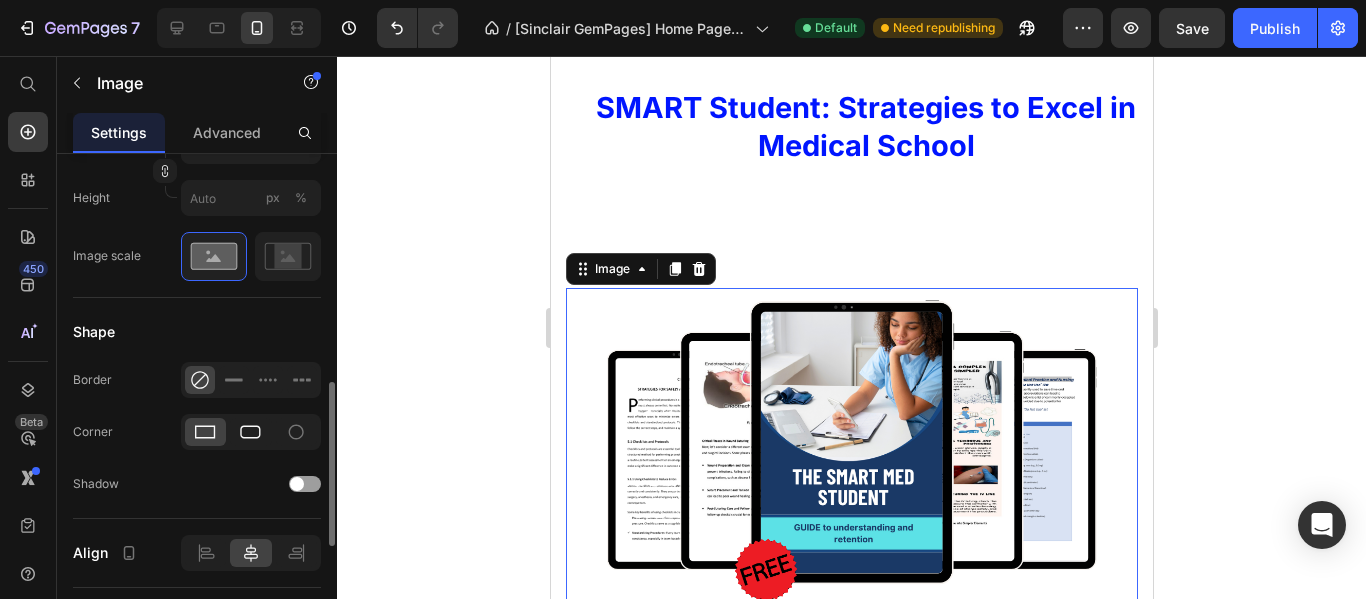 click 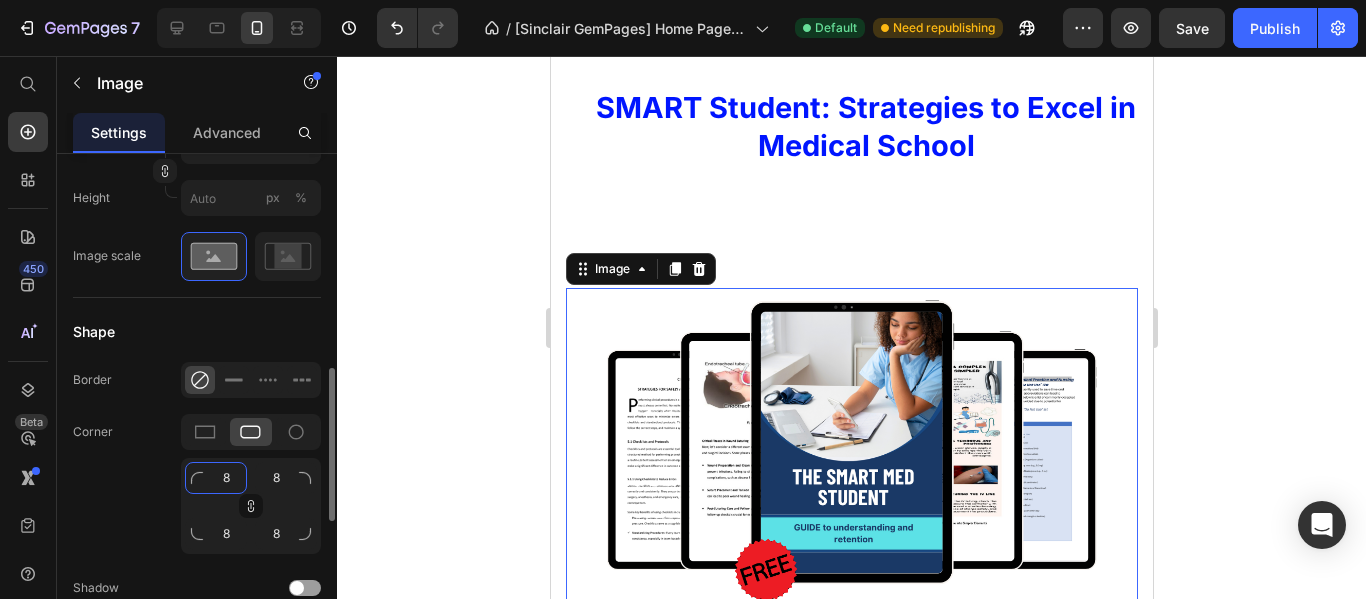 click on "8" 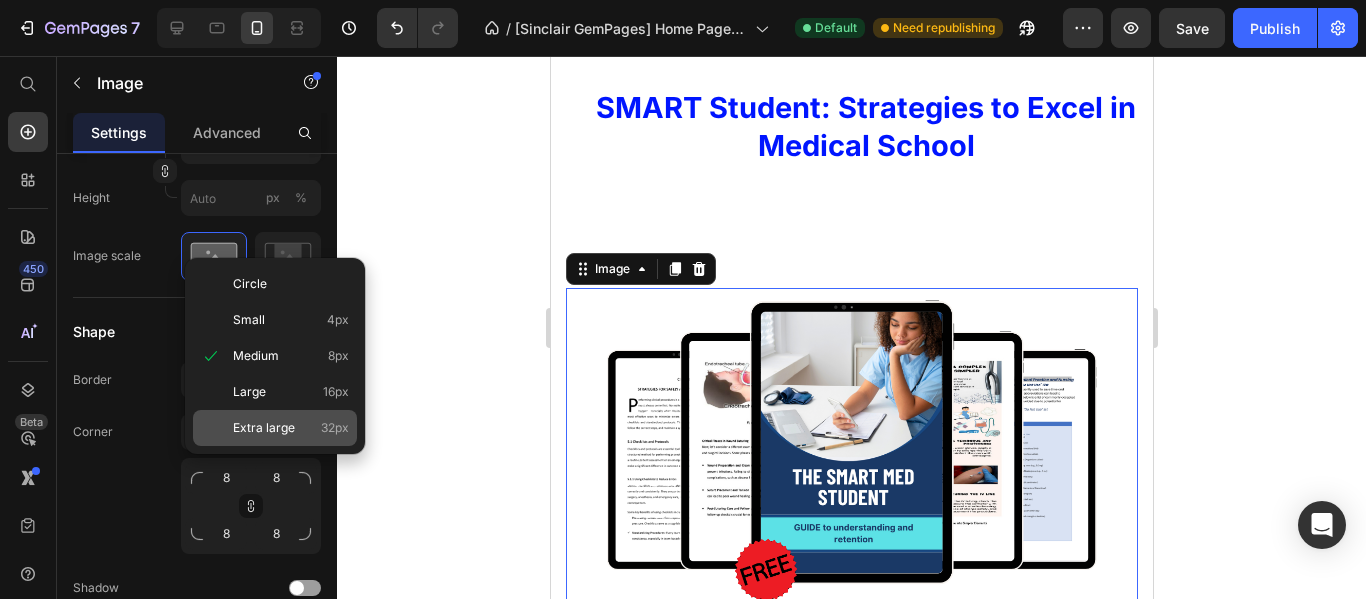 click on "Extra large" at bounding box center (264, 428) 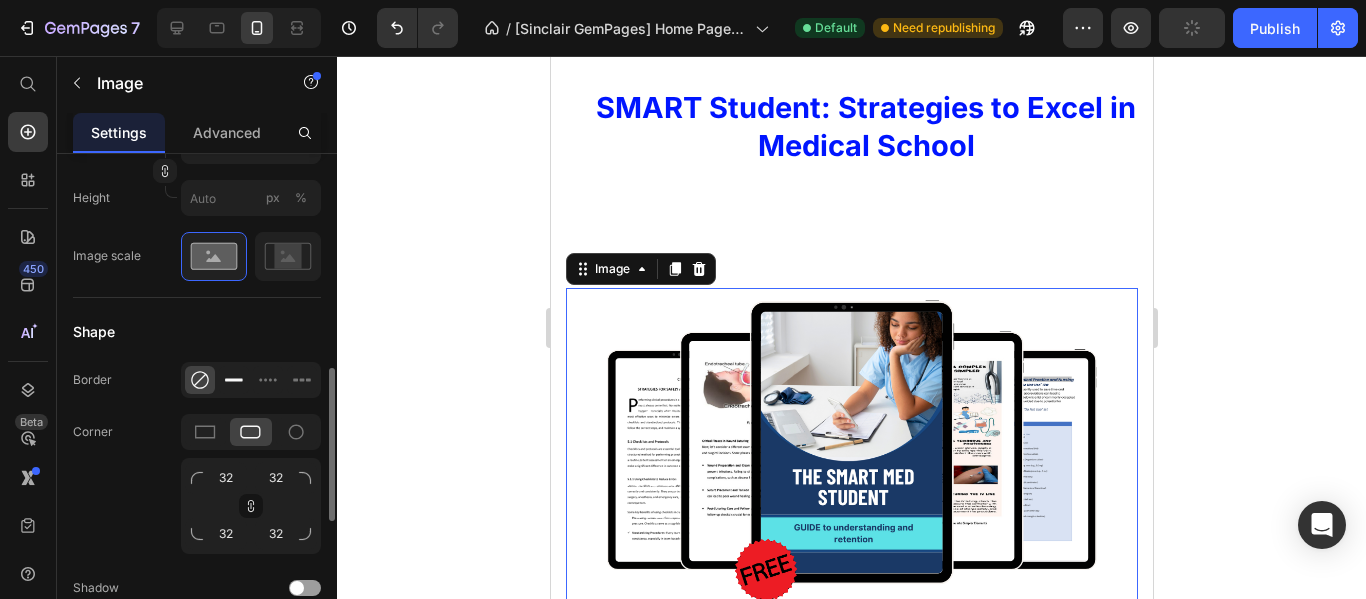 click 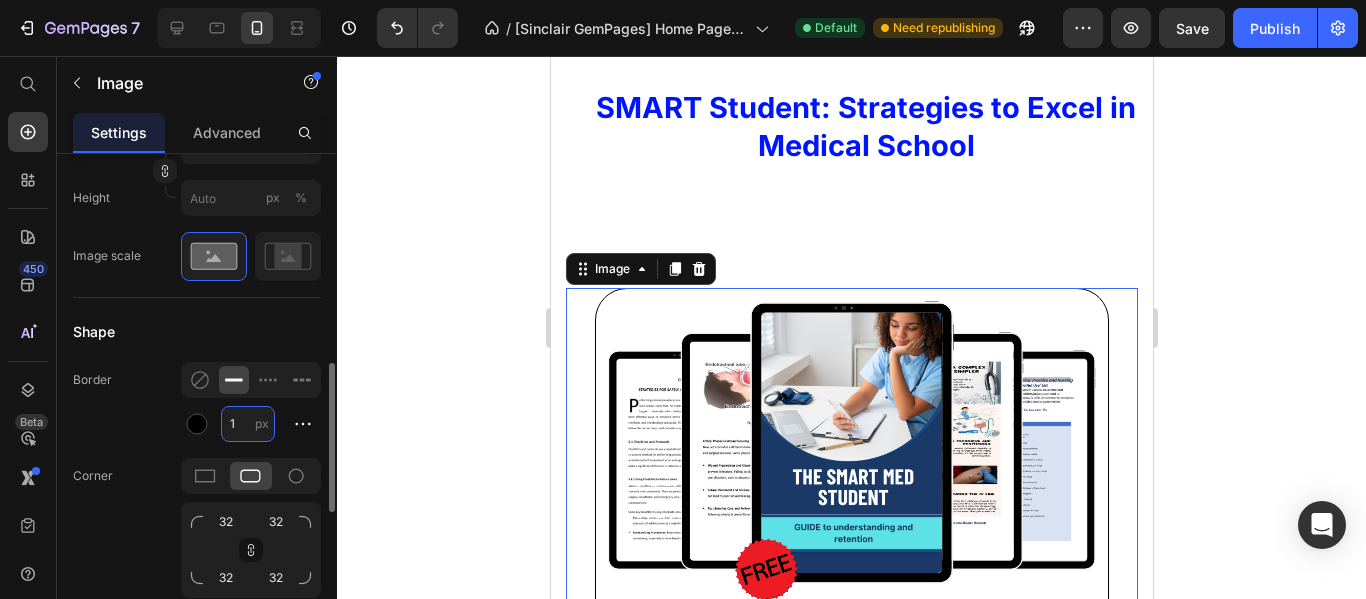 click on "1" at bounding box center [248, 424] 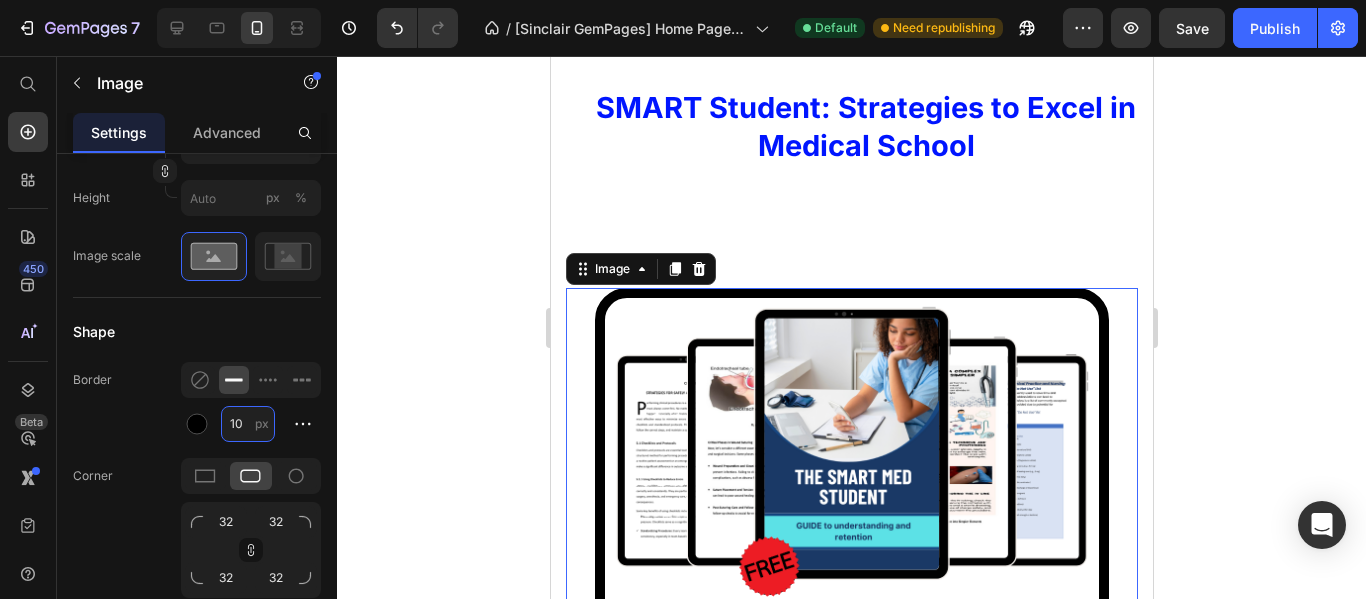 type on "10" 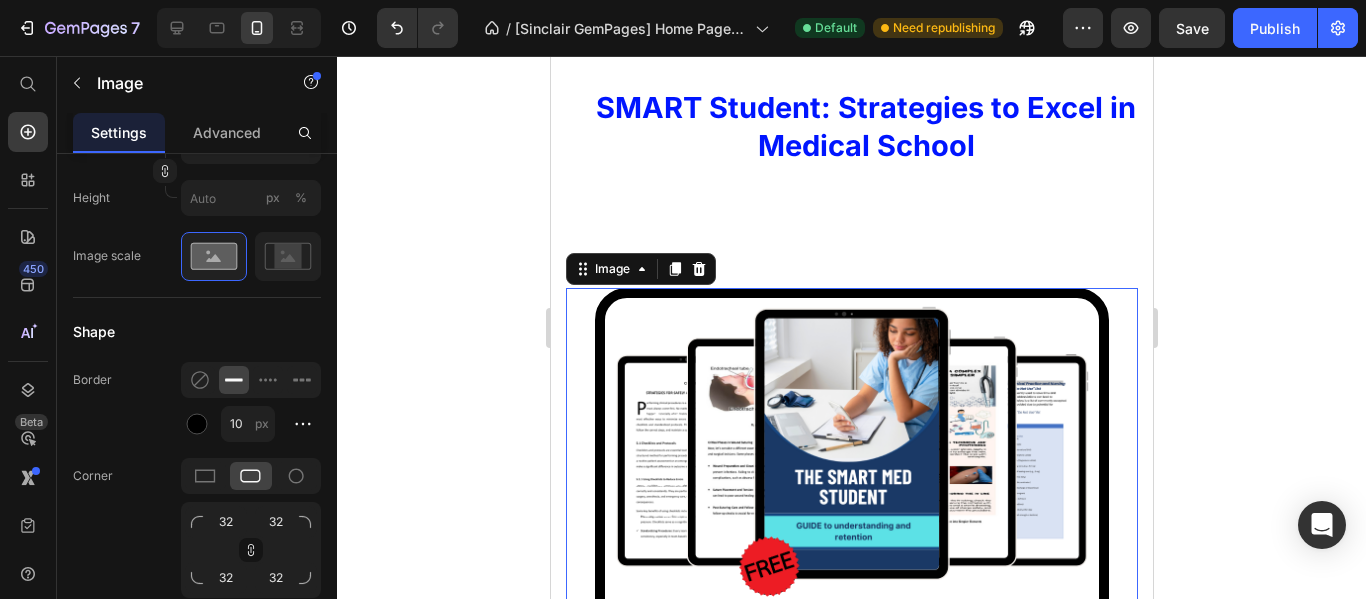 click 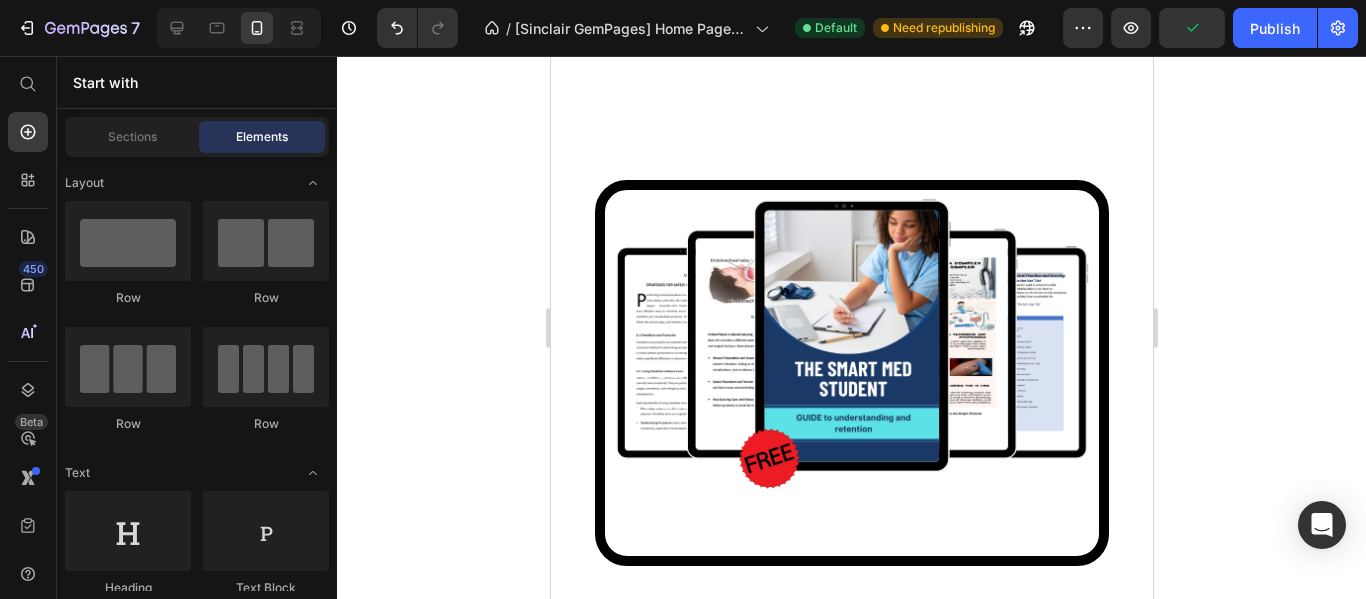 scroll, scrollTop: 5147, scrollLeft: 0, axis: vertical 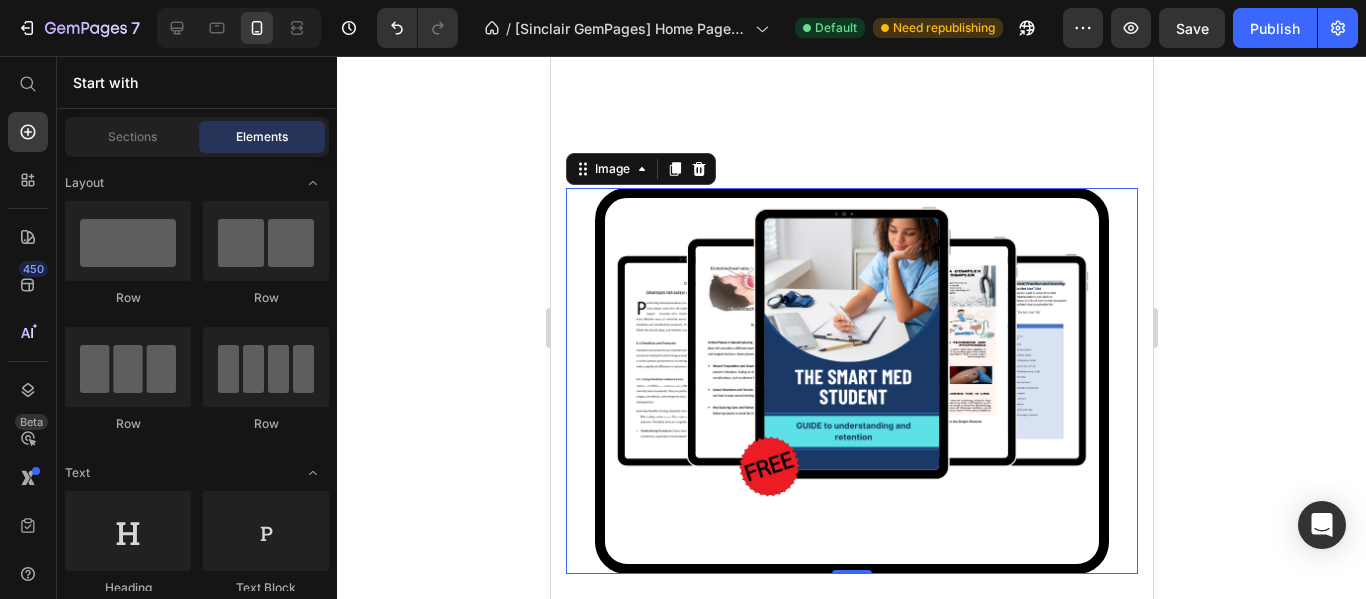 click at bounding box center (851, 381) 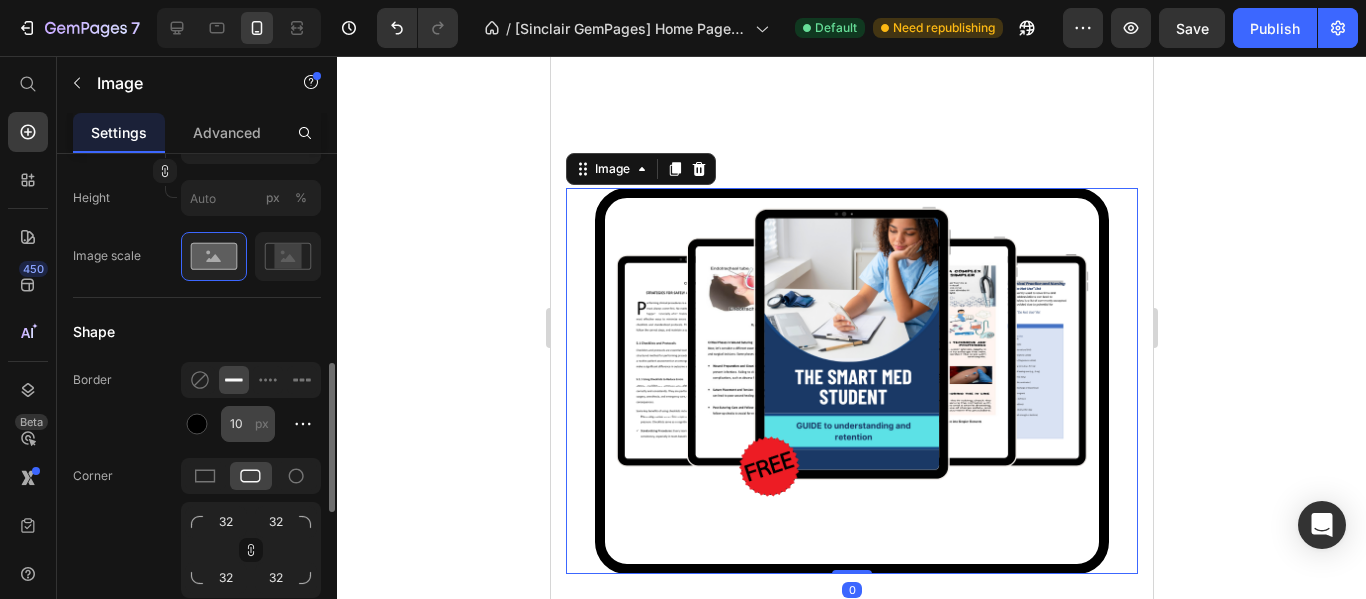 click on "px" at bounding box center [262, 423] 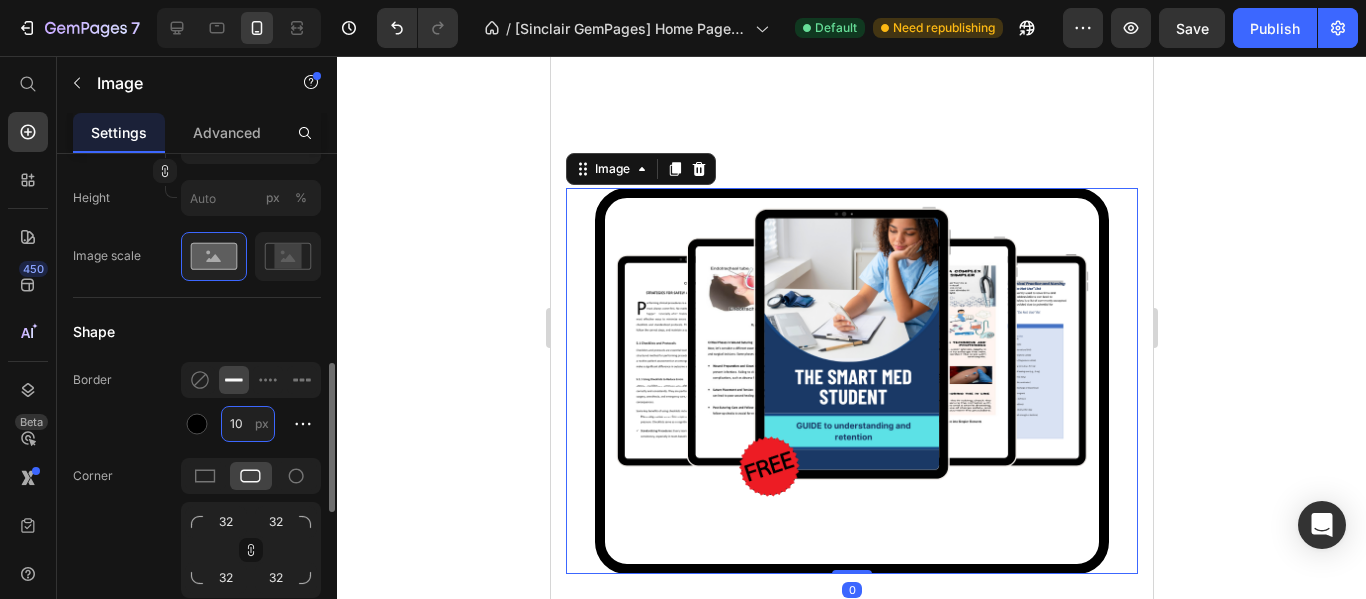 click on "10" at bounding box center (248, 424) 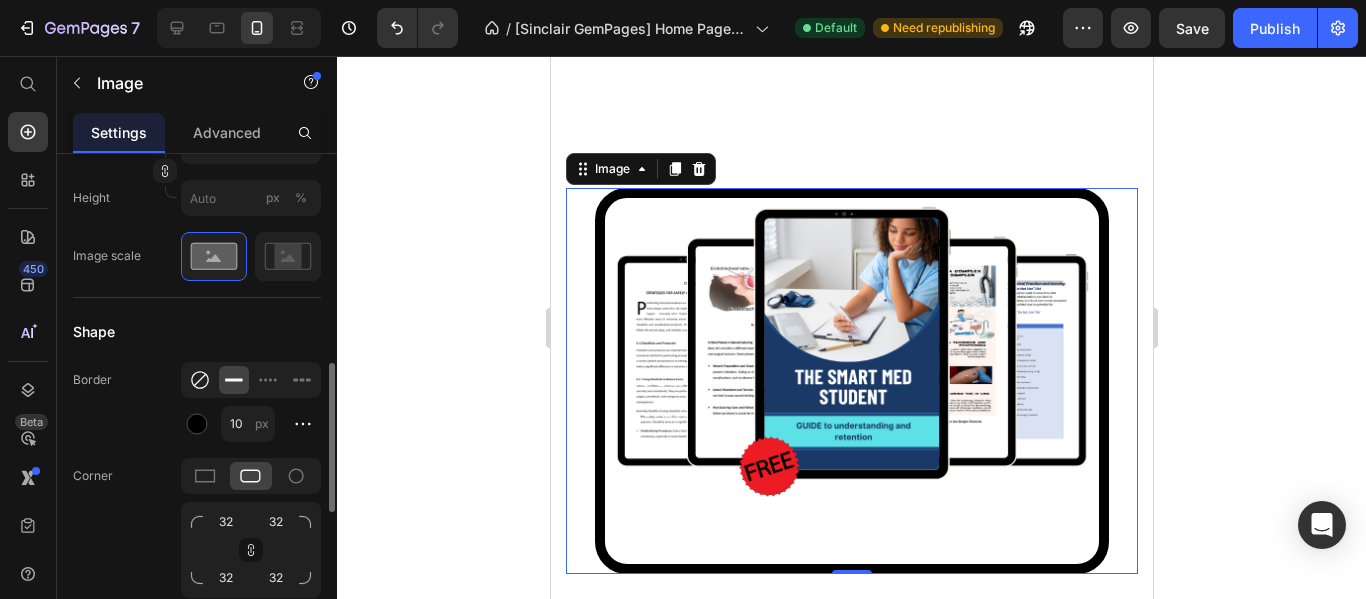 click 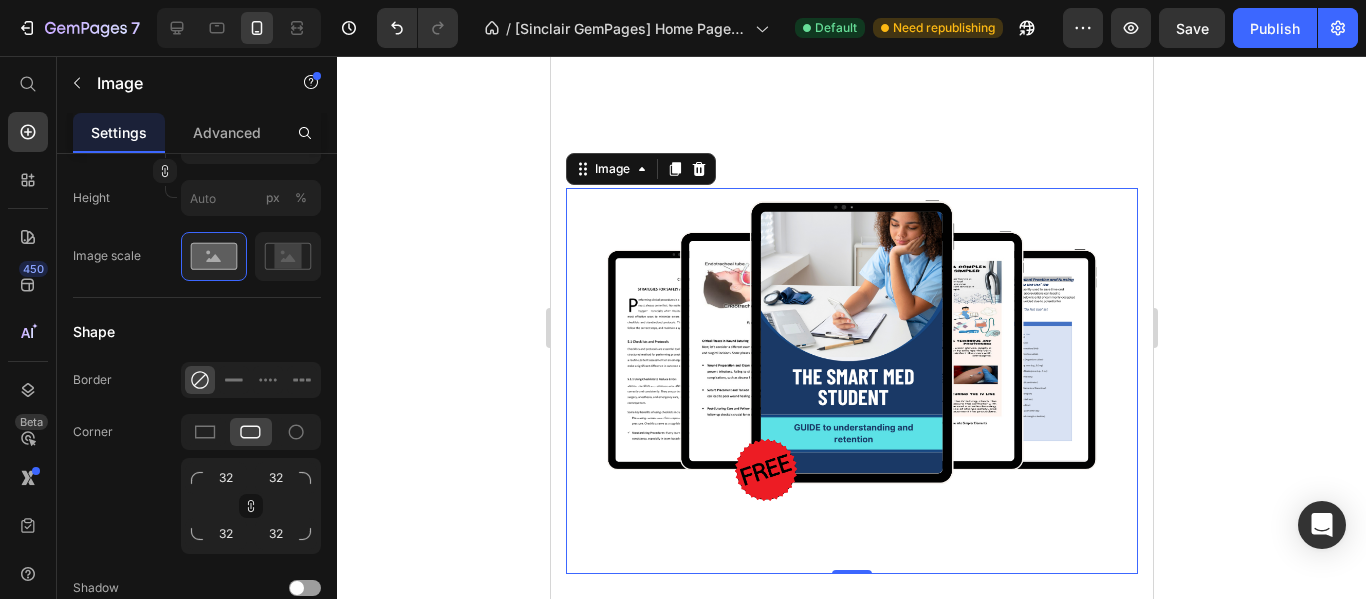 click 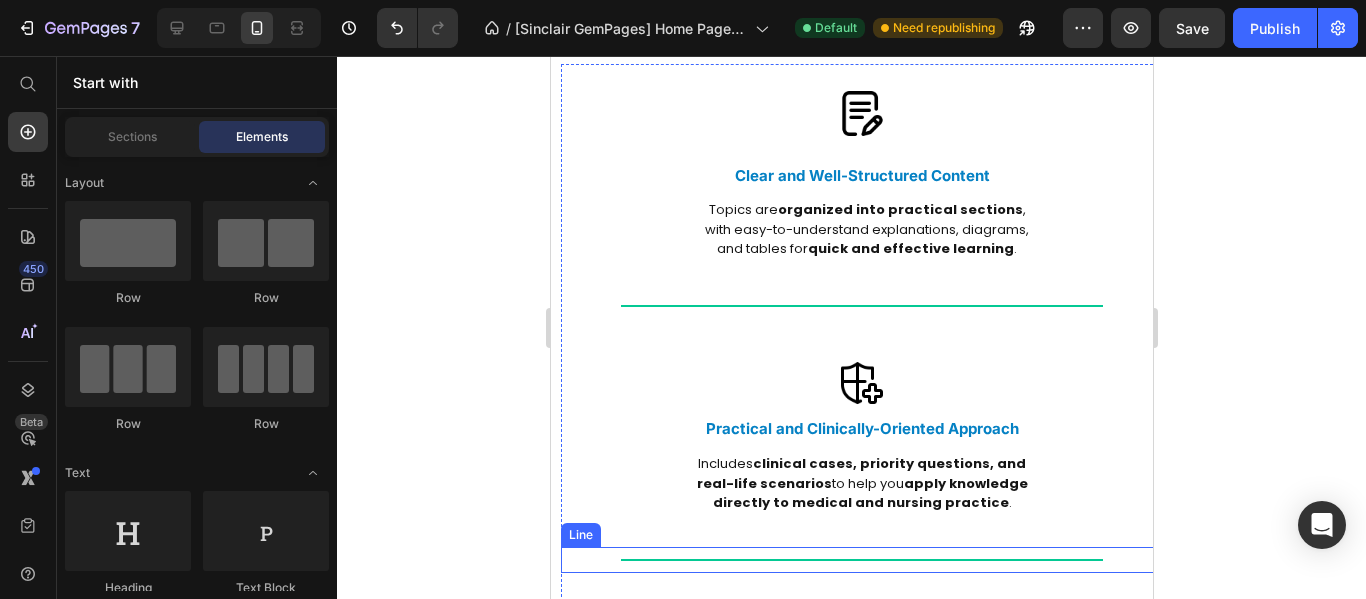 scroll, scrollTop: 3747, scrollLeft: 0, axis: vertical 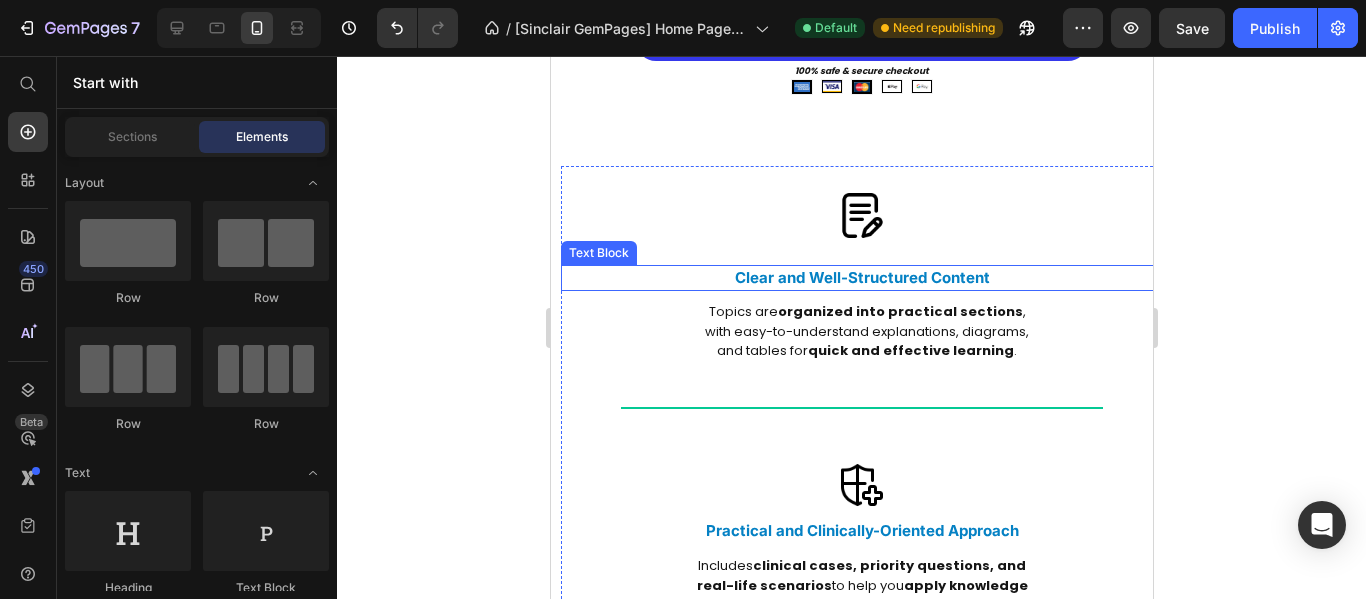 click on "Clear and Well-Structured Content" at bounding box center (861, 278) 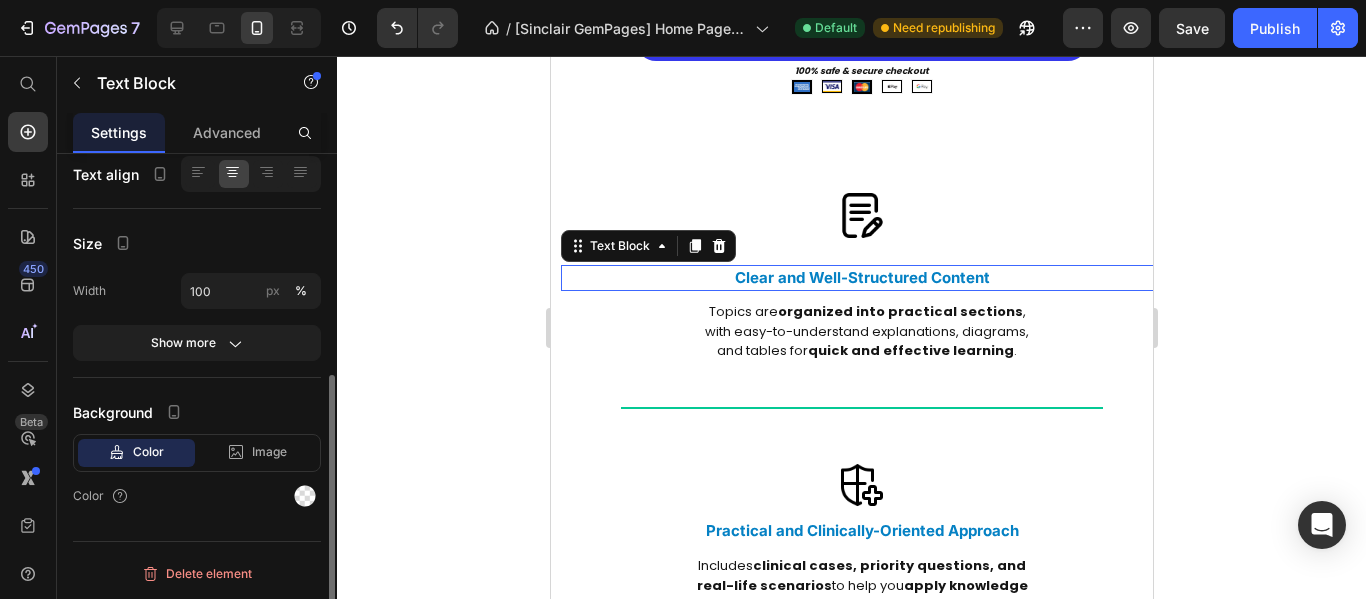 scroll, scrollTop: 0, scrollLeft: 0, axis: both 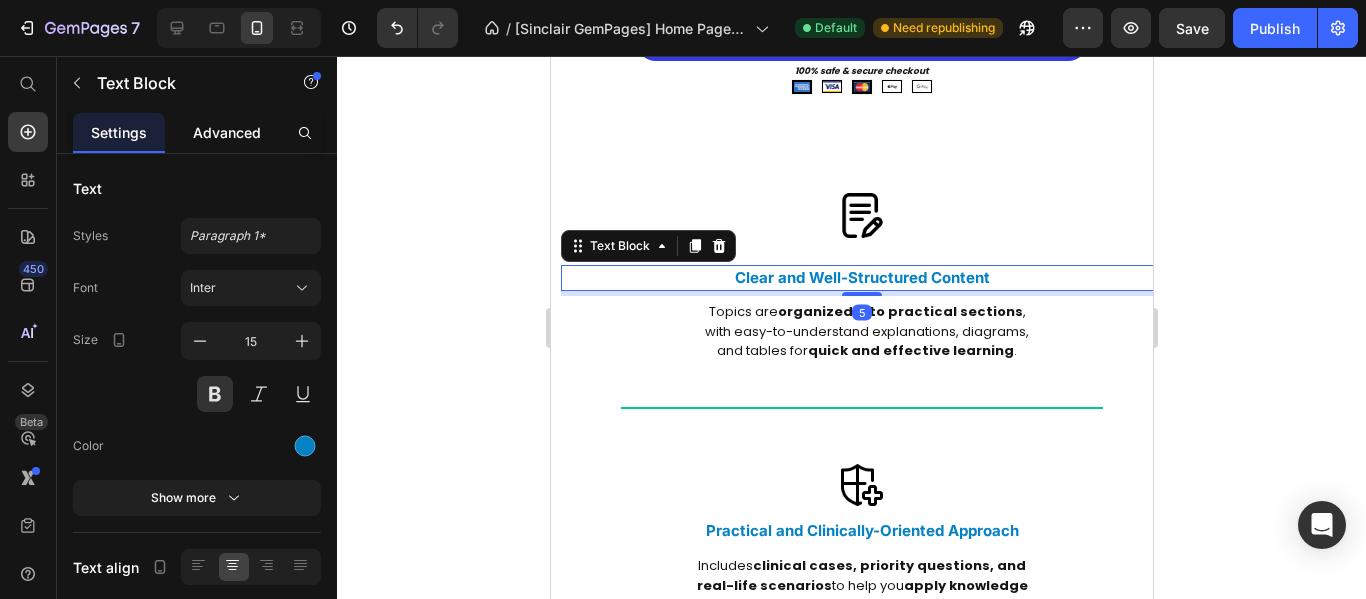 click on "Advanced" at bounding box center [227, 132] 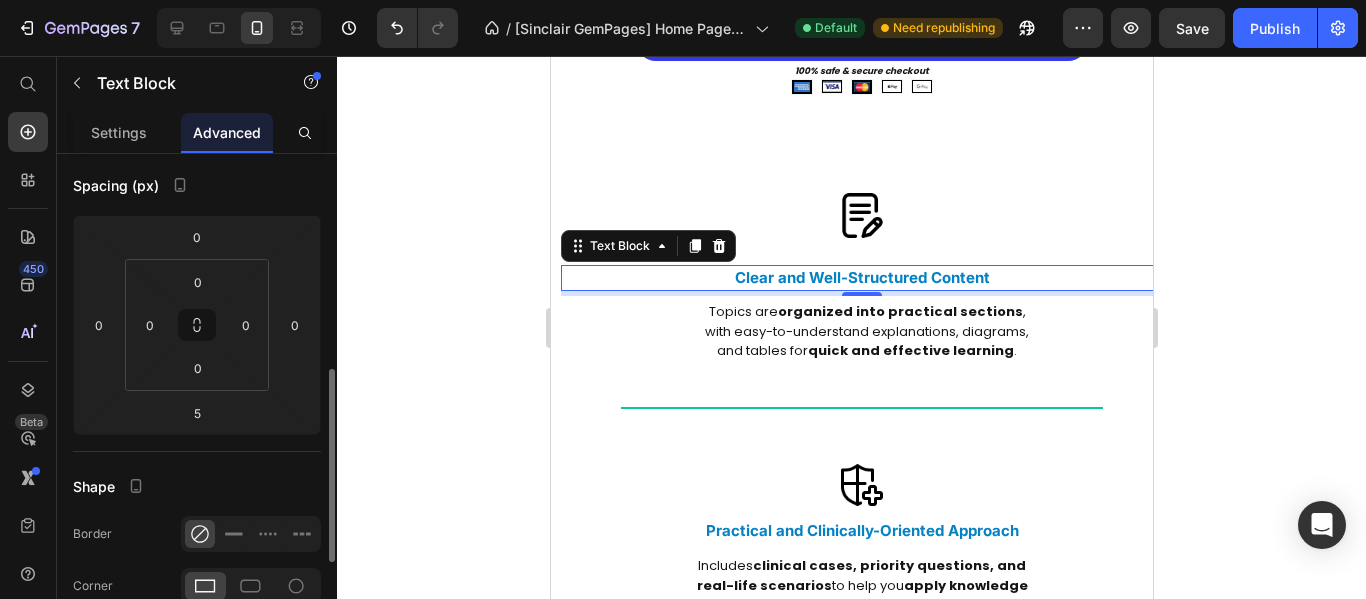 scroll, scrollTop: 300, scrollLeft: 0, axis: vertical 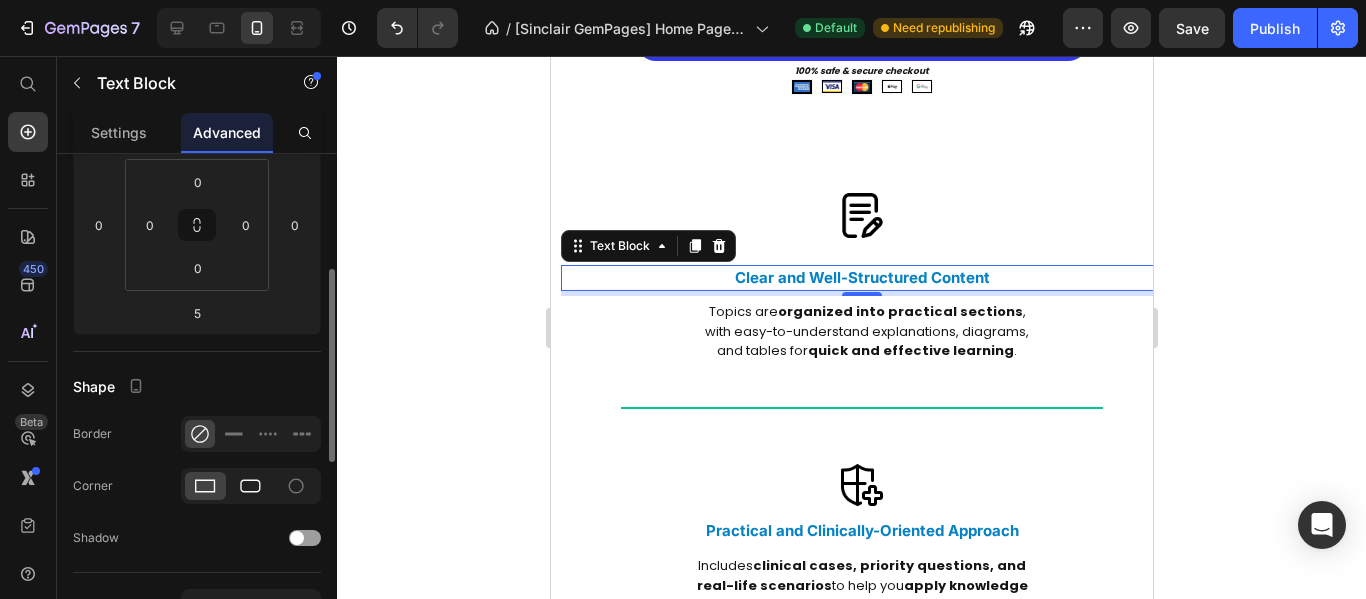 click 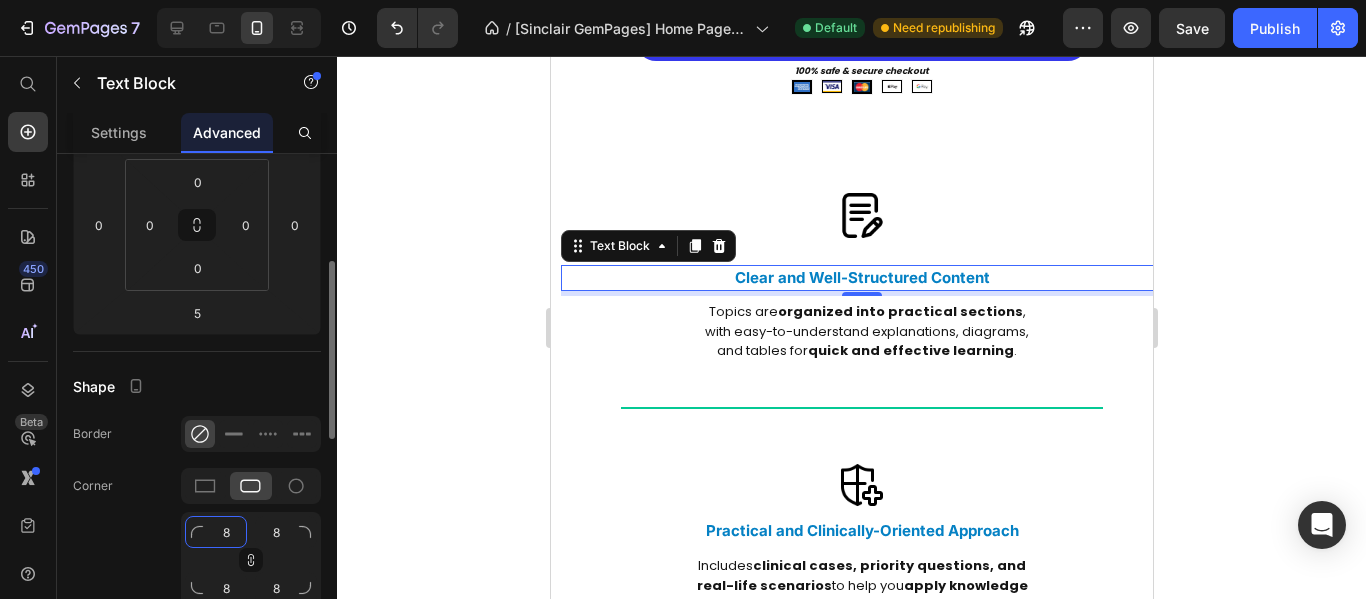 click on "8" 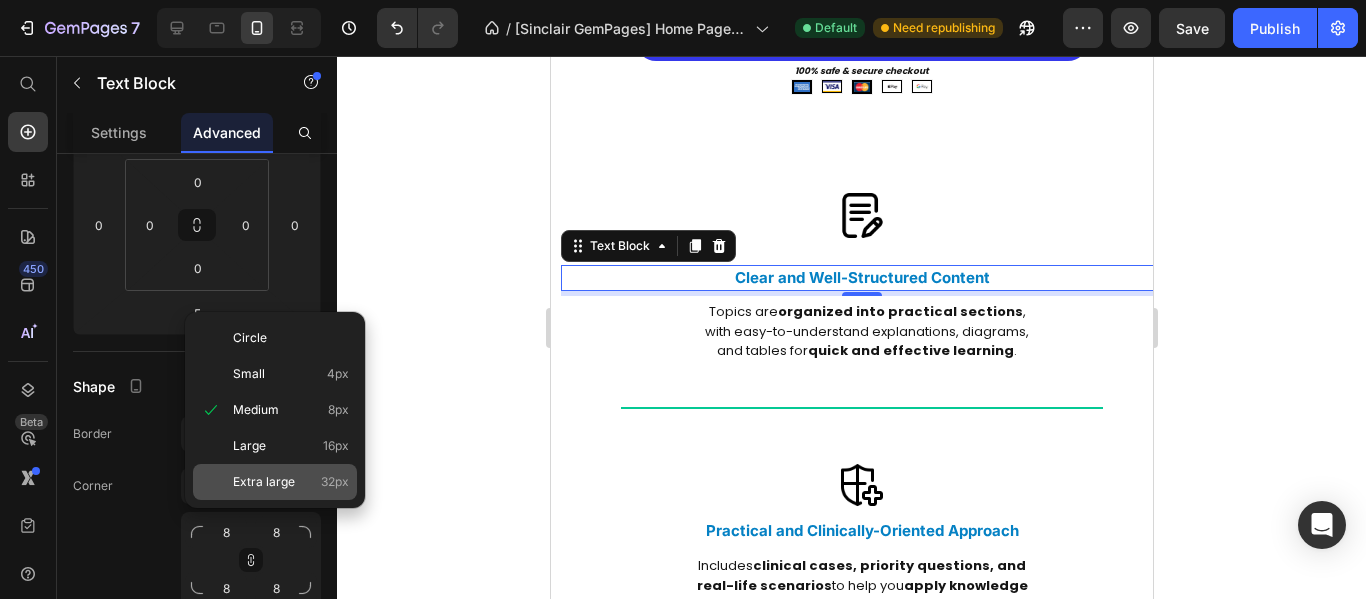 click on "Extra large" at bounding box center (264, 482) 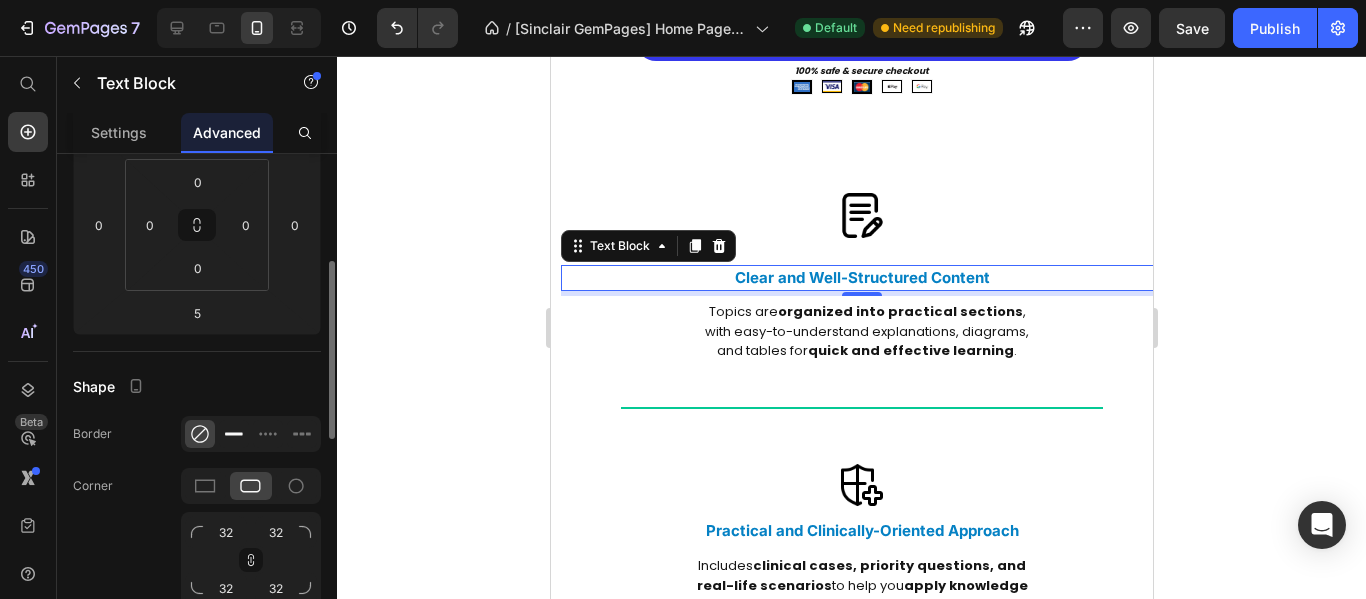 click 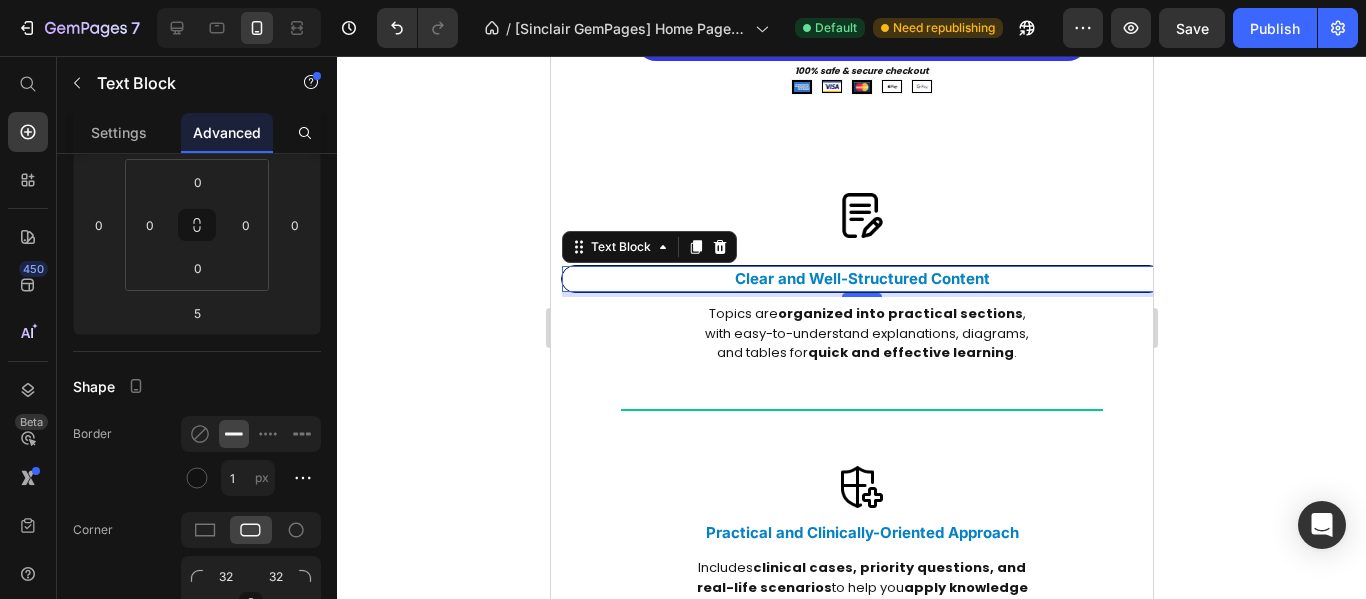 click 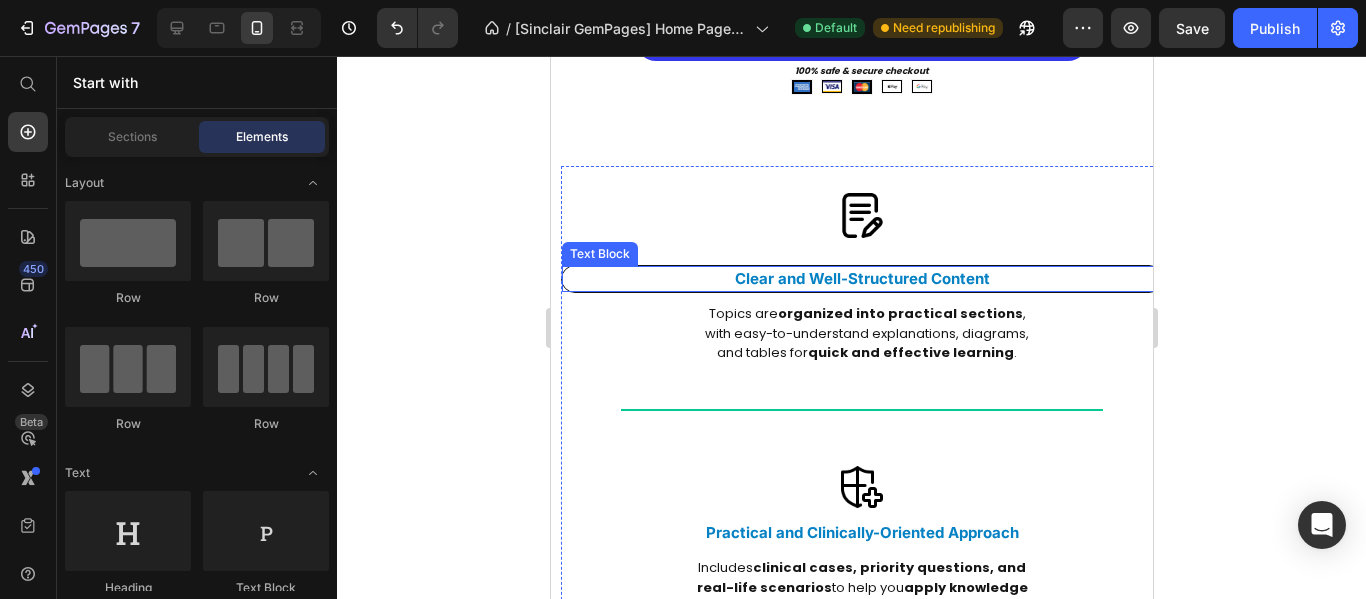 click on "Clear and Well-Structured Content" at bounding box center [861, 279] 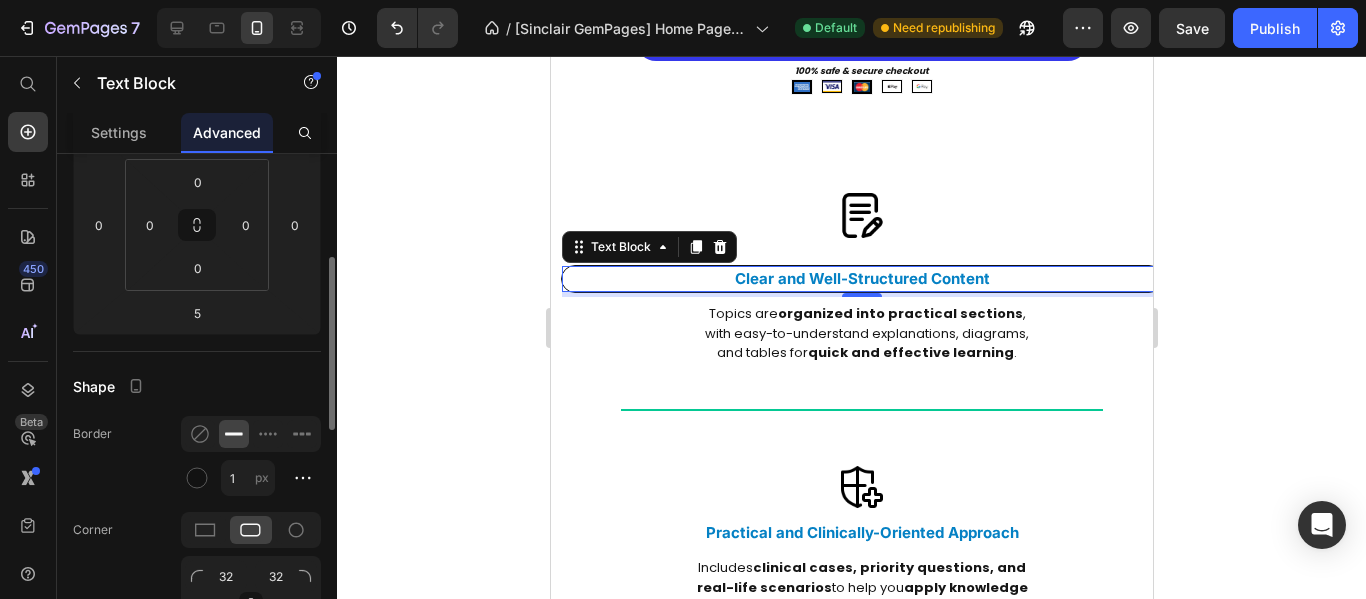 scroll, scrollTop: 200, scrollLeft: 0, axis: vertical 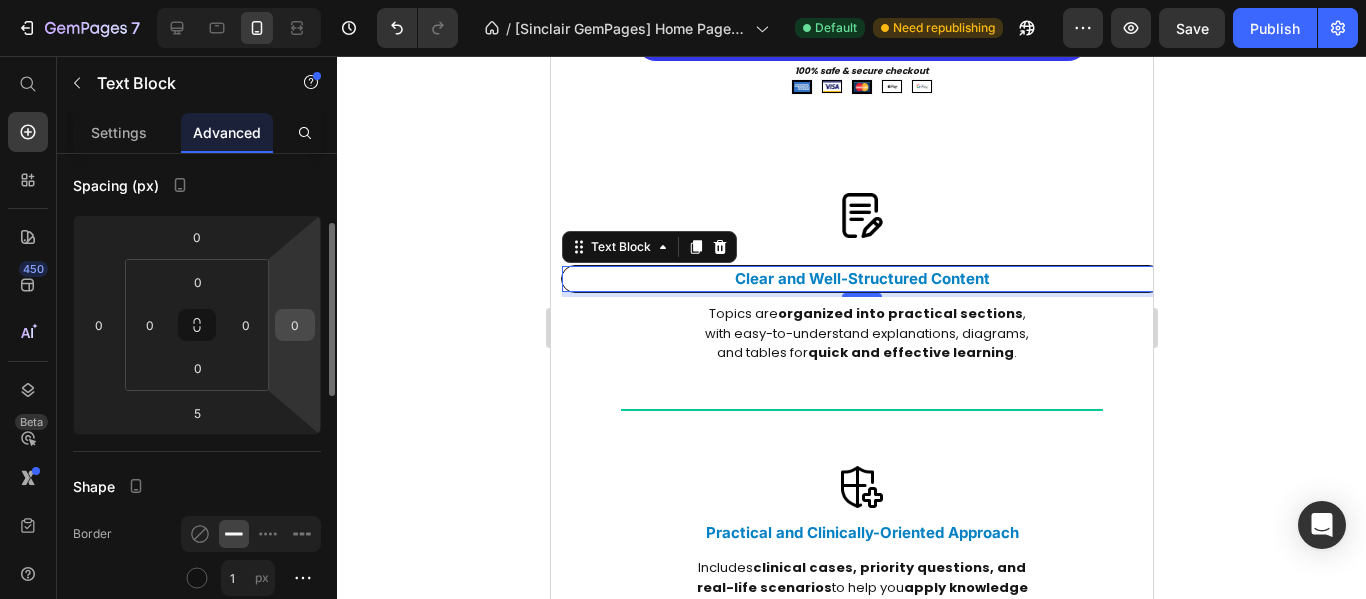 click on "0" at bounding box center (295, 325) 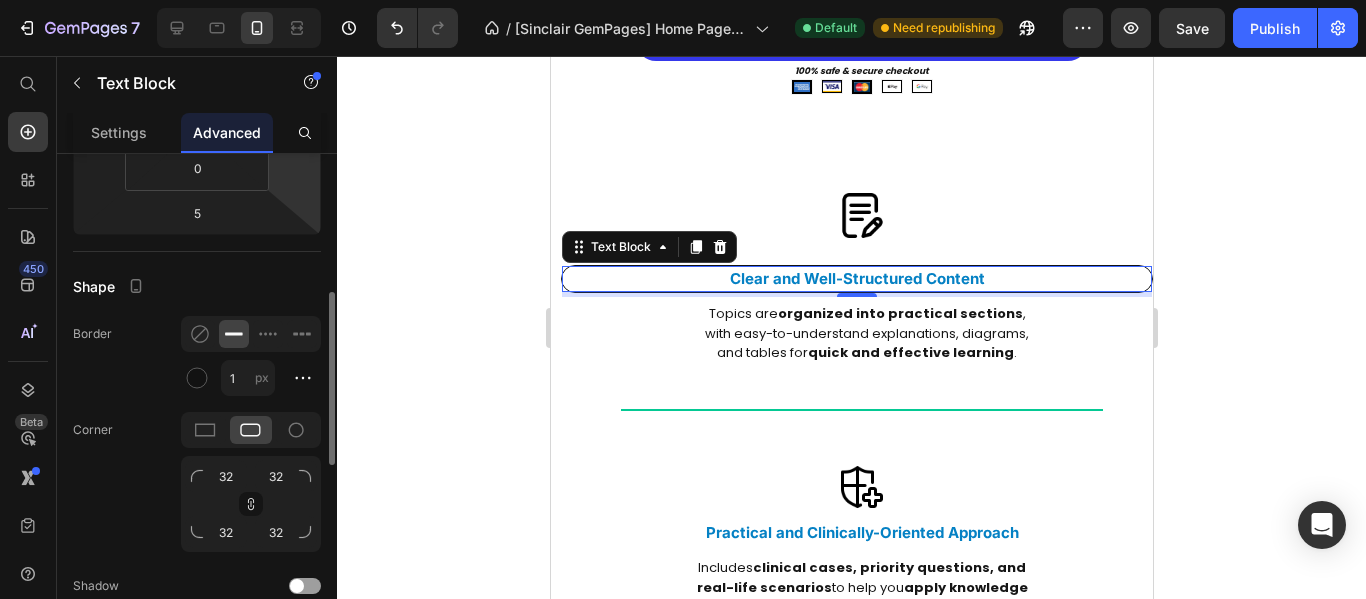 scroll, scrollTop: 300, scrollLeft: 0, axis: vertical 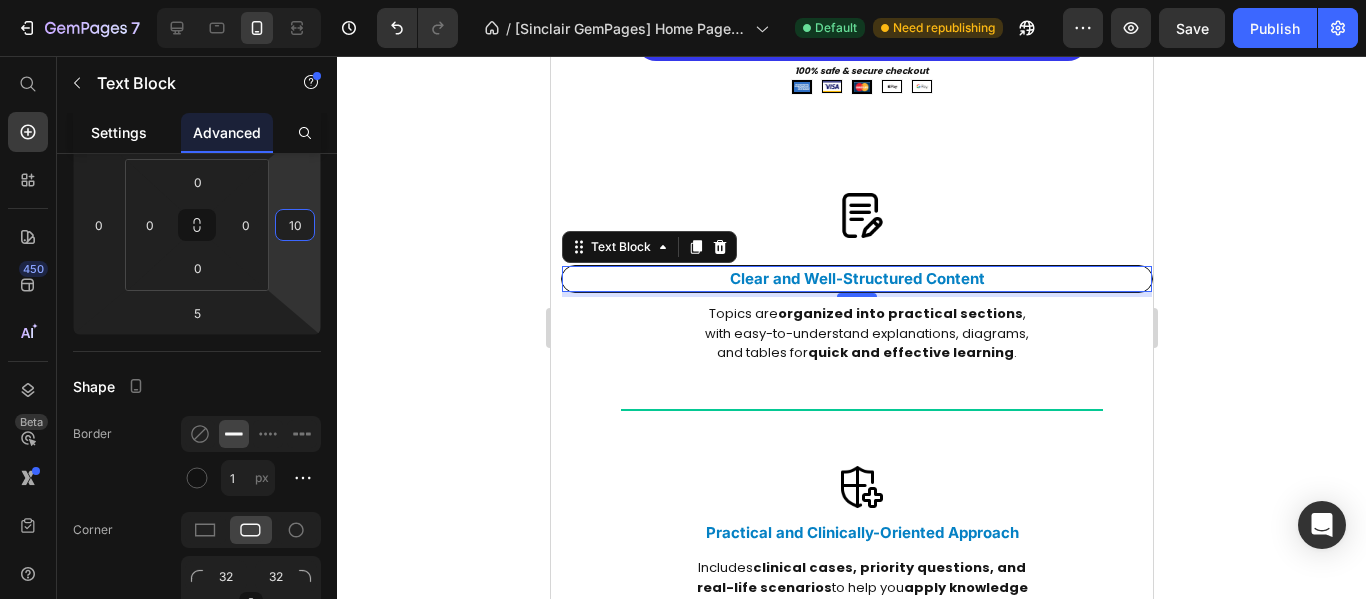 type on "10" 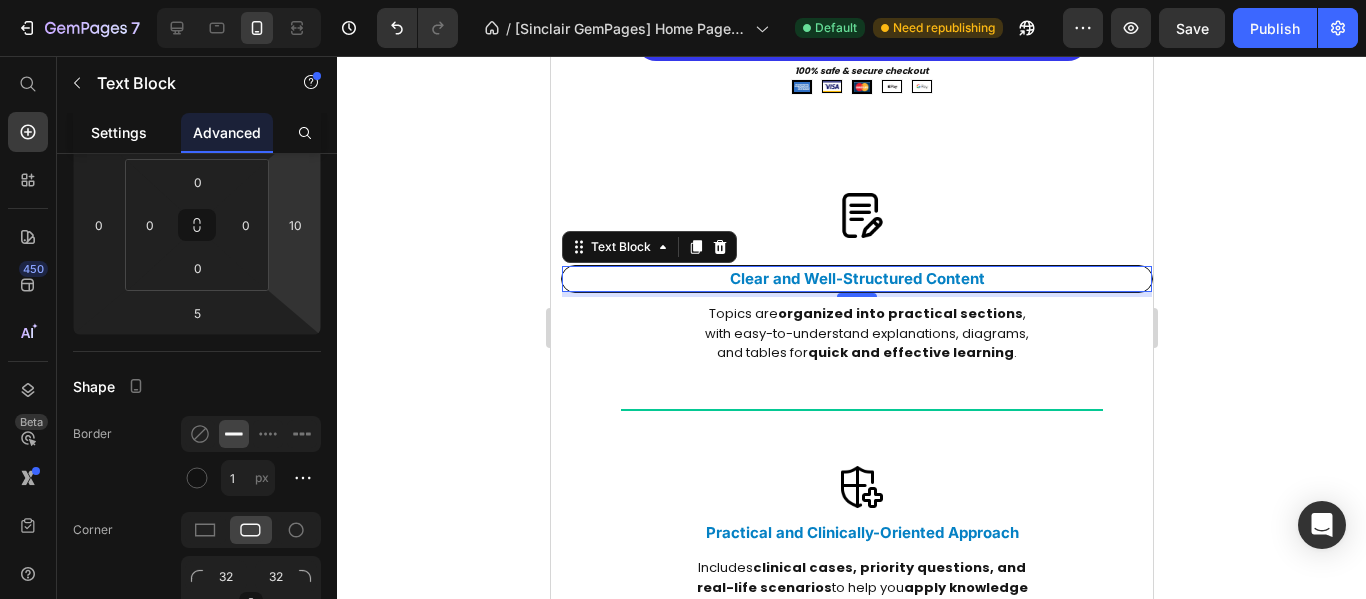 click on "Settings" at bounding box center (119, 132) 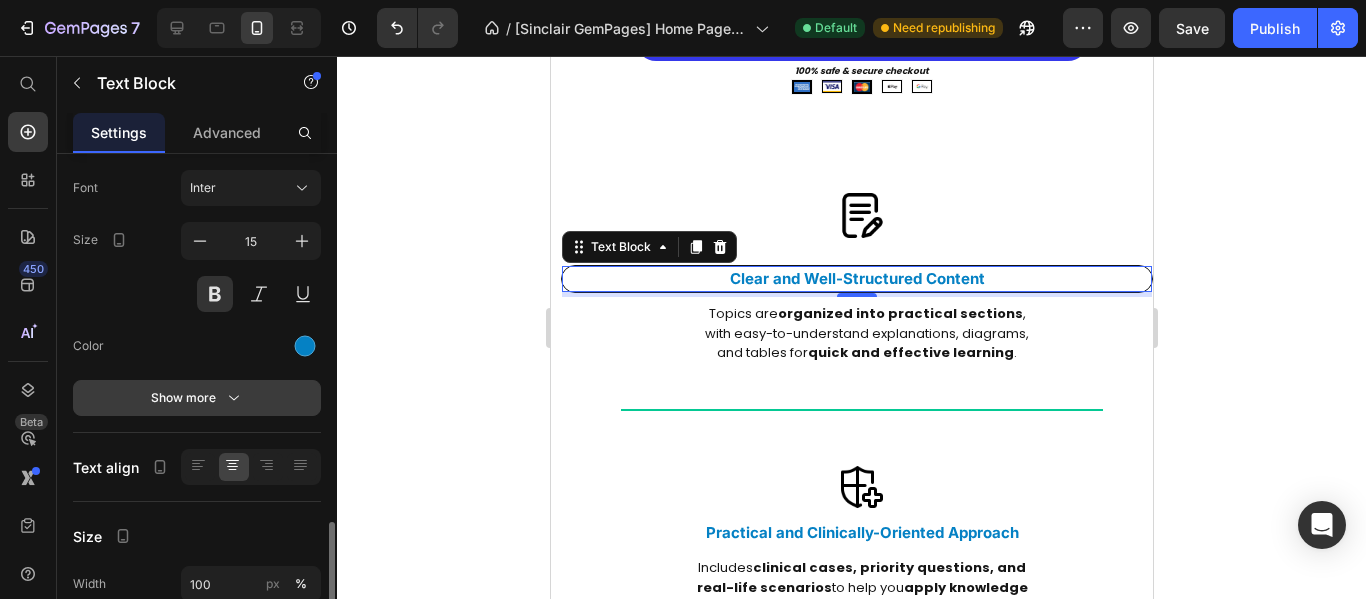 scroll, scrollTop: 300, scrollLeft: 0, axis: vertical 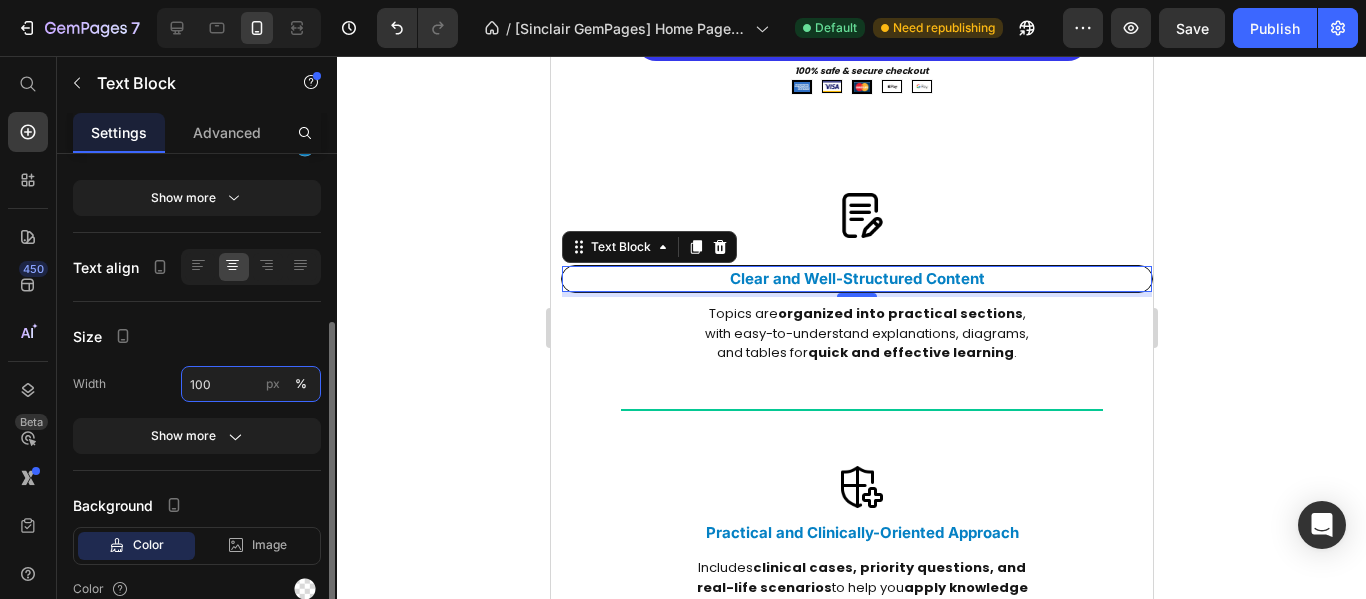 click on "100" at bounding box center [251, 384] 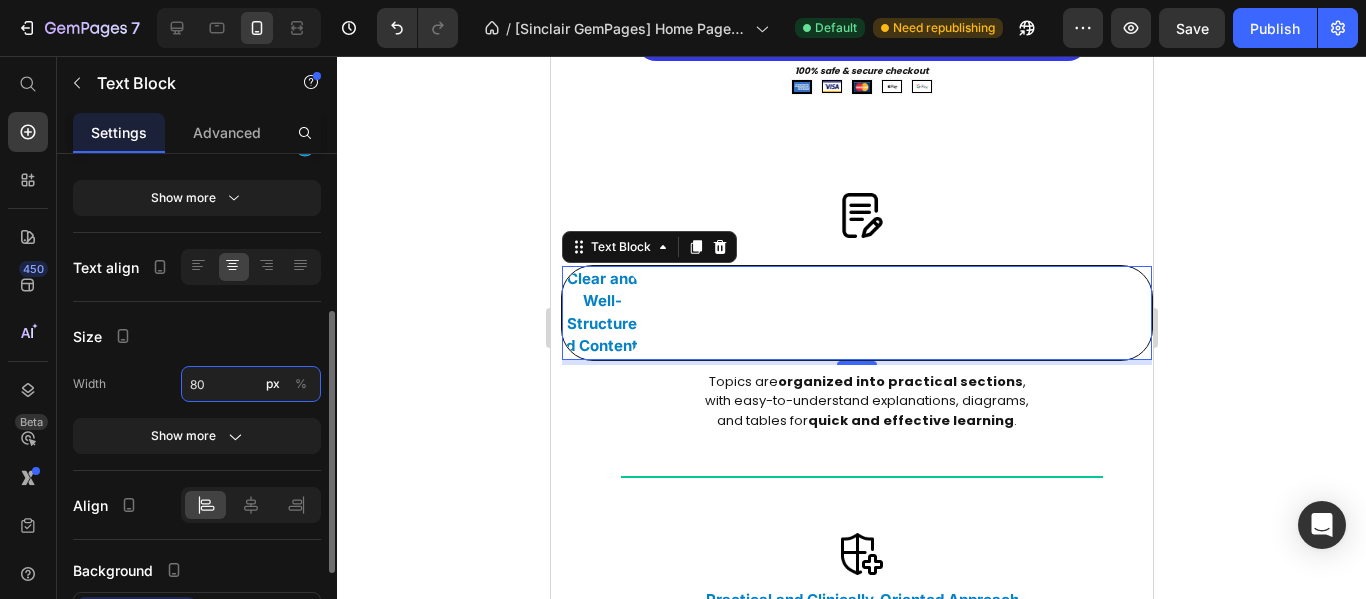 type on "80" 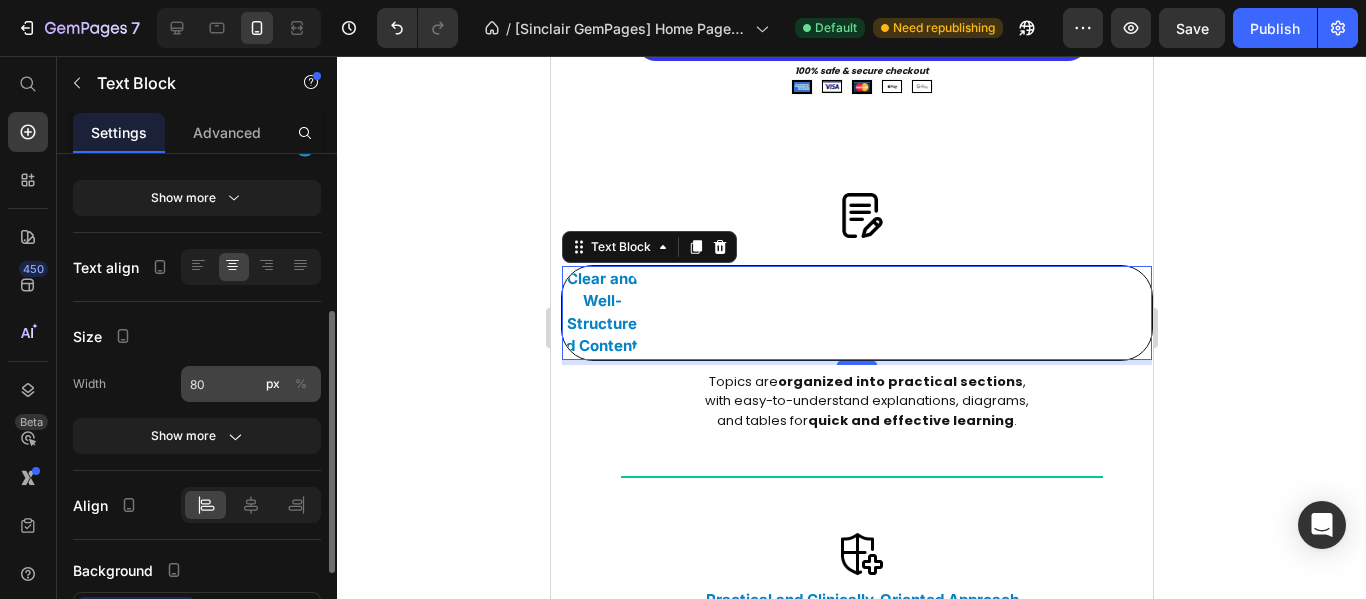 click on "%" at bounding box center (301, 384) 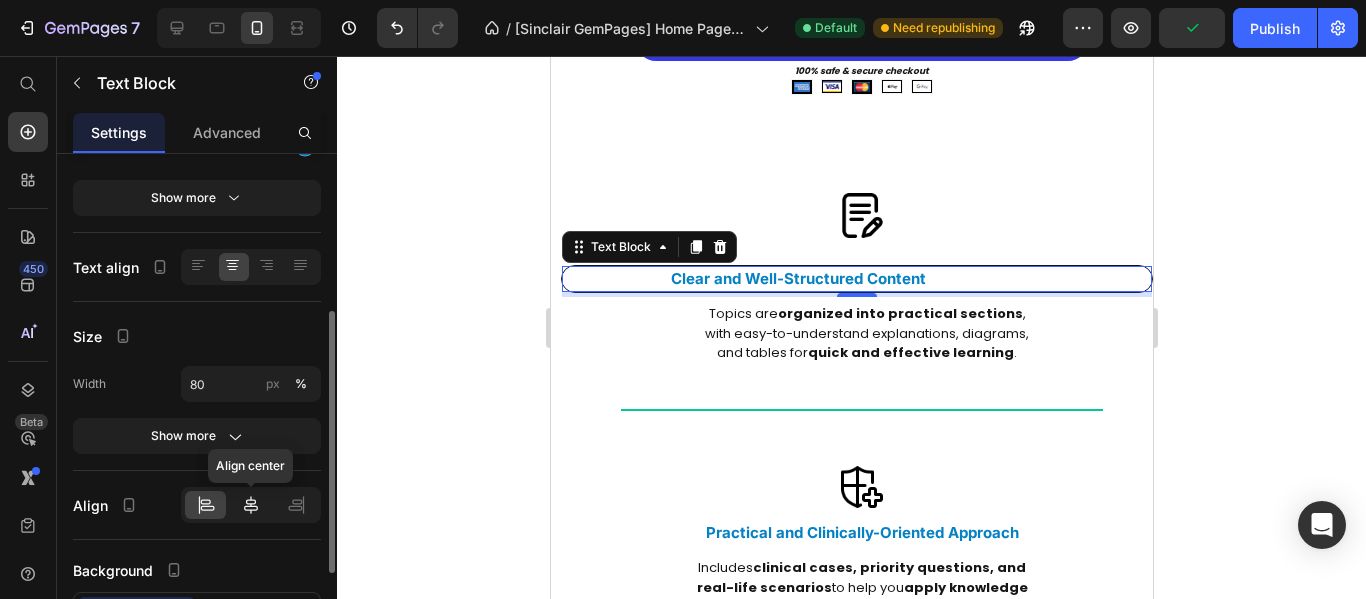 click 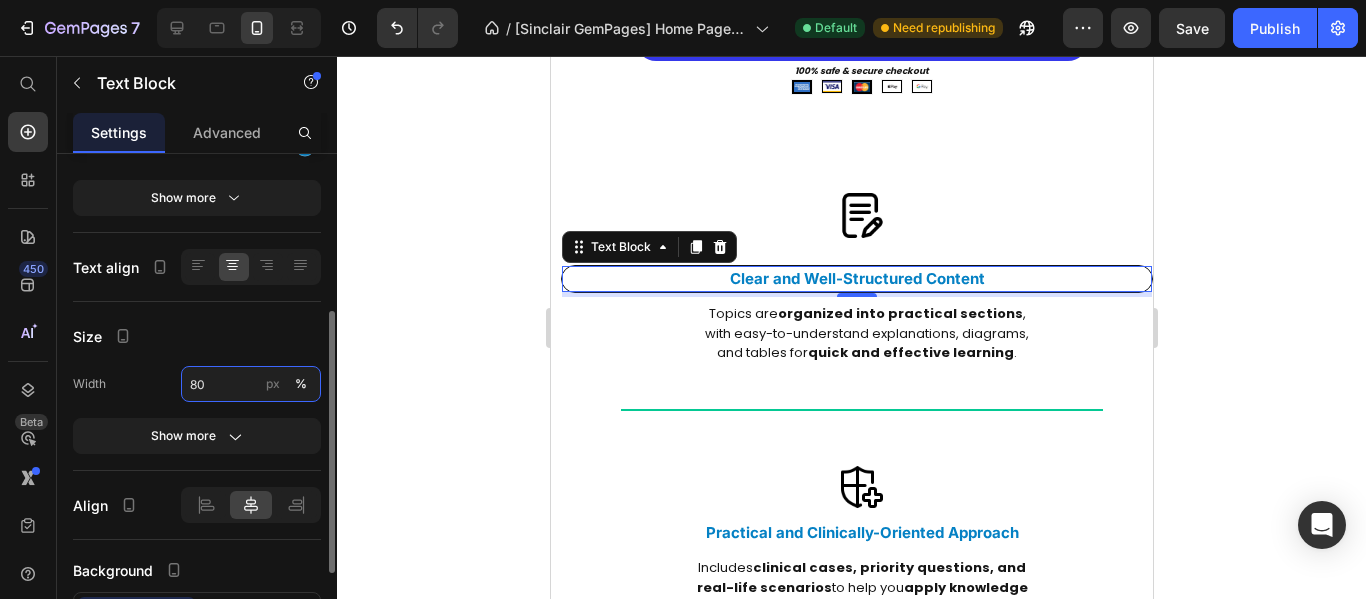 click on "80" at bounding box center (251, 384) 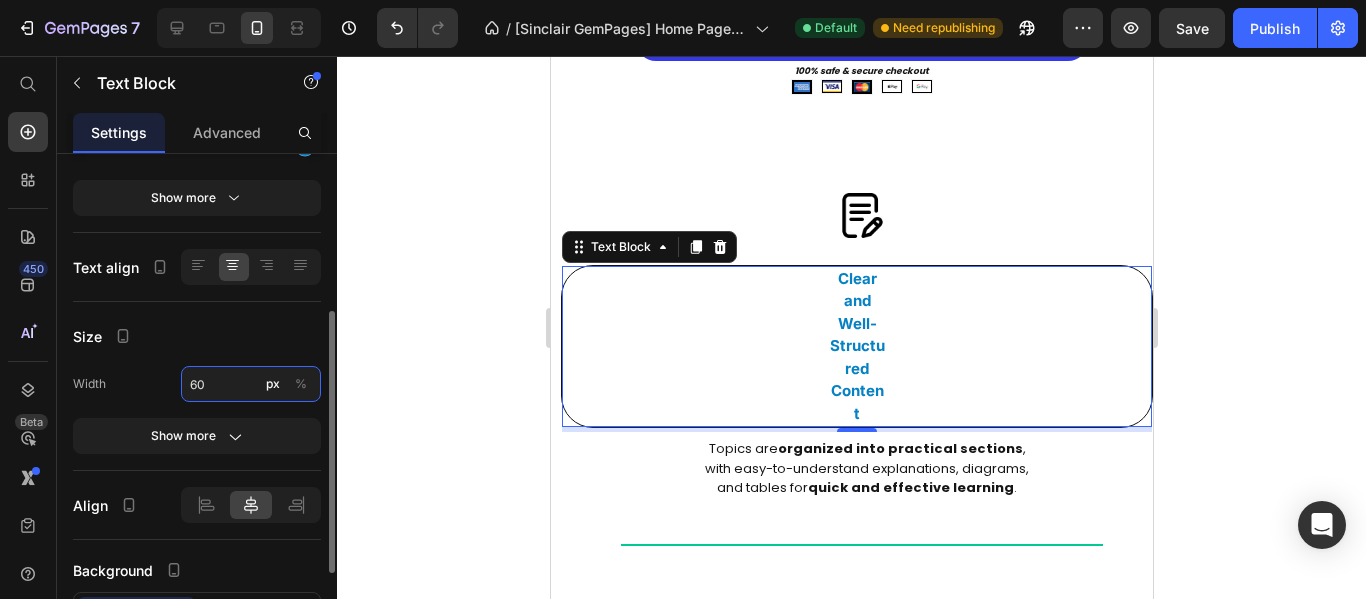 type on "60" 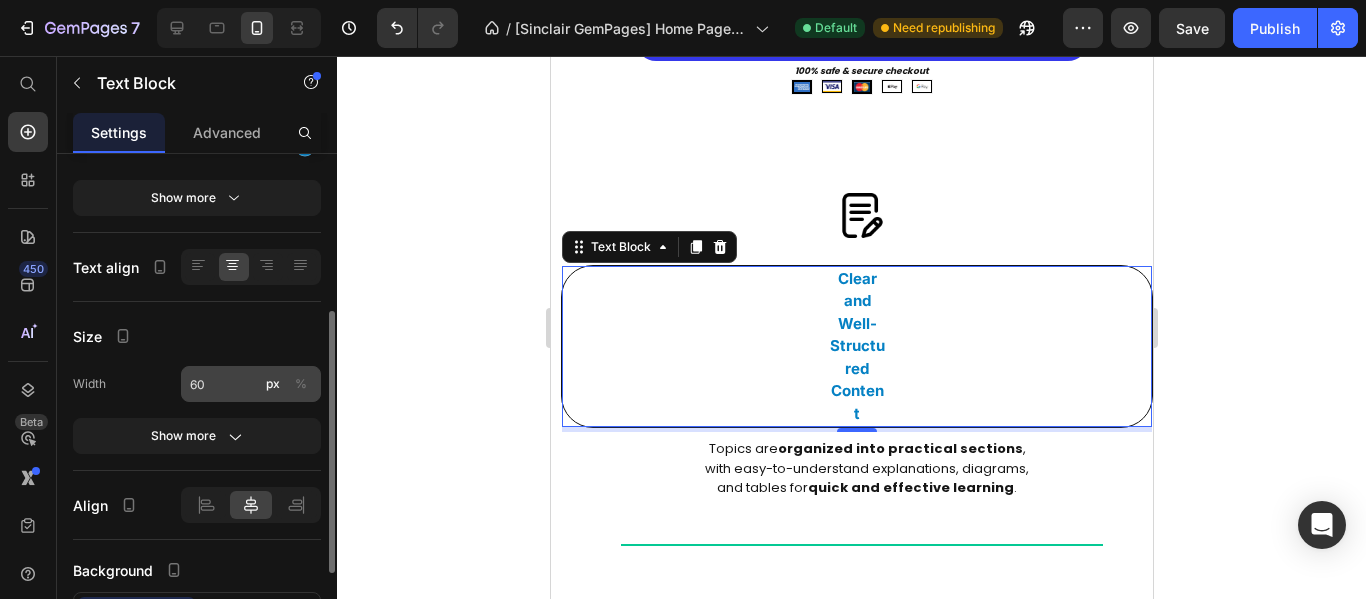 click on "%" at bounding box center [301, 384] 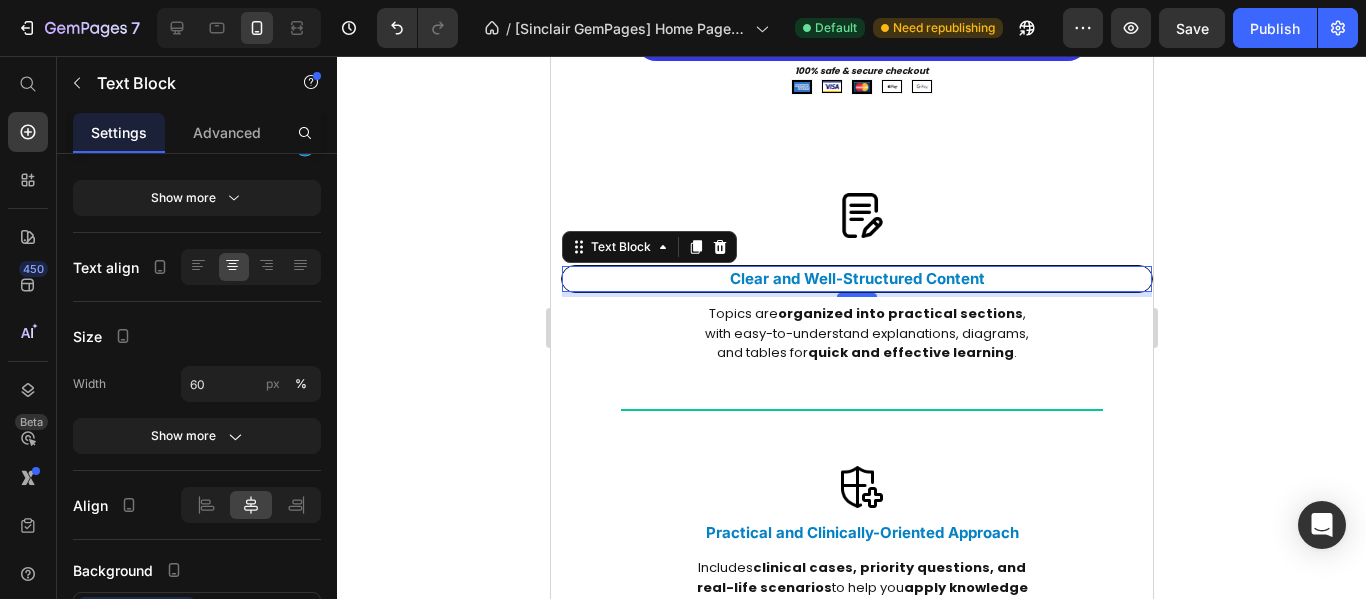 click 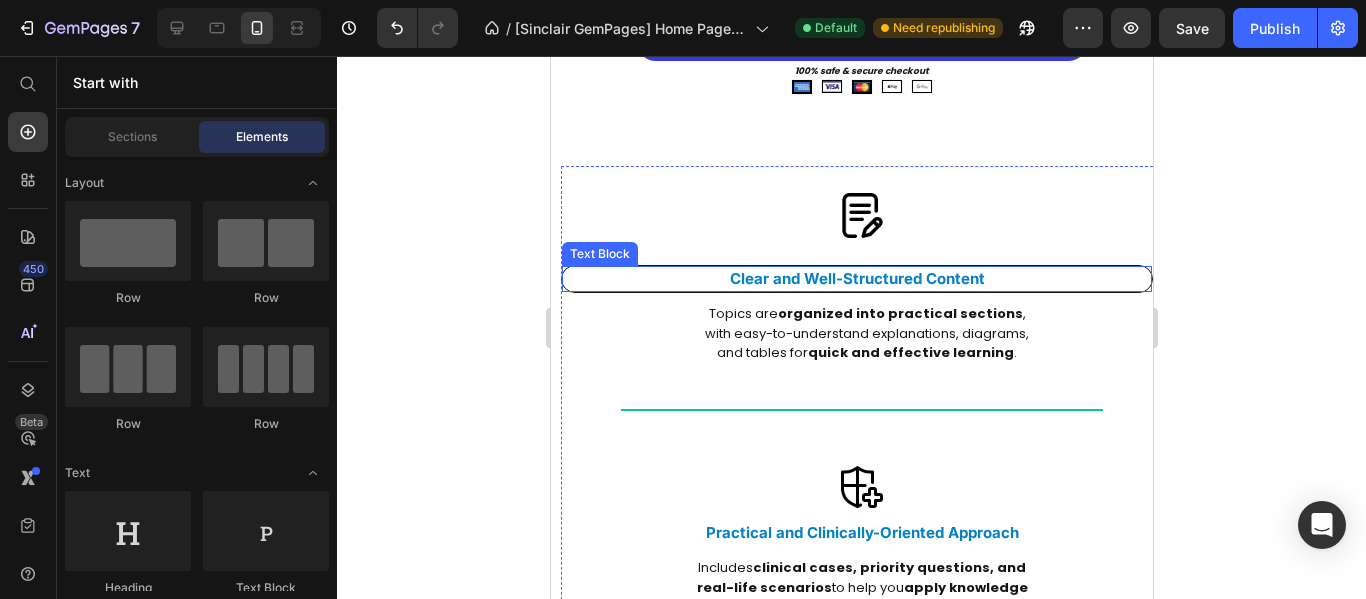 click on "Clear and Well-Structured Content" at bounding box center [856, 279] 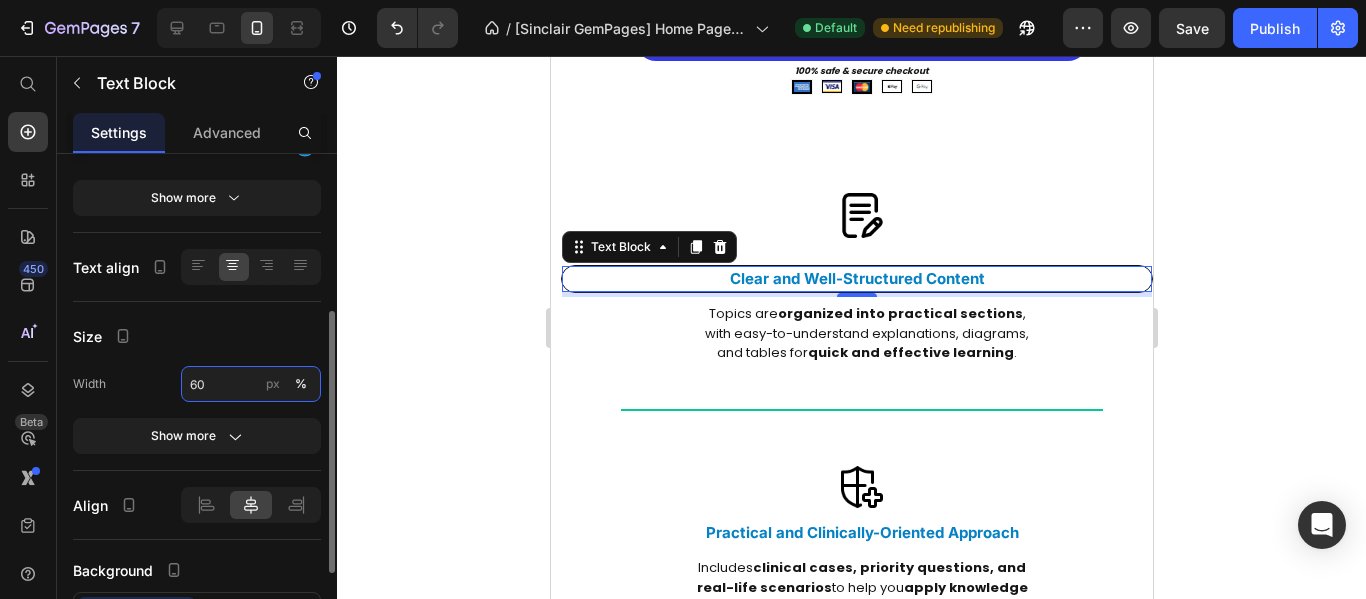 click on "60" at bounding box center [251, 384] 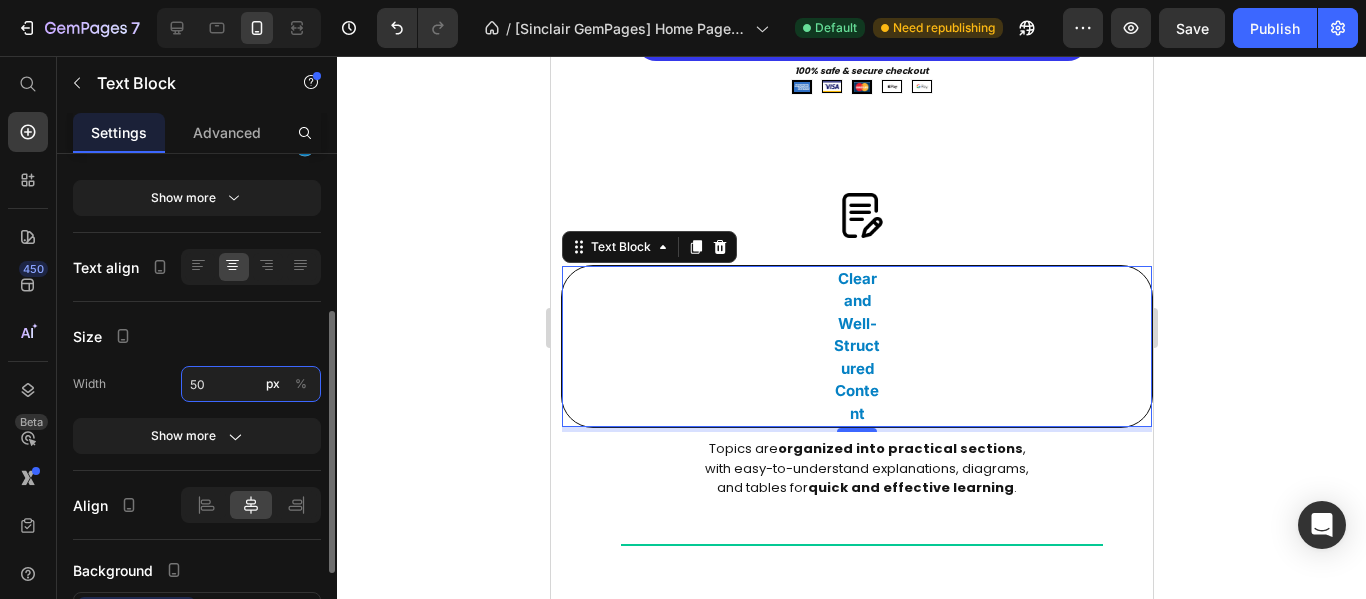 type on "50" 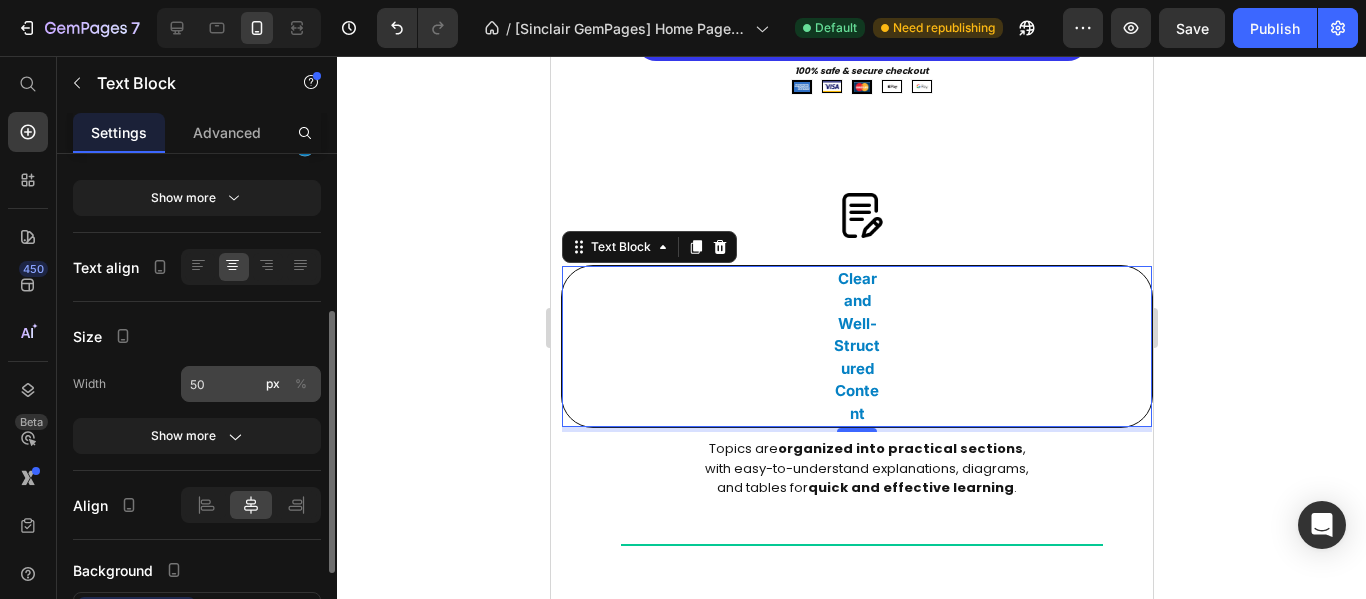 click on "%" at bounding box center [301, 384] 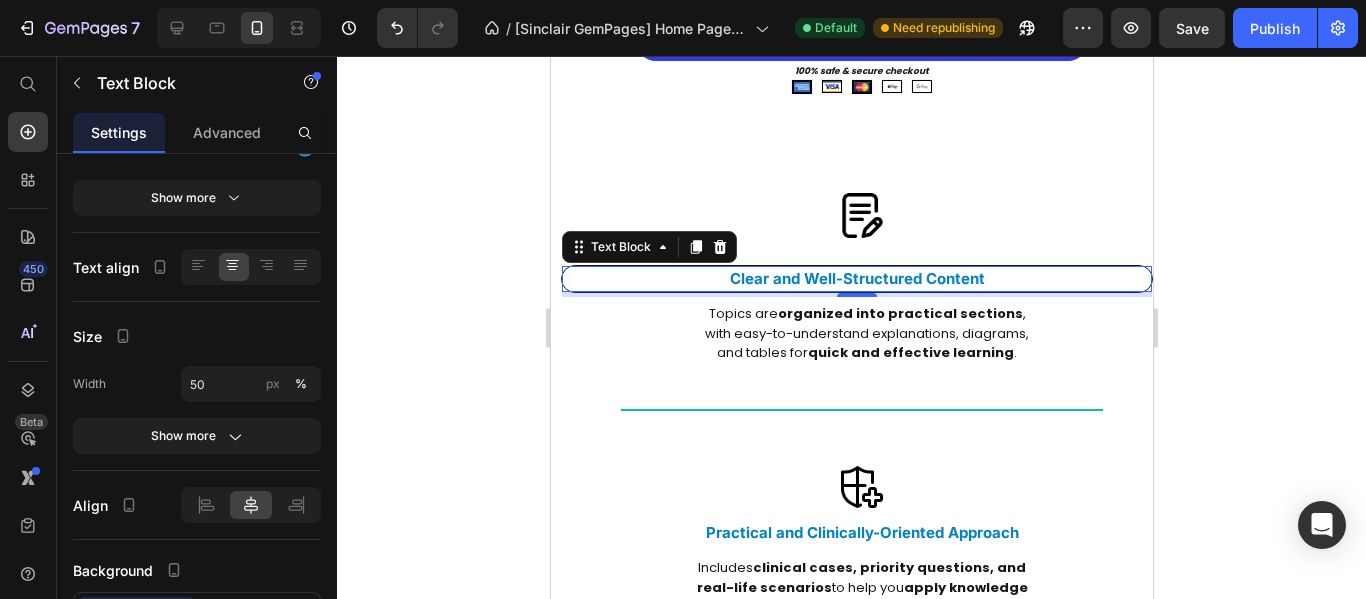 click on "Clear and Well-Structured Content" at bounding box center [856, 279] 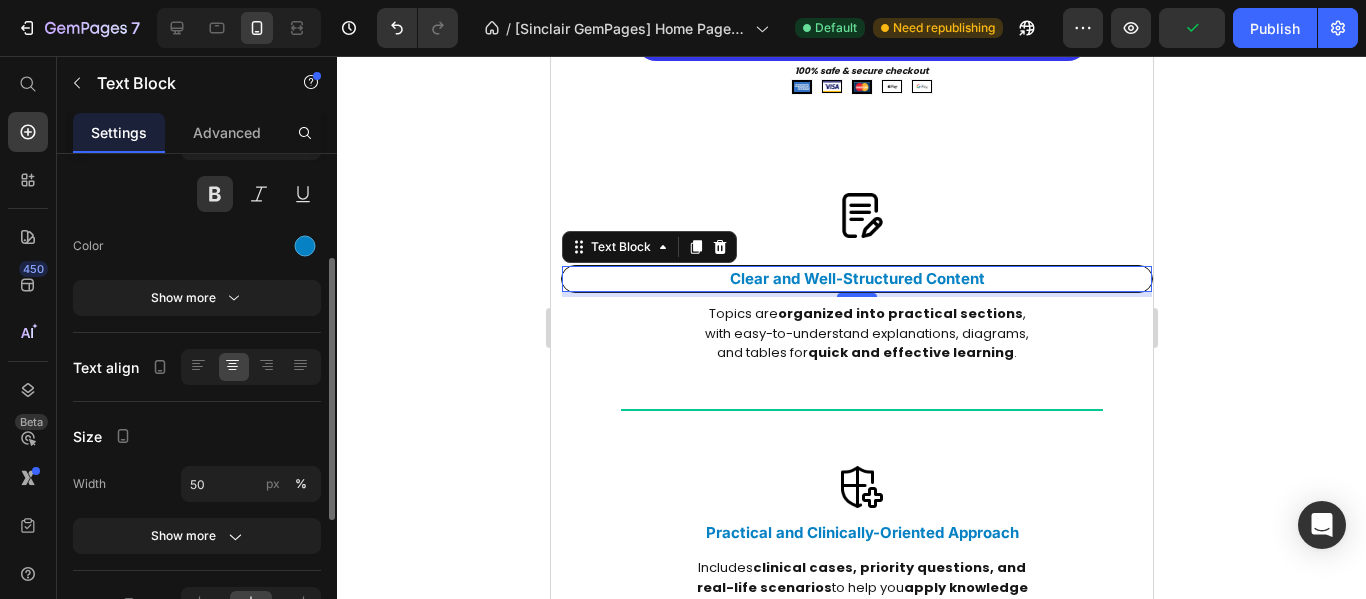 scroll, scrollTop: 300, scrollLeft: 0, axis: vertical 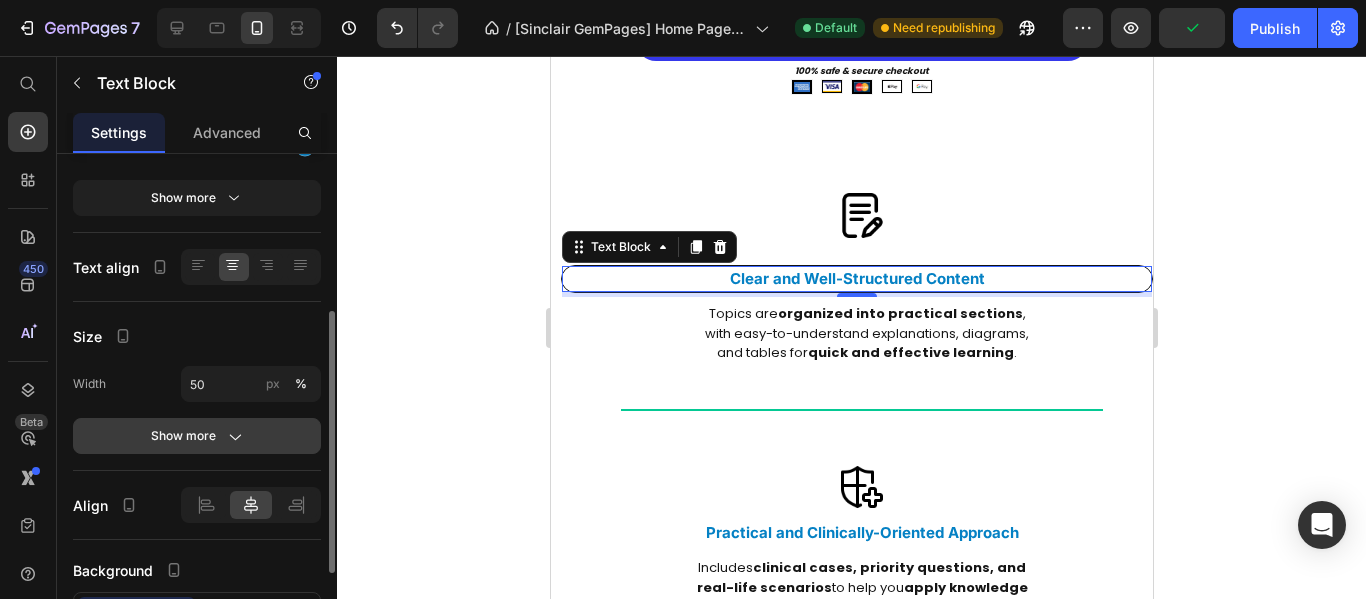 click 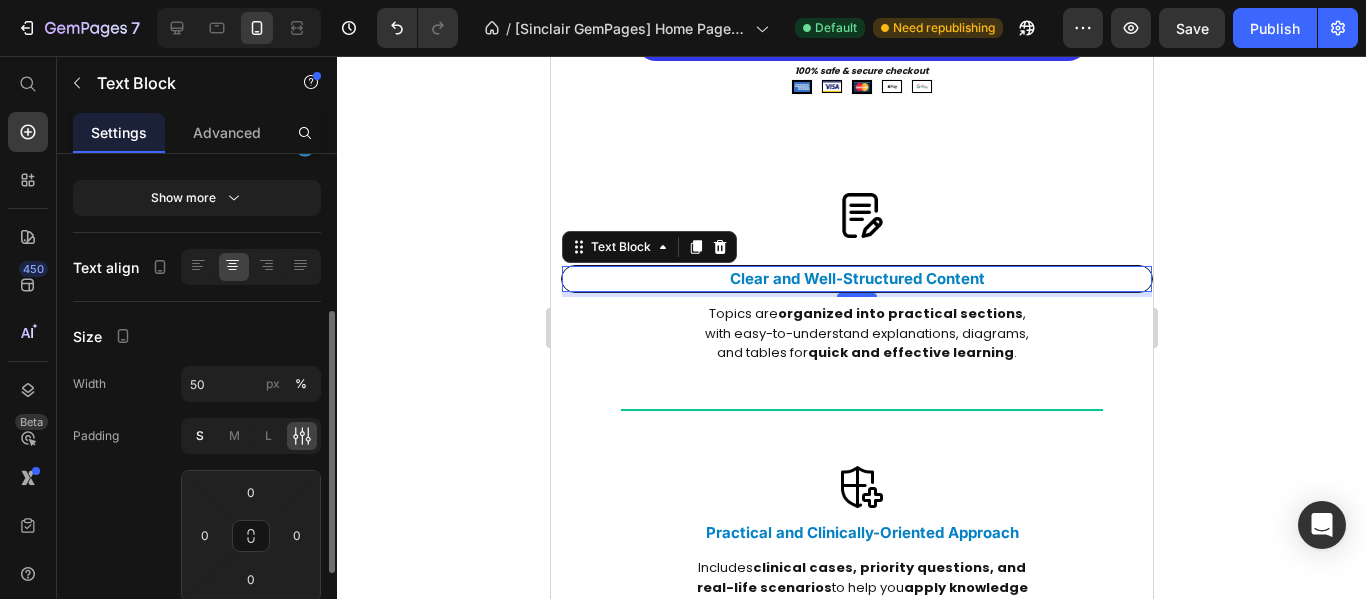 click on "S" 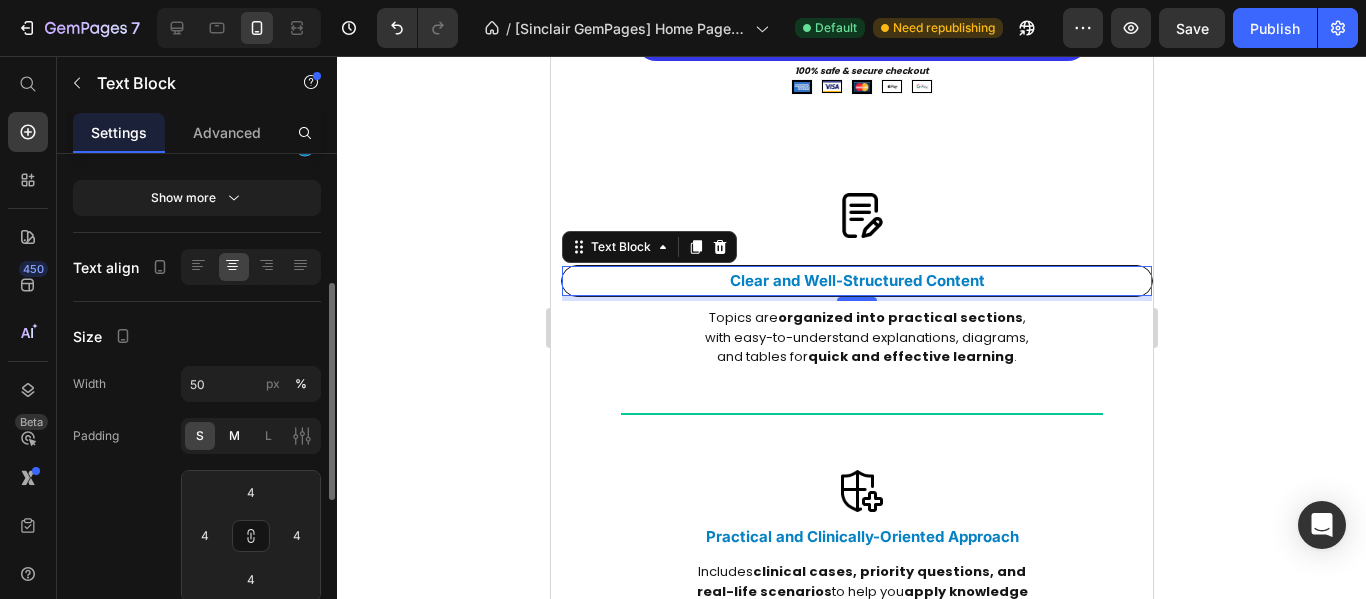 click on "M" 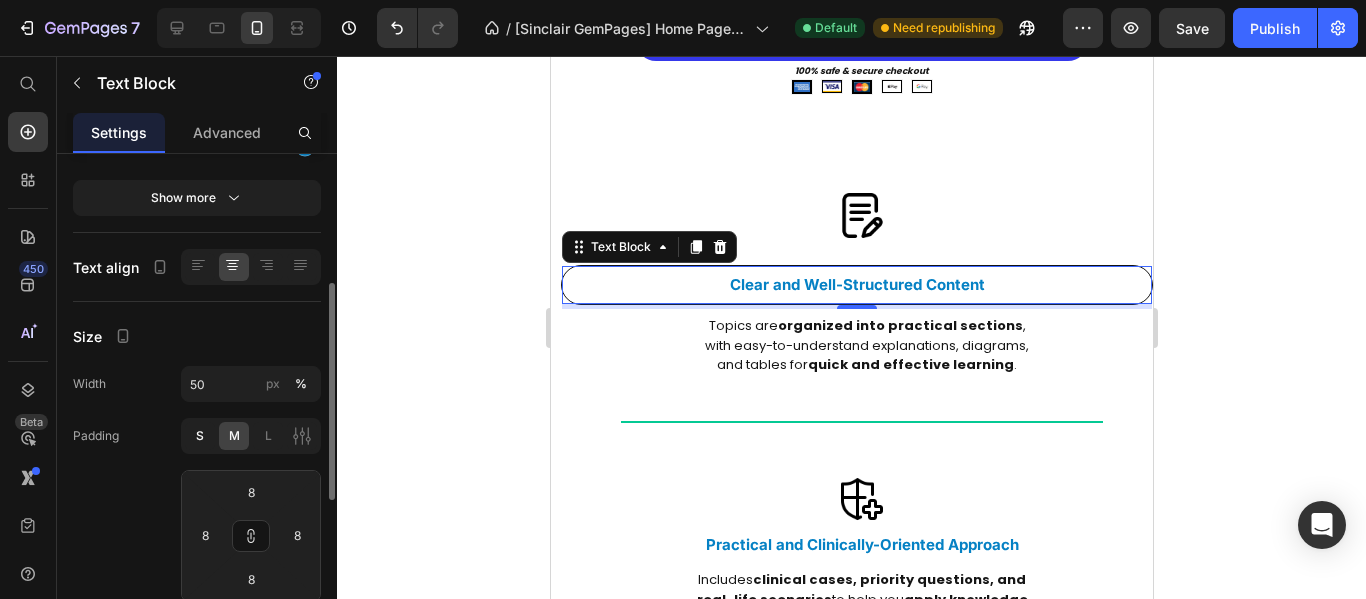 click on "S" 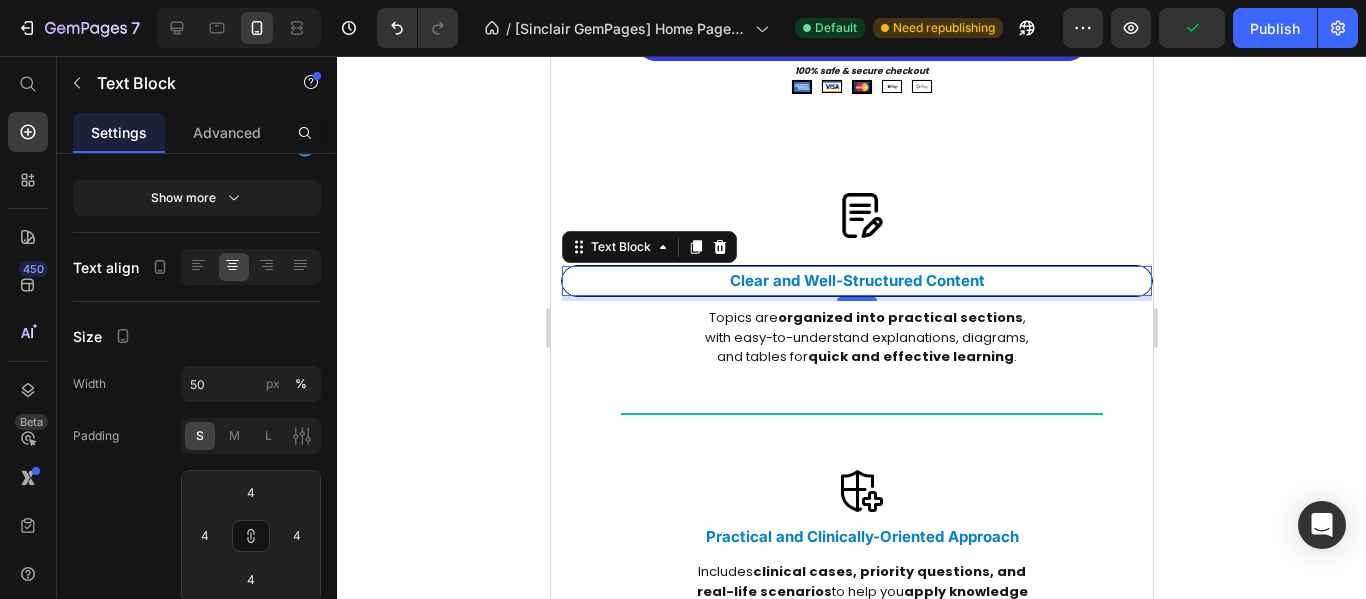 click 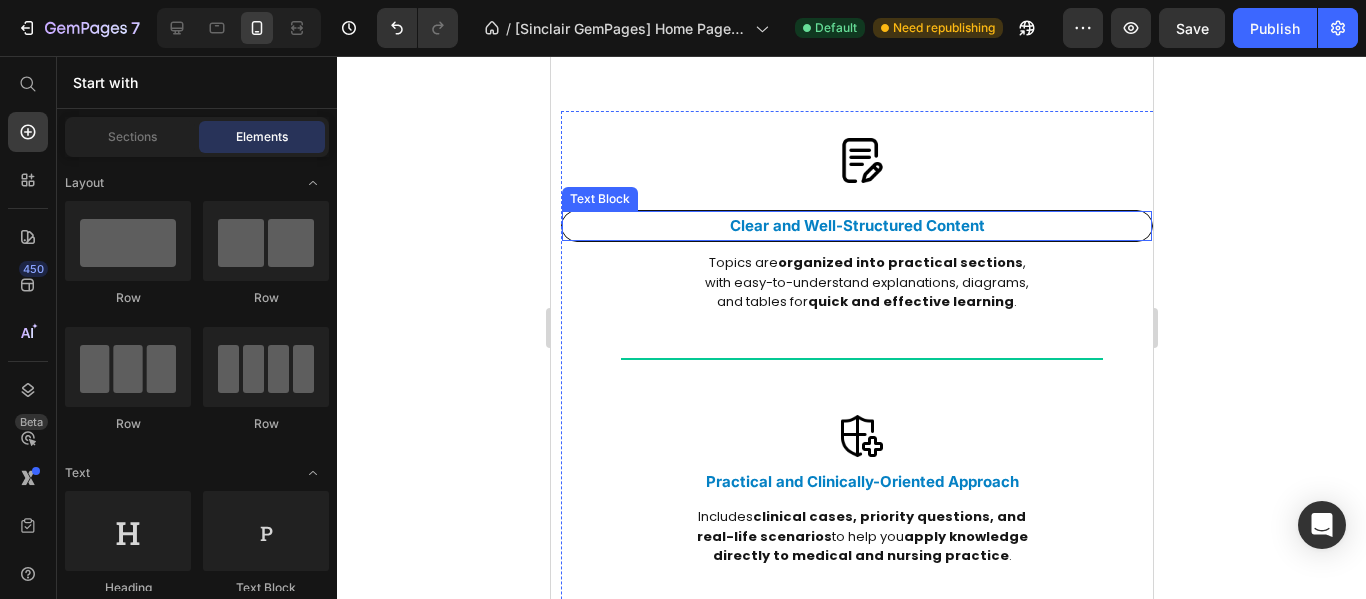 scroll, scrollTop: 3847, scrollLeft: 0, axis: vertical 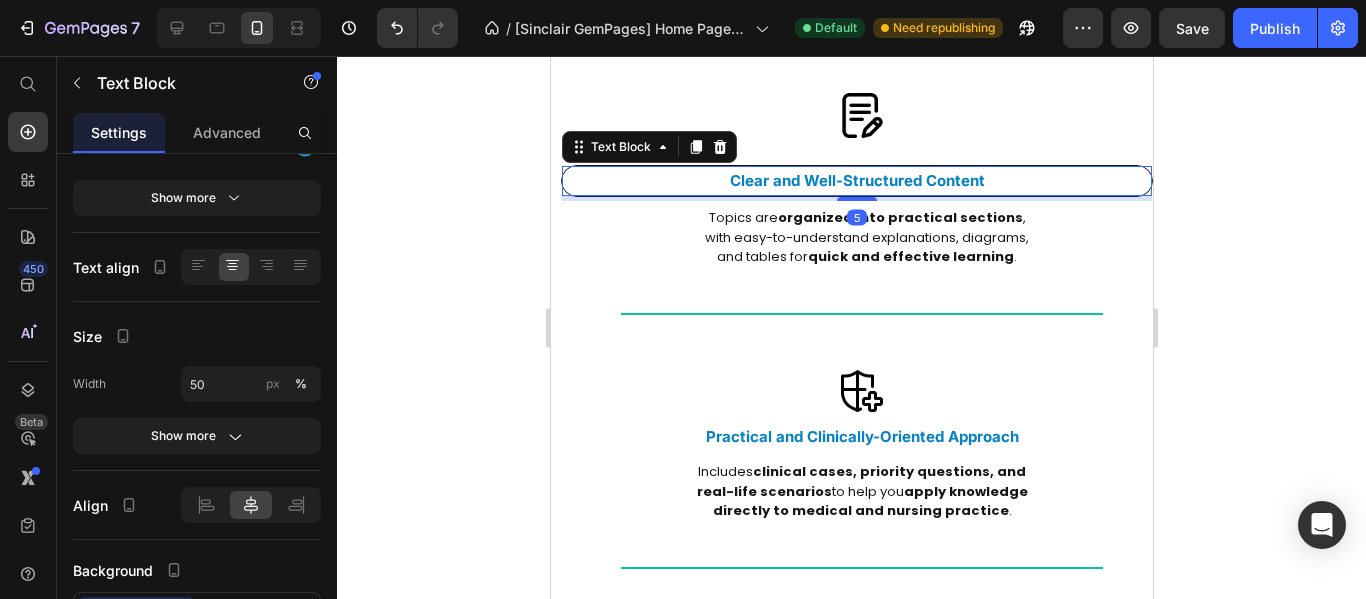 click on "Clear and Well-Structured Content" at bounding box center (856, 181) 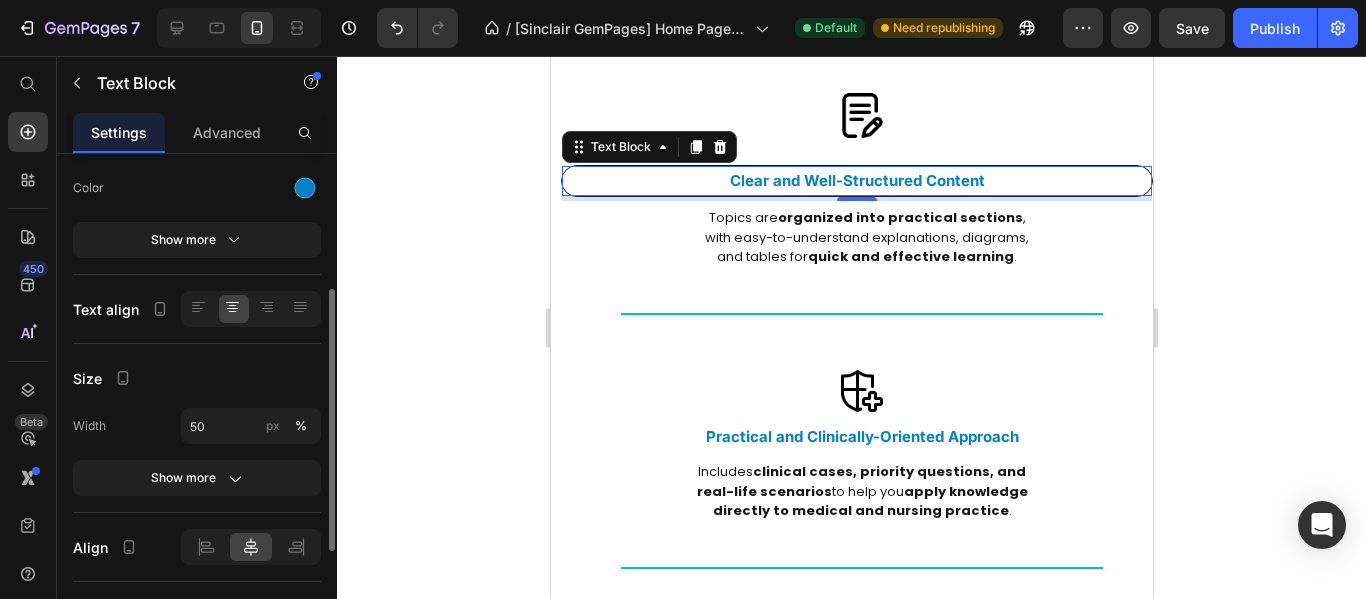 scroll, scrollTop: 158, scrollLeft: 0, axis: vertical 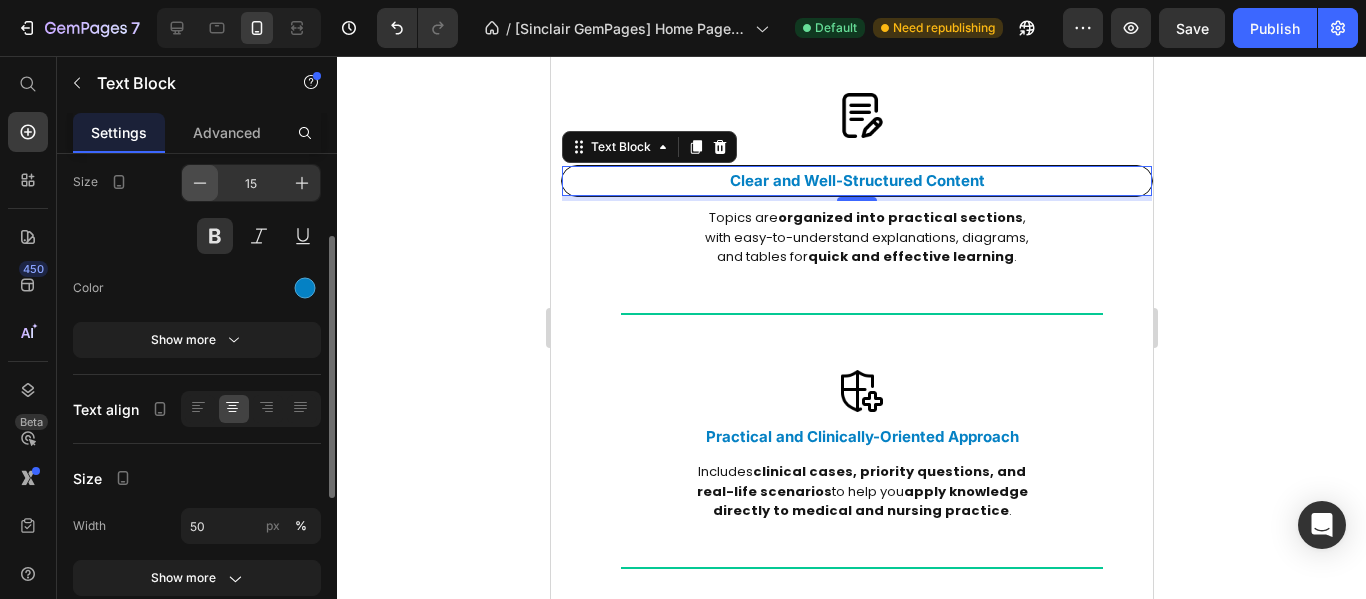 click 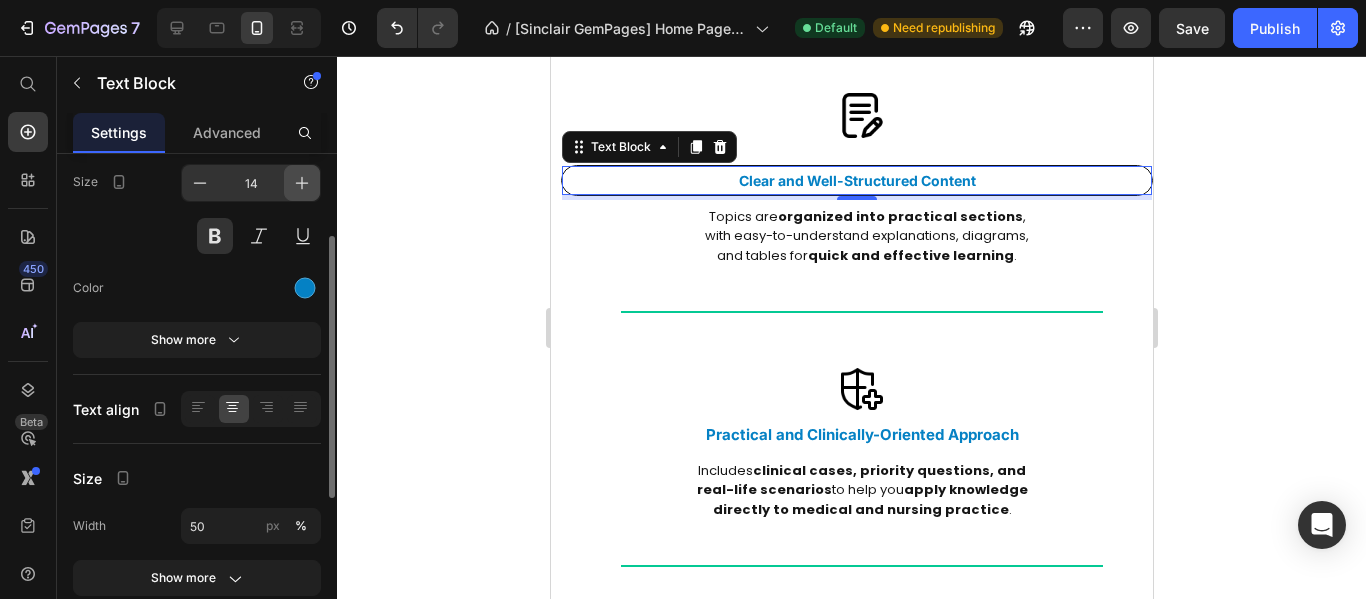 click 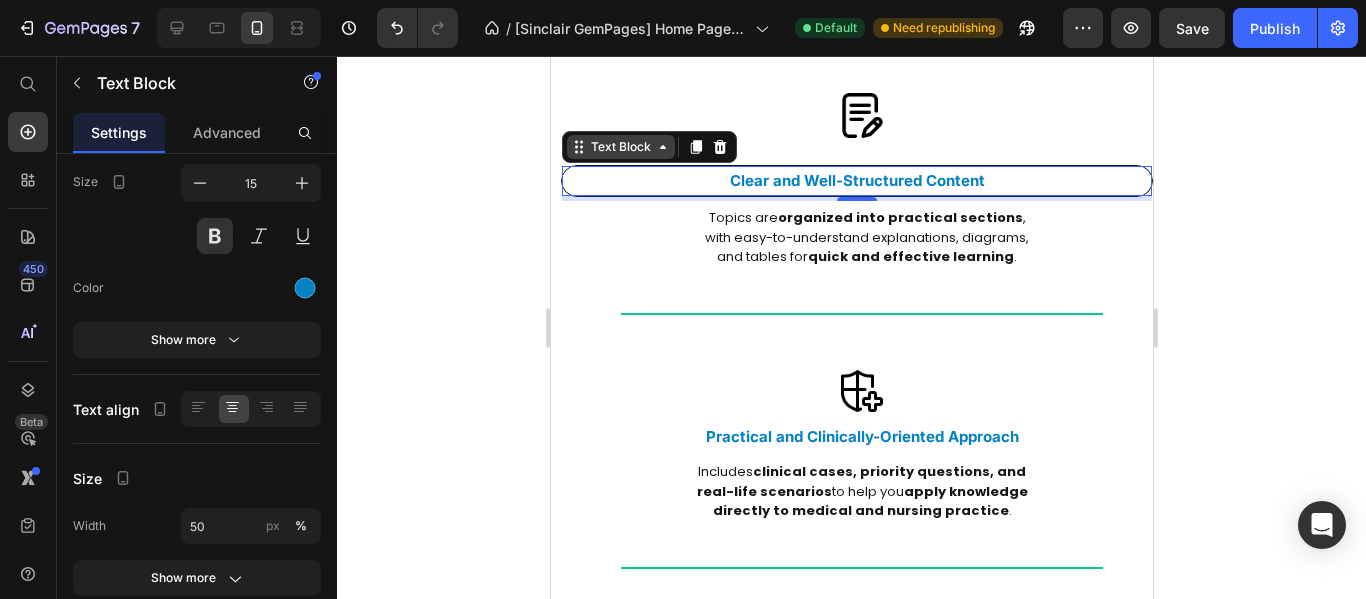 click on "Text Block" at bounding box center [620, 147] 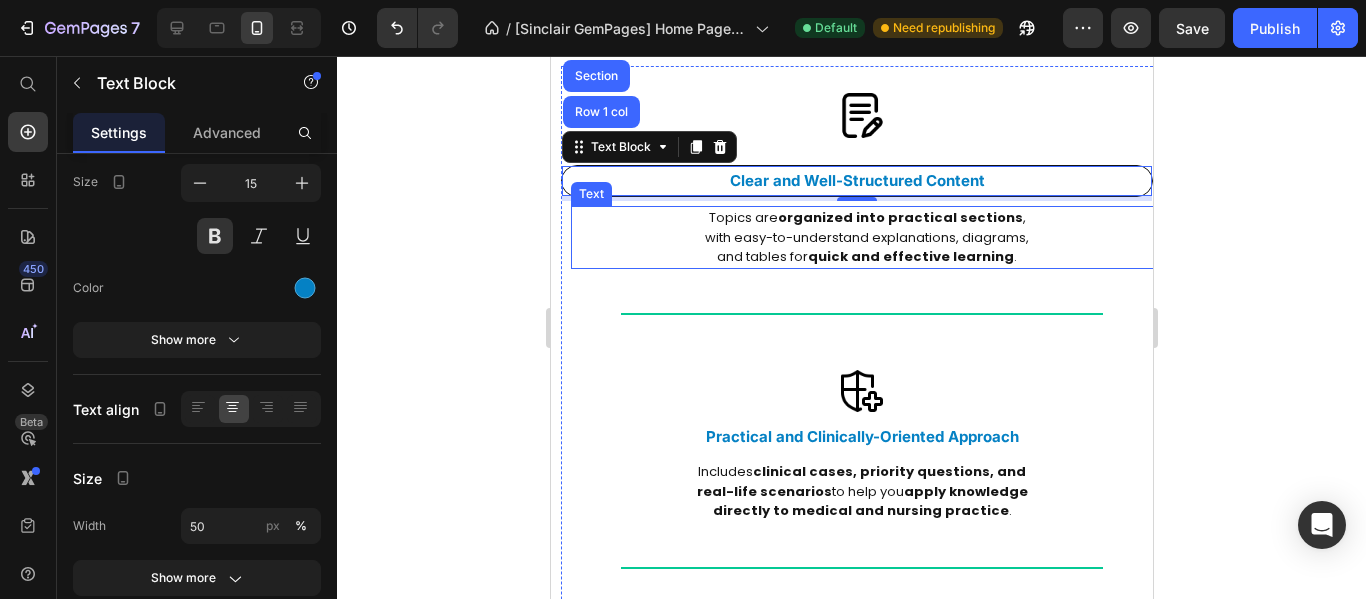 click 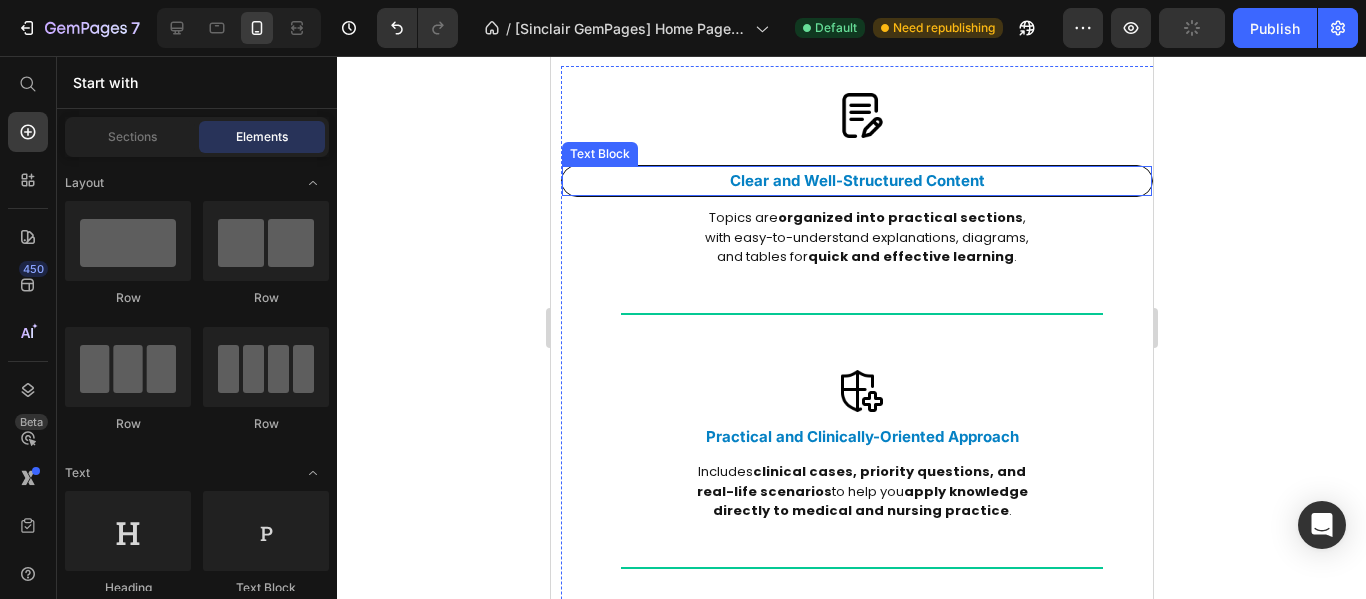 click on "Clear and Well-Structured Content" at bounding box center [856, 181] 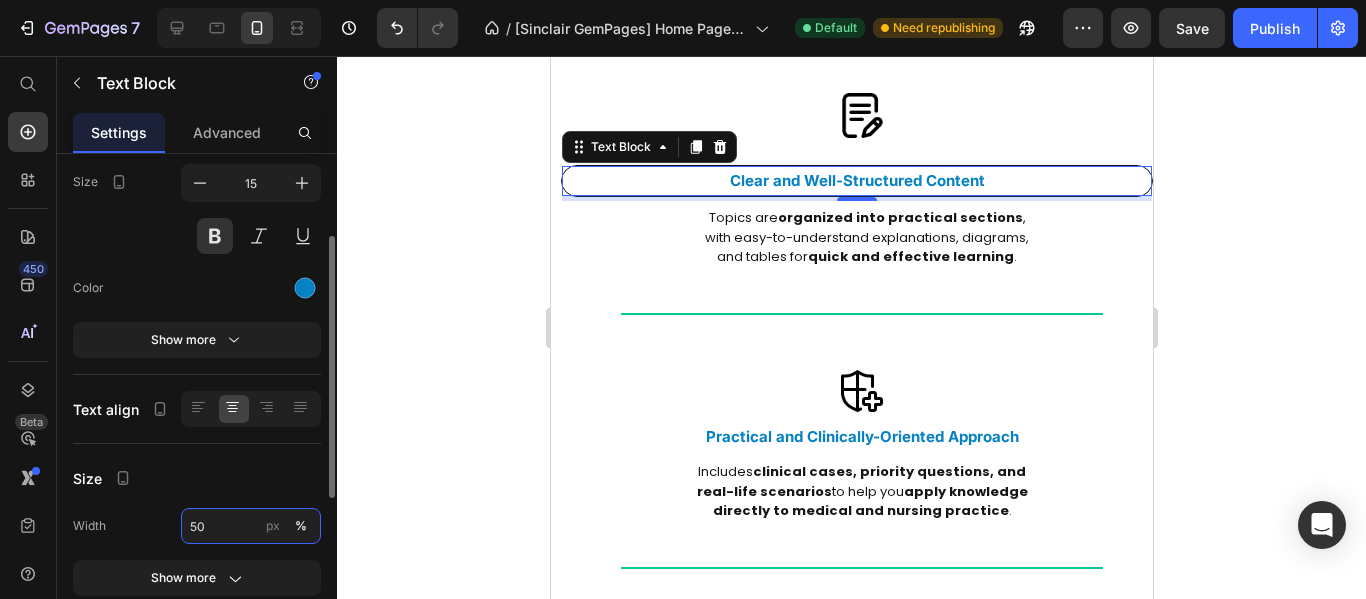 click on "50" at bounding box center [251, 526] 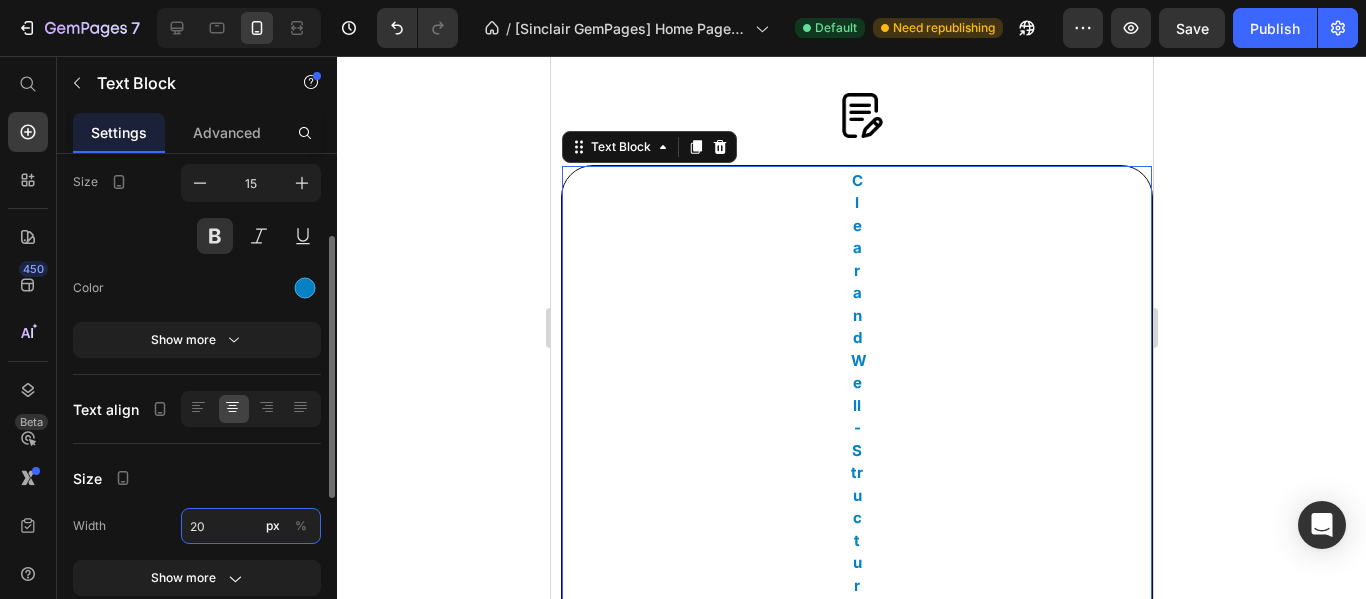 type on "20" 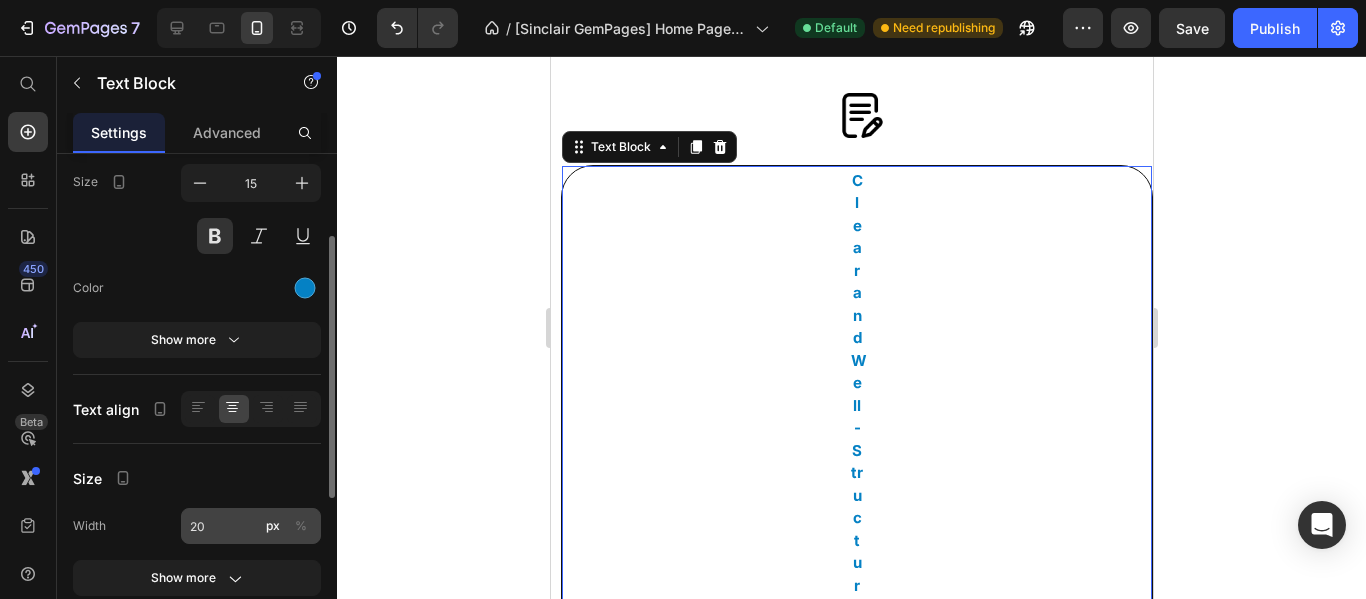 click on "%" at bounding box center (301, 526) 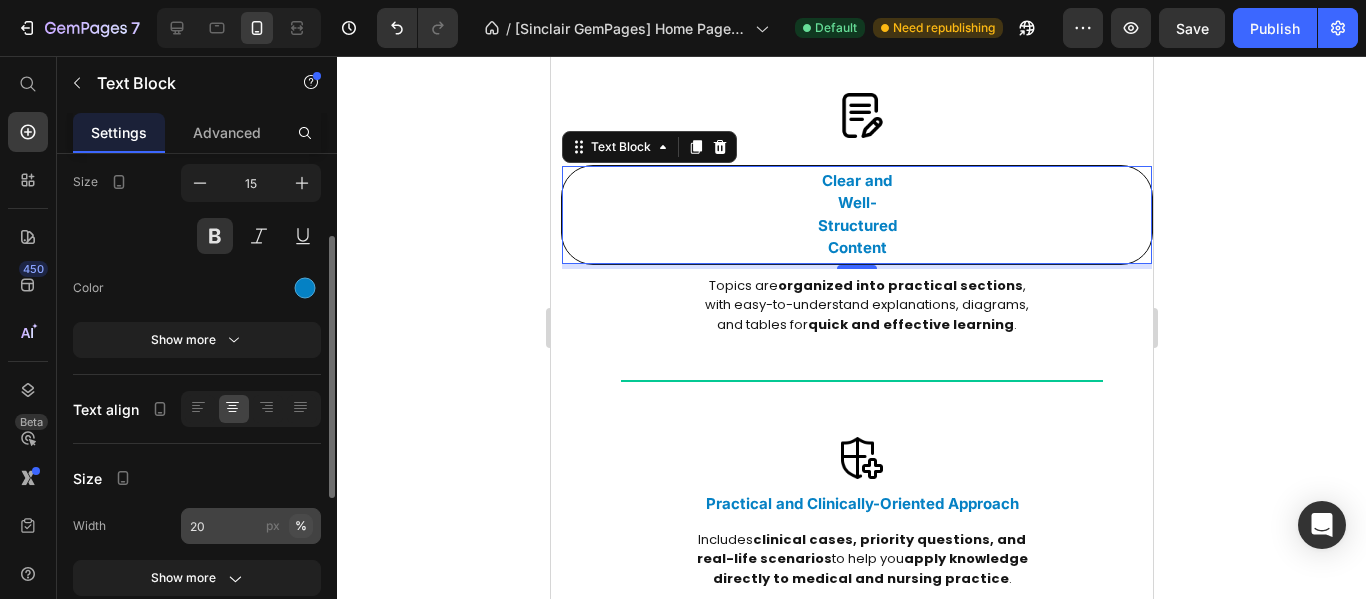 scroll, scrollTop: 258, scrollLeft: 0, axis: vertical 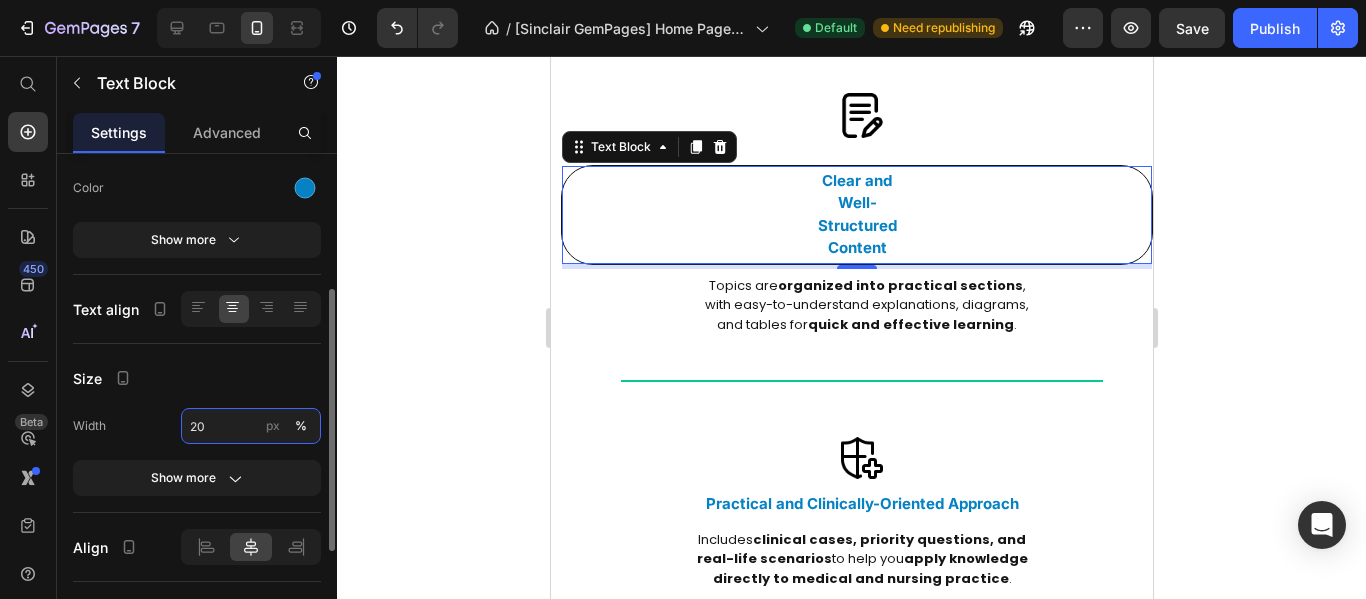 click on "20" at bounding box center (251, 426) 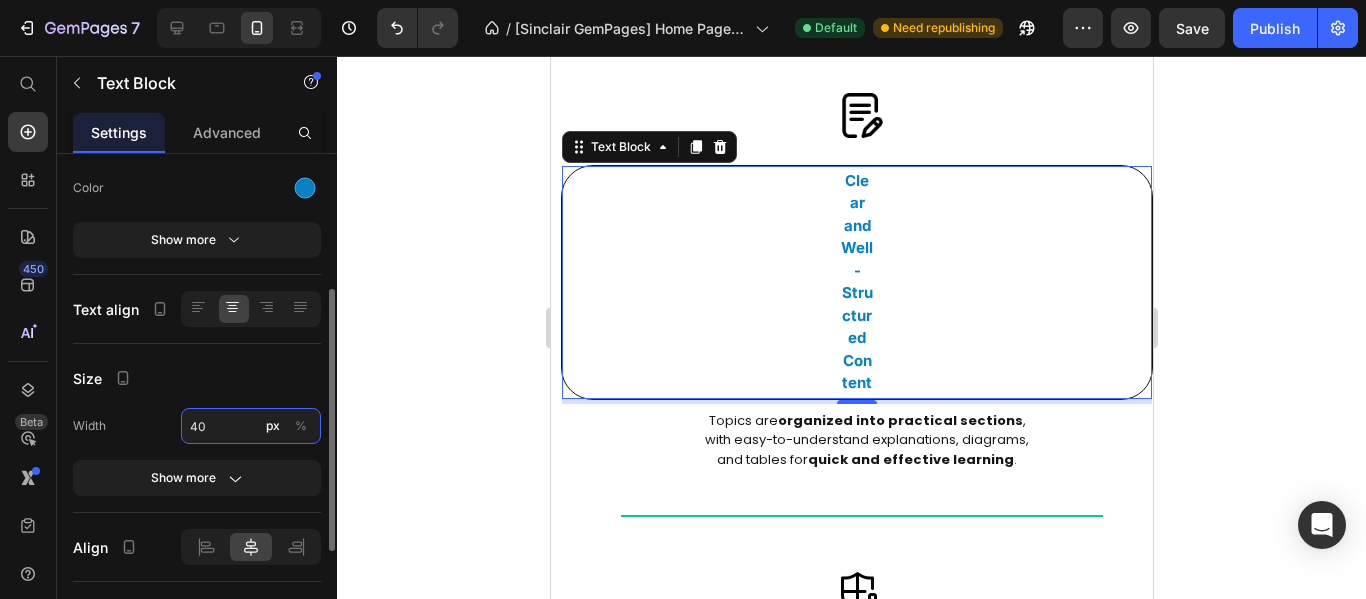 type on "40" 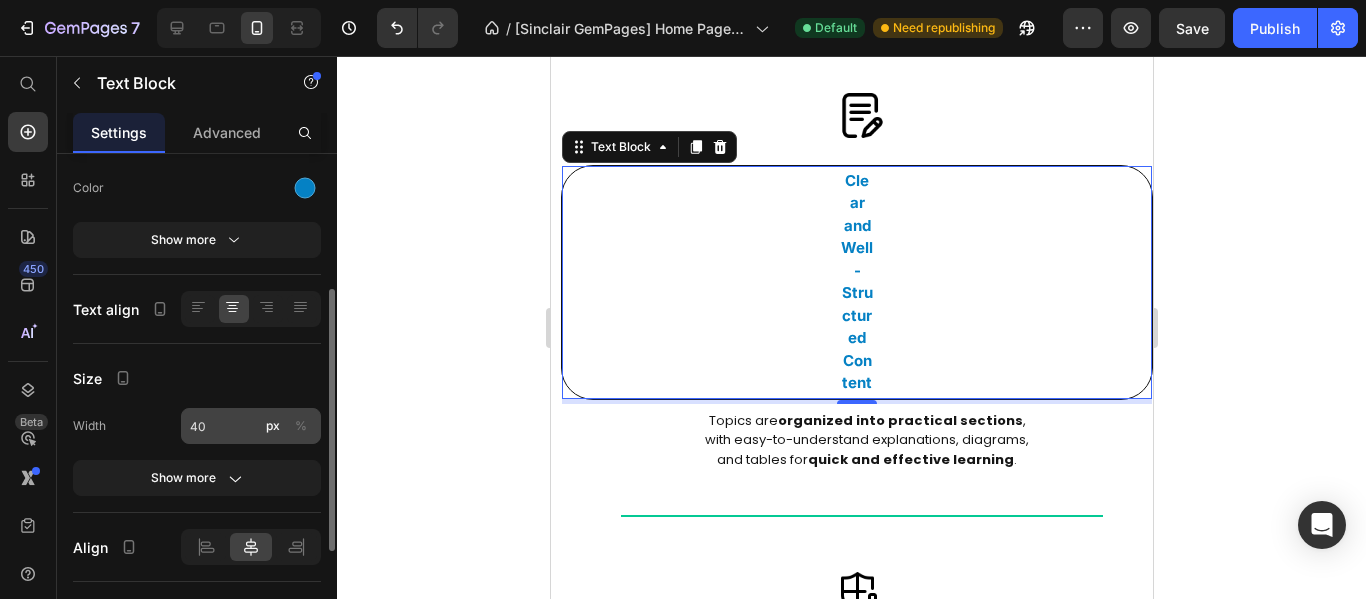 click on "%" 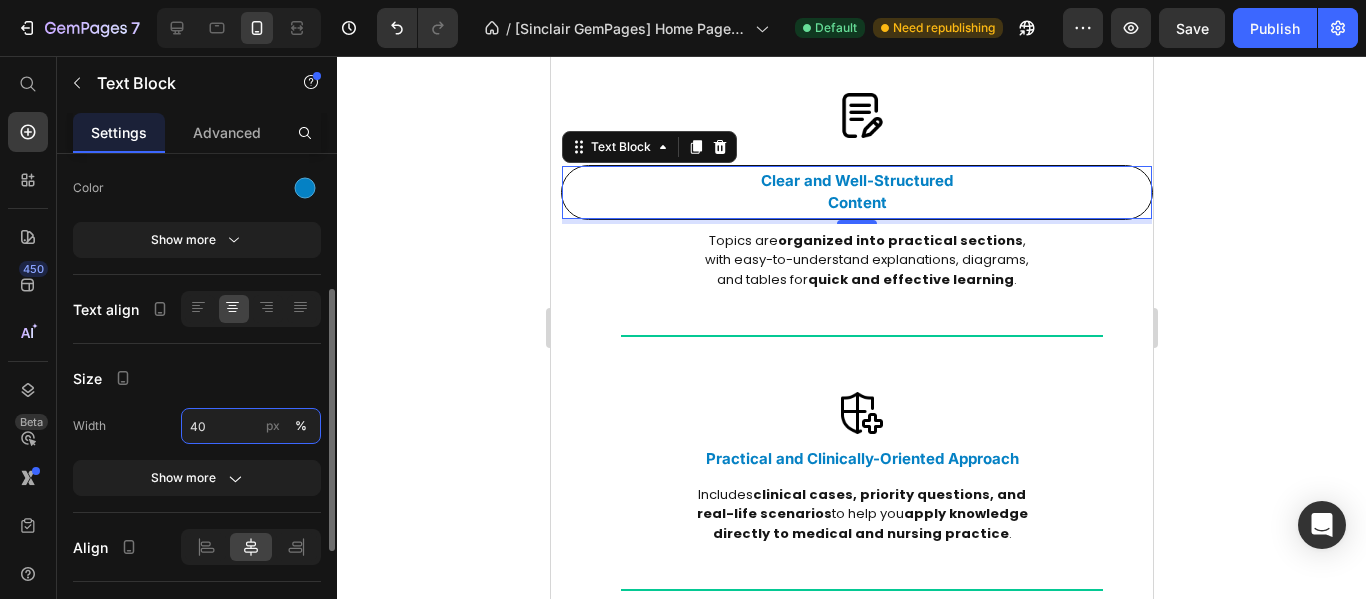 click on "40" at bounding box center [251, 426] 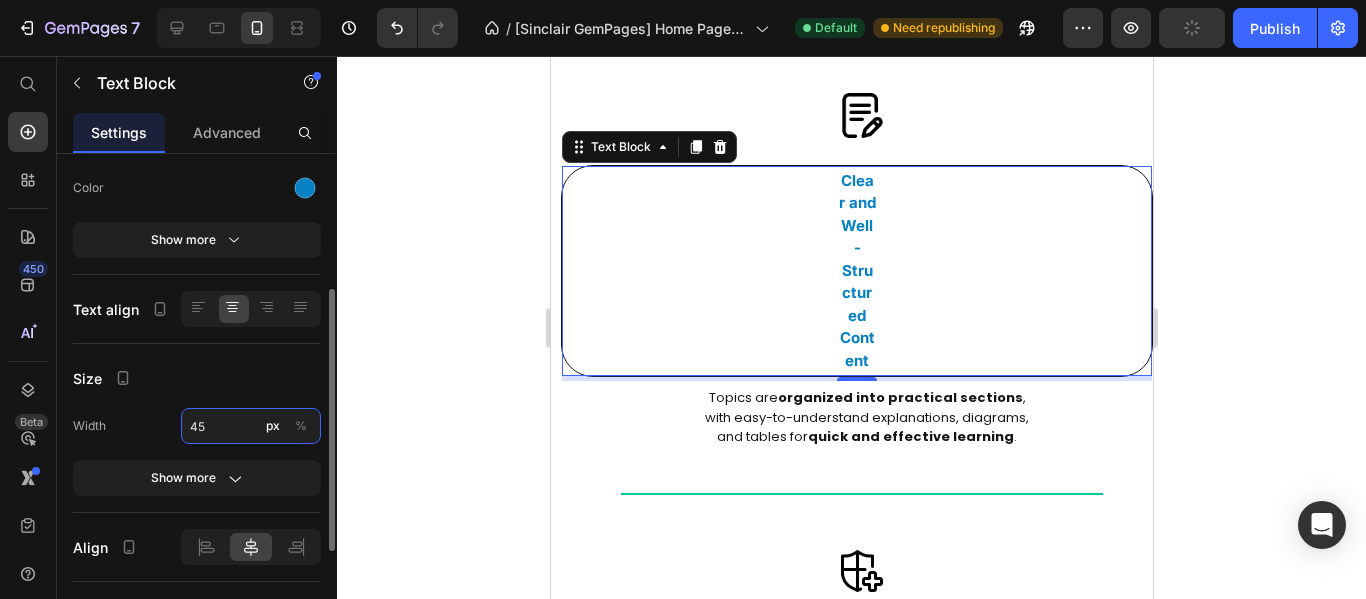 type on "45" 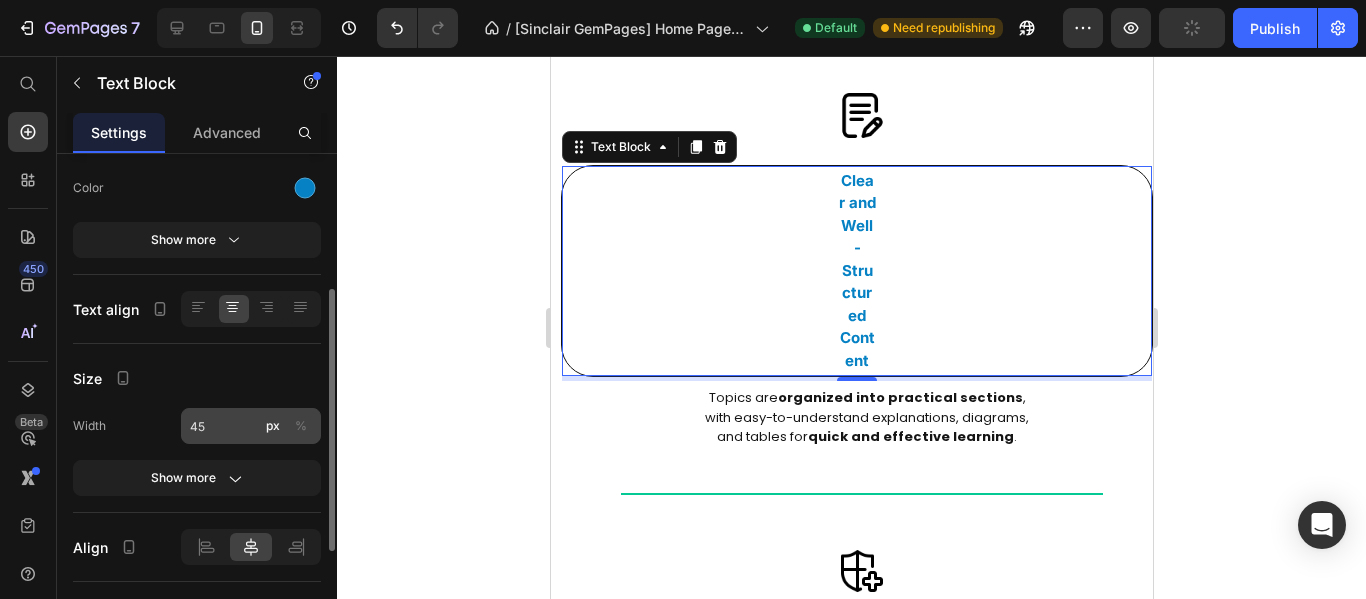 click on "%" at bounding box center [301, 426] 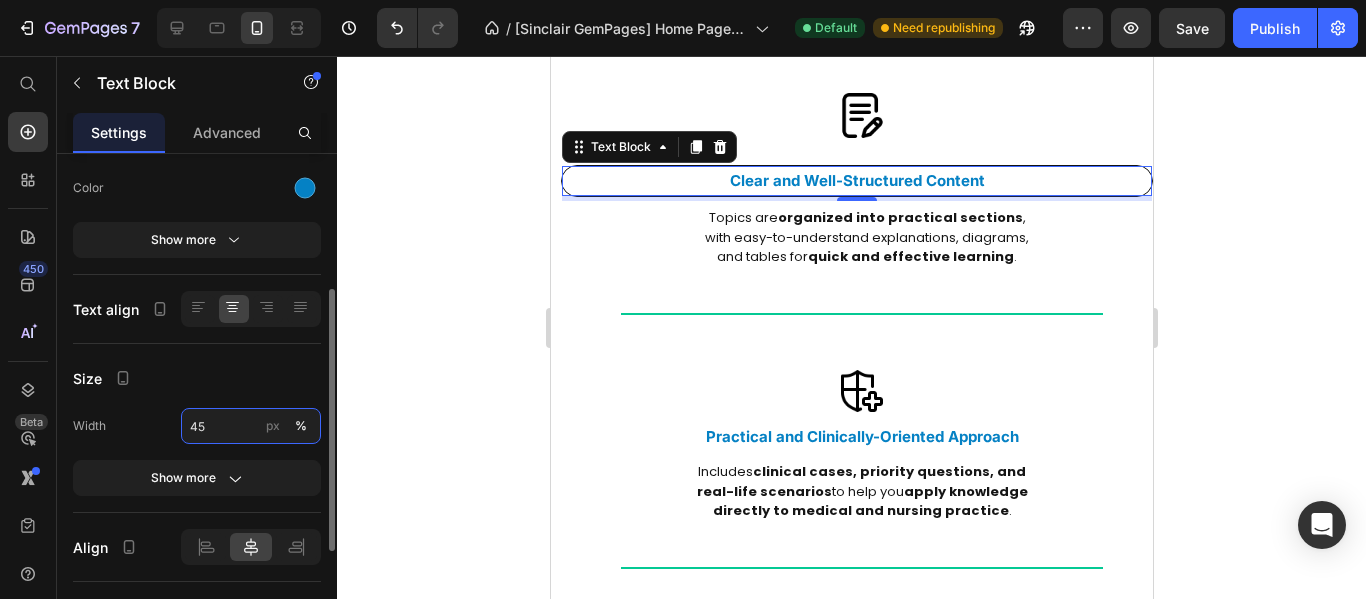 click on "45" at bounding box center [251, 426] 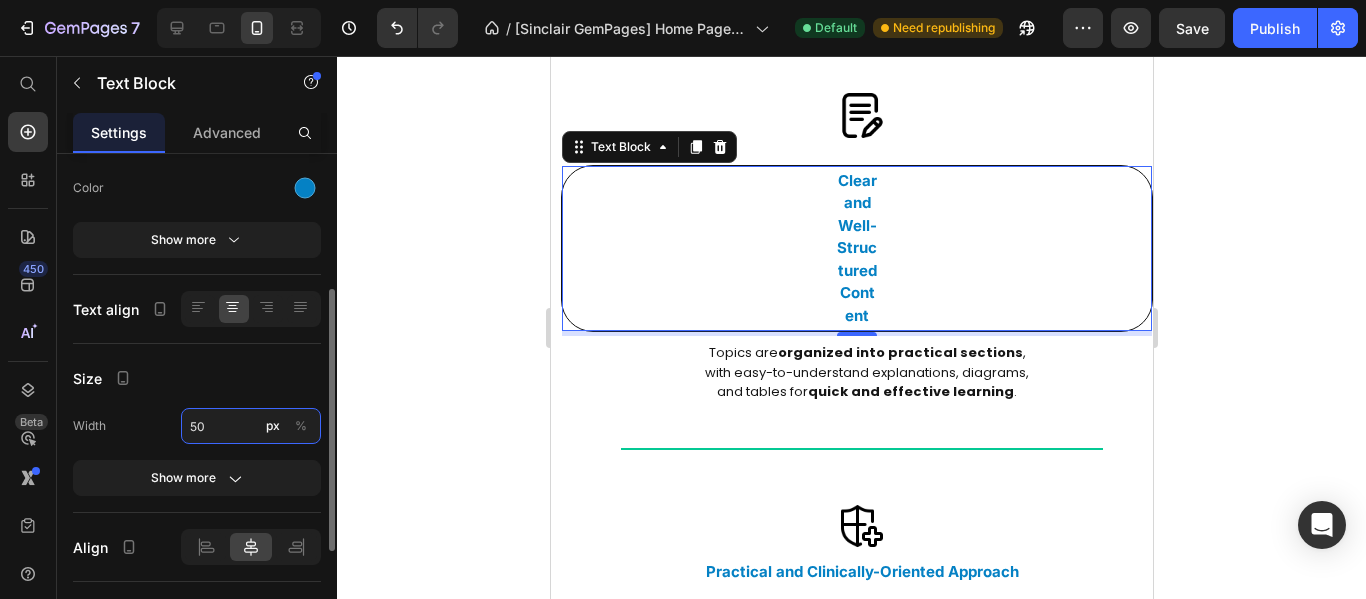 type on "50" 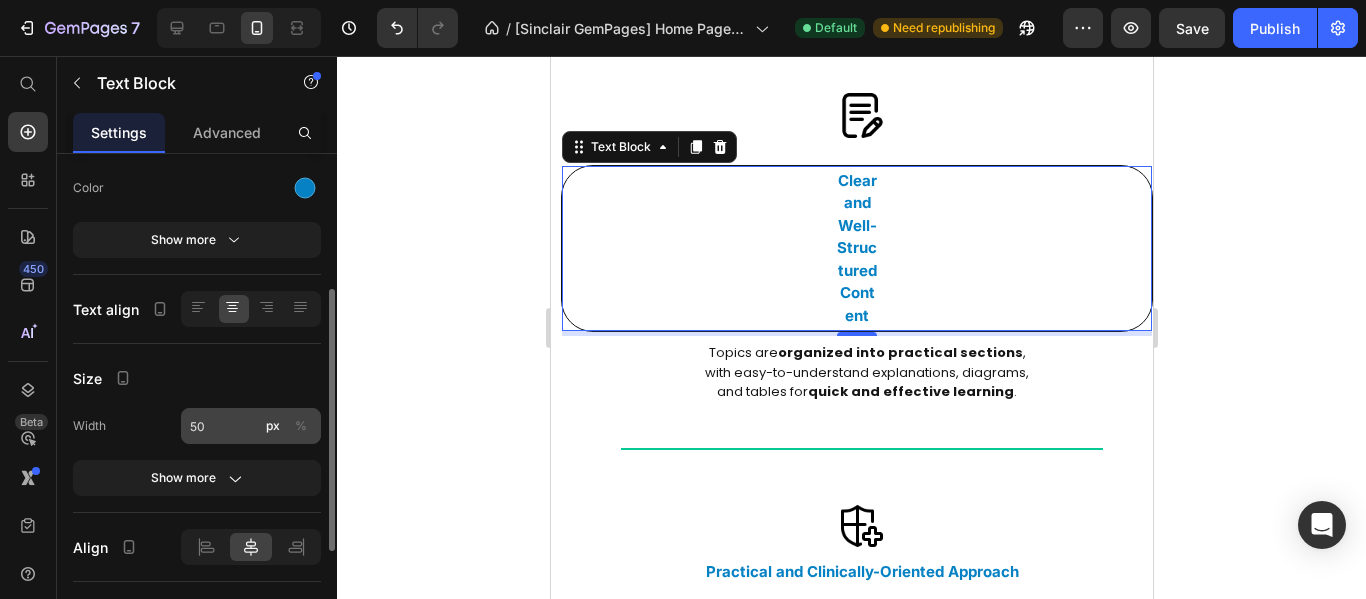 click on "%" at bounding box center (301, 426) 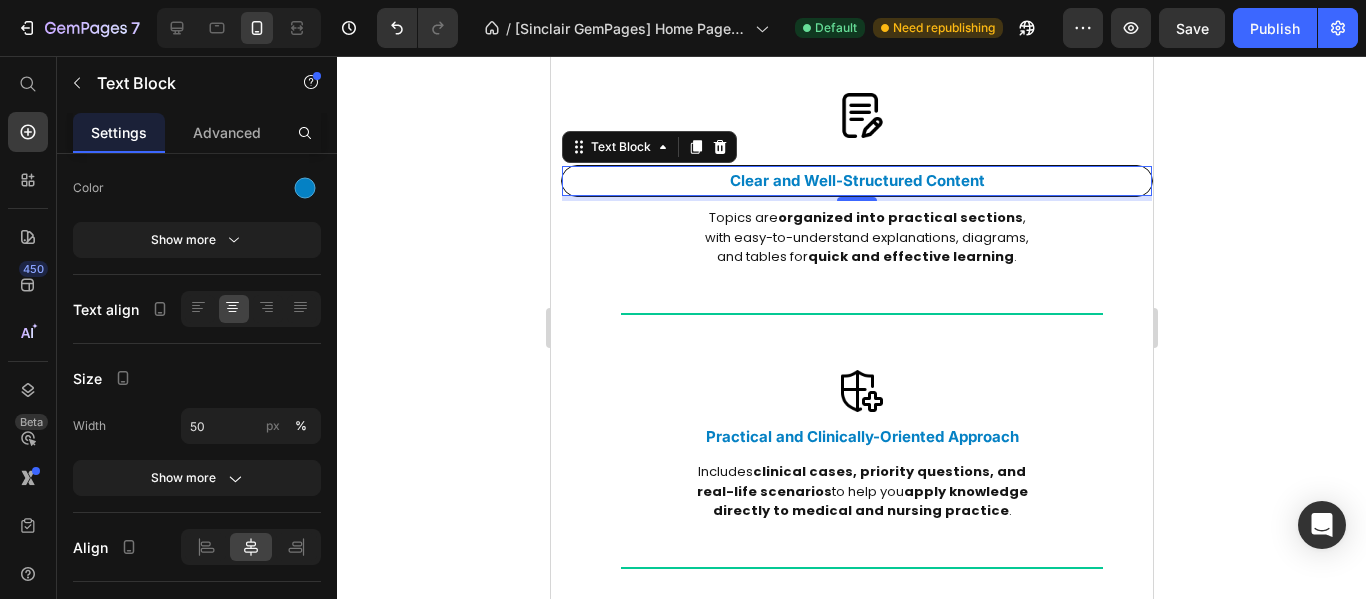 click 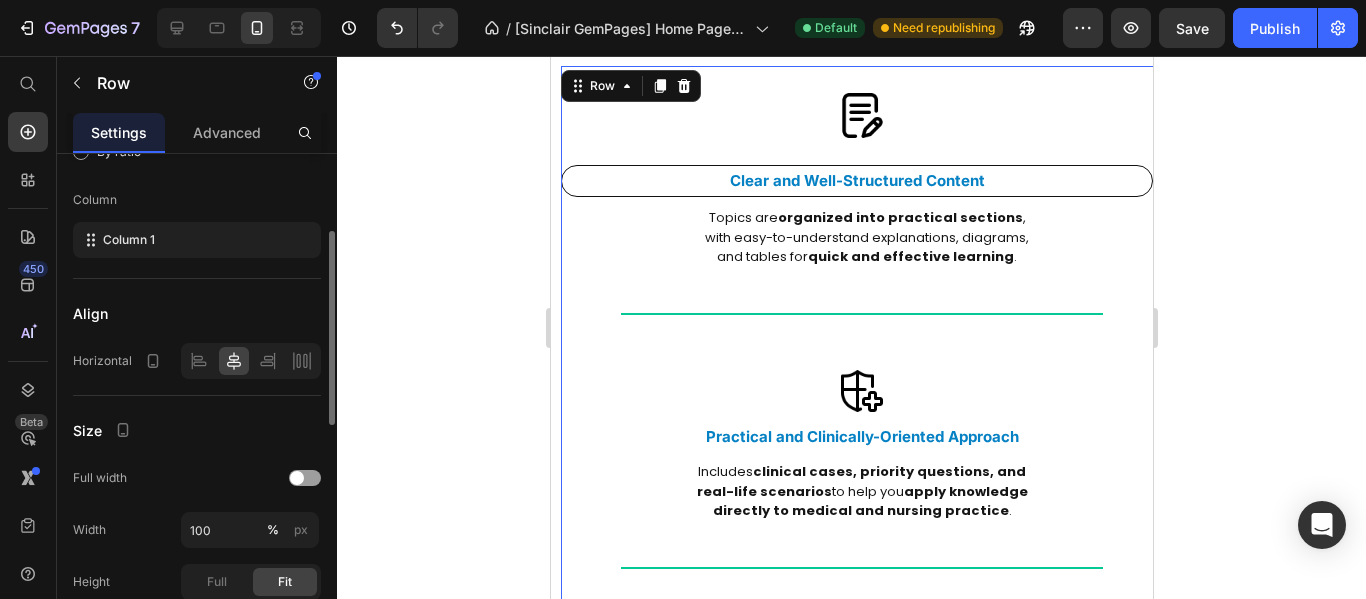 scroll, scrollTop: 300, scrollLeft: 0, axis: vertical 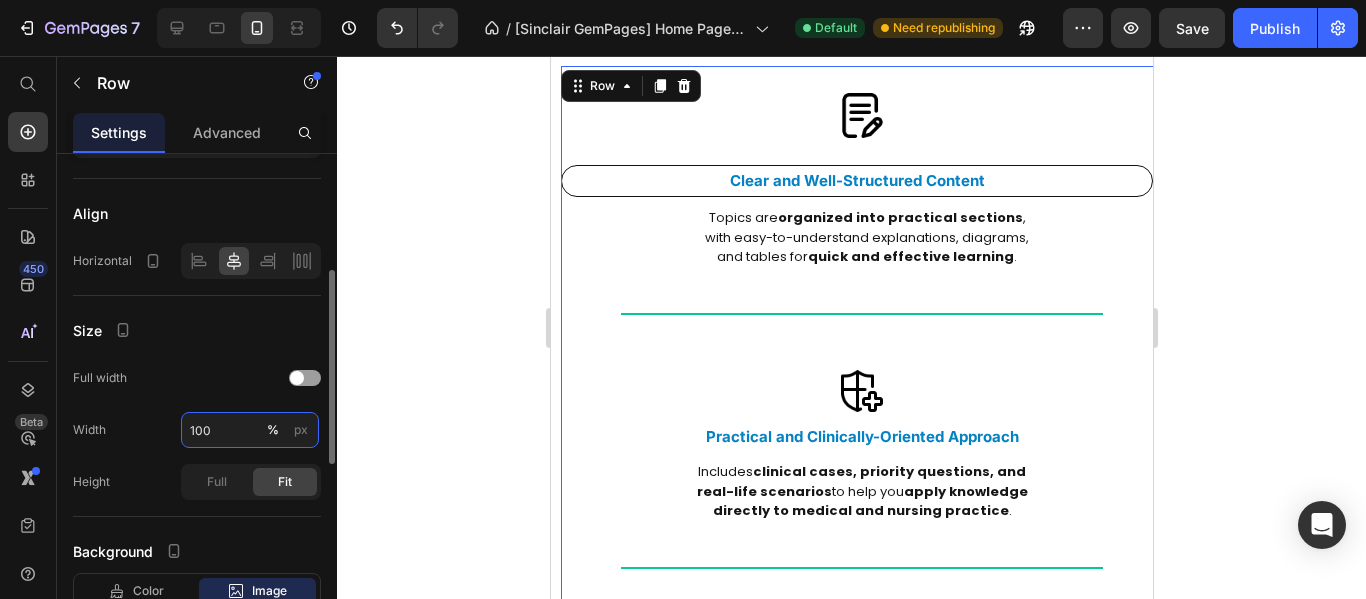 click on "100" at bounding box center [250, 430] 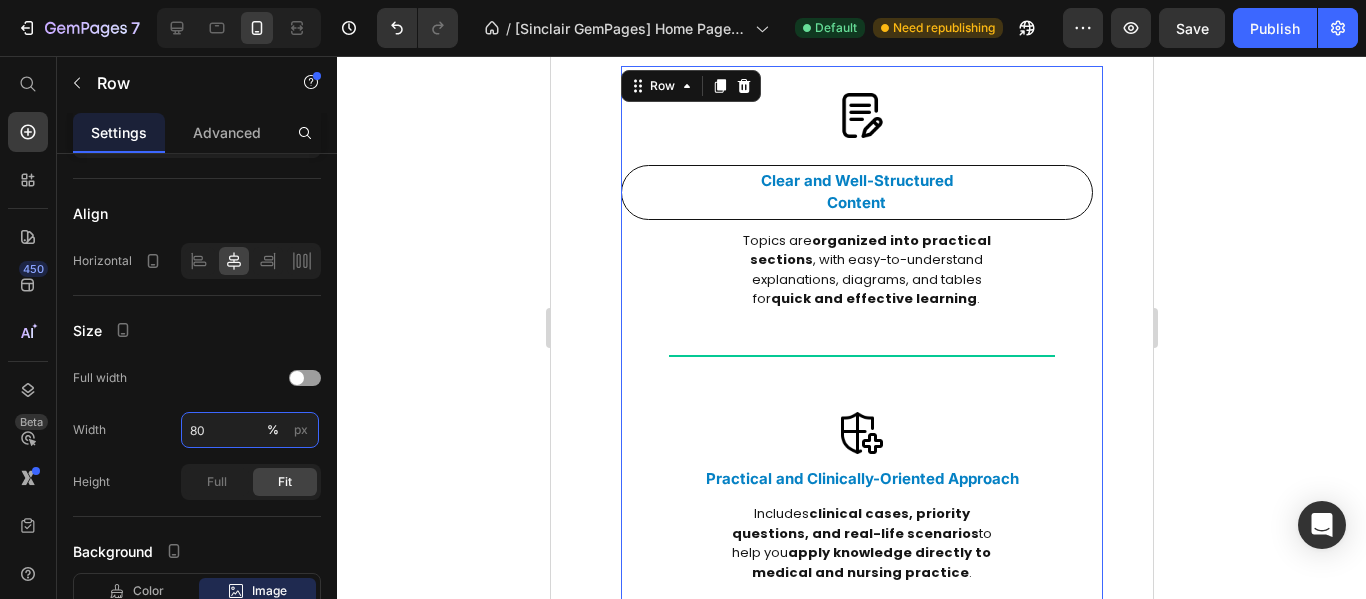 type on "80" 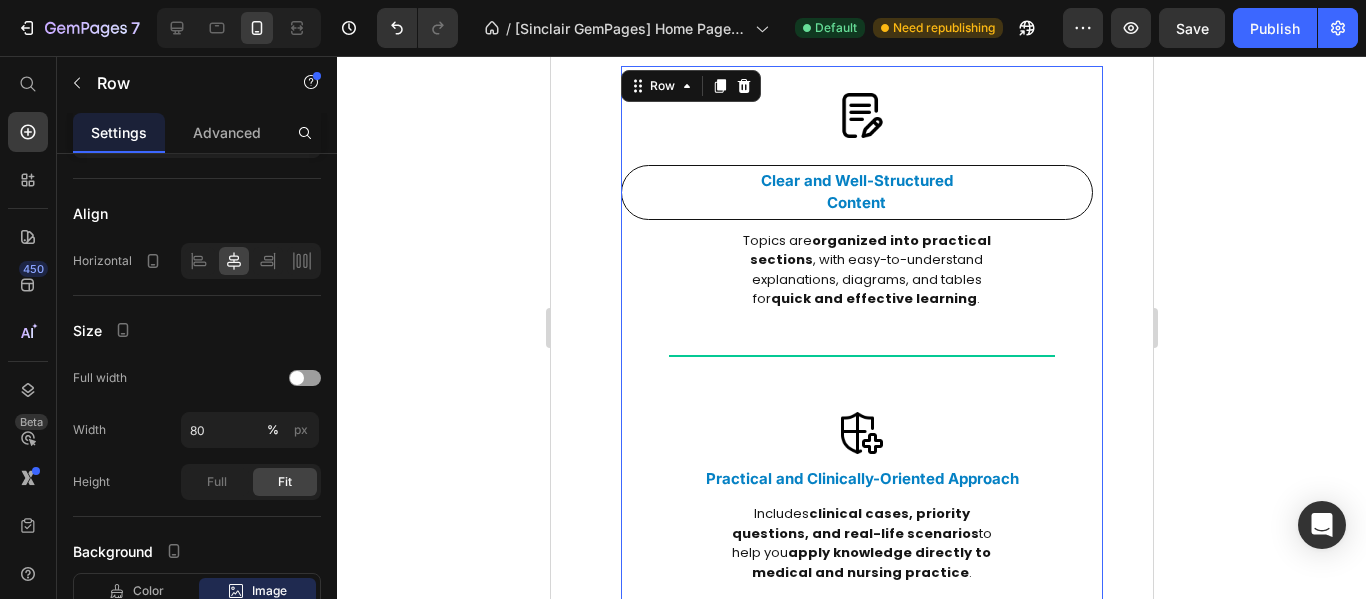 click 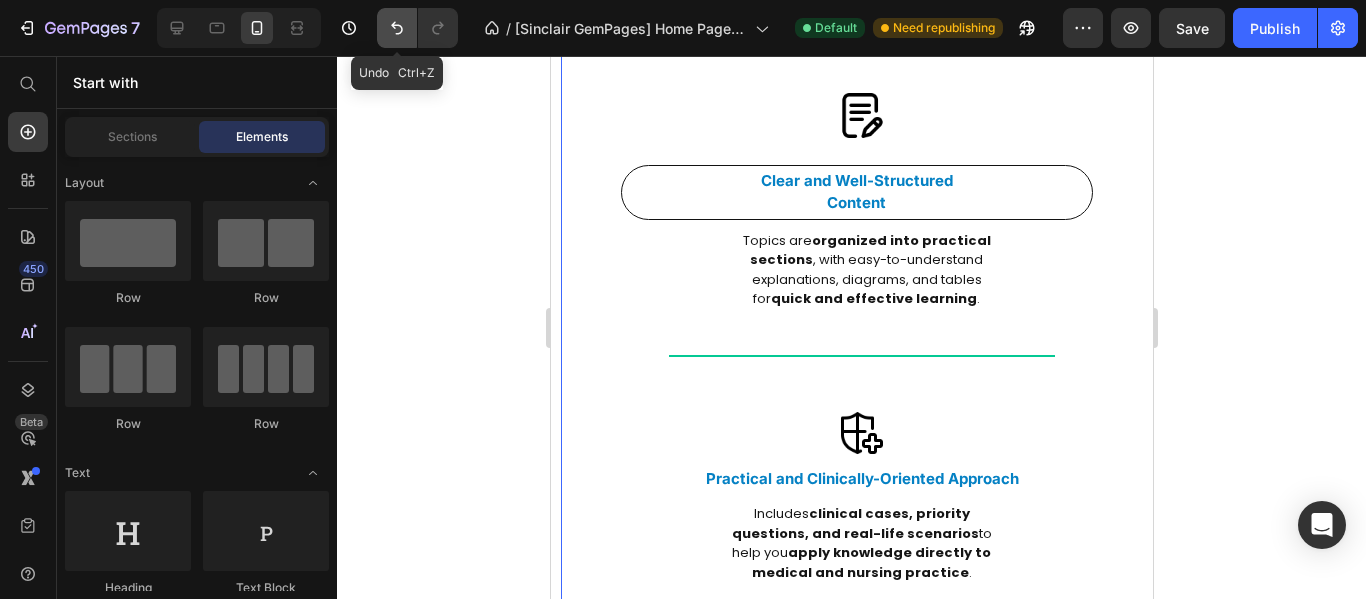 click 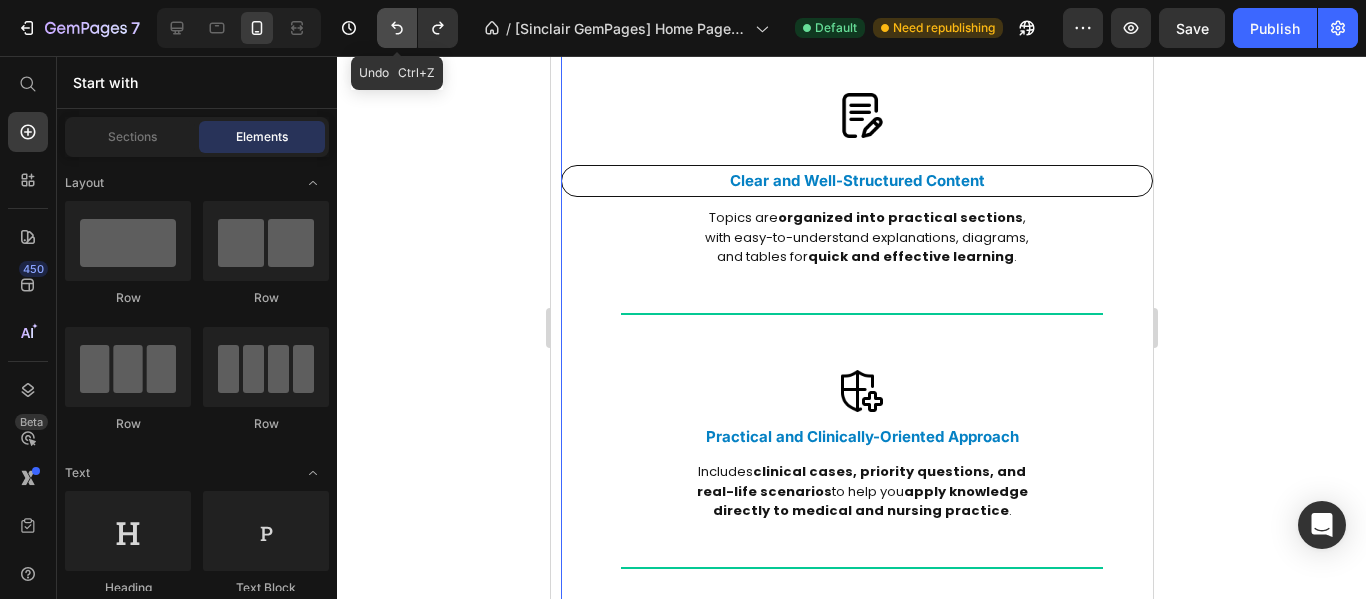 click 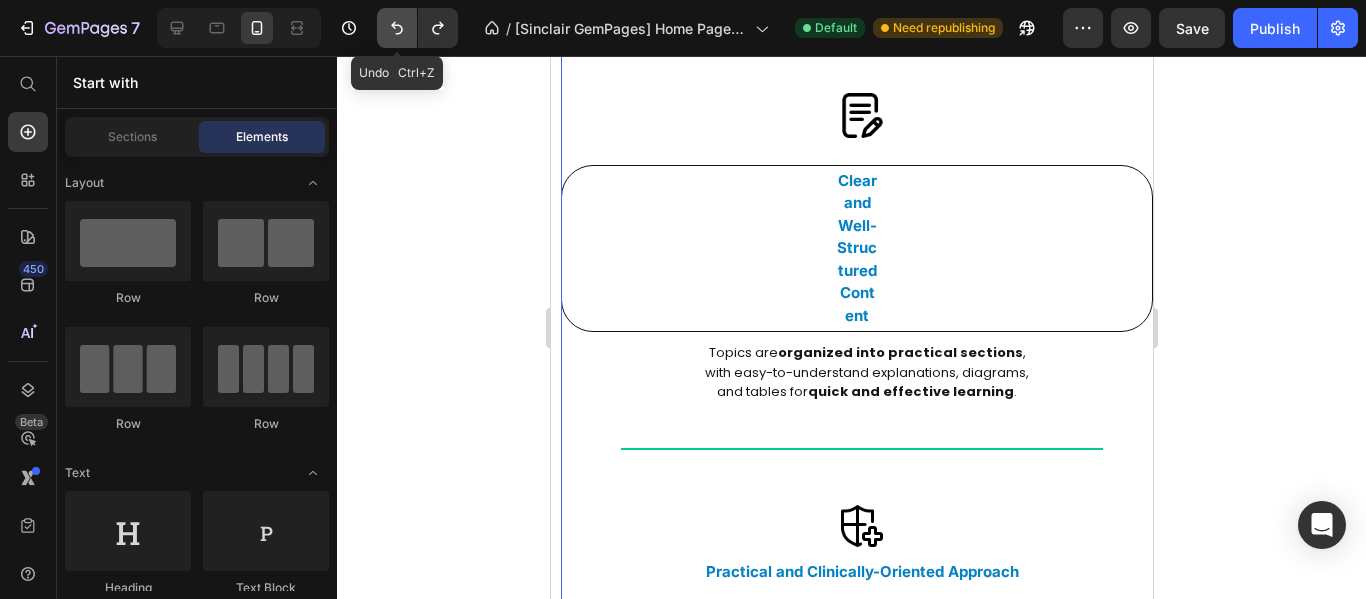 click 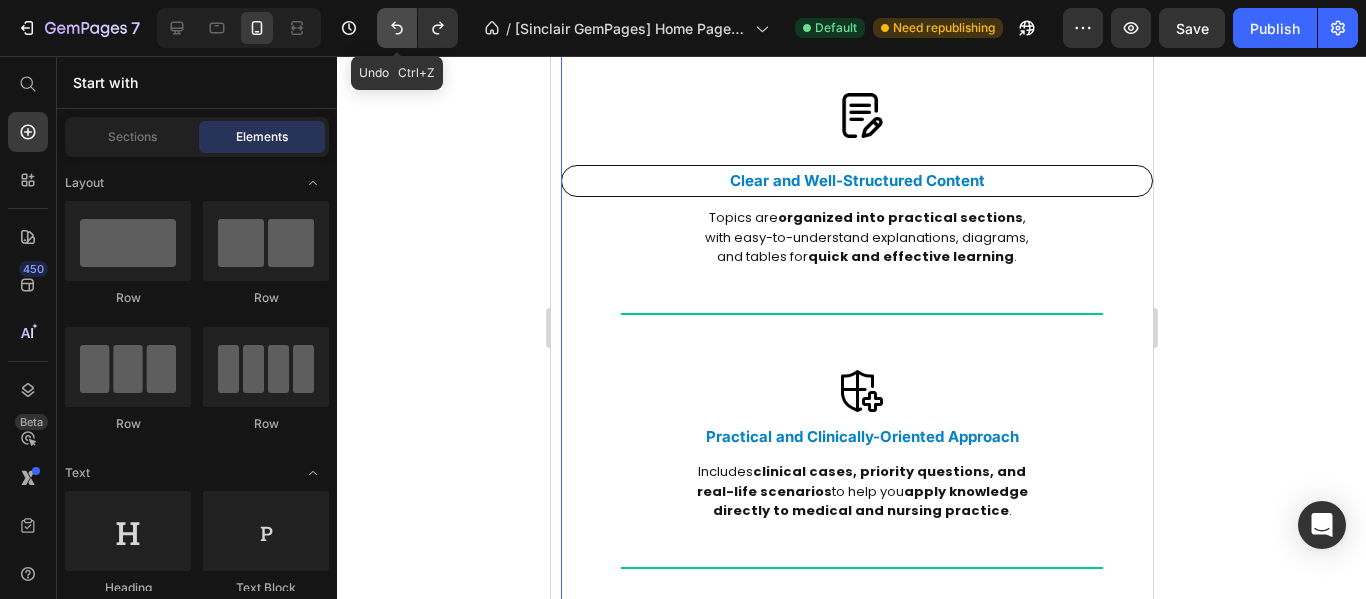 click 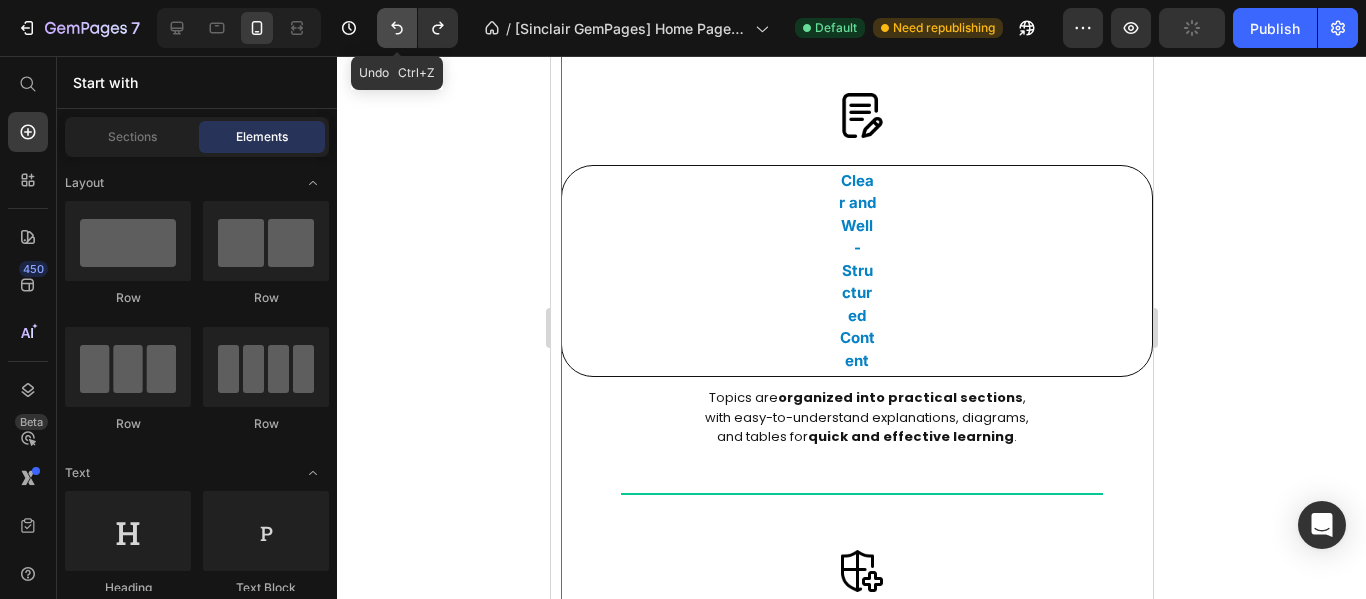 click 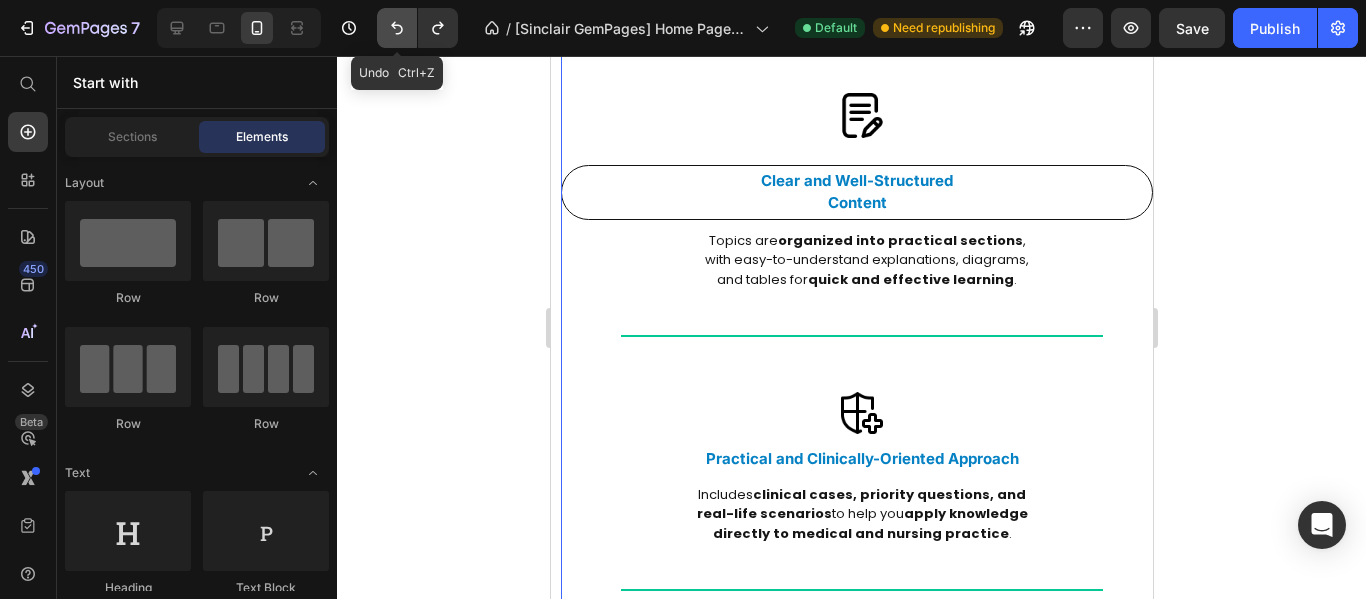 click 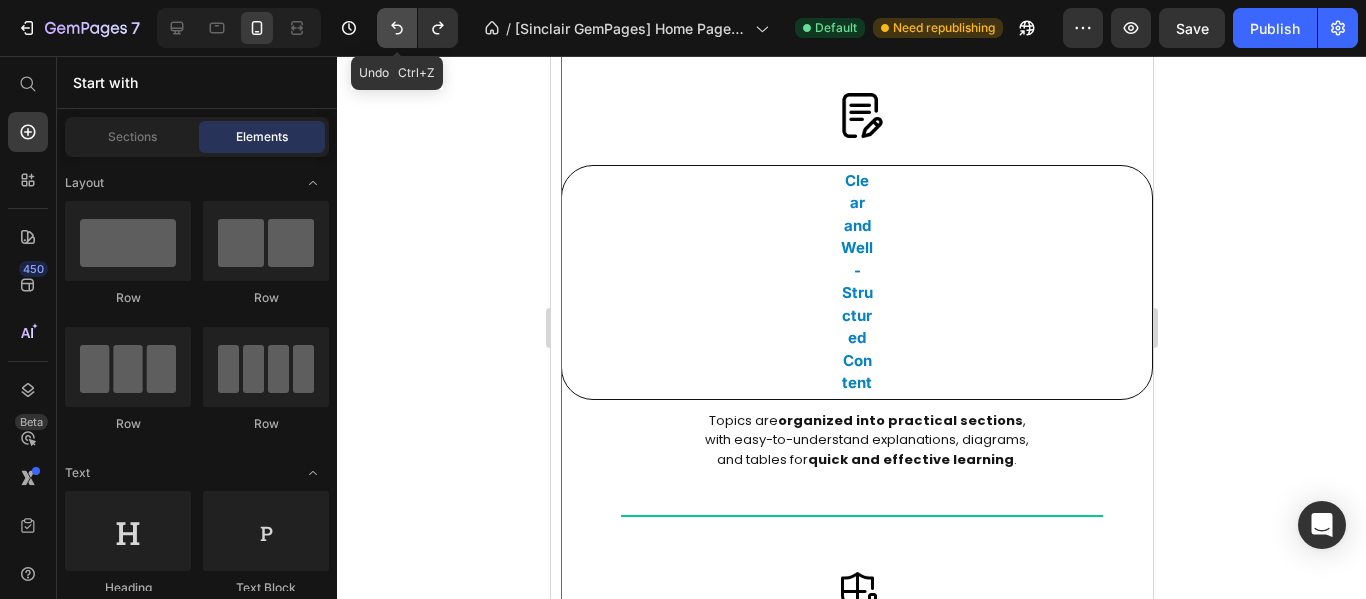 click 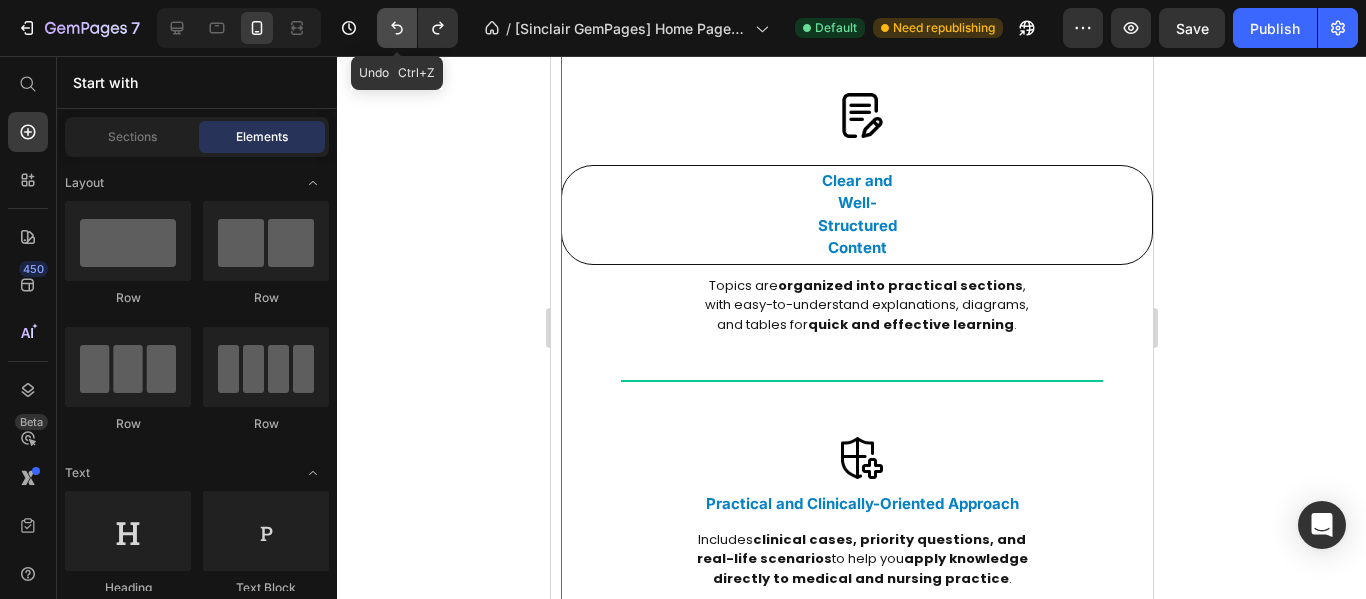 click 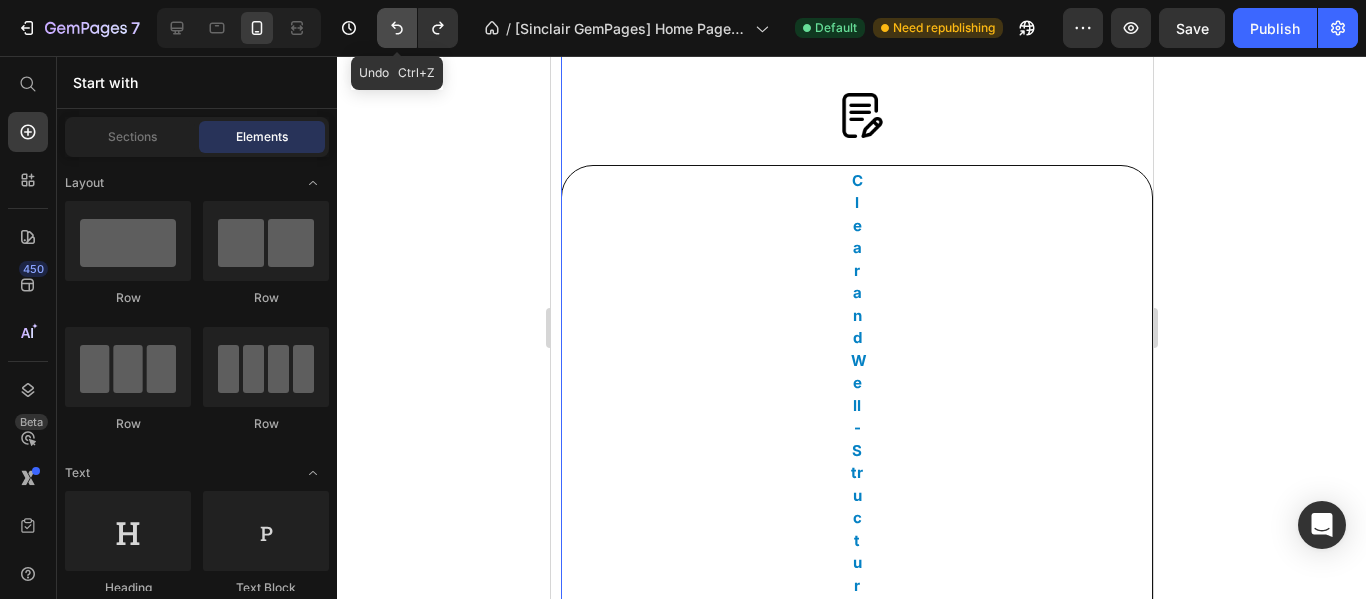 click 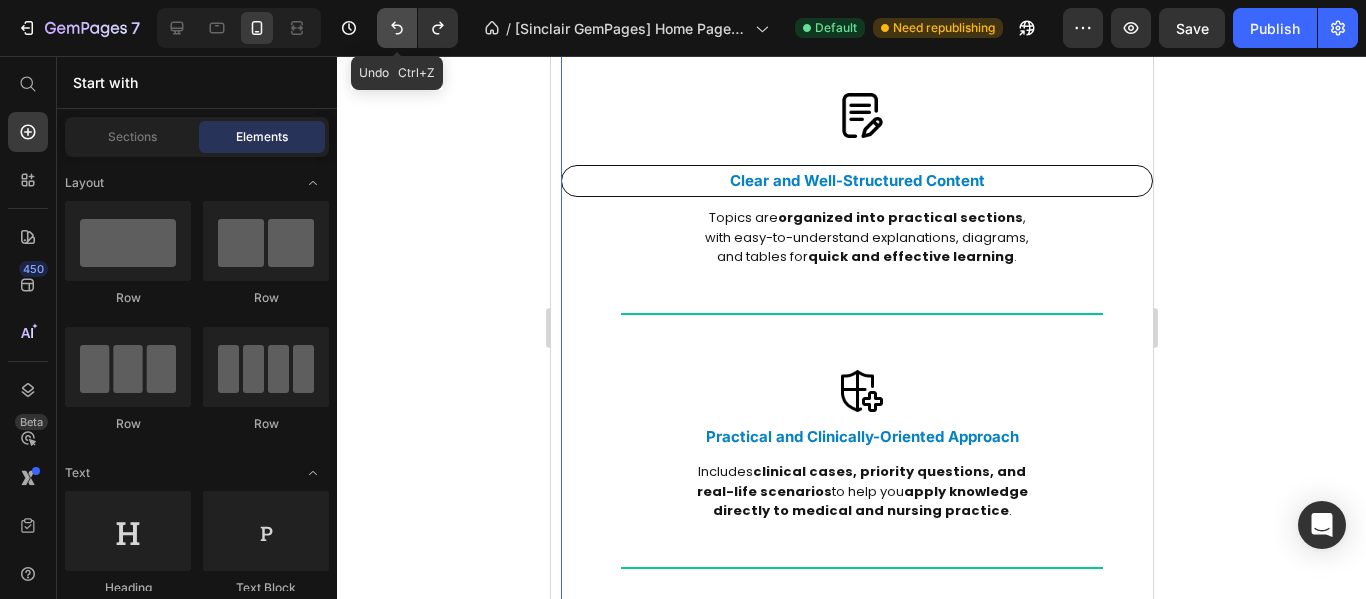 click 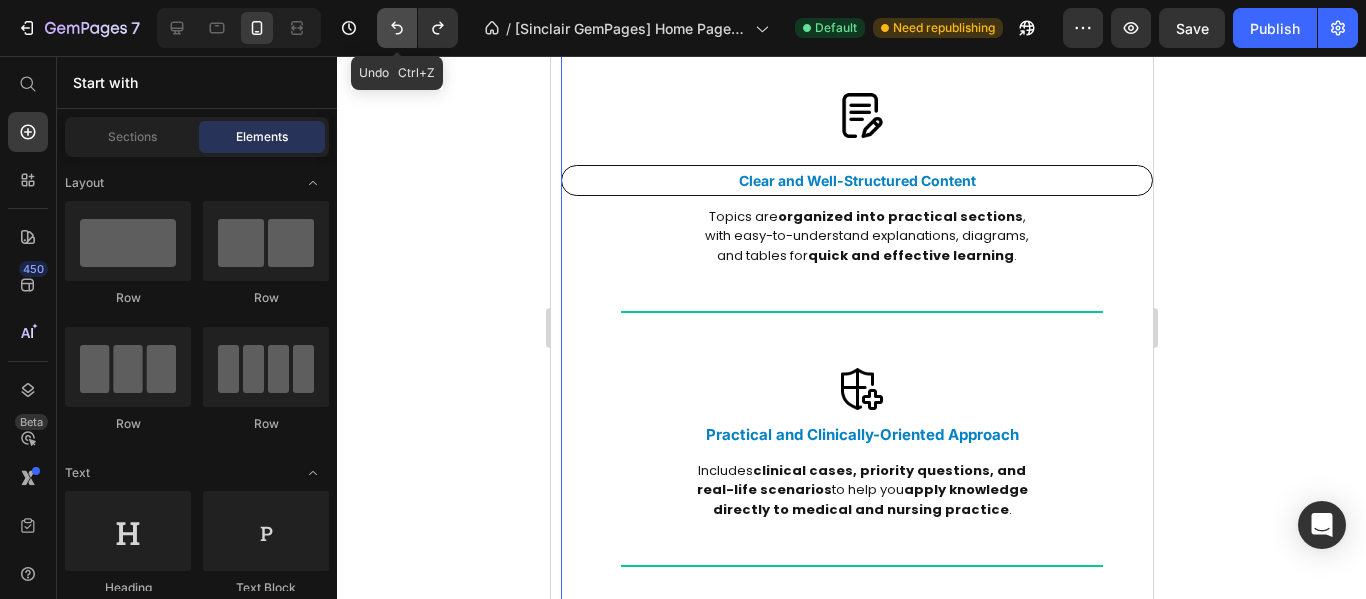 click 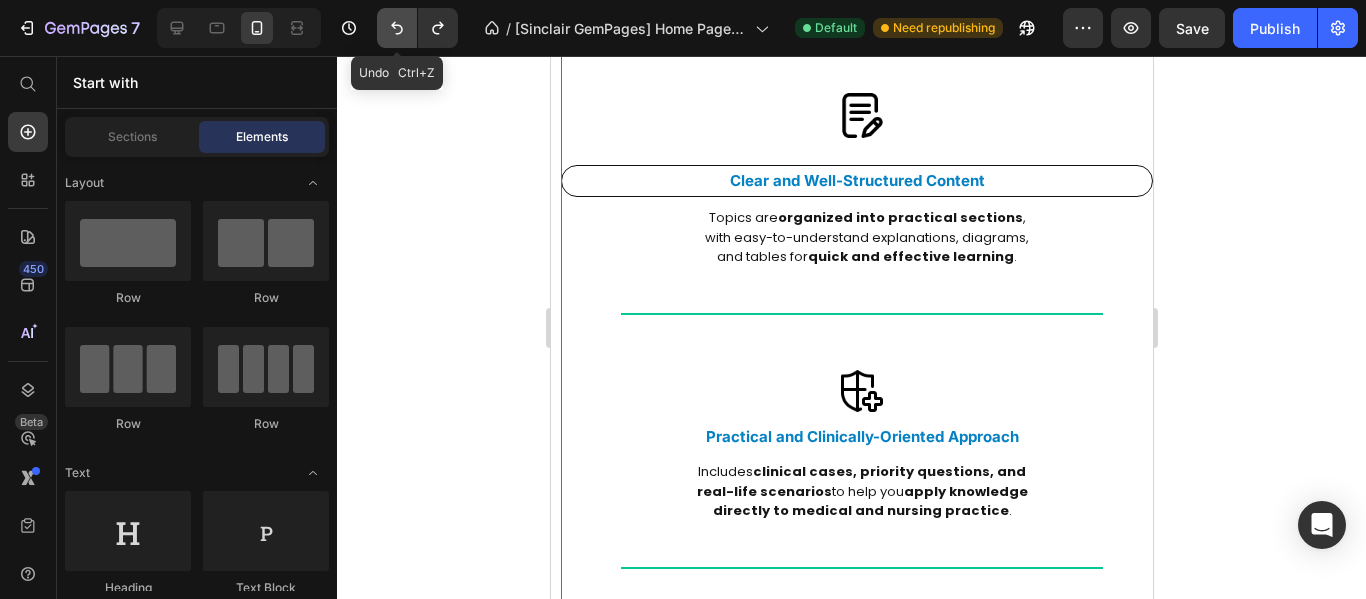click 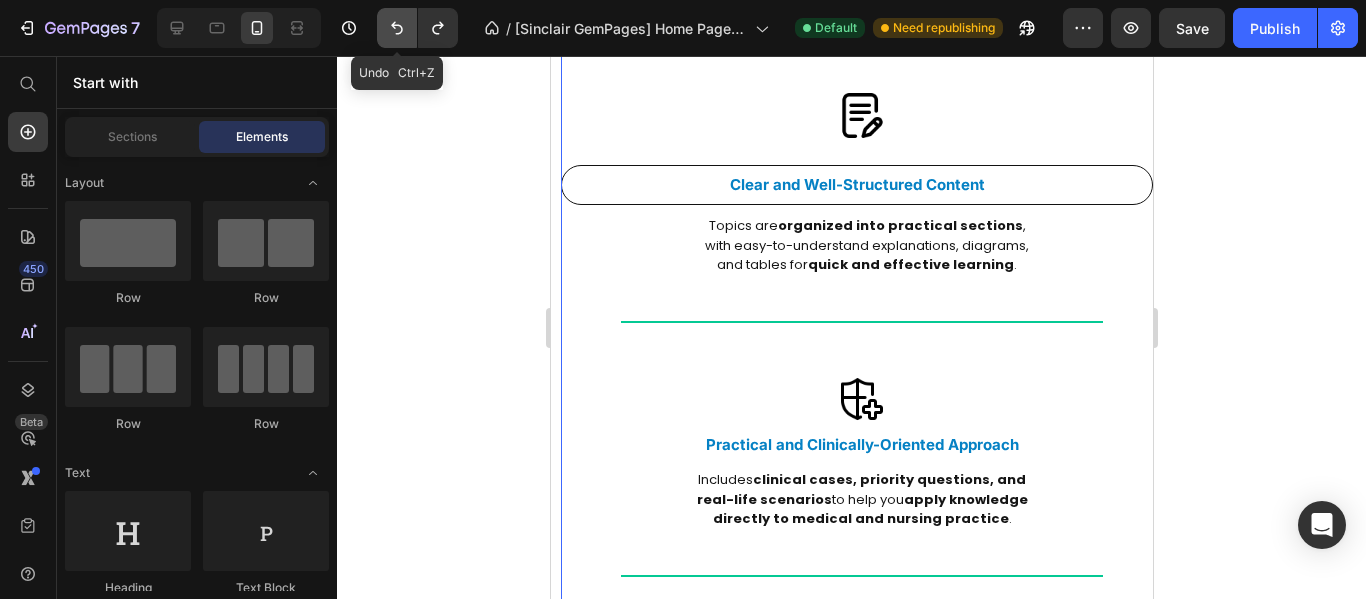 click 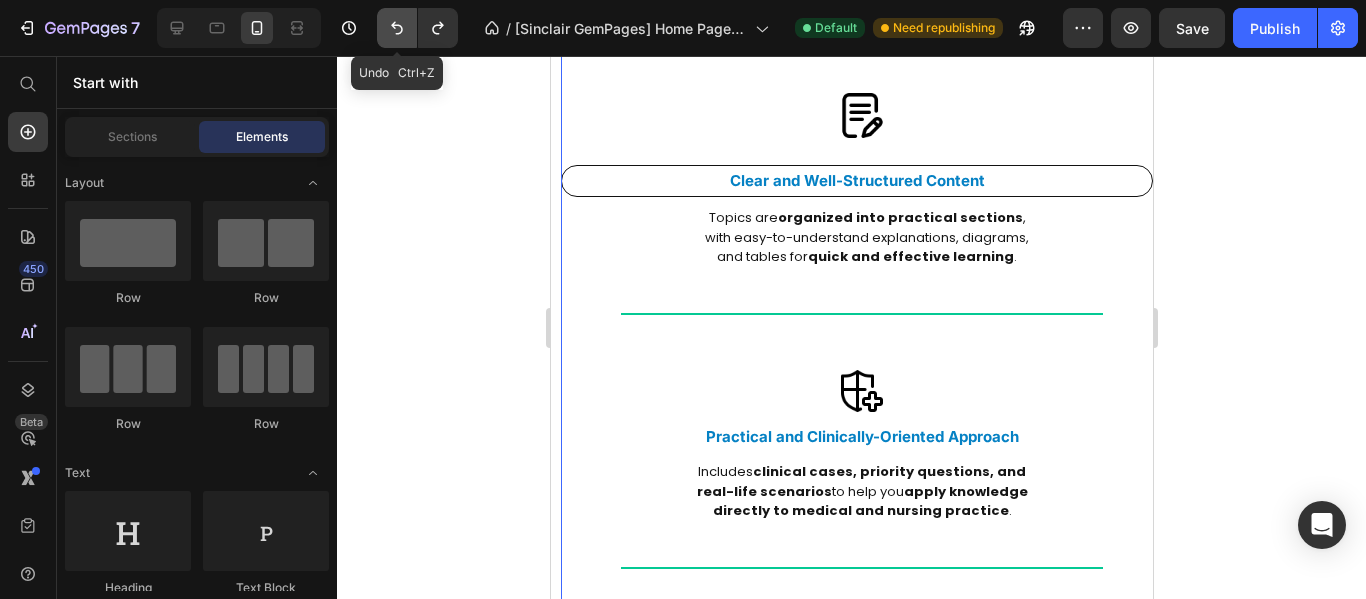 click 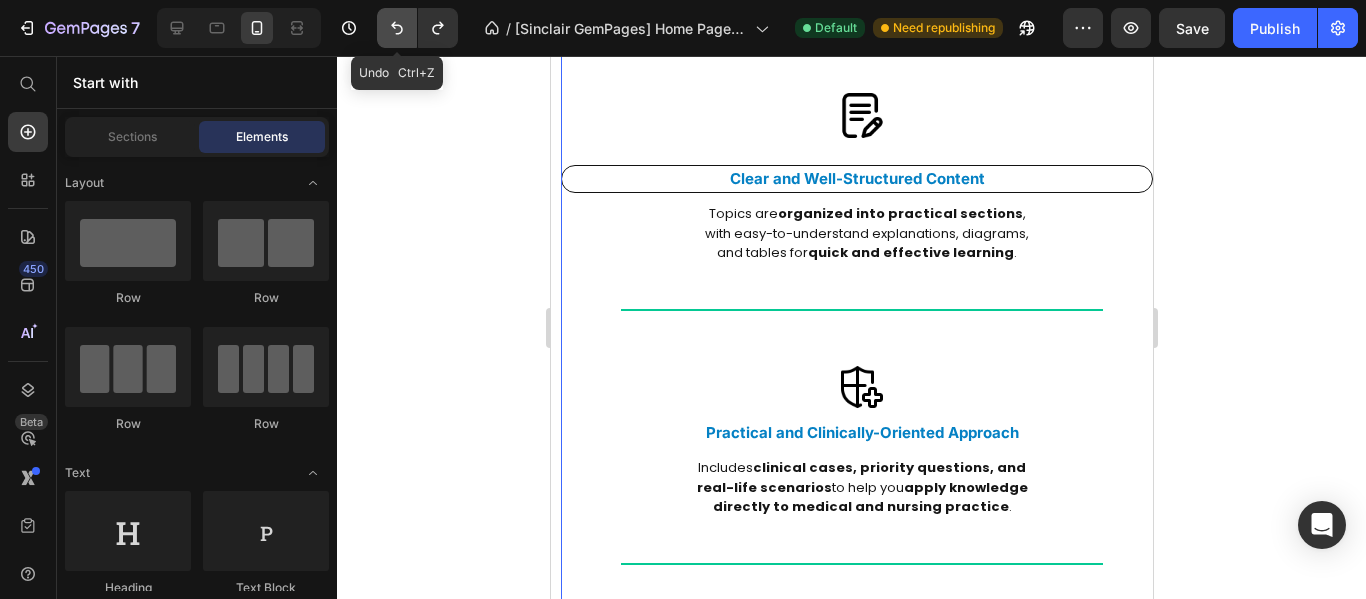 click 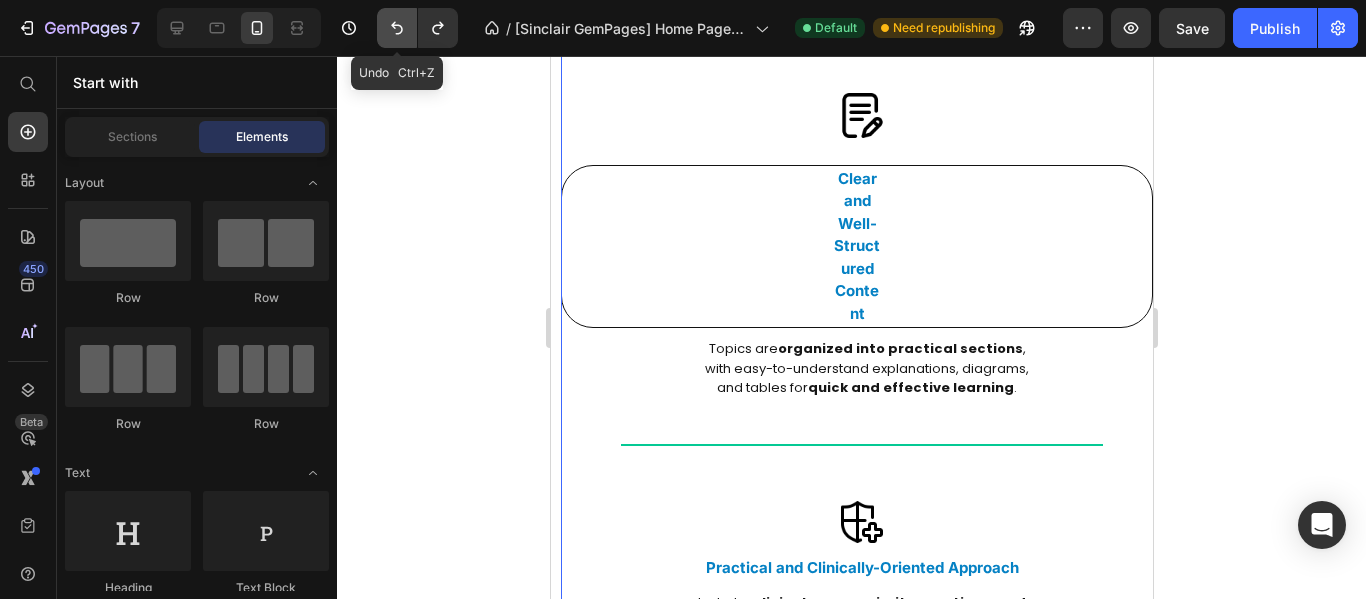 click 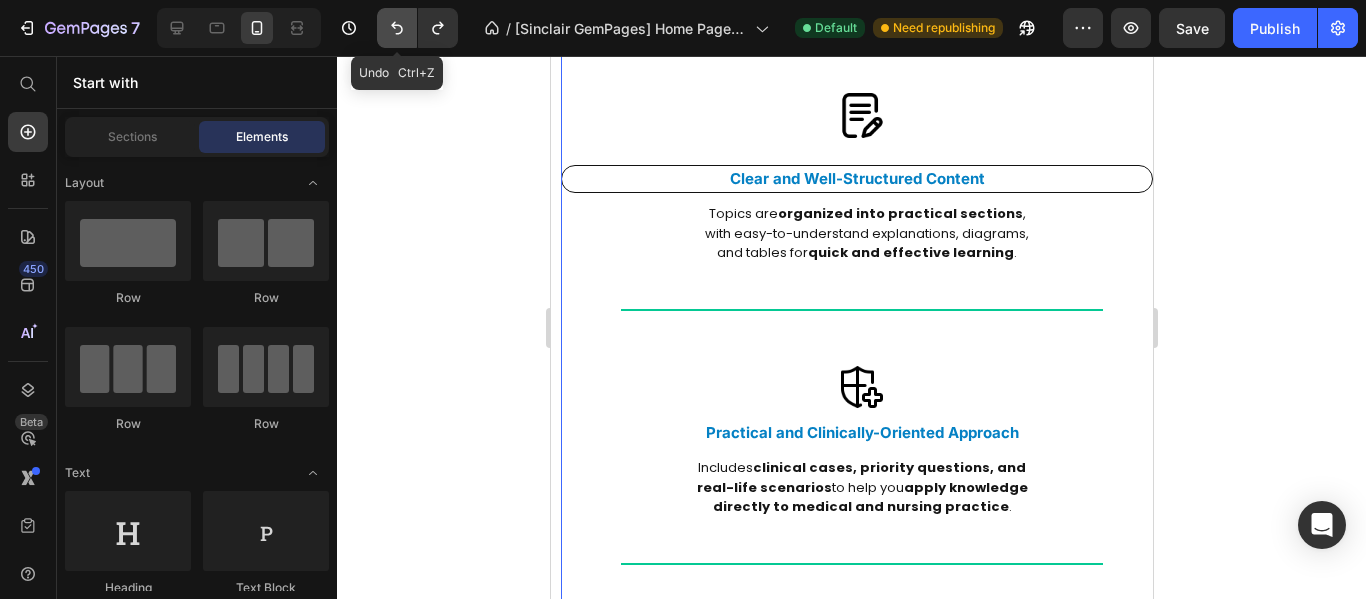 click 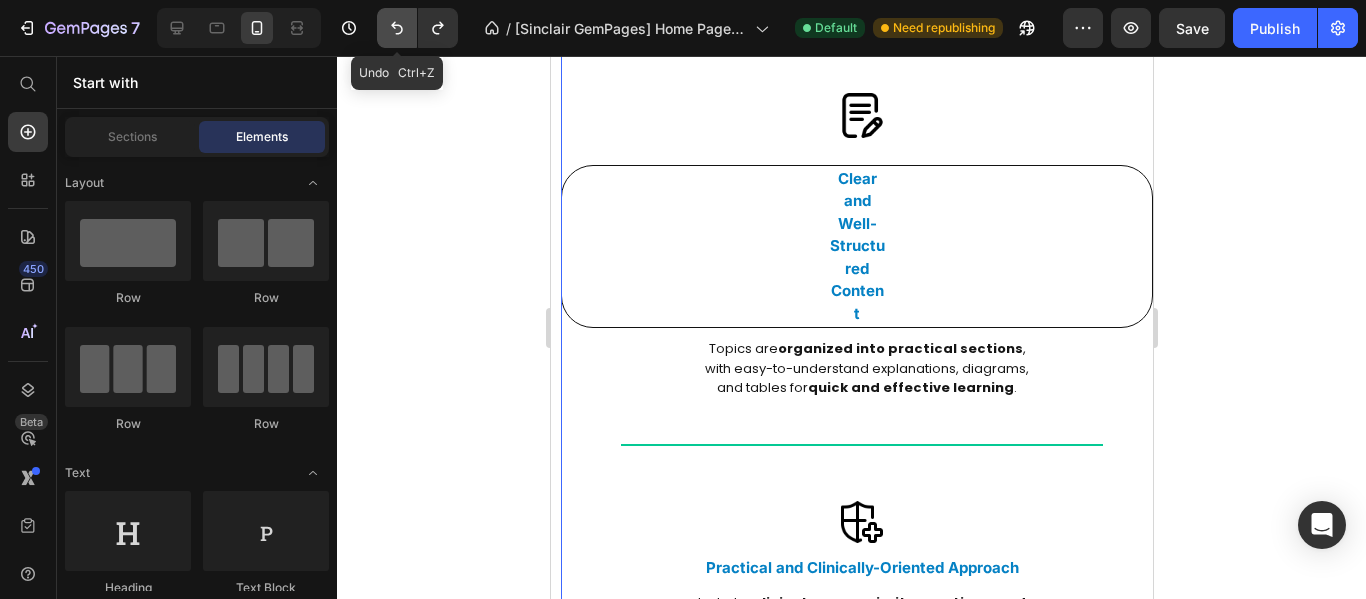 click 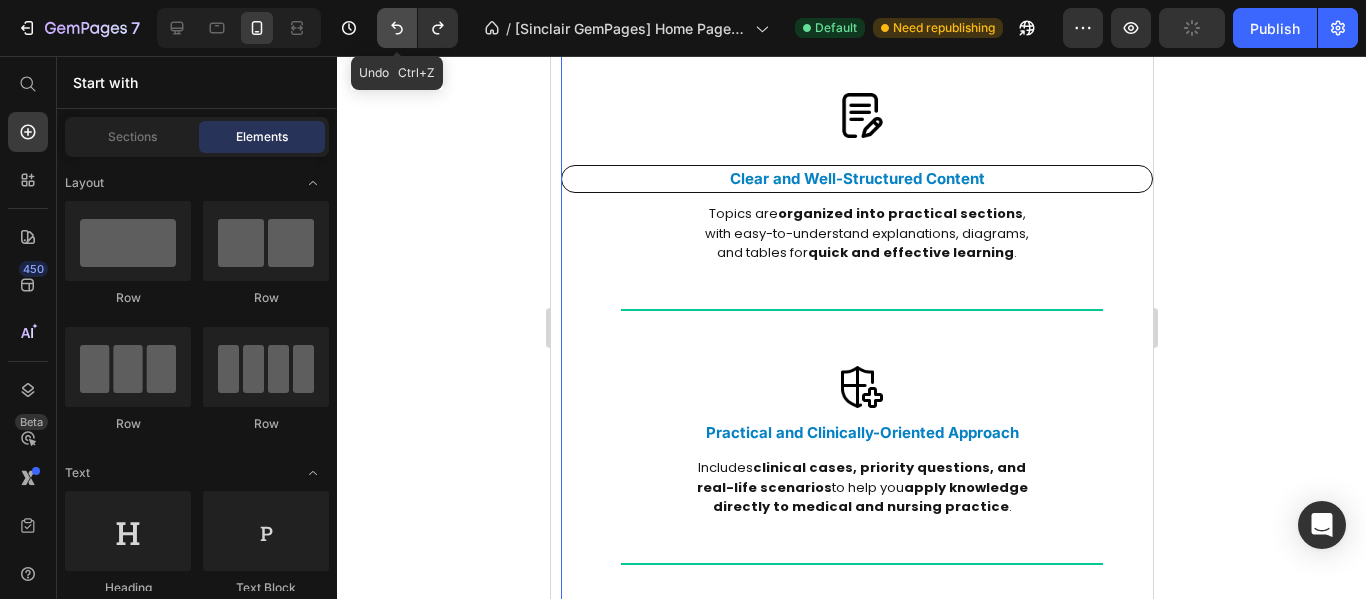 click 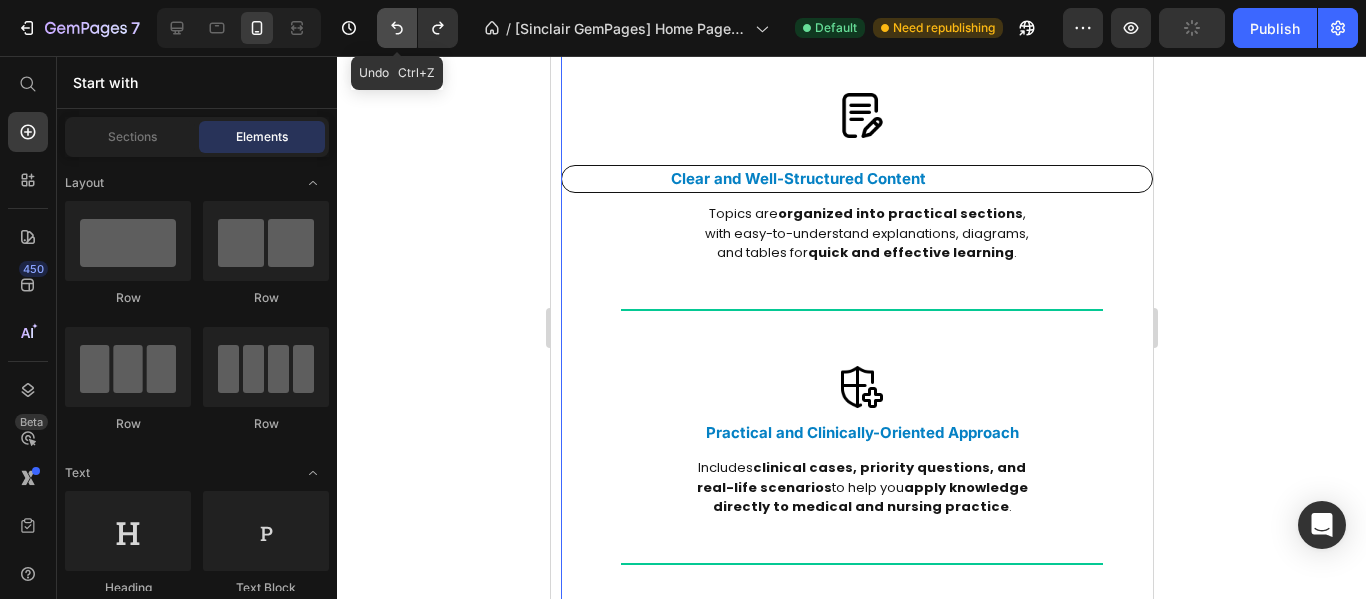 click 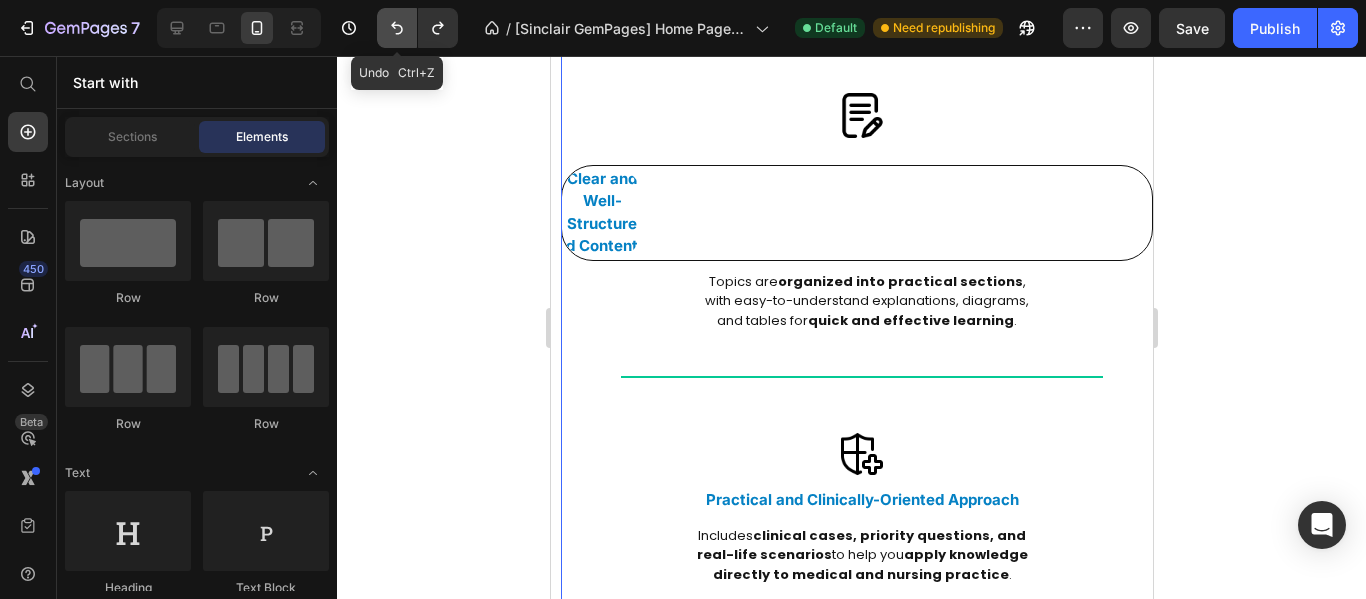 click 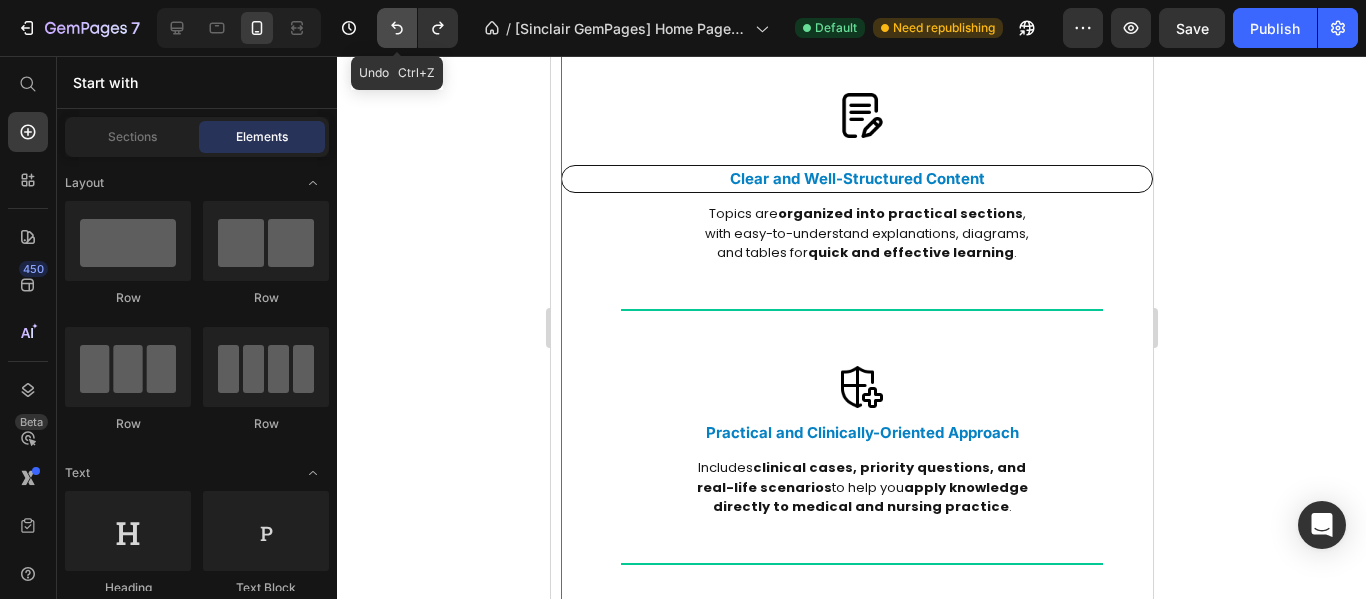 click 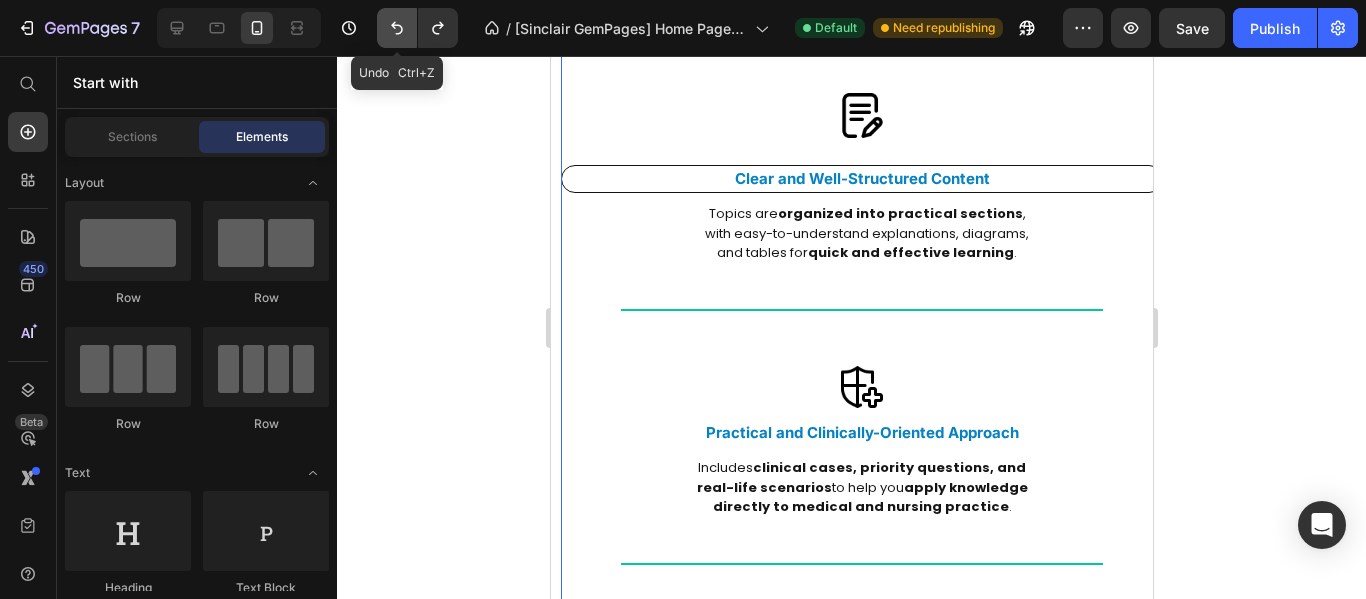 click 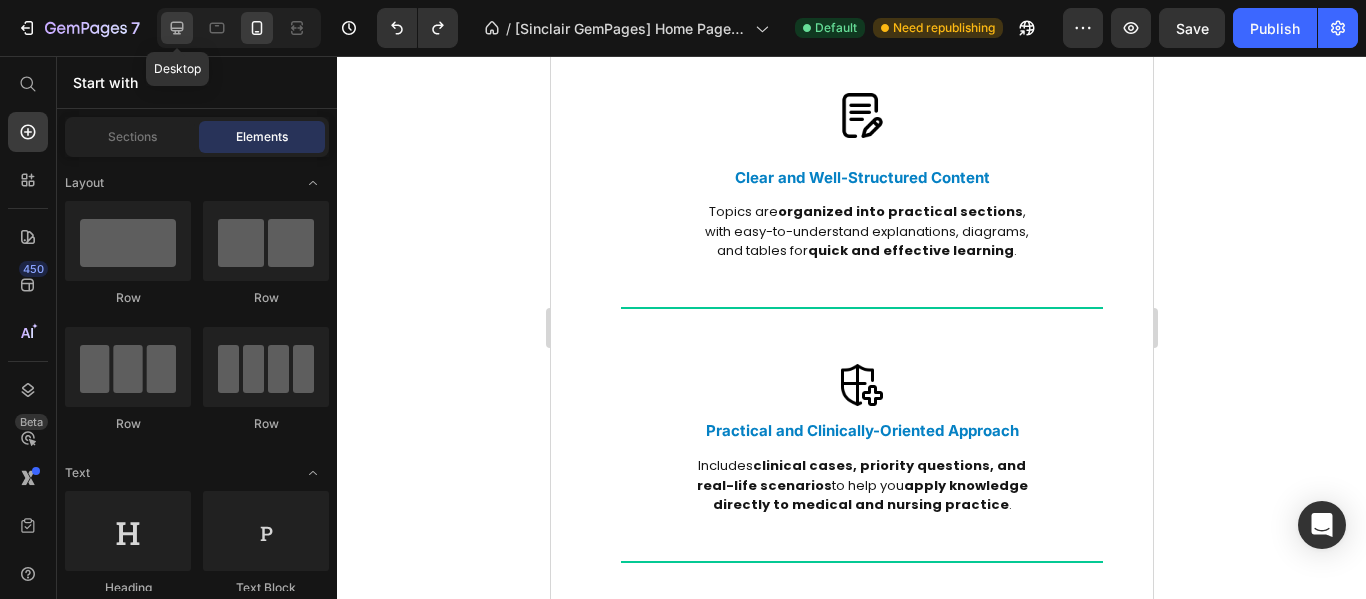 click 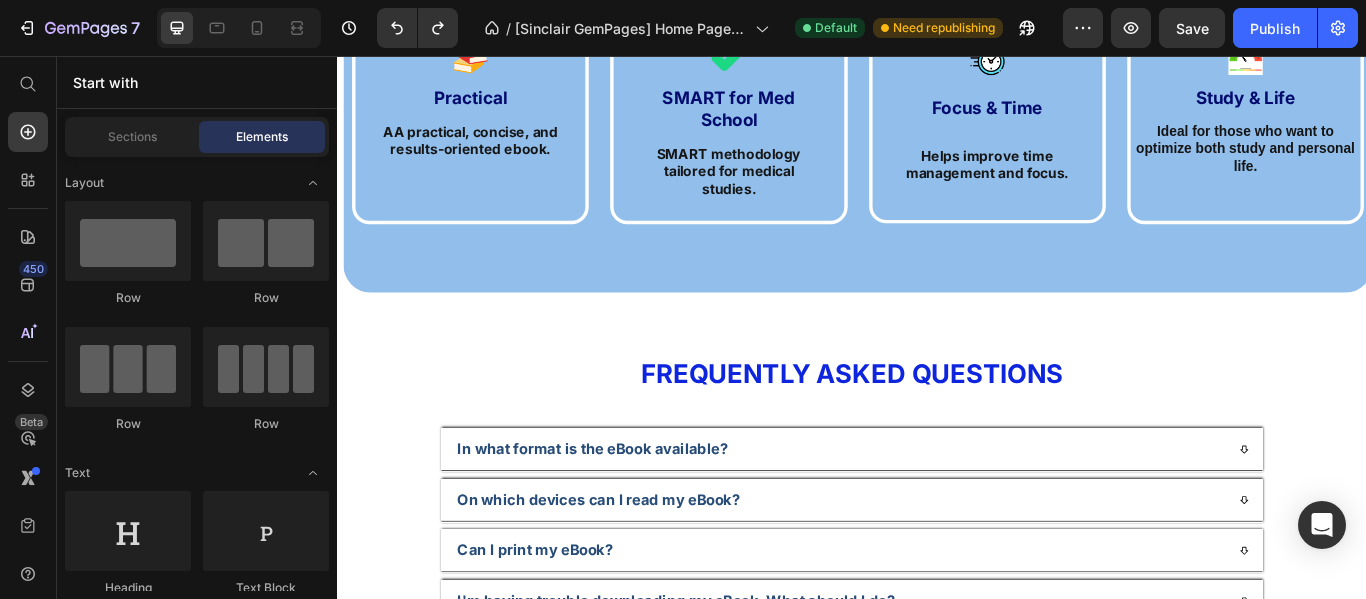scroll, scrollTop: 6647, scrollLeft: 0, axis: vertical 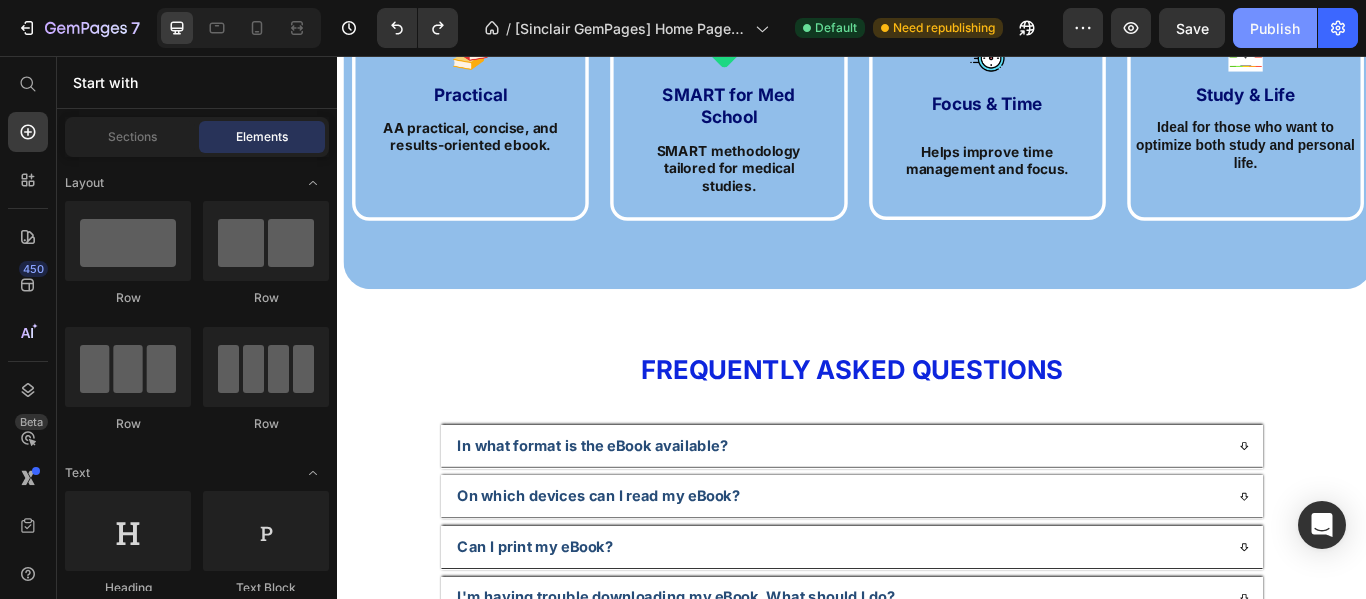click on "Publish" at bounding box center [1275, 28] 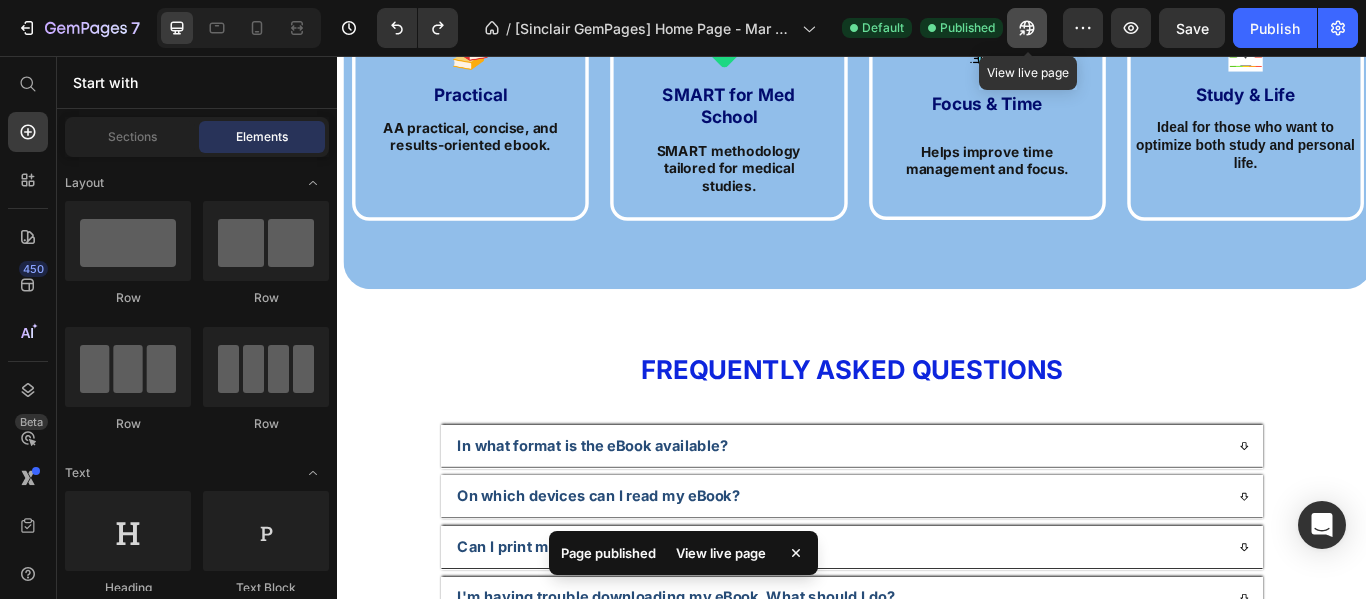click 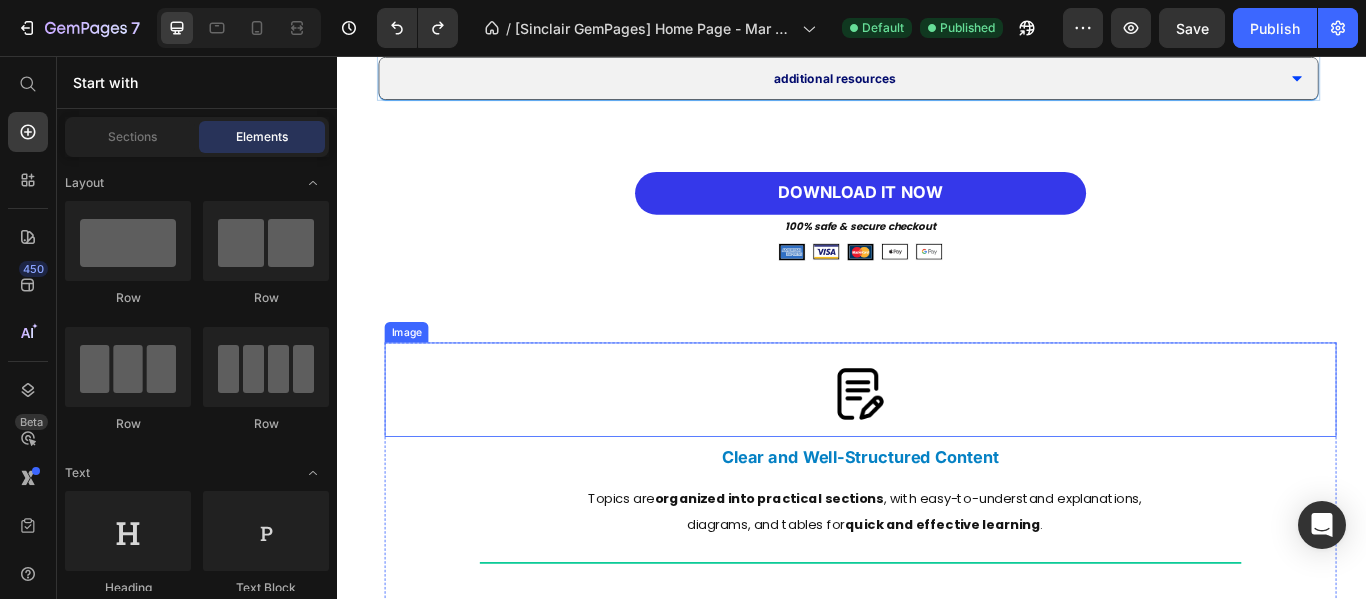 scroll, scrollTop: 3947, scrollLeft: 0, axis: vertical 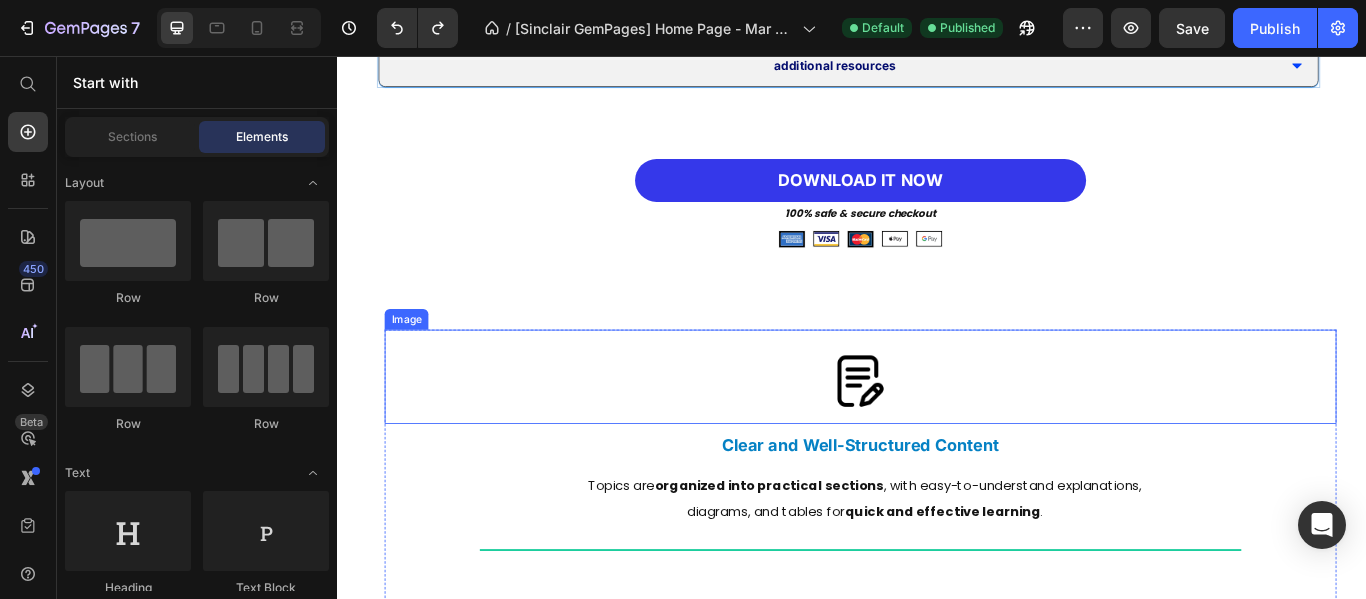 click at bounding box center (947, 430) 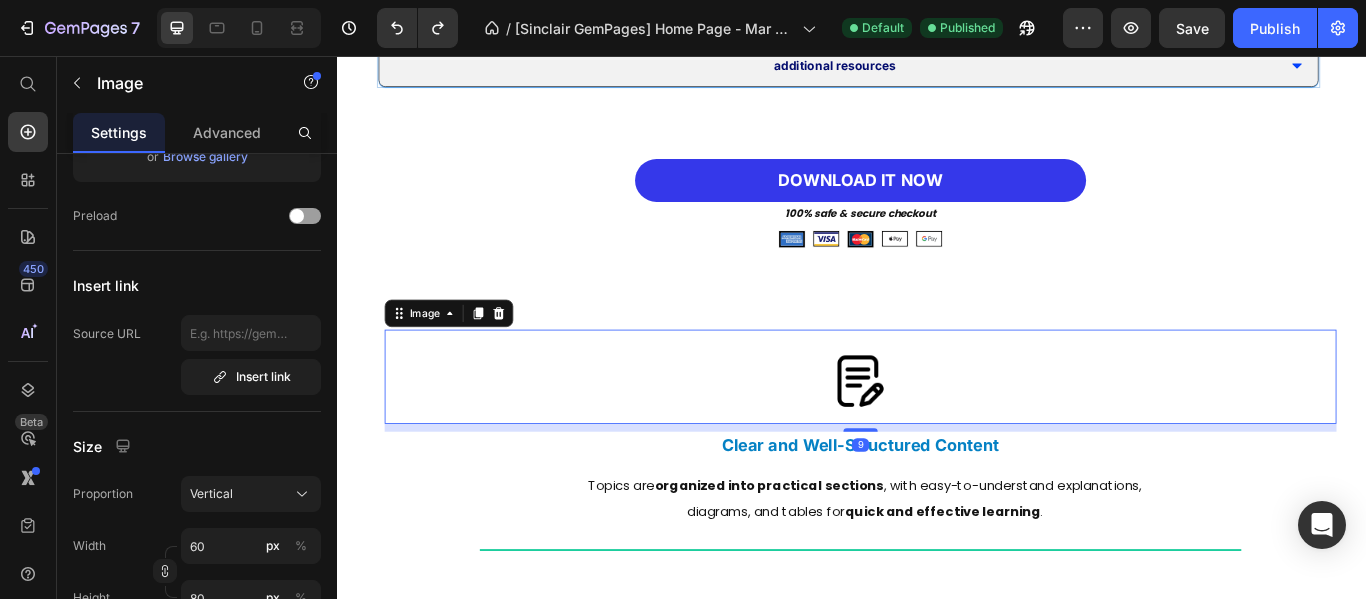 scroll, scrollTop: 0, scrollLeft: 0, axis: both 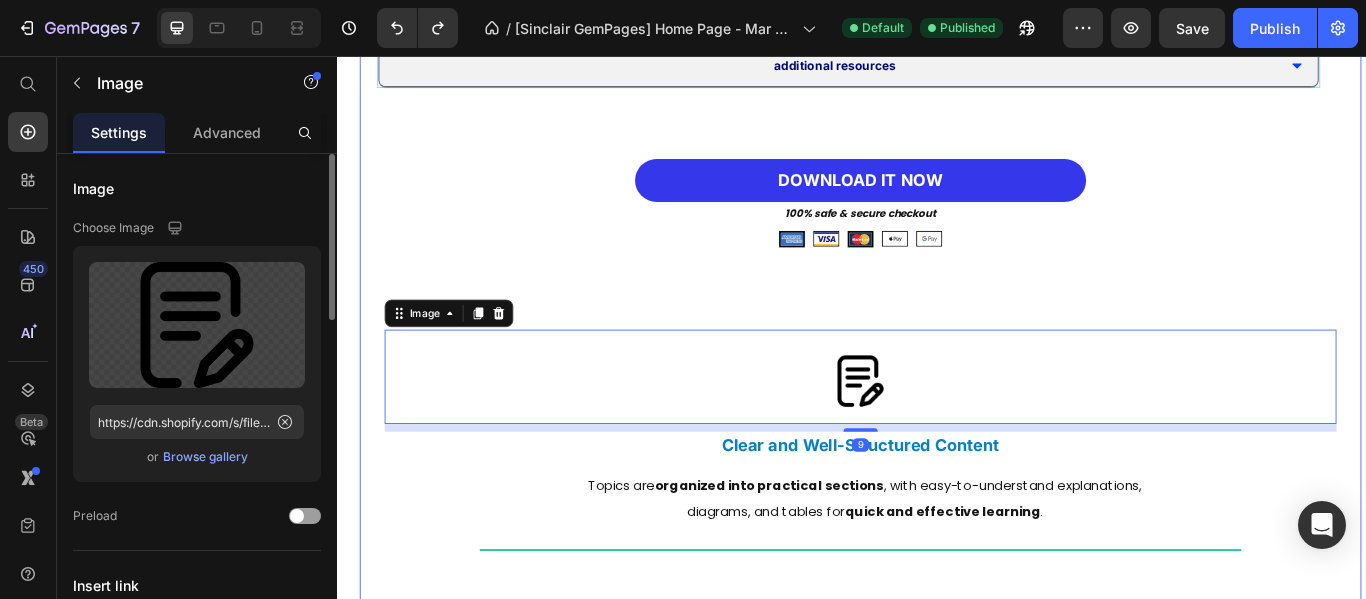 click on "FUNDAMENTALS OF CLINICAL PRACTICE AND NURSING CARE
PATIENT SAFETY AND INFECTION CONTROL
FLUID BALANCE, ELECTROLYTES, AND IV THERAPY
BLOOD TRANSFUSIONS AND BLOOD TYPES
PHARMACOLOGY AND DRUG ADMINISTRATION
PRIORITY QUESTIONS AND CLINICAL SCENARIOS
ADDITIONAL RESOURCES Accordion Row download it now Button 100% safe & secure checkout Text Block Image Image Image Image Image Row Image   9 Clear and Well-Structured Content Text Block Topics are  organized into practical sections , with easy-to-understand explanations, diagrams, and tables for  quick and effective learning . Text                Title Line Image Practical and Clinically-Oriented Approach Text Block Includes  clinical cases, priority questions, and real-life scenarios  to help you  apply knowledge directly to medical and nursing practice . Text                Title Line Image Perfect for Studying and Exams Text Block Features  . Text Title" at bounding box center (947, 714) 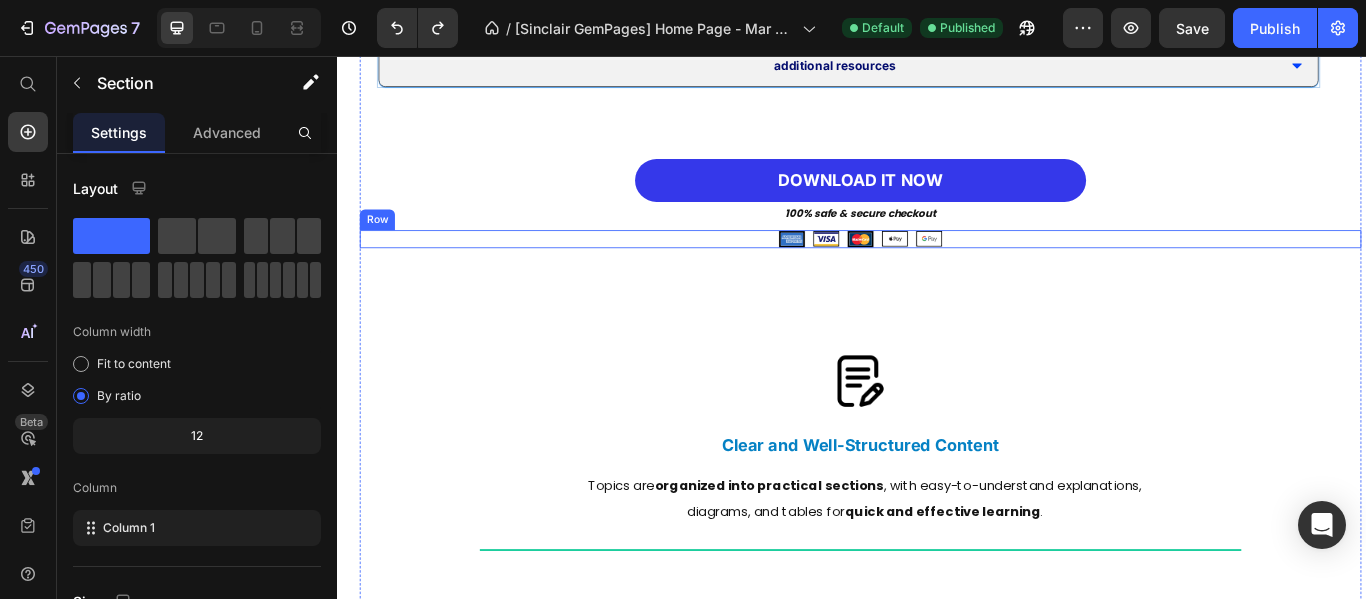 click on "Image Image Image Image Image Row" at bounding box center (947, 269) 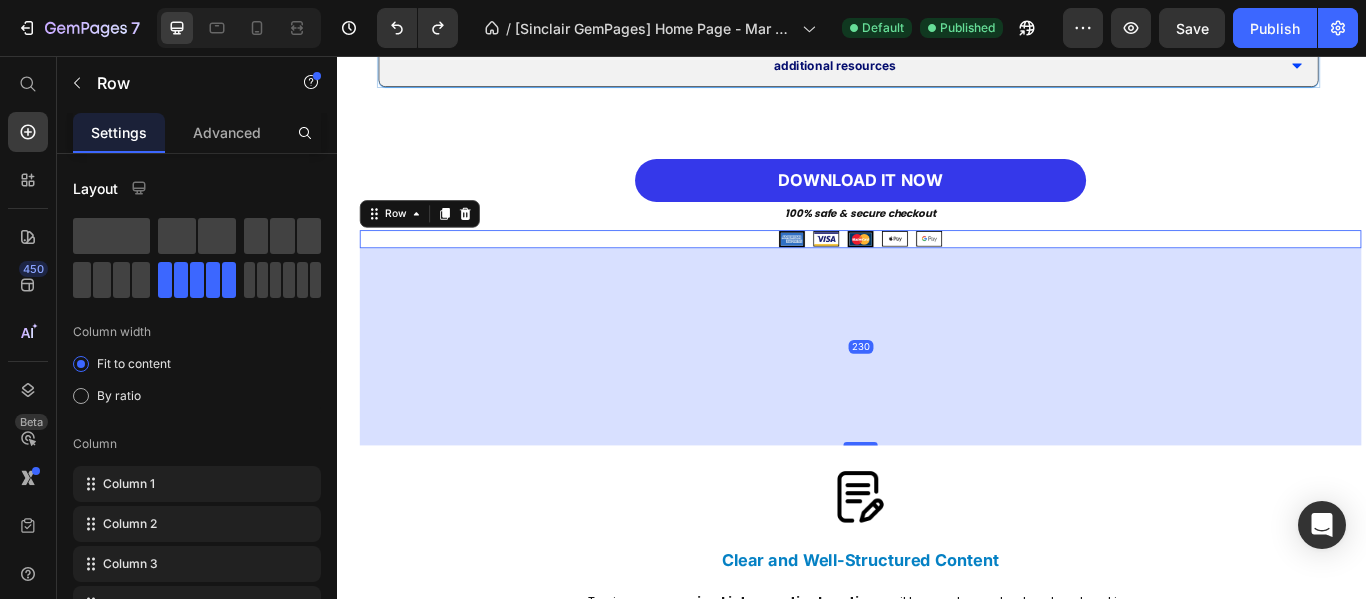 drag, startPoint x: 945, startPoint y: 369, endPoint x: 958, endPoint y: 507, distance: 138.61096 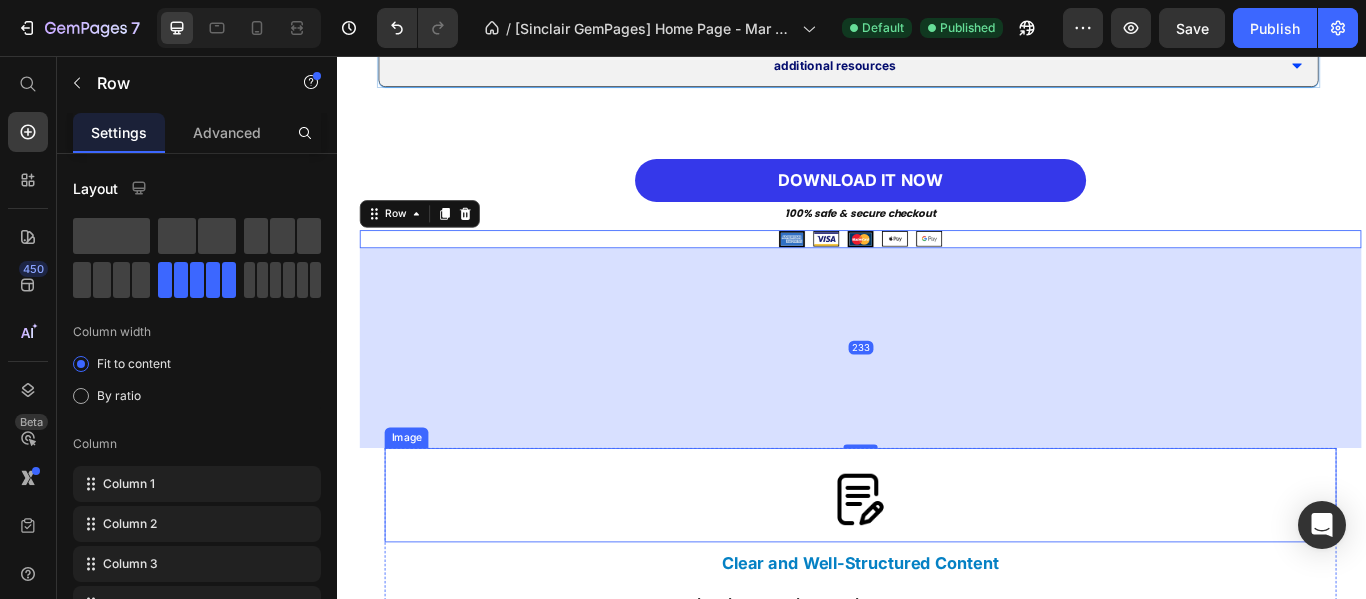 click at bounding box center [947, 568] 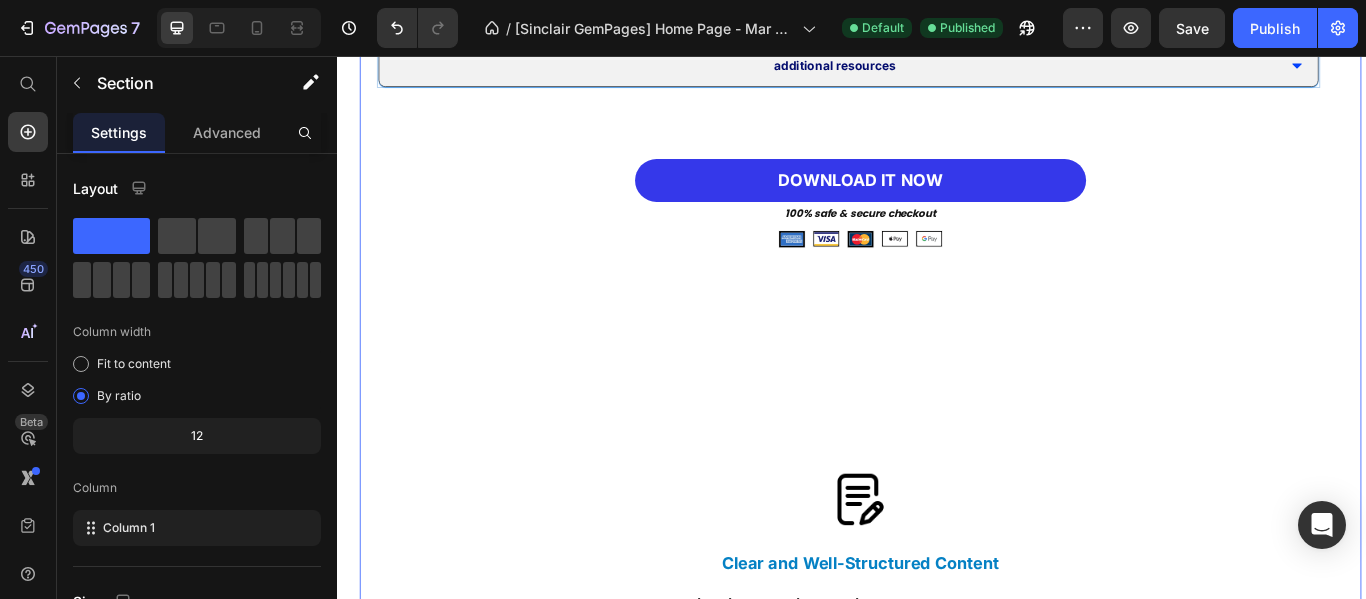 click on "FUNDAMENTALS OF CLINICAL PRACTICE AND NURSING CARE
PATIENT SAFETY AND INFECTION CONTROL
FLUID BALANCE, ELECTROLYTES, AND IV THERAPY
BLOOD TRANSFUSIONS AND BLOOD TYPES
PHARMACOLOGY AND DRUG ADMINISTRATION
PRIORITY QUESTIONS AND CLINICAL SCENARIOS
ADDITIONAL RESOURCES Accordion Row download it now Button 100% safe & secure checkout Text Block Image Image Image Image Image Row Image Clear and Well-Structured Content Text Block Topics are  organized into practical sections , with easy-to-understand explanations, diagrams, and tables for  quick and effective learning . Text                Title Line Image Practical and Clinically-Oriented Approach Text Block Includes  clinical cases, priority questions, and real-life scenarios  to help you  apply knowledge directly to medical and nursing practice . Text                Title Line Image Perfect for Studying and Exams Text Block Features  . Text Title Line" at bounding box center (947, 783) 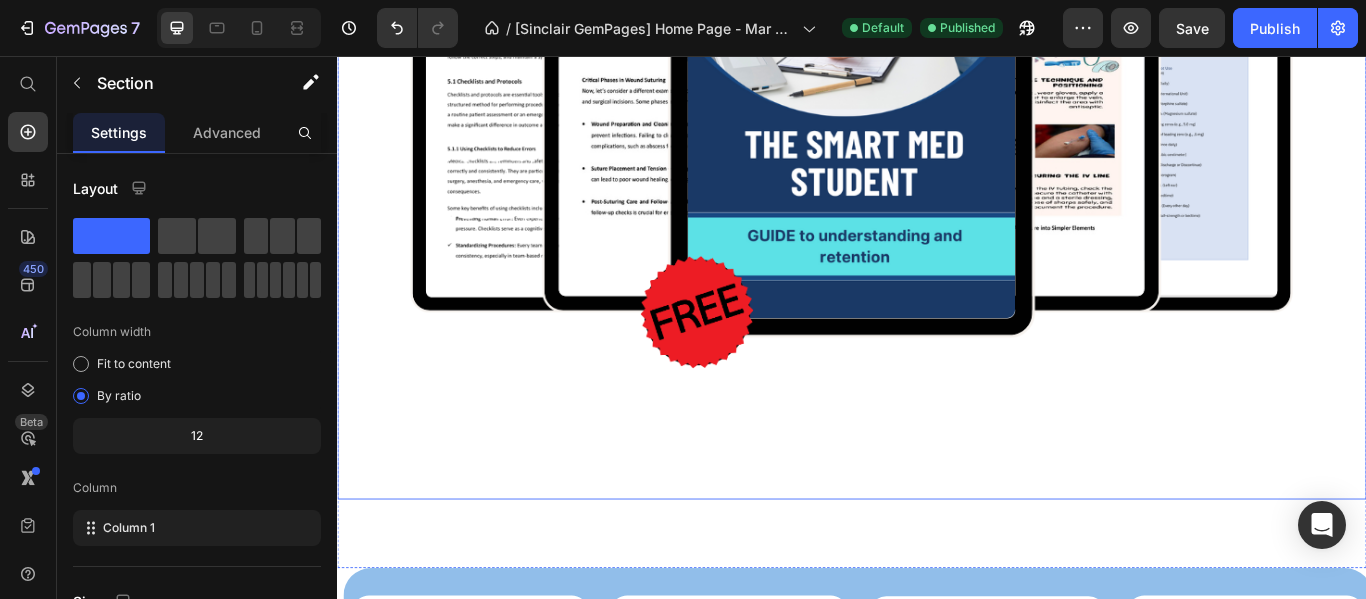 scroll, scrollTop: 6147, scrollLeft: 0, axis: vertical 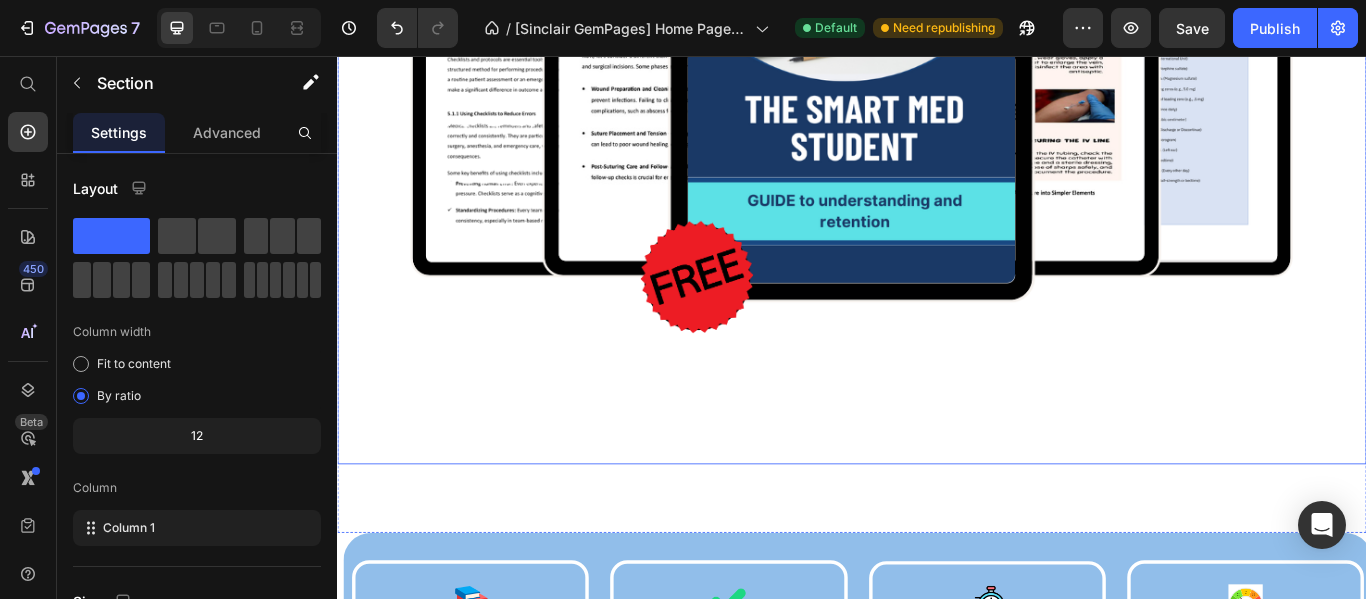 click at bounding box center (937, 127) 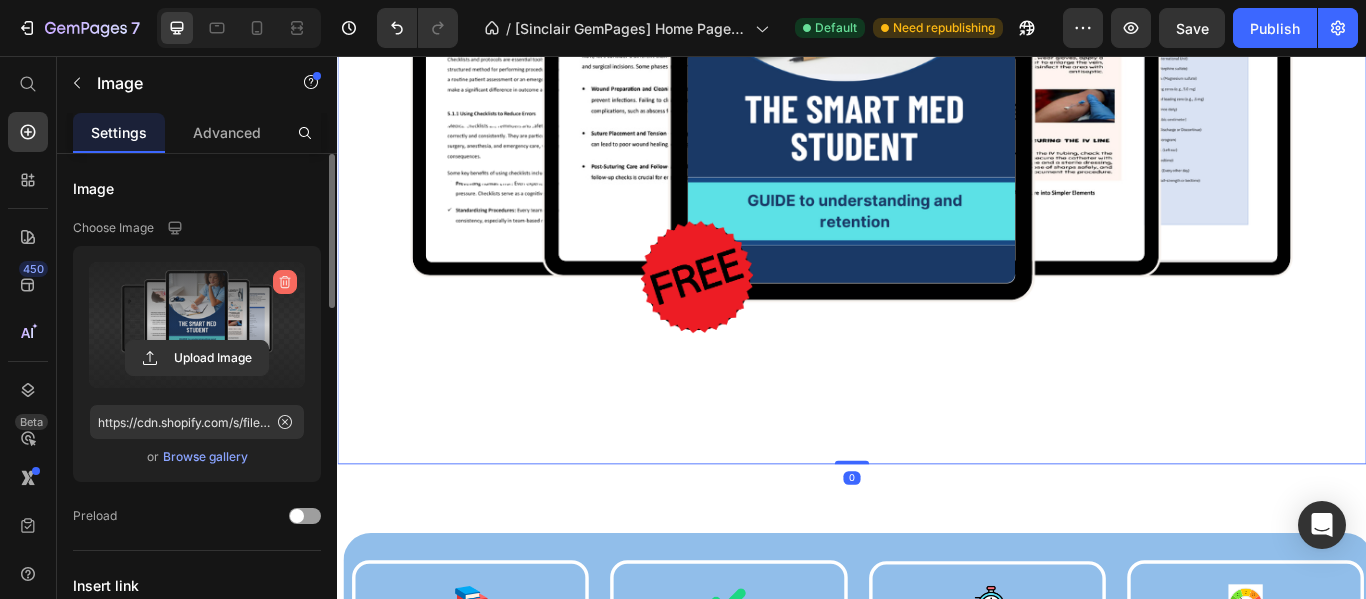 click at bounding box center (285, 282) 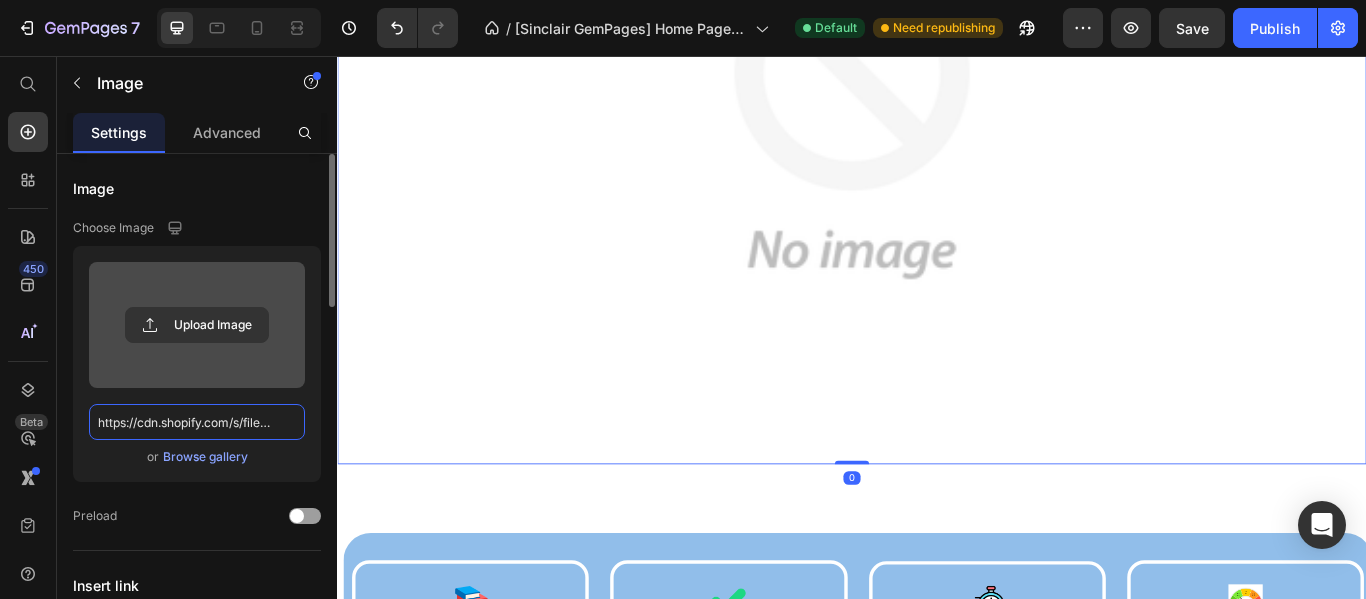 scroll, scrollTop: 0, scrollLeft: 0, axis: both 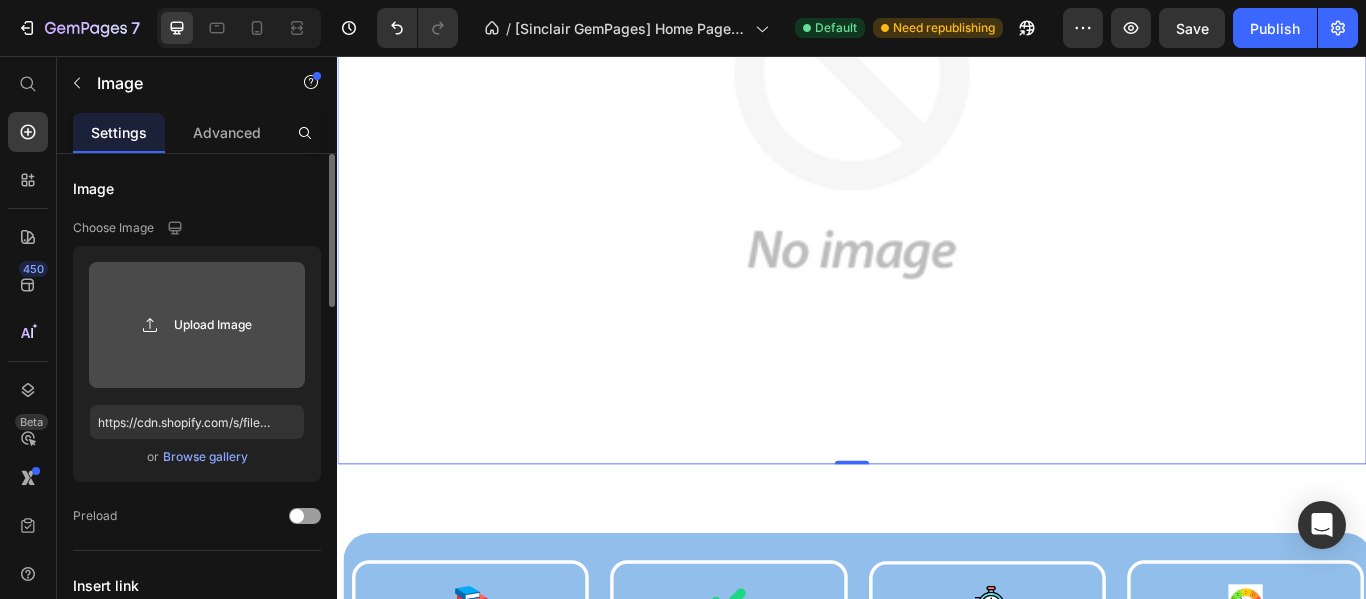 click 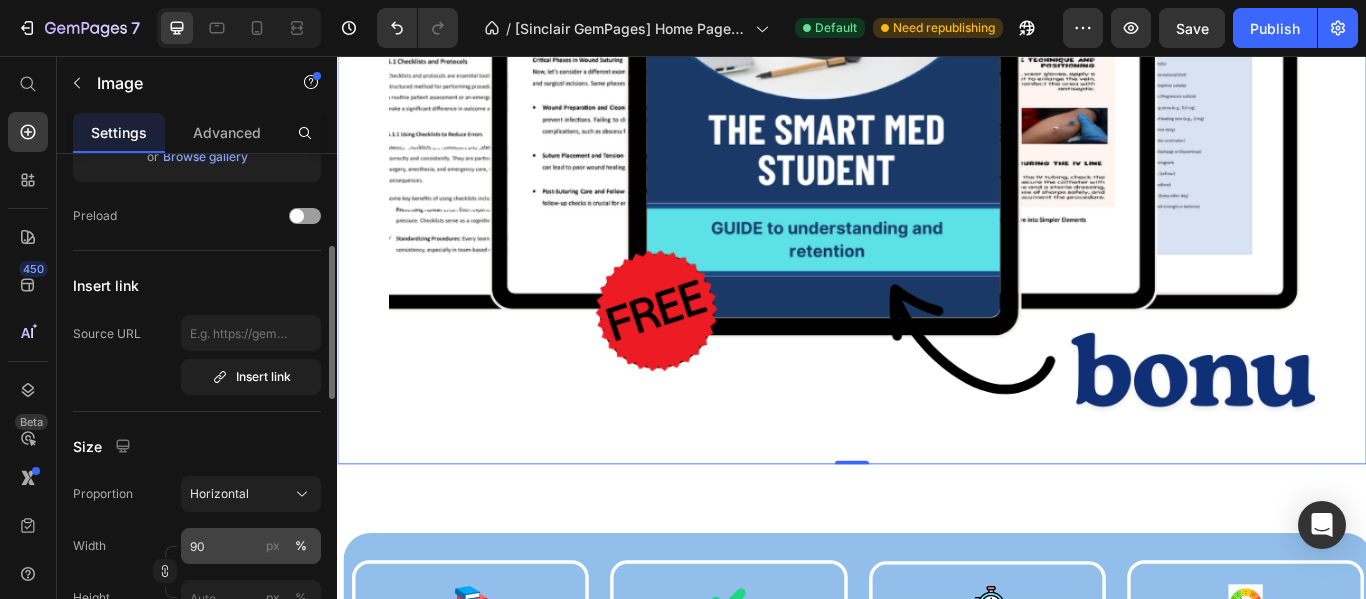scroll, scrollTop: 400, scrollLeft: 0, axis: vertical 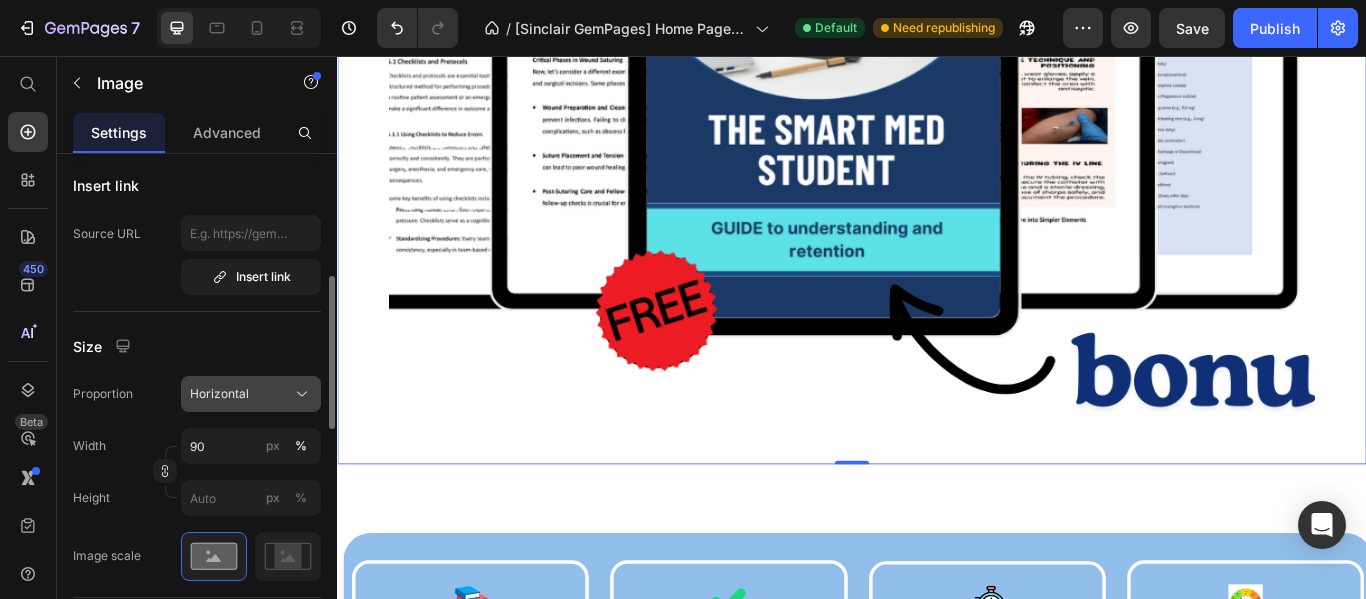 click on "Horizontal" at bounding box center [219, 394] 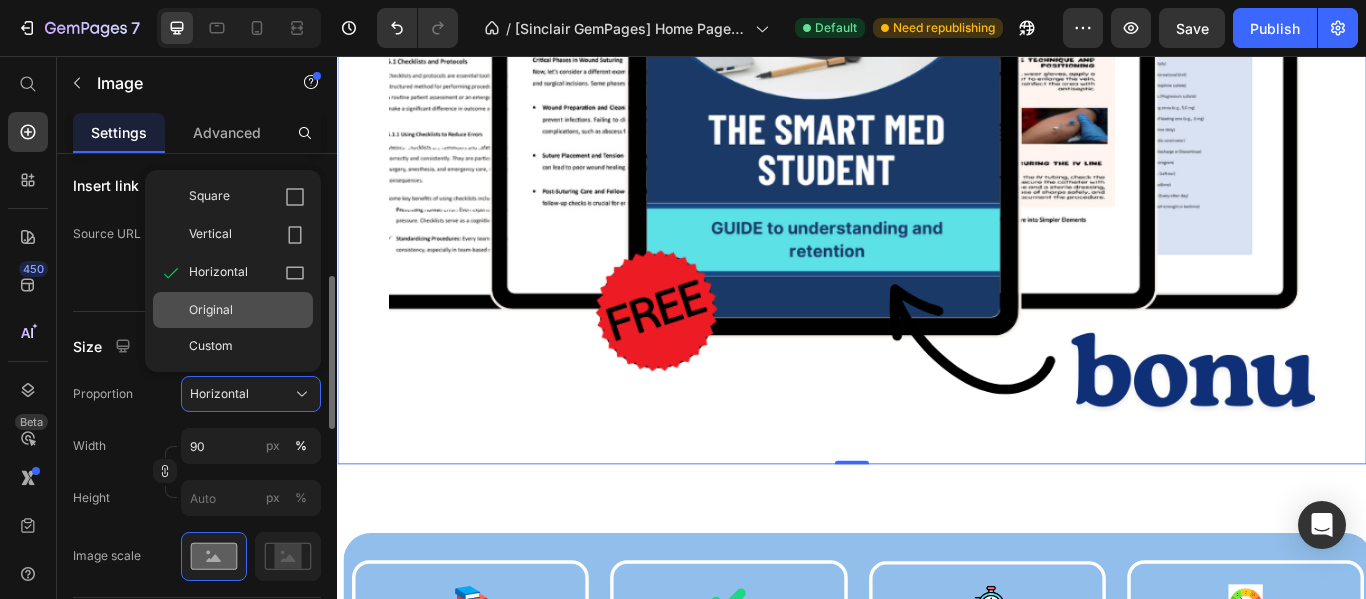 click on "Original" at bounding box center (247, 310) 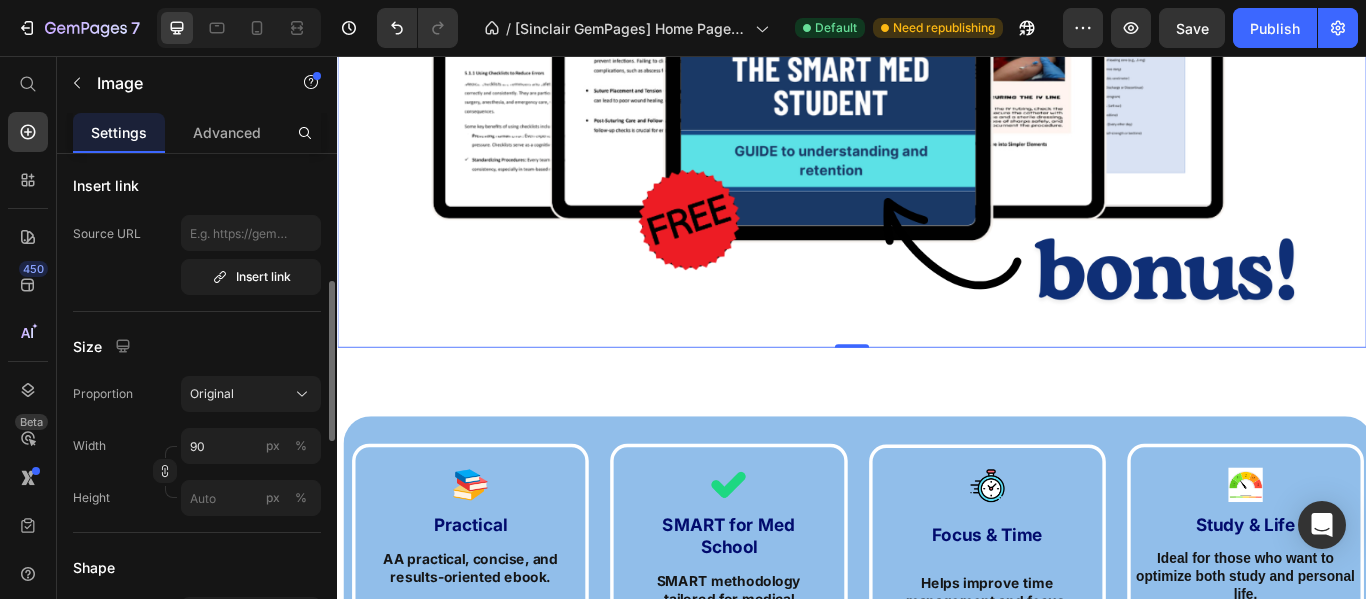 click at bounding box center [937, 59] 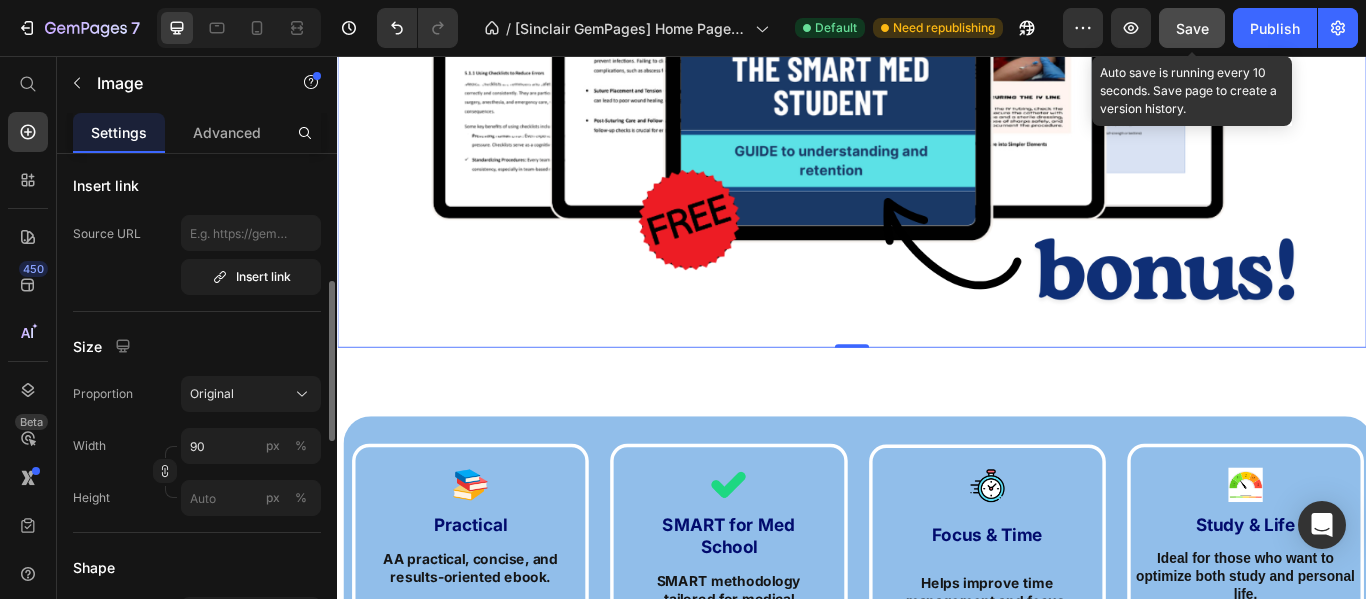 click on "Save" at bounding box center (1192, 28) 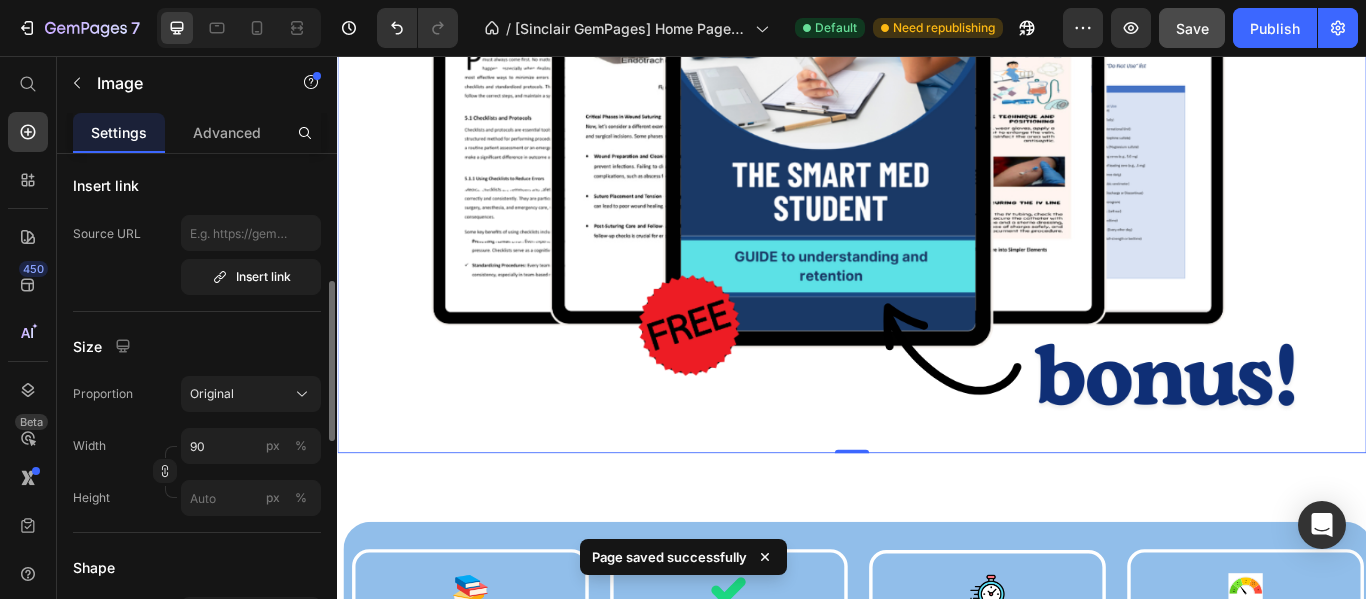 scroll, scrollTop: 6047, scrollLeft: 0, axis: vertical 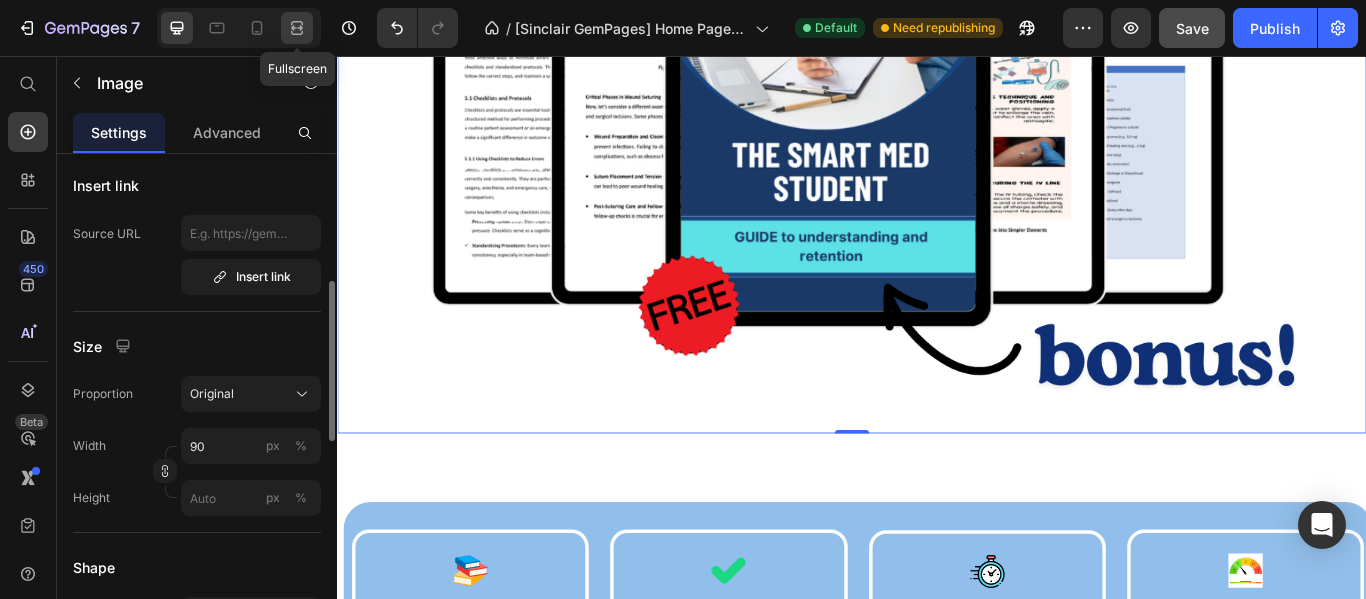 click 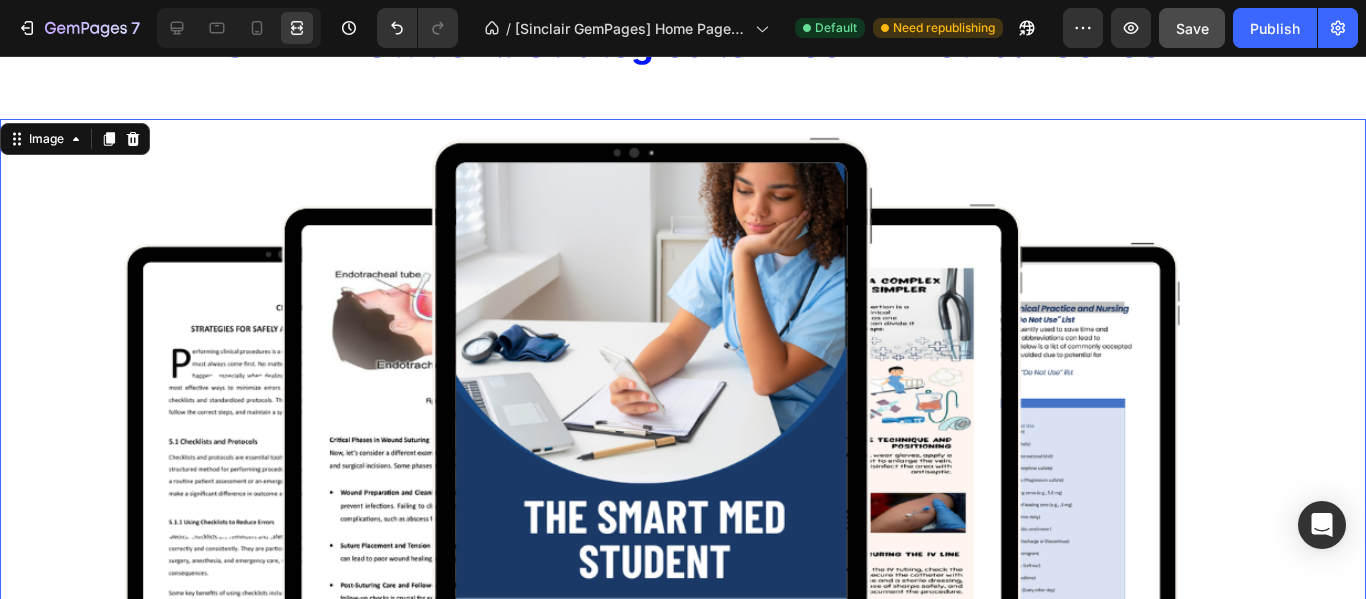 scroll, scrollTop: 5747, scrollLeft: 0, axis: vertical 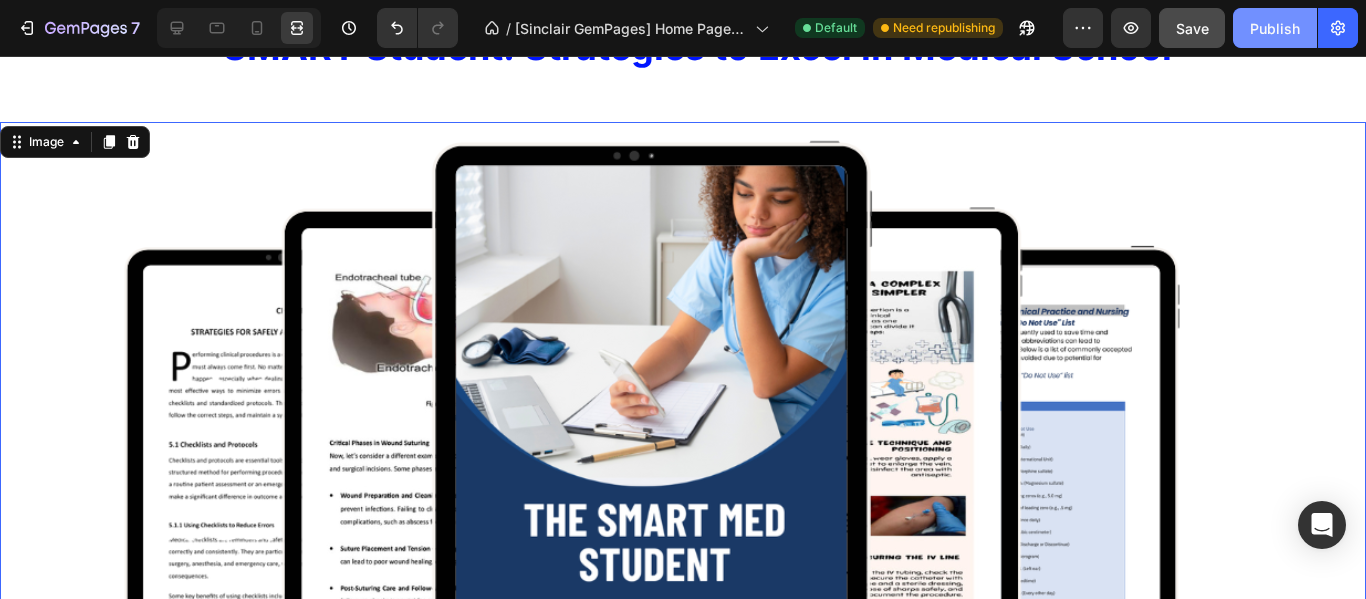 click on "Publish" at bounding box center (1275, 28) 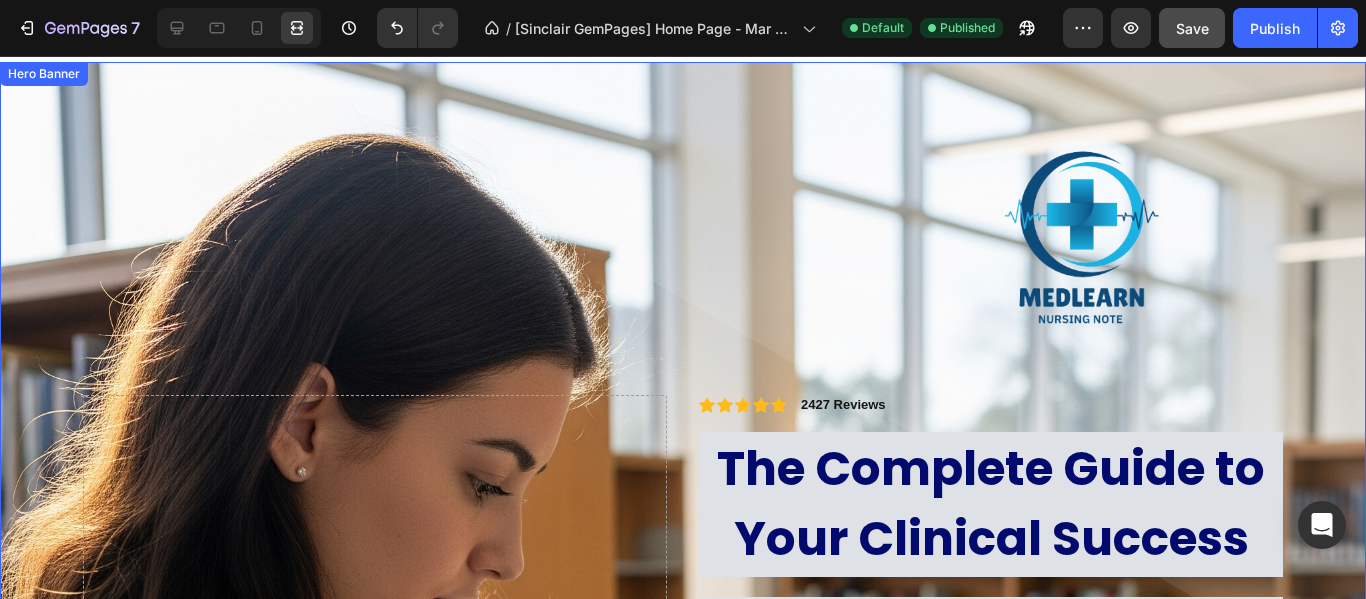 scroll, scrollTop: 200, scrollLeft: 0, axis: vertical 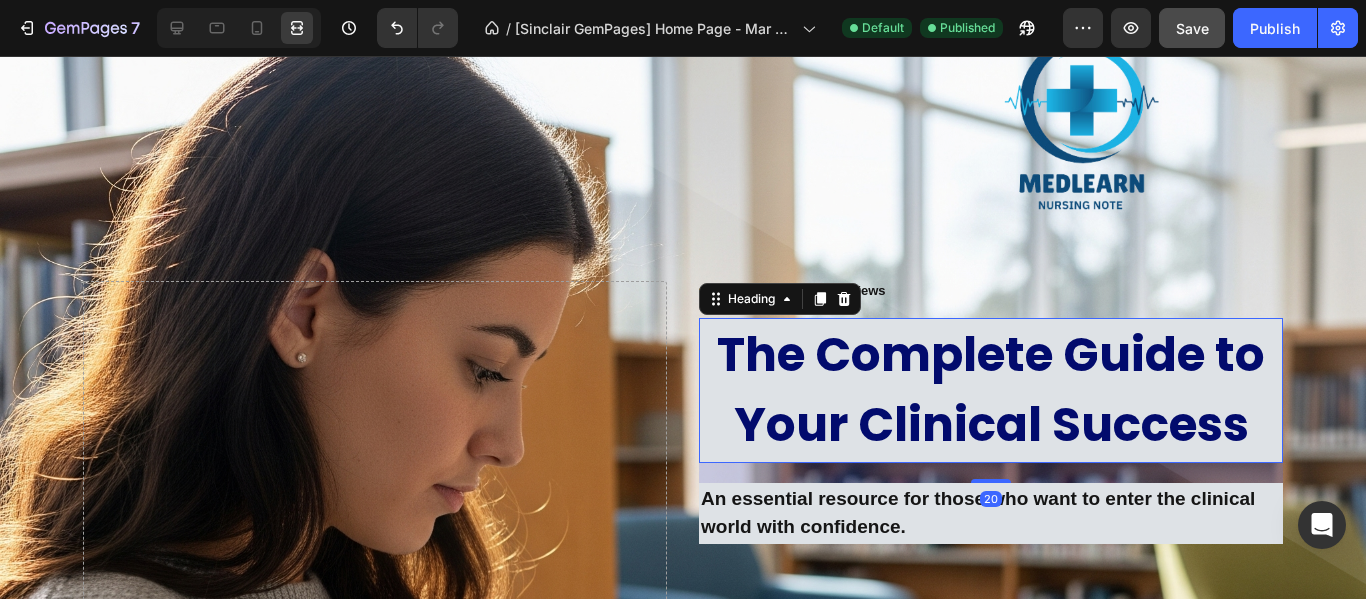 click on "The Complete Guide to Your Clinical Success" at bounding box center [991, 390] 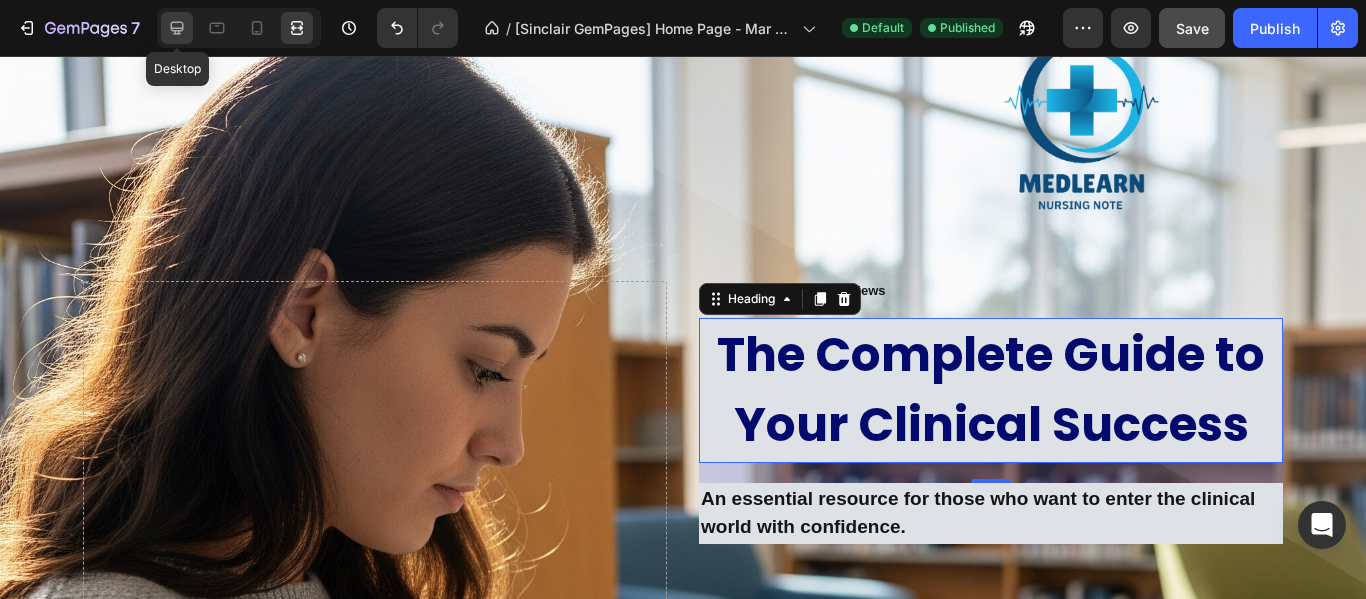 click 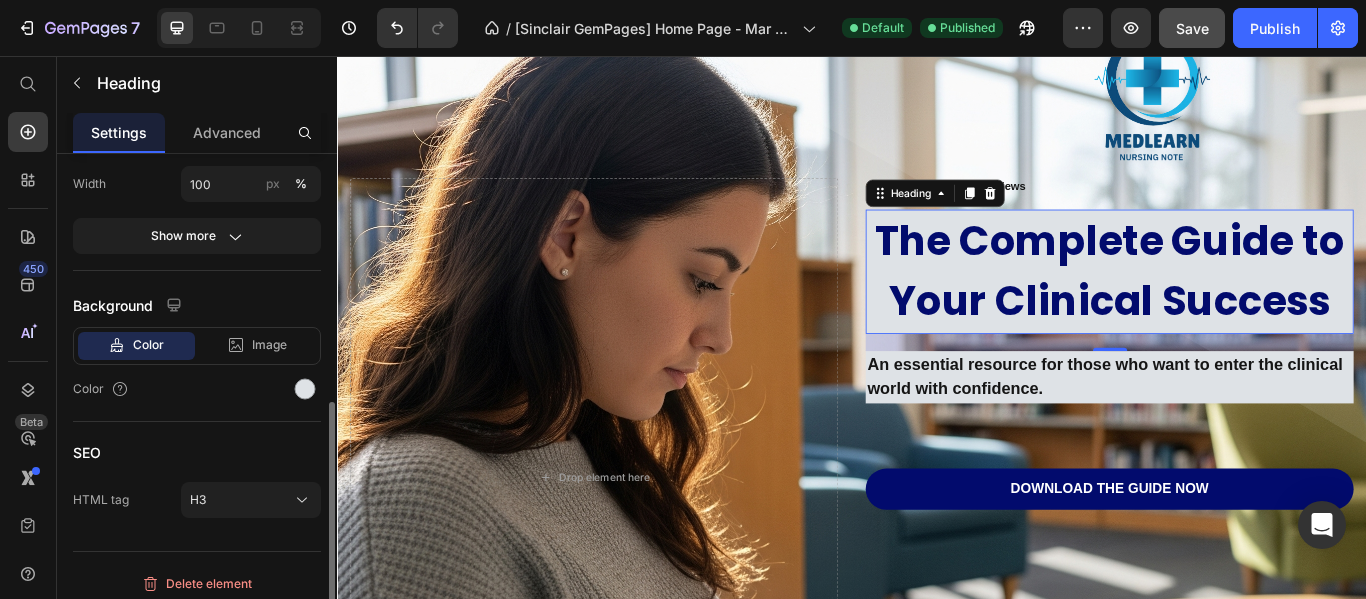 scroll, scrollTop: 510, scrollLeft: 0, axis: vertical 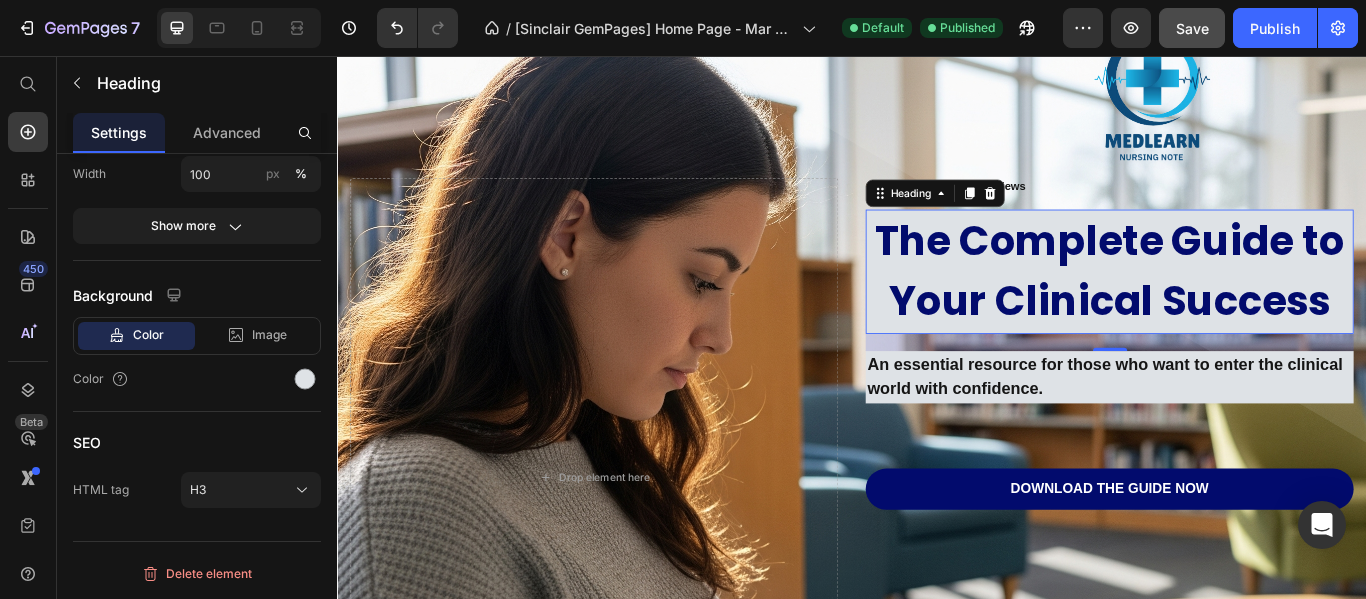 click on "The Complete Guide to Your Clinical Success" at bounding box center (1237, 307) 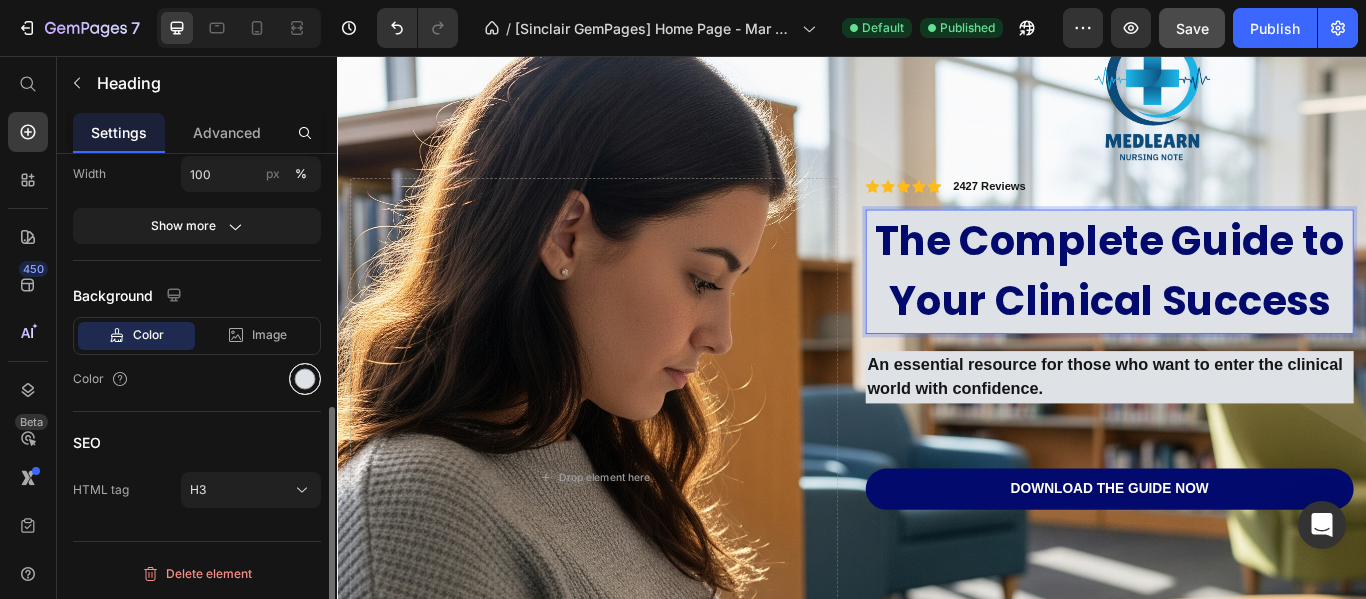 click at bounding box center [305, 379] 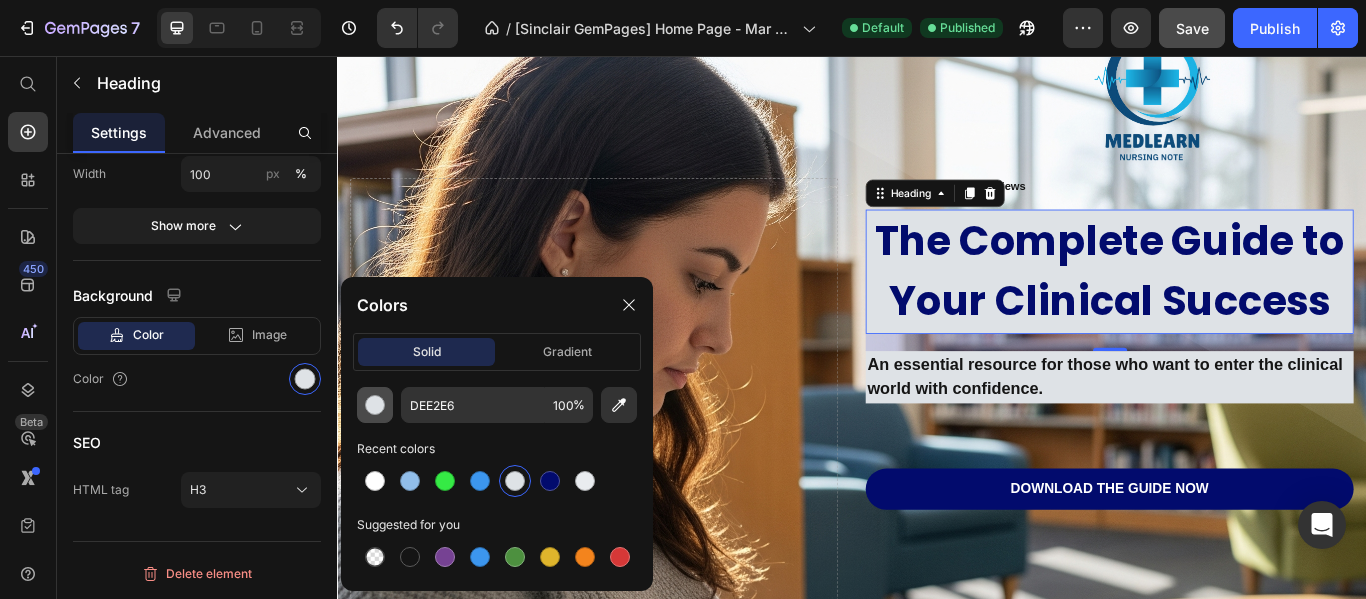 click at bounding box center (375, 405) 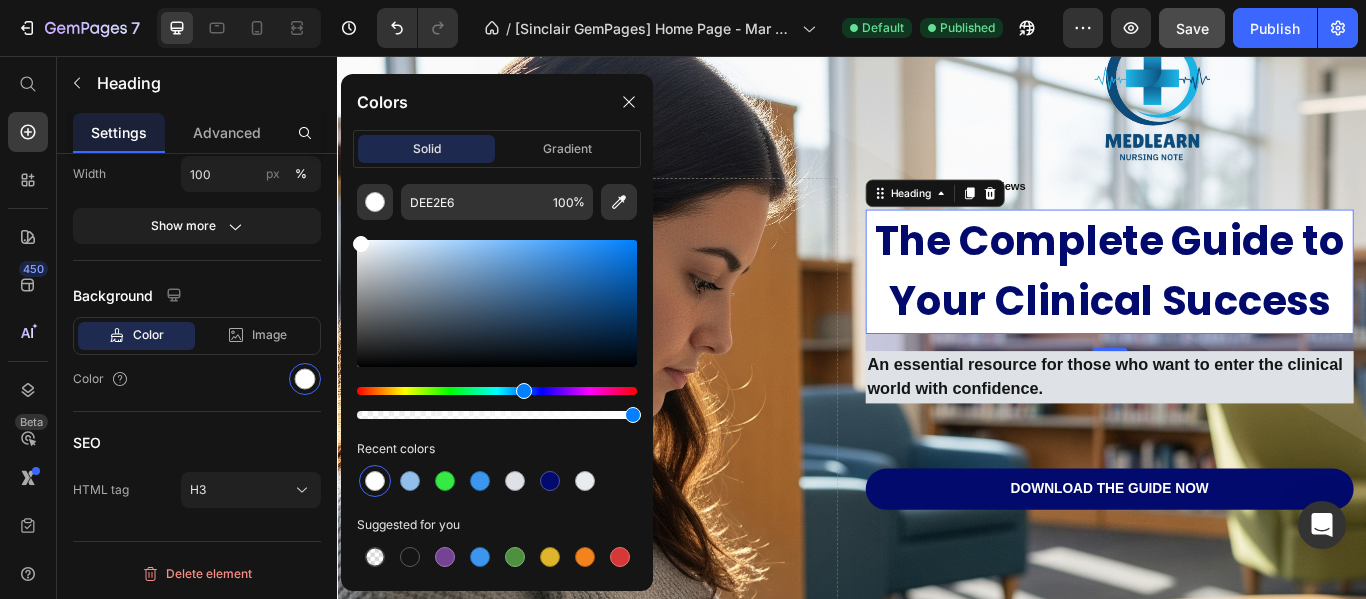 drag, startPoint x: 366, startPoint y: 265, endPoint x: 349, endPoint y: 239, distance: 31.06445 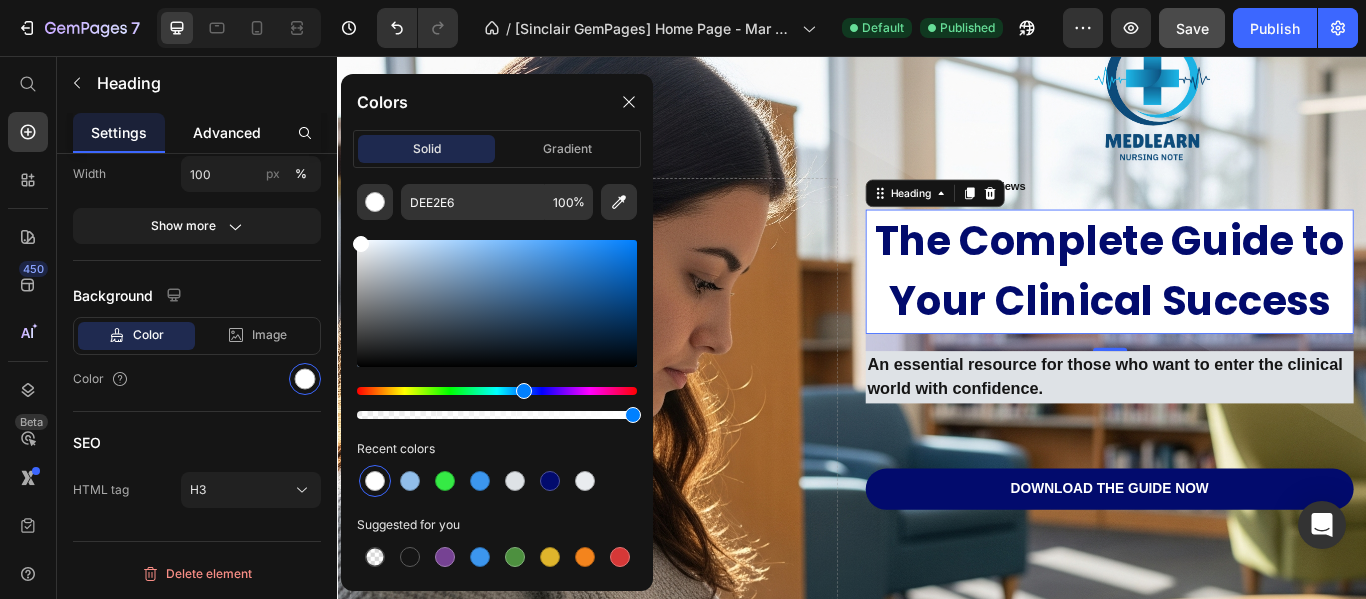 click on "Advanced" at bounding box center (227, 132) 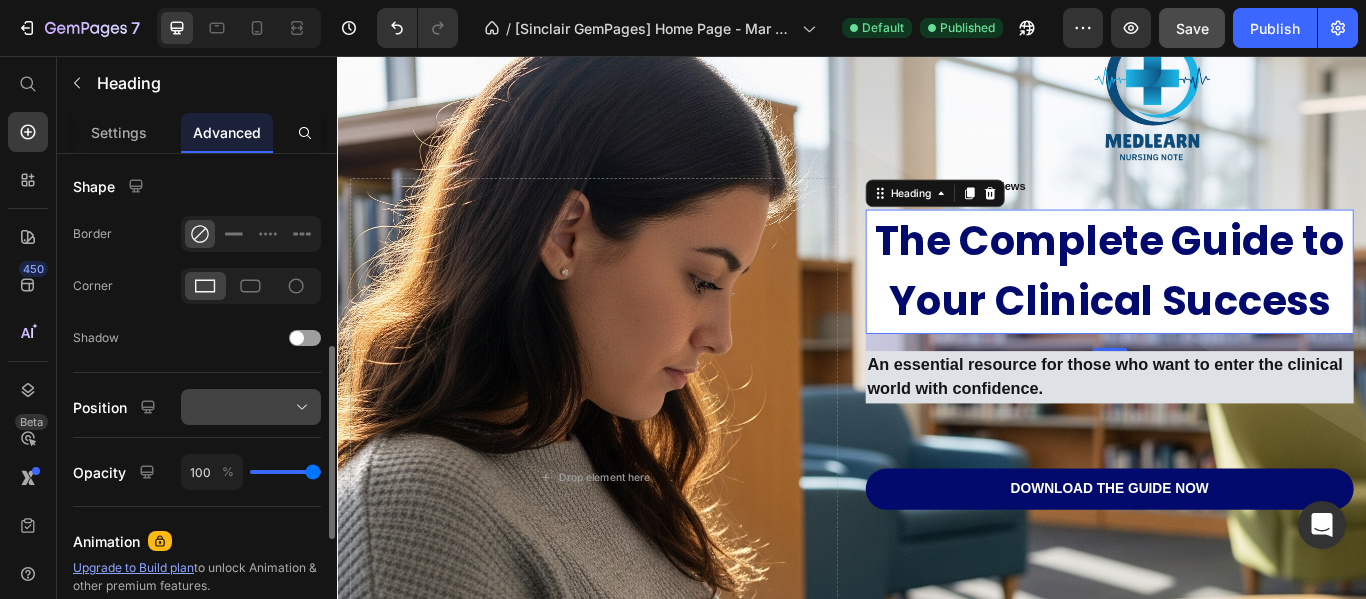scroll, scrollTop: 600, scrollLeft: 0, axis: vertical 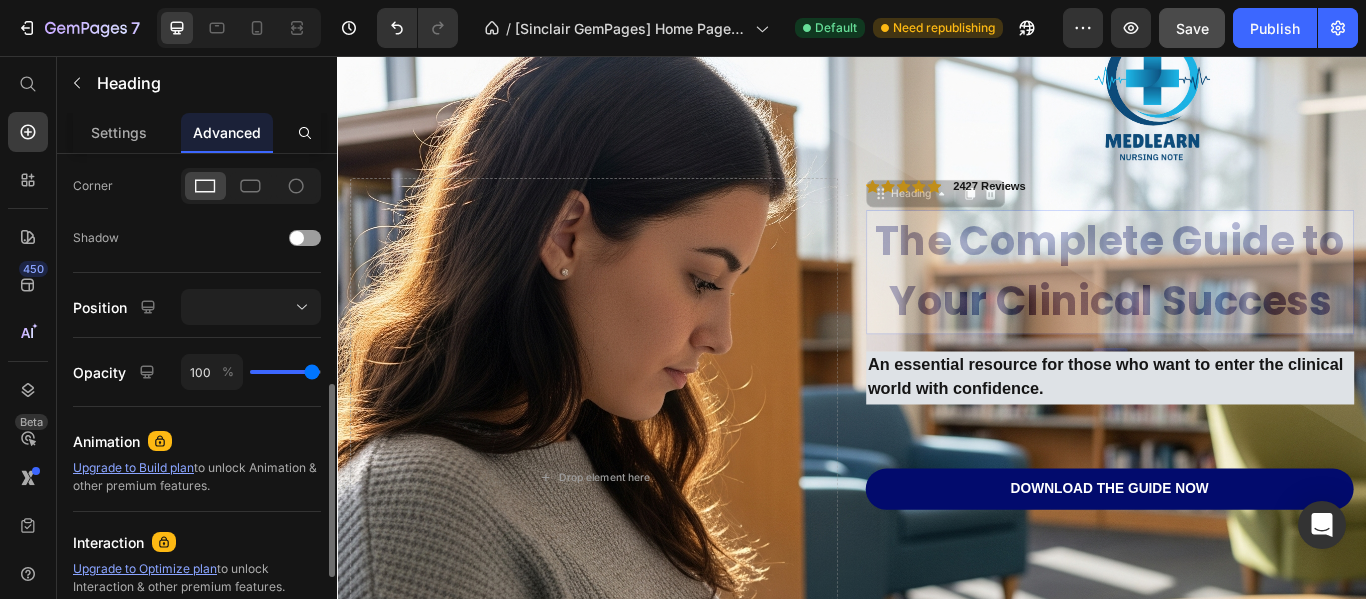 type on "100" 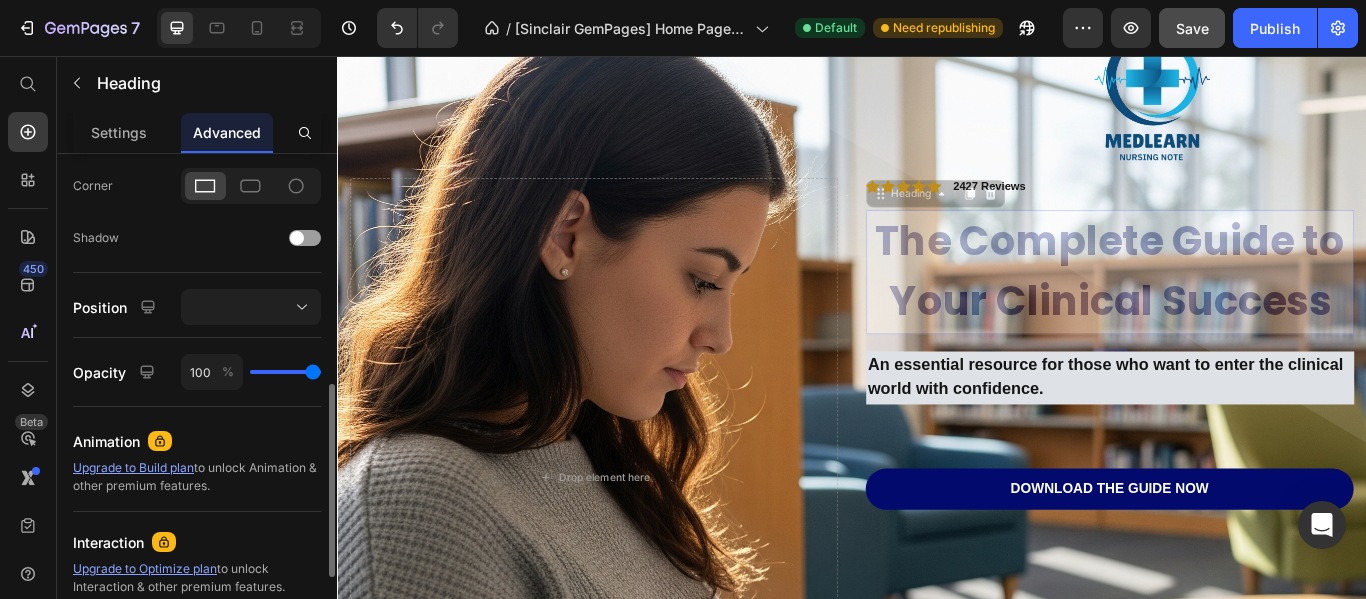 drag, startPoint x: 303, startPoint y: 366, endPoint x: 330, endPoint y: 375, distance: 28.460499 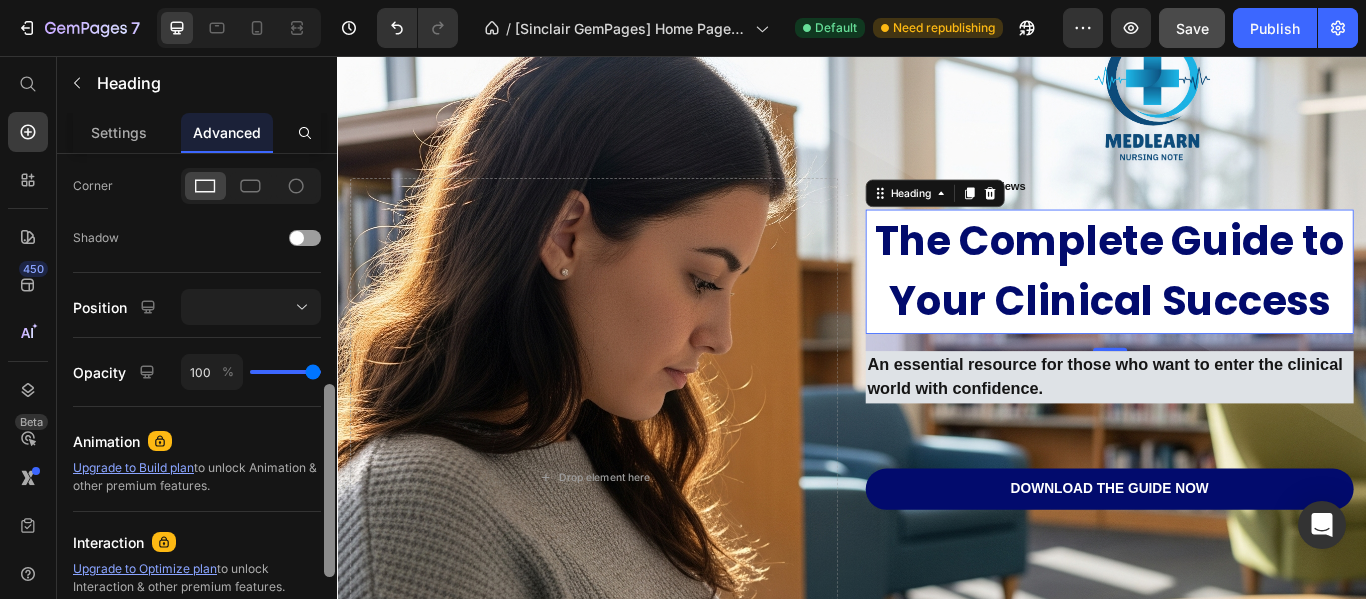 scroll, scrollTop: 98, scrollLeft: 0, axis: vertical 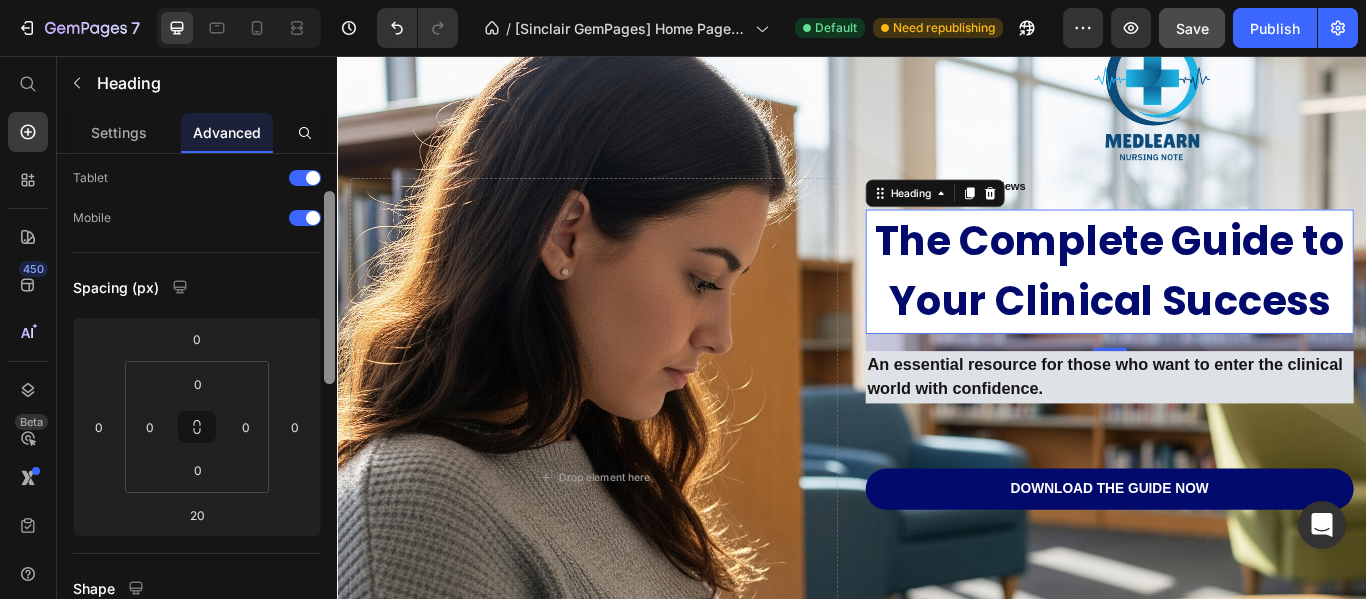 click at bounding box center (329, 405) 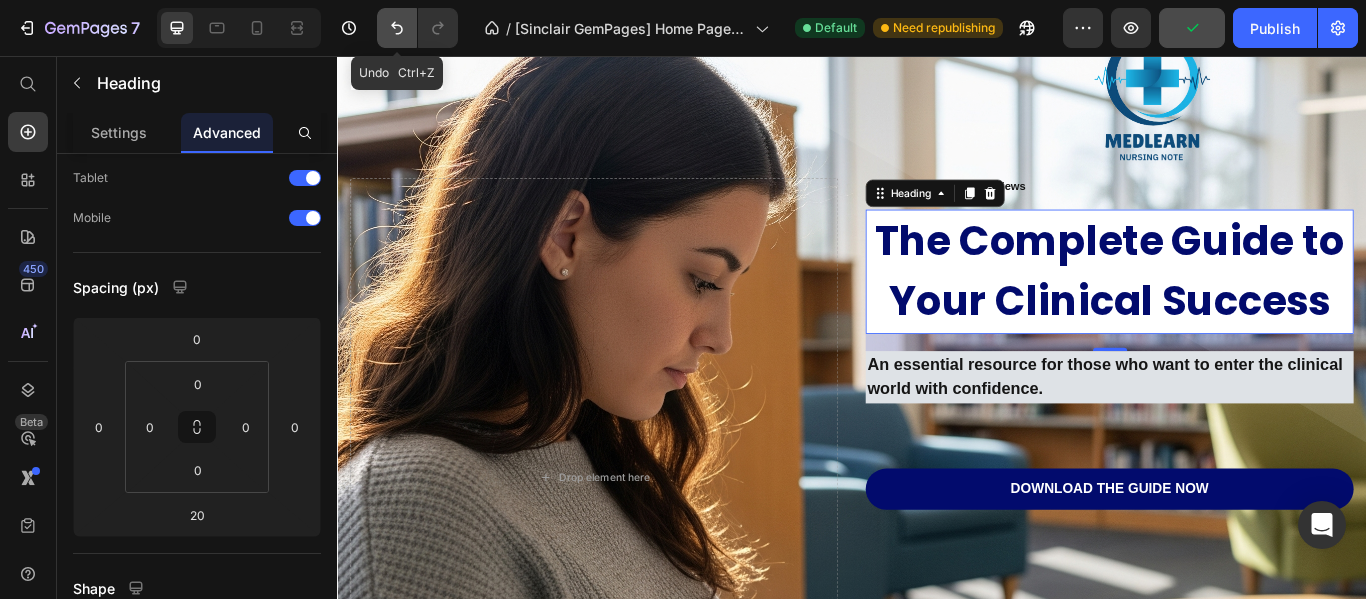 click 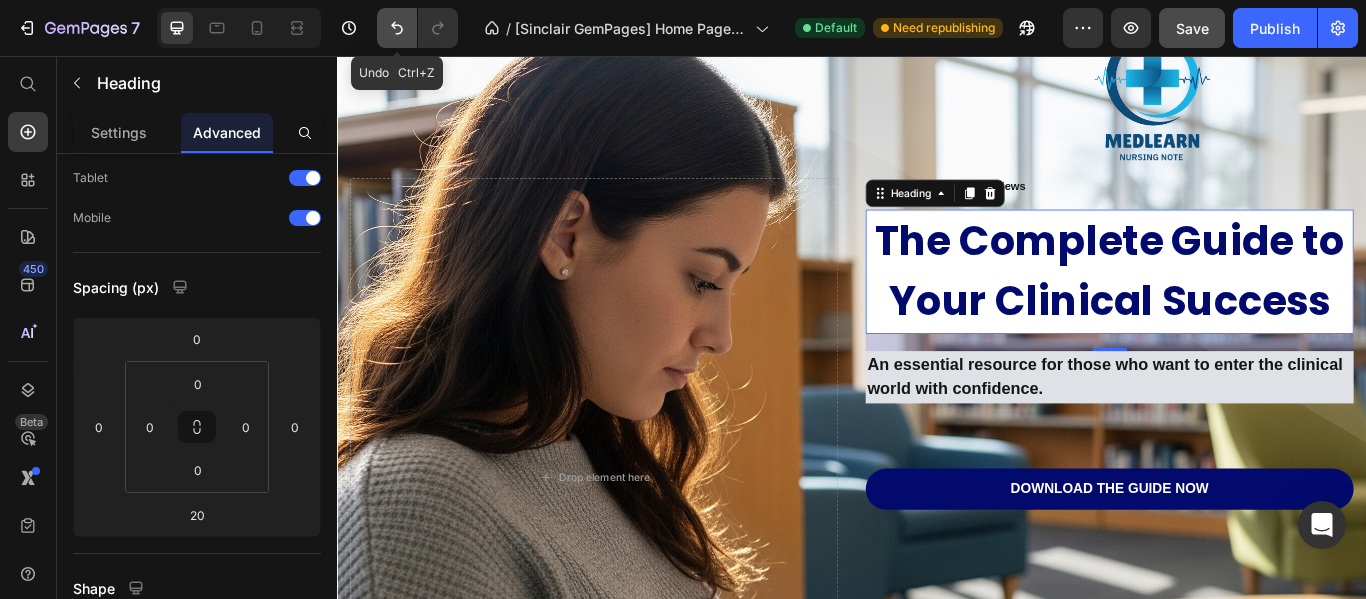 click 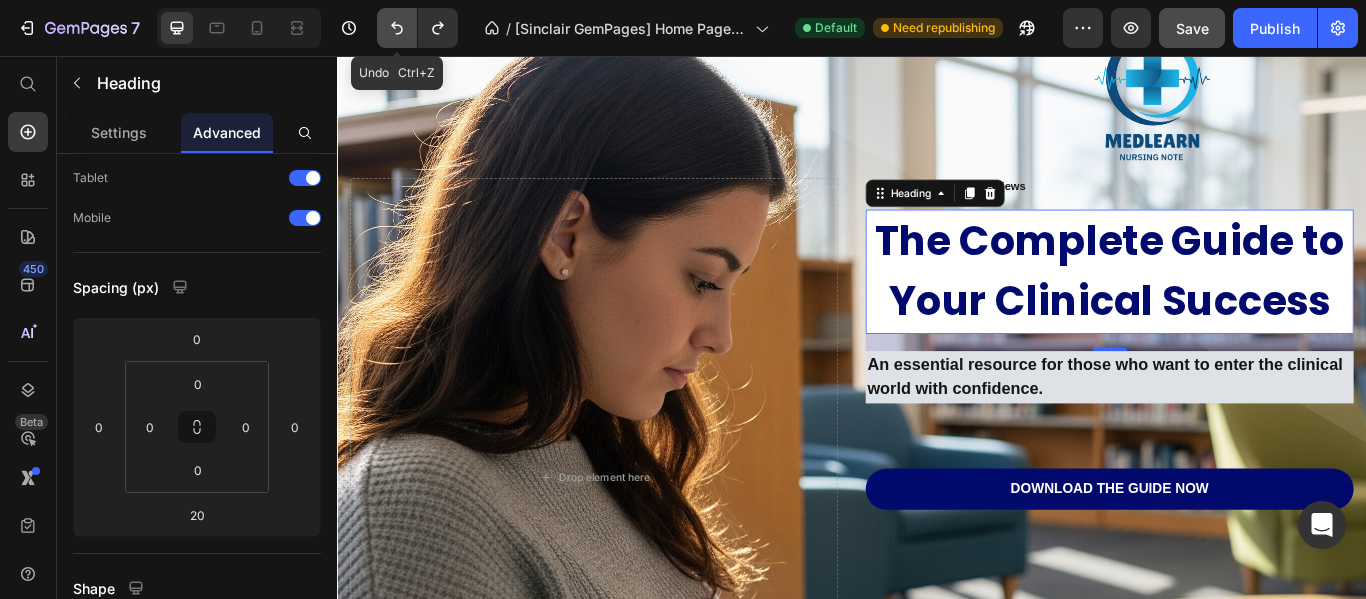 click 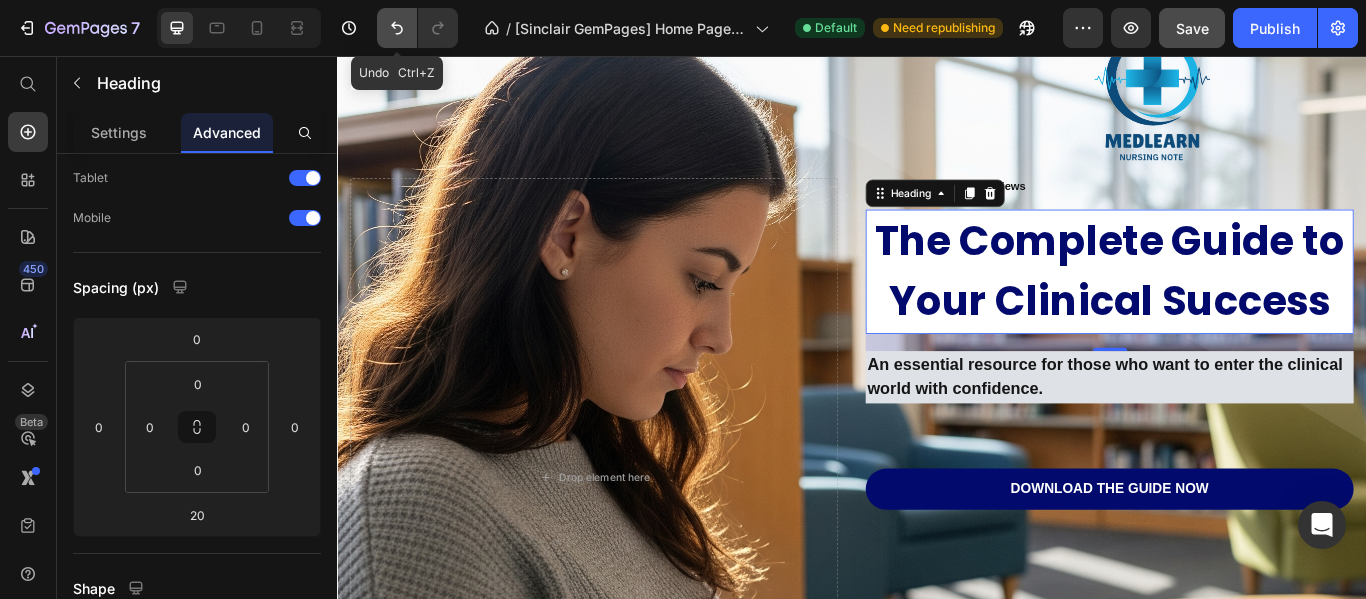 click 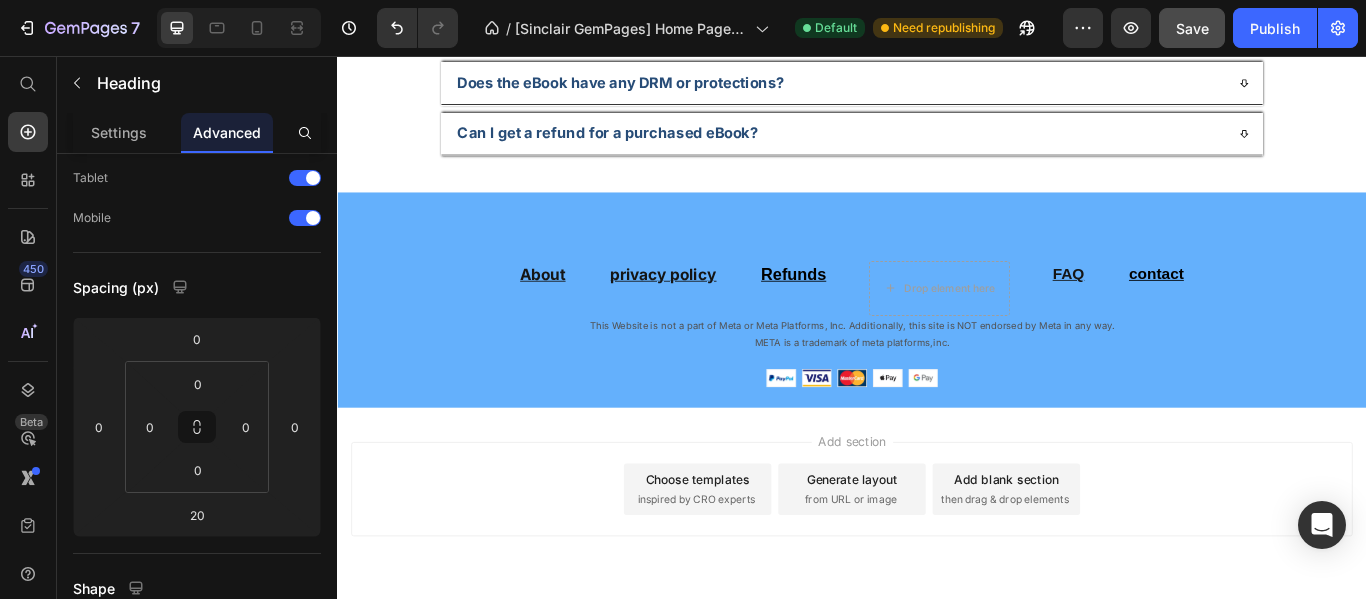 scroll, scrollTop: 7448, scrollLeft: 0, axis: vertical 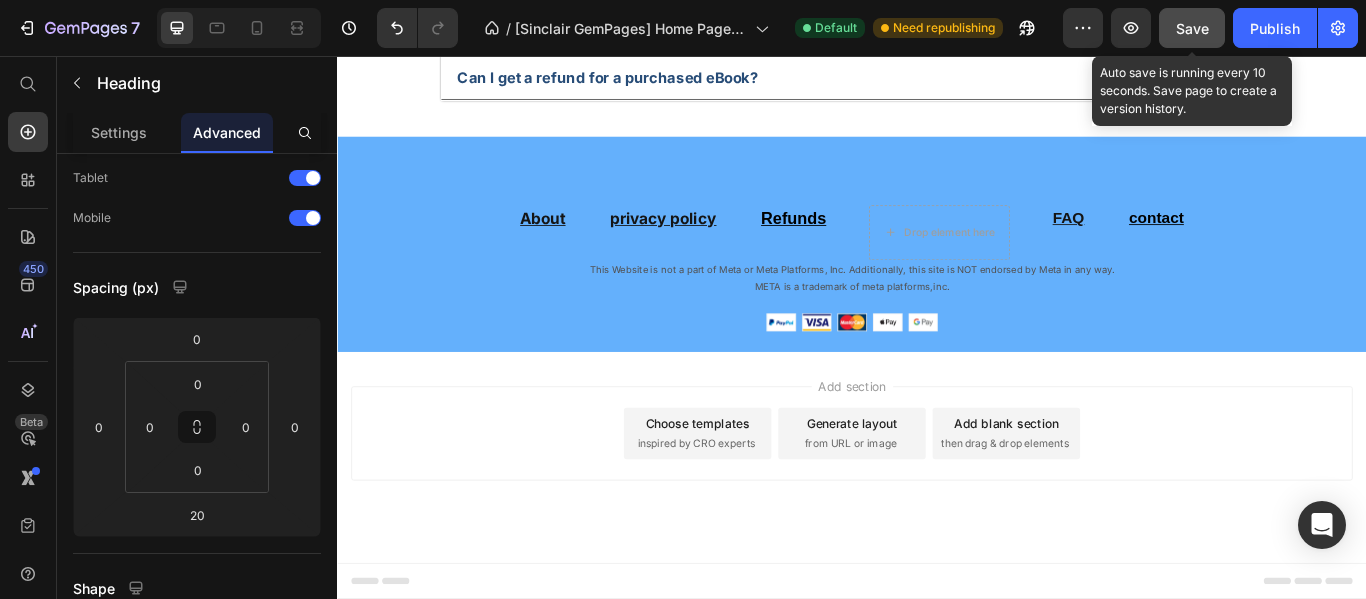 click on "Save" at bounding box center (1192, 28) 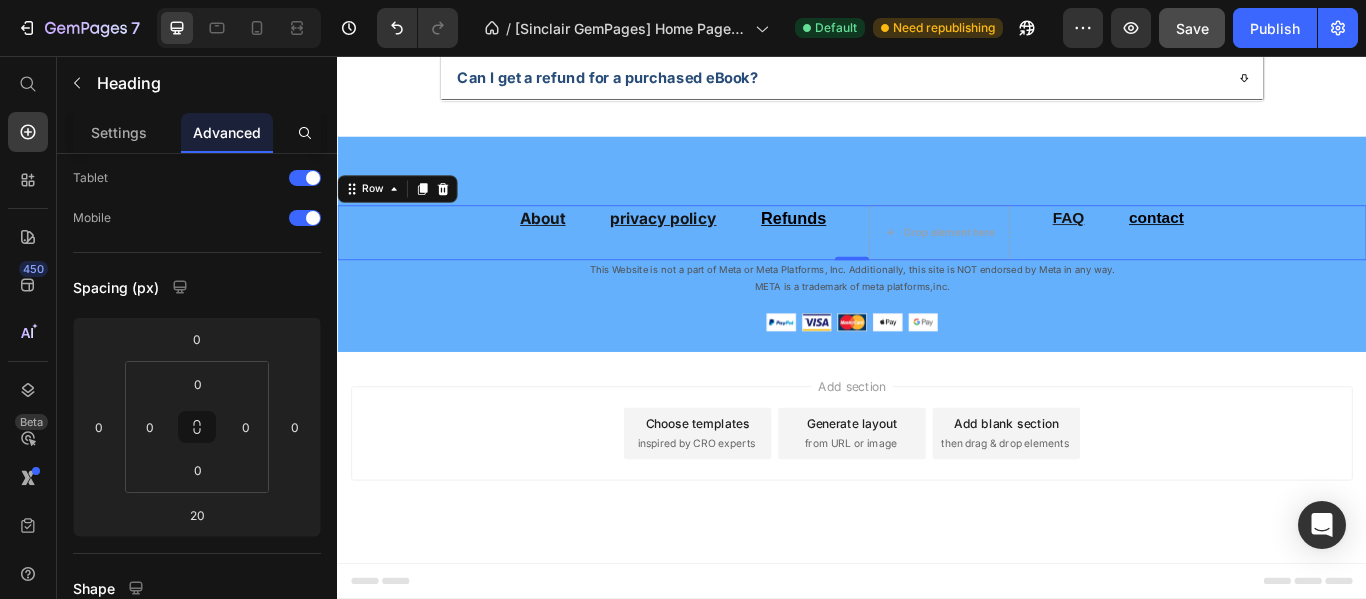 click on "About Text block privacy policy Text block Refunds Text block
Drop element here FAQ Text block contact Text block Row   0" at bounding box center (937, 262) 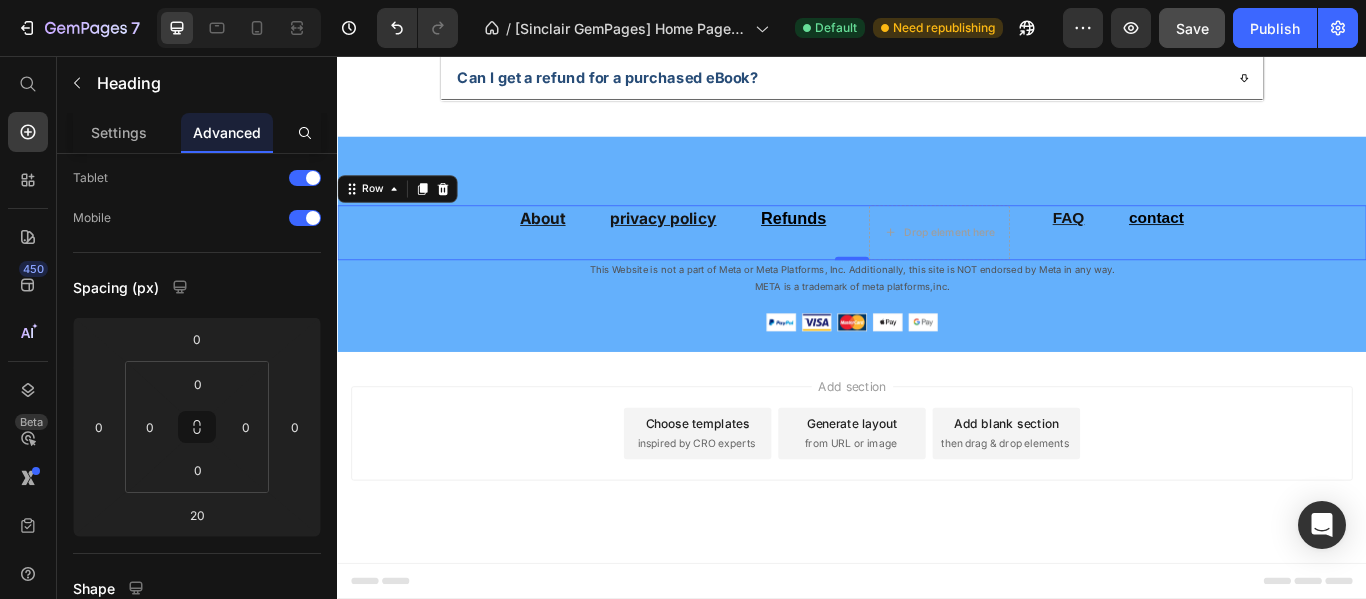 scroll, scrollTop: 0, scrollLeft: 0, axis: both 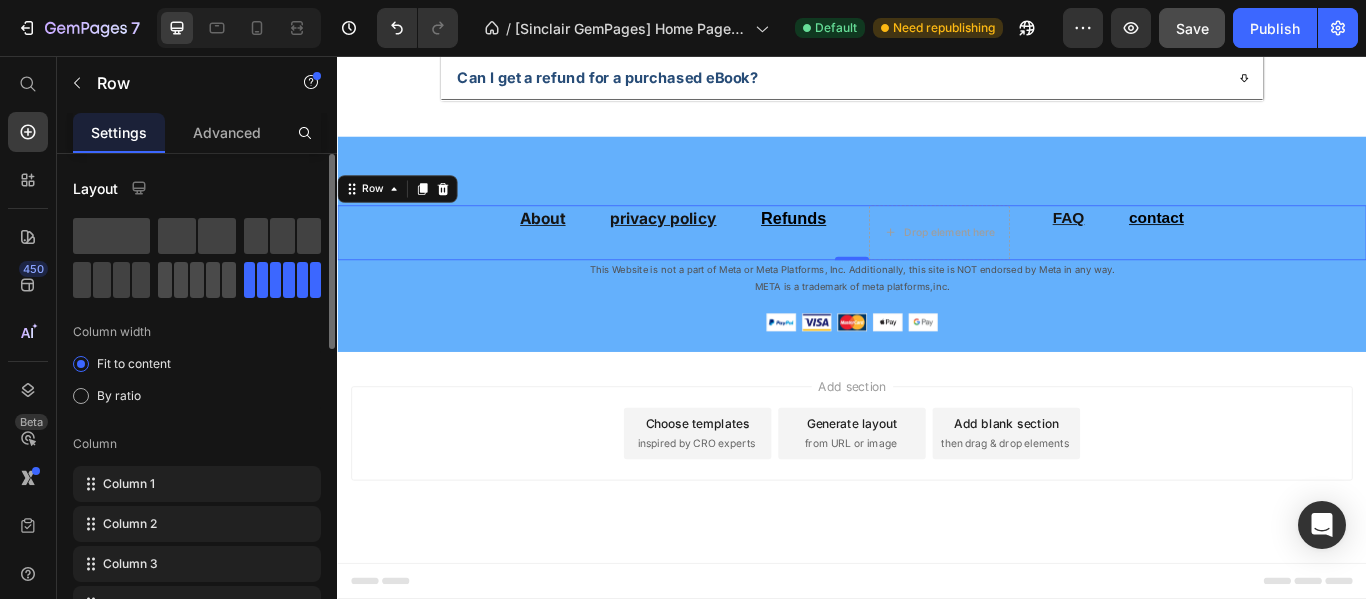 click 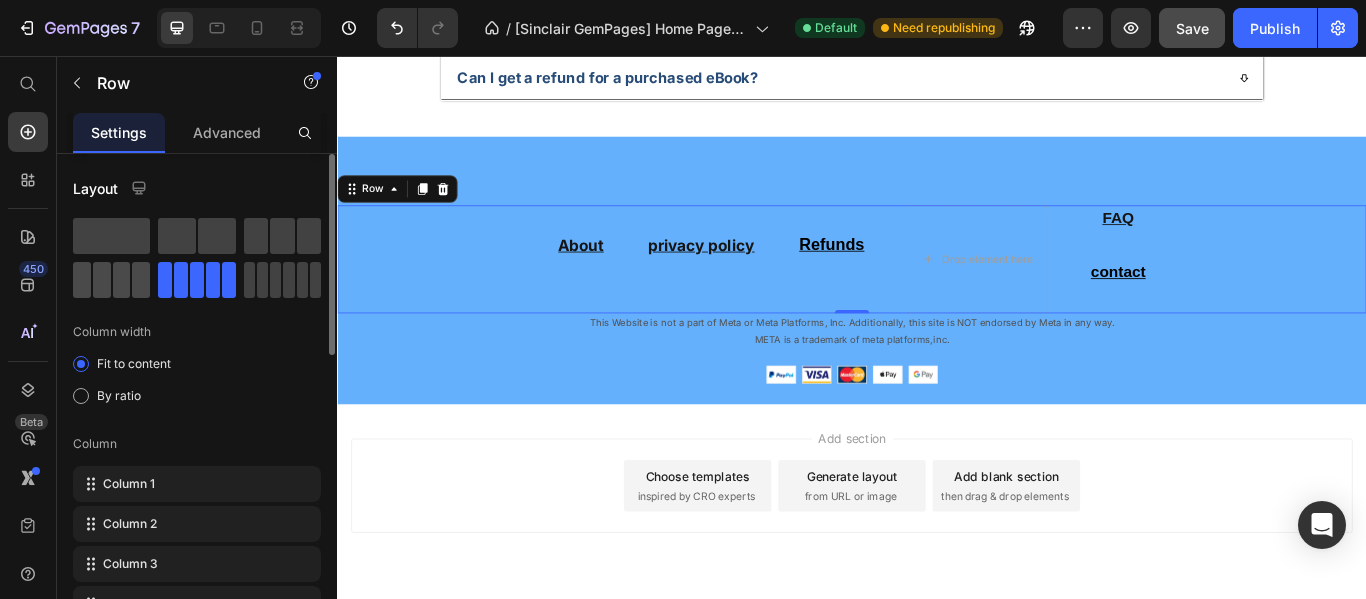 click 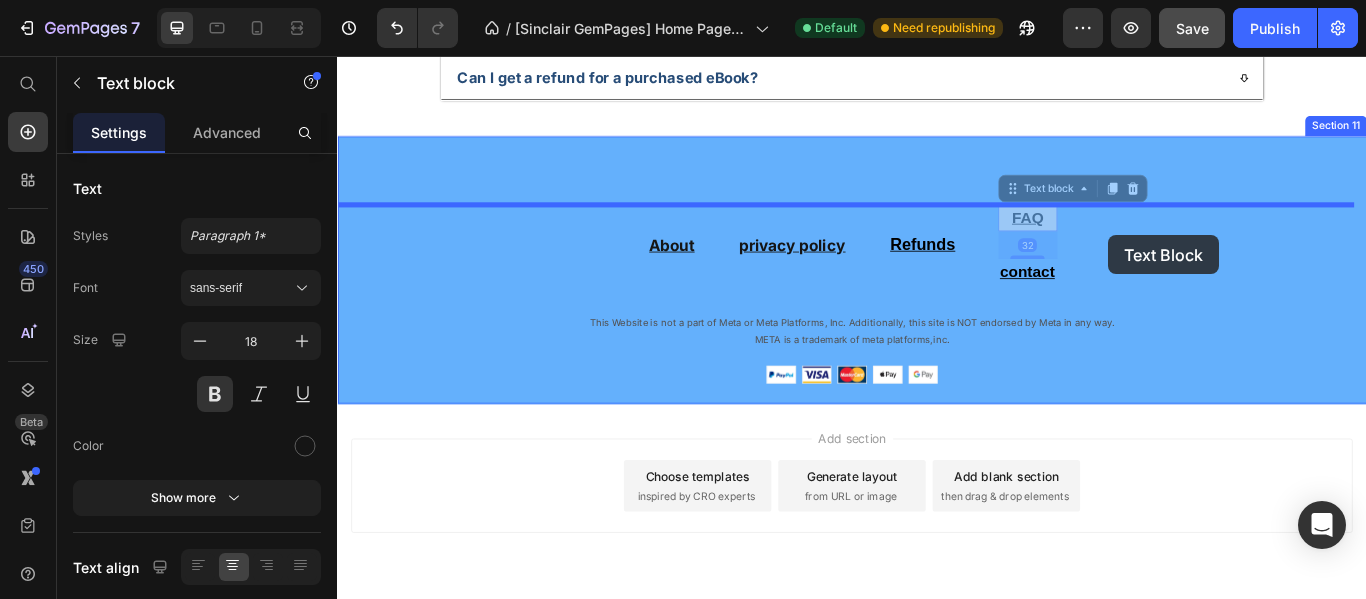 drag, startPoint x: 1139, startPoint y: 236, endPoint x: 1237, endPoint y: 265, distance: 102.20078 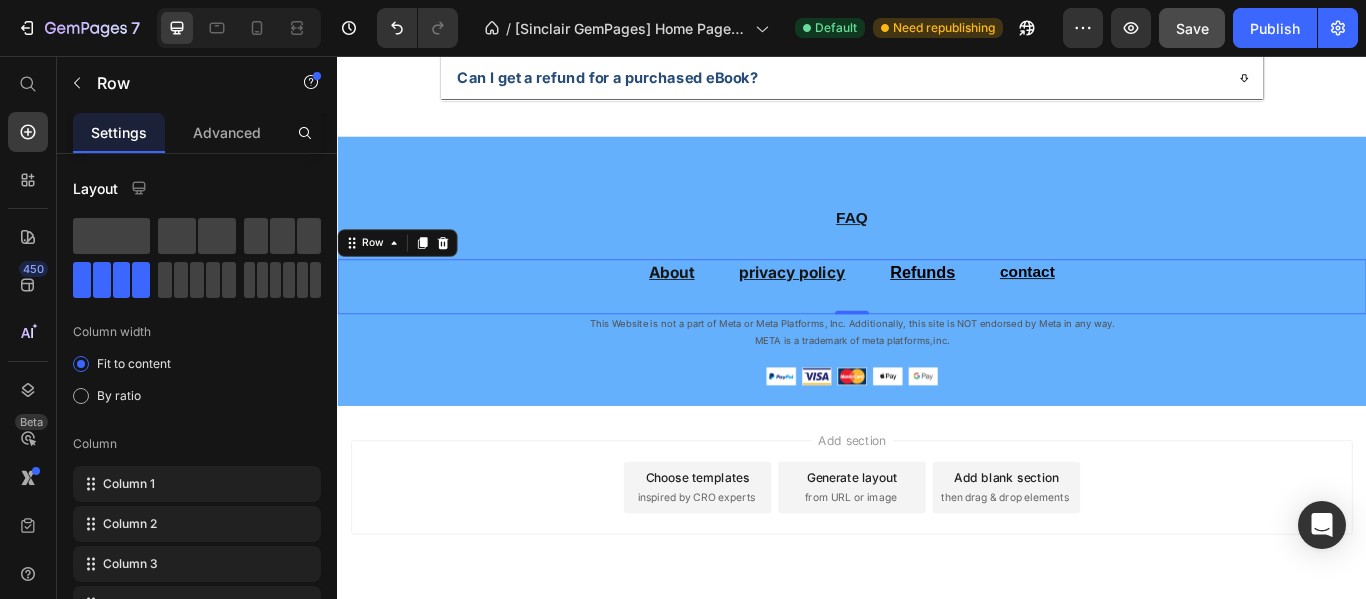 click on "About Text block privacy policy Text block Refunds Text block contact Text block Row   0" at bounding box center (937, 325) 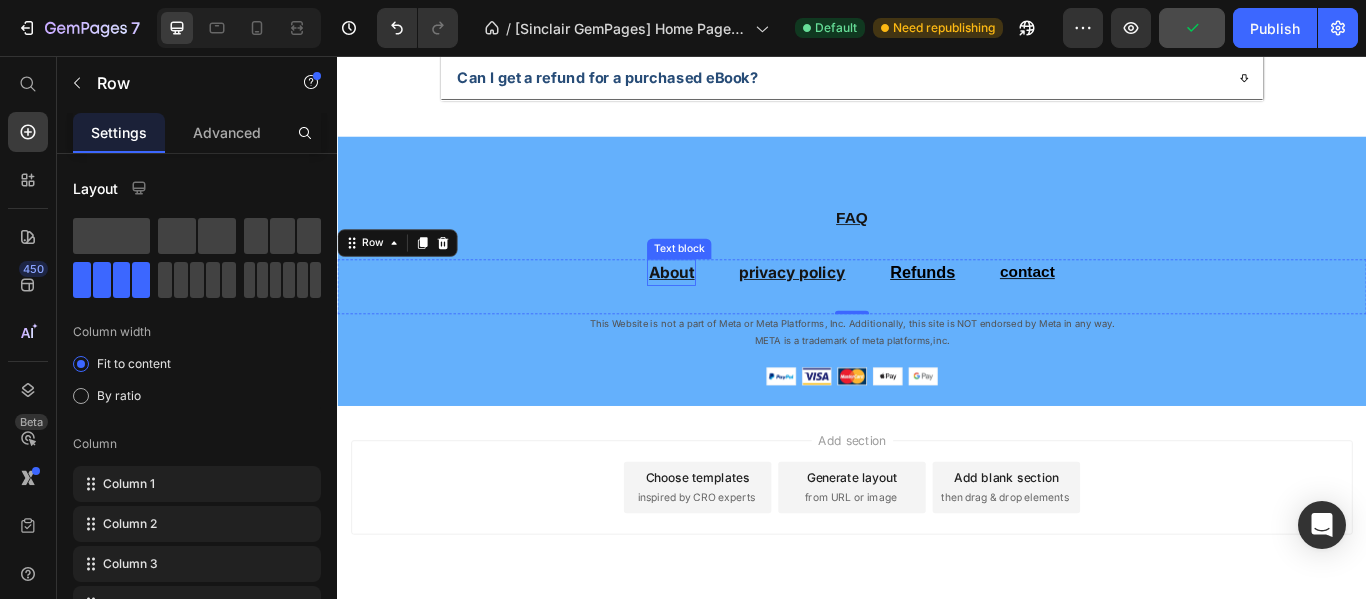 click on "About" at bounding box center (726, 308) 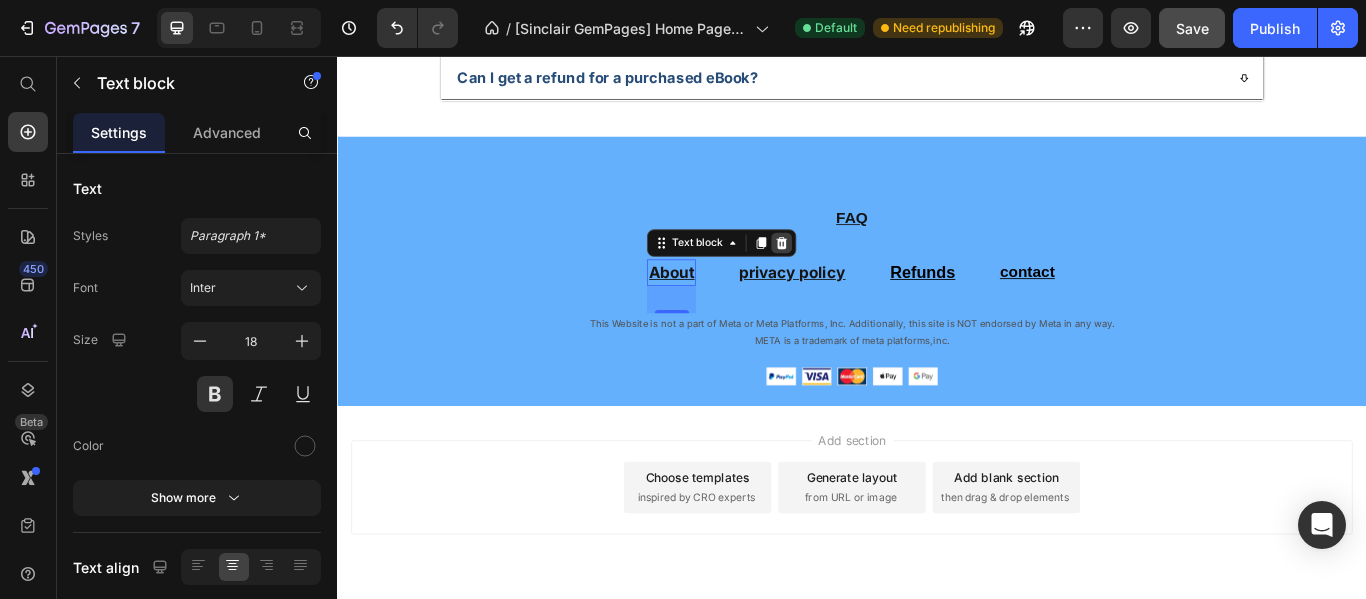 click 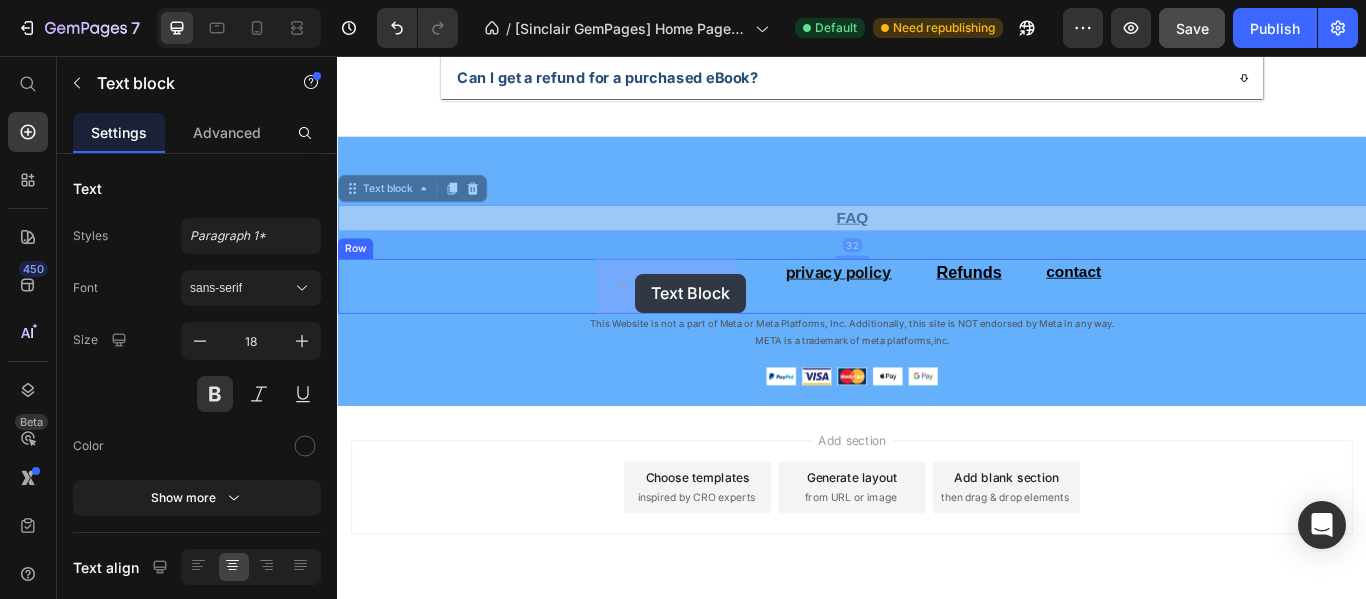 drag, startPoint x: 921, startPoint y: 244, endPoint x: 685, endPoint y: 306, distance: 244.0082 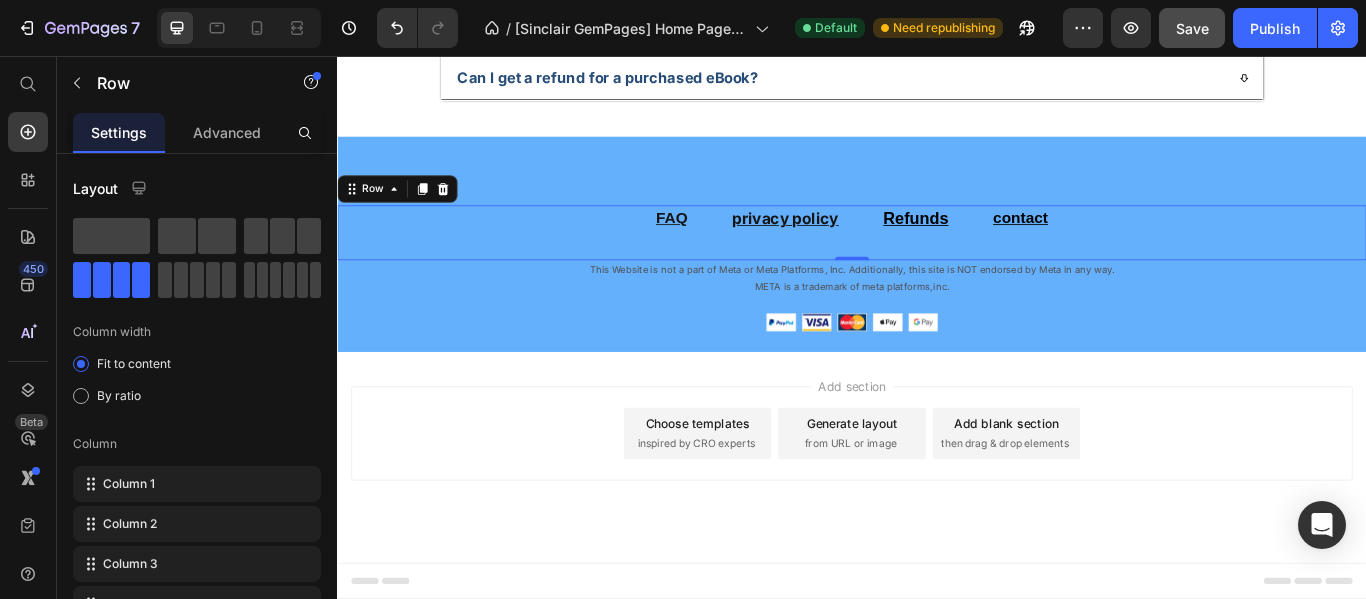click on "FAQ Text block privacy policy Text block Refunds Text block contact Text block Row   0" at bounding box center (937, 262) 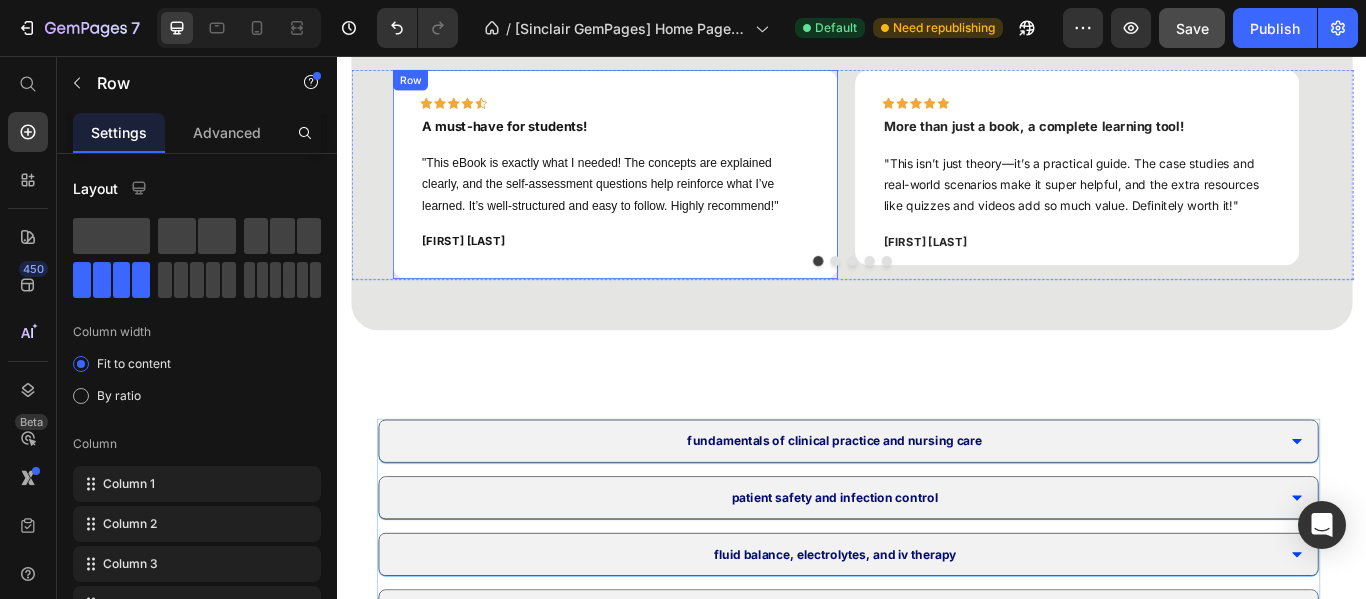 scroll, scrollTop: 2800, scrollLeft: 0, axis: vertical 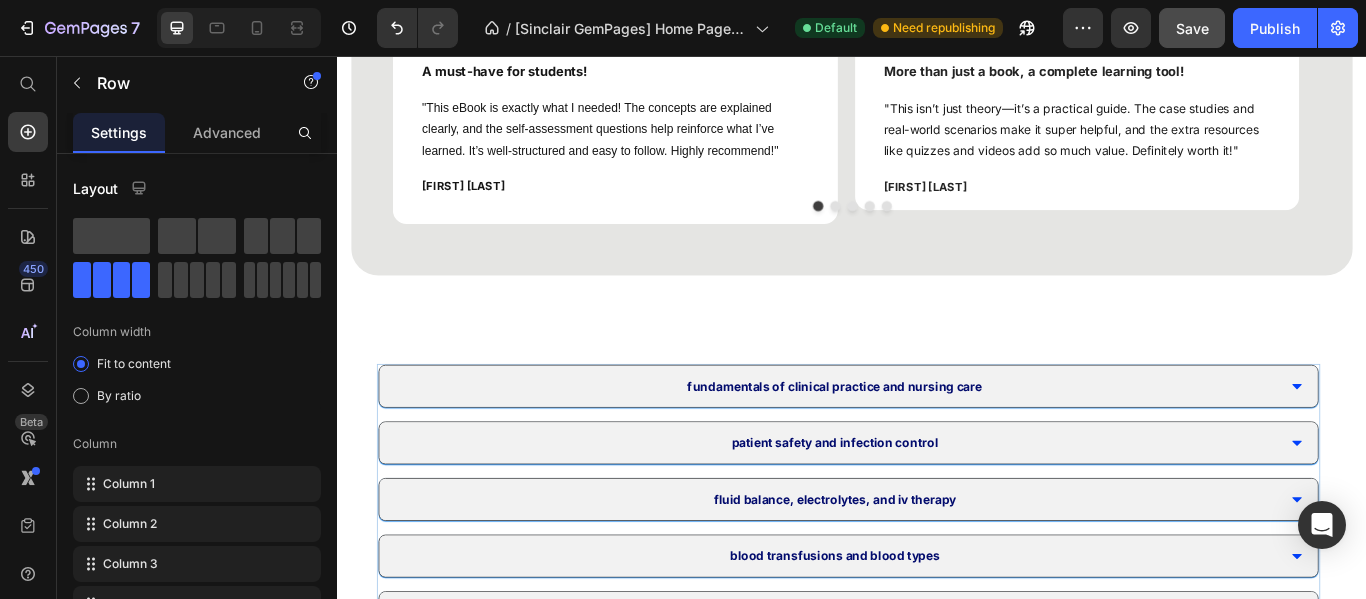 click at bounding box center (239, 28) 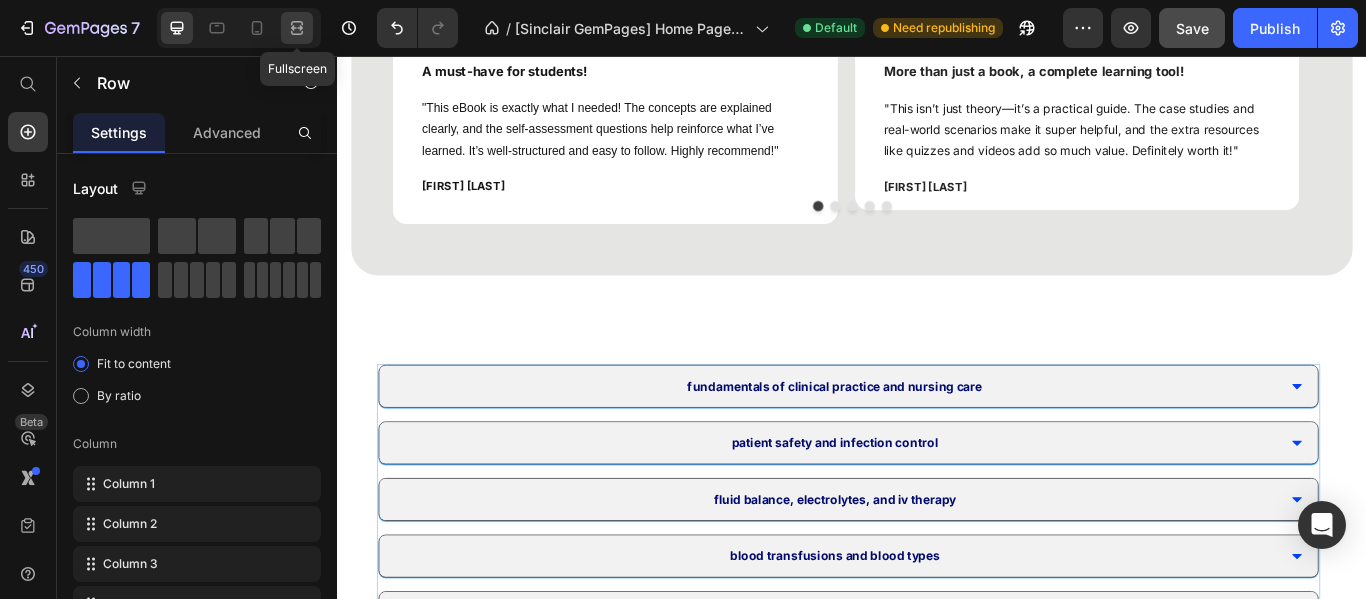click 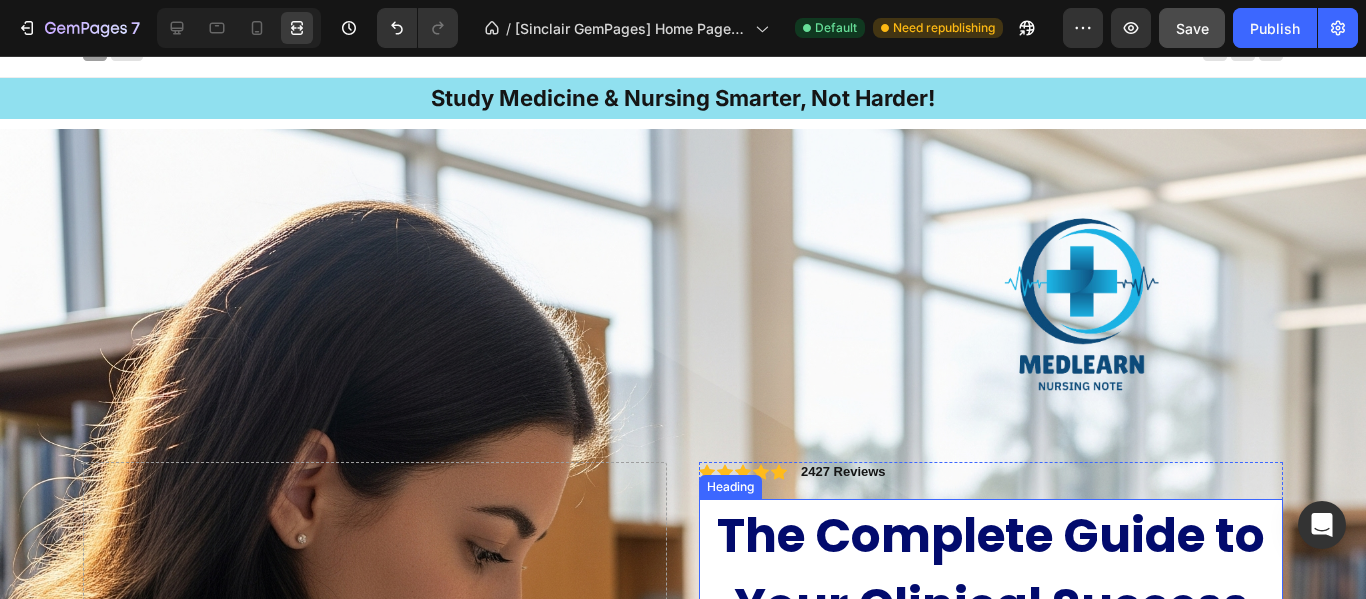 scroll, scrollTop: 0, scrollLeft: 0, axis: both 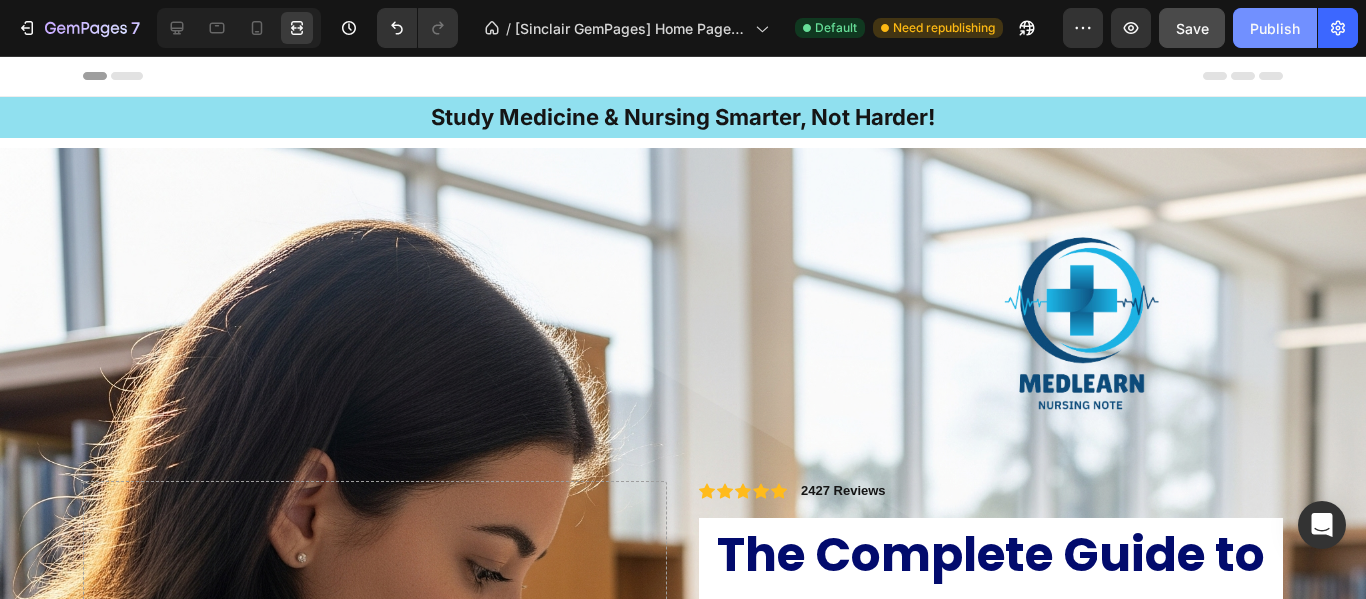 click on "Publish" 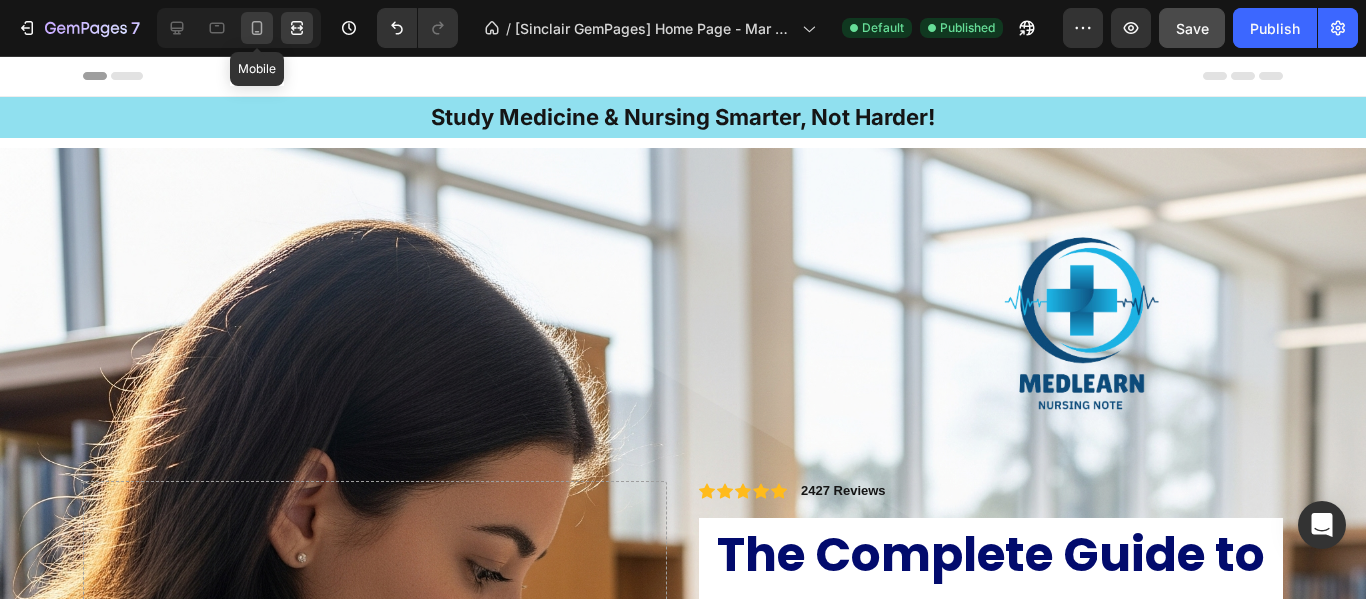 click 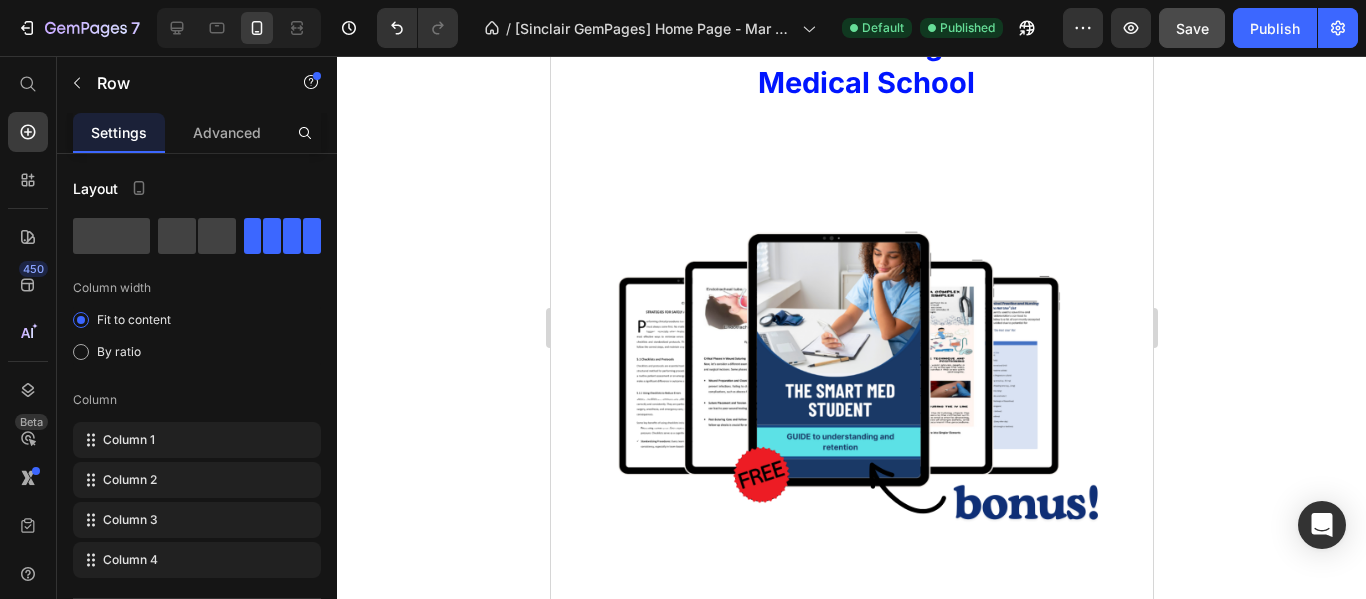 scroll, scrollTop: 5000, scrollLeft: 0, axis: vertical 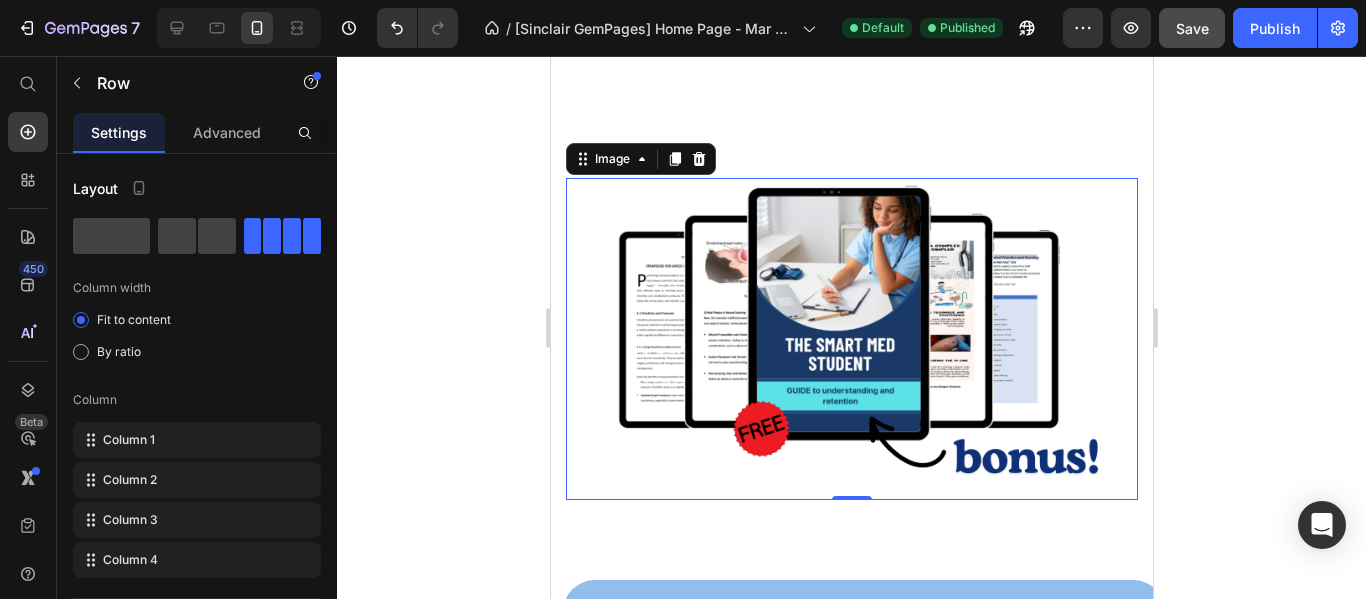 click at bounding box center (851, 339) 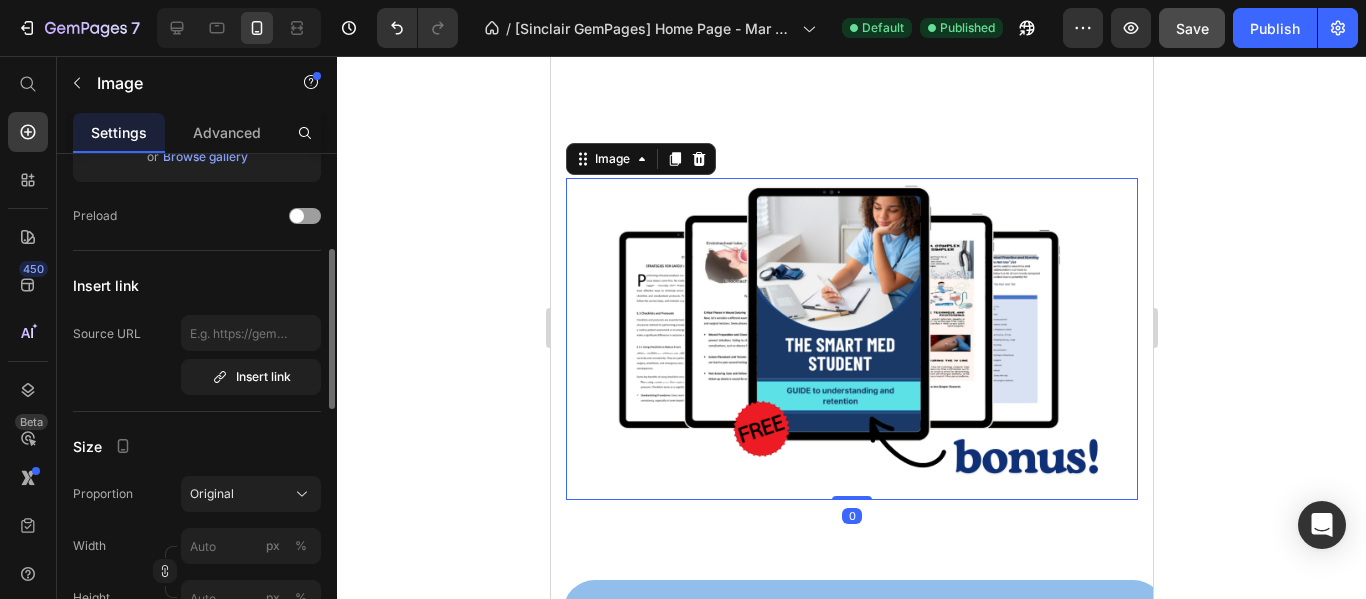 scroll, scrollTop: 400, scrollLeft: 0, axis: vertical 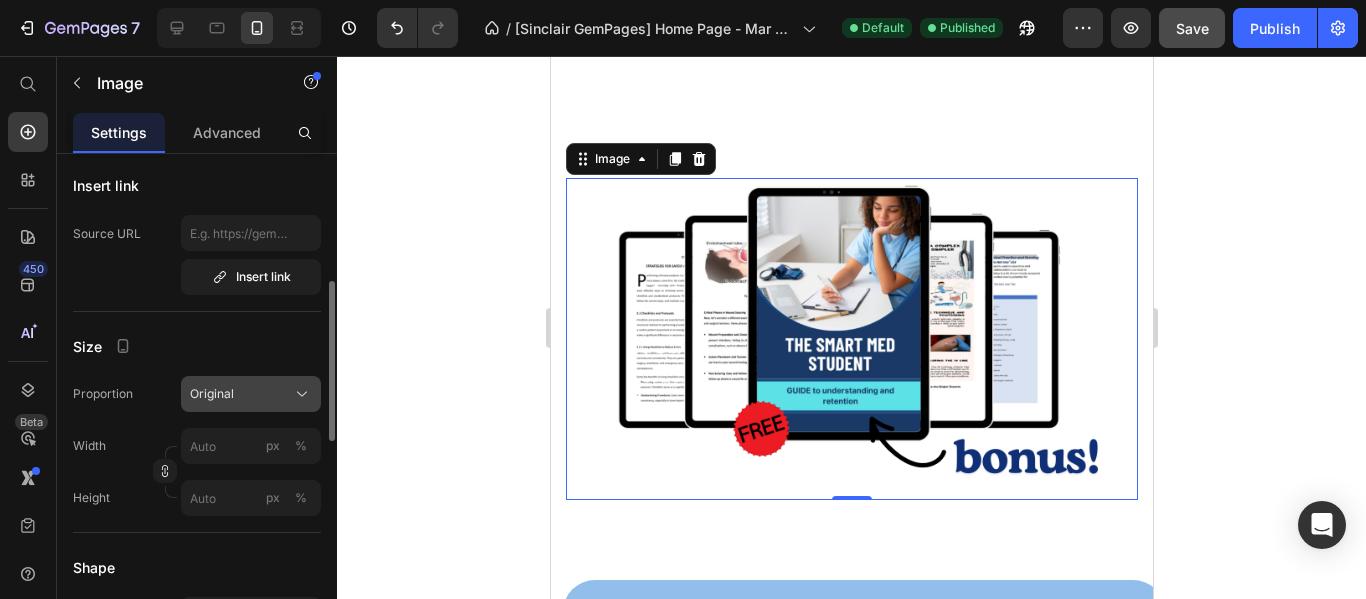 click on "Original" 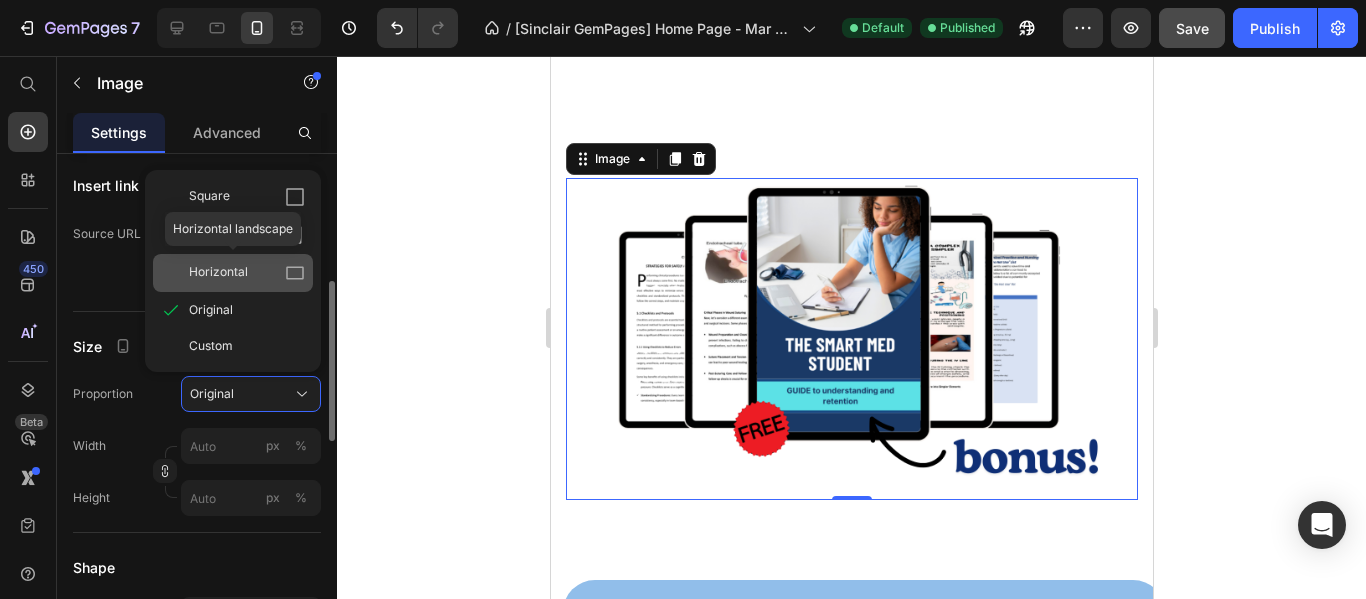 click on "Horizontal" at bounding box center [218, 273] 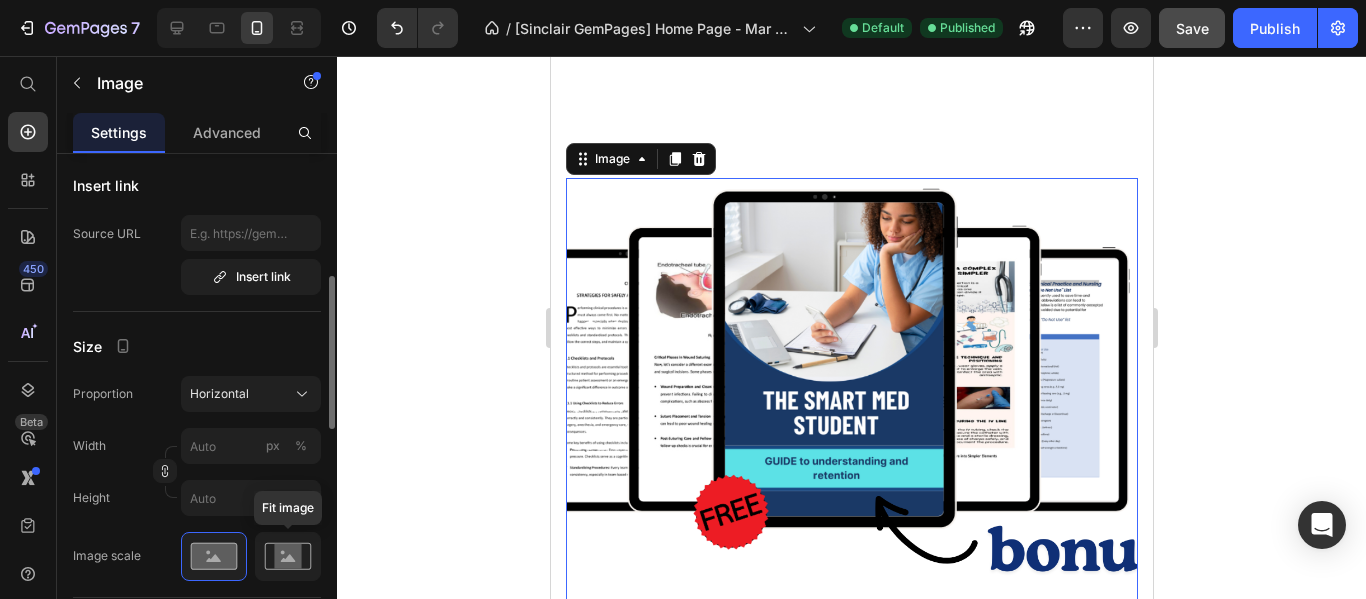 click 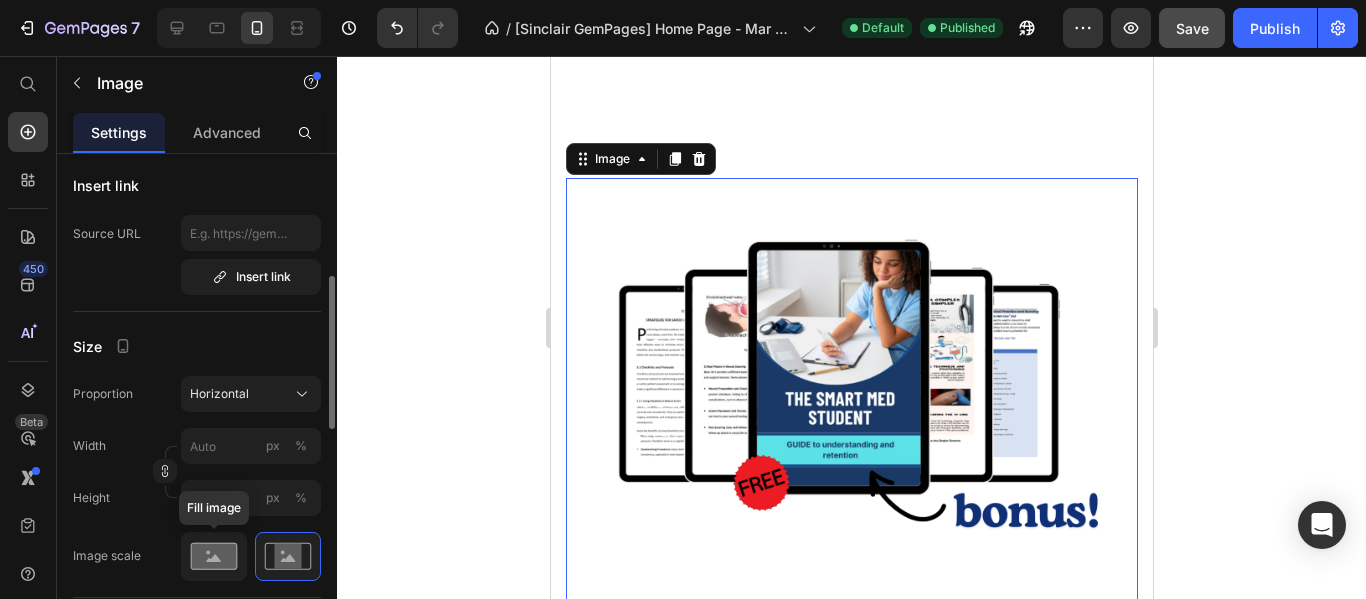 click 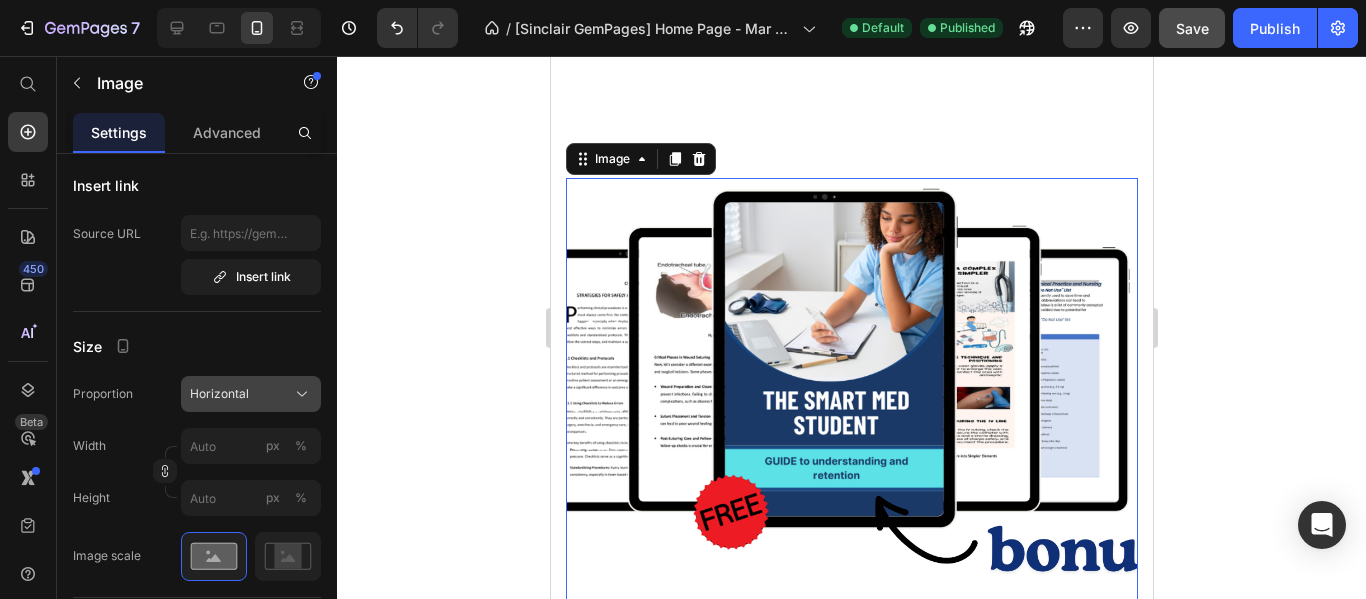click on "Horizontal" at bounding box center (219, 394) 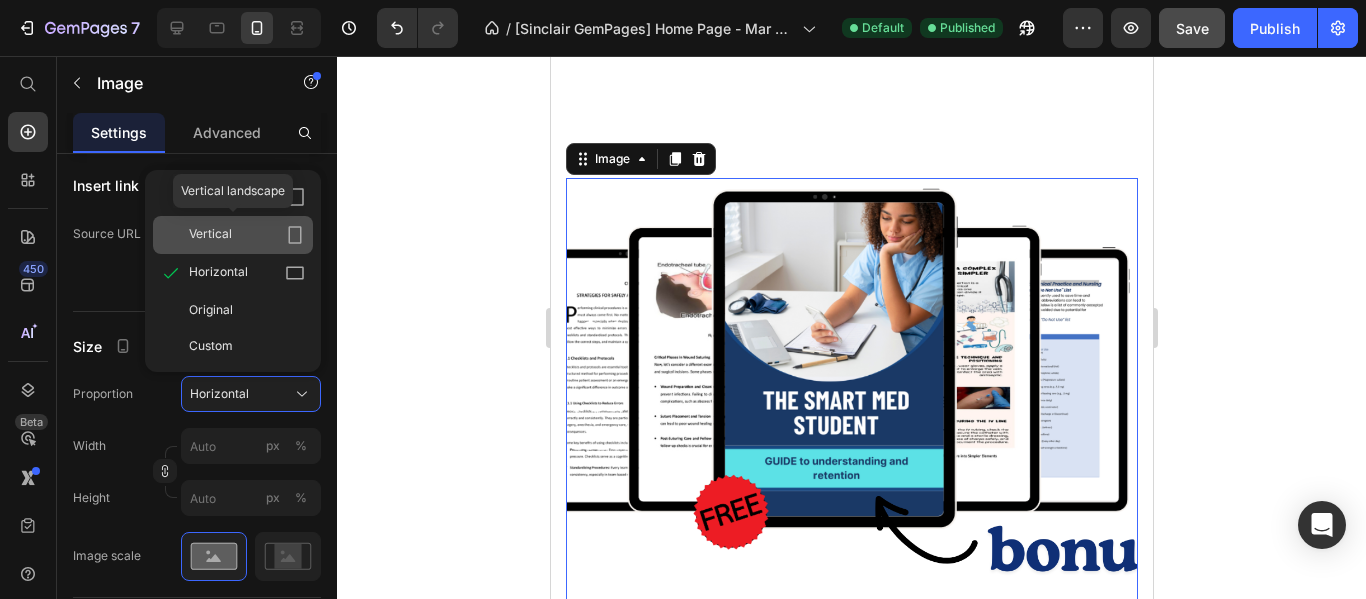 click on "Vertical" at bounding box center (247, 235) 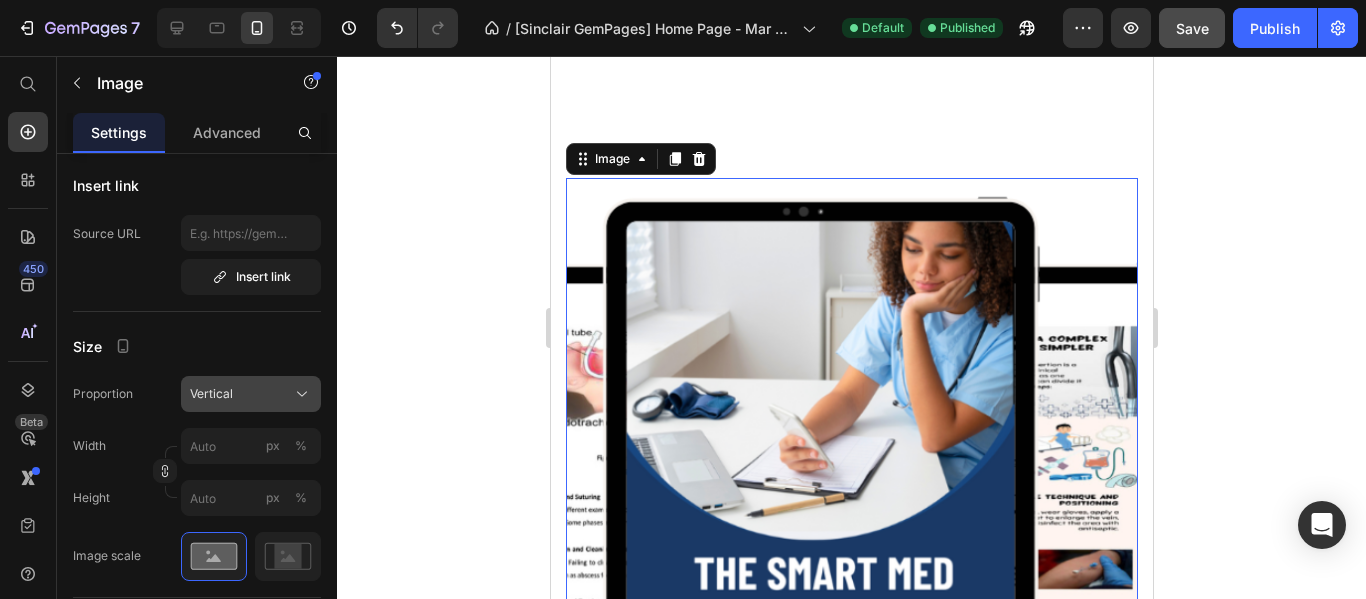 click on "Vertical" 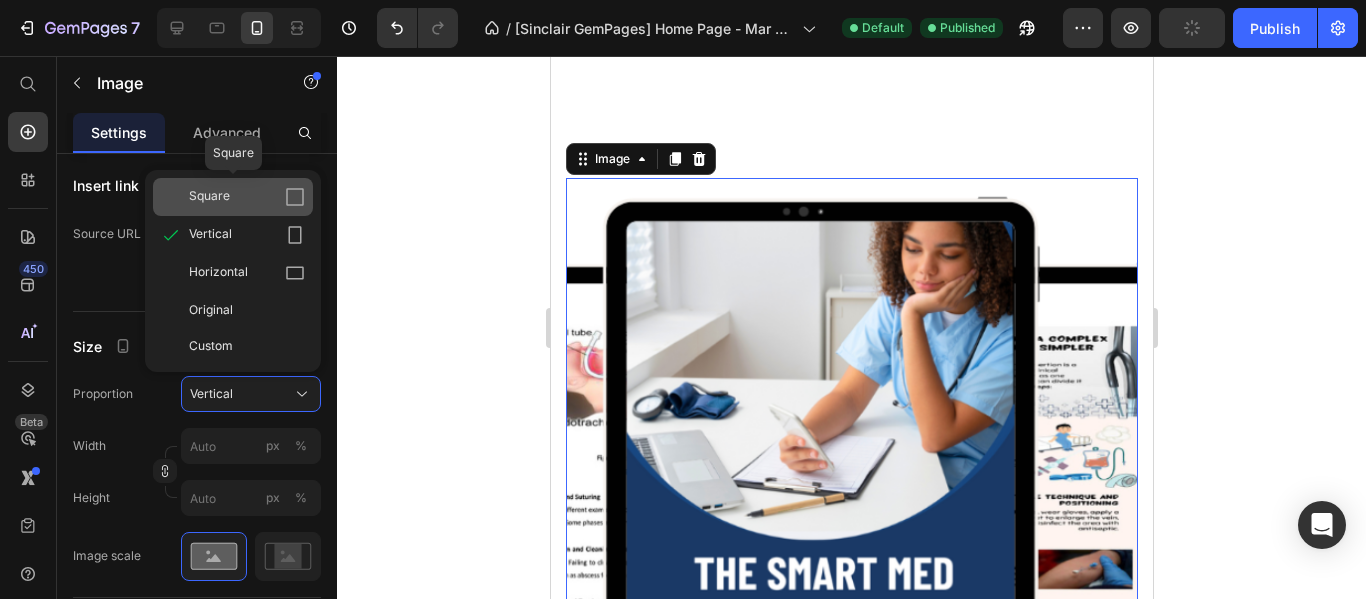 click on "Square" at bounding box center [247, 197] 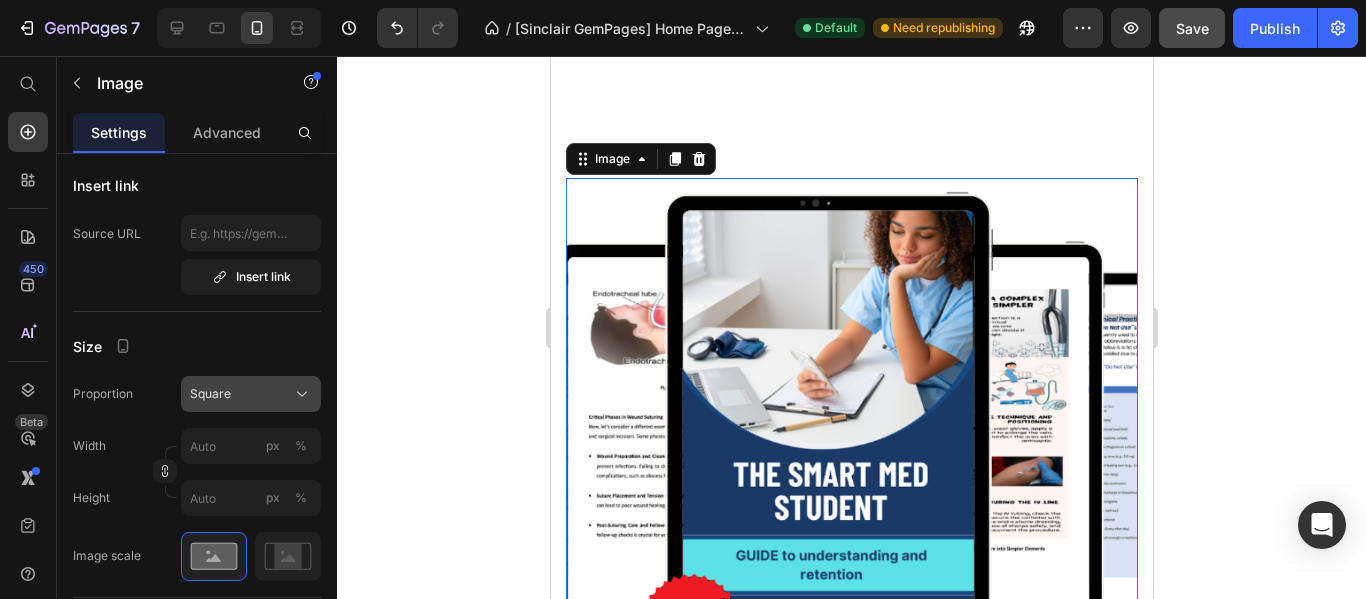 click on "Square" 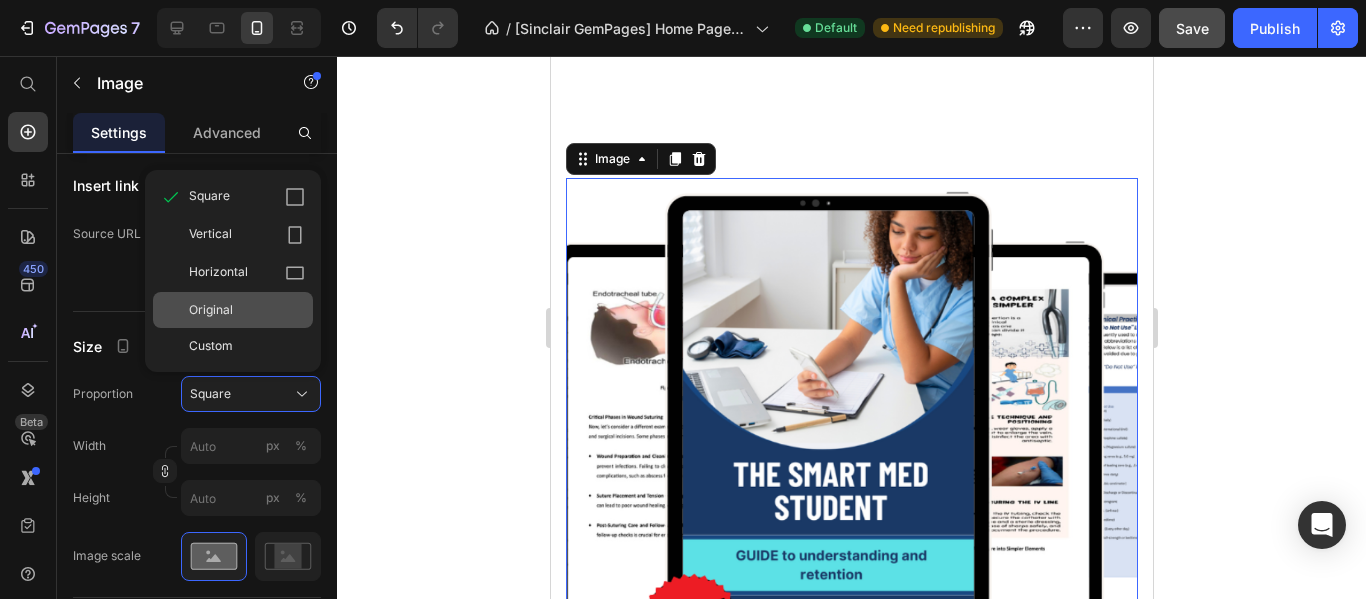 click on "Original" at bounding box center [211, 310] 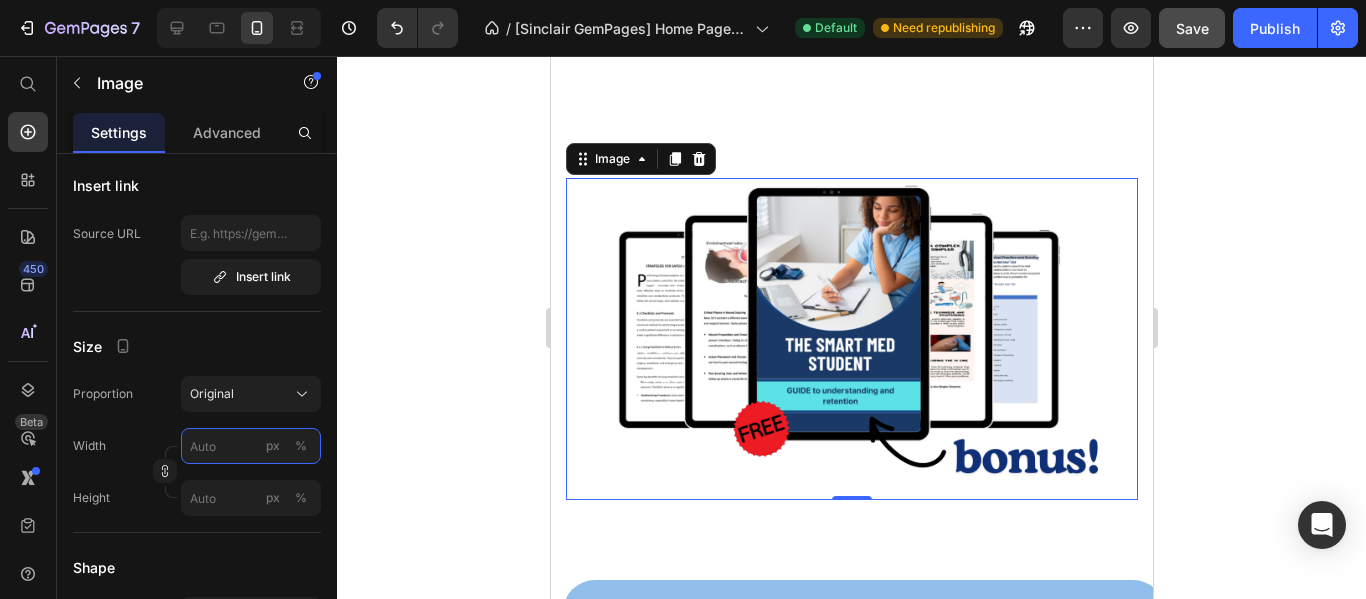 click on "px %" at bounding box center (251, 446) 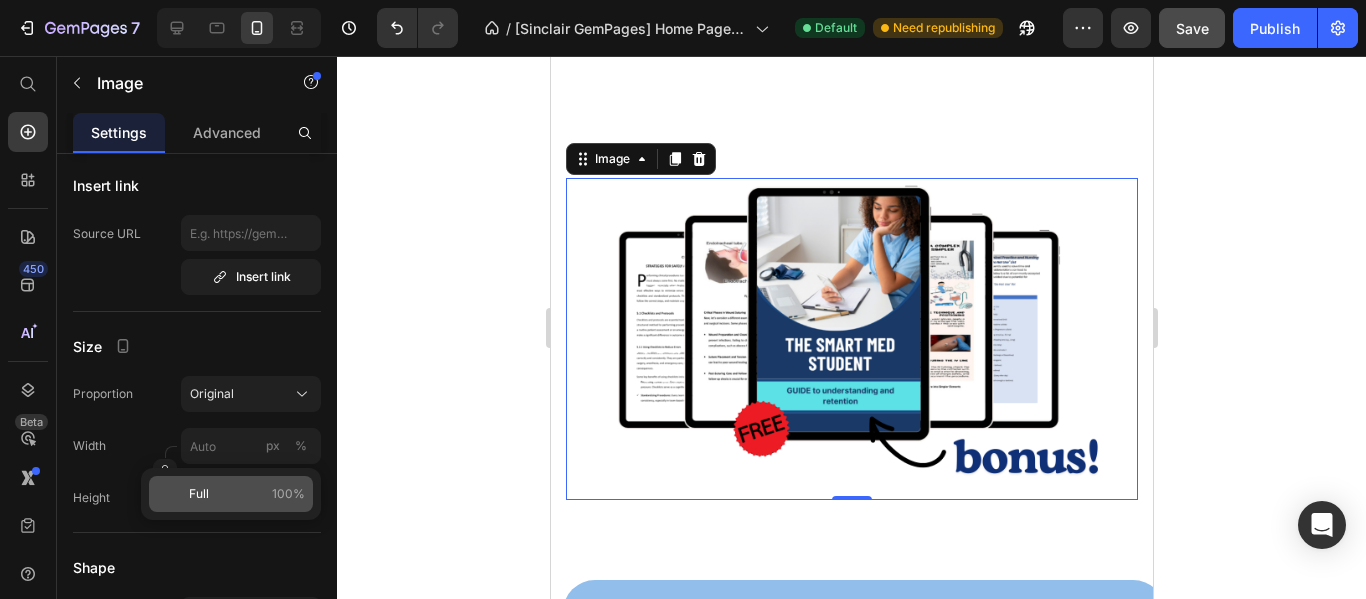 click on "Full 100%" at bounding box center (247, 494) 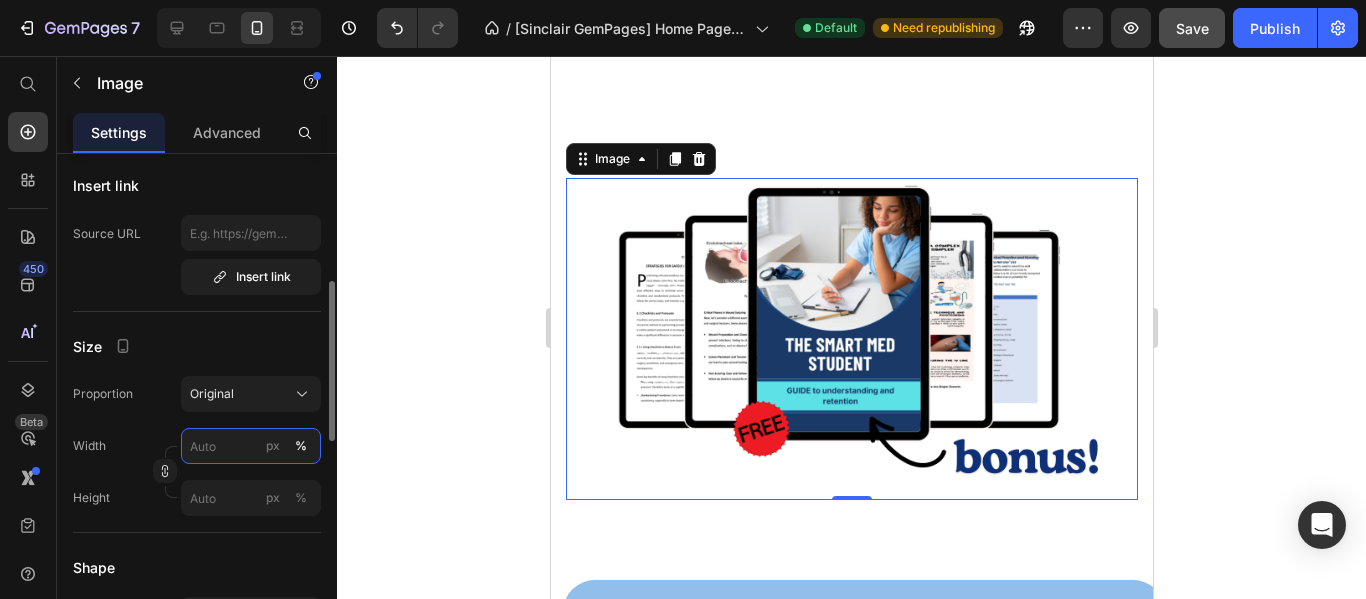click on "px %" at bounding box center (251, 446) 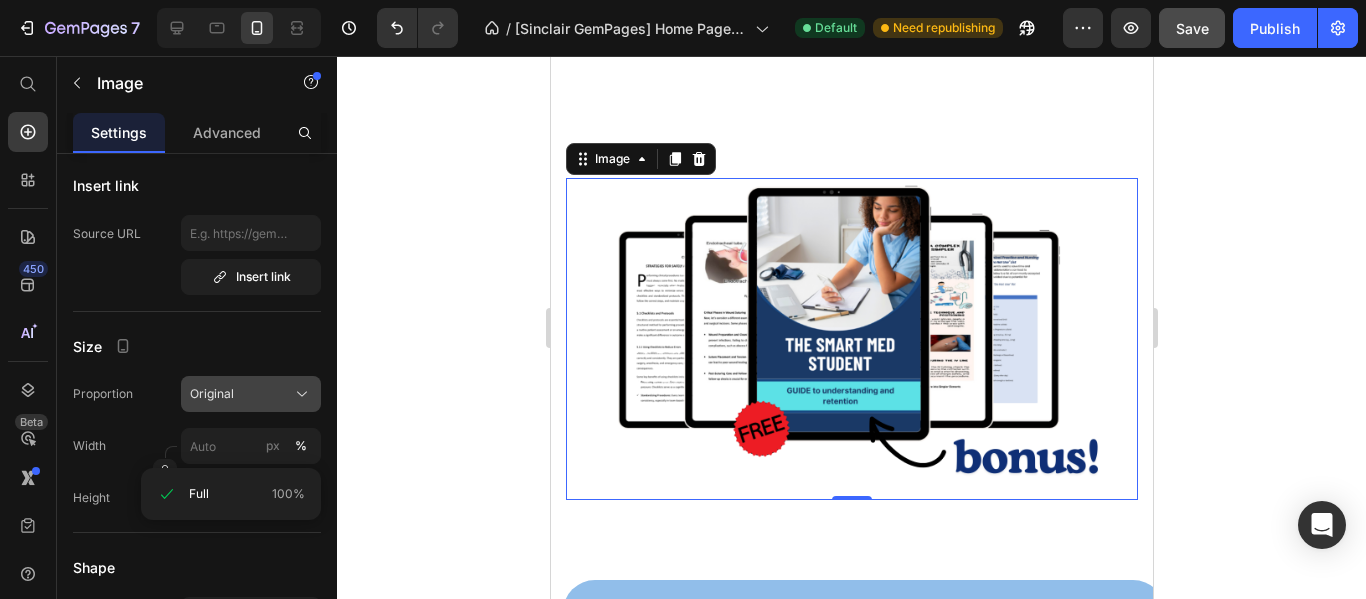 click on "Original" 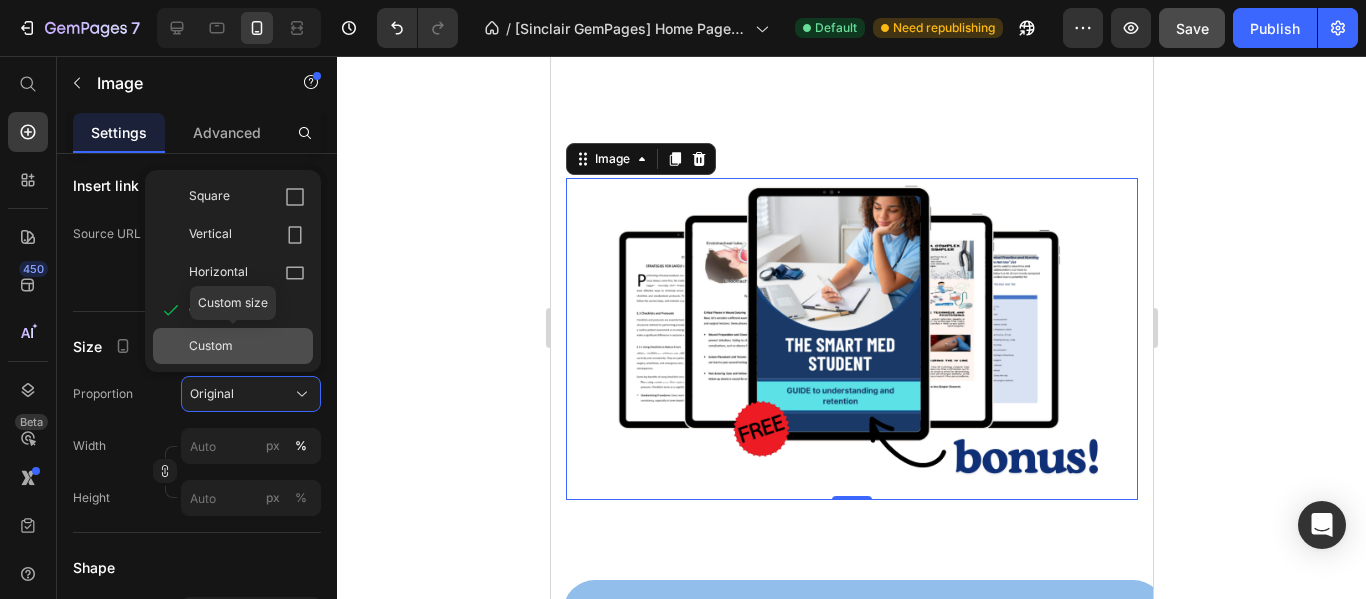 click on "Custom" at bounding box center [247, 346] 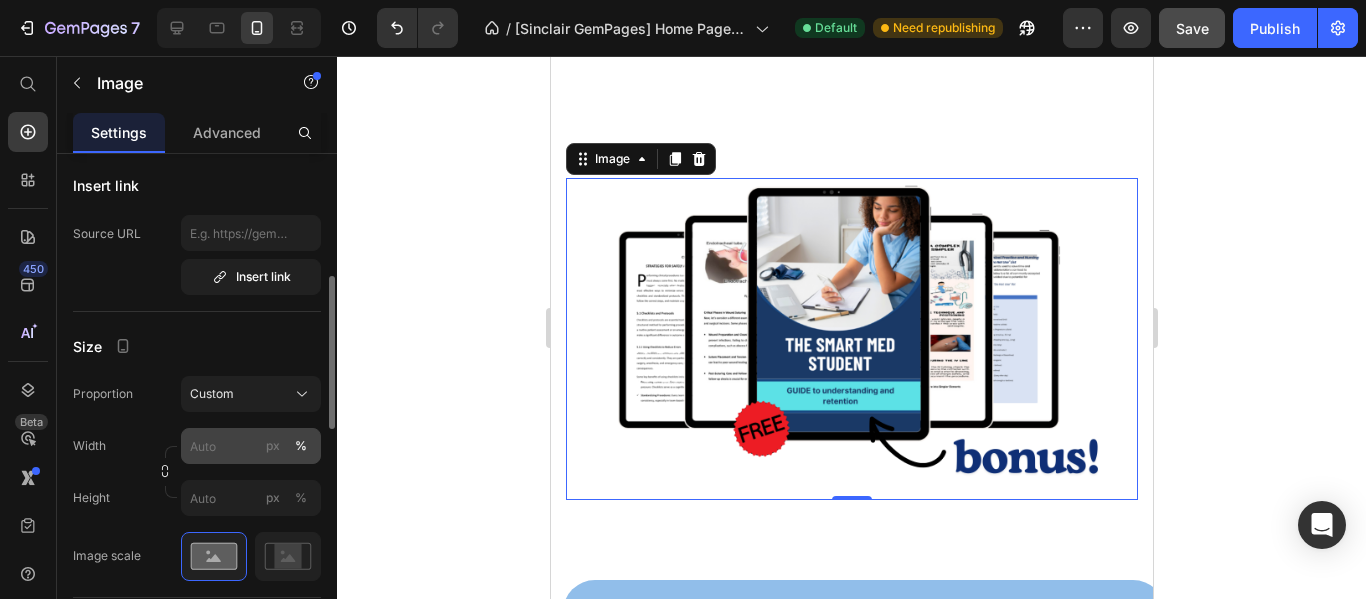 click on "px" at bounding box center [273, 446] 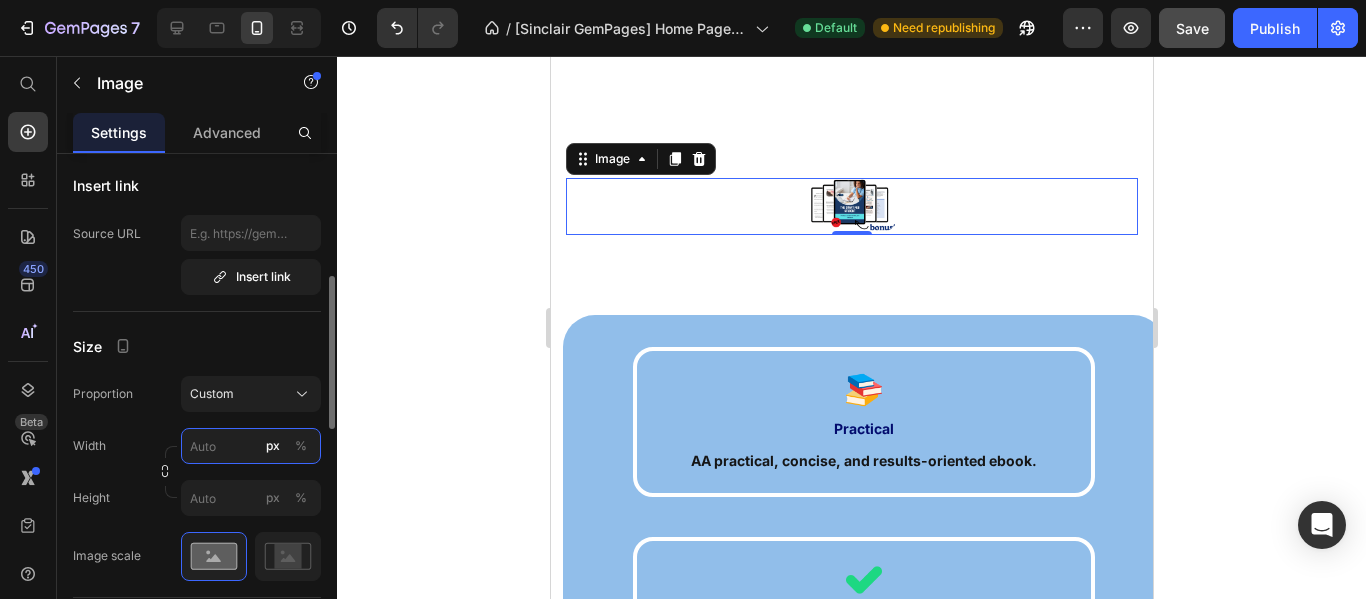 click on "px %" at bounding box center (251, 446) 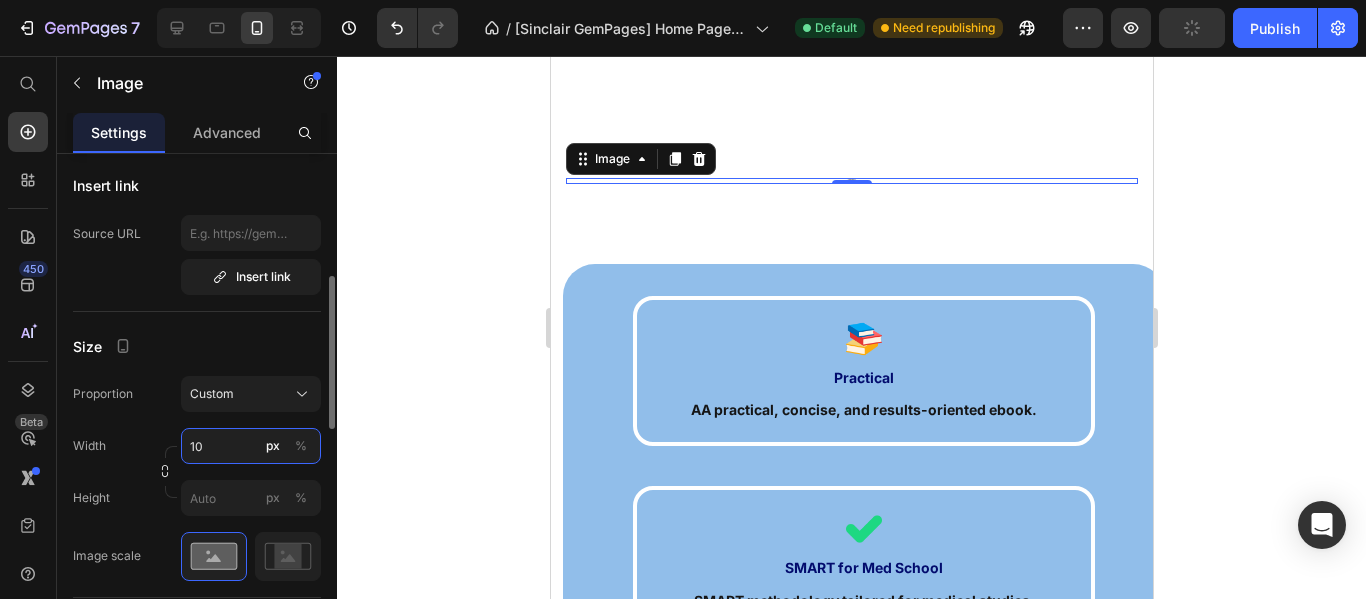 type on "1" 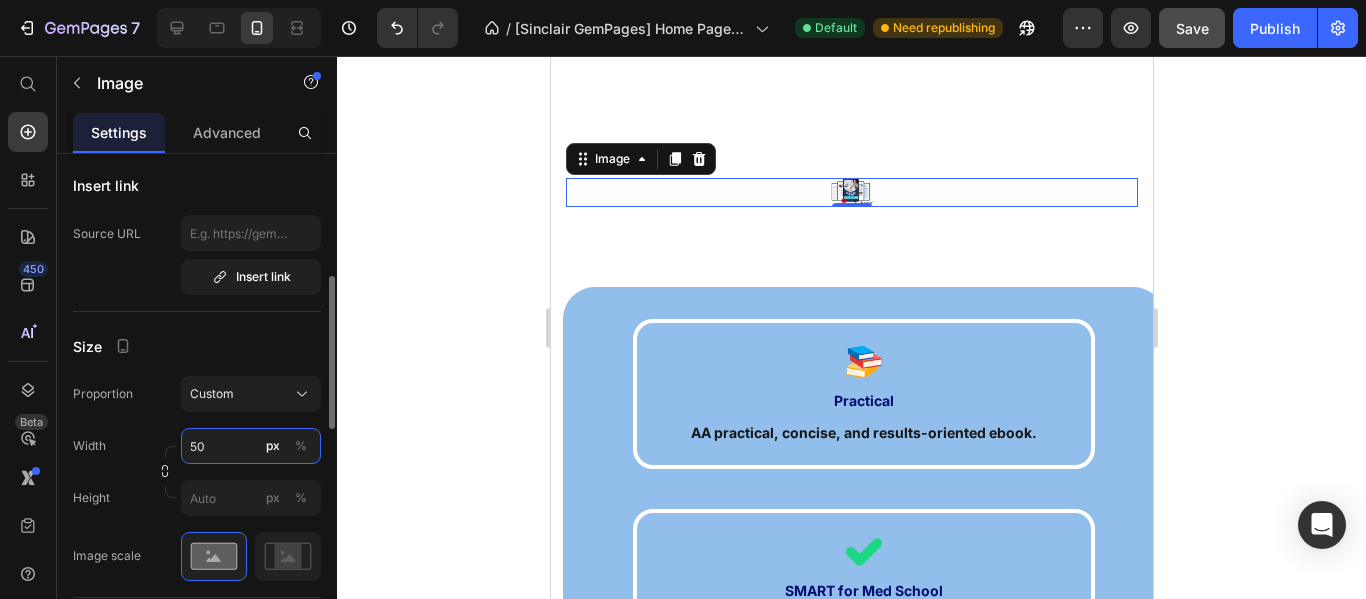 type on "5" 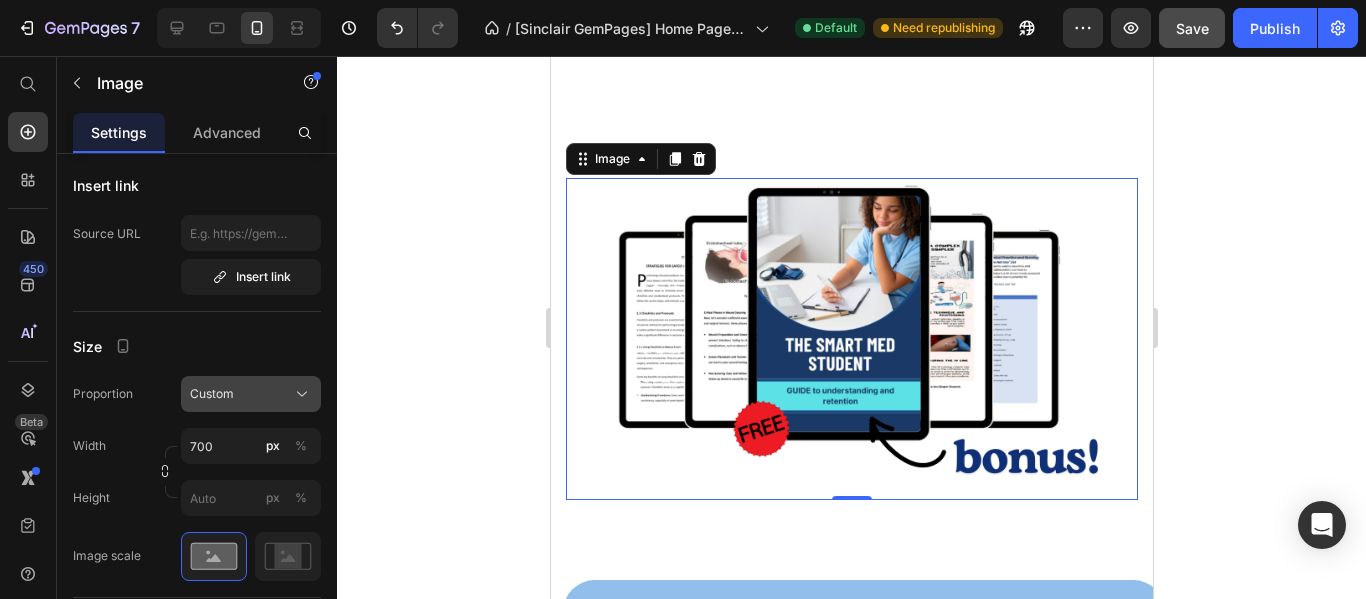 click on "Custom" 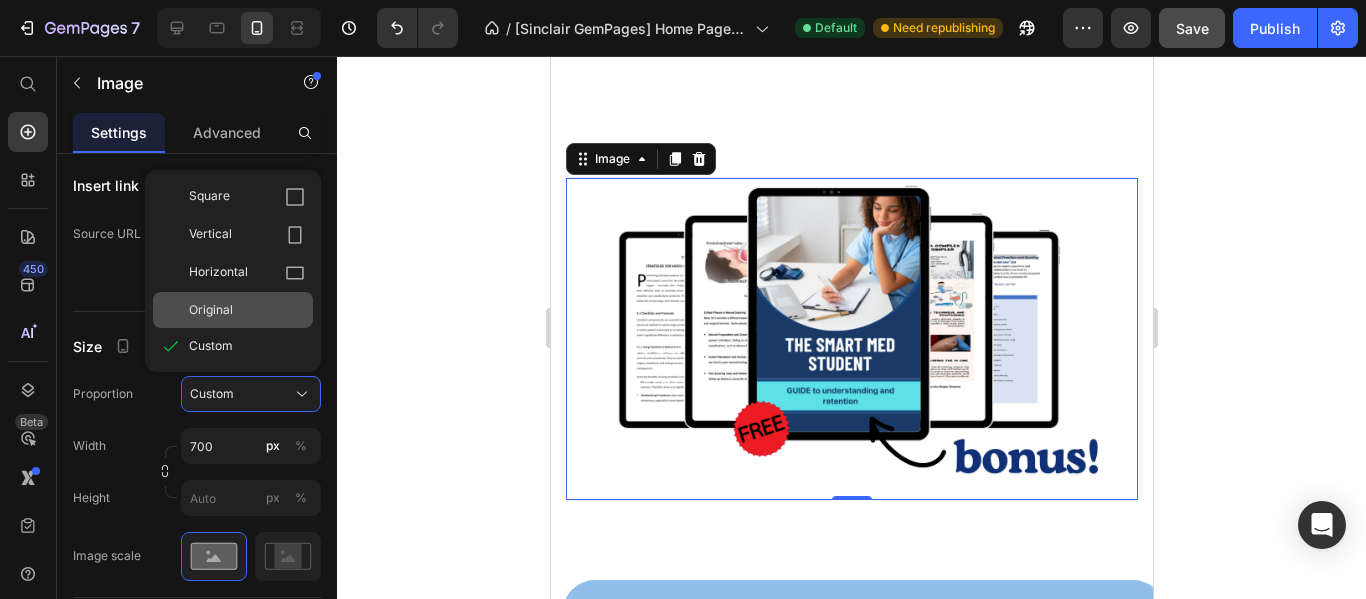 click on "Original" at bounding box center [247, 310] 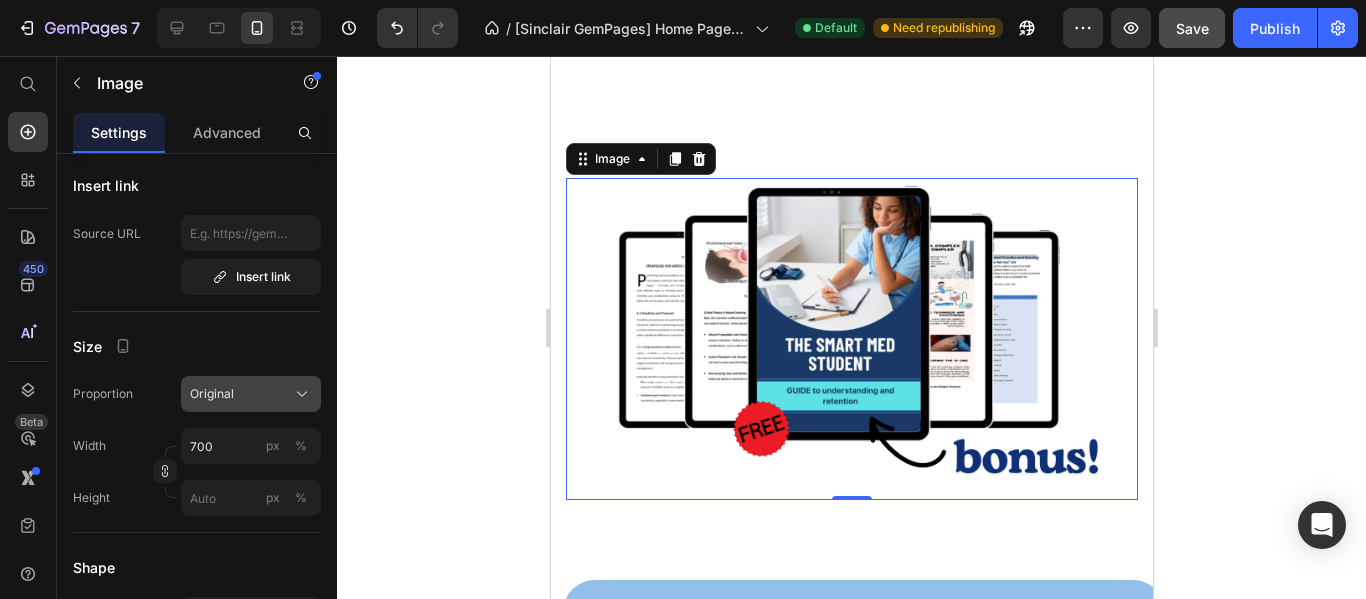 click on "Original" 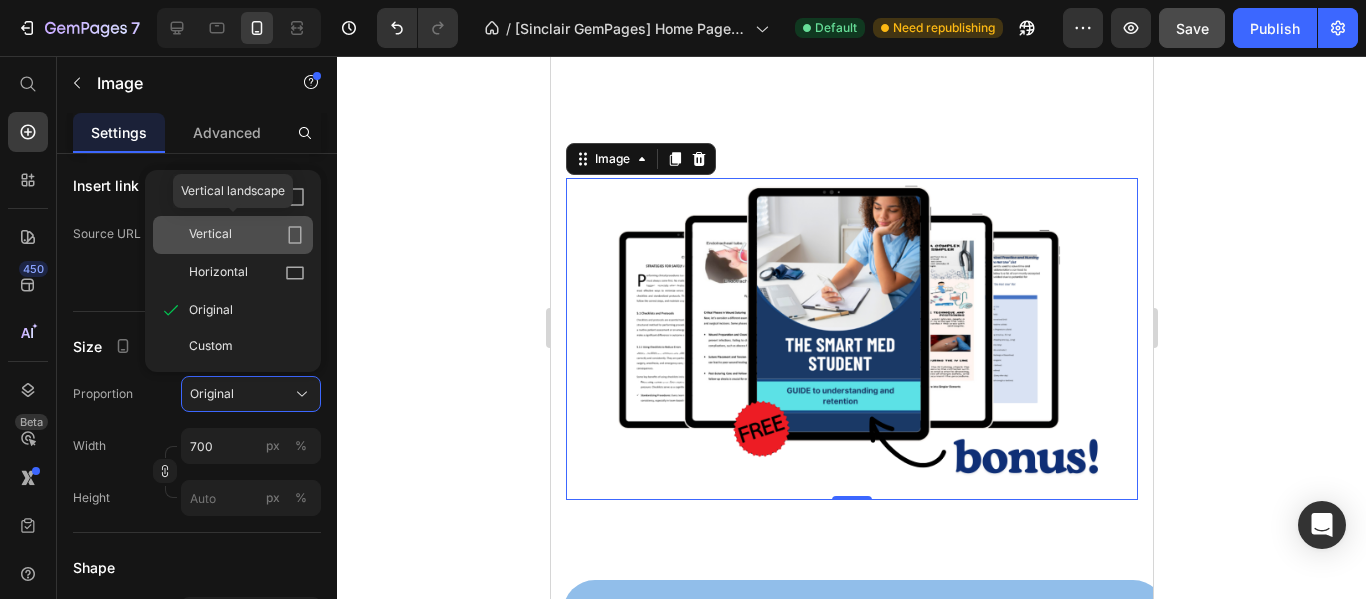 click on "Vertical" at bounding box center [247, 235] 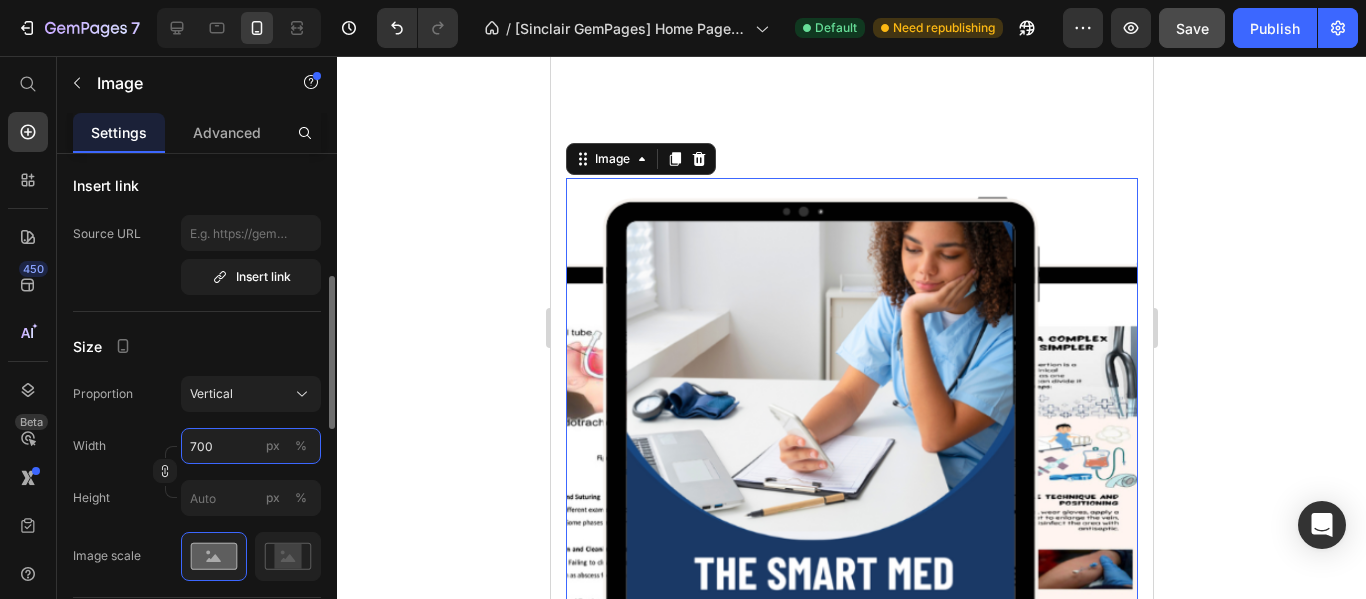 click on "700" at bounding box center [251, 446] 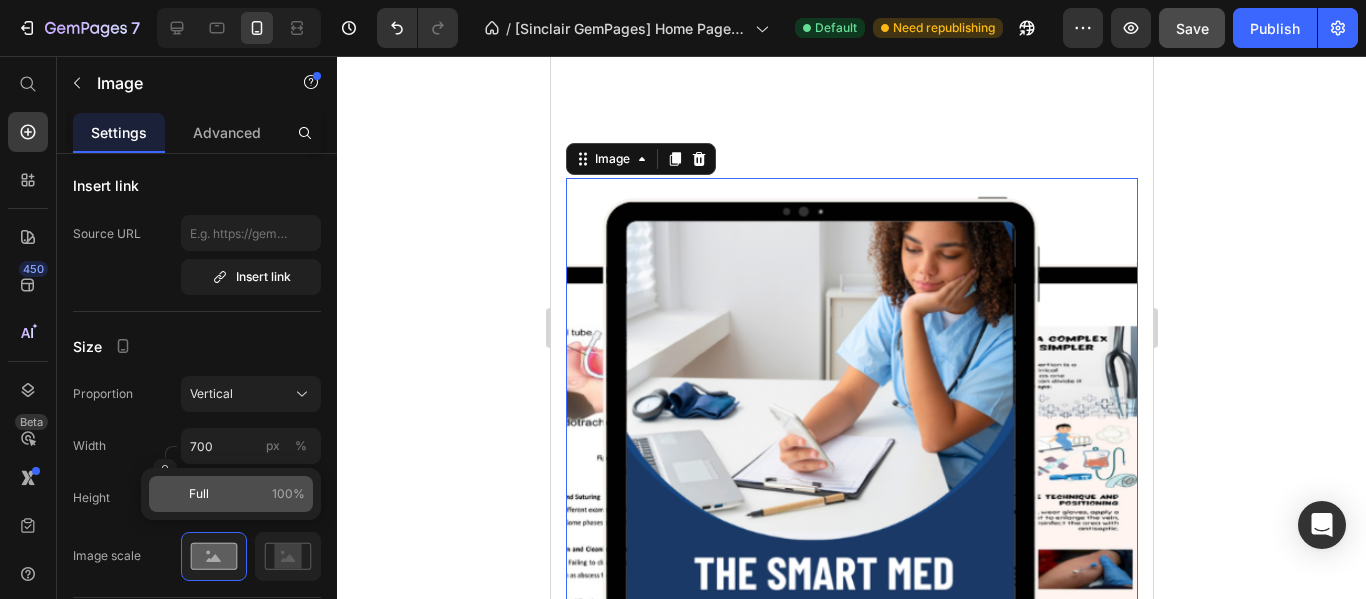 click on "Full 100%" at bounding box center [247, 494] 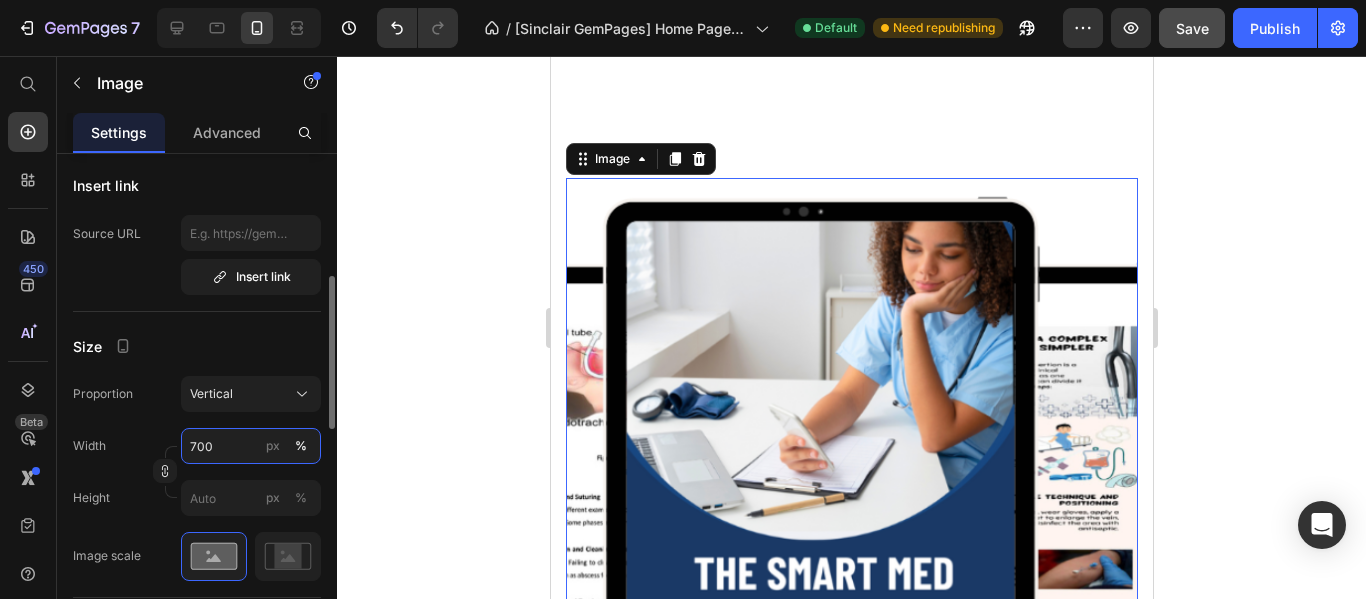 click on "700" at bounding box center (251, 446) 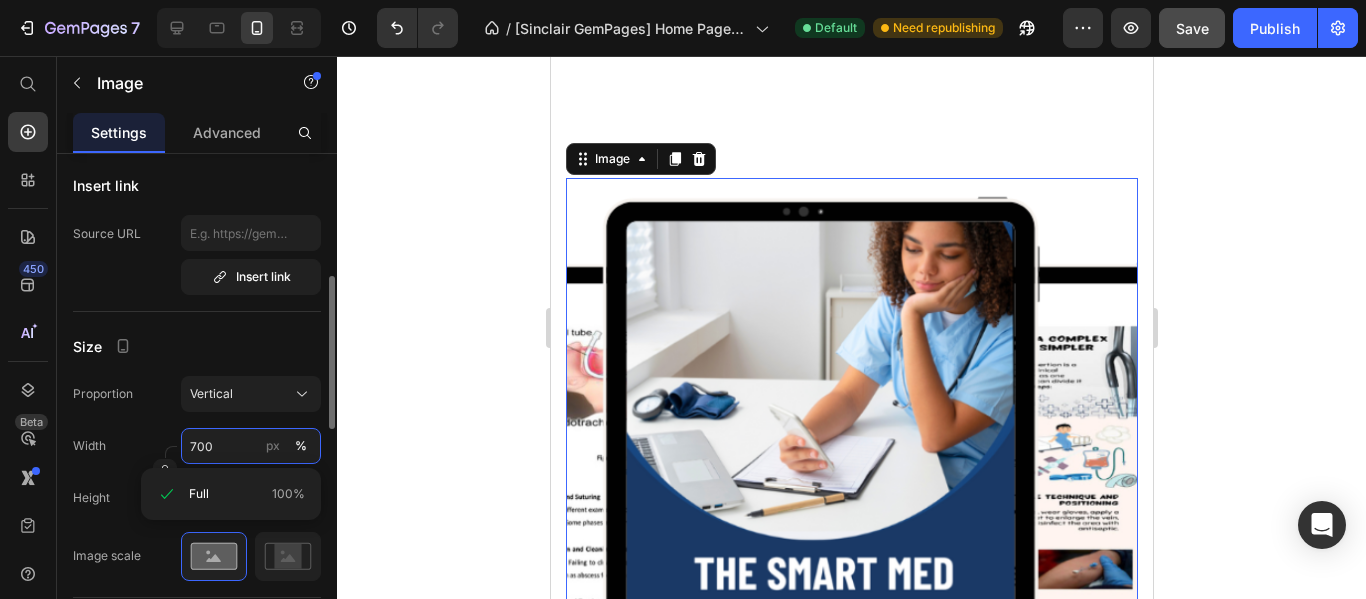 type on "100" 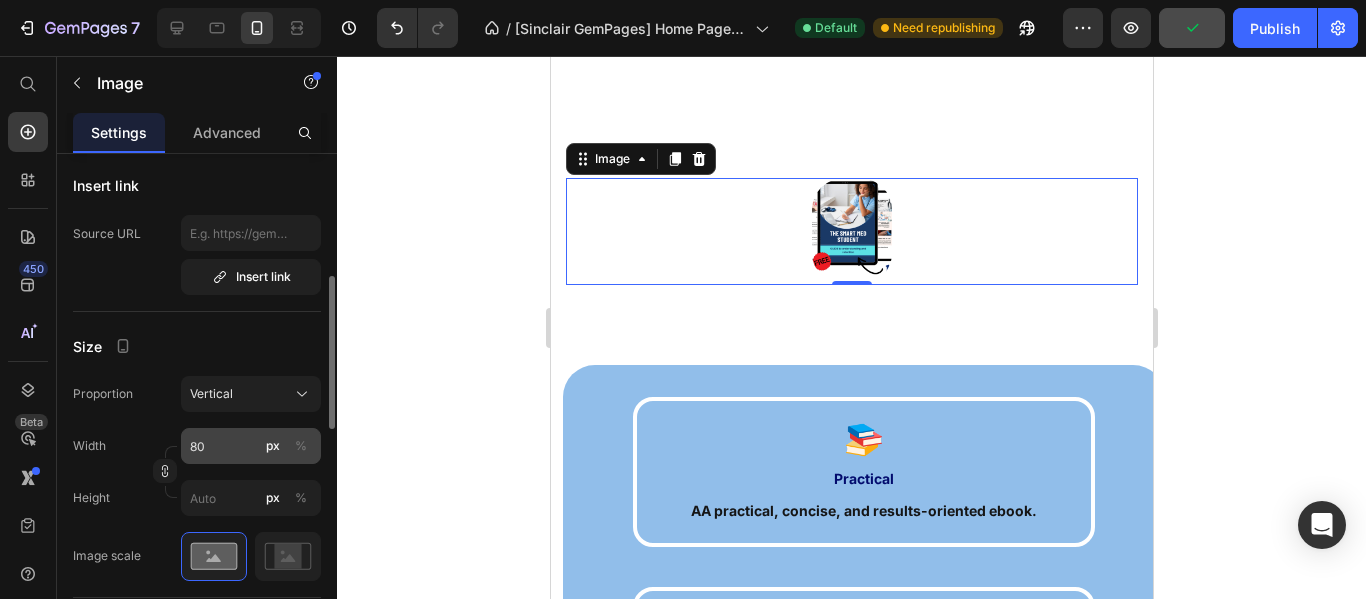 click on "%" at bounding box center [301, 446] 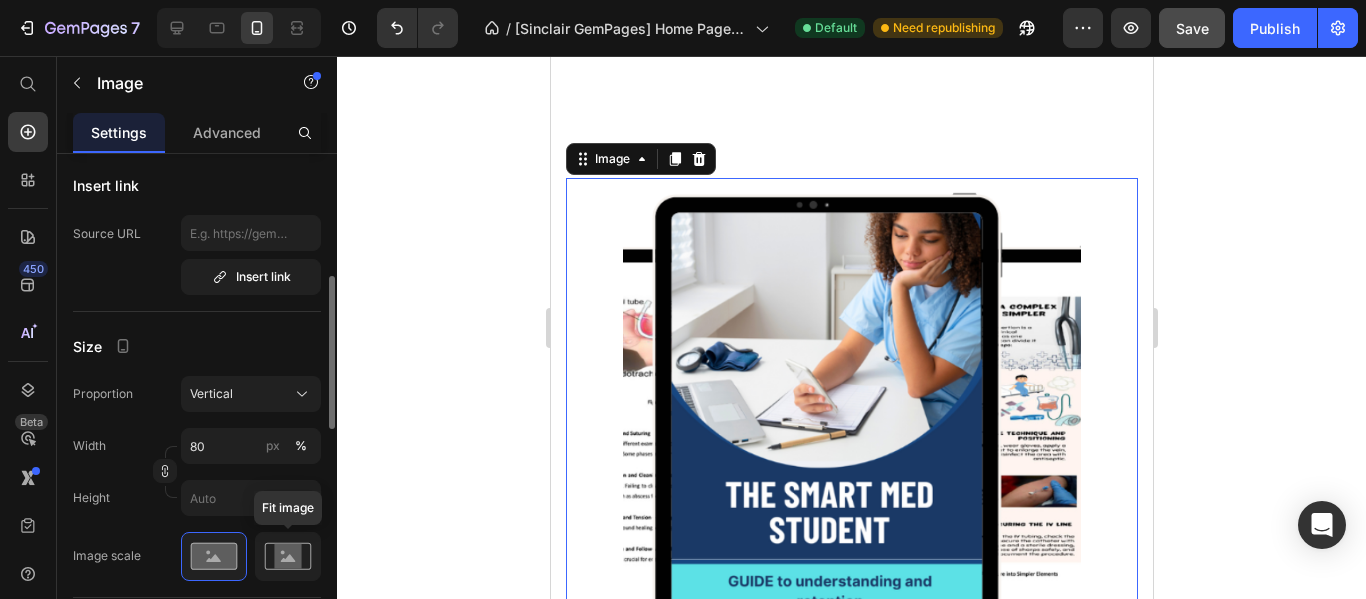 click 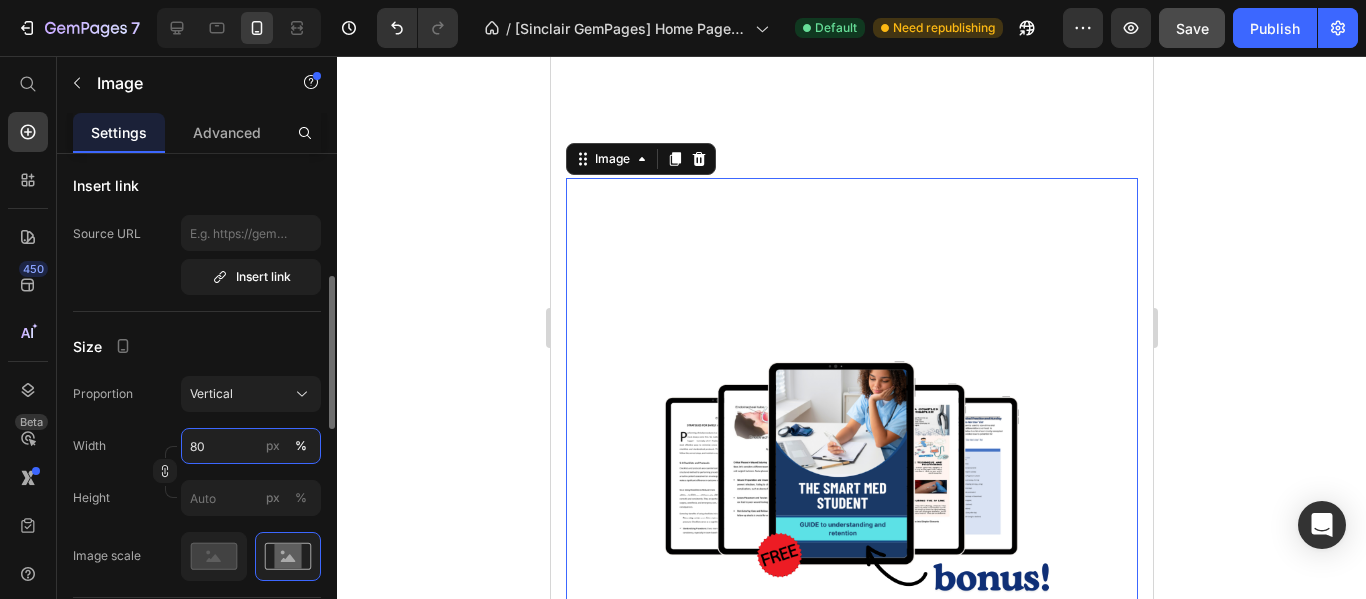click on "80" at bounding box center (251, 446) 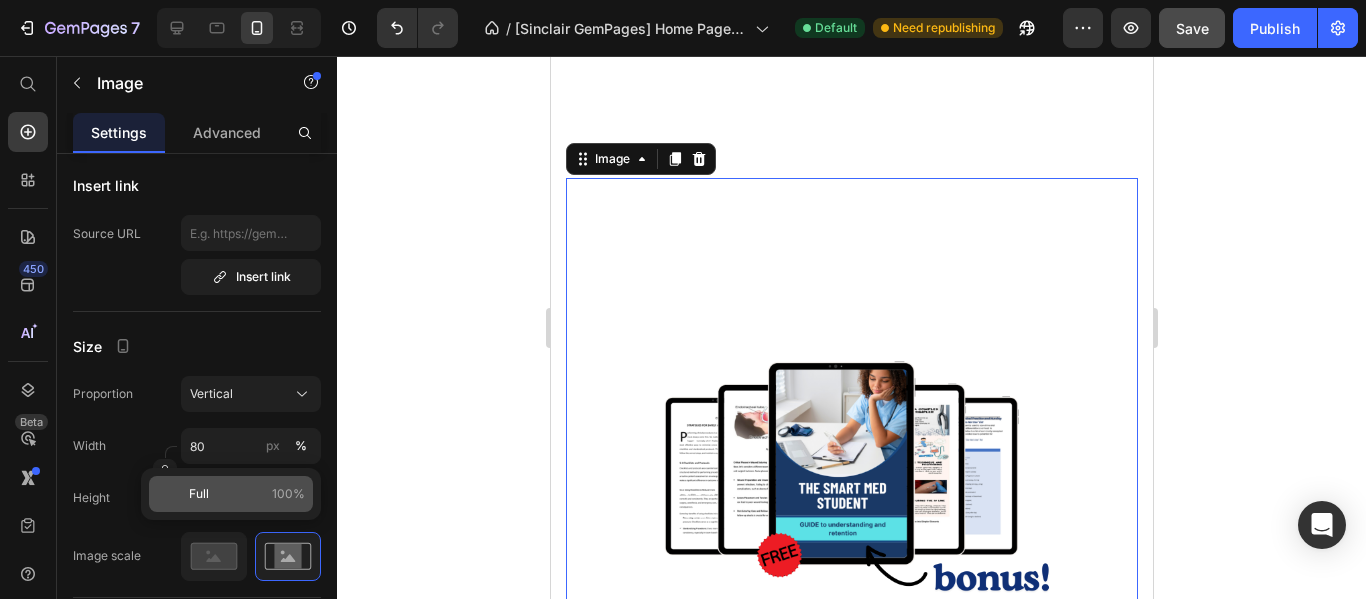 click on "Full 100%" at bounding box center [247, 494] 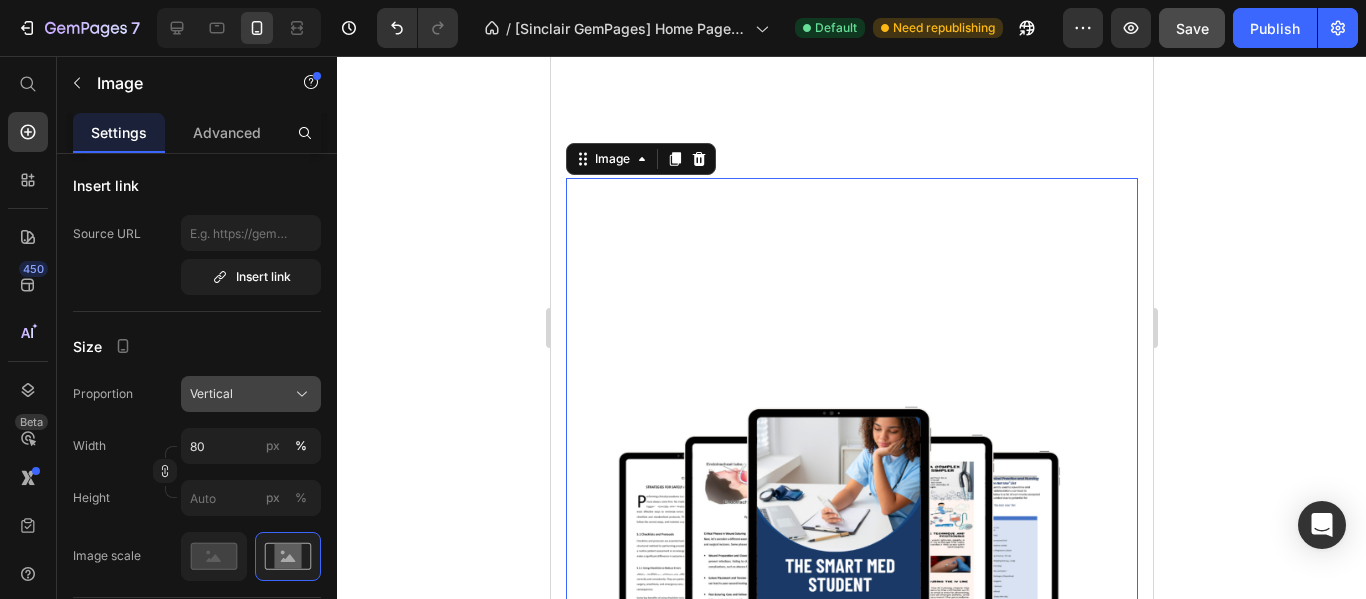 click on "Vertical" 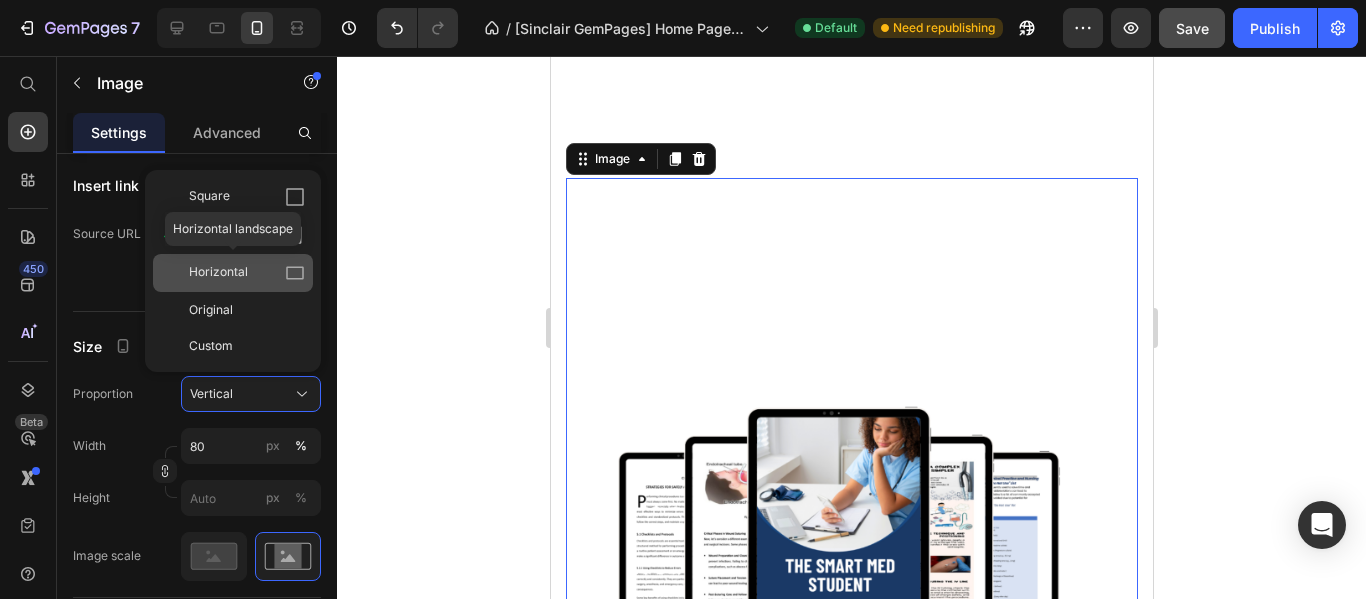 click on "Horizontal" at bounding box center (247, 273) 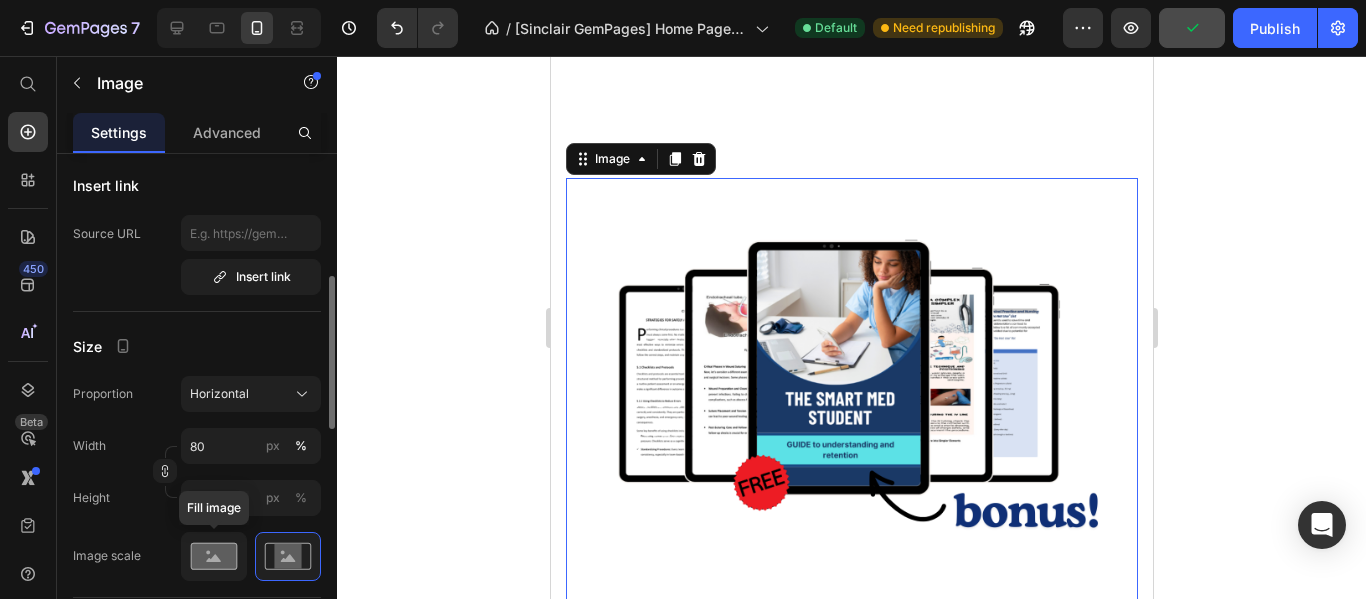 click 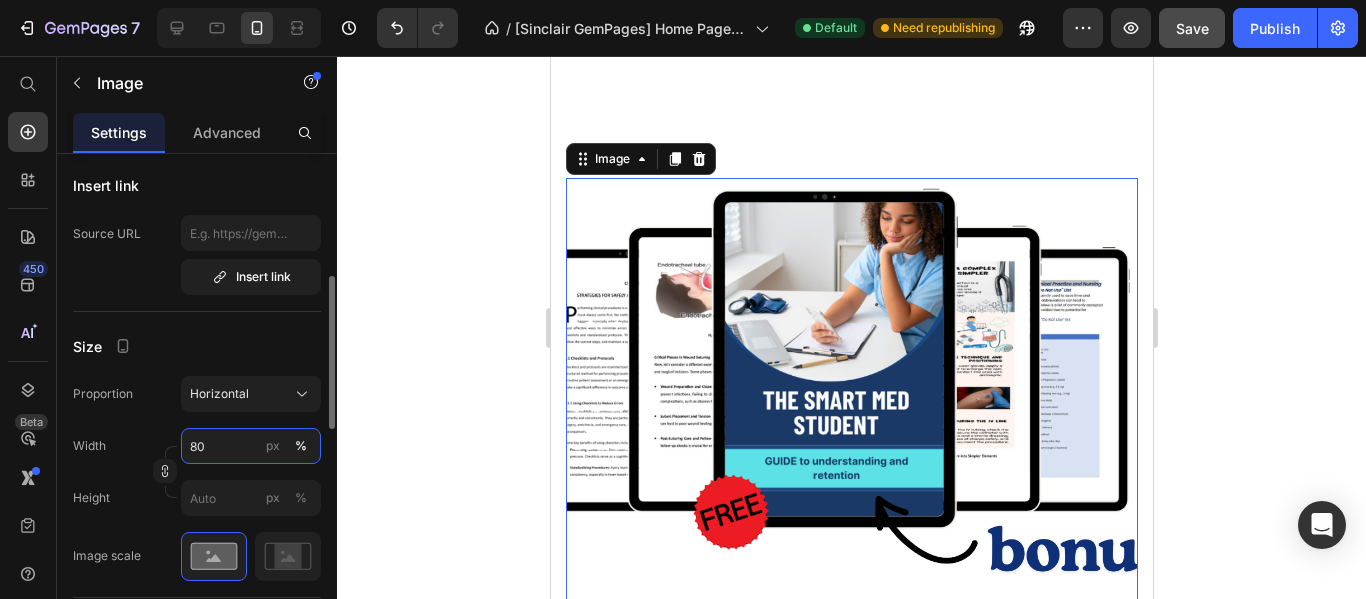 click on "80" at bounding box center (251, 446) 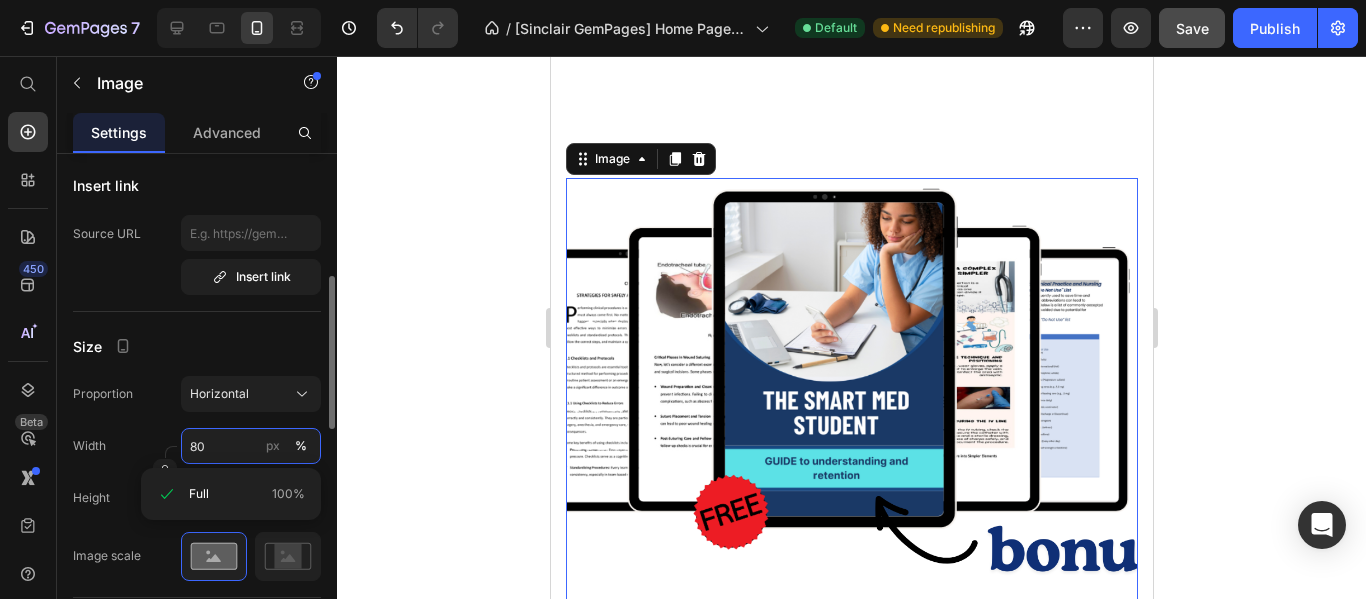 type on "100" 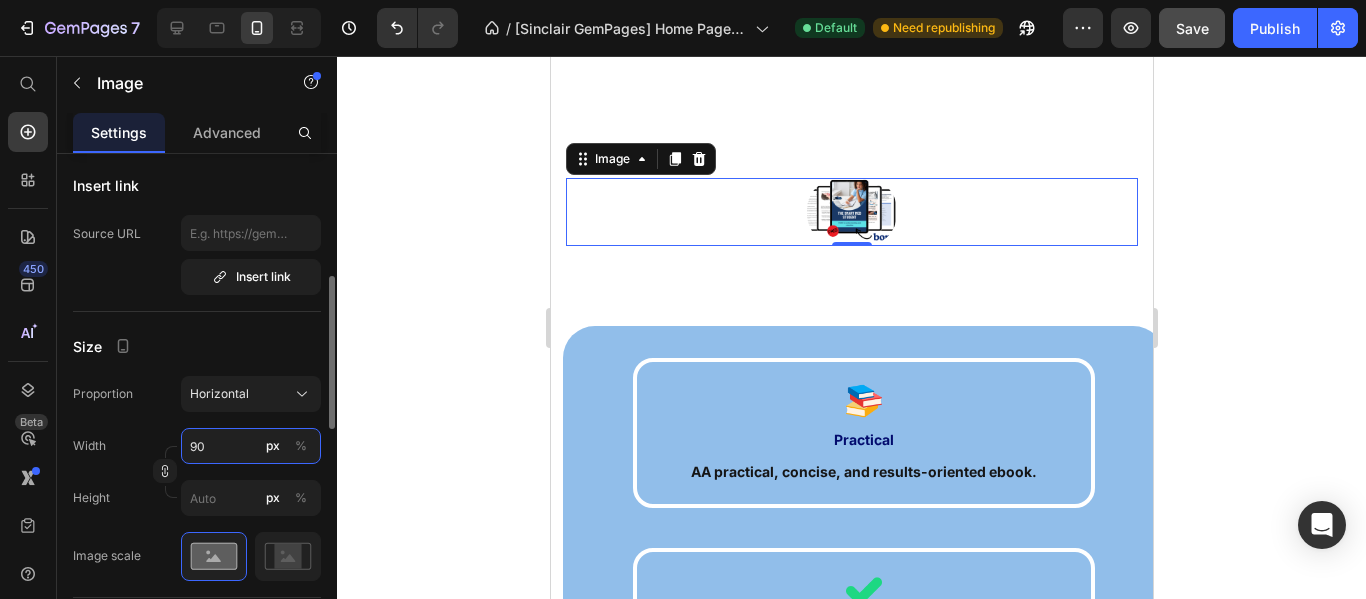 type on "90" 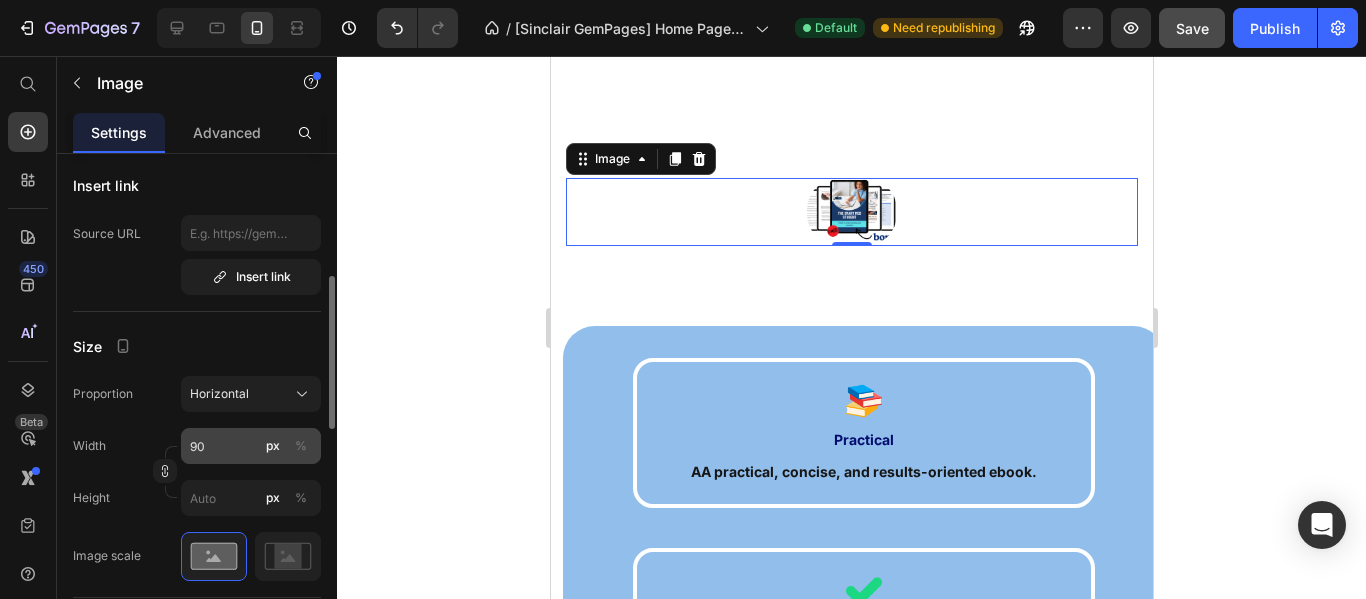 click on "%" at bounding box center (301, 446) 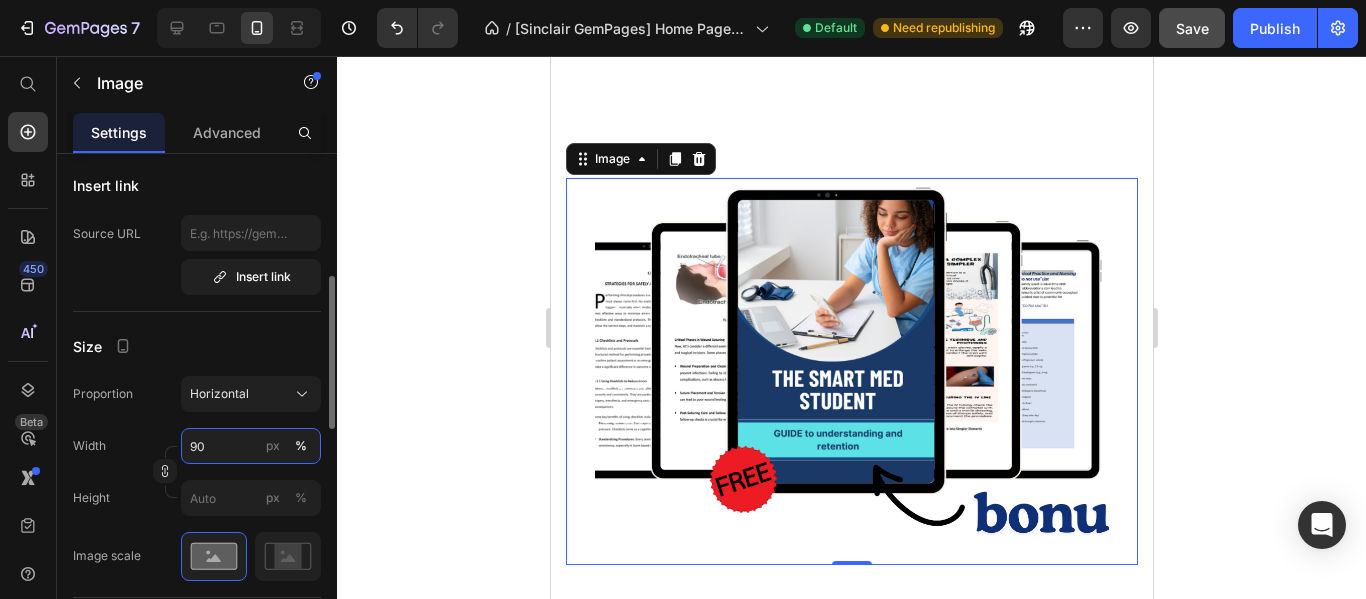 click on "90" at bounding box center [251, 446] 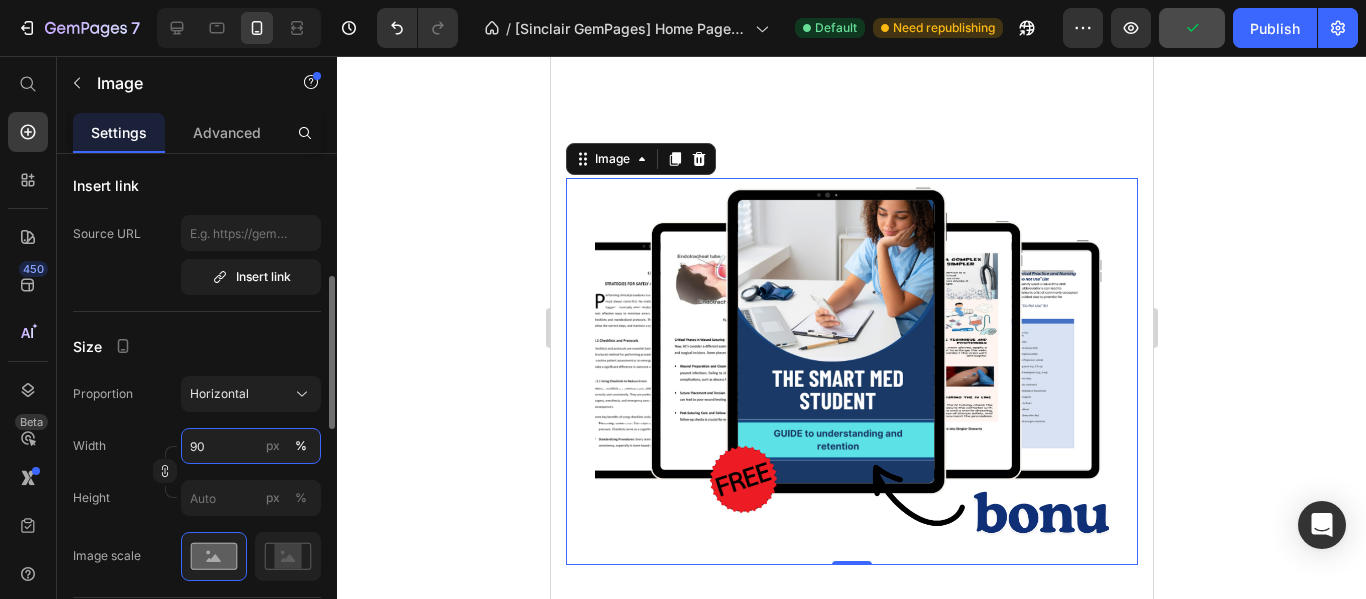 type on "9" 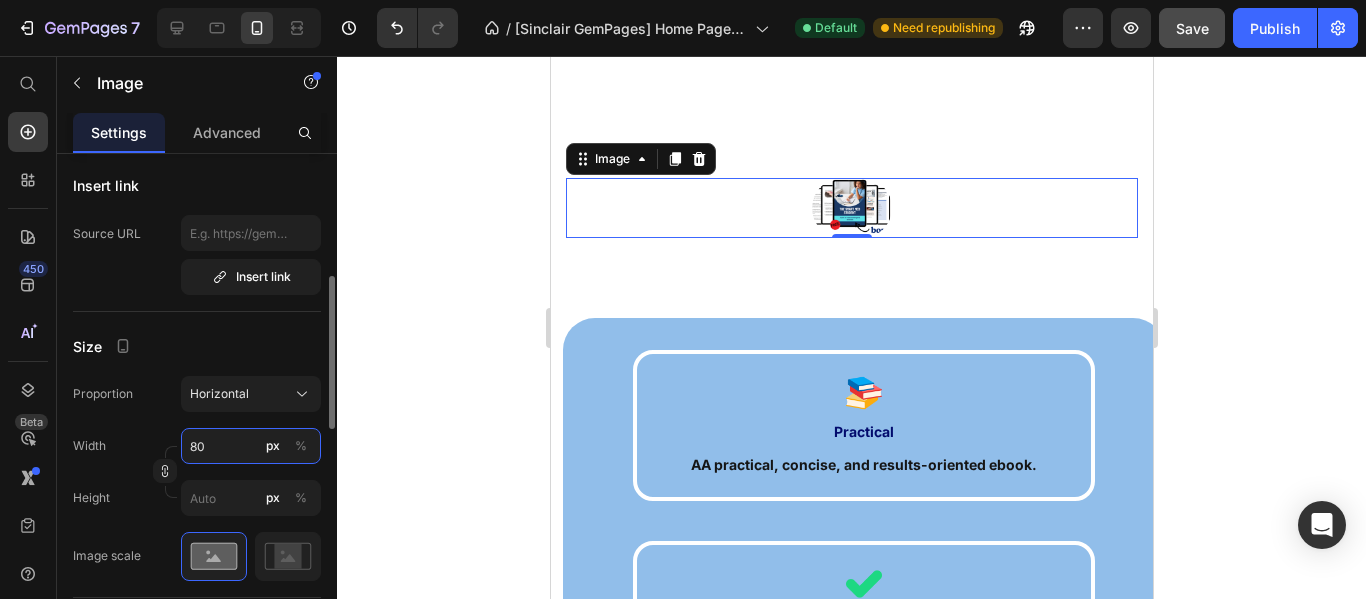 type on "80" 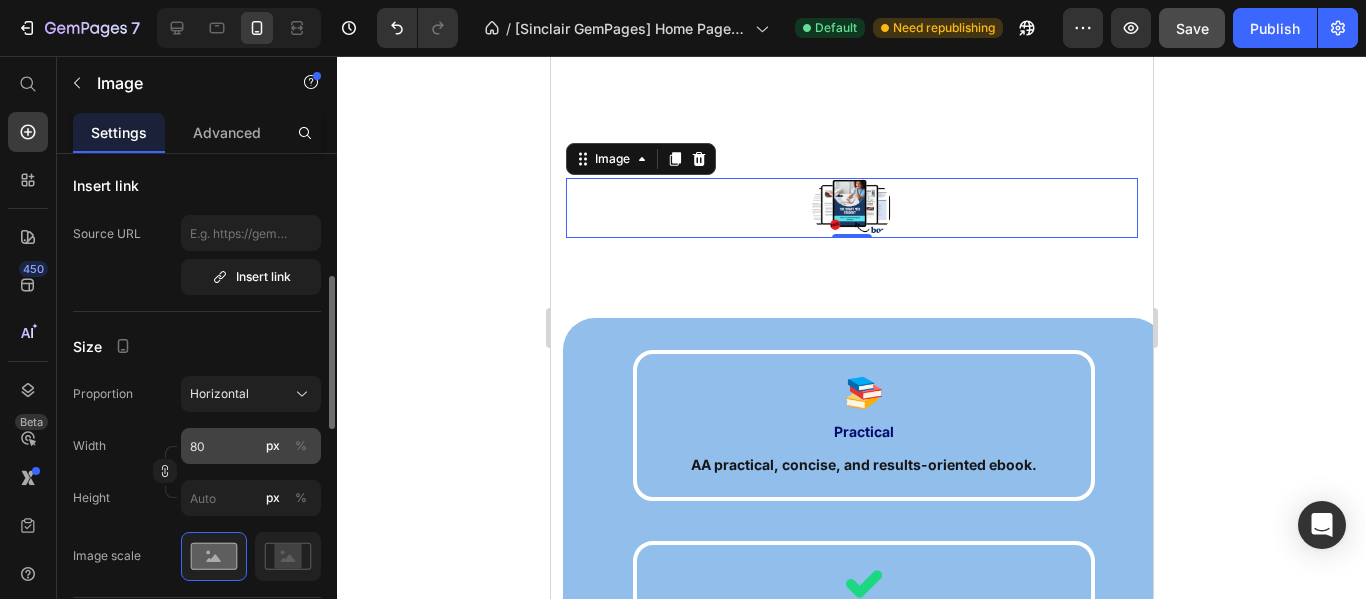 click on "px %" at bounding box center (287, 446) 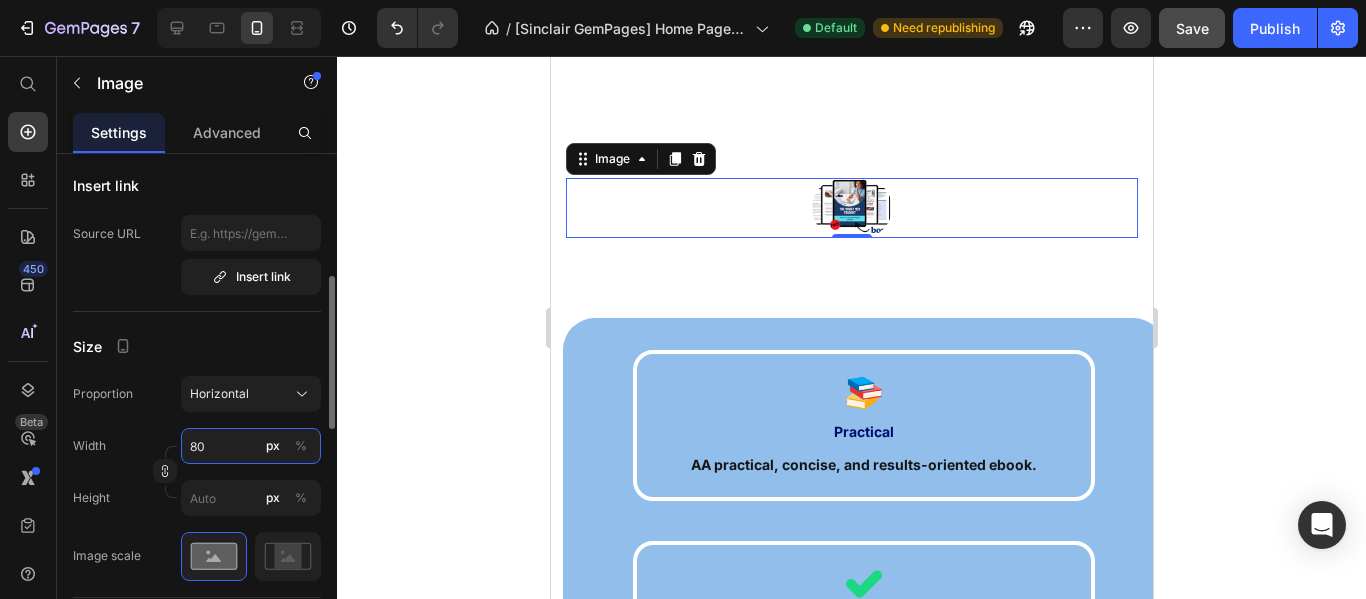click on "80" at bounding box center [251, 446] 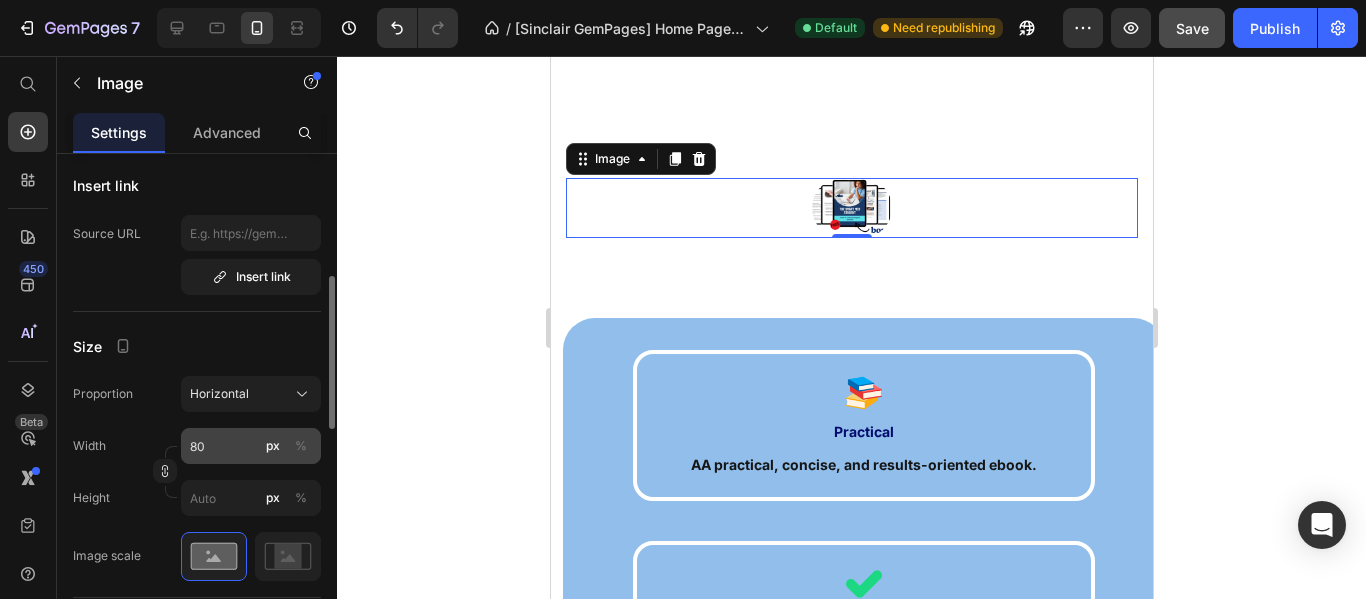 click on "%" 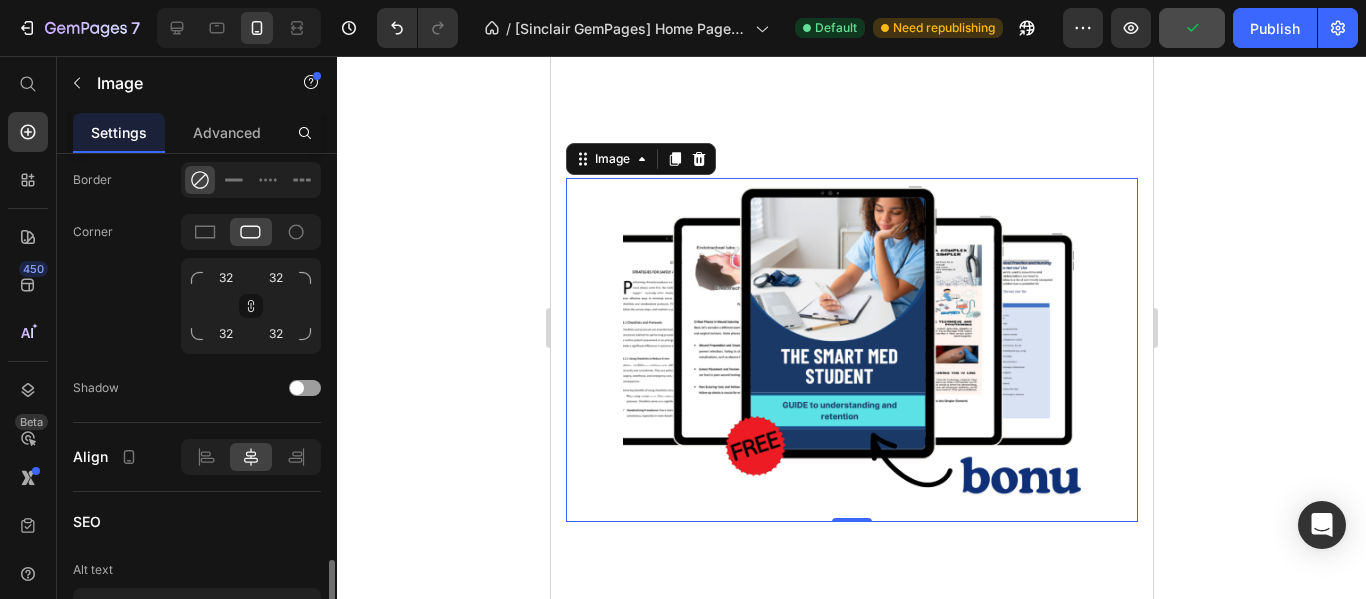 scroll, scrollTop: 1000, scrollLeft: 0, axis: vertical 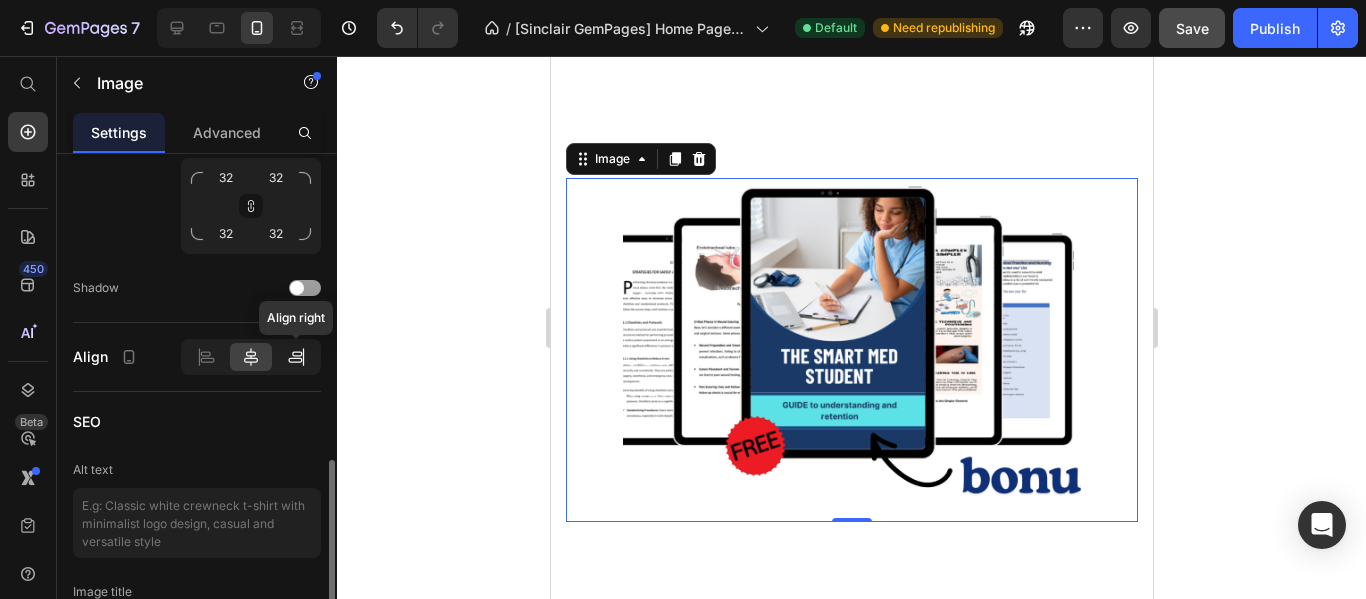 click 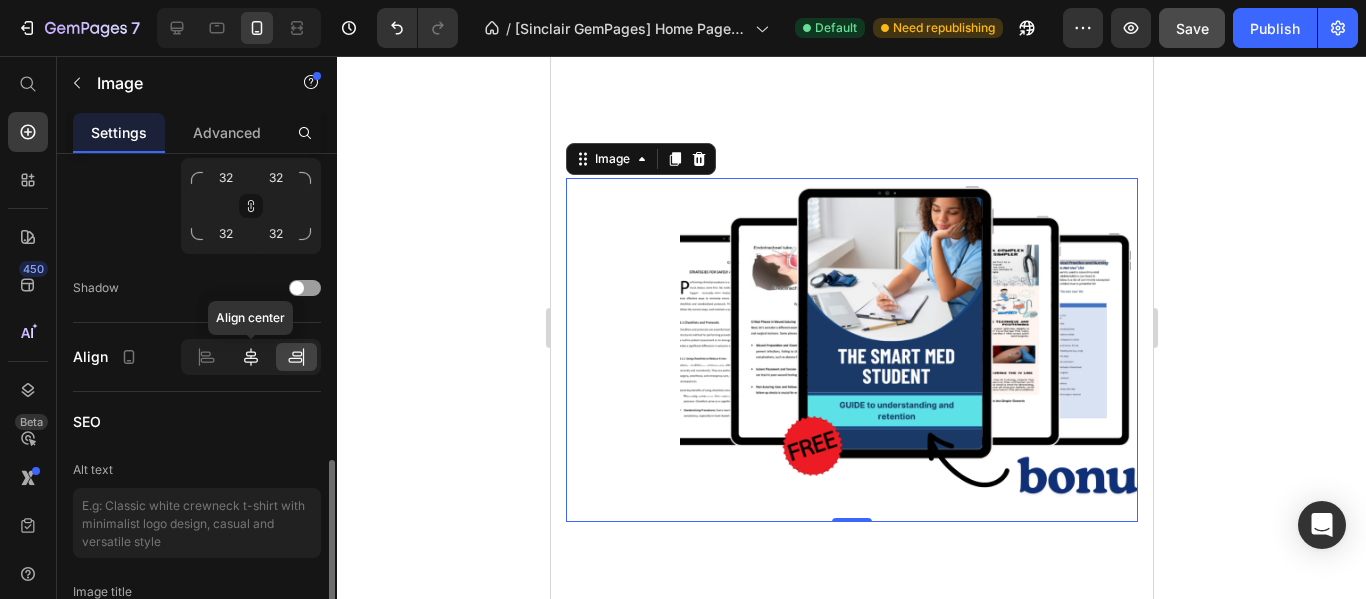 click 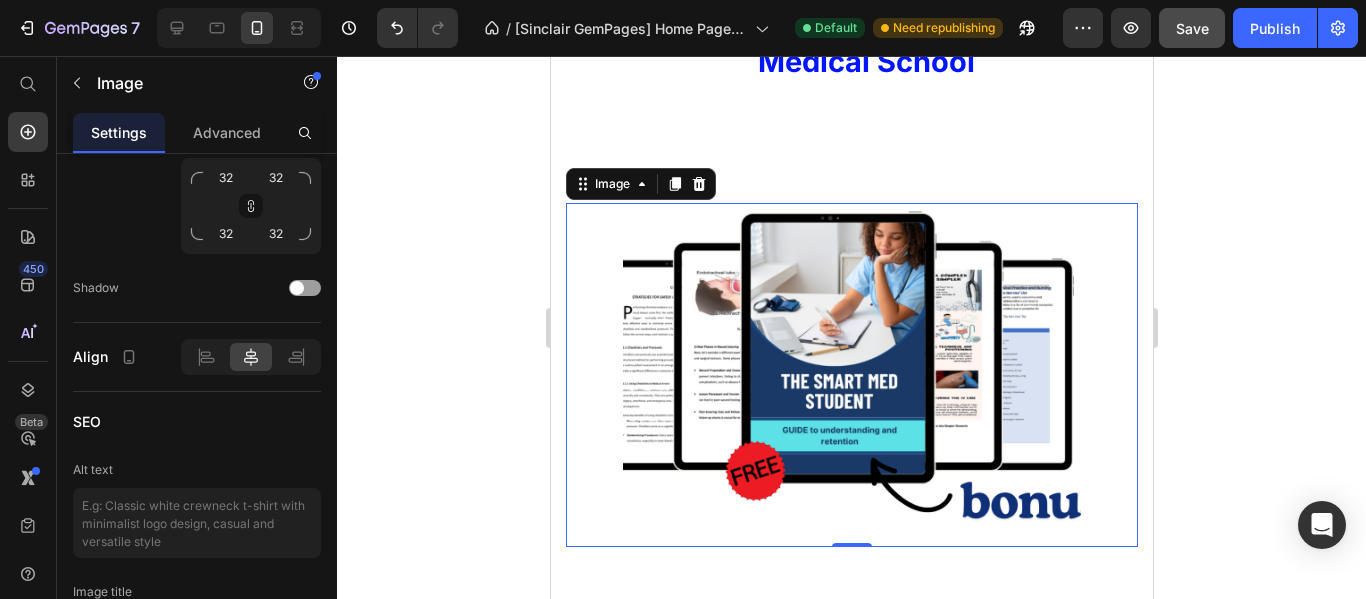 scroll, scrollTop: 5000, scrollLeft: 0, axis: vertical 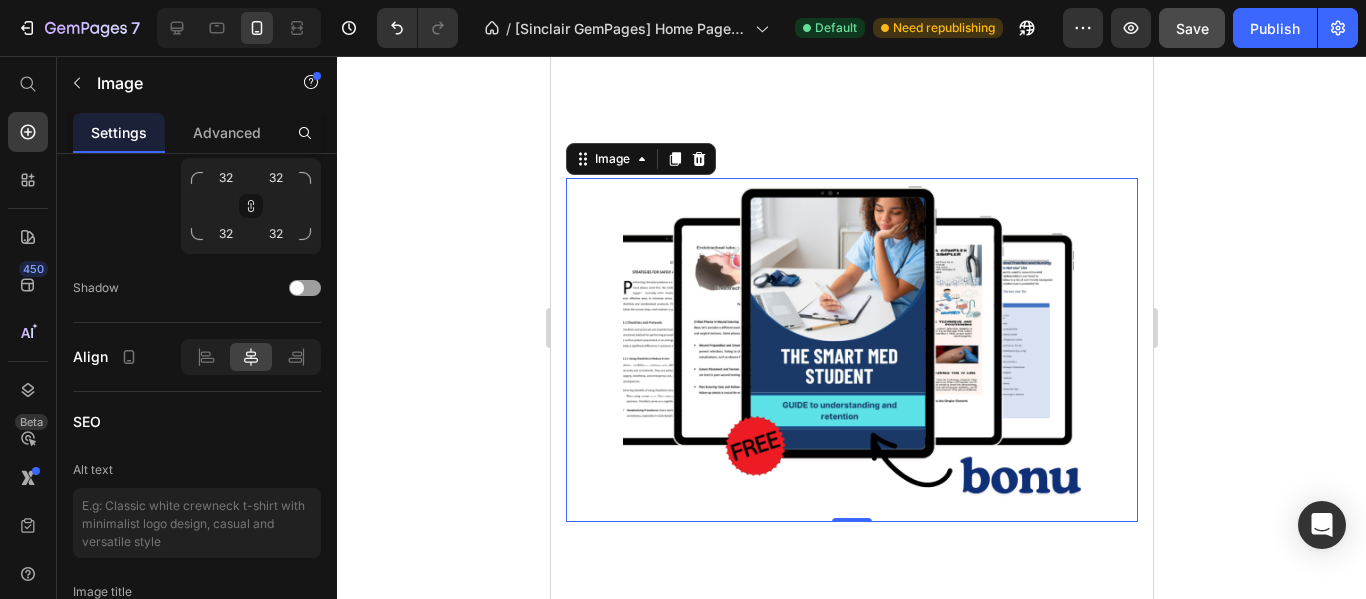 click at bounding box center [851, 349] 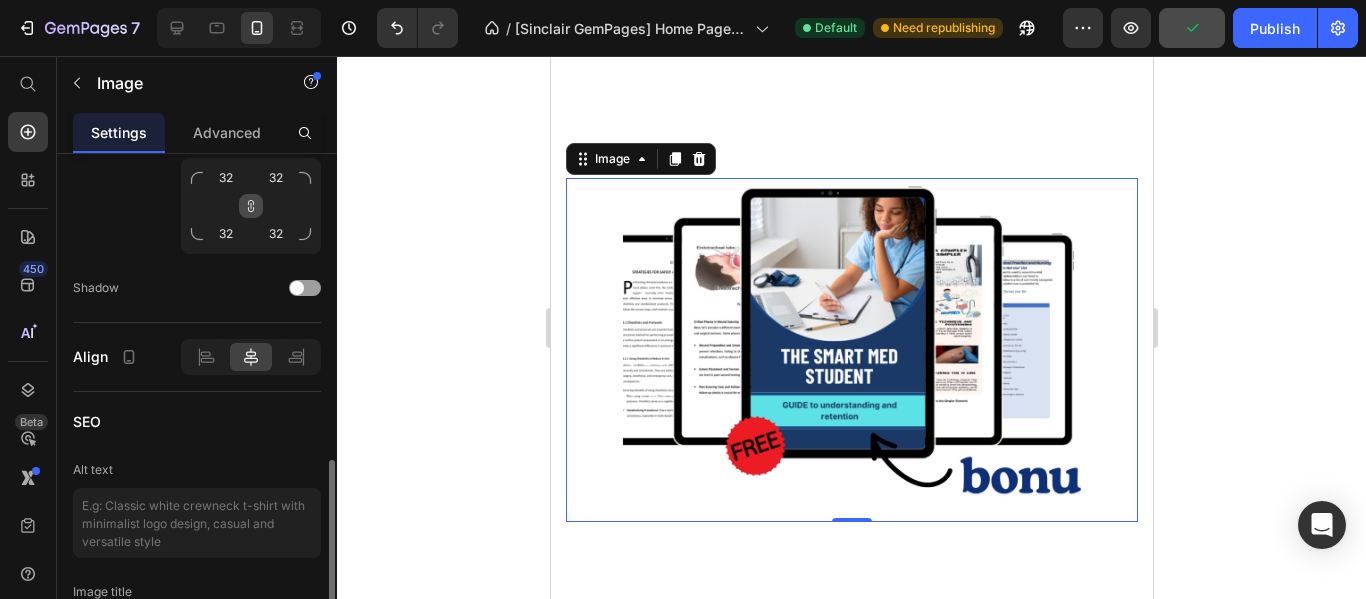 click 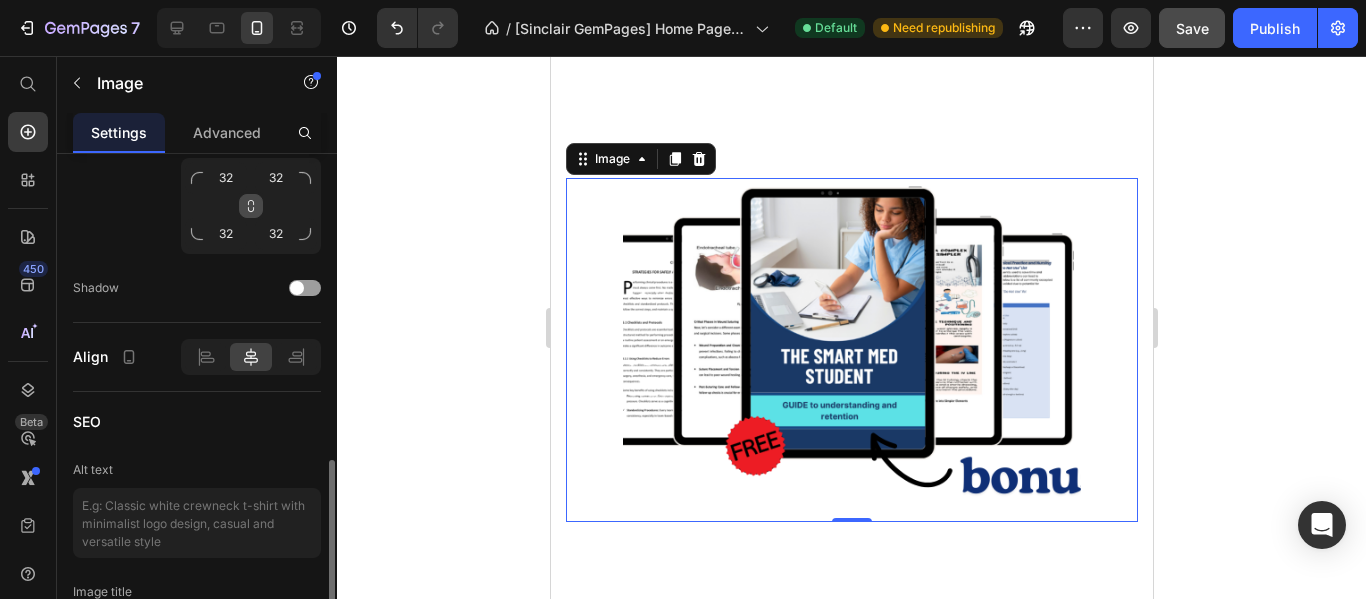scroll, scrollTop: 900, scrollLeft: 0, axis: vertical 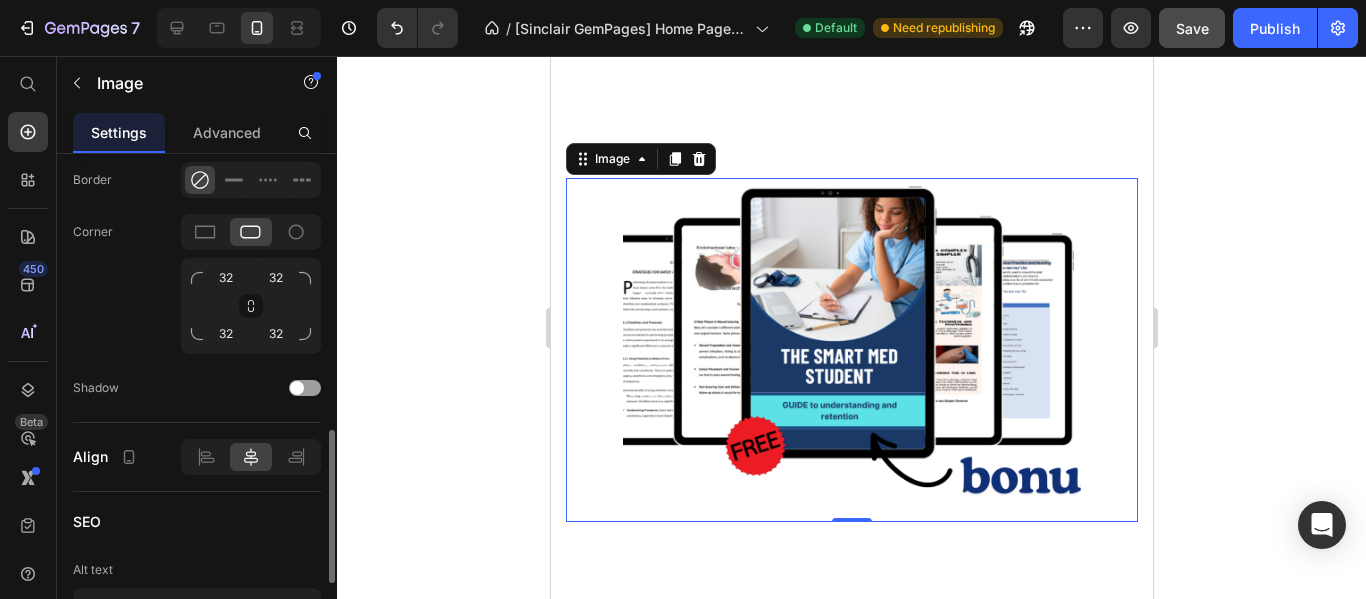 click 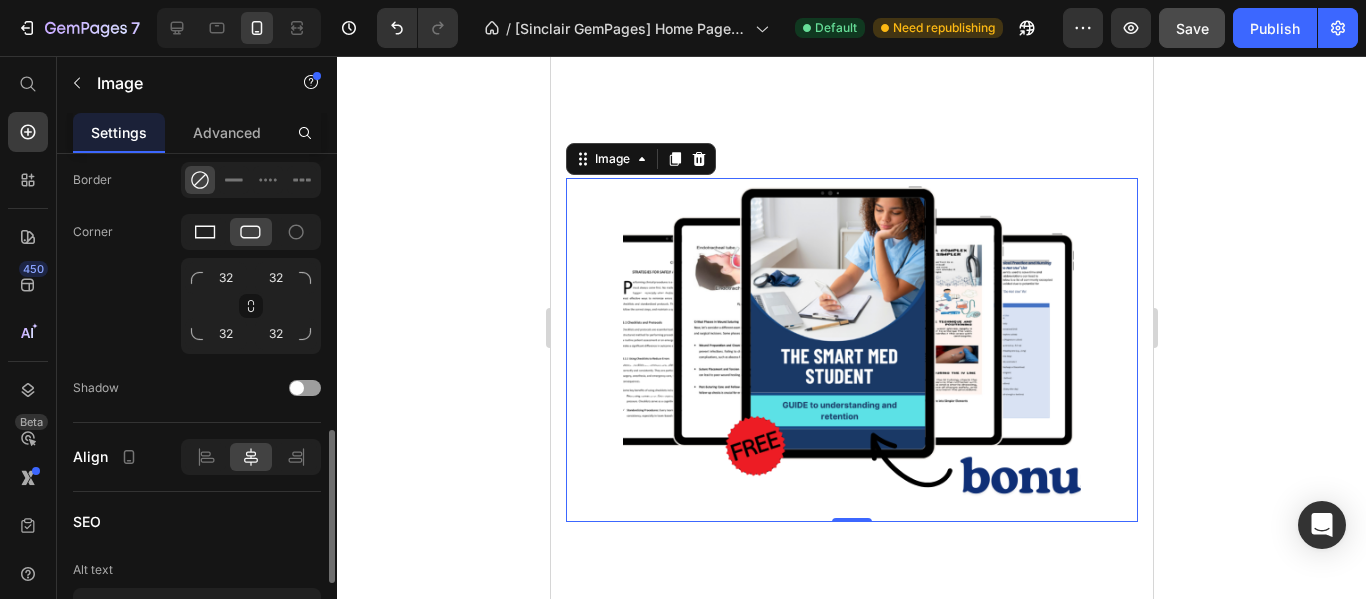 click 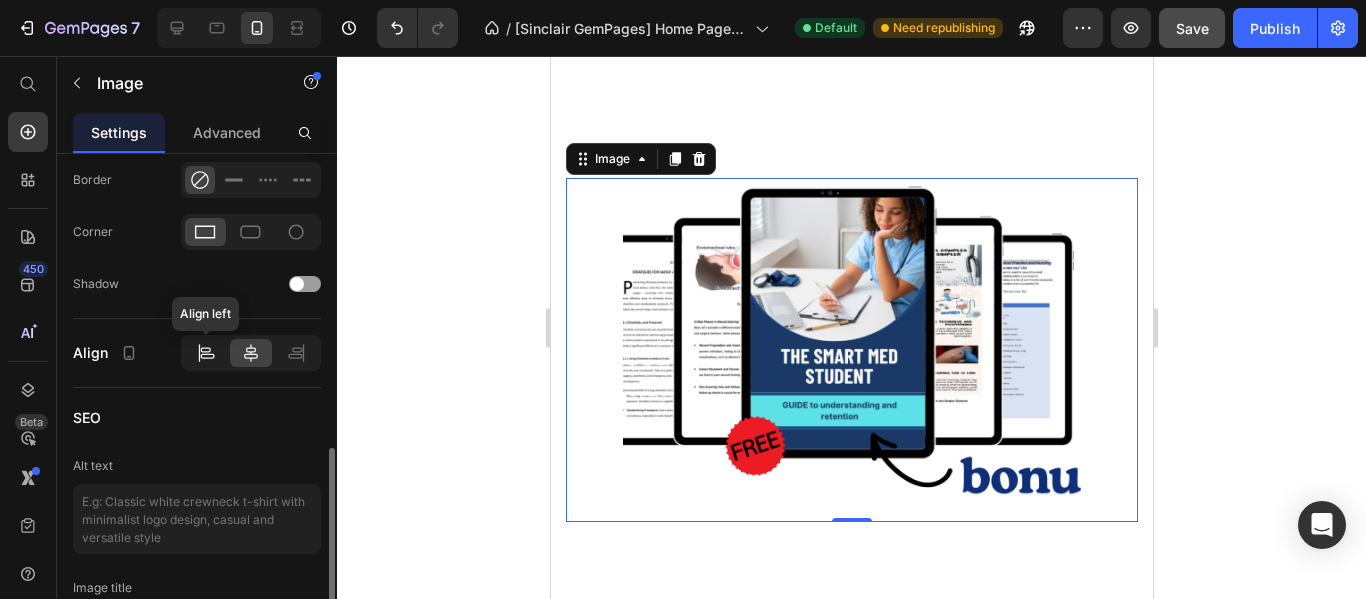 click 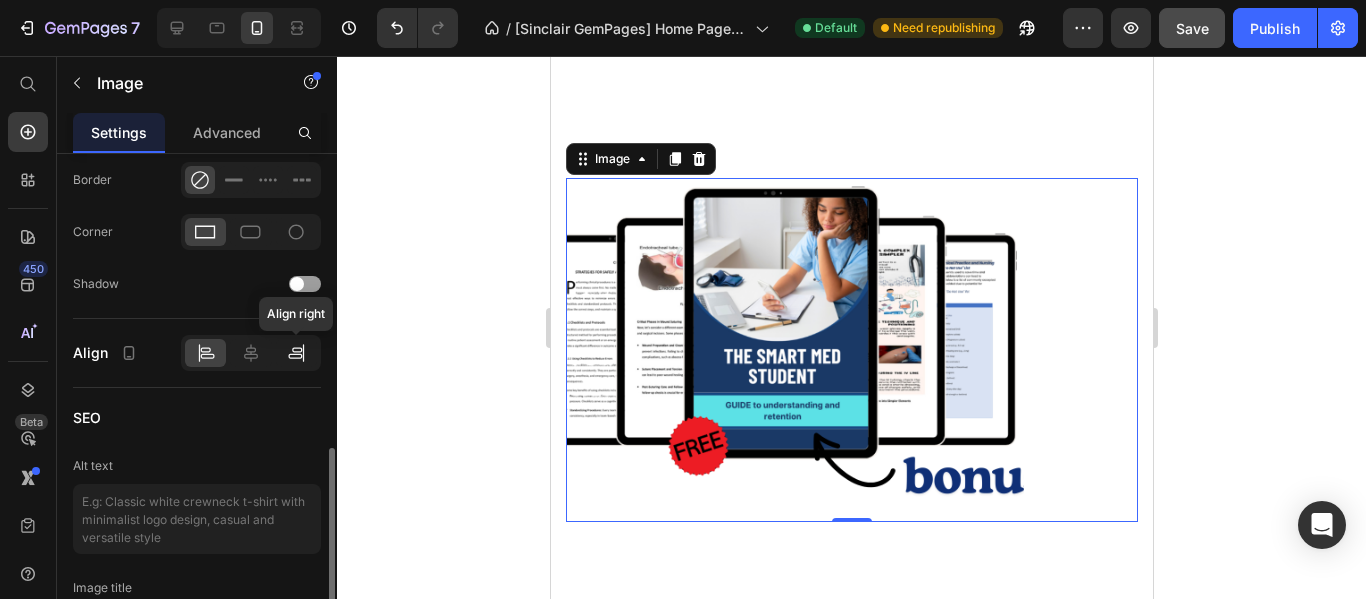 click 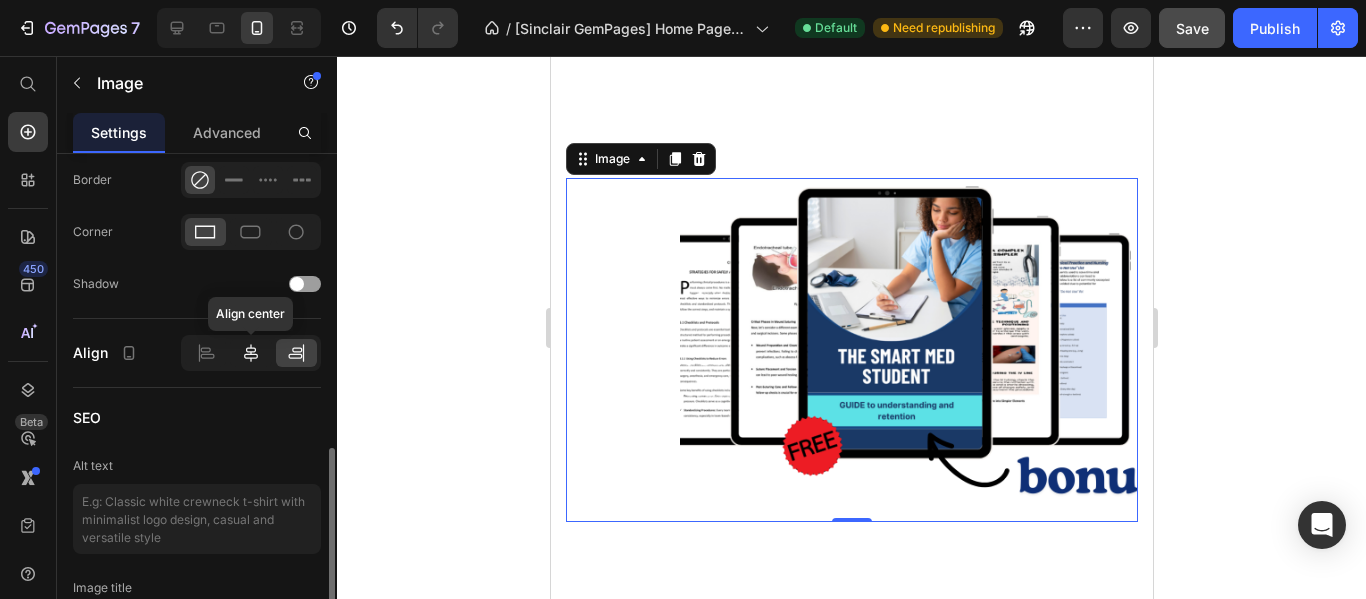click 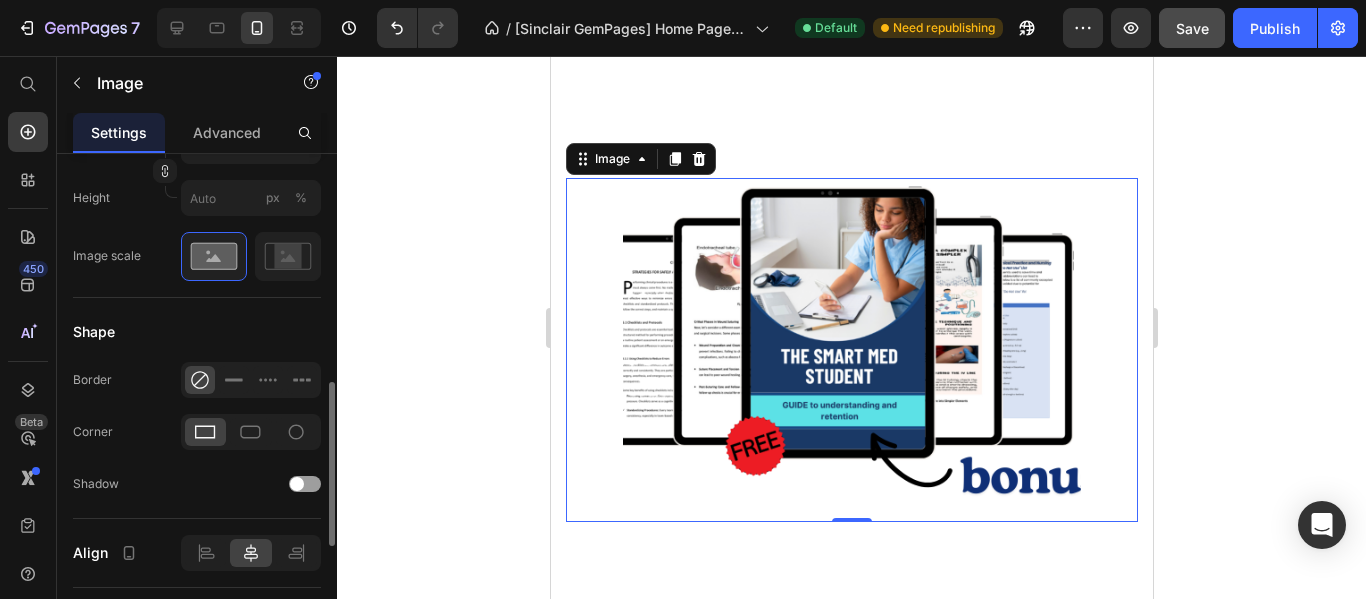 scroll, scrollTop: 500, scrollLeft: 0, axis: vertical 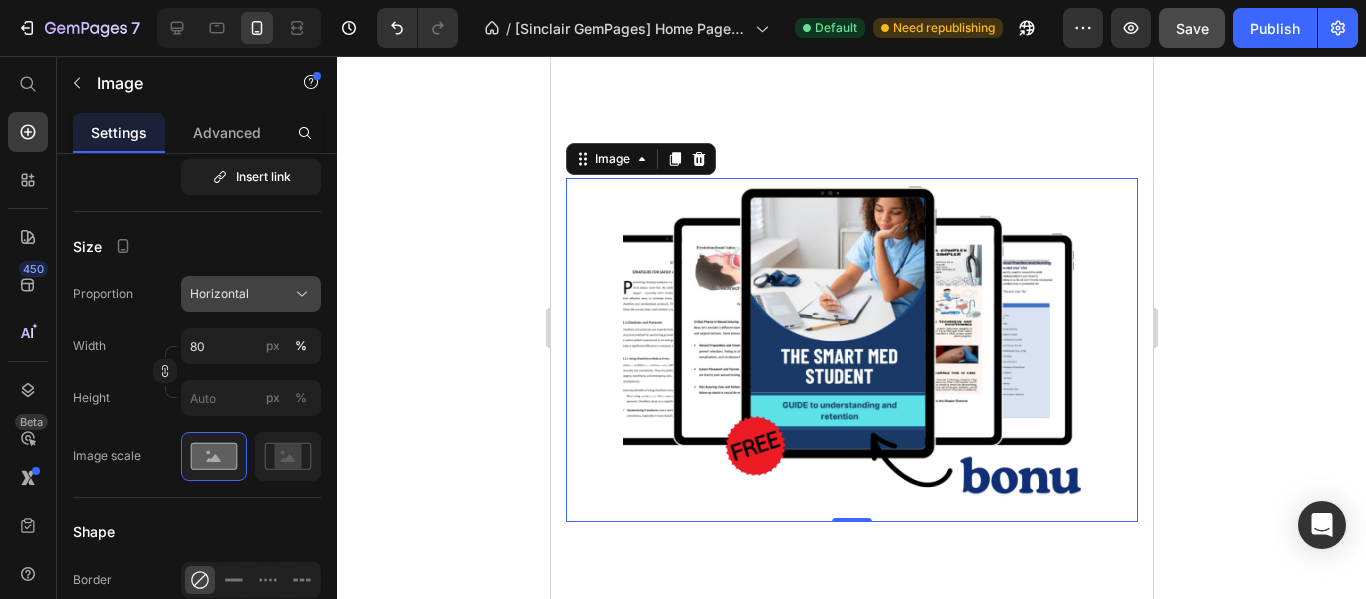 click on "Horizontal" 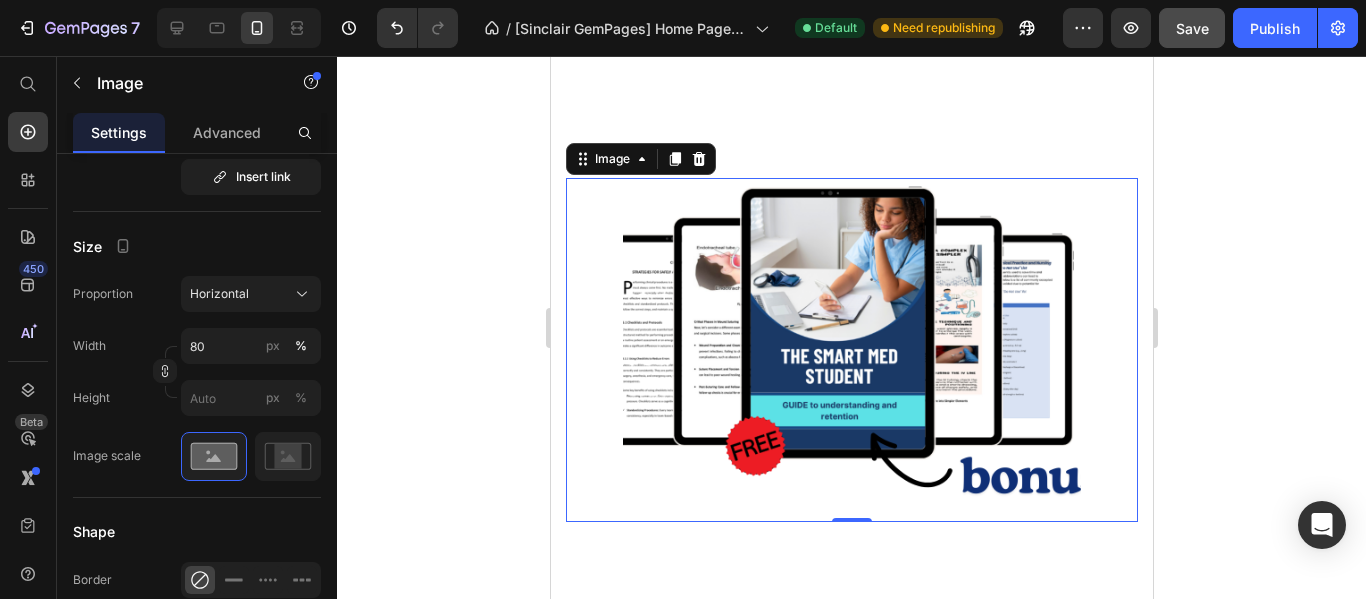 click on "Size" at bounding box center (197, 246) 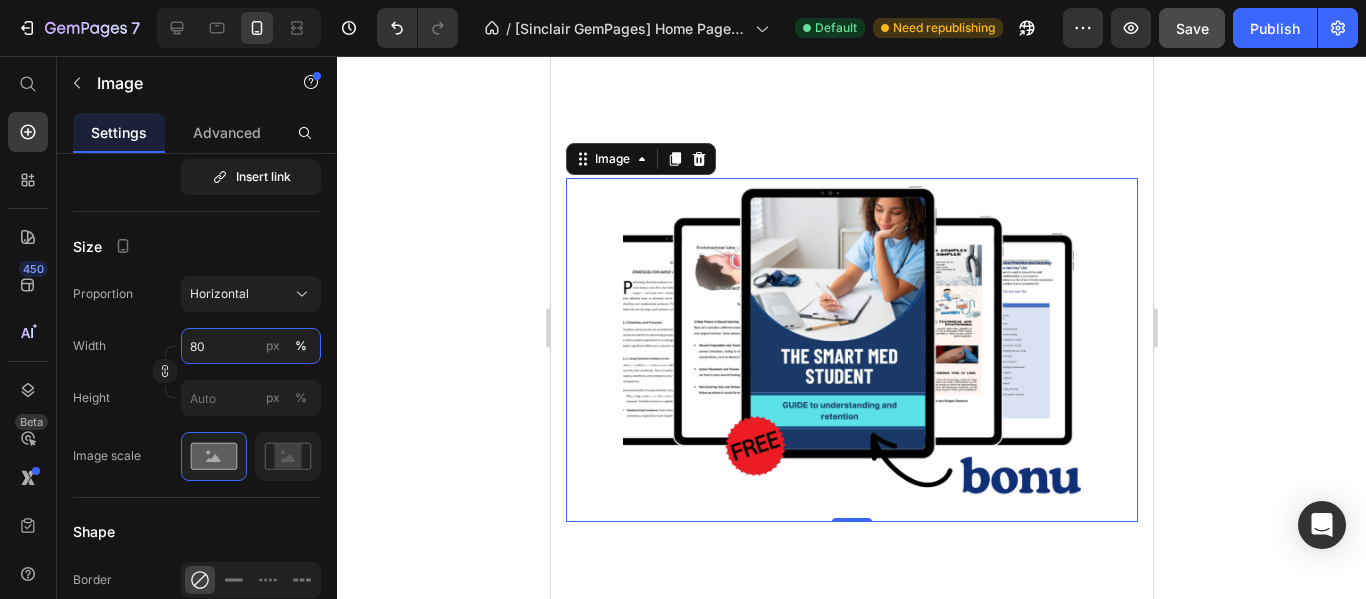 click on "80" at bounding box center [251, 346] 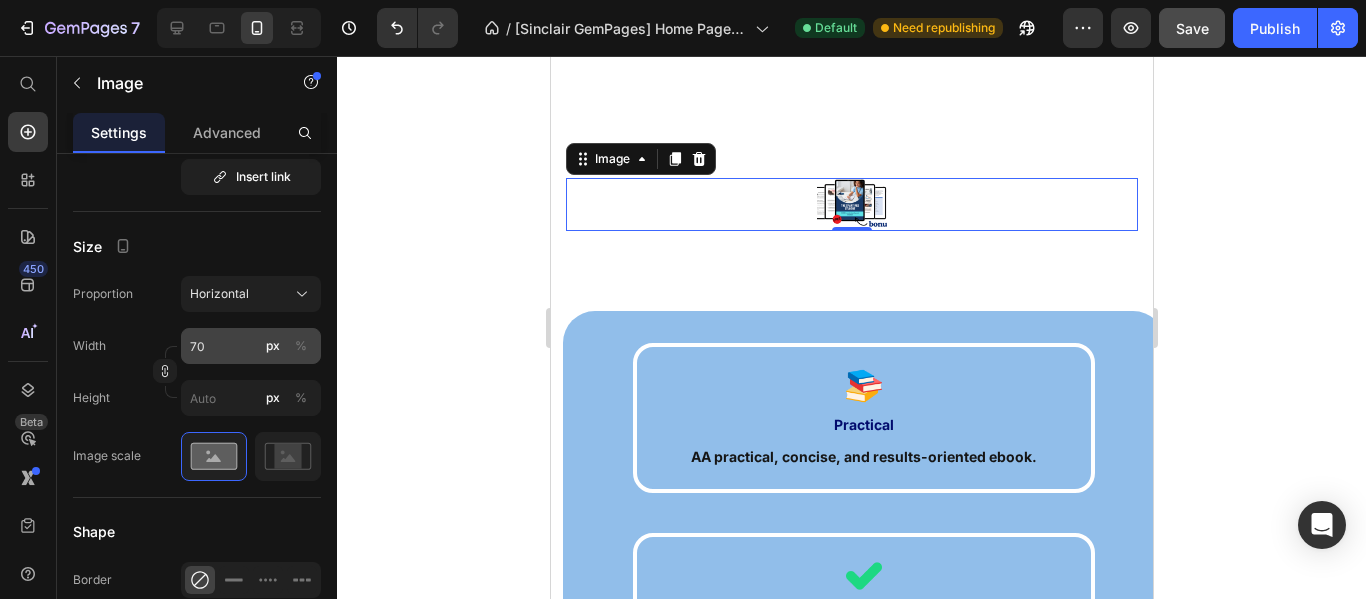 click on "%" 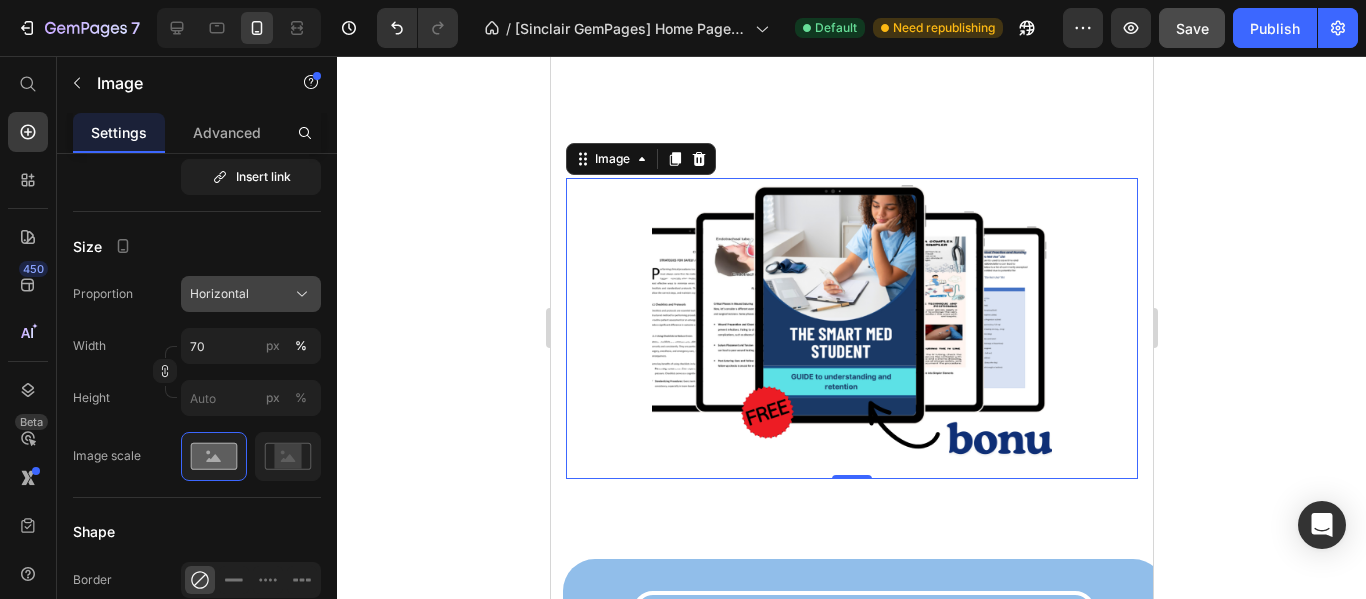 click on "Horizontal" at bounding box center [219, 294] 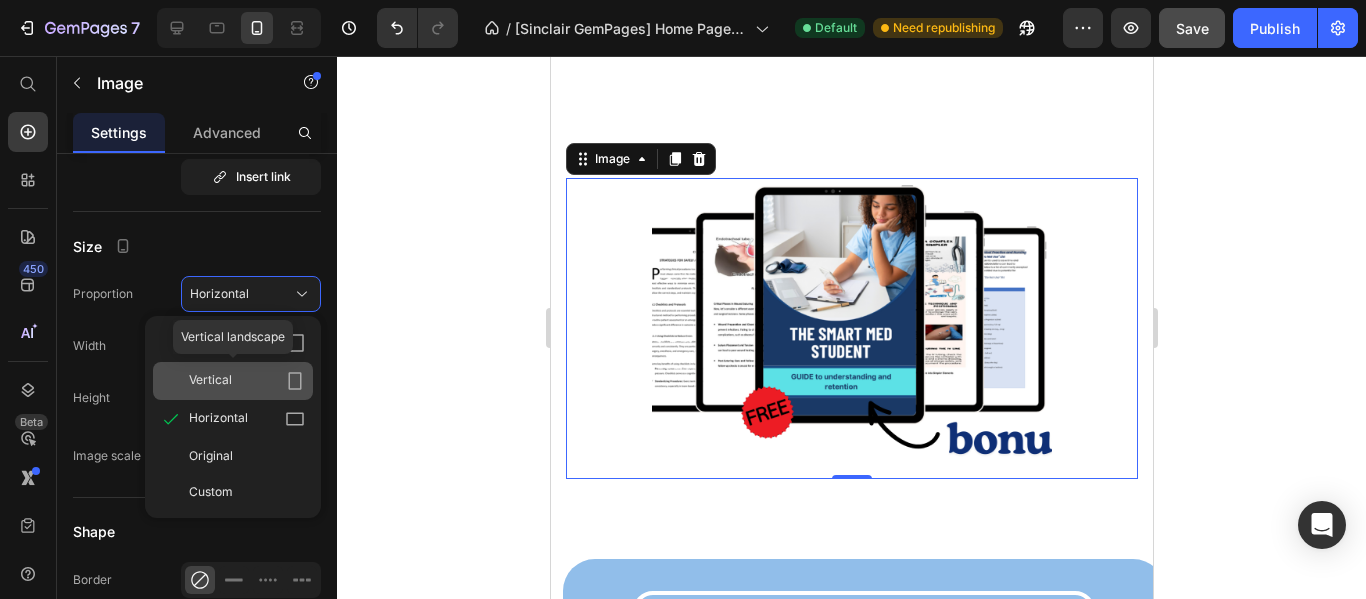 click on "Vertical" at bounding box center [247, 381] 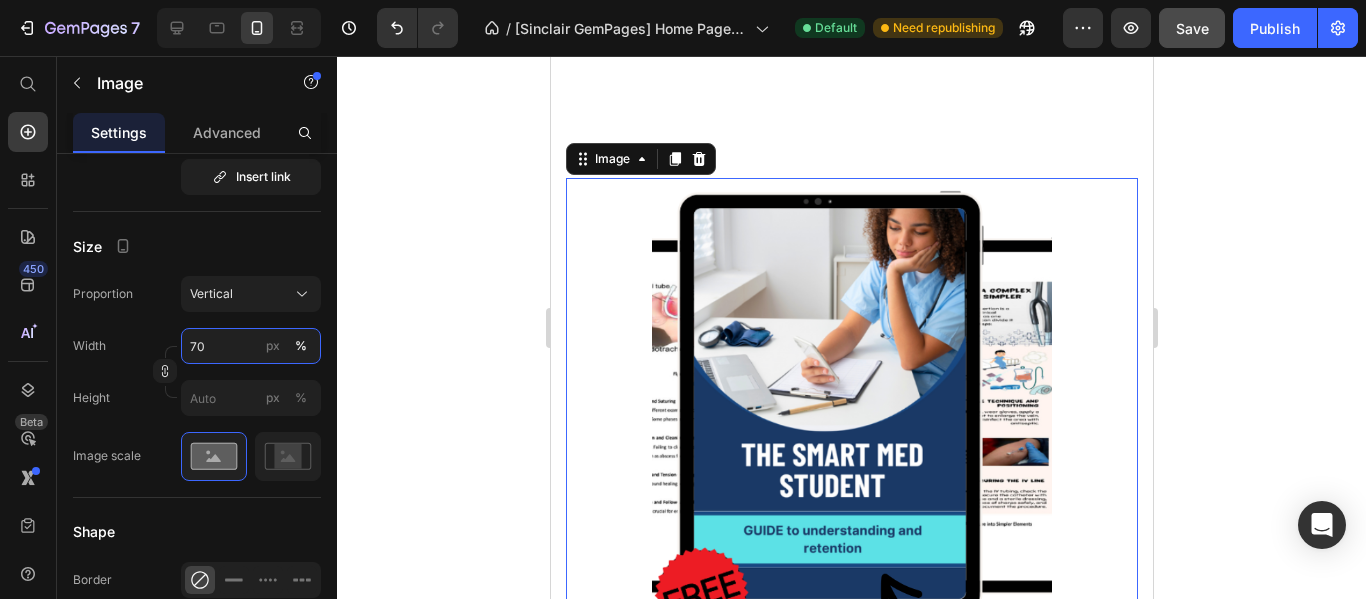 click on "70" at bounding box center [251, 346] 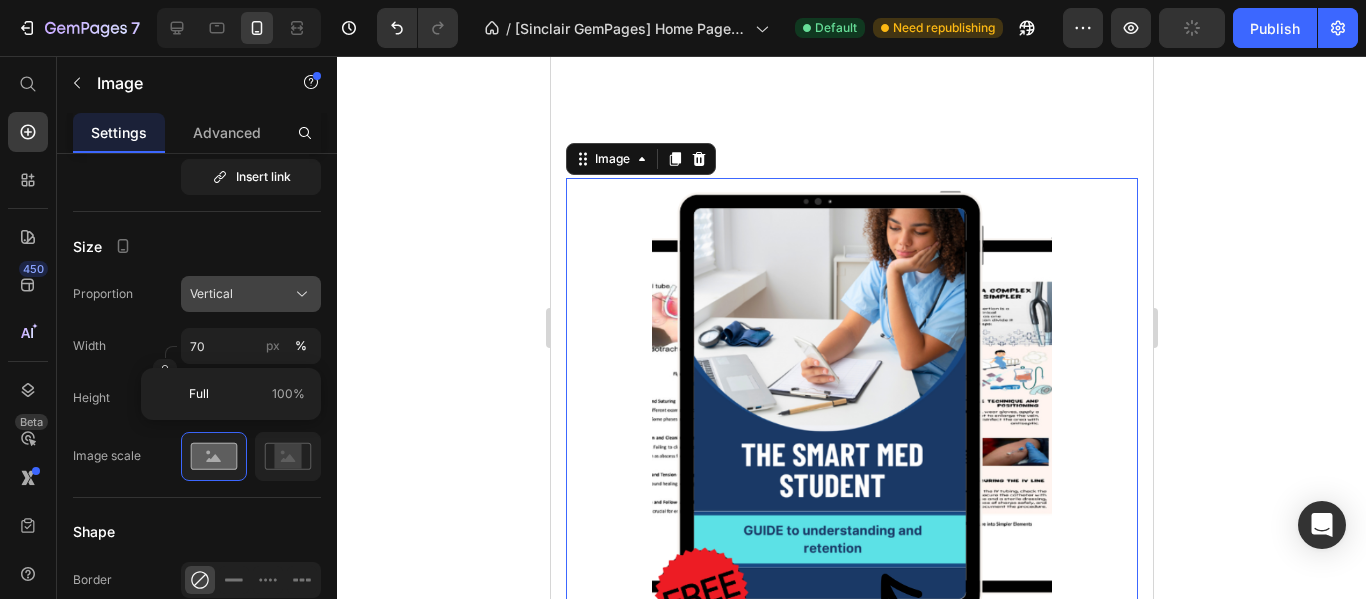 click on "Vertical" at bounding box center [251, 294] 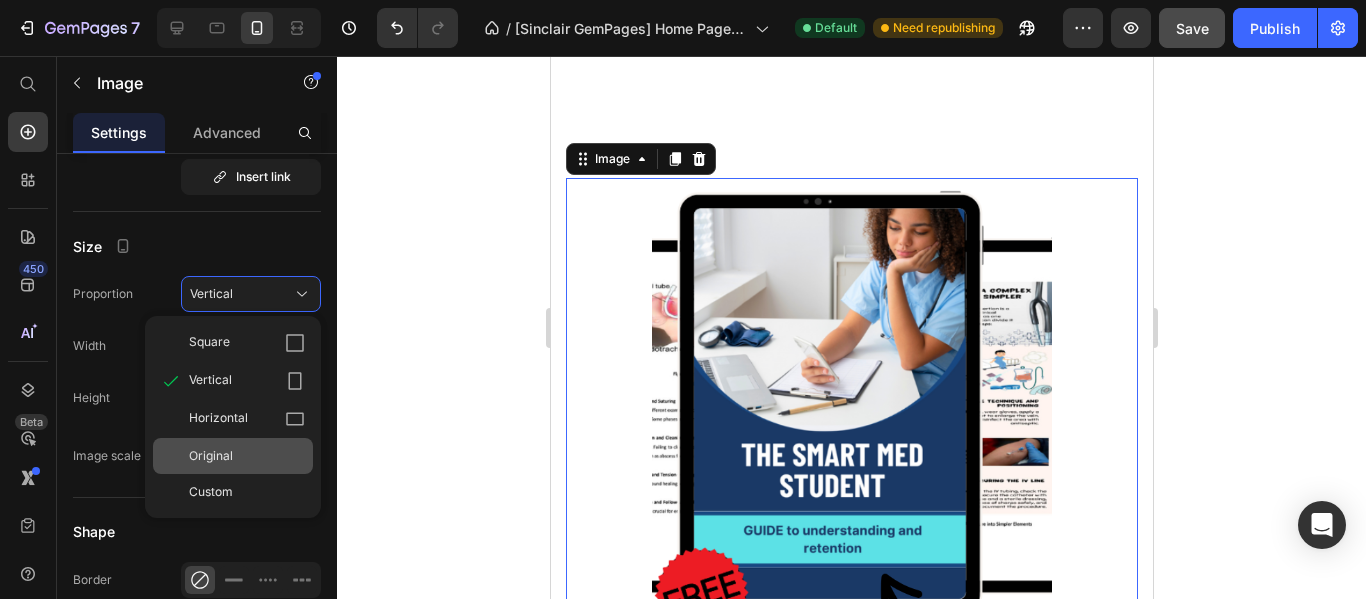 click on "Original" at bounding box center [247, 456] 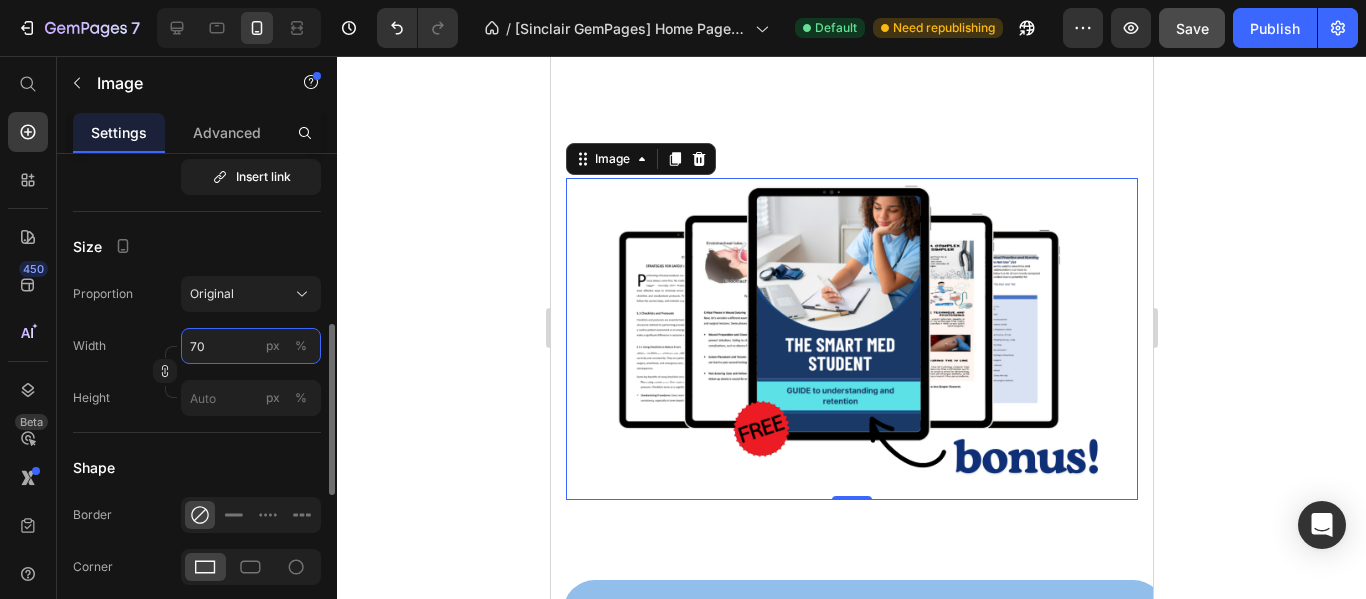click on "70" at bounding box center [251, 346] 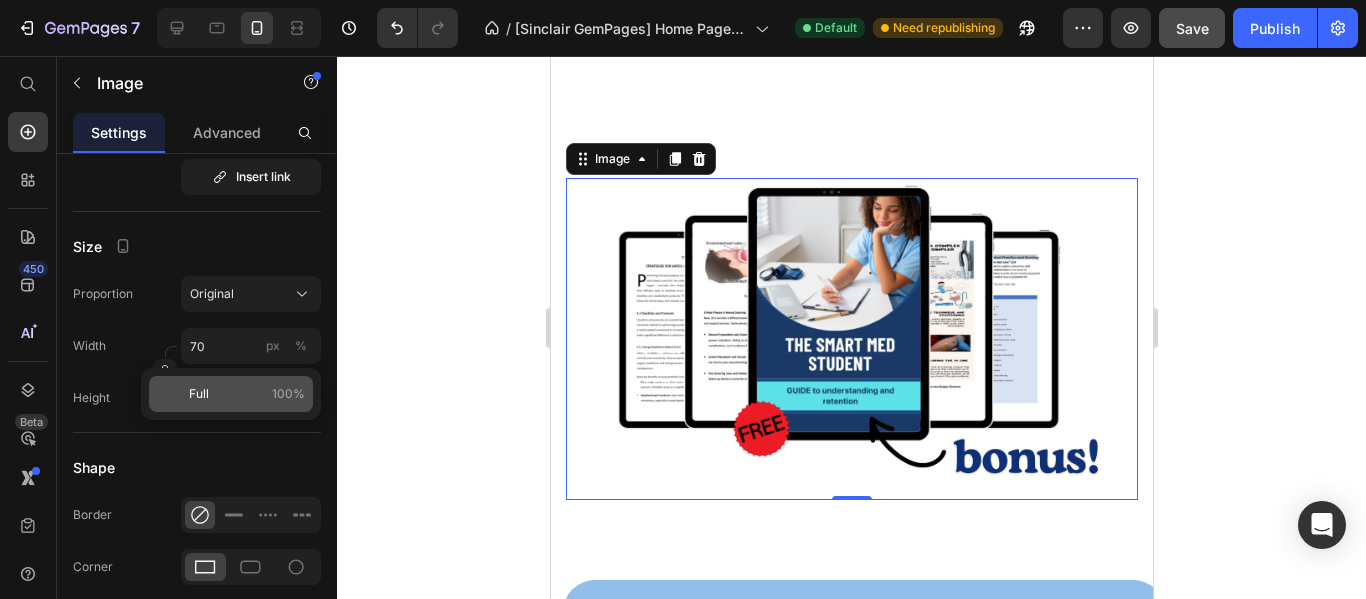 click on "Full 100%" at bounding box center [247, 394] 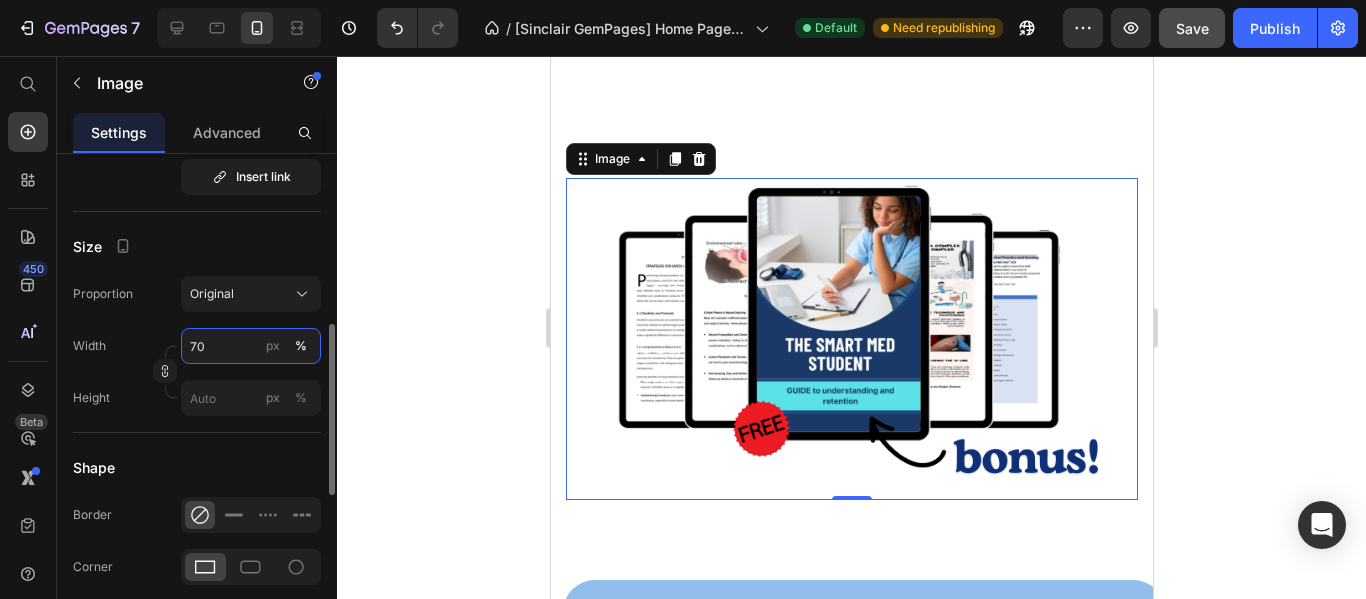 click on "70" at bounding box center (251, 346) 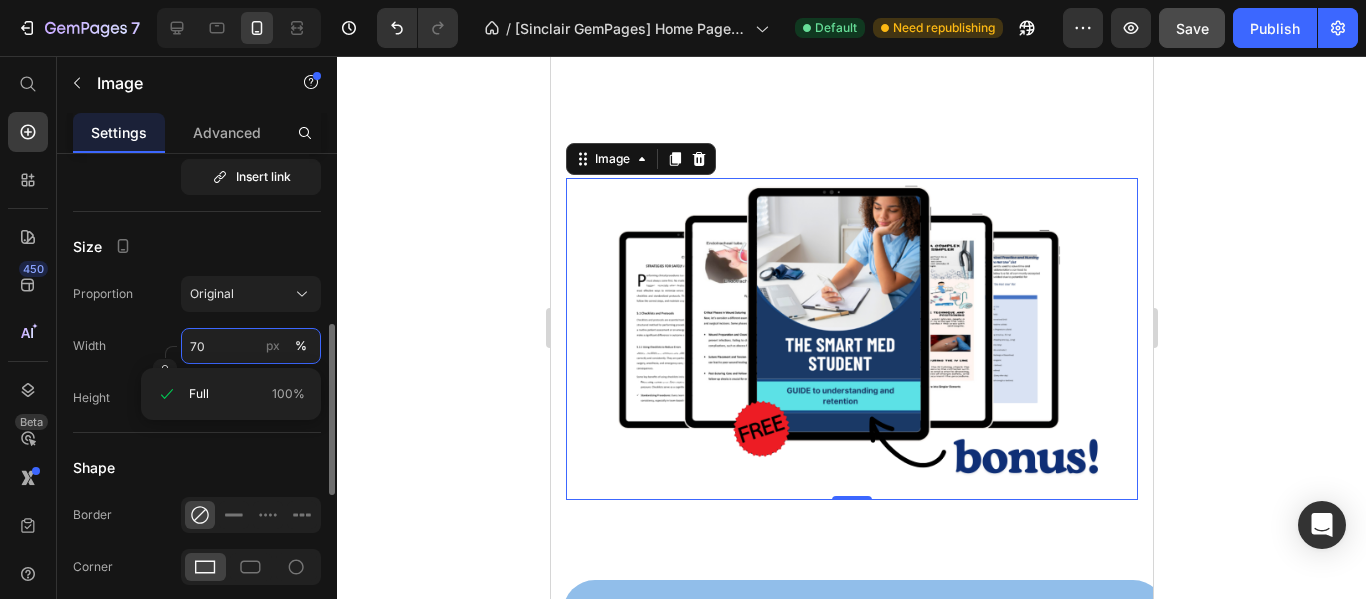 type on "100" 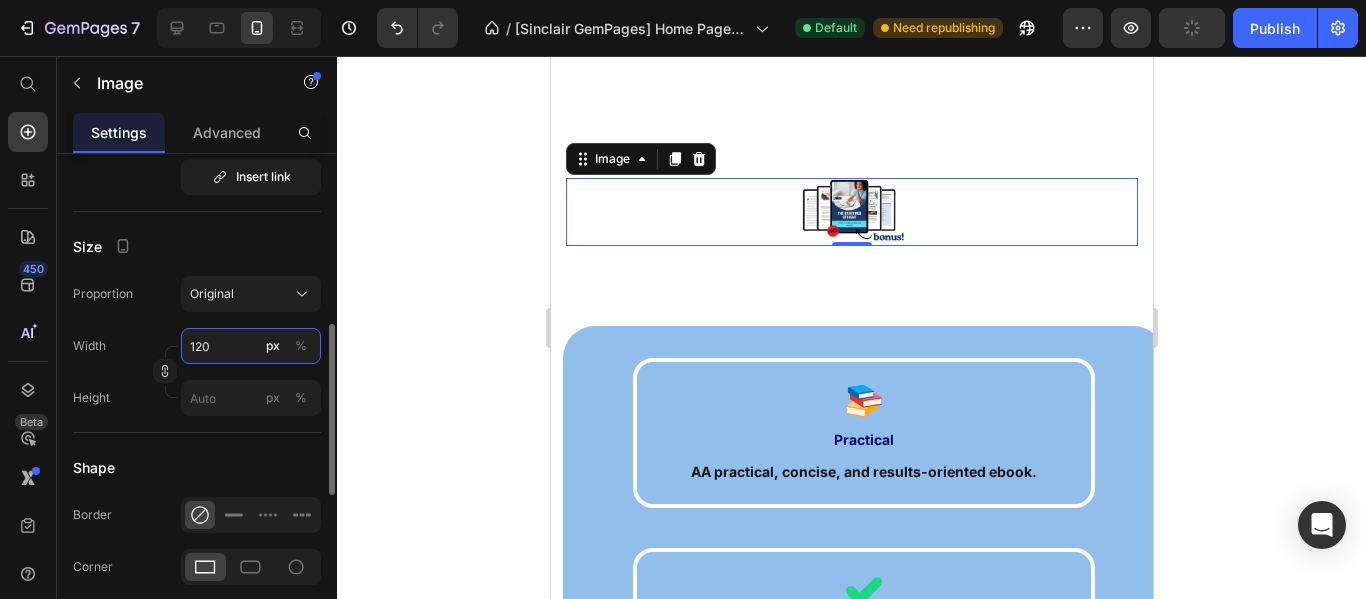 type on "120" 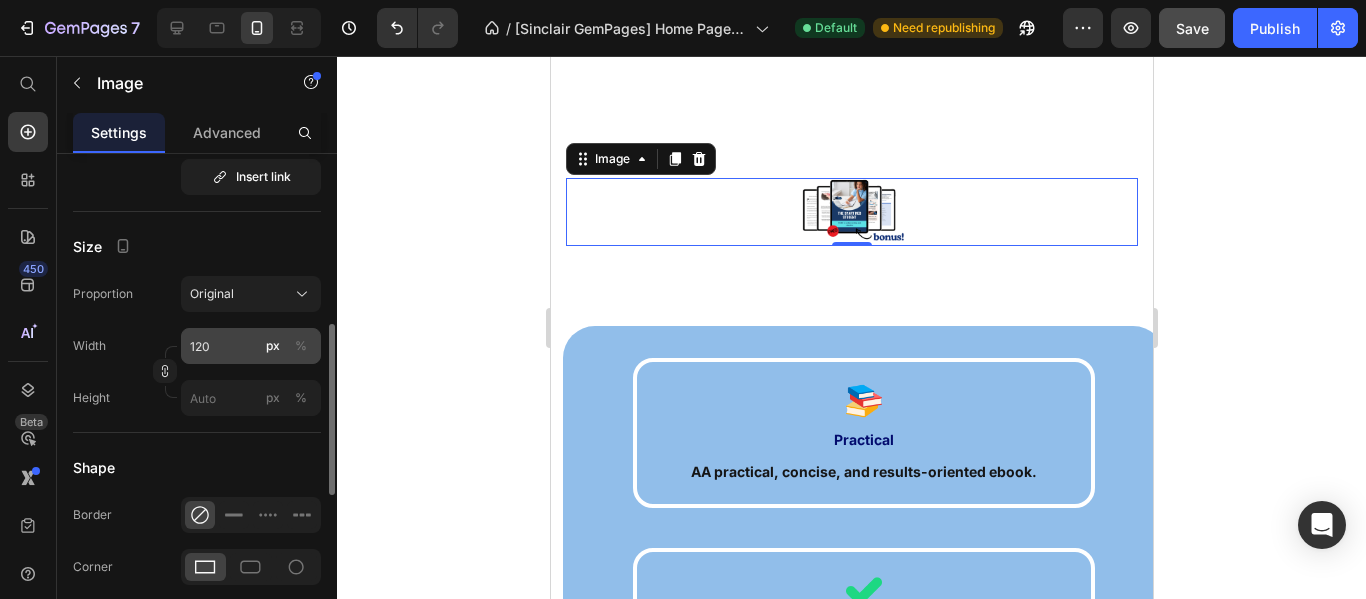 click on "%" at bounding box center (301, 346) 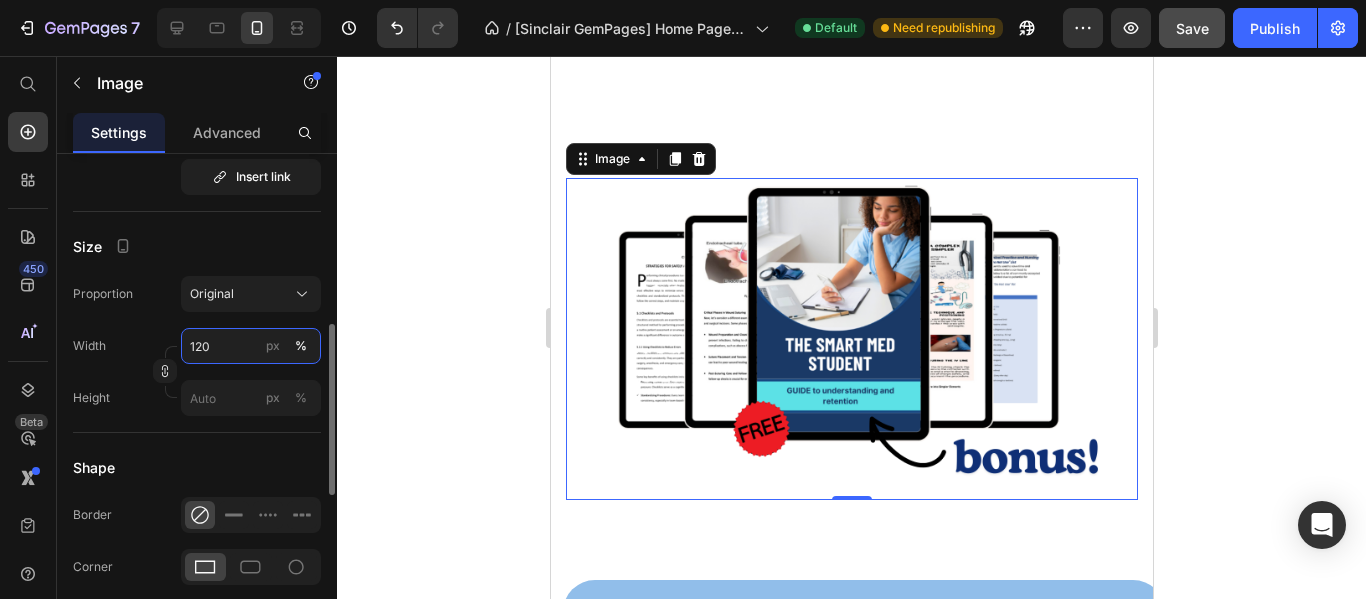 click on "120" at bounding box center (251, 346) 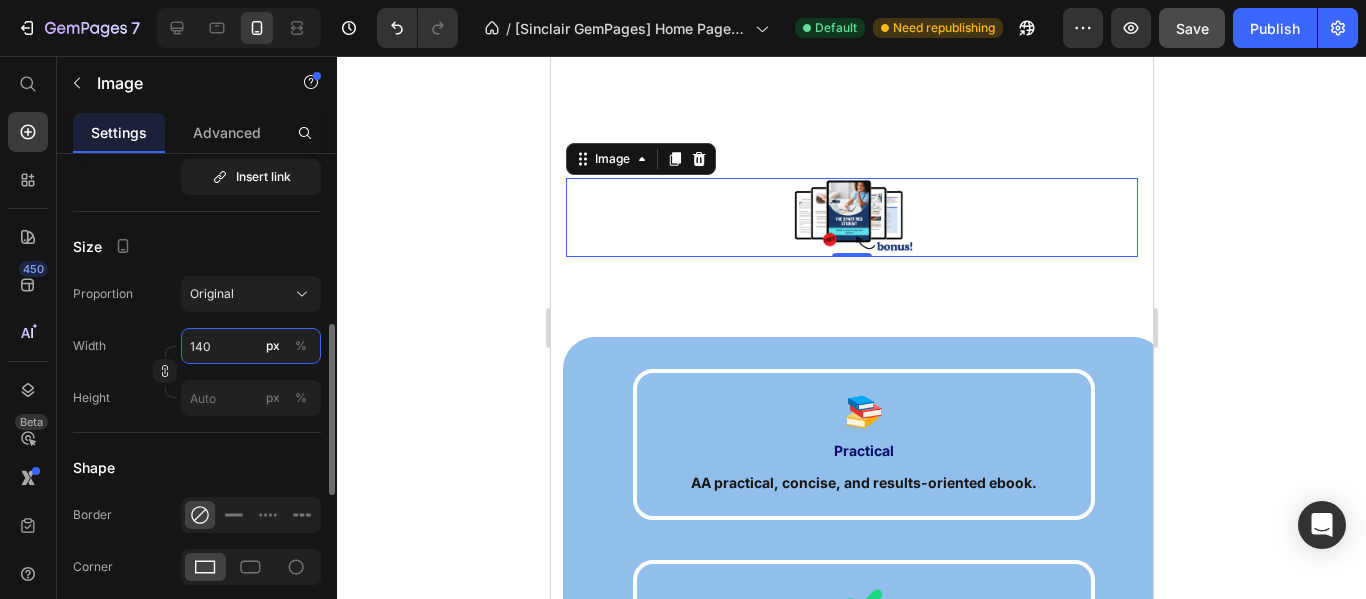 type on "140" 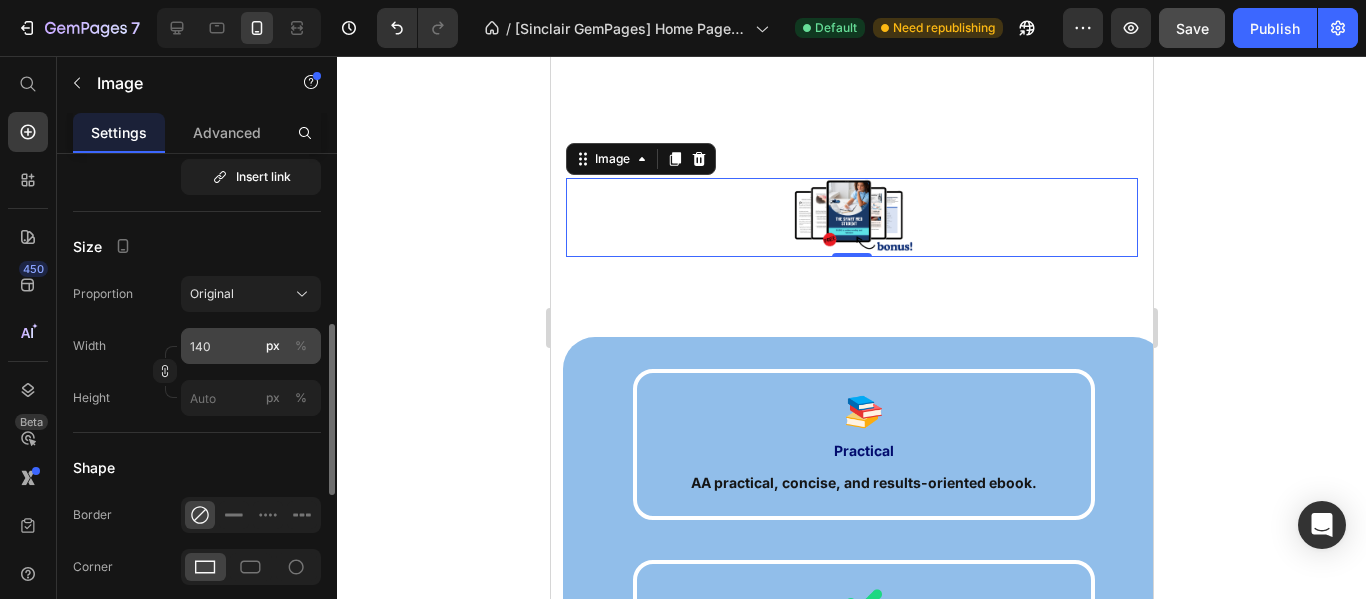 click on "%" 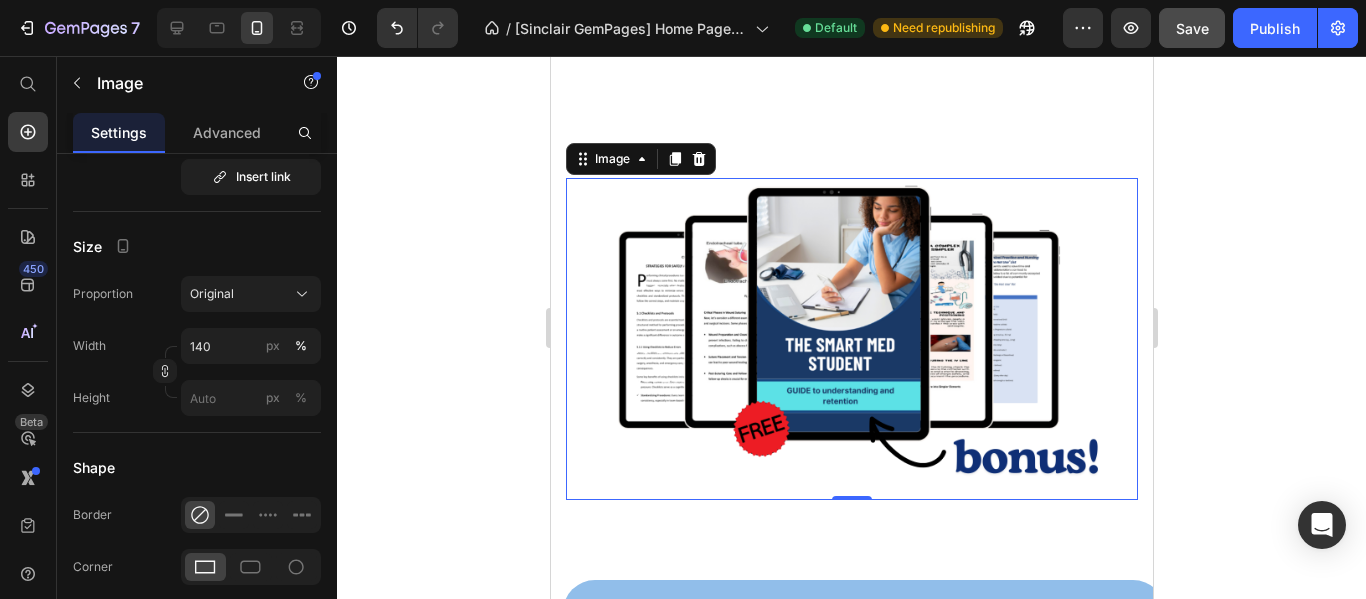 click 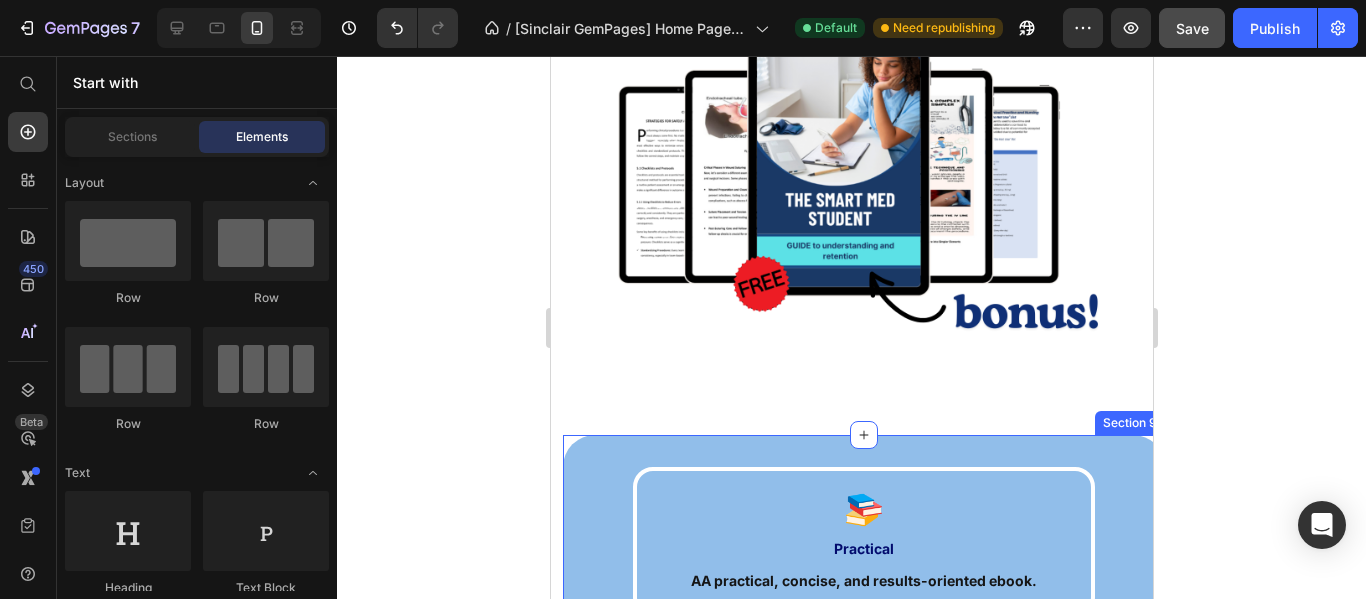 scroll, scrollTop: 5200, scrollLeft: 0, axis: vertical 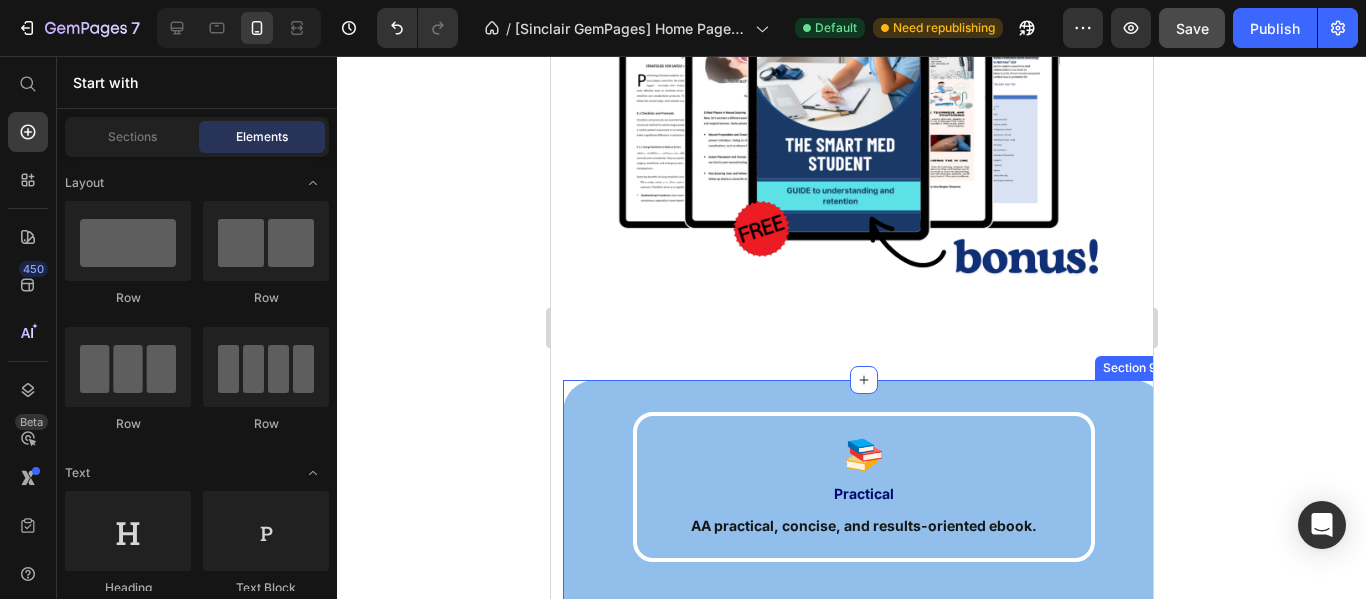 click on "Image Practical Text Block AA practical, concise, and results-oriented ebook. Text Block Row Image SMART for Med School Text Block SMART methodology tailored for medical studies. Text Block Row Image Focus & Time Text Block Helps improve time management and focus. Text Block Row Image Study & Life Text Block Ideal for those who want to optimize both study and personal life. Text Block Row Row Section 9" at bounding box center (863, 812) 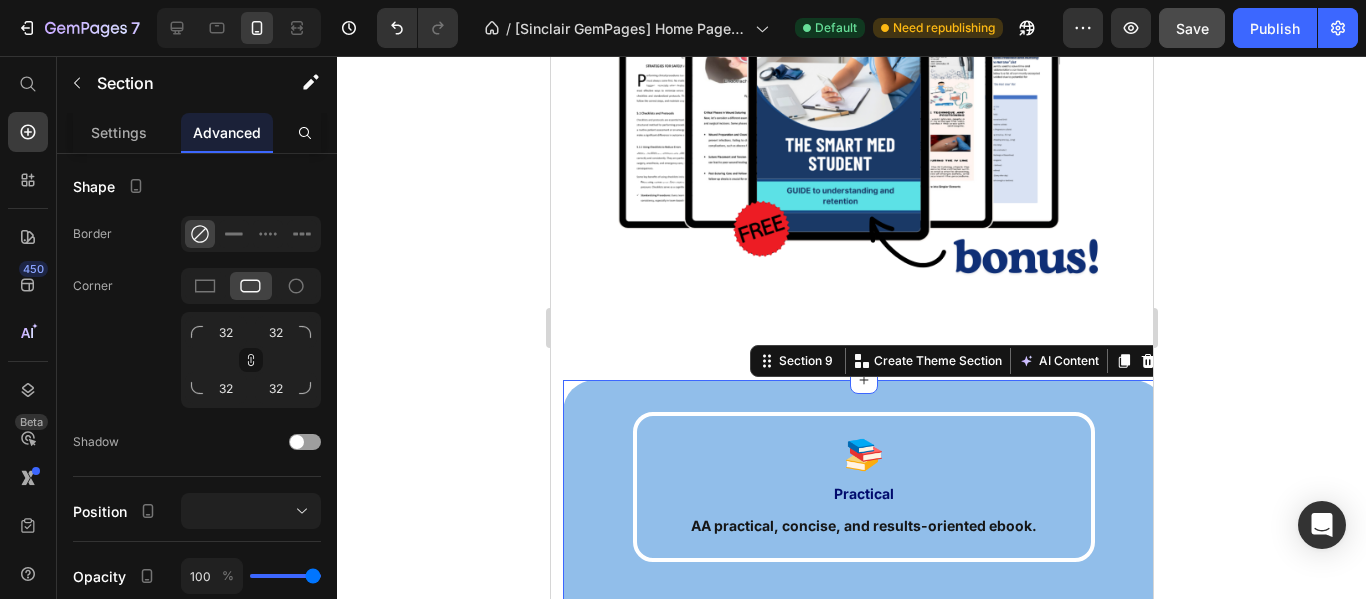 scroll, scrollTop: 0, scrollLeft: 0, axis: both 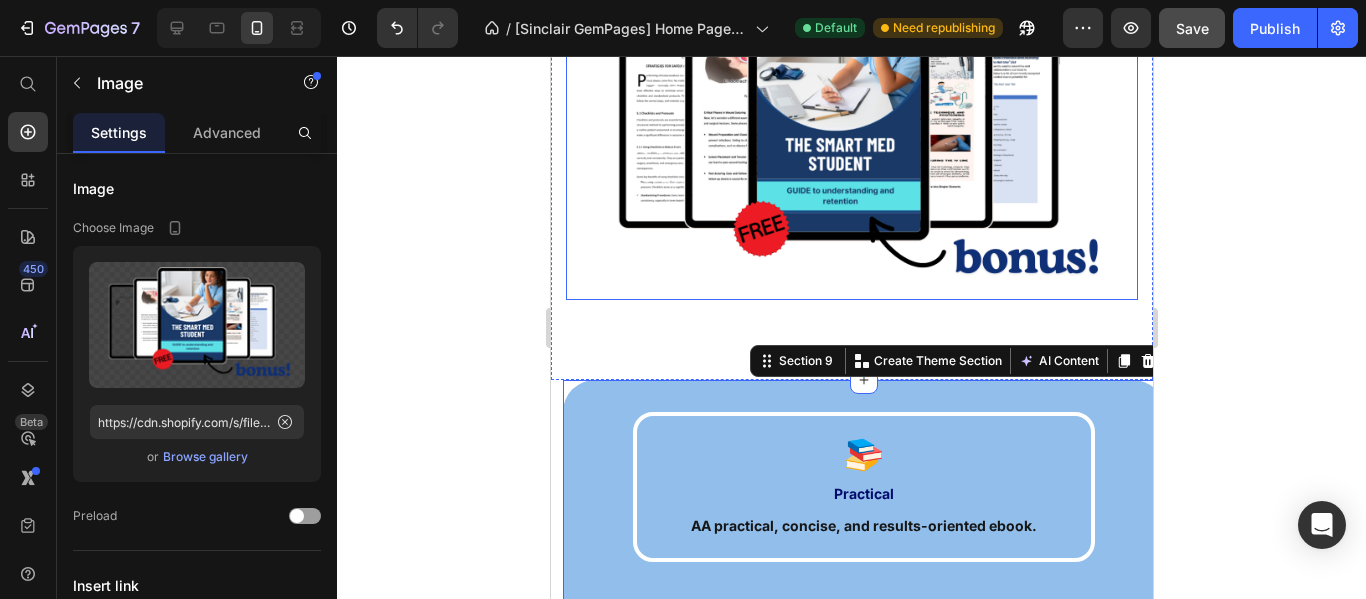 click at bounding box center (851, 139) 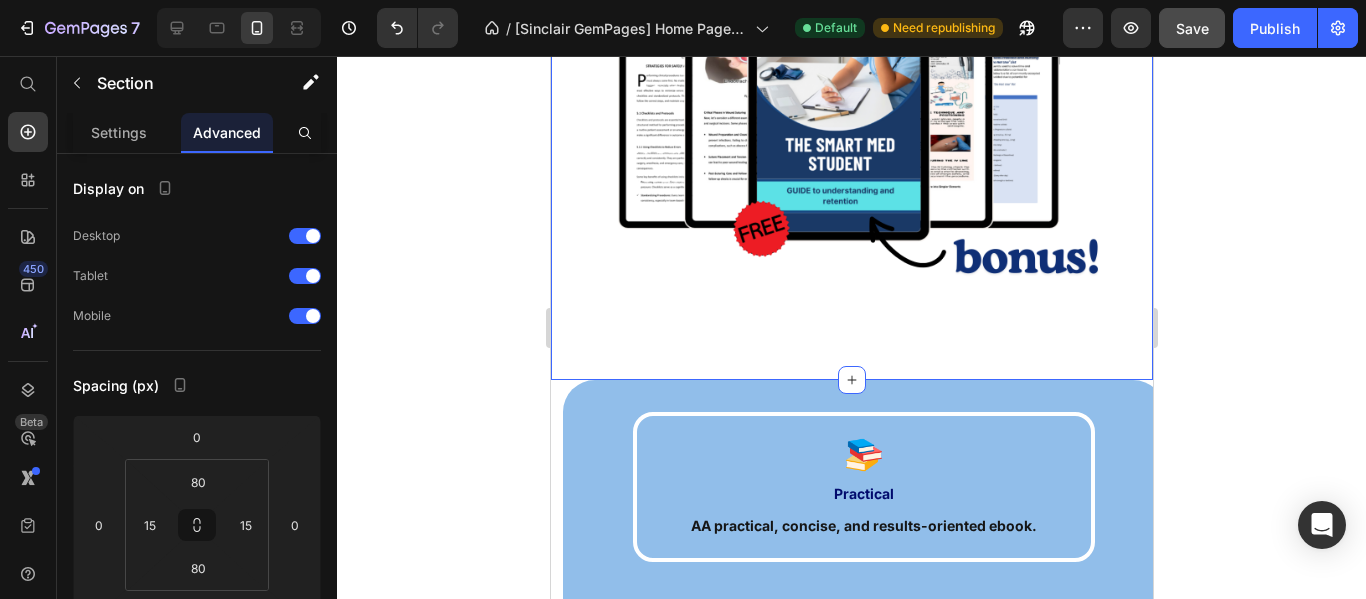 click on "Image Section 8   You can create reusable sections Create Theme Section AI Content Write with GemAI What would you like to describe here? Tone and Voice Persuasive Product MedPharm MASTERY! Show more Generate" at bounding box center [851, 139] 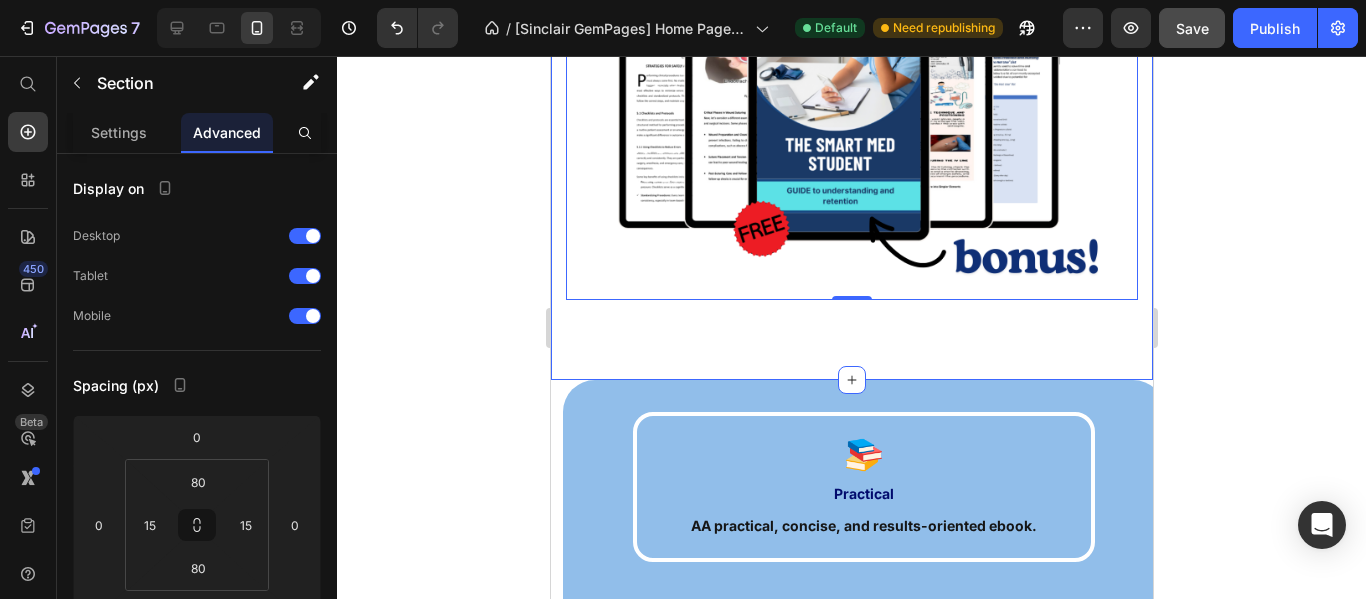 click on "Image   0 Section 8" at bounding box center [851, 139] 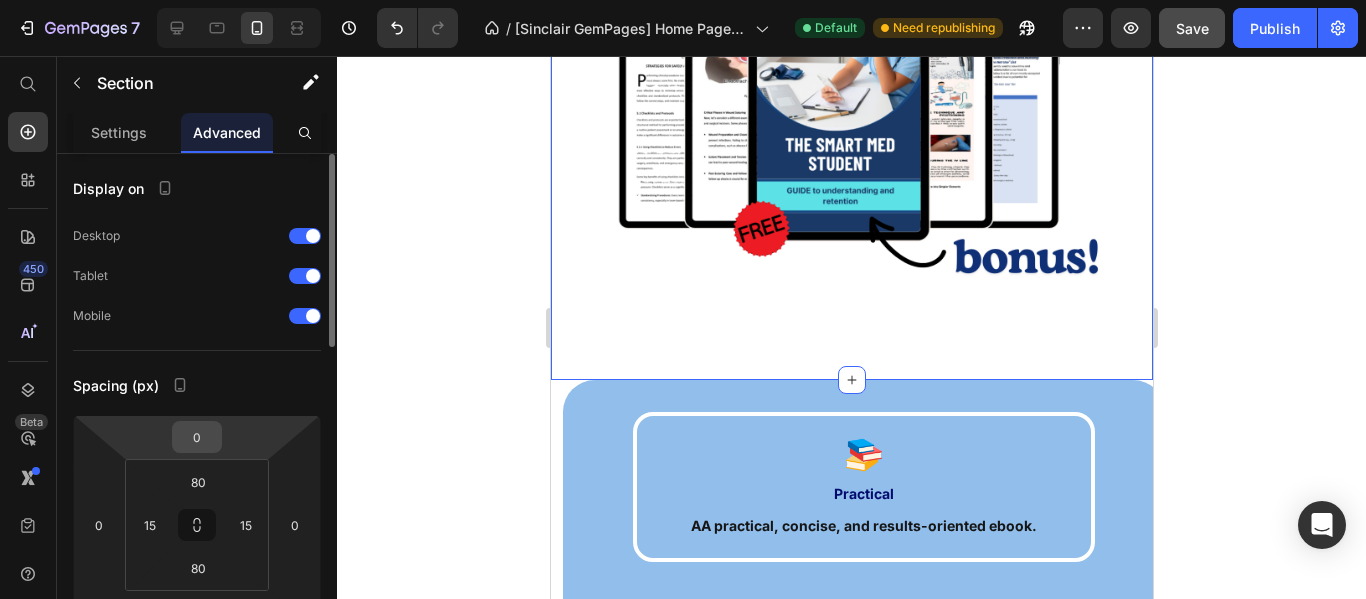 scroll, scrollTop: 100, scrollLeft: 0, axis: vertical 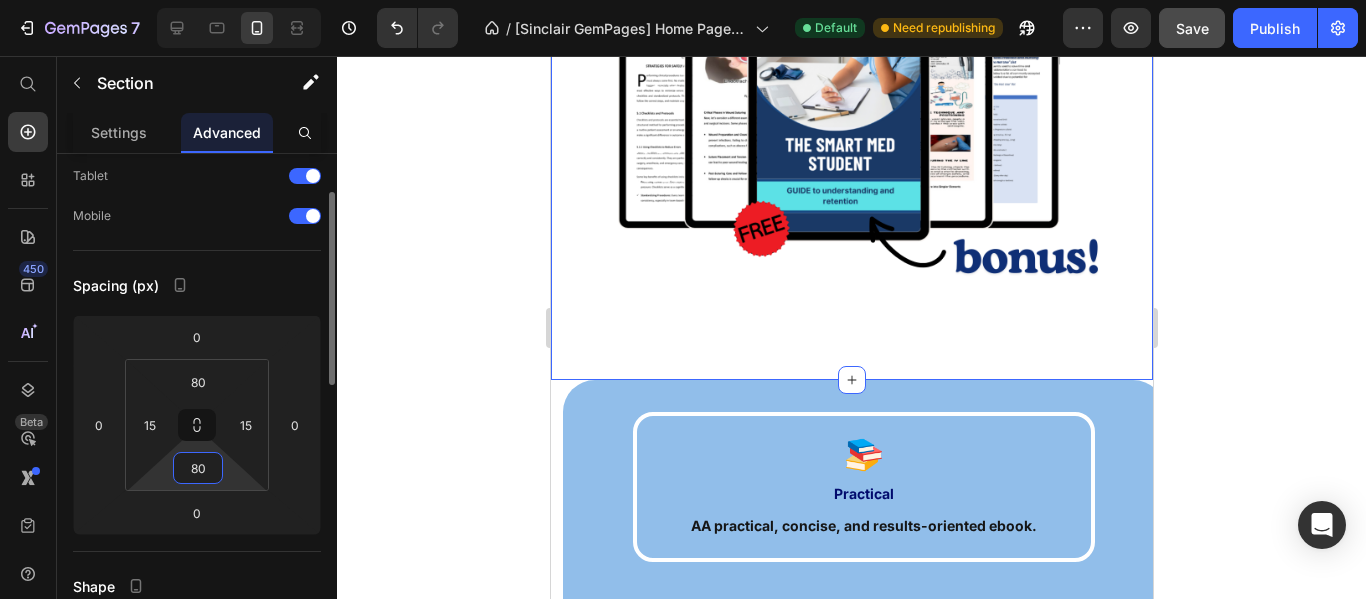 click on "80" at bounding box center [198, 468] 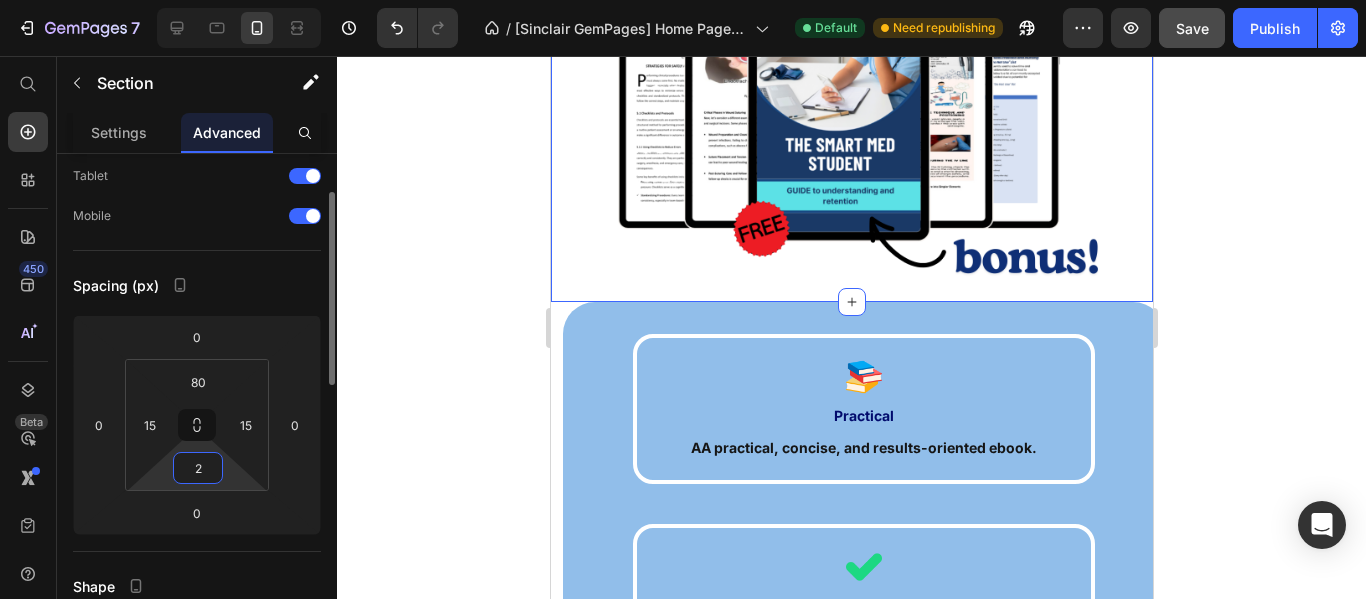 type on "20" 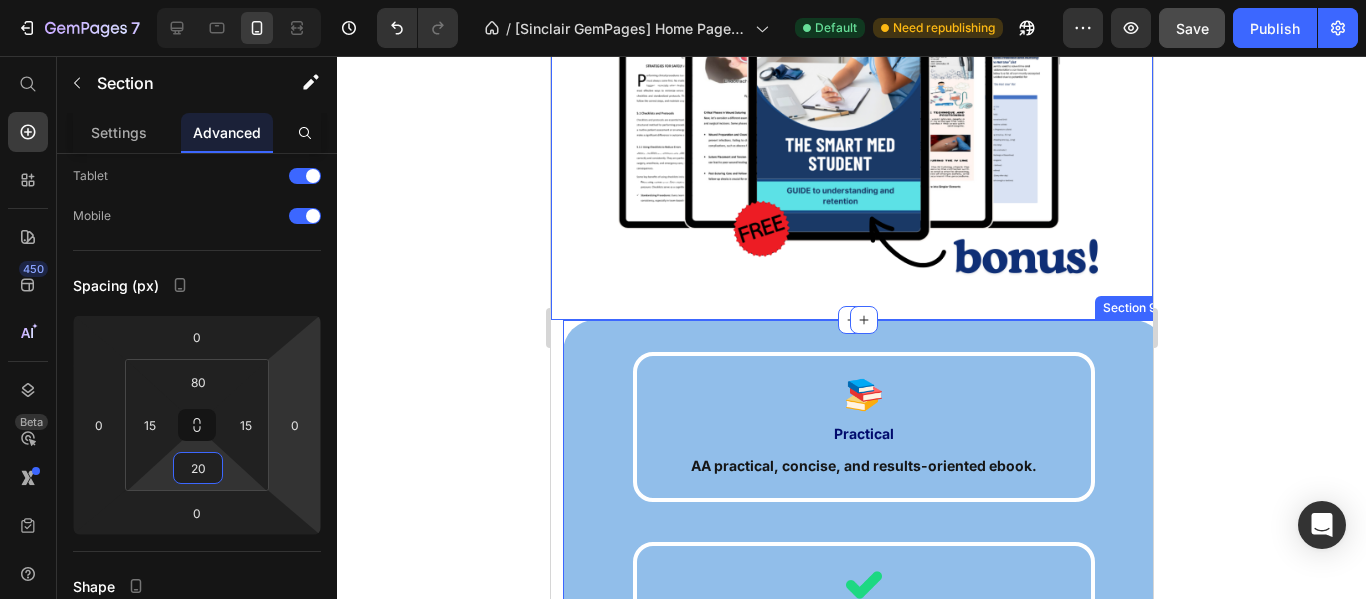 click on "Image Practical Text Block AA practical, concise, and results-oriented ebook. Text Block Row Image SMART for Med School Text Block SMART methodology tailored for medical studies. Text Block Row Image Focus & Time Text Block Helps improve time management and focus. Text Block Row Image Study & Life Text Block Ideal for those who want to optimize both study and personal life. Text Block Row Row" at bounding box center [863, 752] 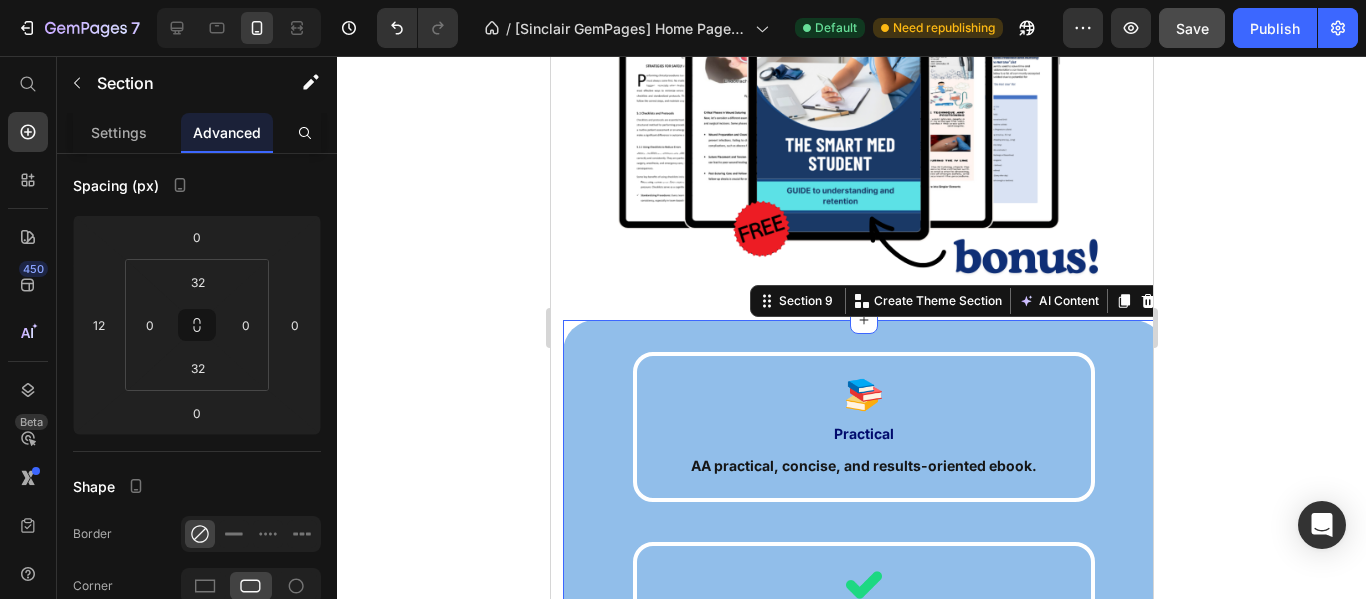scroll, scrollTop: 0, scrollLeft: 0, axis: both 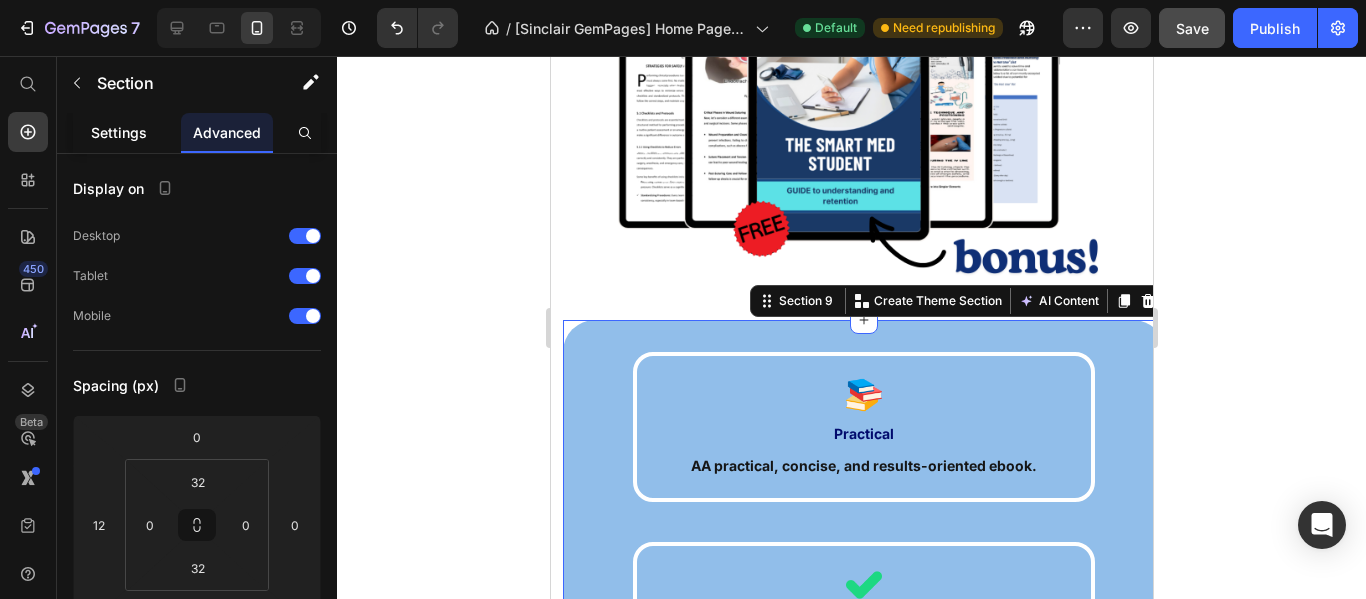 click on "Settings" at bounding box center (119, 132) 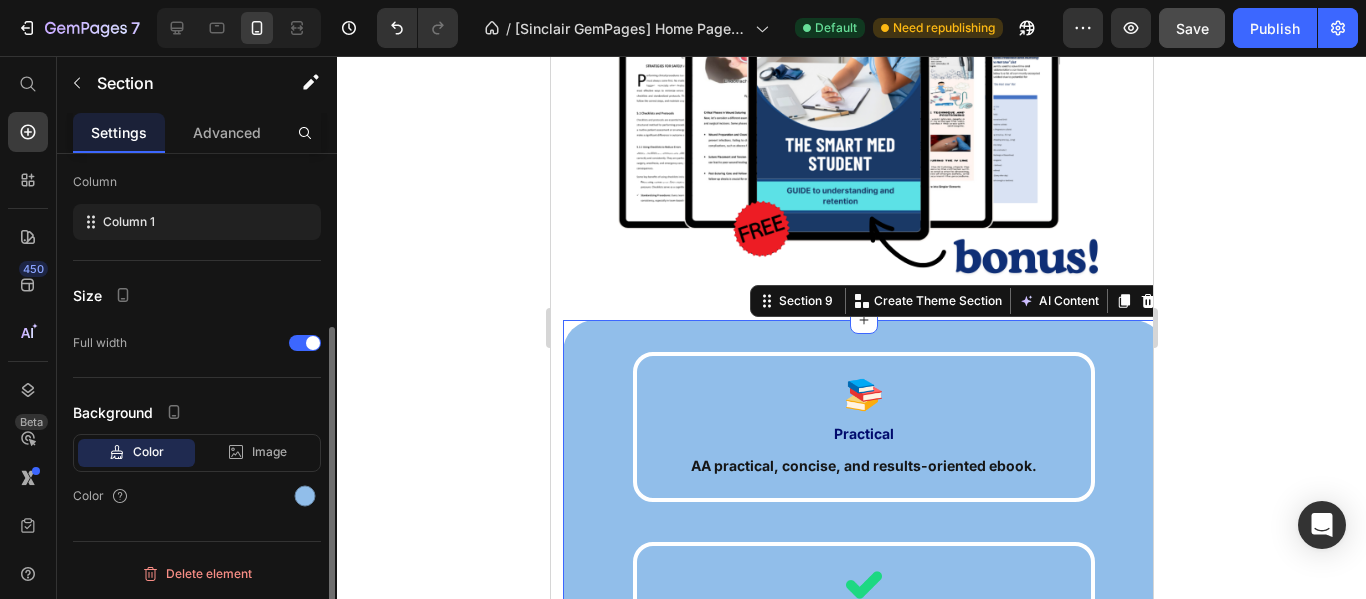 scroll, scrollTop: 62, scrollLeft: 0, axis: vertical 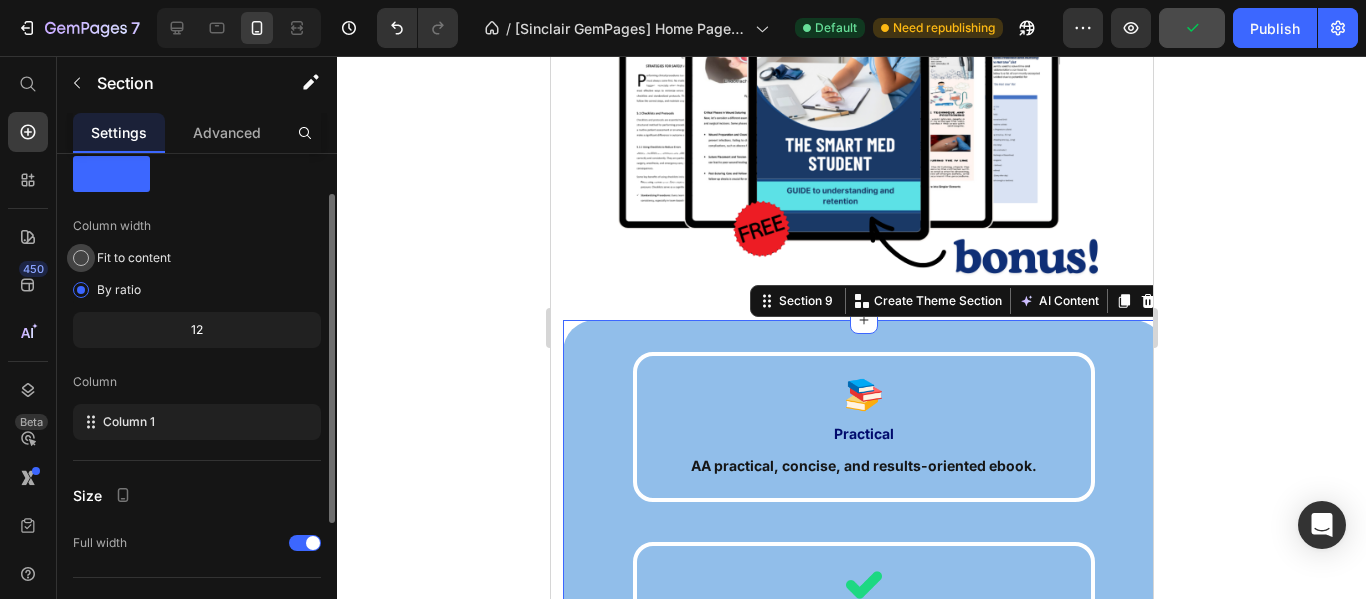 click at bounding box center [81, 258] 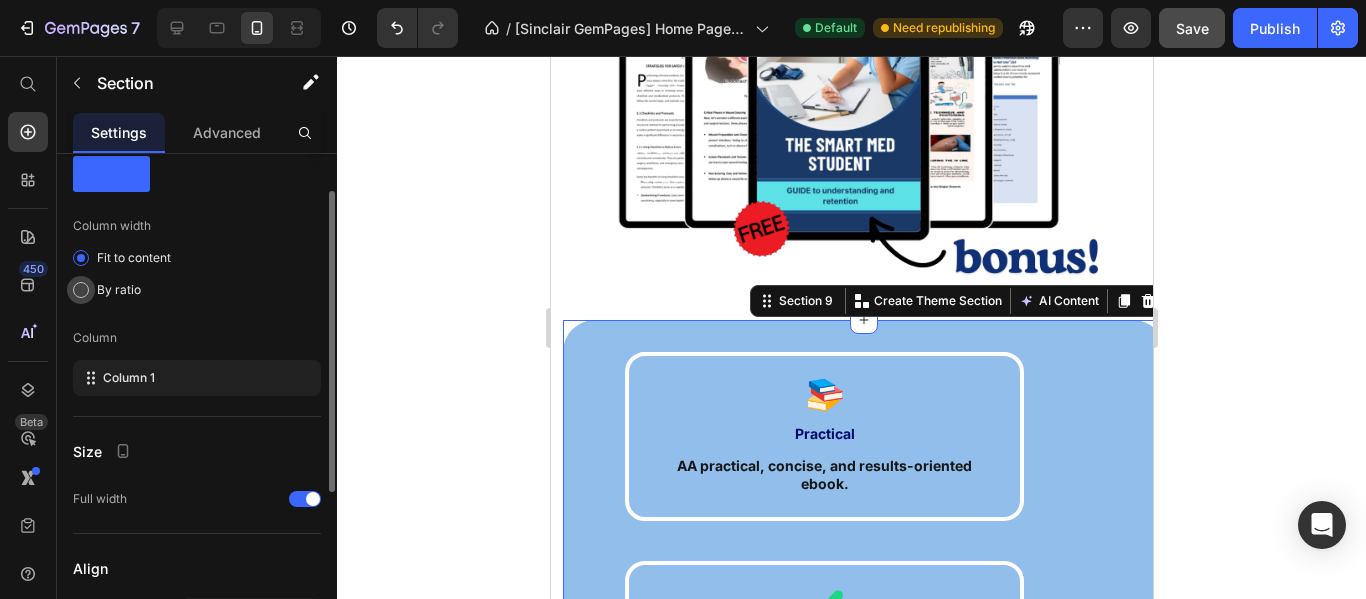 click on "By ratio" 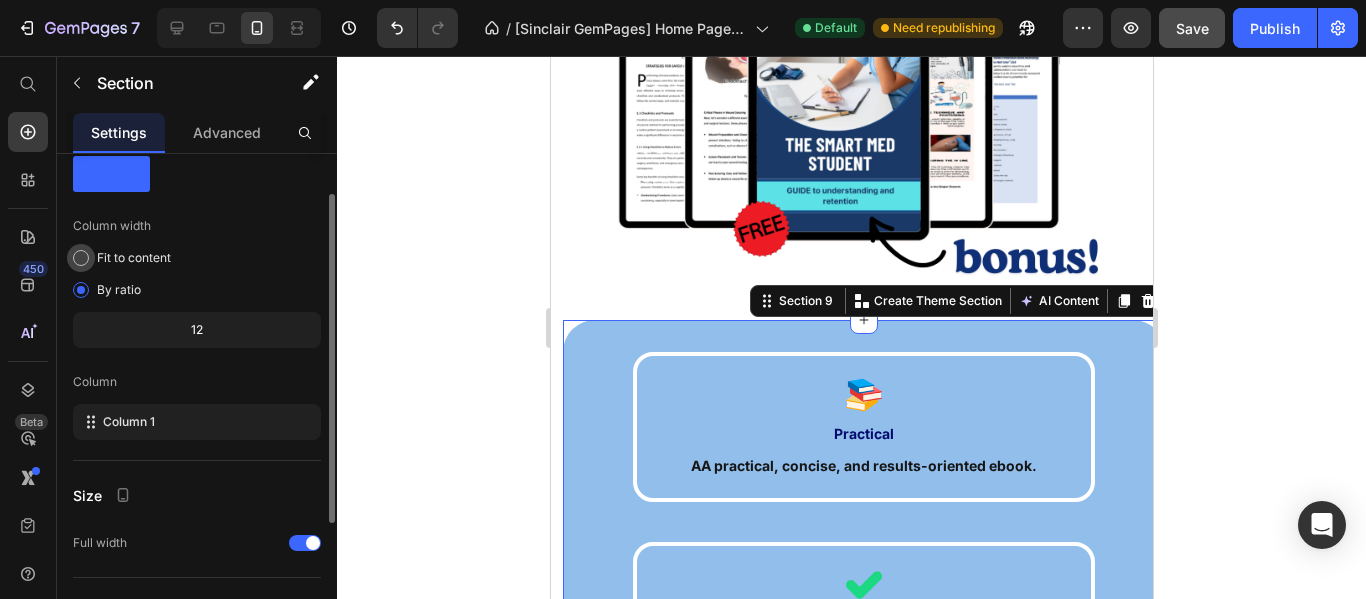 click at bounding box center [81, 258] 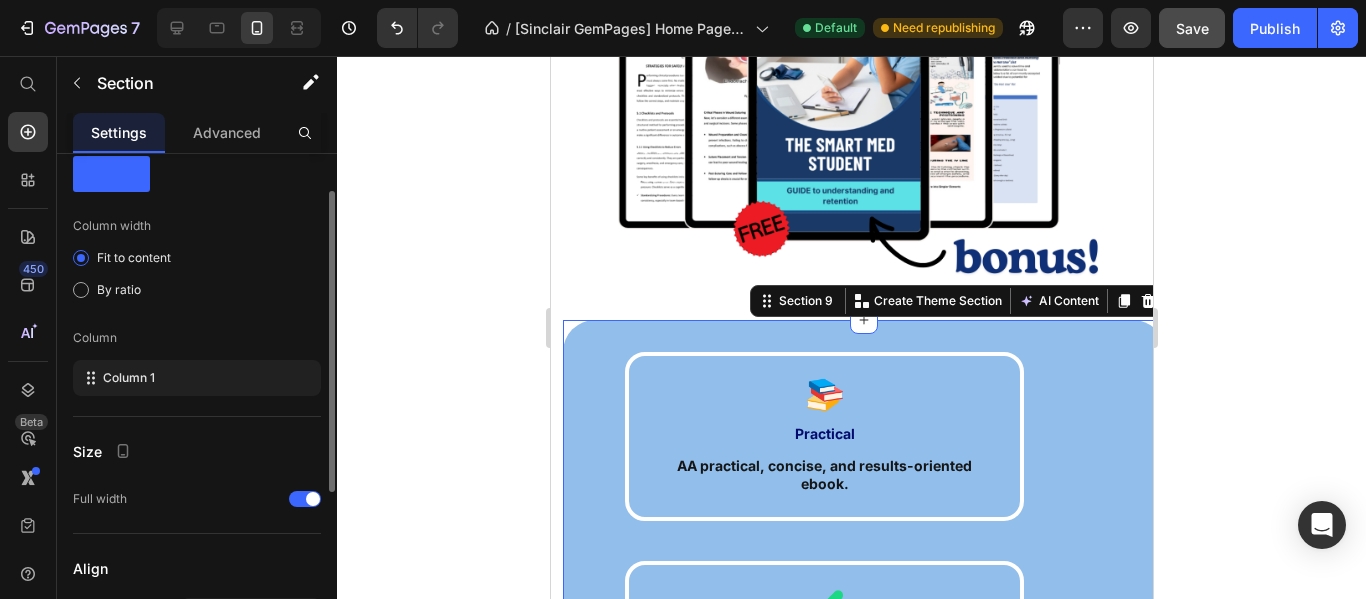scroll, scrollTop: 162, scrollLeft: 0, axis: vertical 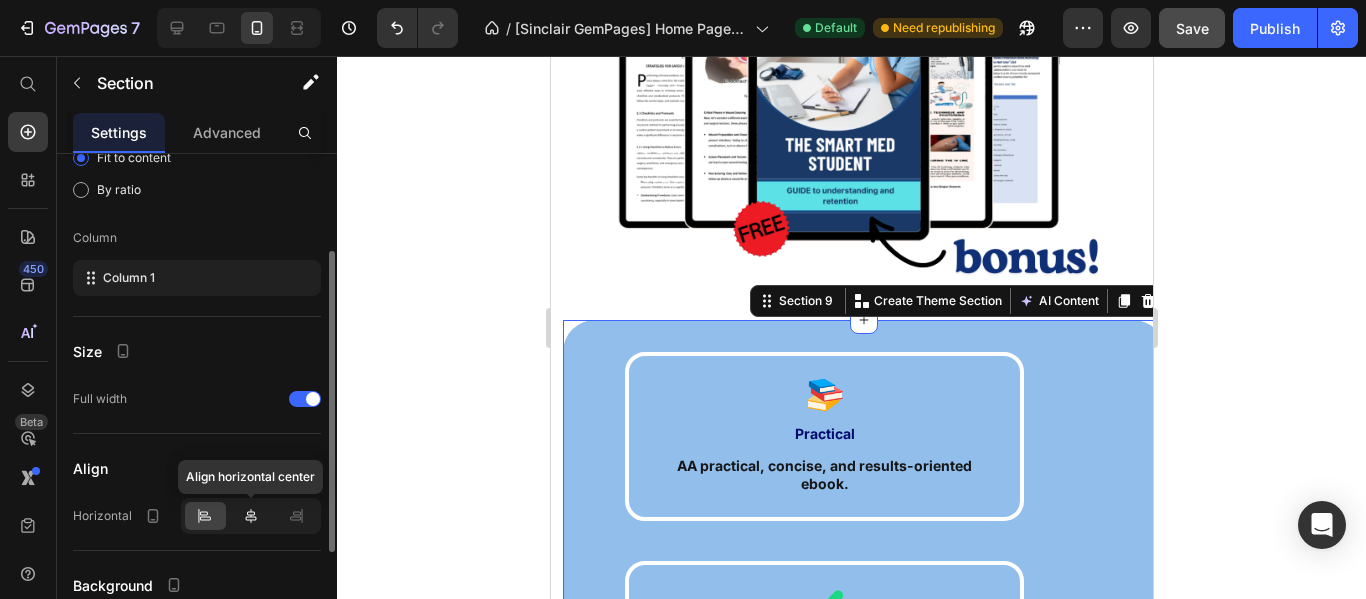 click 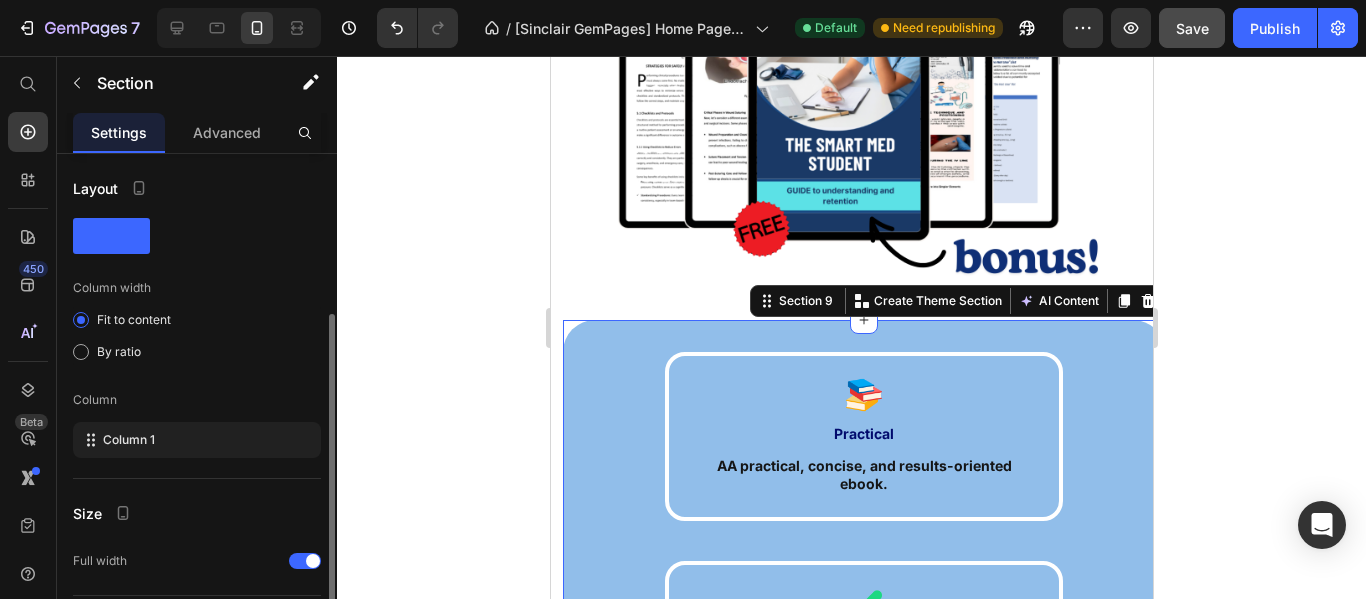scroll, scrollTop: 100, scrollLeft: 0, axis: vertical 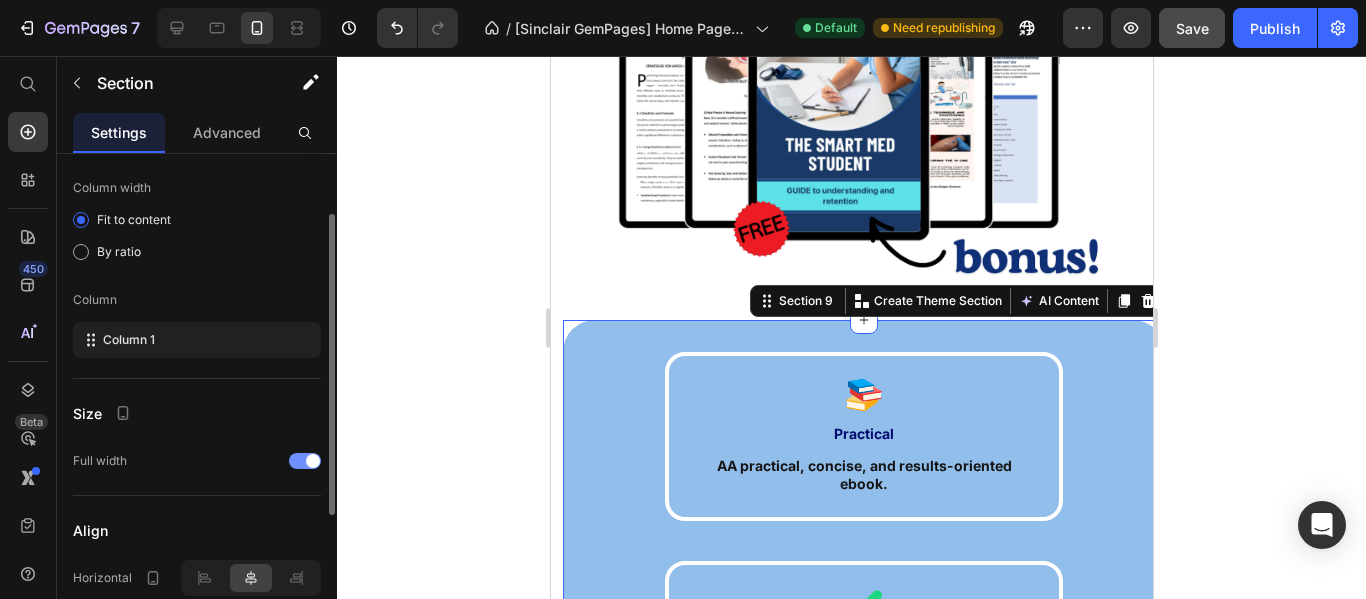 click at bounding box center [313, 461] 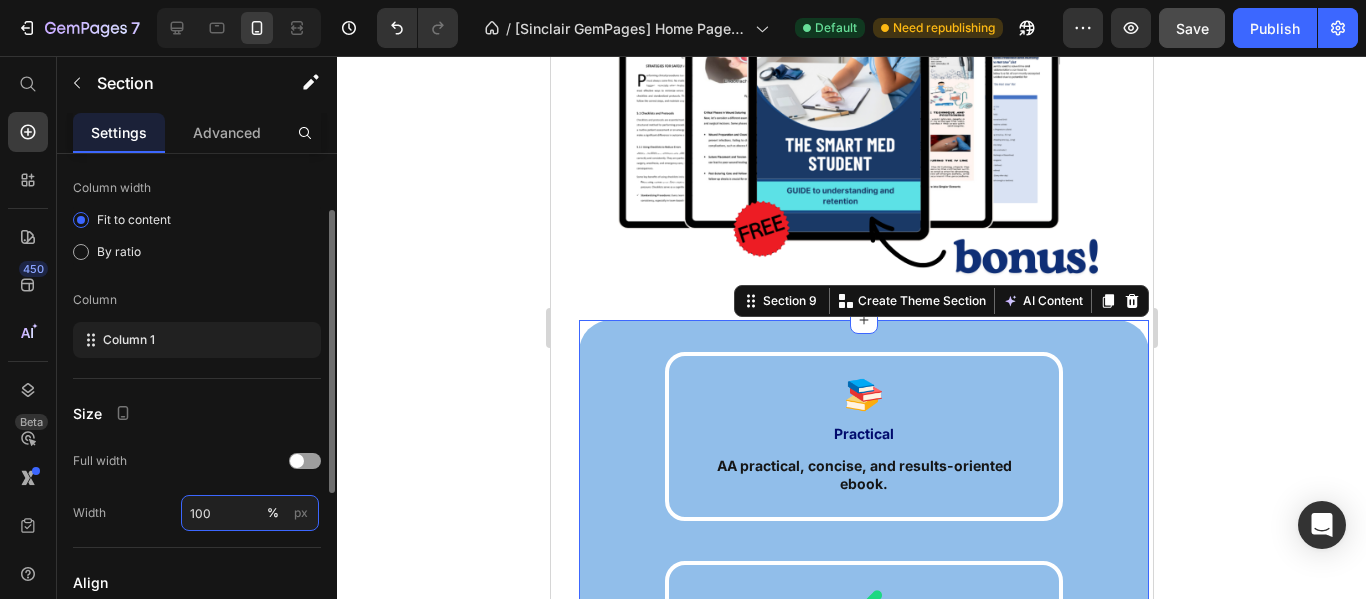 click on "100" at bounding box center (250, 513) 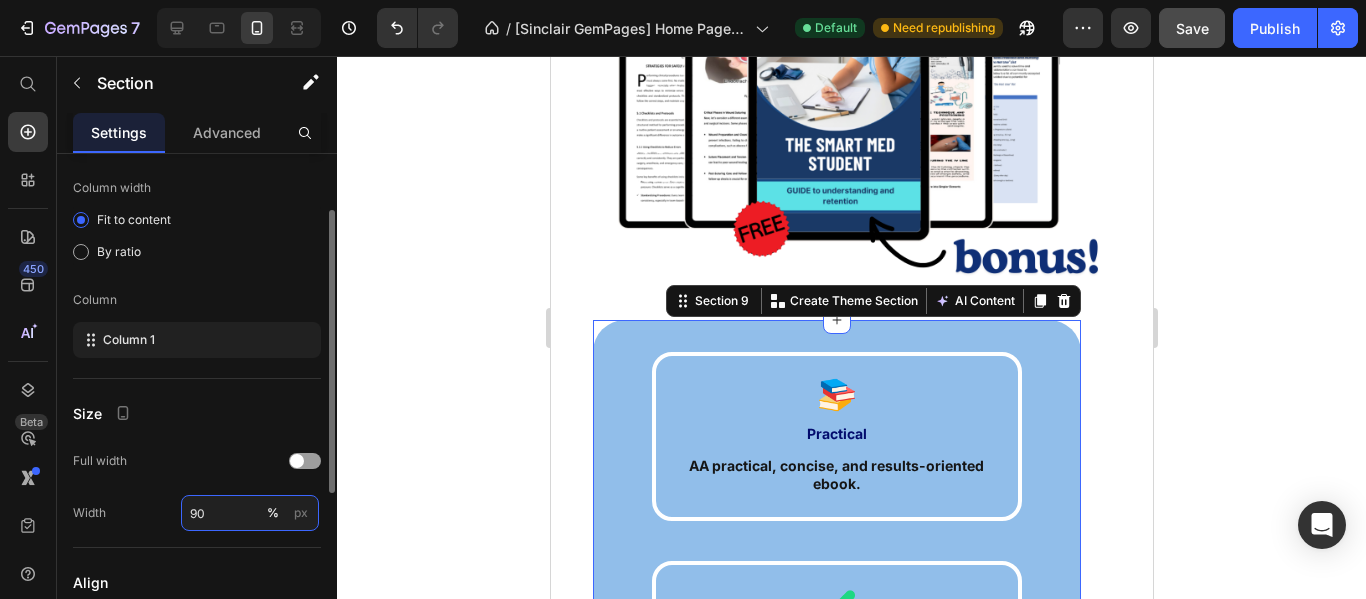 type on "90" 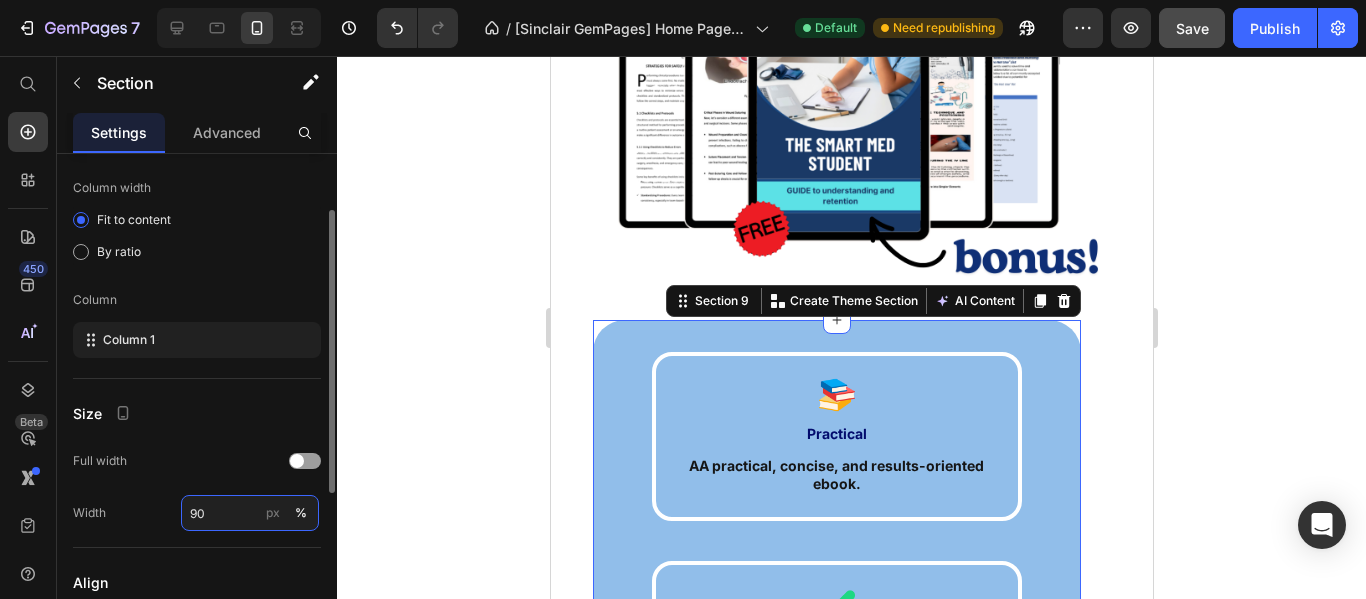 click on "90" at bounding box center [250, 513] 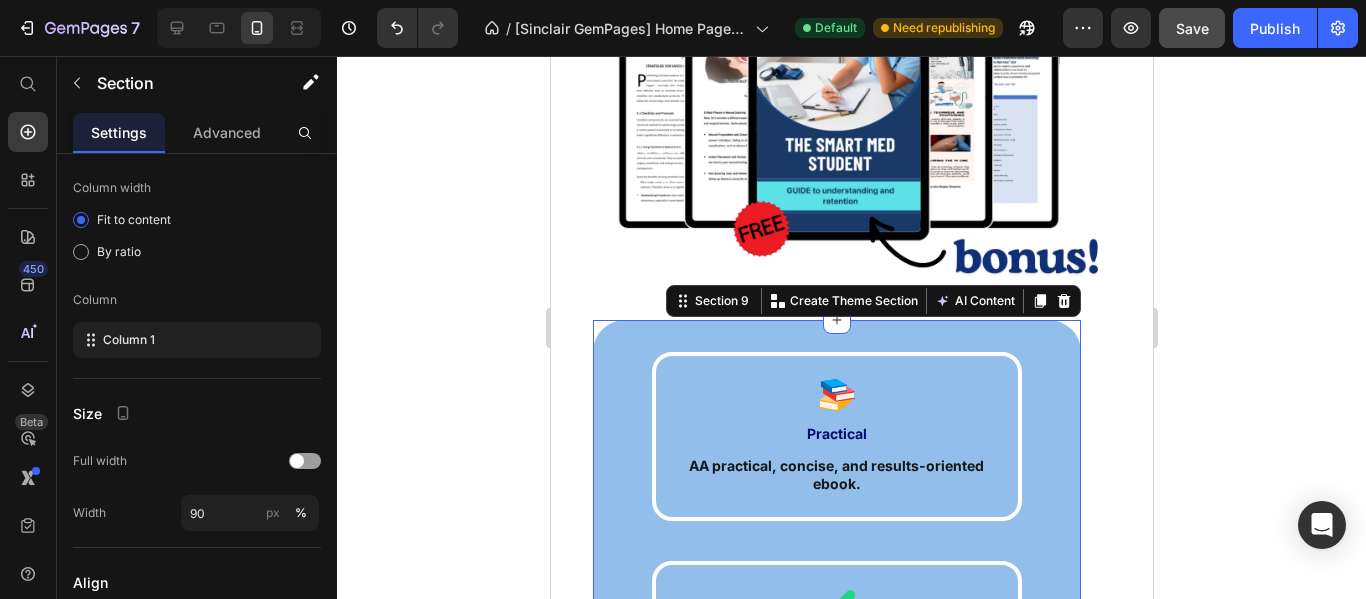click on "px" 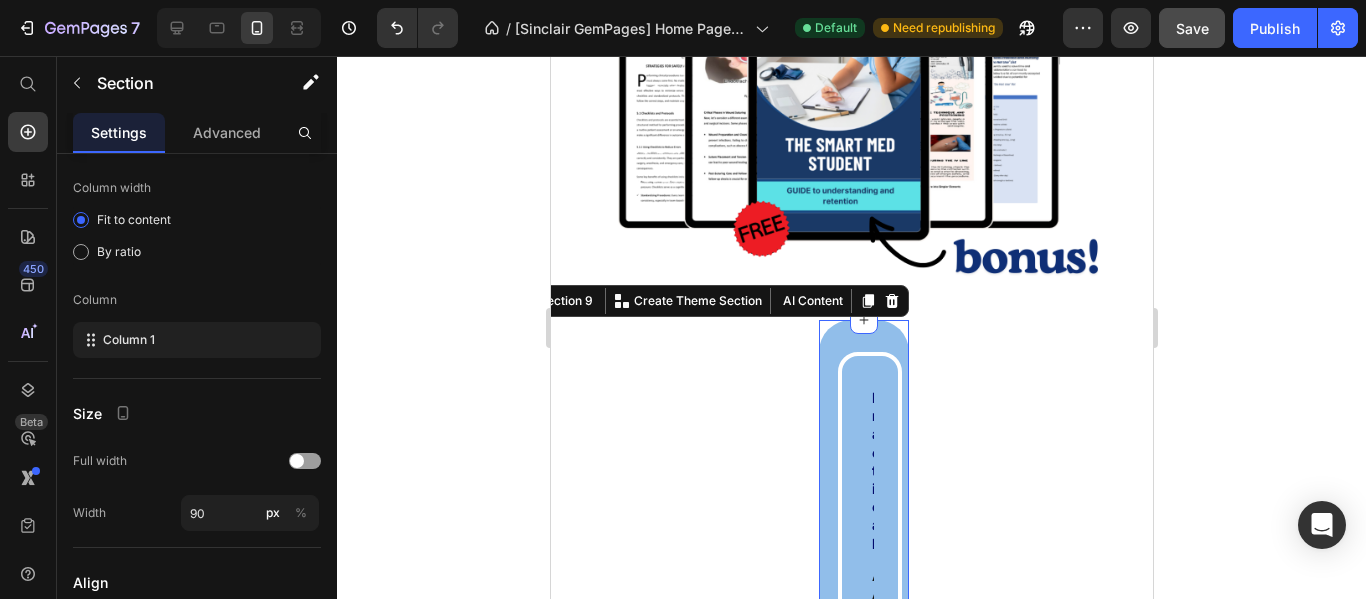 click on "%" at bounding box center (301, 513) 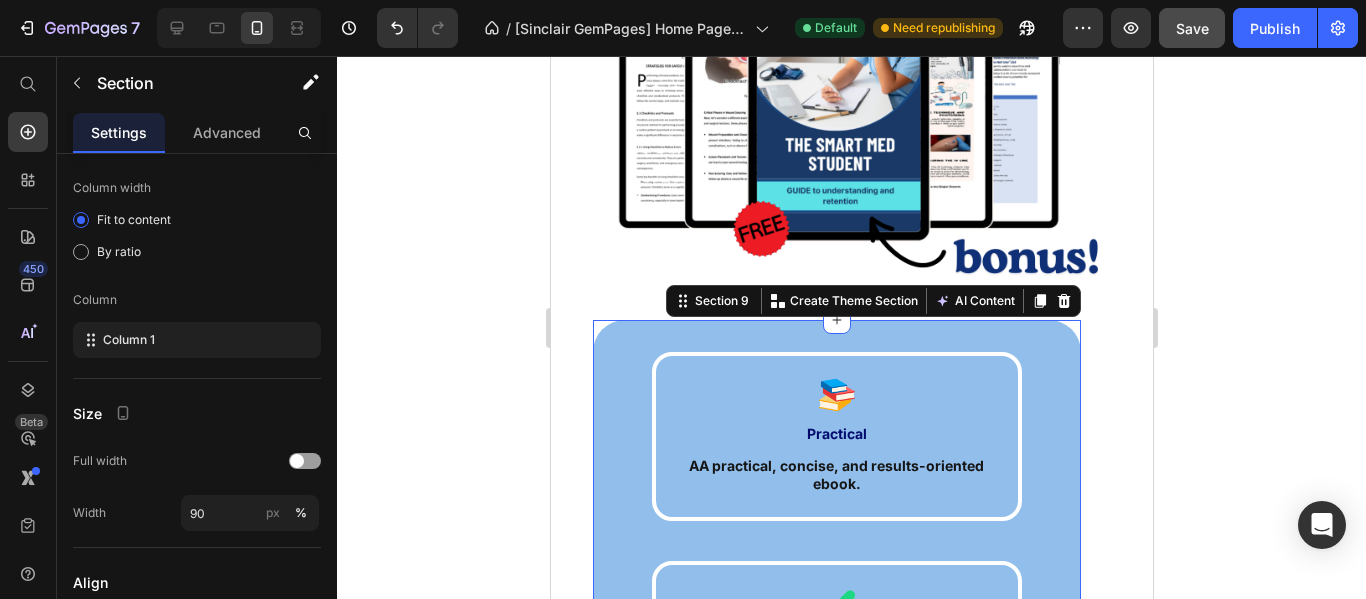 click 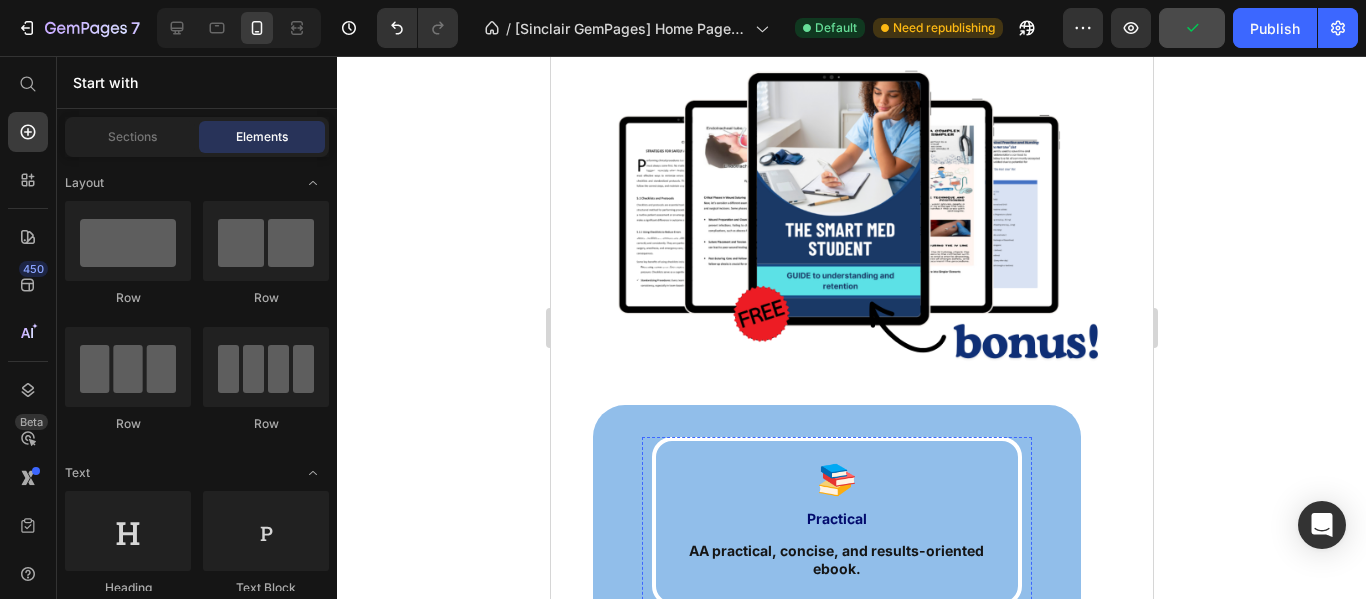 scroll, scrollTop: 5100, scrollLeft: 0, axis: vertical 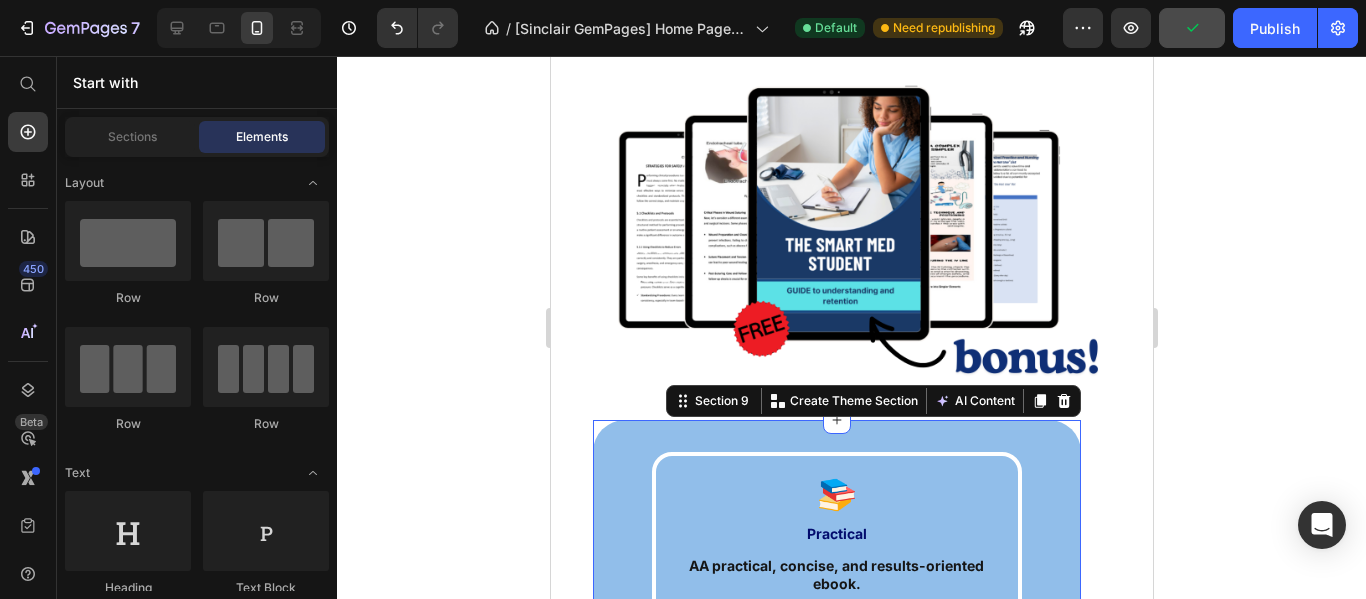 click on "Image Practical Text Block AA practical, concise, and results-oriented ebook. Text Block Row Image SMART for Med School Text Block SMART methodology tailored for medical studies. Text Block Row Image Focus & Time Text Block Helps improve time management and focus. Text Block Row Image Study & Life Text Block Ideal for those who want to optimize both study and personal life. Text Block Row Row" at bounding box center [836, 870] 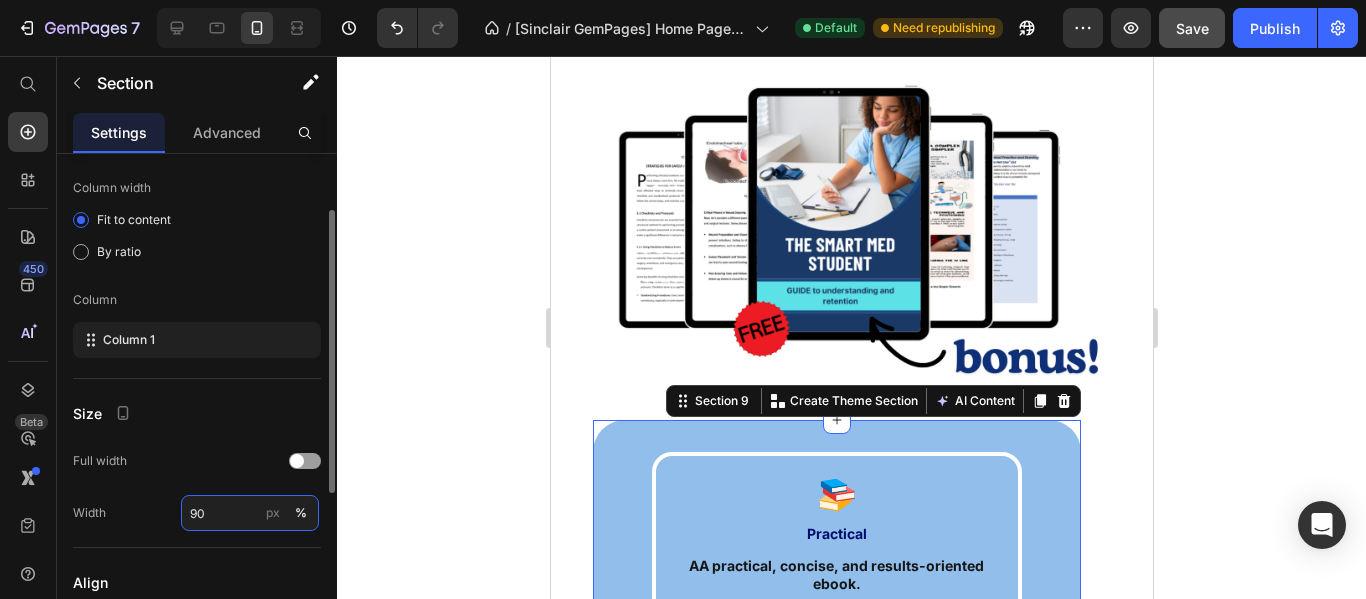 click on "90" at bounding box center (250, 513) 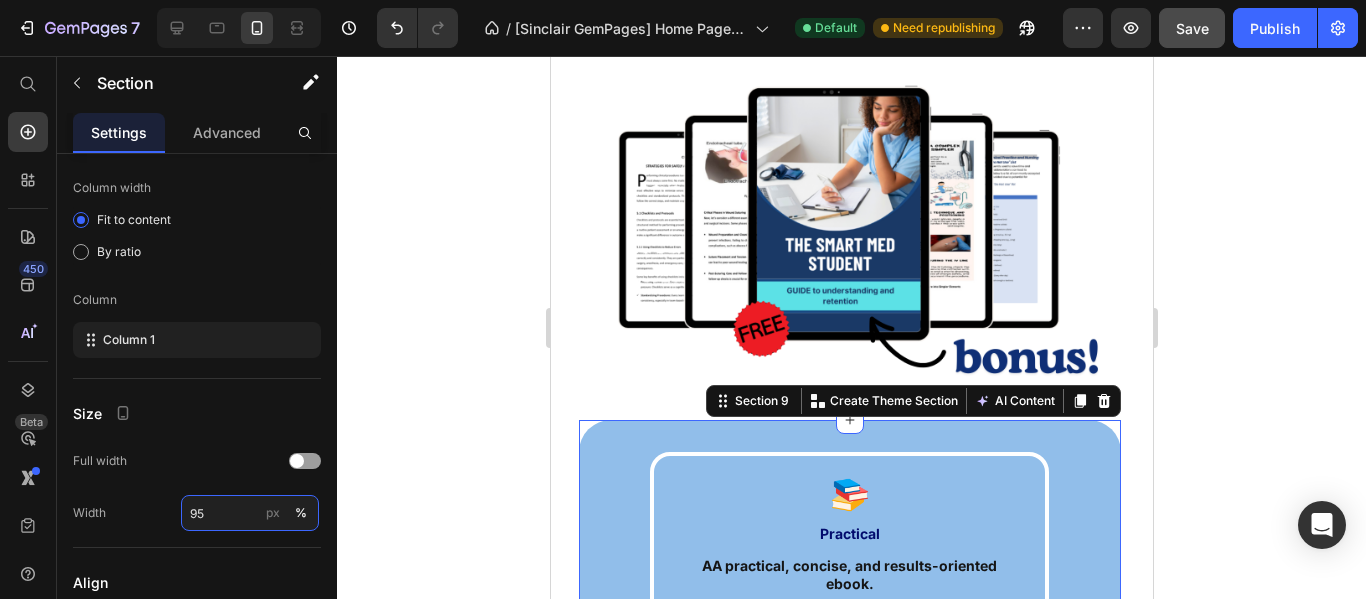 type on "95" 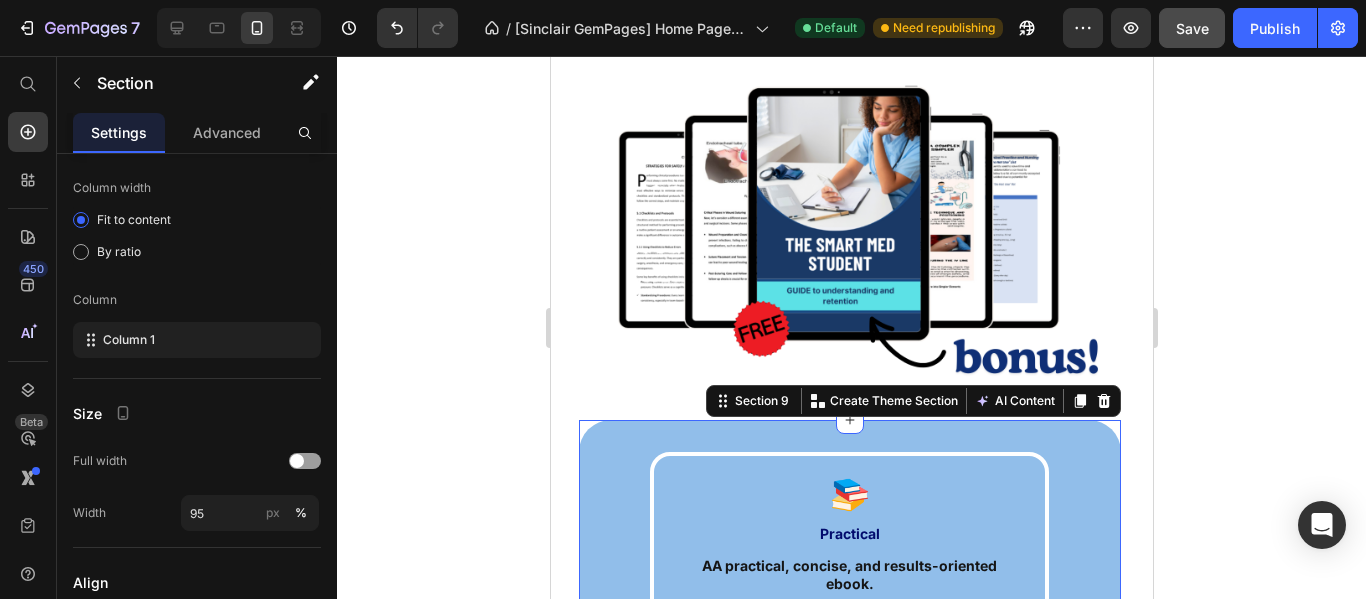 click 